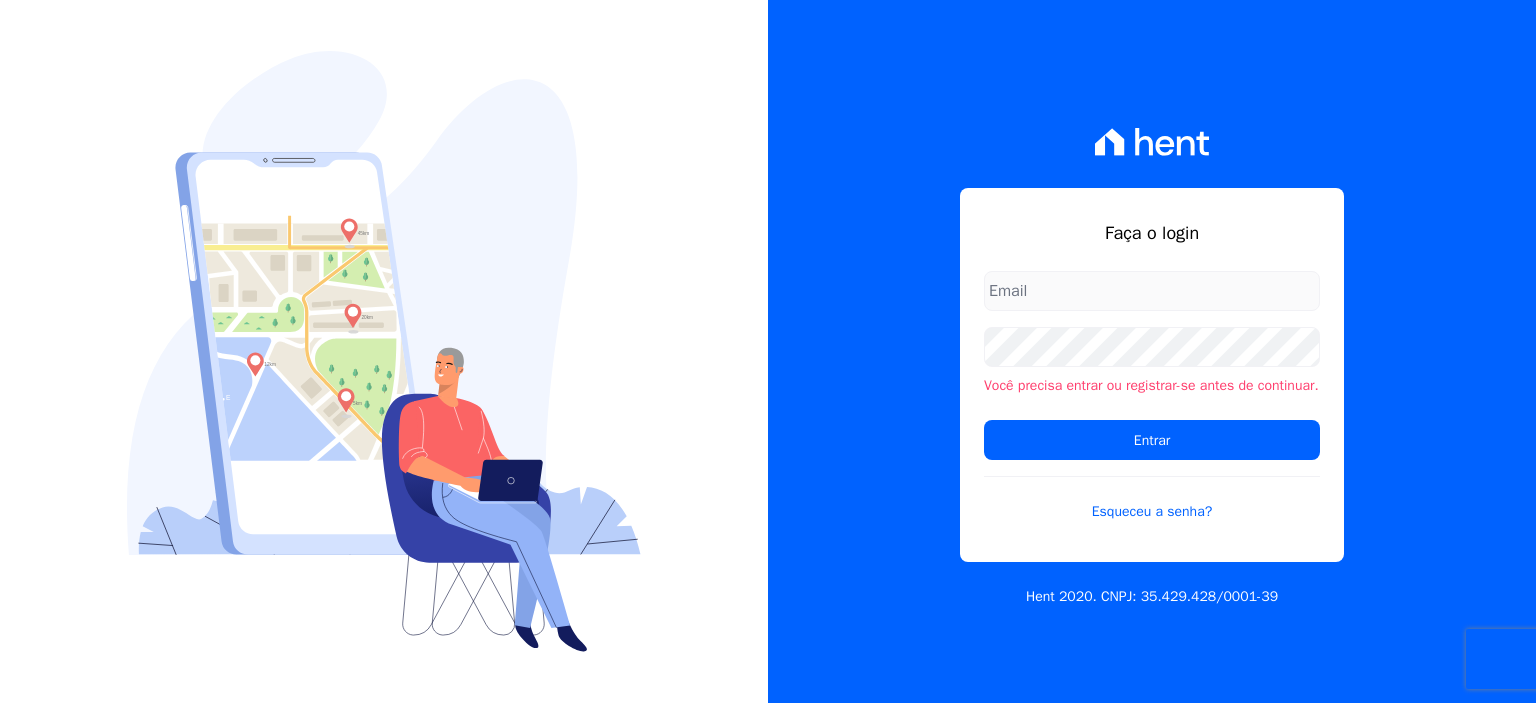 scroll, scrollTop: 0, scrollLeft: 0, axis: both 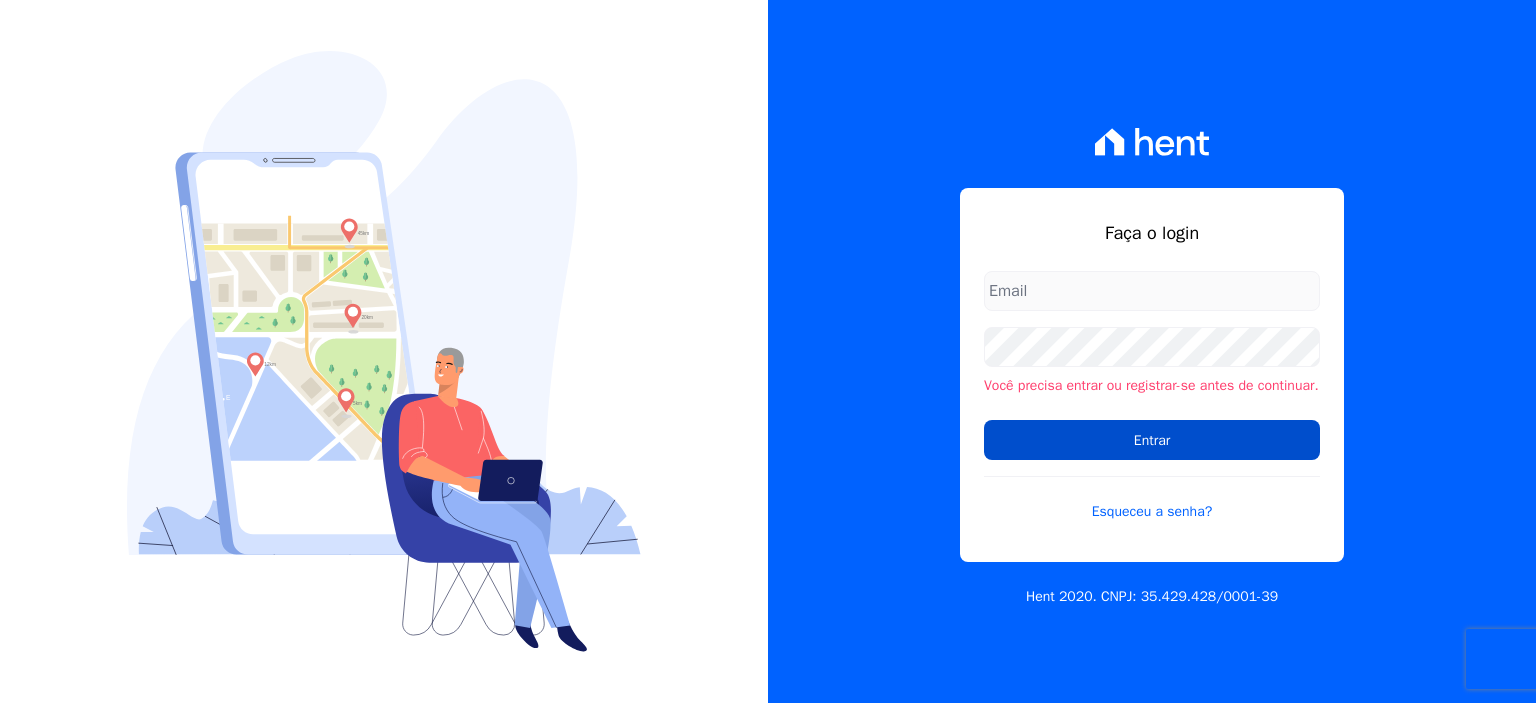 type on "financeiro01@example.com" 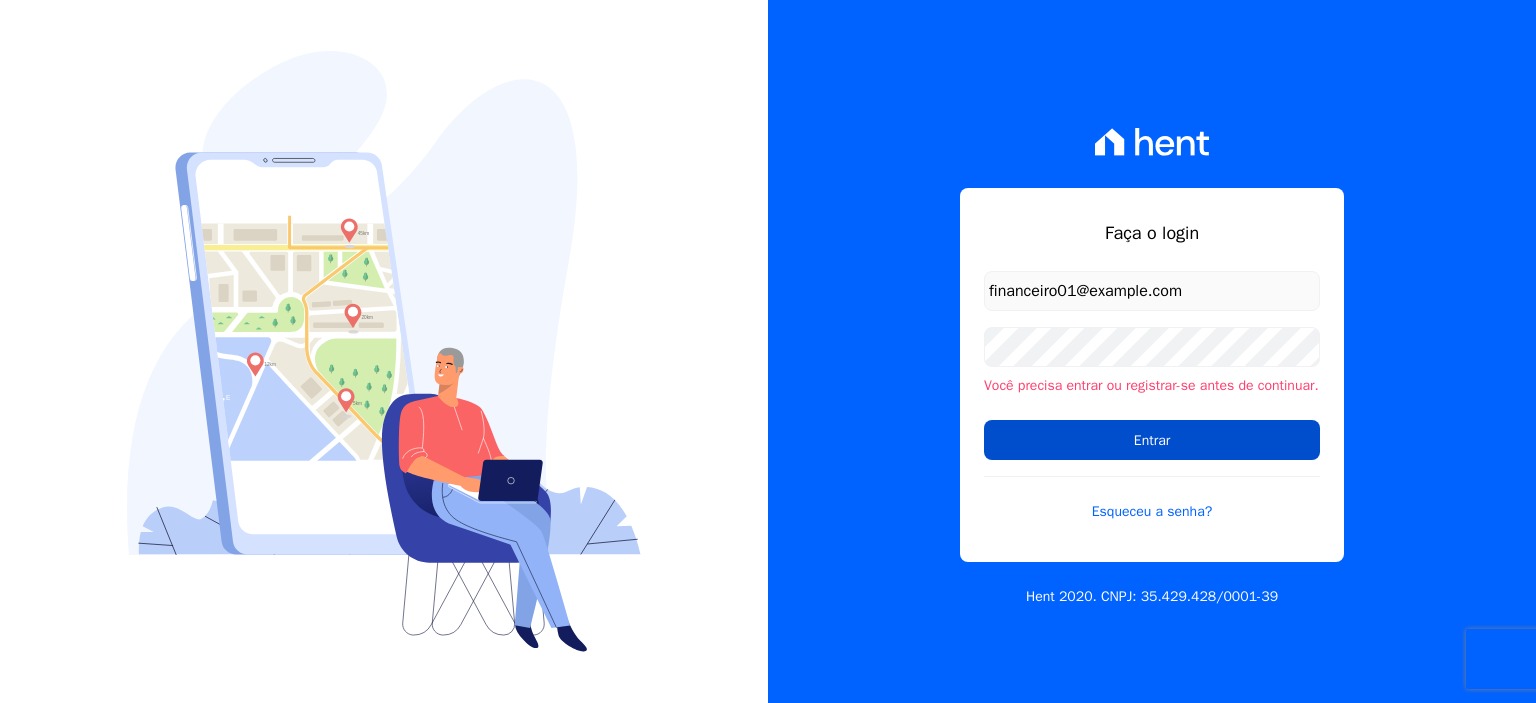 click on "Entrar" at bounding box center [1152, 440] 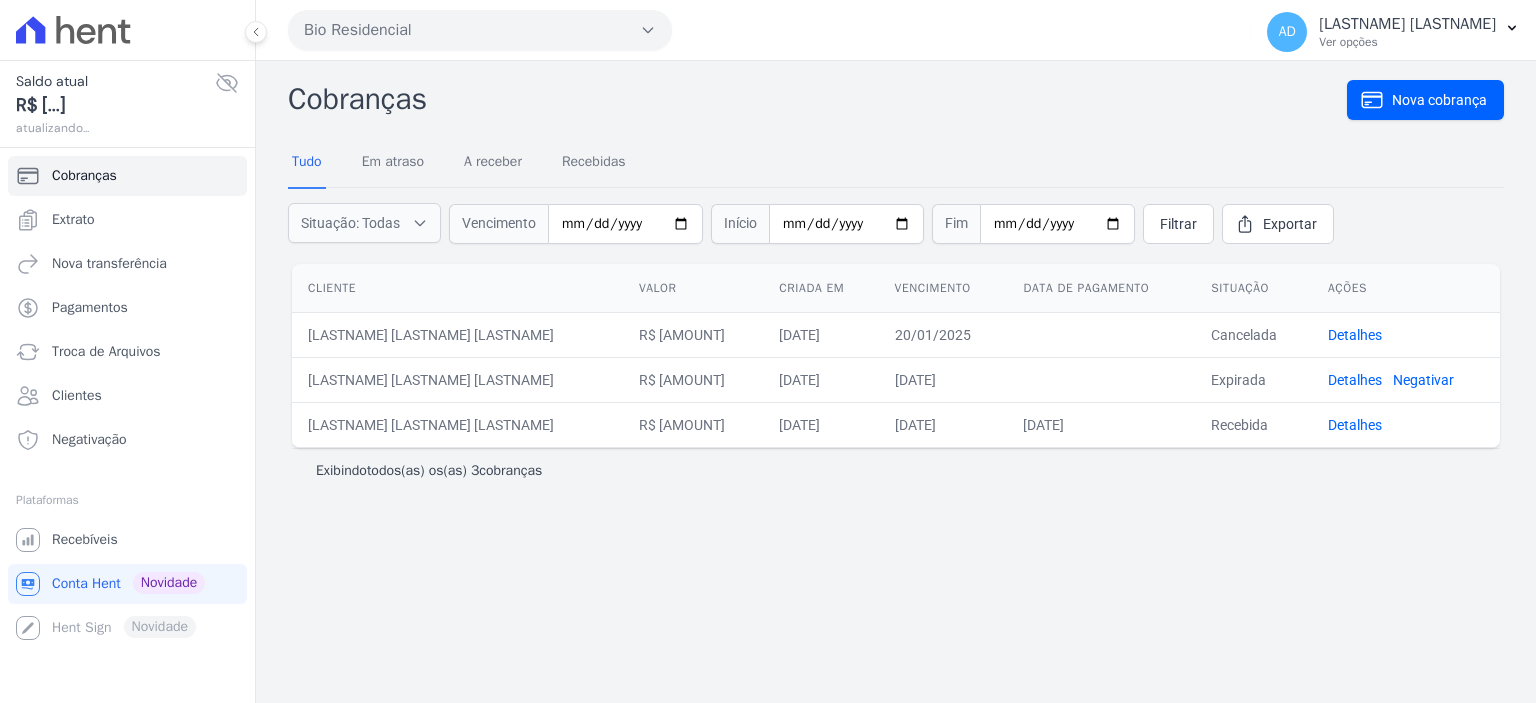 scroll, scrollTop: 0, scrollLeft: 0, axis: both 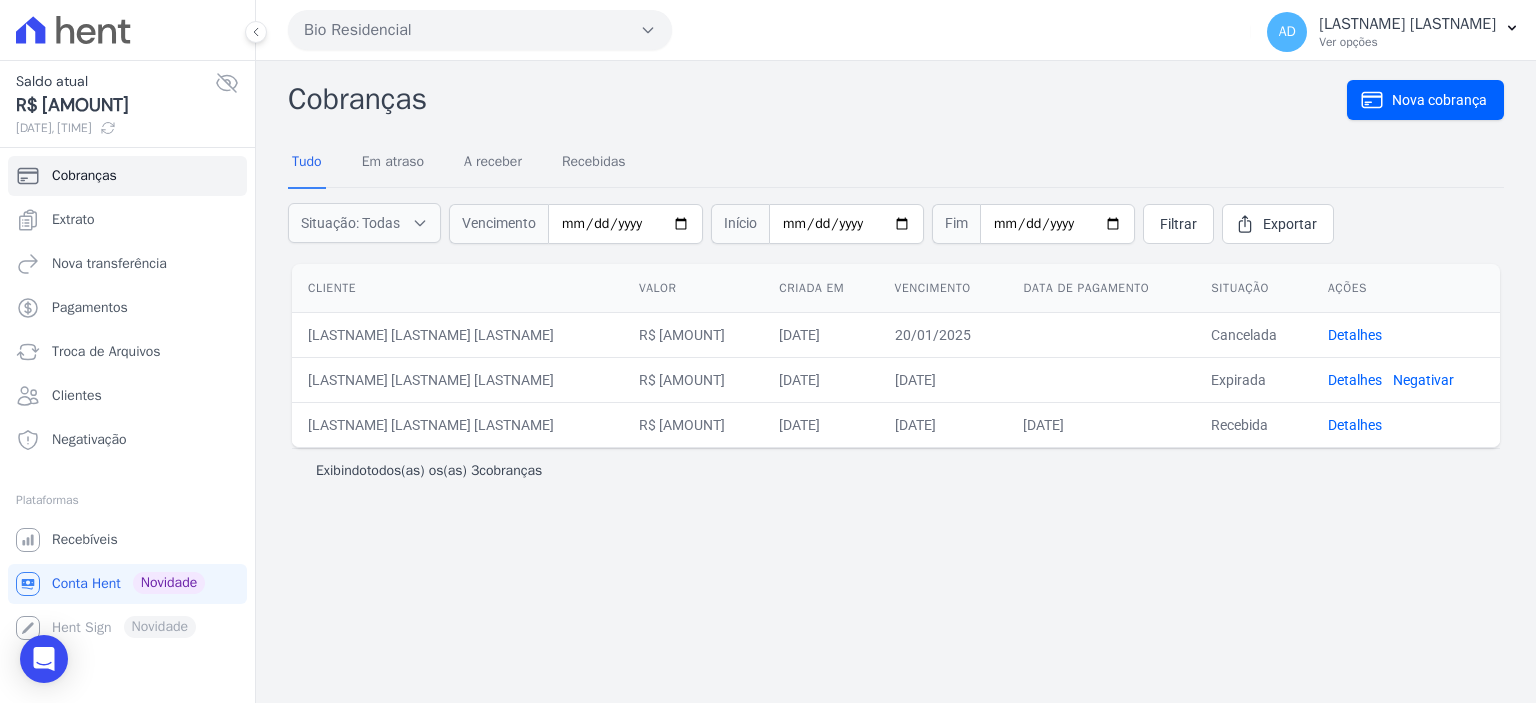 click at bounding box center [127, 30] 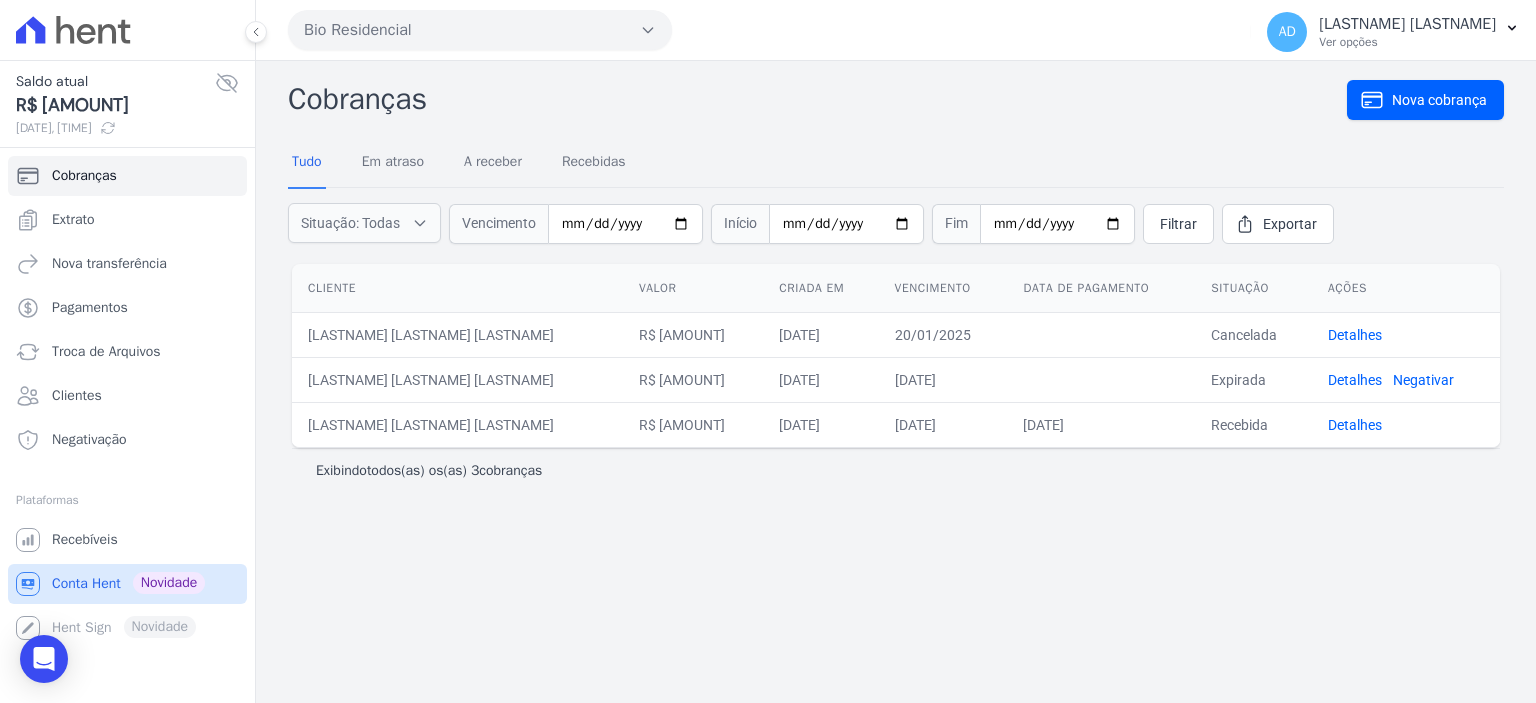 click on "Conta Hent" at bounding box center [86, 584] 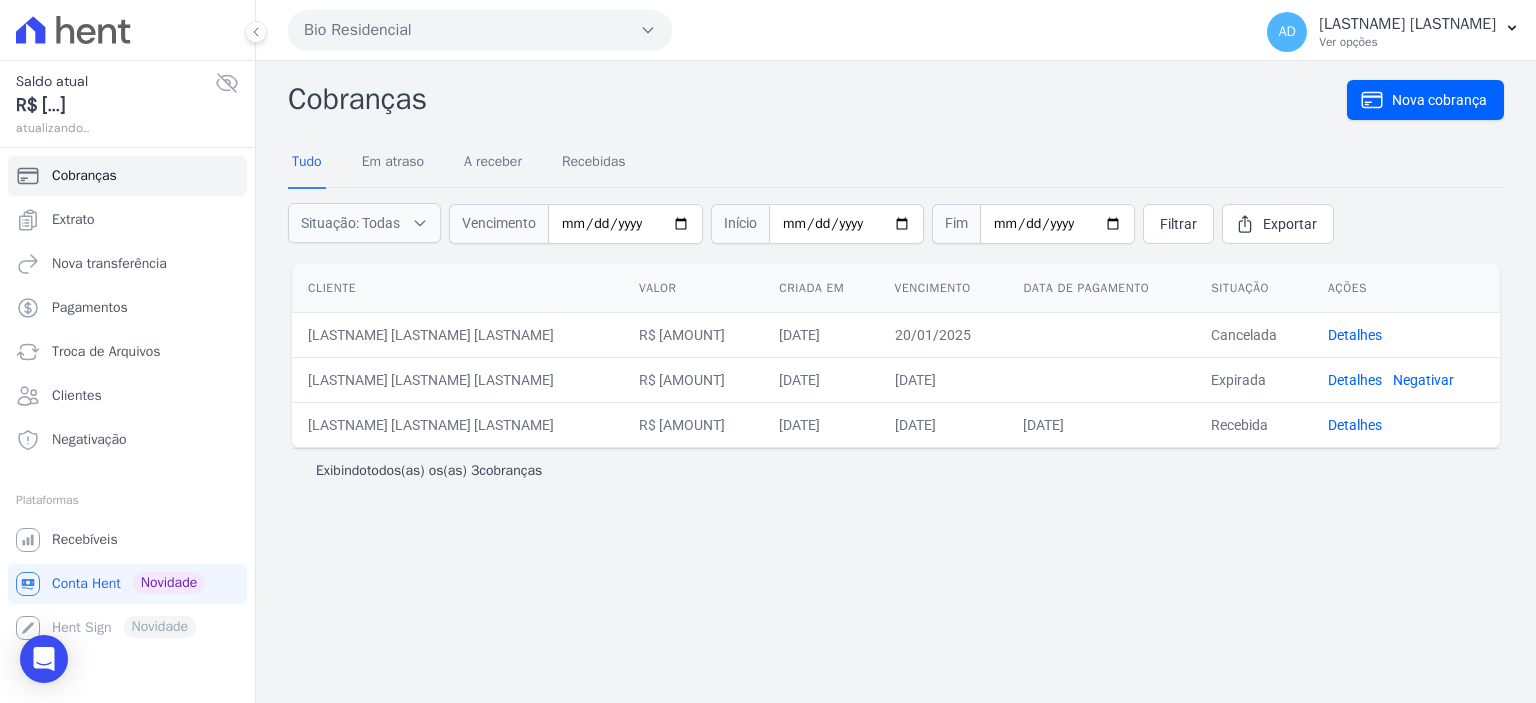 click on "Plataformas
Você não possui Hent Sign ativado. Para saber mais, fale com a equipe Hent.
Recebíveis
Você não possui Hent Sign ativado. Para saber mais, fale com a equipe Hent.
Conta Hent
Novidade
Você não possui Hent Sign ativado. Para saber mais, fale com a equipe Hent.
Hent Sign
Novidade" at bounding box center (127, 568) 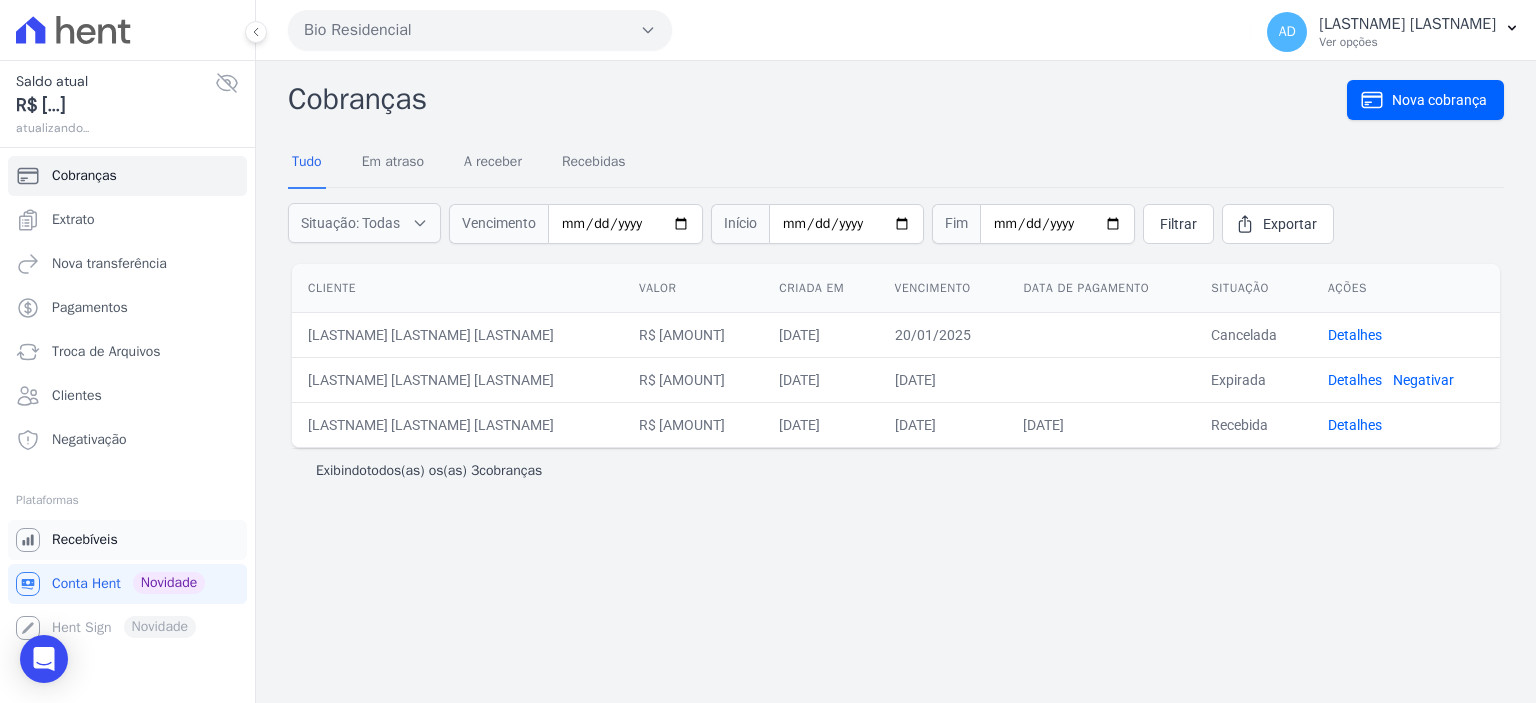 click on "Recebíveis" at bounding box center [85, 540] 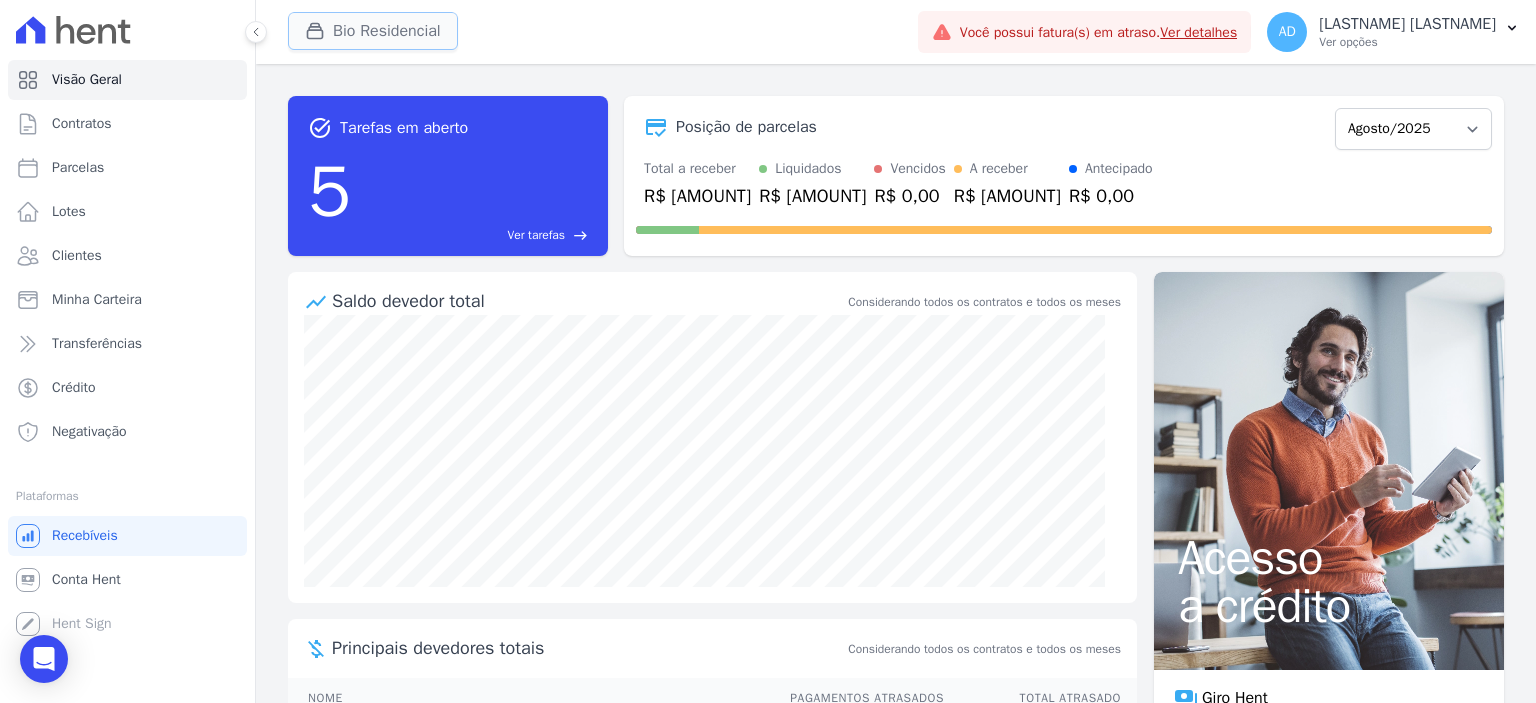 click on "Bio Residencial" at bounding box center [373, 31] 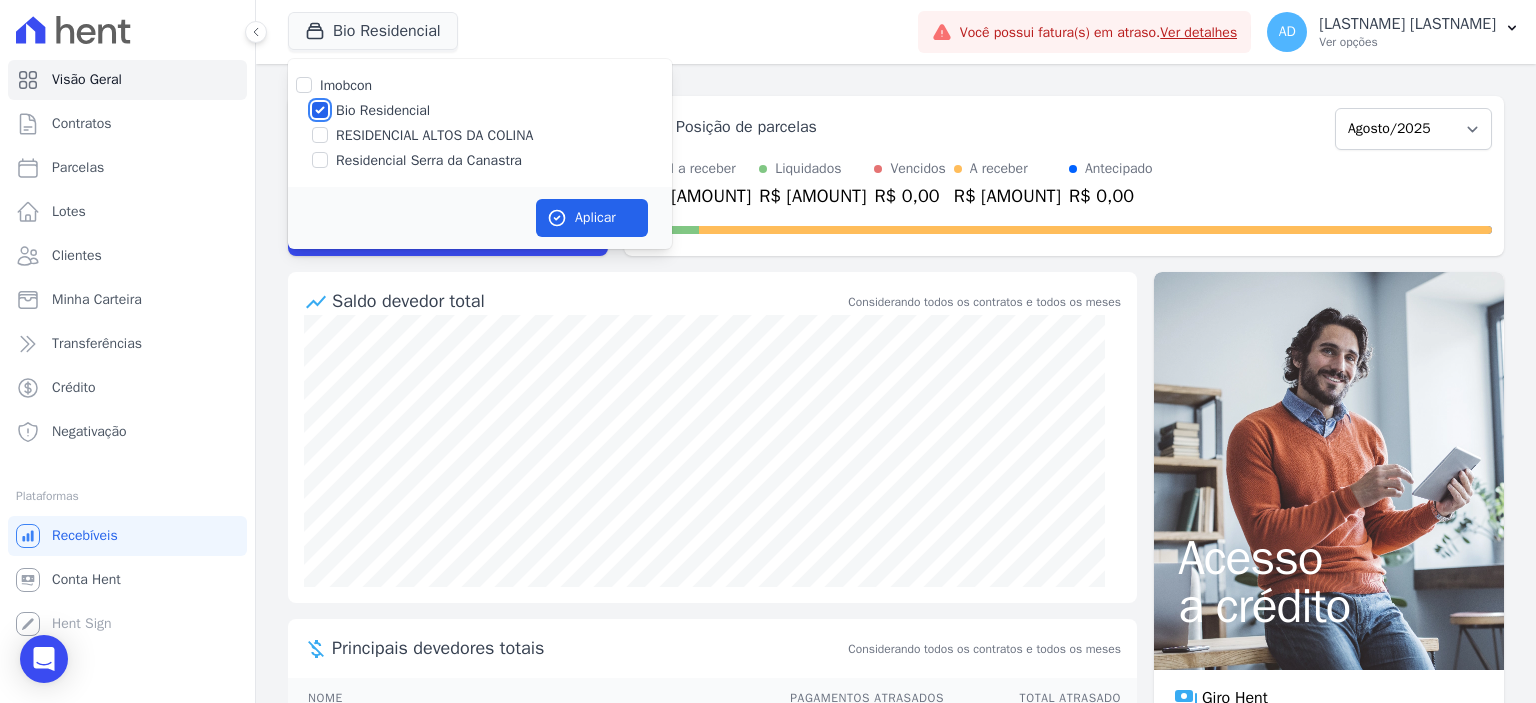 click on "Bio Residencial" at bounding box center (320, 110) 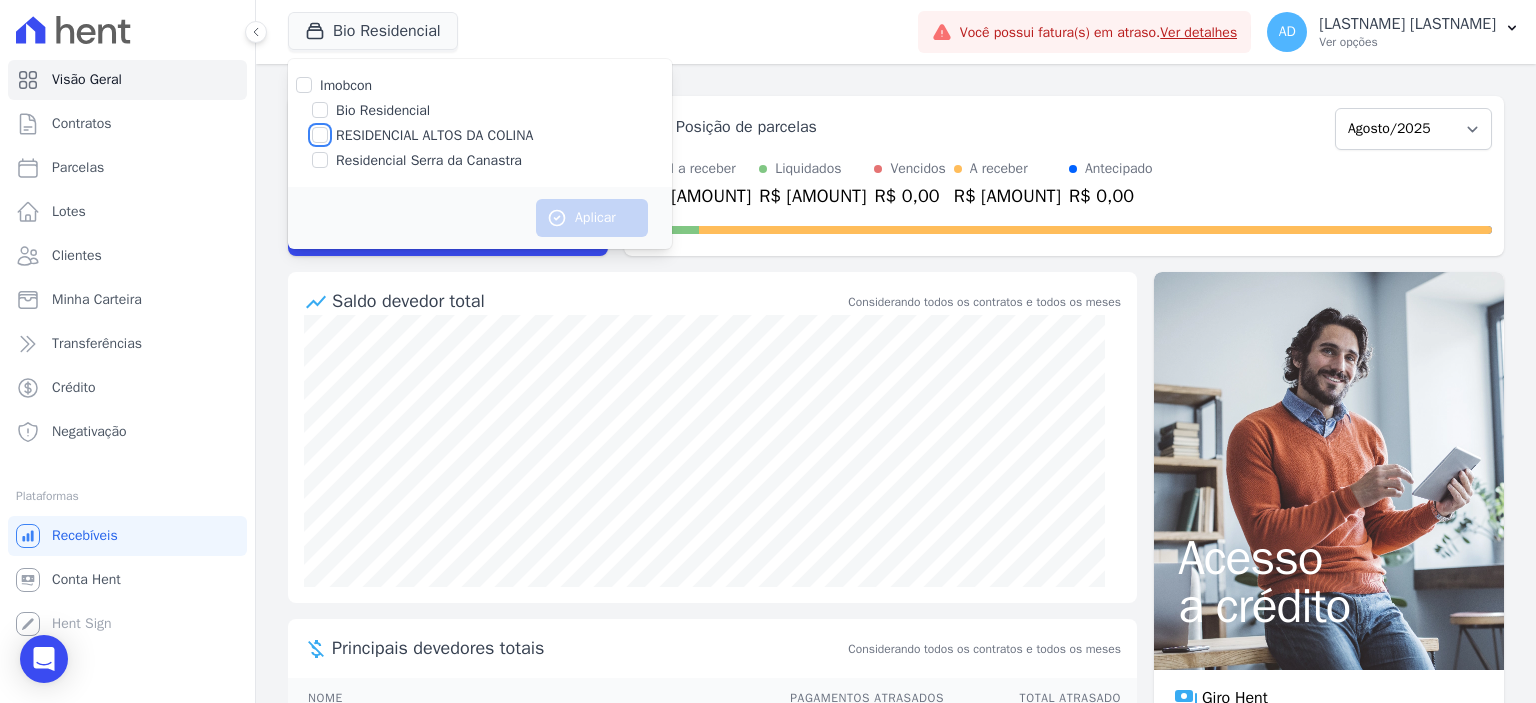 click on "RESIDENCIAL ALTOS DA COLINA" at bounding box center (320, 135) 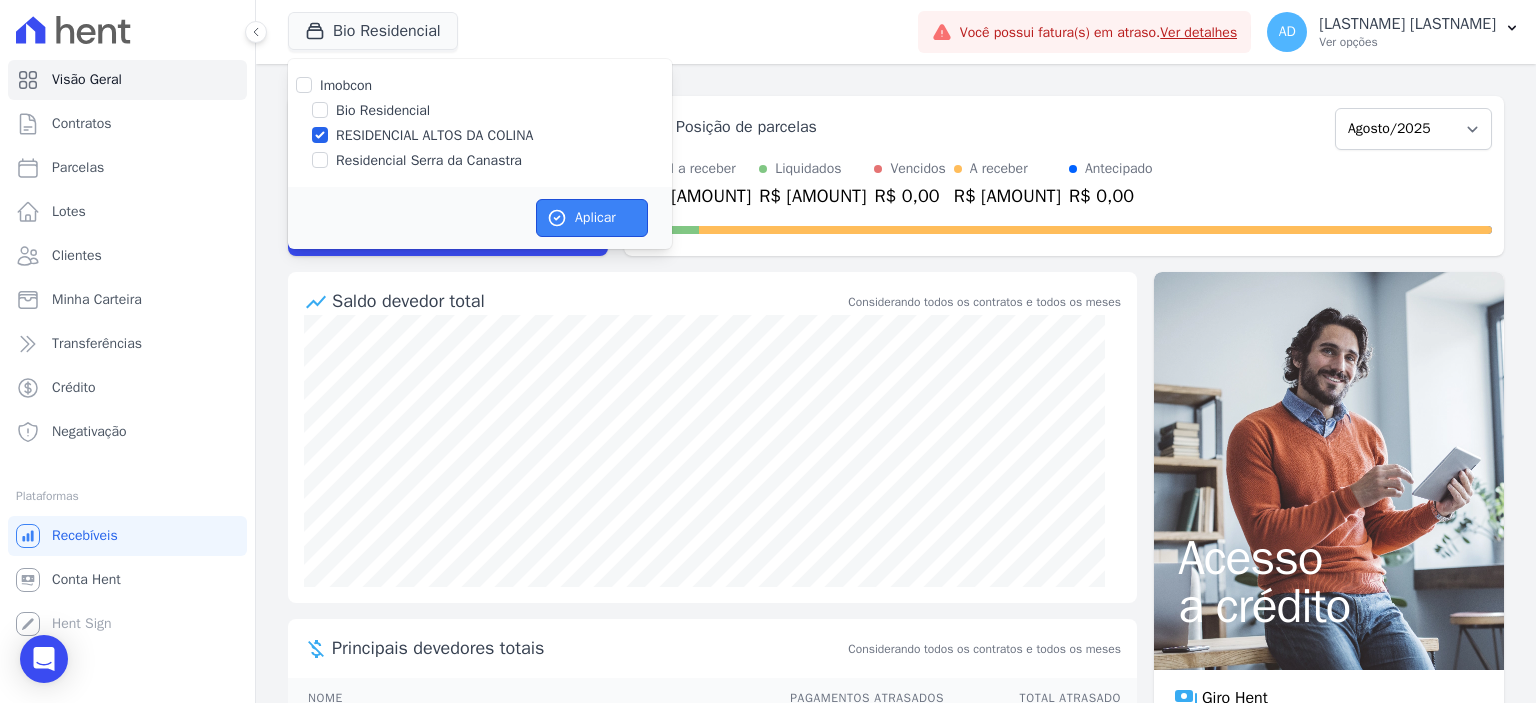 click on "Aplicar" at bounding box center [592, 218] 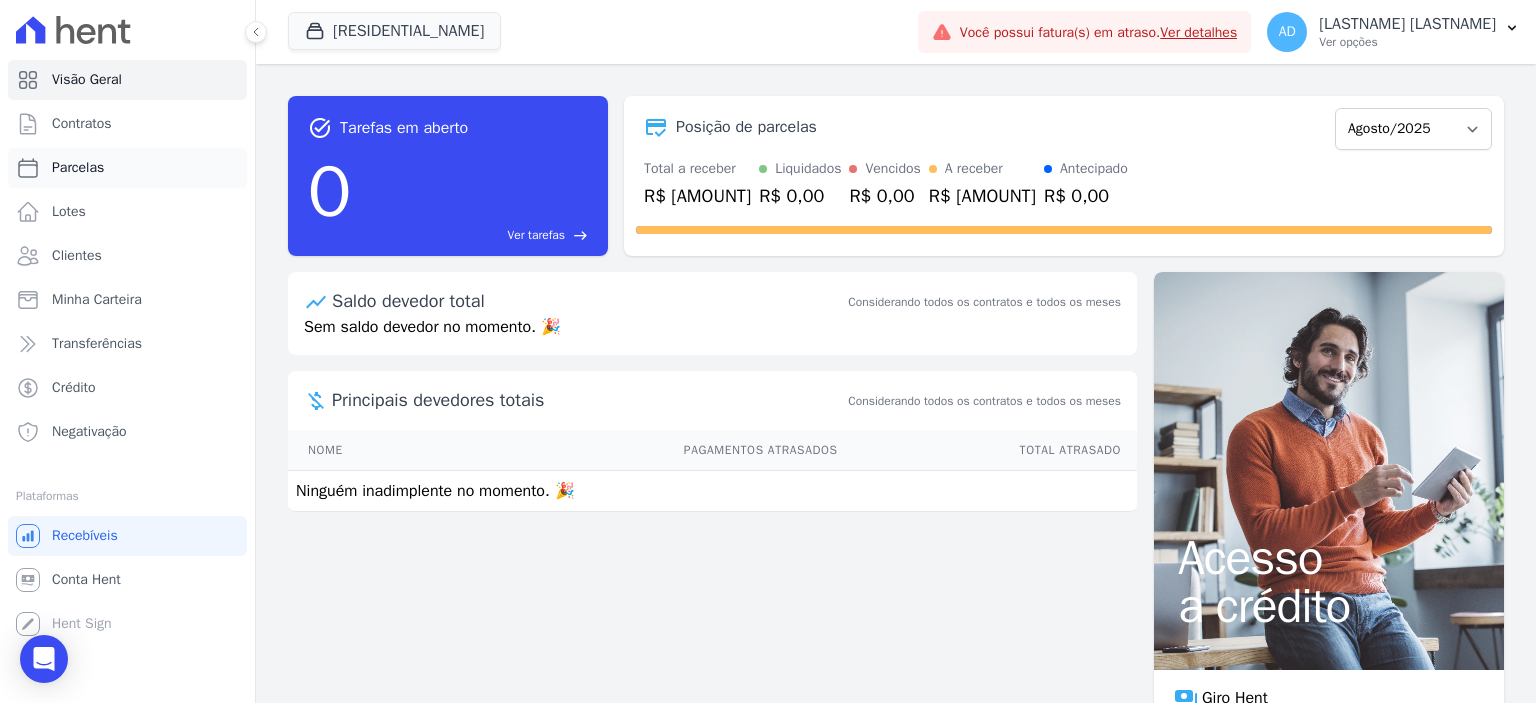 click on "Parcelas" at bounding box center [78, 168] 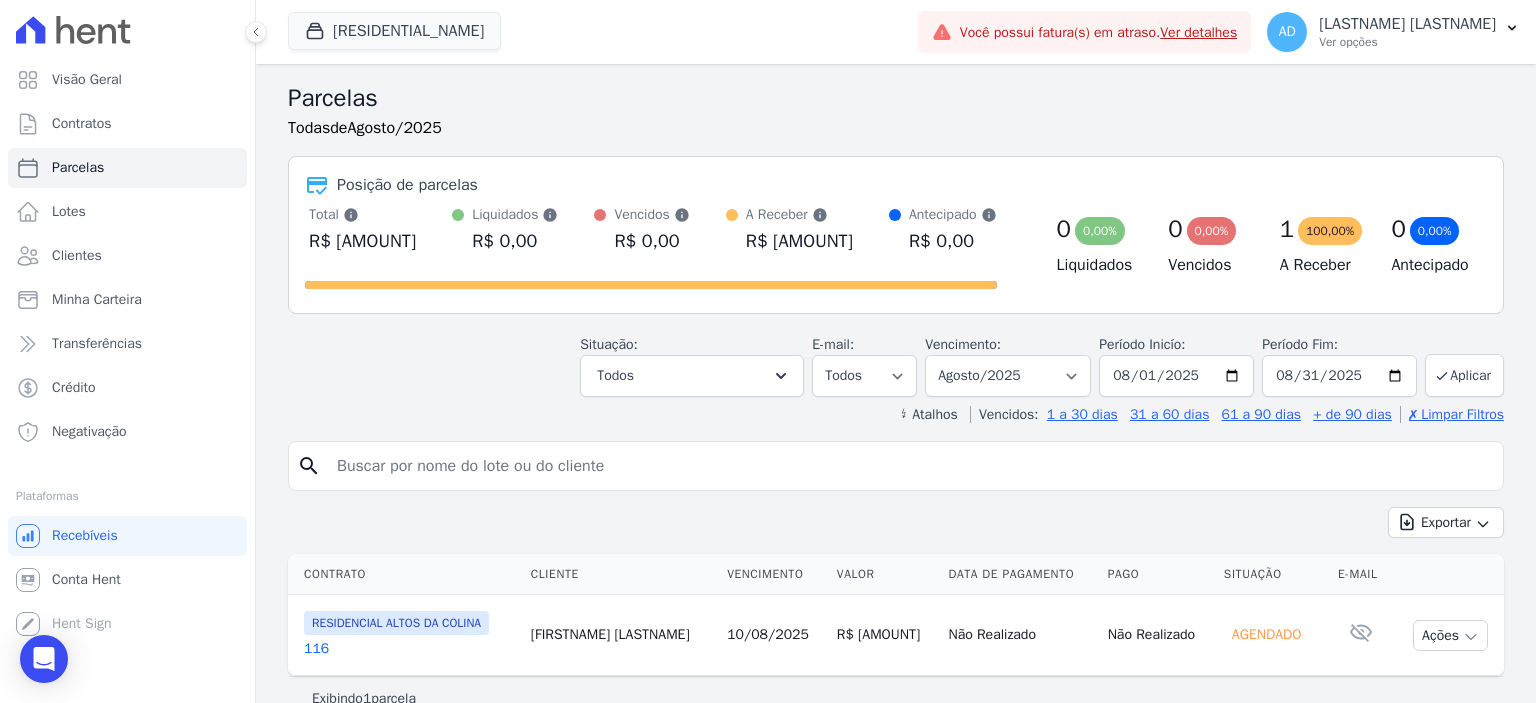 drag, startPoint x: 733, startPoint y: 633, endPoint x: 682, endPoint y: 648, distance: 53.160137 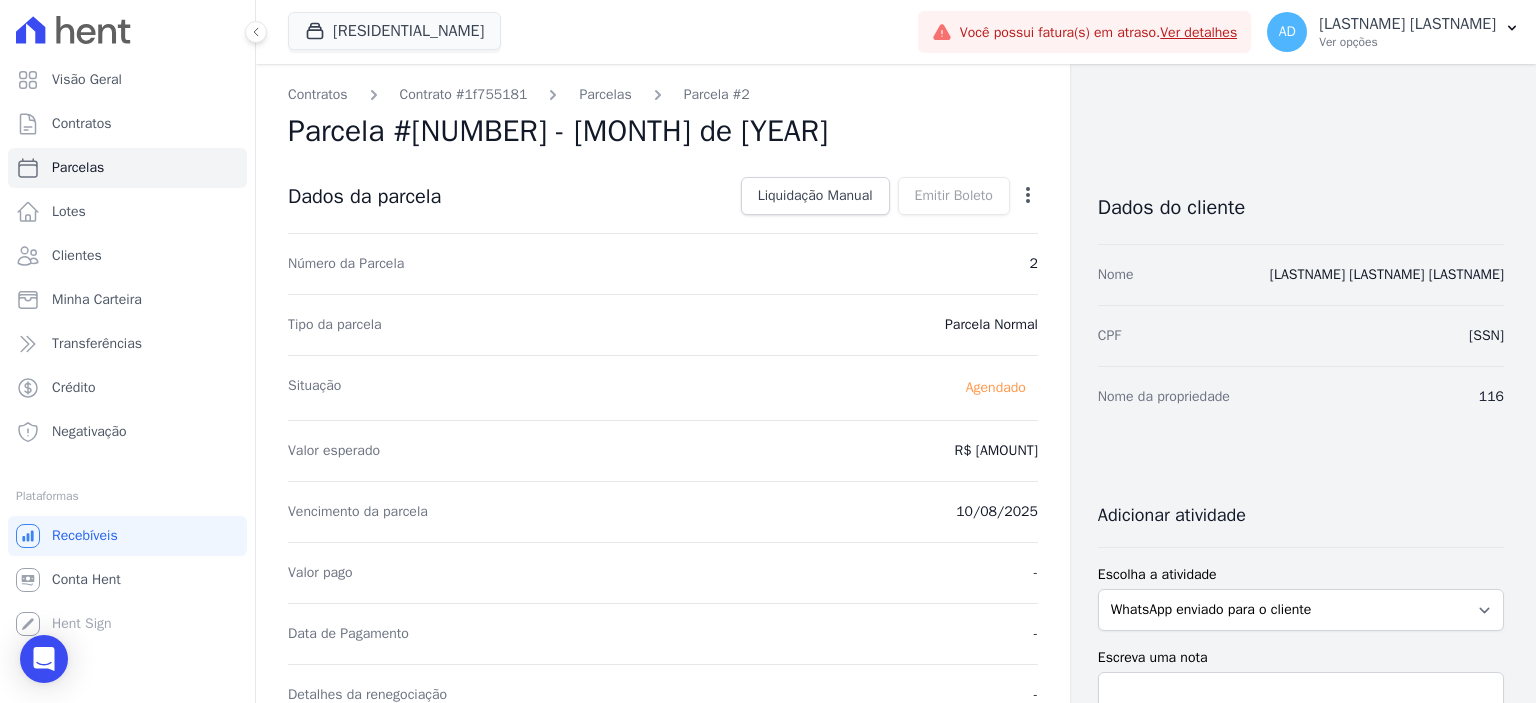 click 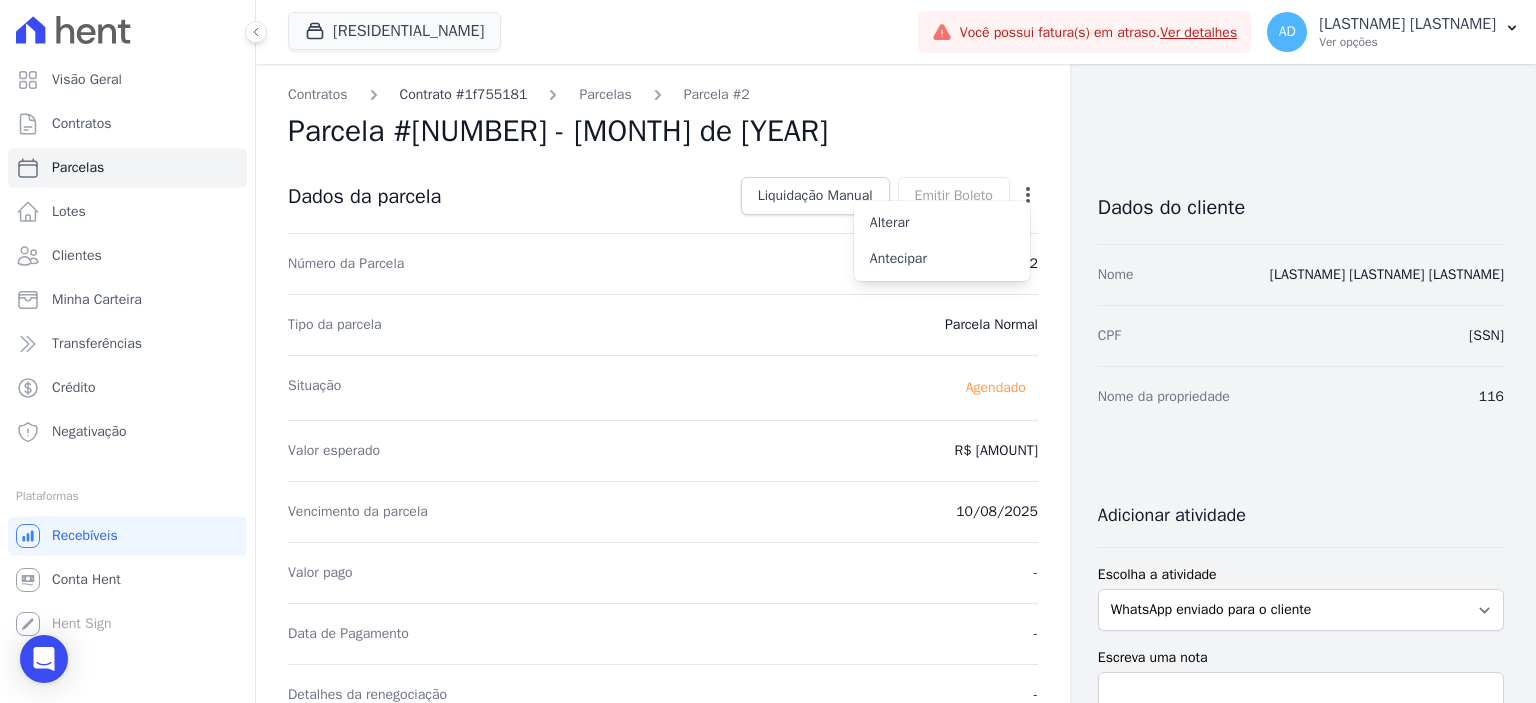 click on "Contrato
#1f755181" at bounding box center [464, 94] 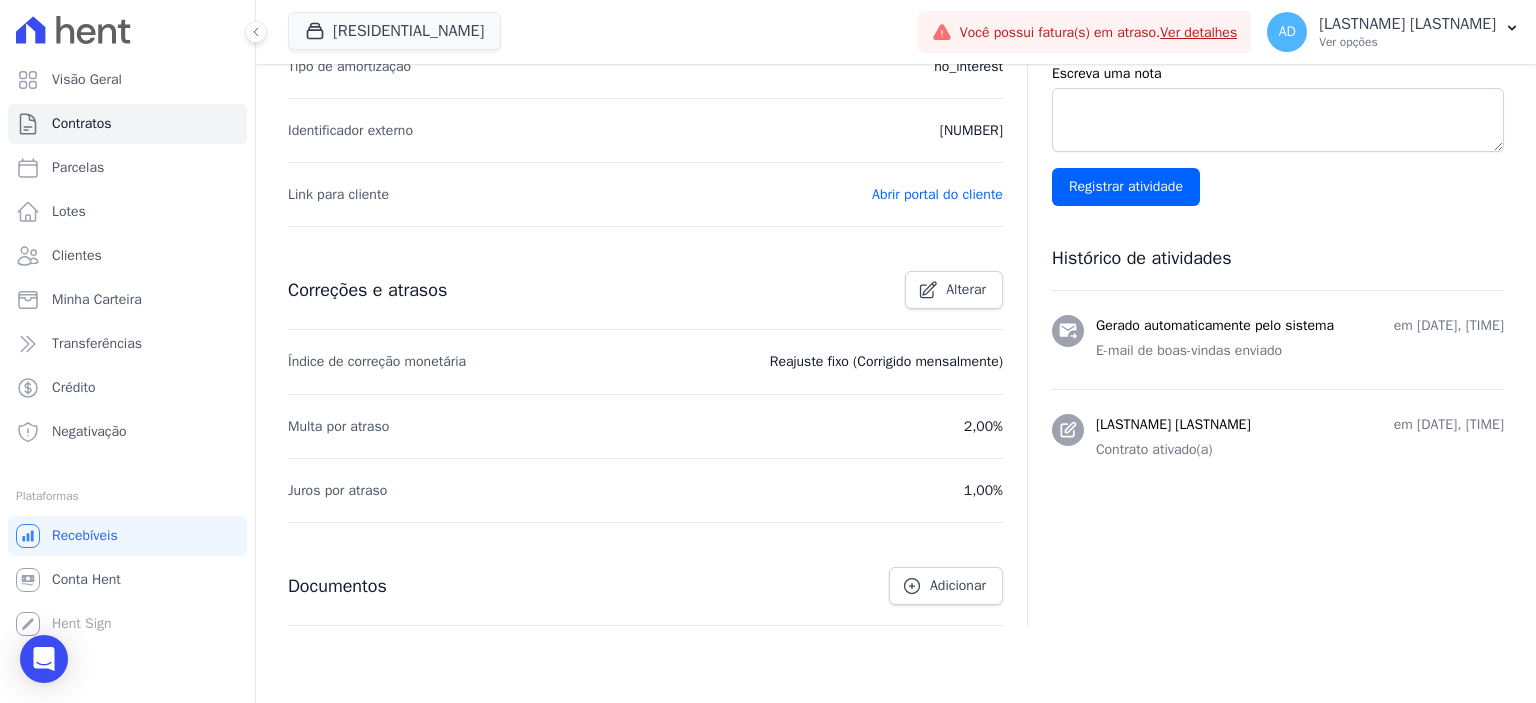 scroll, scrollTop: 684, scrollLeft: 0, axis: vertical 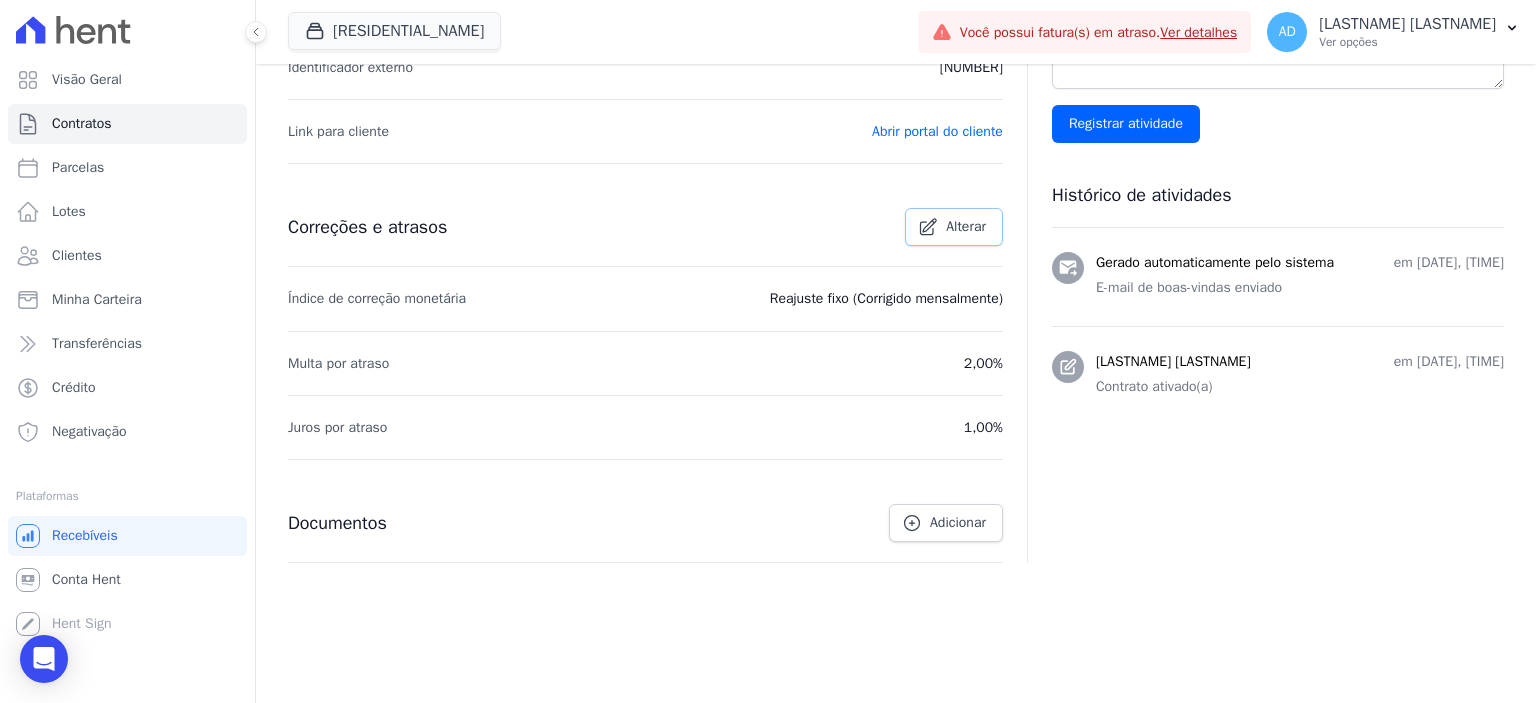 click on "Alterar" at bounding box center (966, 227) 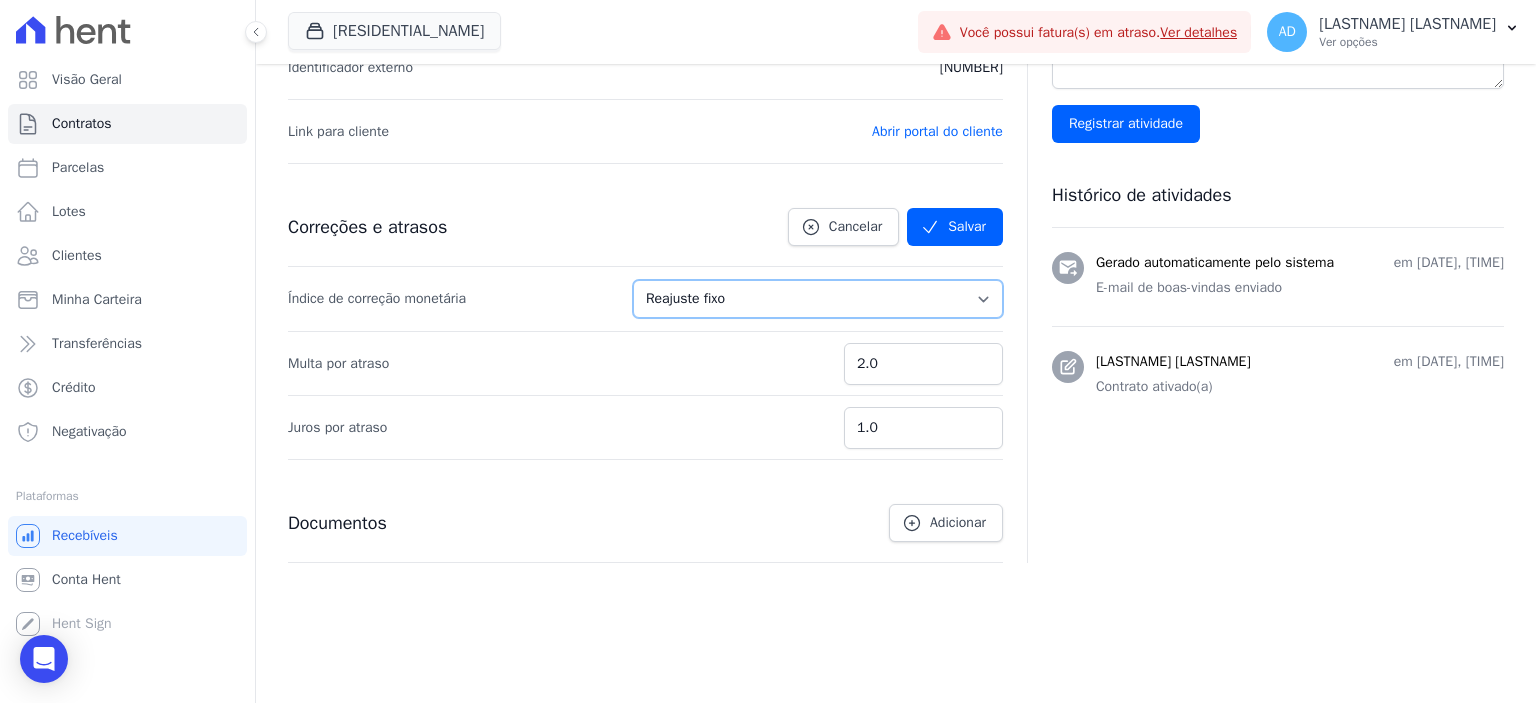 click on "Sem reajuste
Média dos últimos 12 meses acumulado de INCCM
Média dos últimos 12 meses acumulado de IPCA
DI
Reajuste fixo
ICCRJ
IGPDI
IGPM
INCCDI
INCCM
INPC
IPCA
TR" at bounding box center (818, 299) 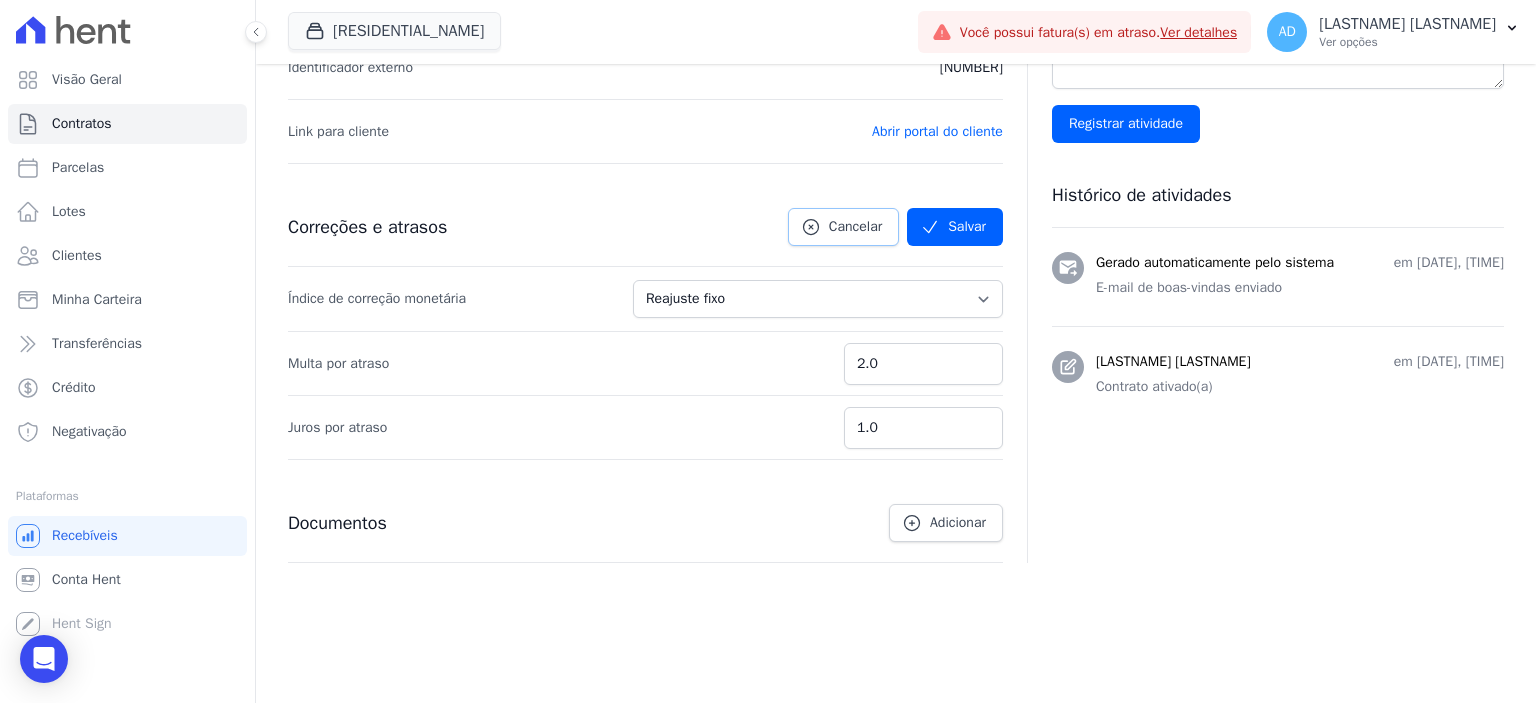 click on "Cancelar" at bounding box center (843, 227) 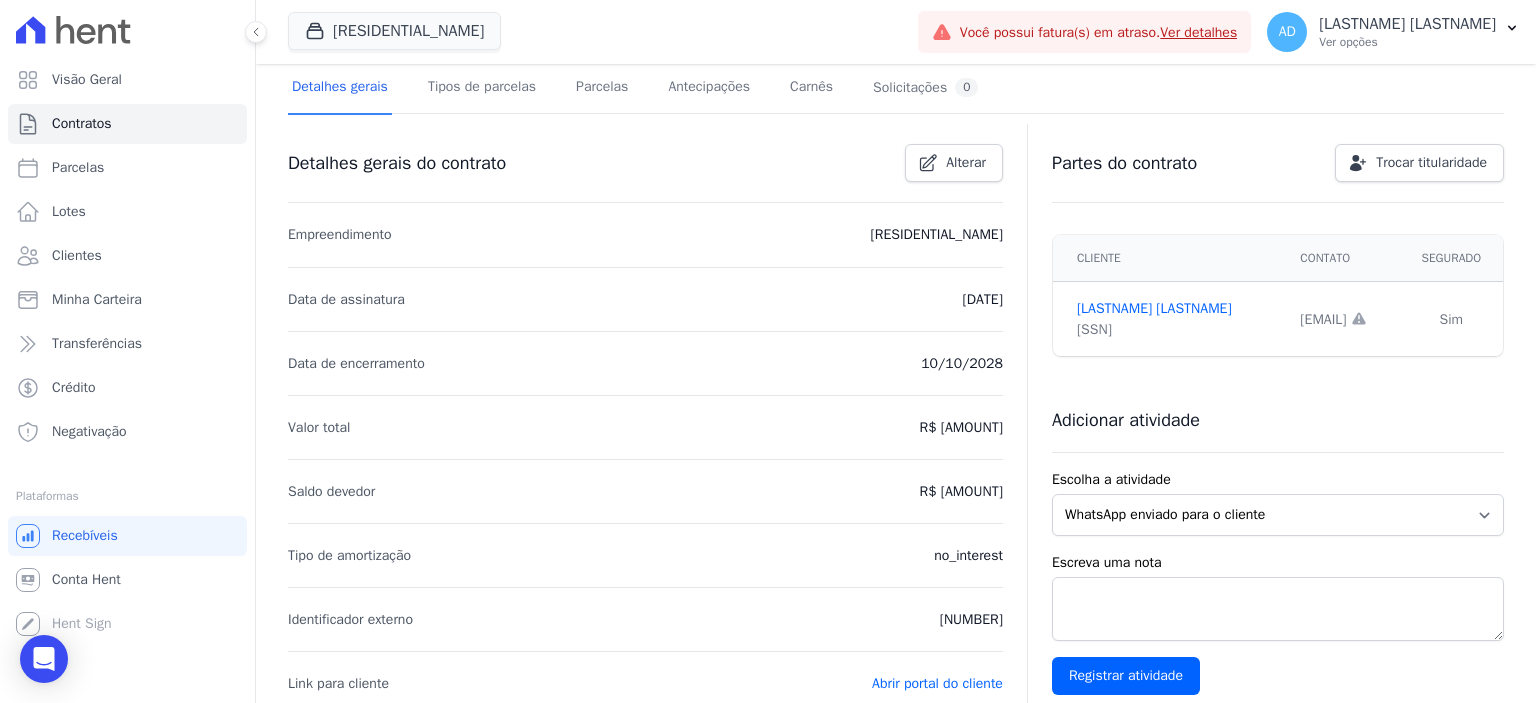 scroll, scrollTop: 0, scrollLeft: 0, axis: both 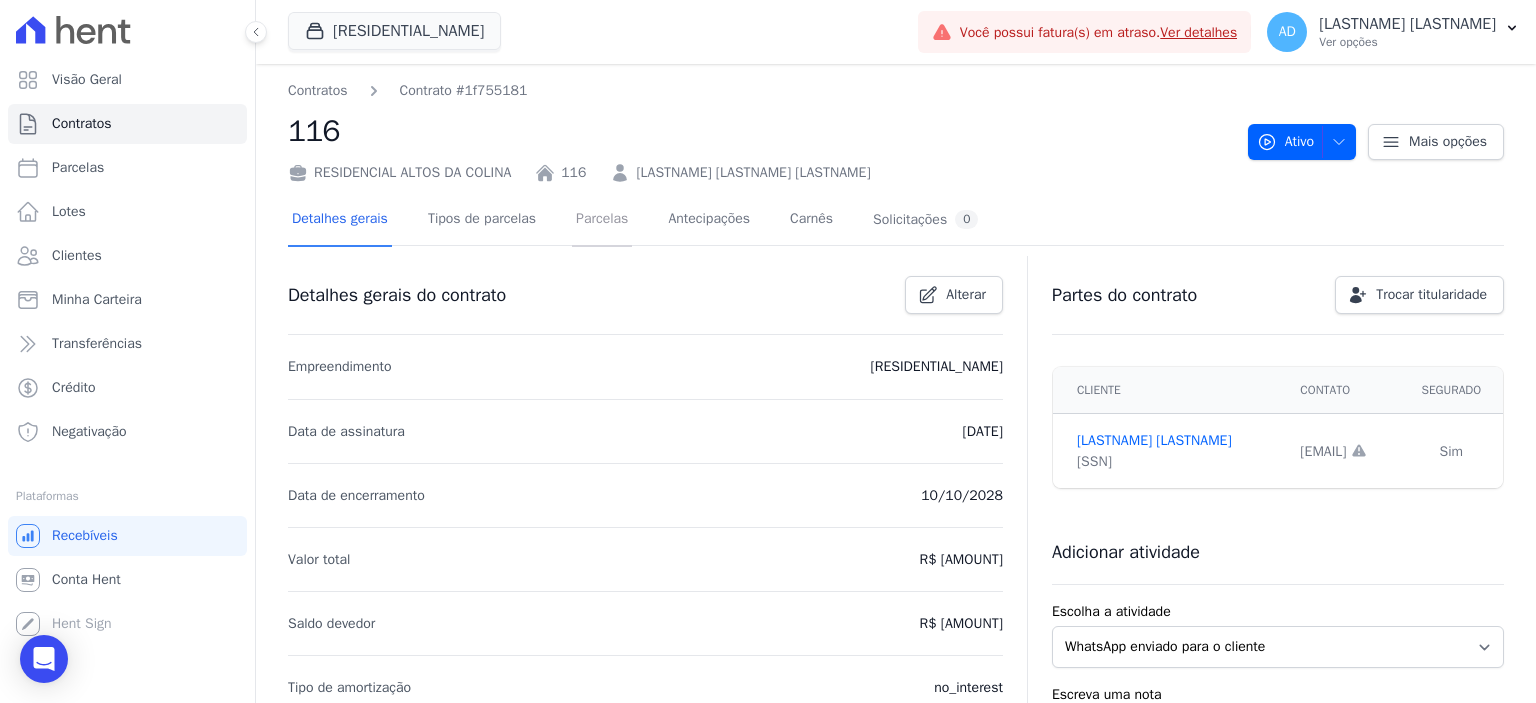 click on "Parcelas" at bounding box center (602, 220) 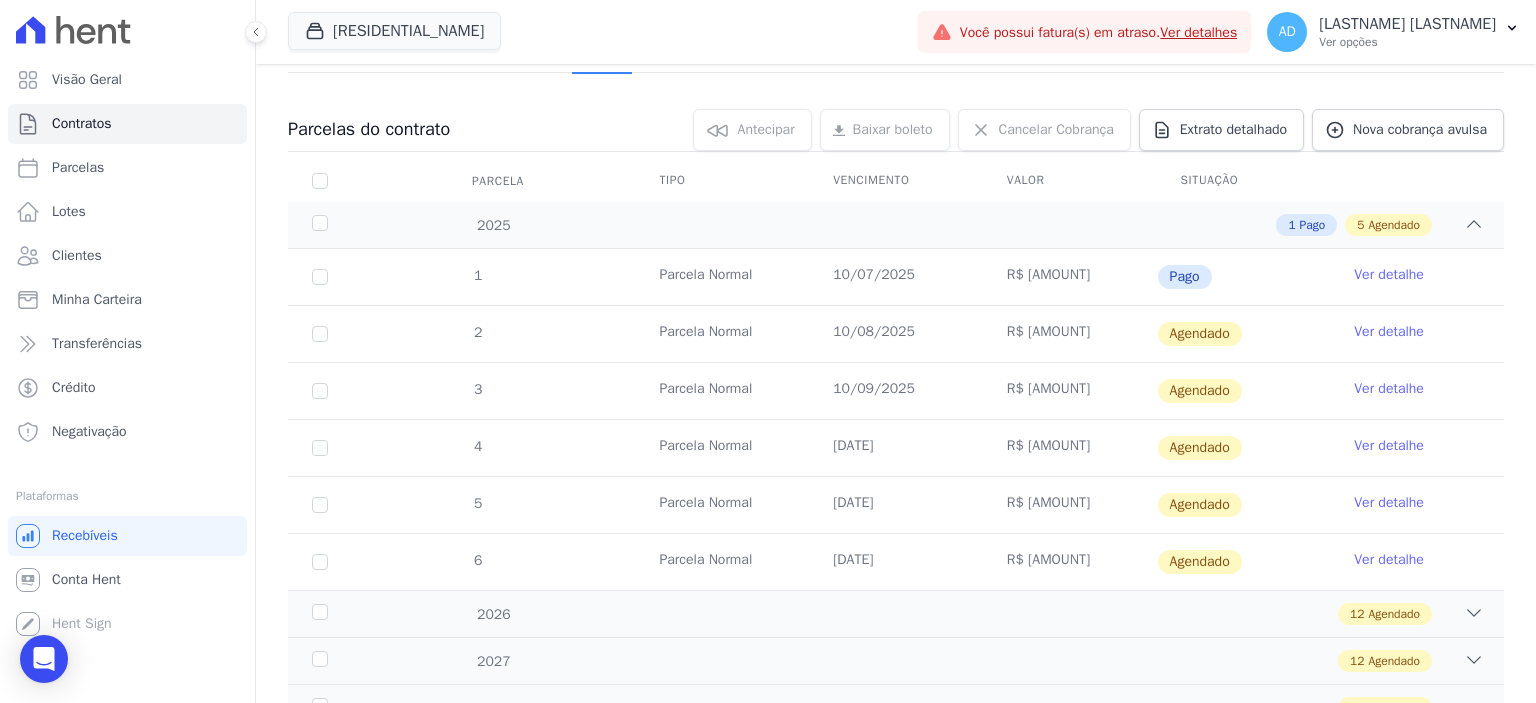 scroll, scrollTop: 200, scrollLeft: 0, axis: vertical 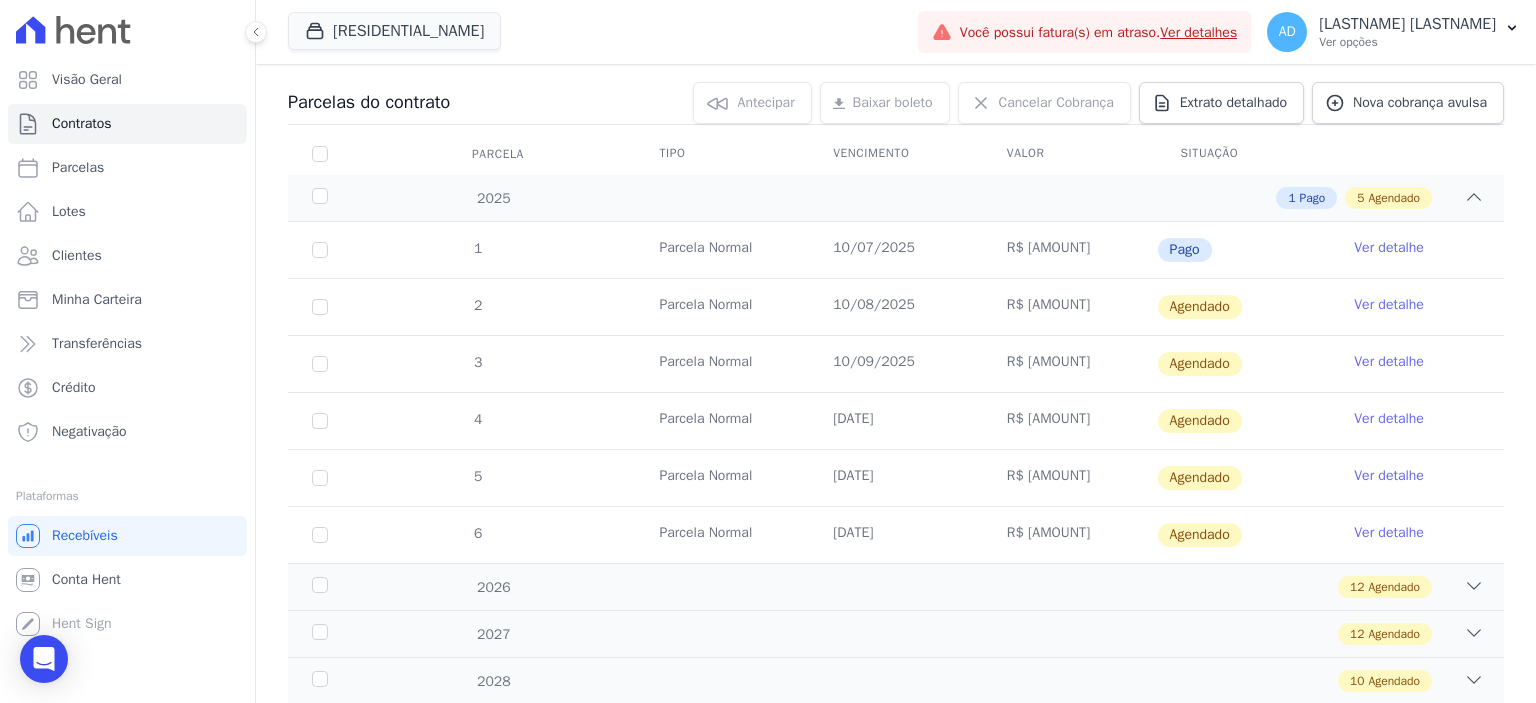 click on "Ver detalhe" at bounding box center (1389, 305) 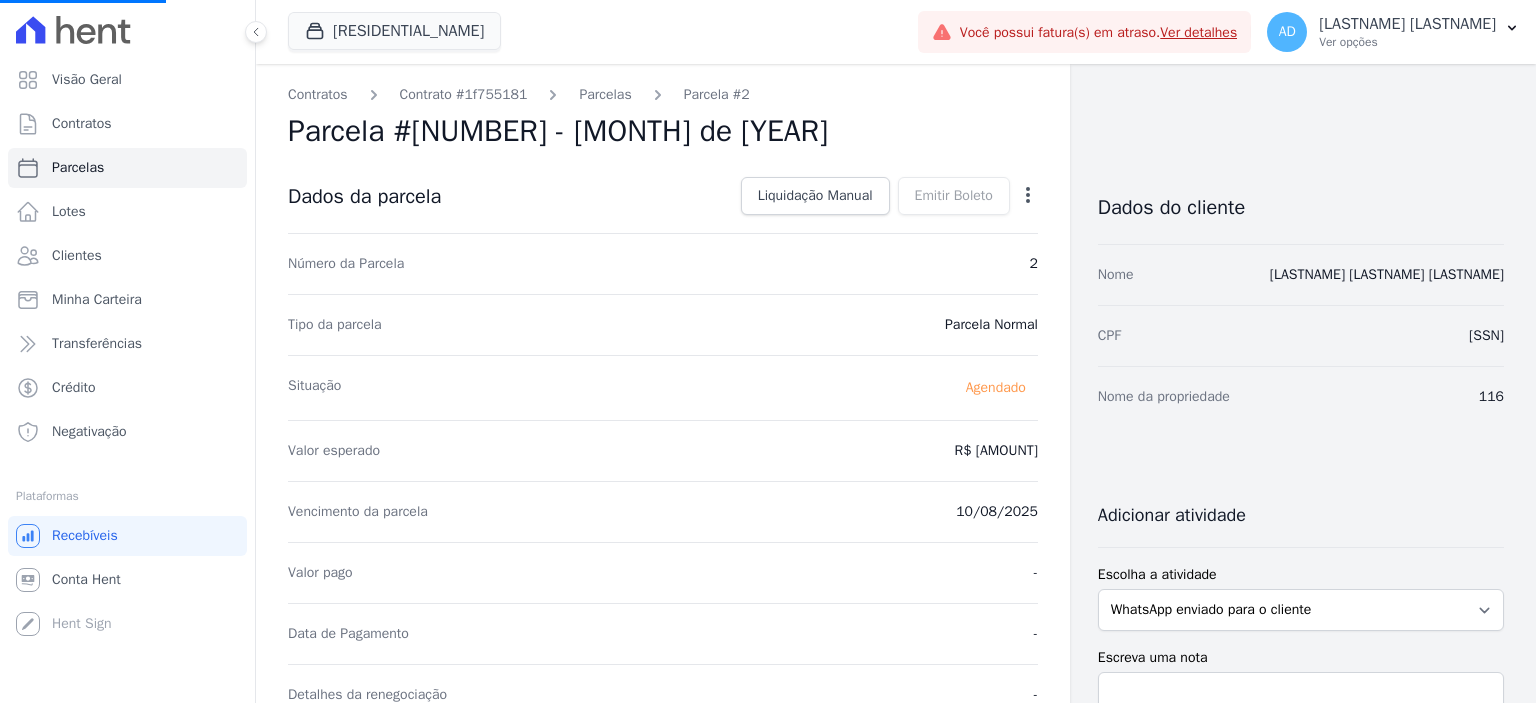 click 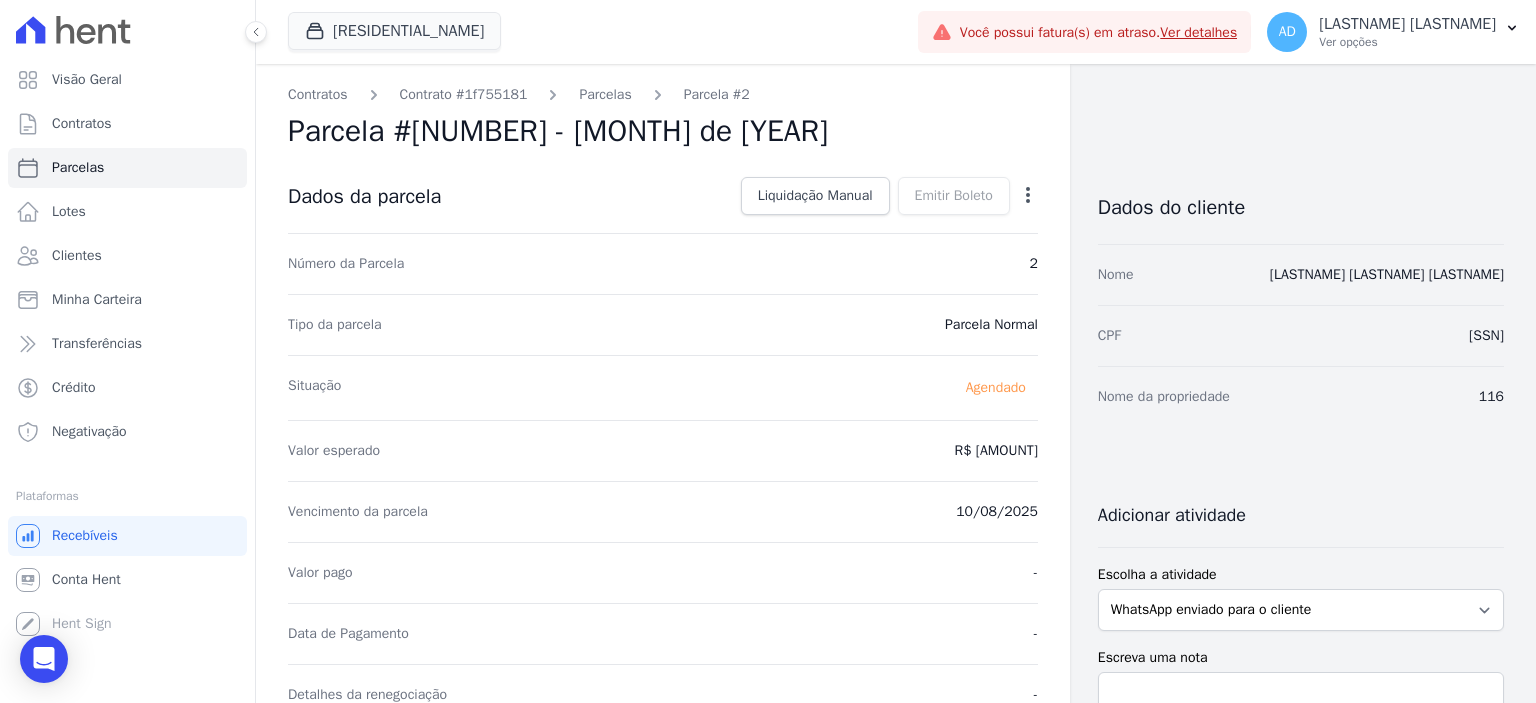 click 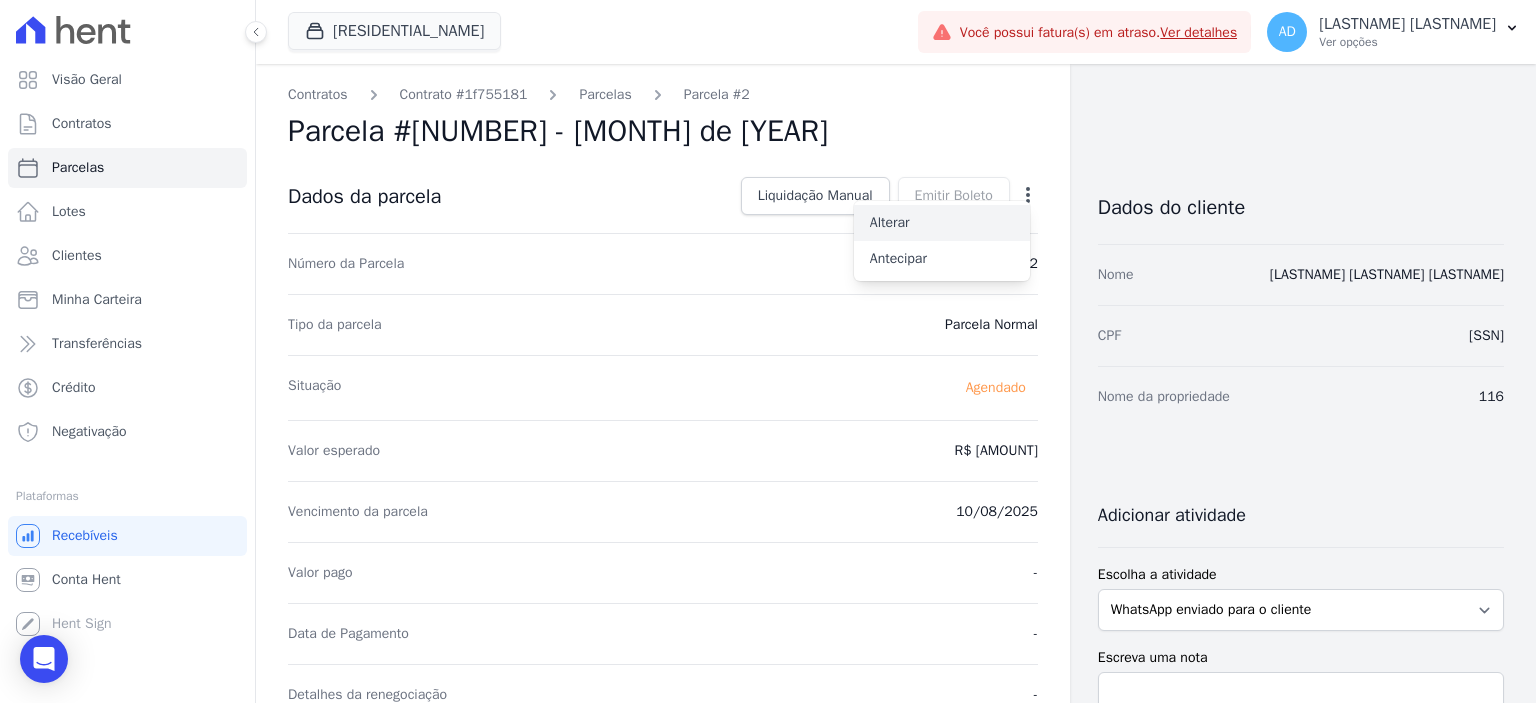click on "Alterar" at bounding box center [942, 223] 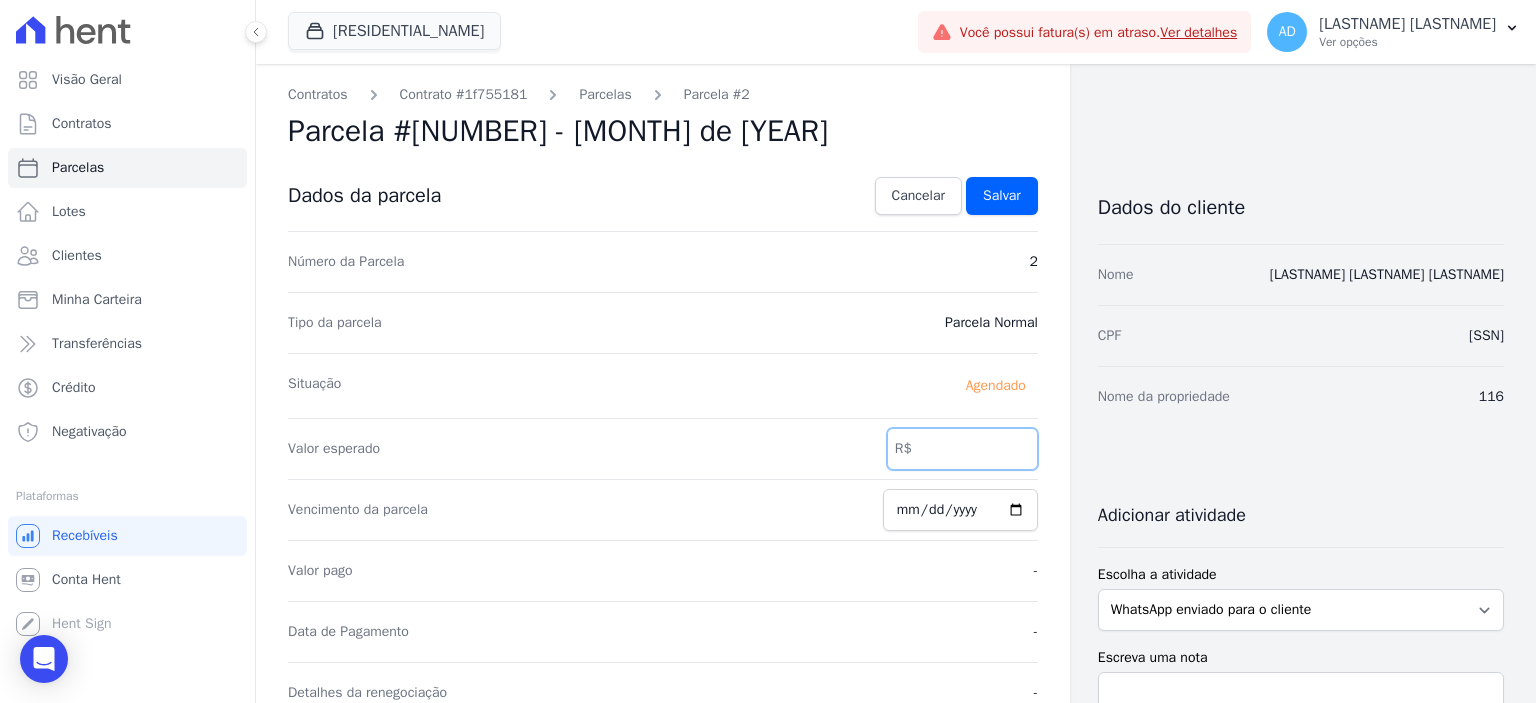 click on "973.94" at bounding box center [962, 449] 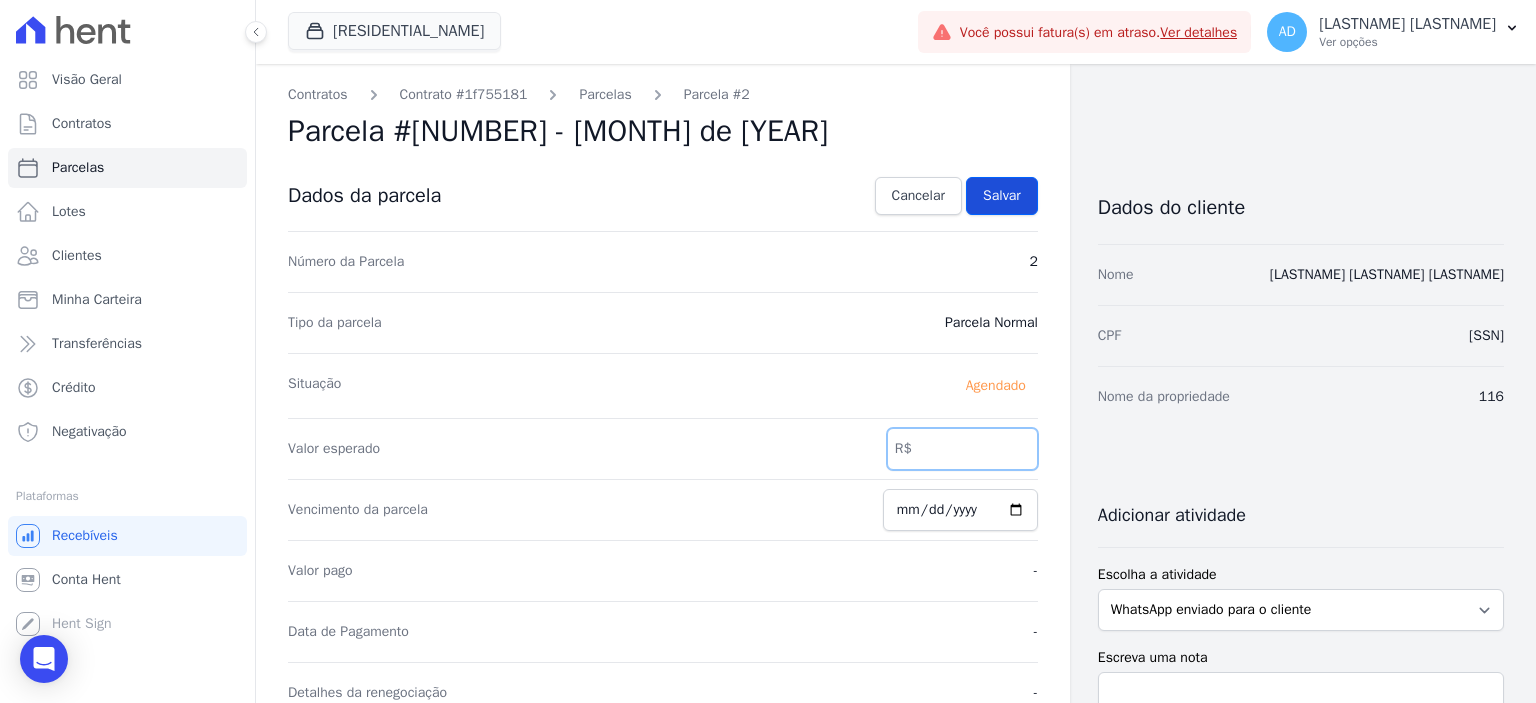 type on "986.41" 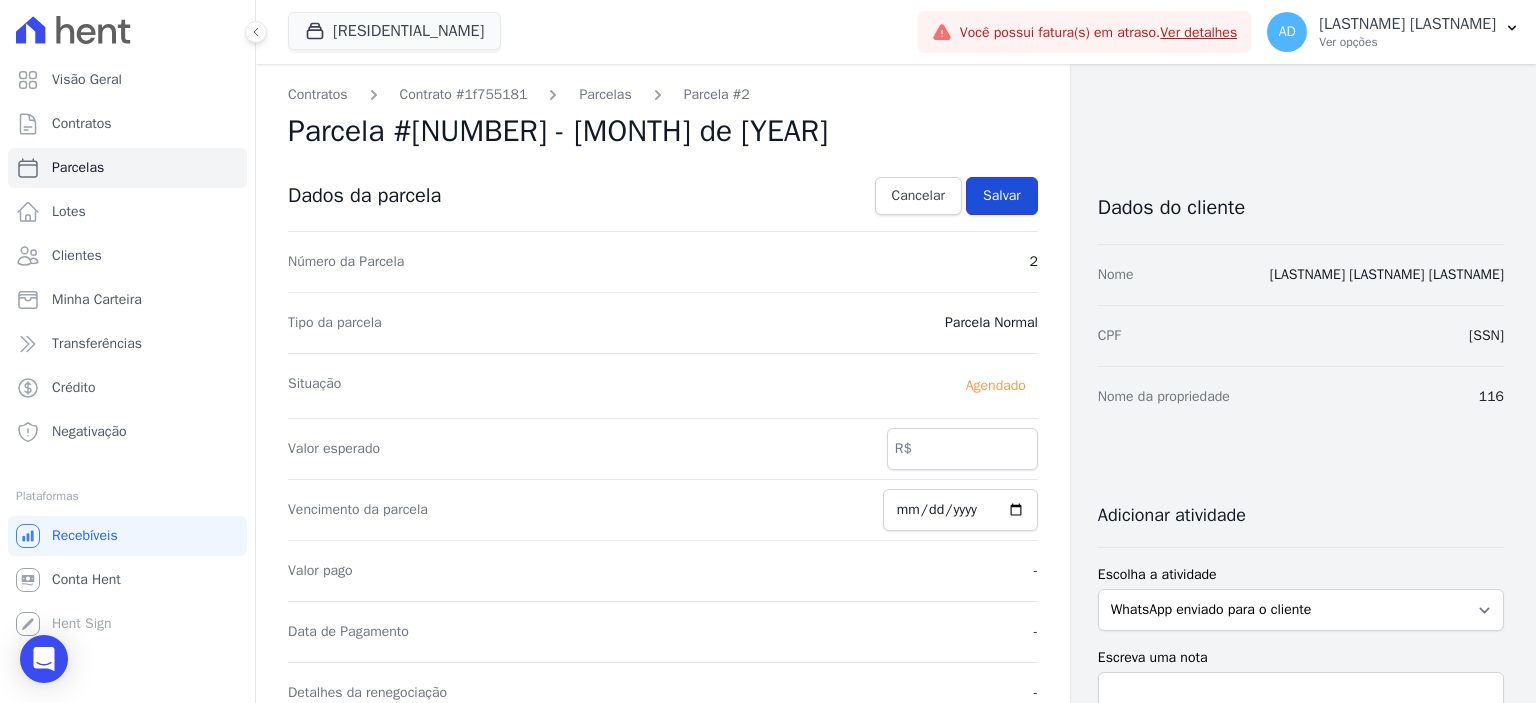 click on "Salvar" at bounding box center [1002, 196] 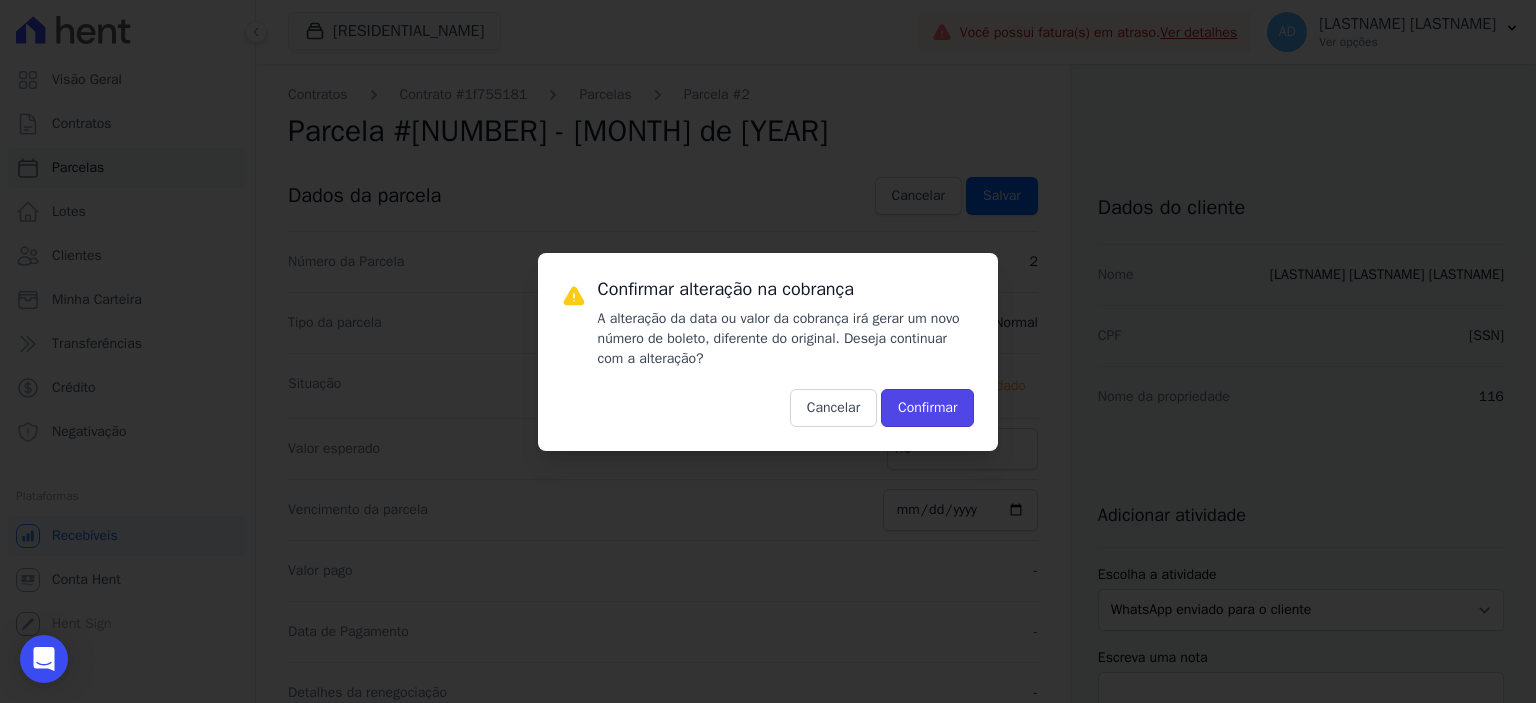 drag, startPoint x: 912, startPoint y: 423, endPoint x: 860, endPoint y: 454, distance: 60.53924 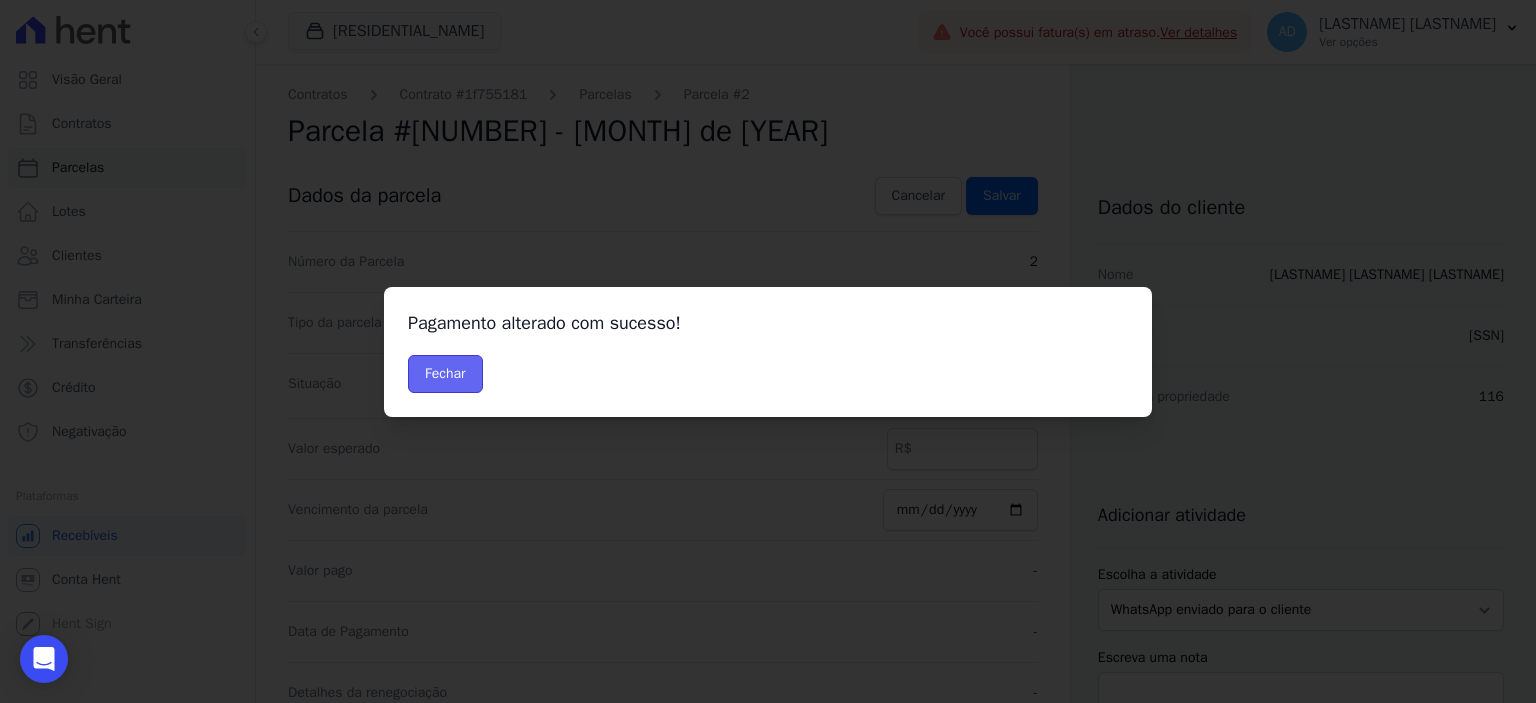 click on "Fechar" at bounding box center (445, 374) 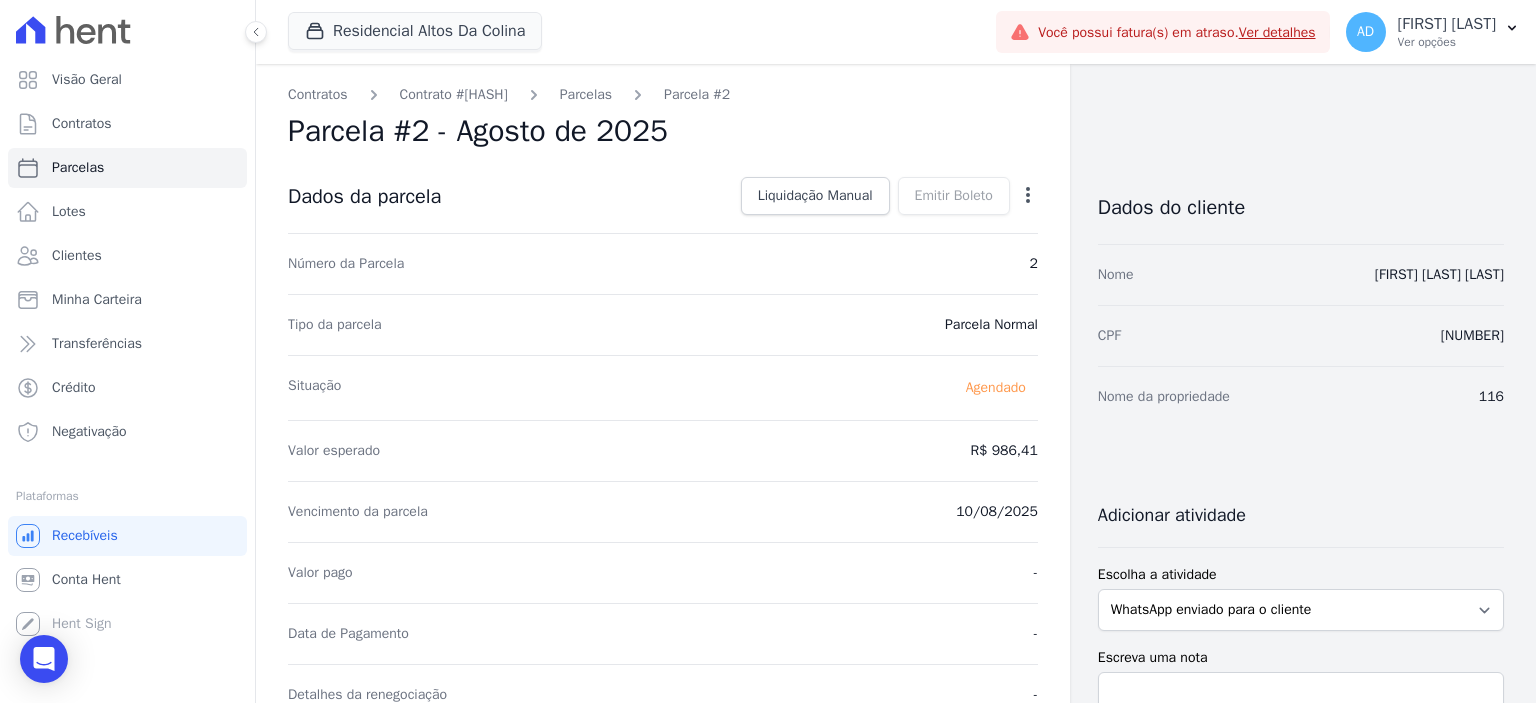 scroll, scrollTop: 0, scrollLeft: 0, axis: both 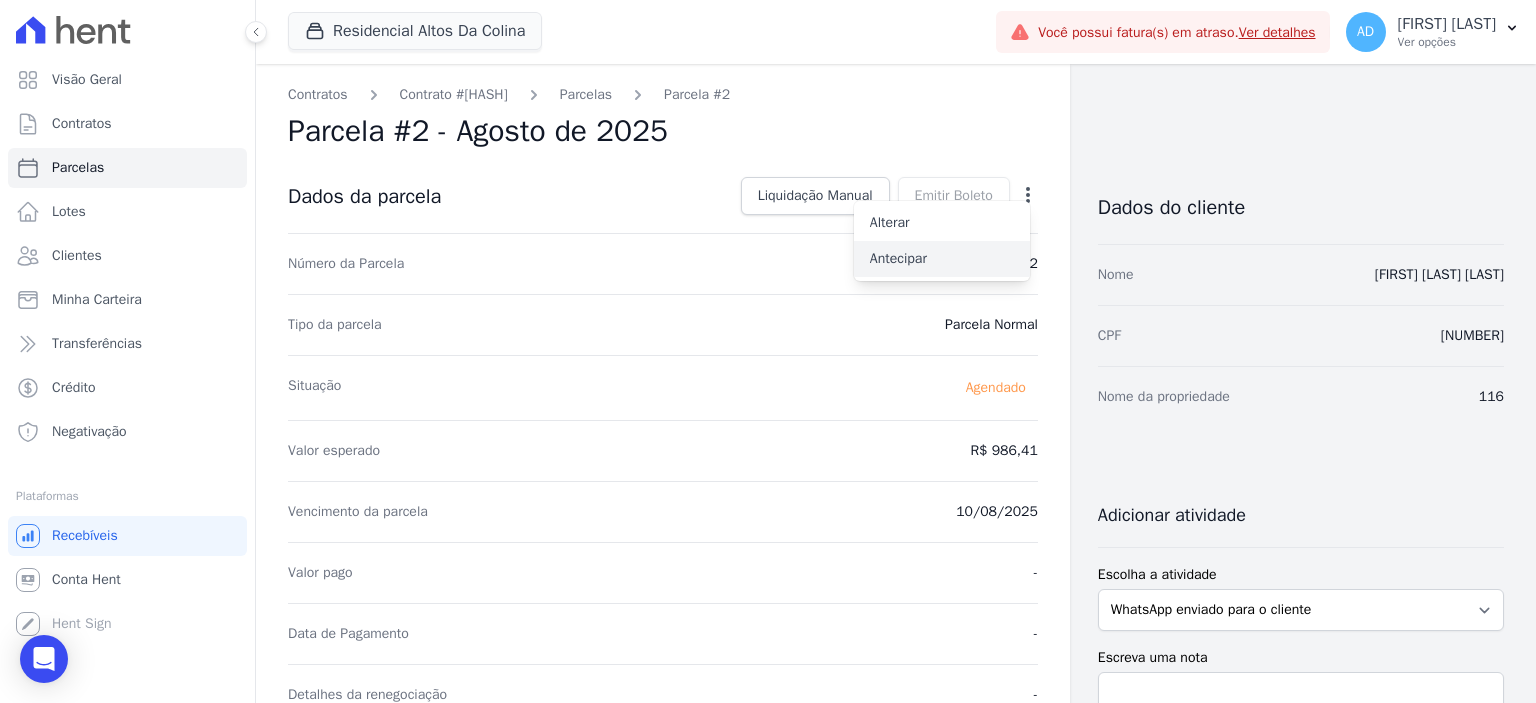 click on "Antecipar" at bounding box center (942, 259) 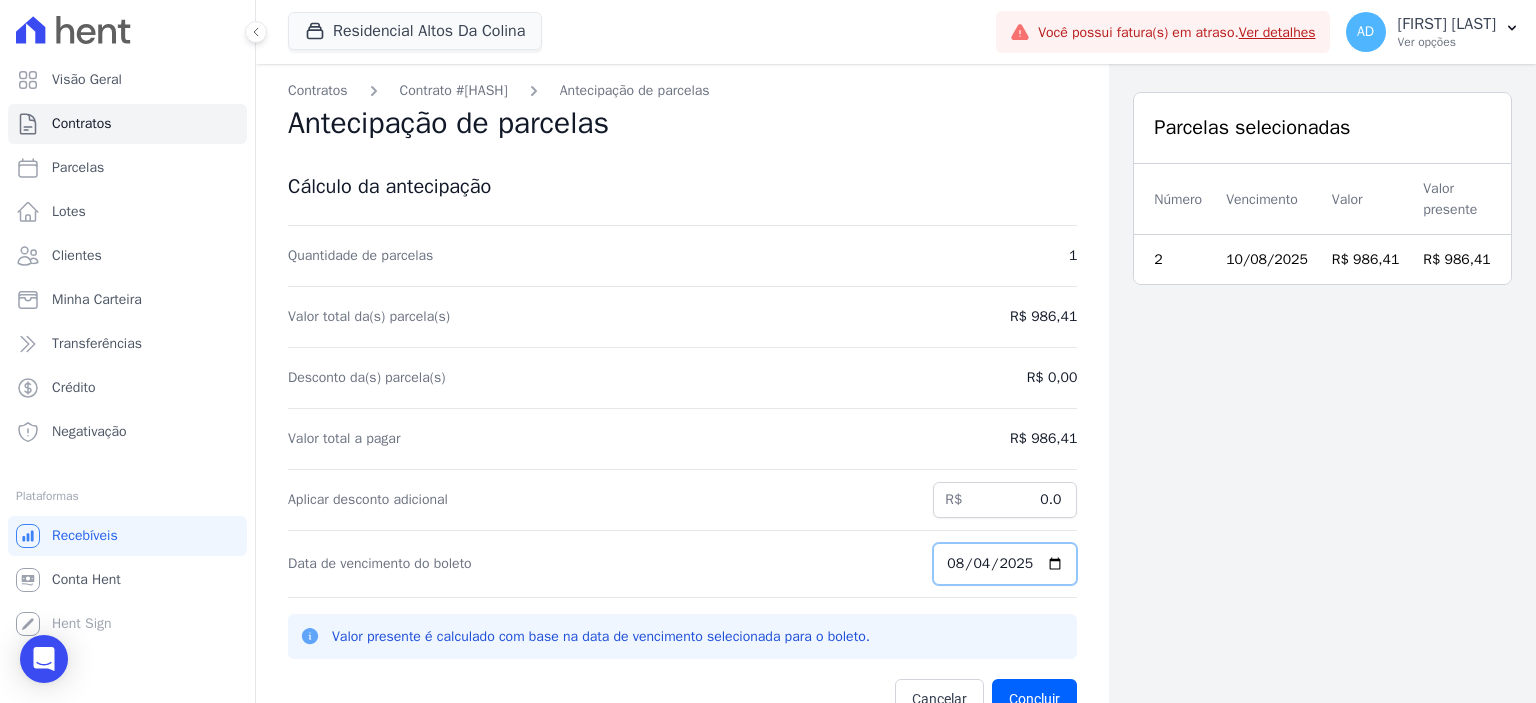 click on "2025-08-04" at bounding box center (1005, 564) 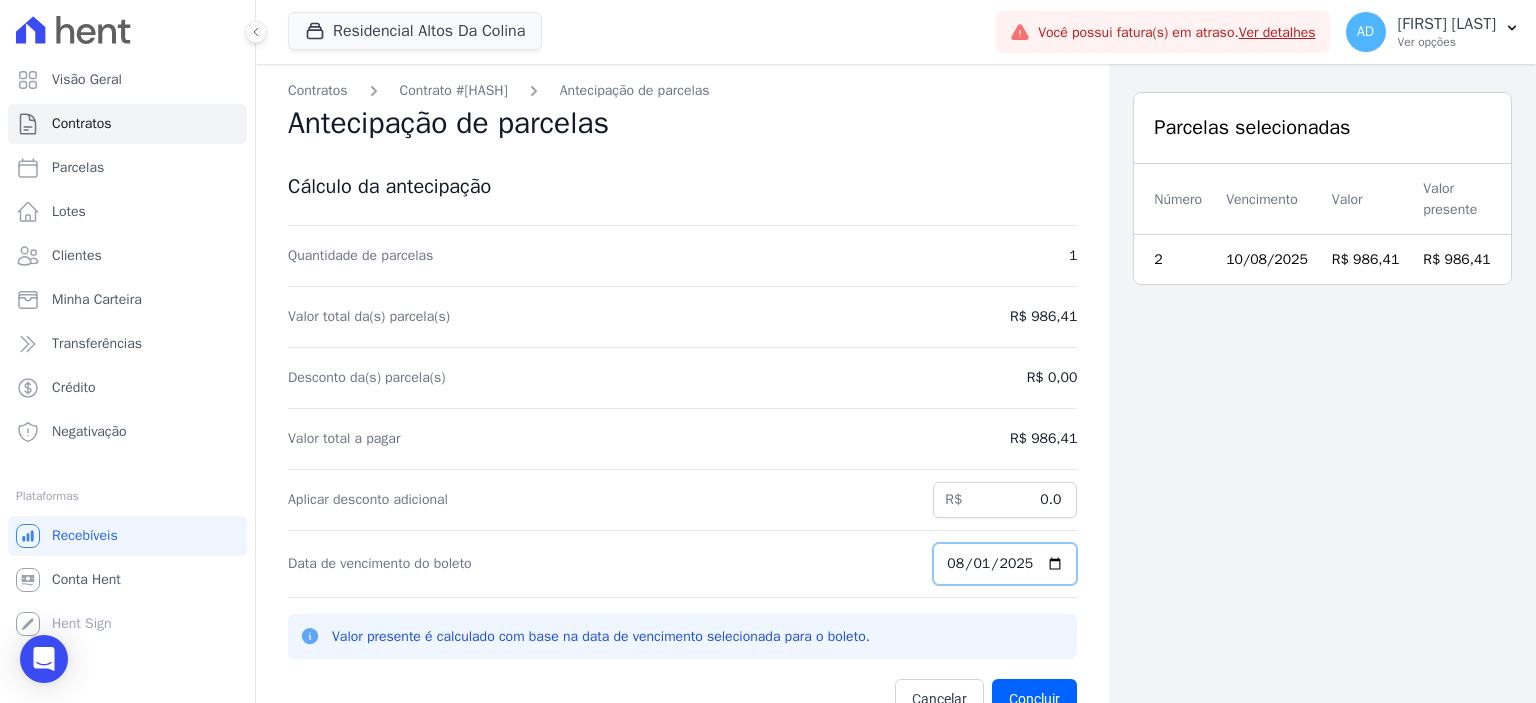 type on "2025-08-10" 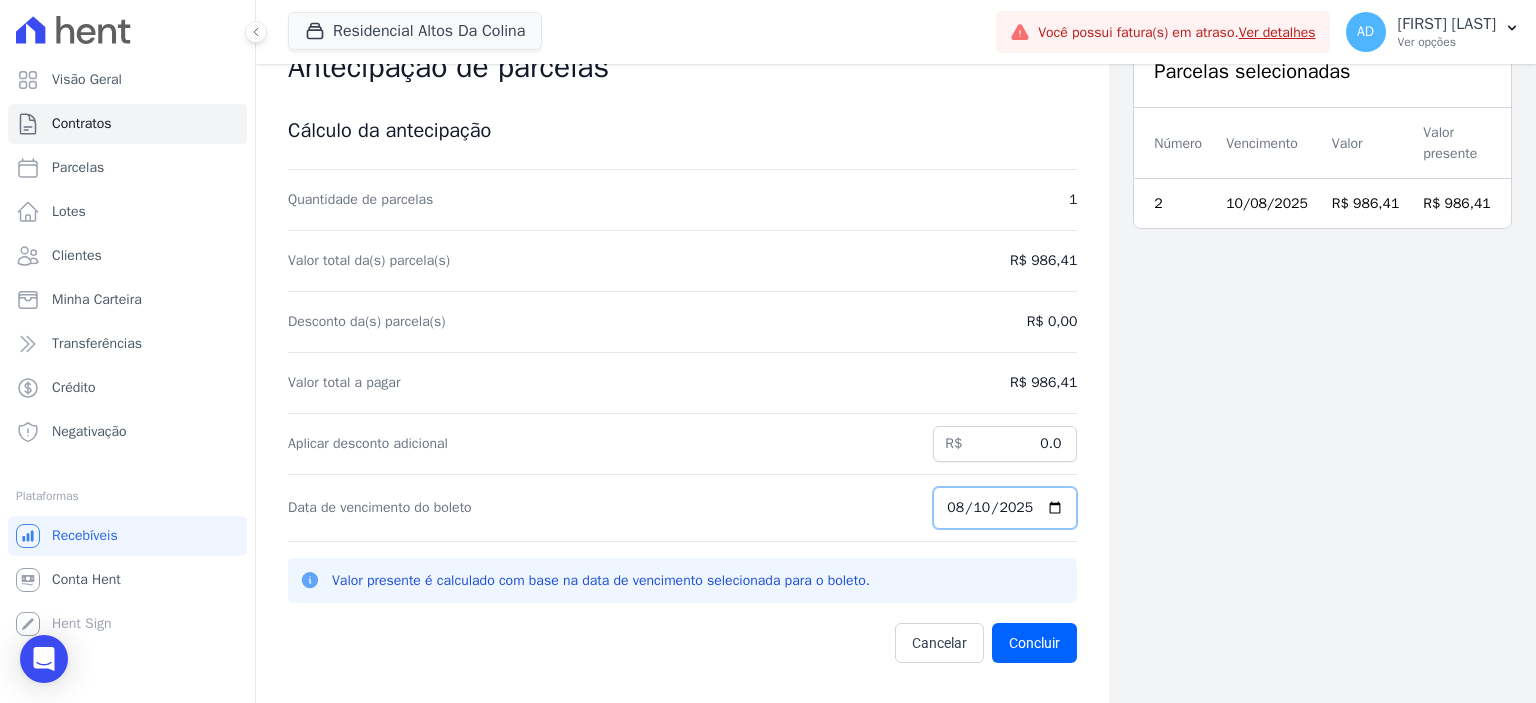 scroll, scrollTop: 64, scrollLeft: 0, axis: vertical 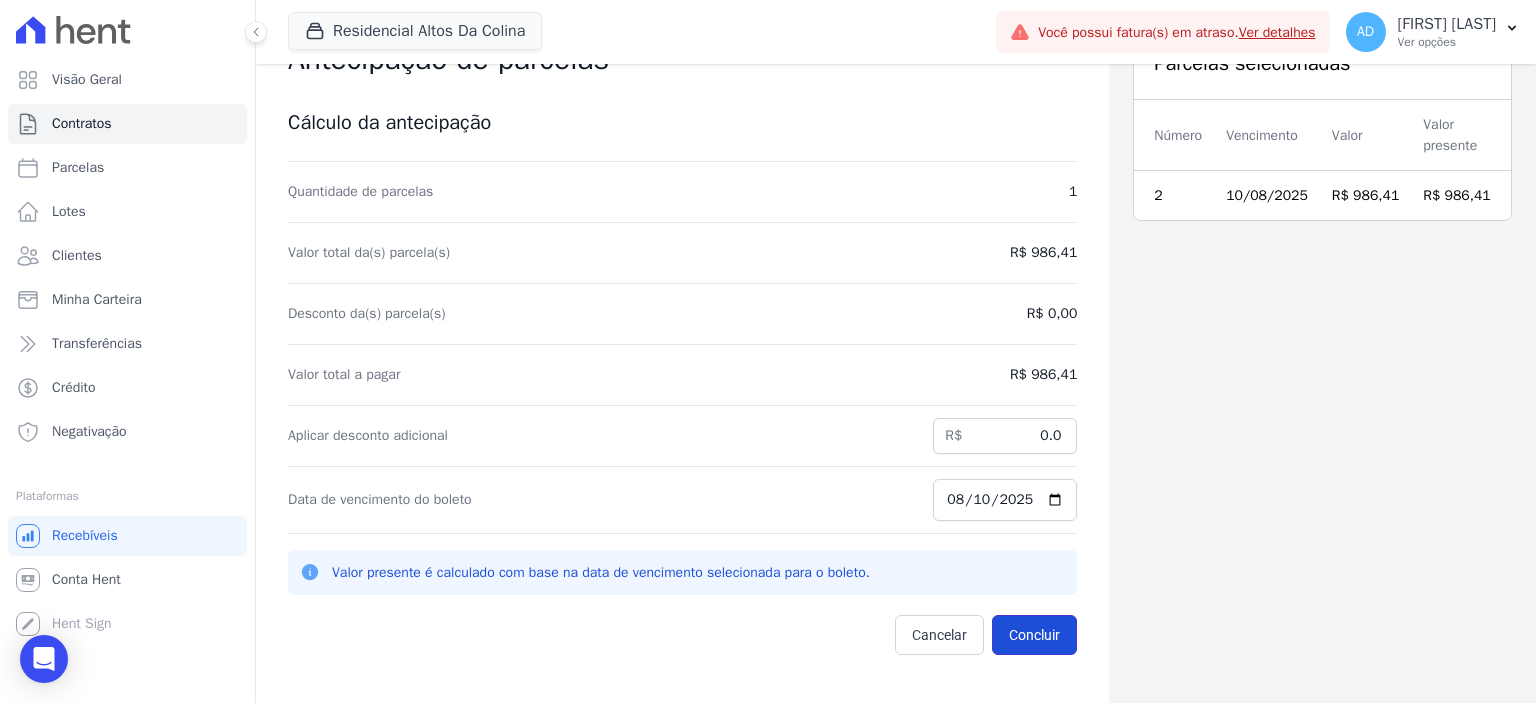 drag, startPoint x: 1010, startPoint y: 634, endPoint x: 997, endPoint y: 631, distance: 13.341664 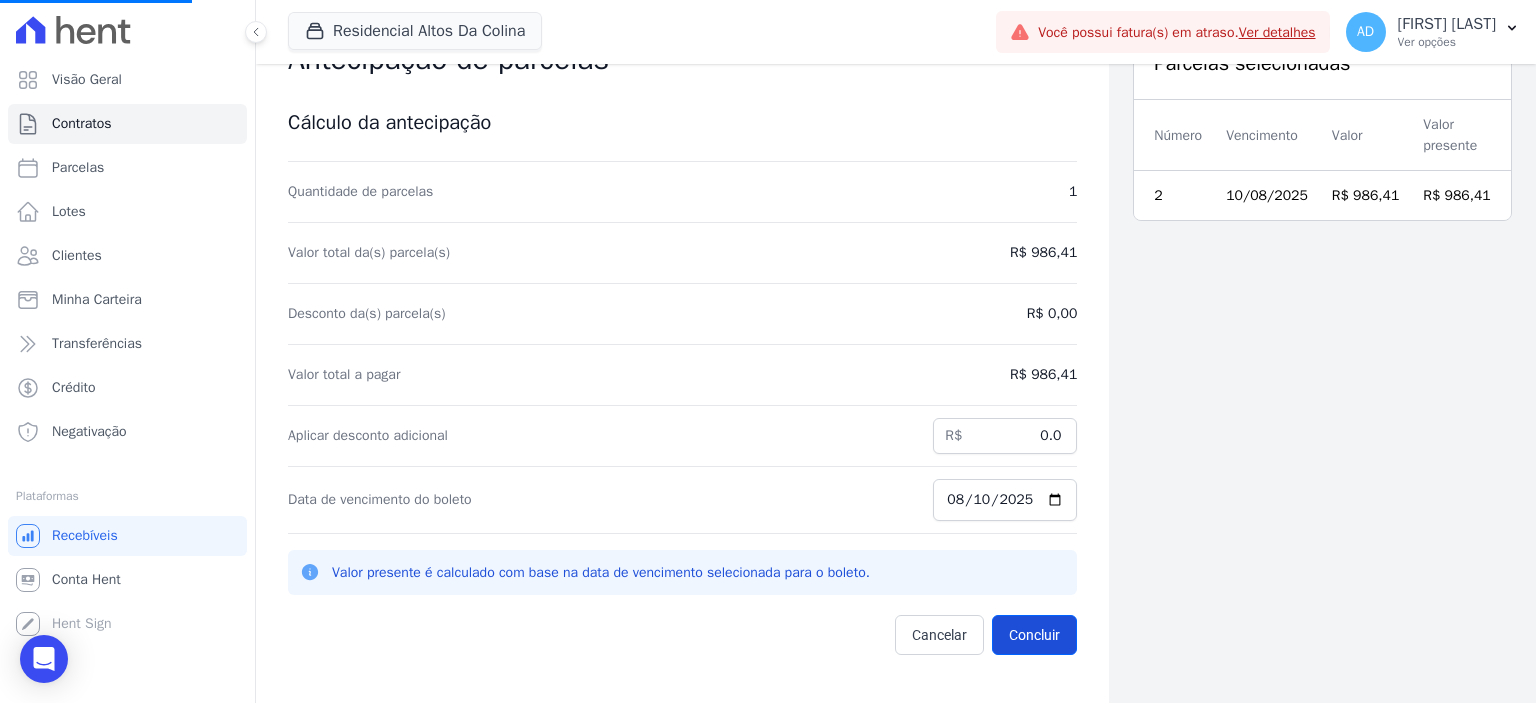 click on "Concluir" at bounding box center [1034, 635] 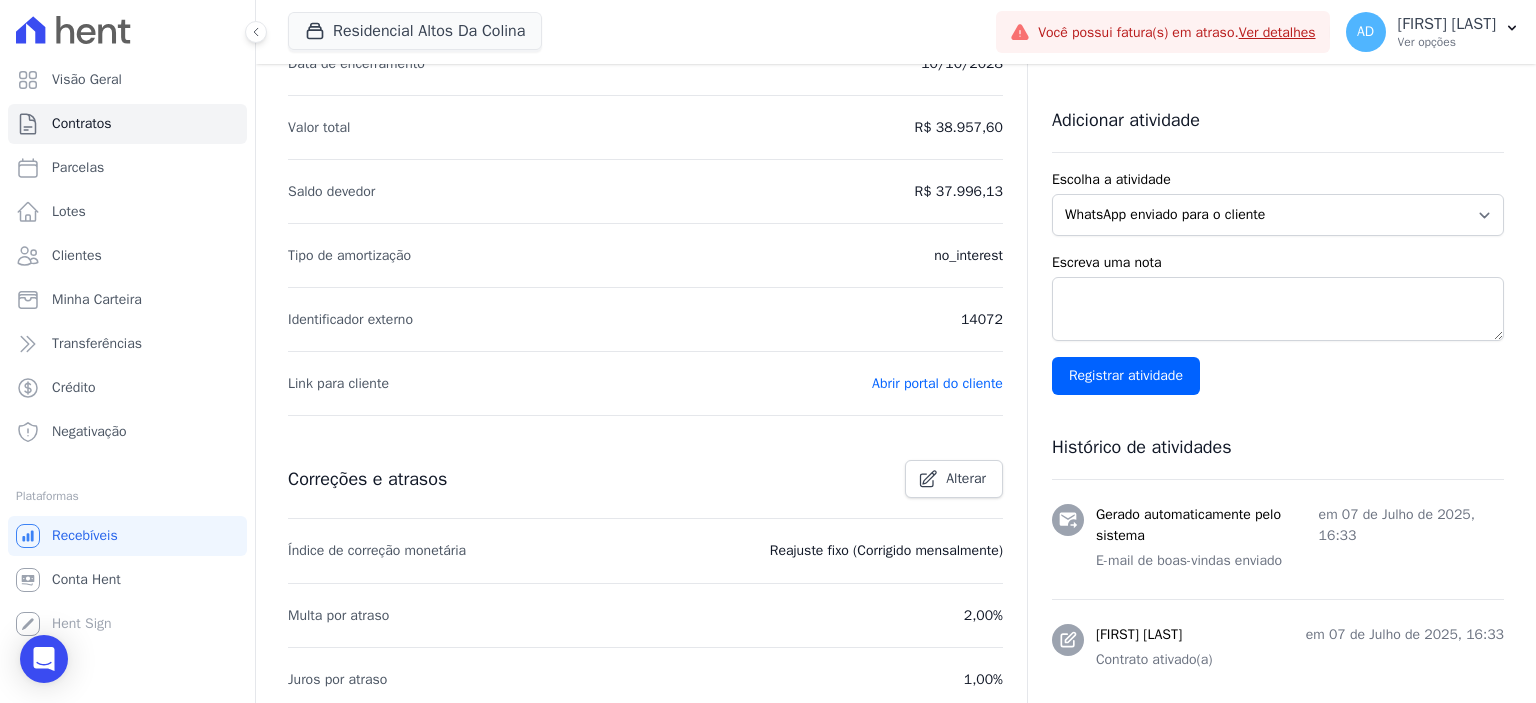 scroll, scrollTop: 0, scrollLeft: 0, axis: both 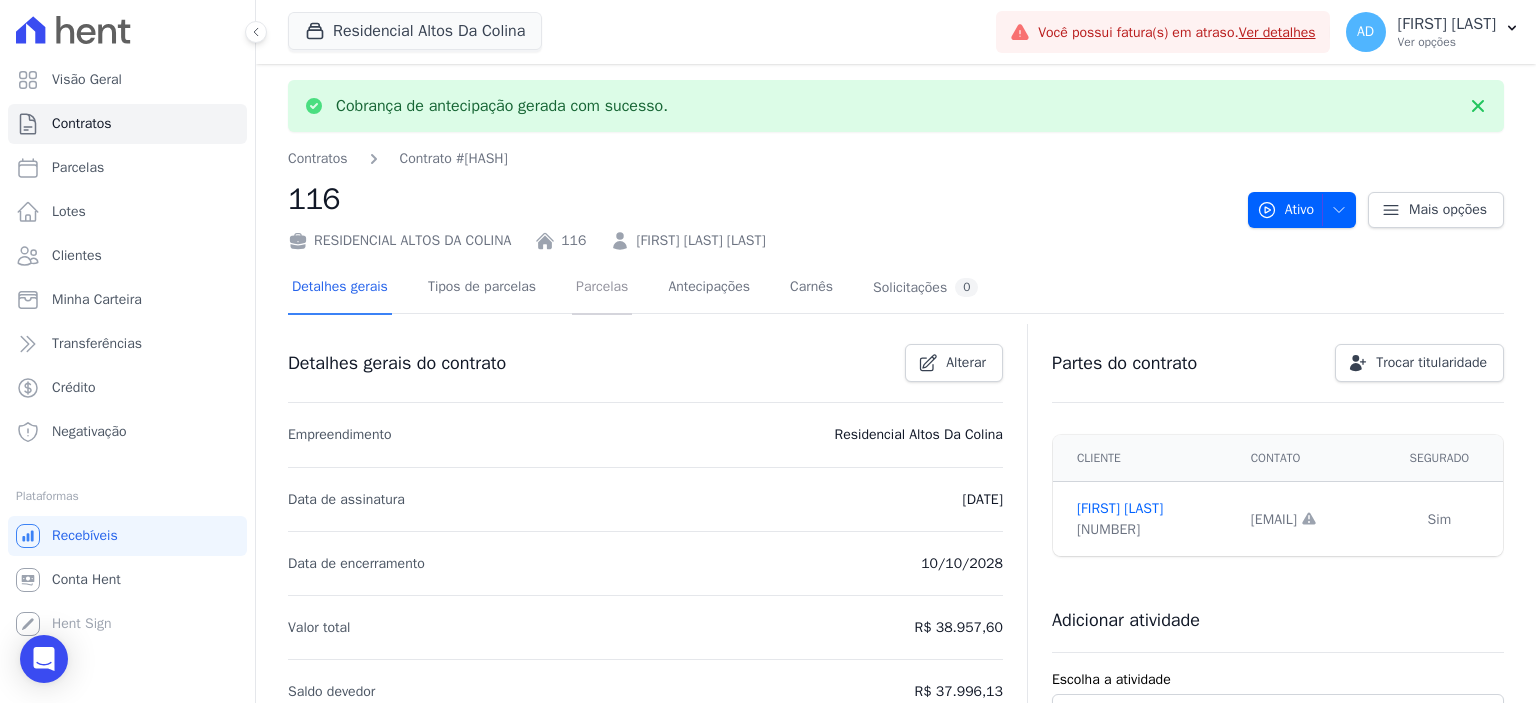 click on "Parcelas" at bounding box center [602, 288] 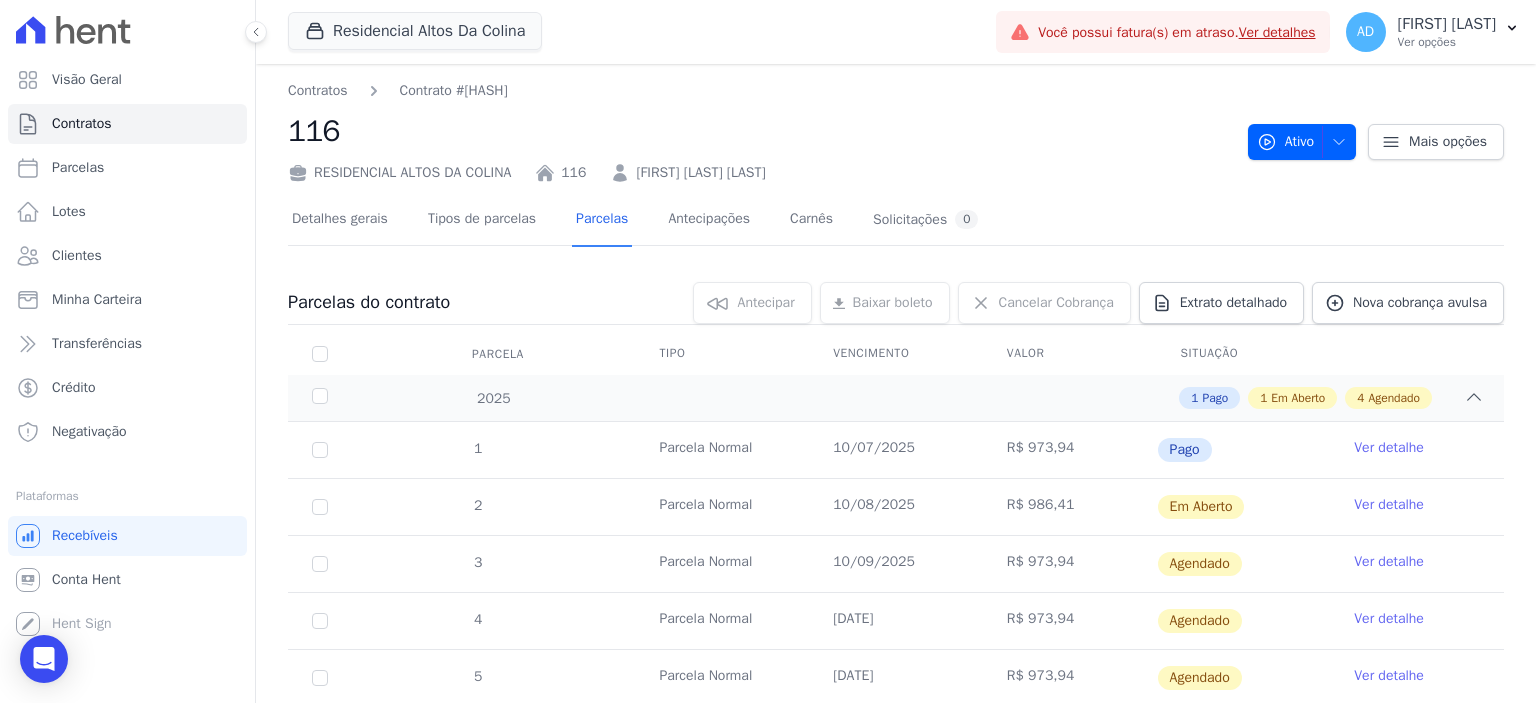 click on "Ver detalhe" at bounding box center [1389, 505] 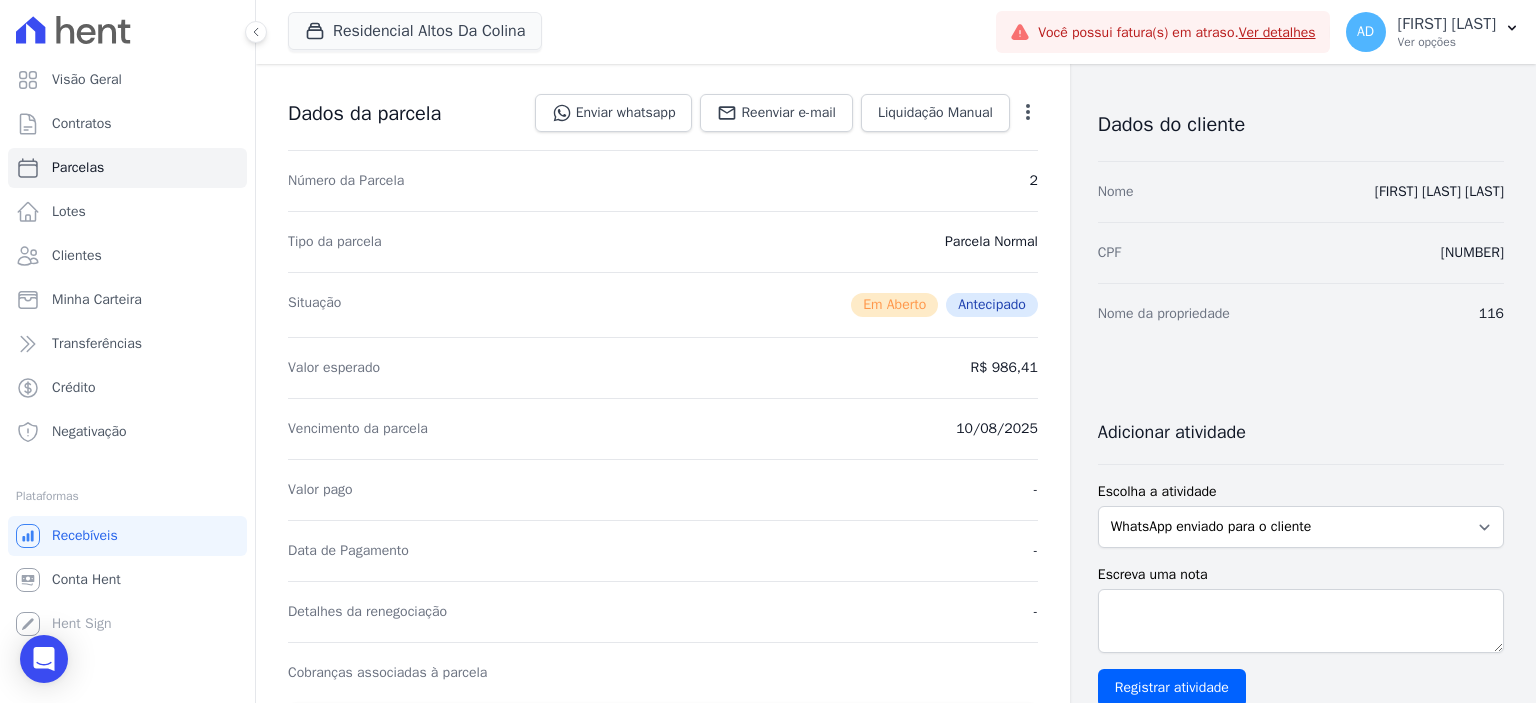 scroll, scrollTop: 0, scrollLeft: 0, axis: both 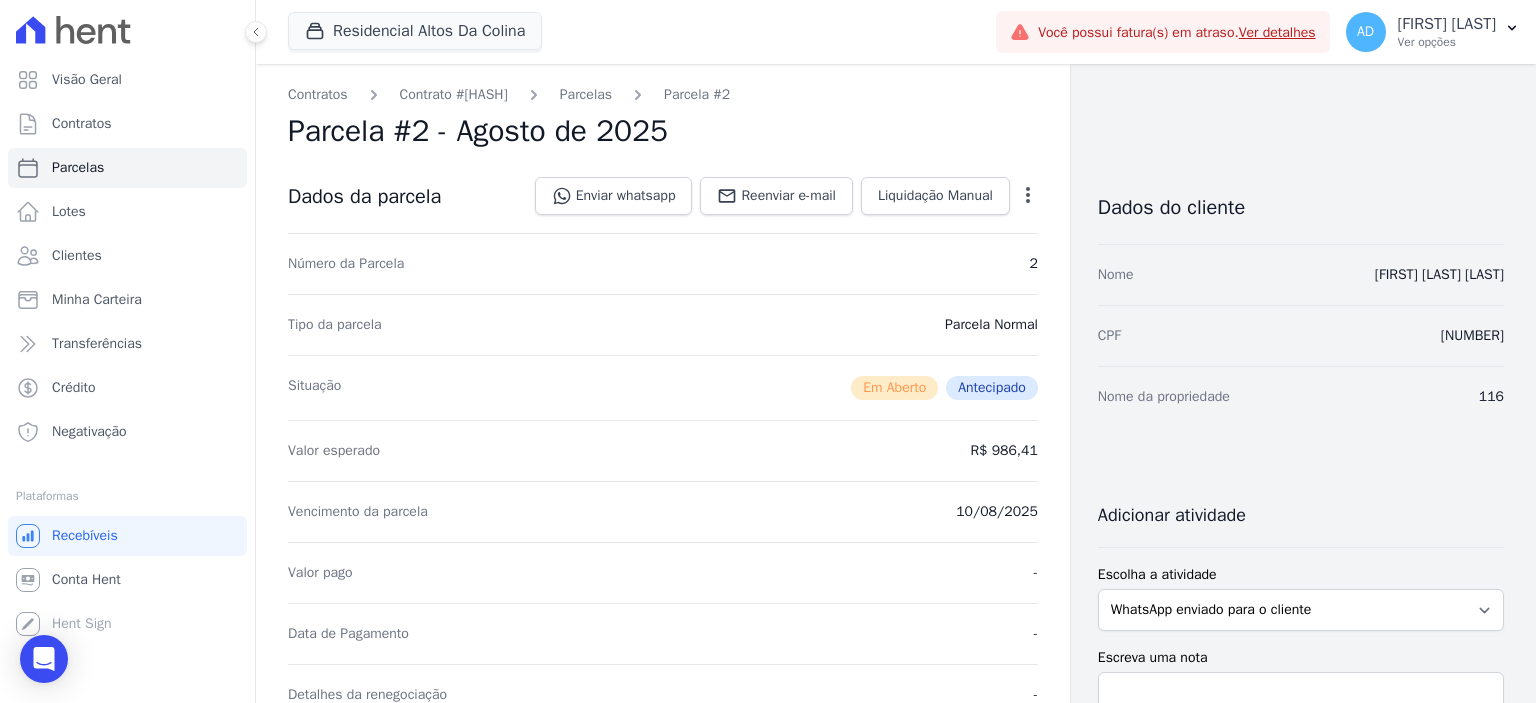 click on "Contratos
Contrato
#1f755181
Parcelas
Parcela
#2
Parcela #2 - Agosto de 2025
Dados da parcela
Enviar whatsapp
Registrar envio de WhatsApp
Caso o envio da mensagem via WhatsApp tenha sido bem-sucedido, registre esta atividade.
Escreva uma nota" at bounding box center (663, 731) 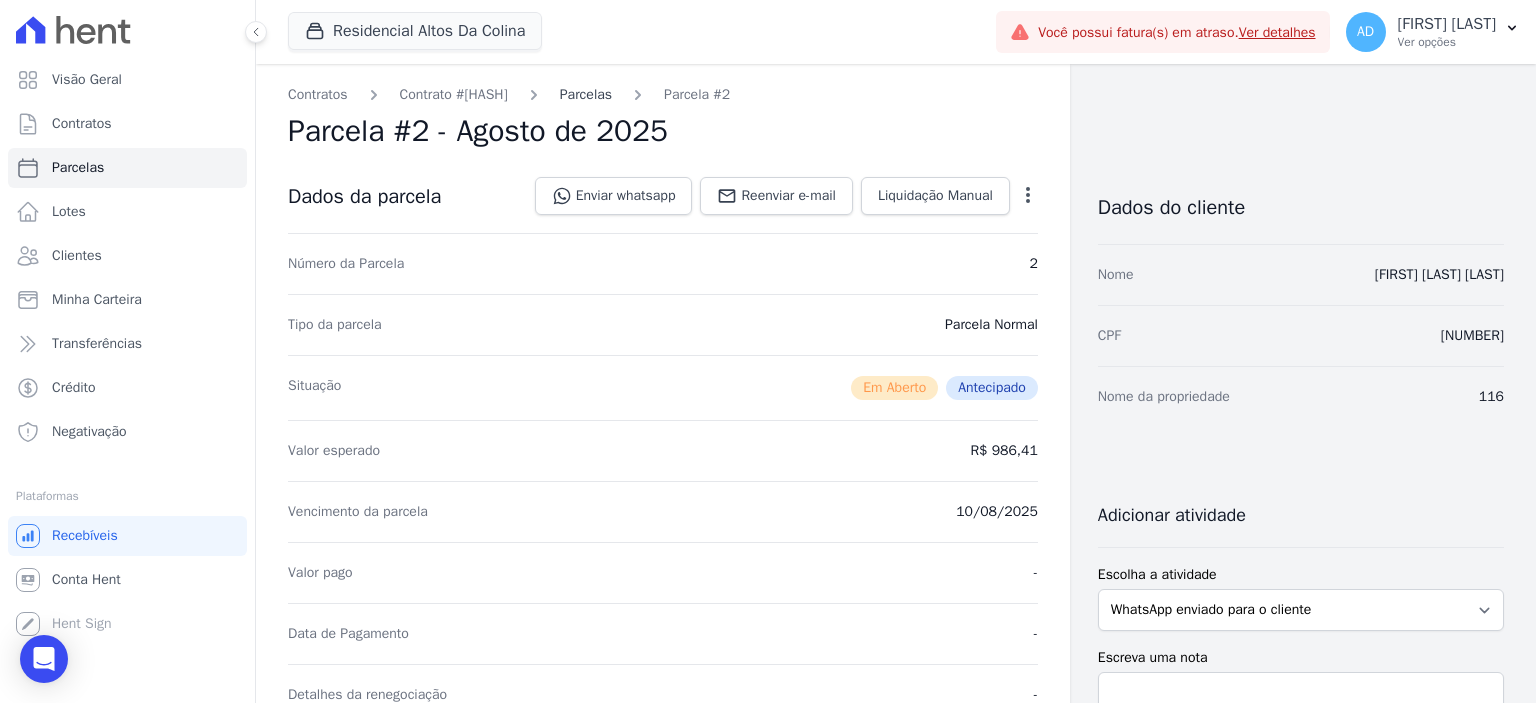 click on "Parcelas" at bounding box center [586, 94] 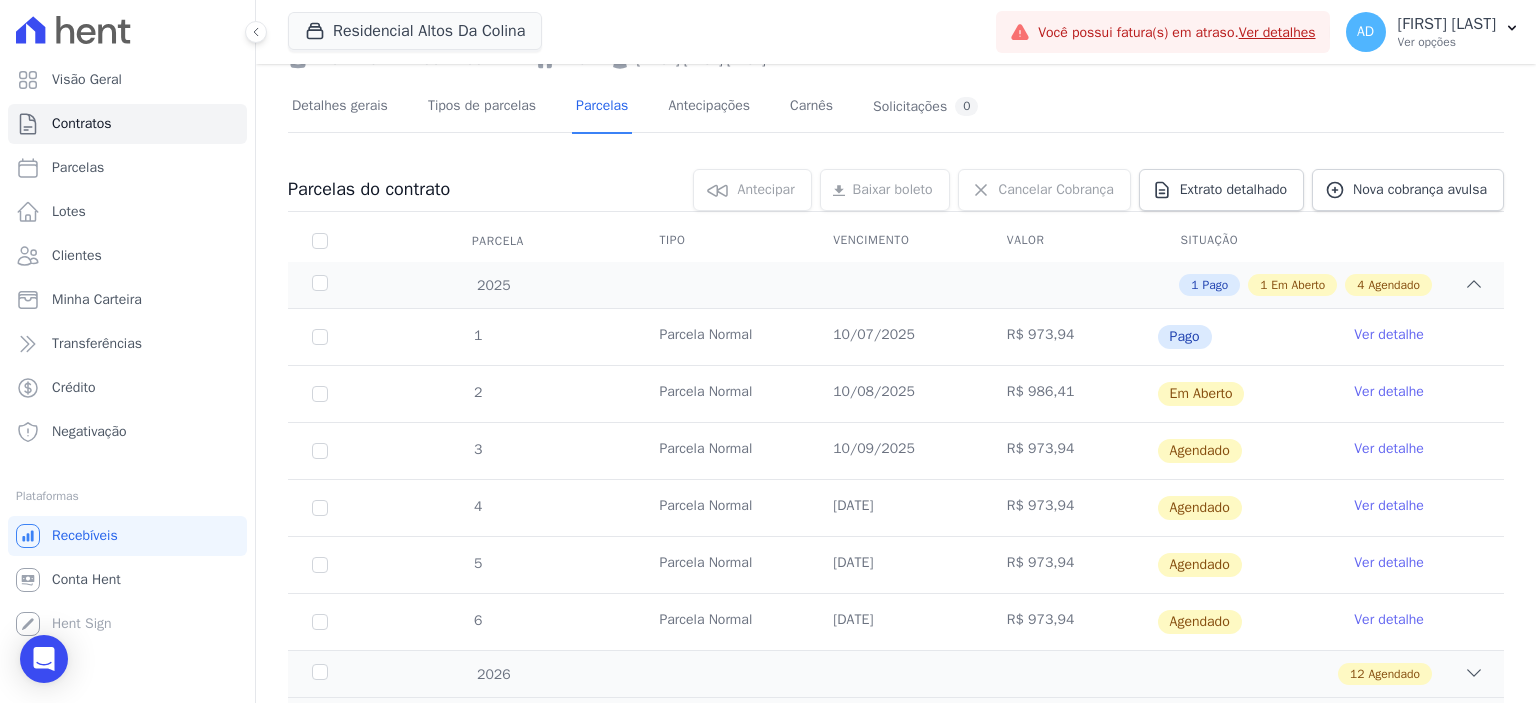 scroll, scrollTop: 200, scrollLeft: 0, axis: vertical 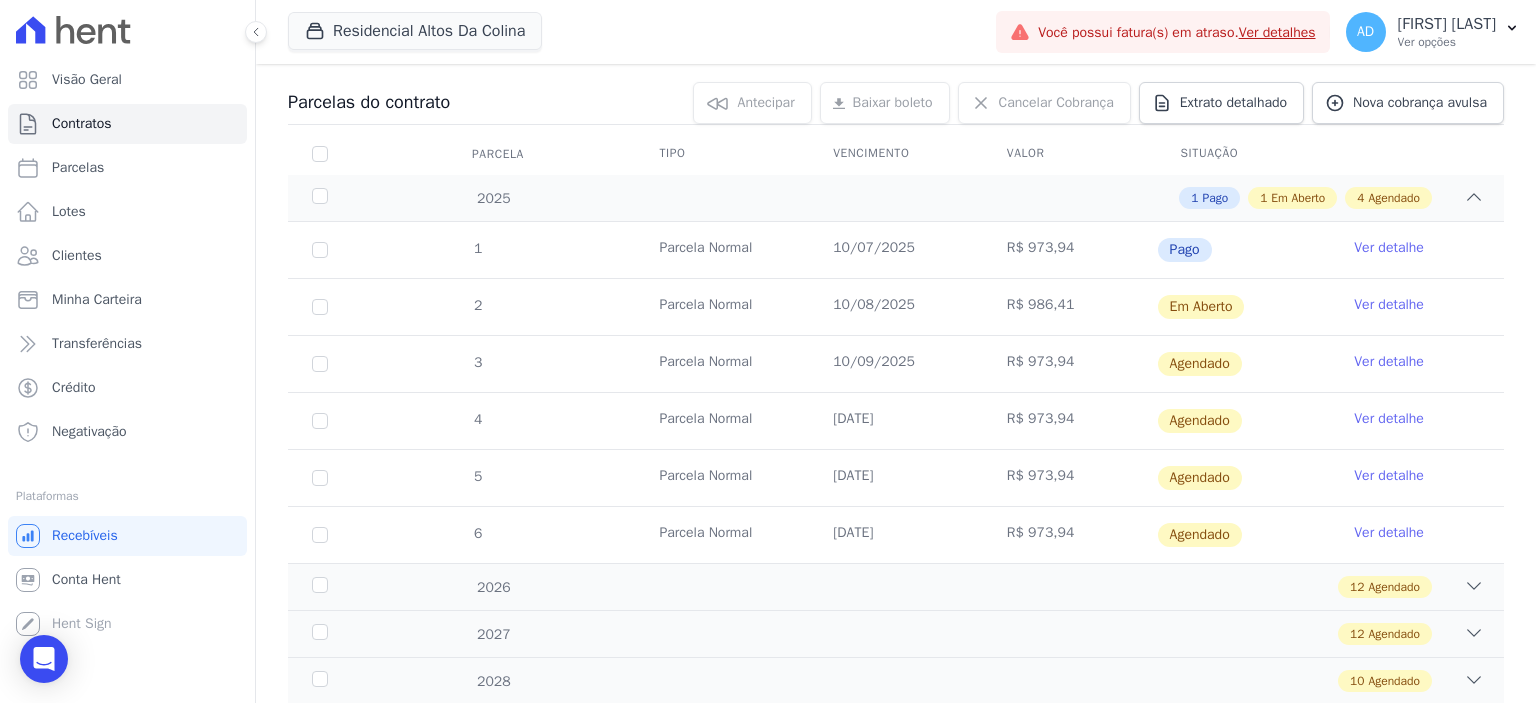 click on "Ver detalhe" at bounding box center [1389, 305] 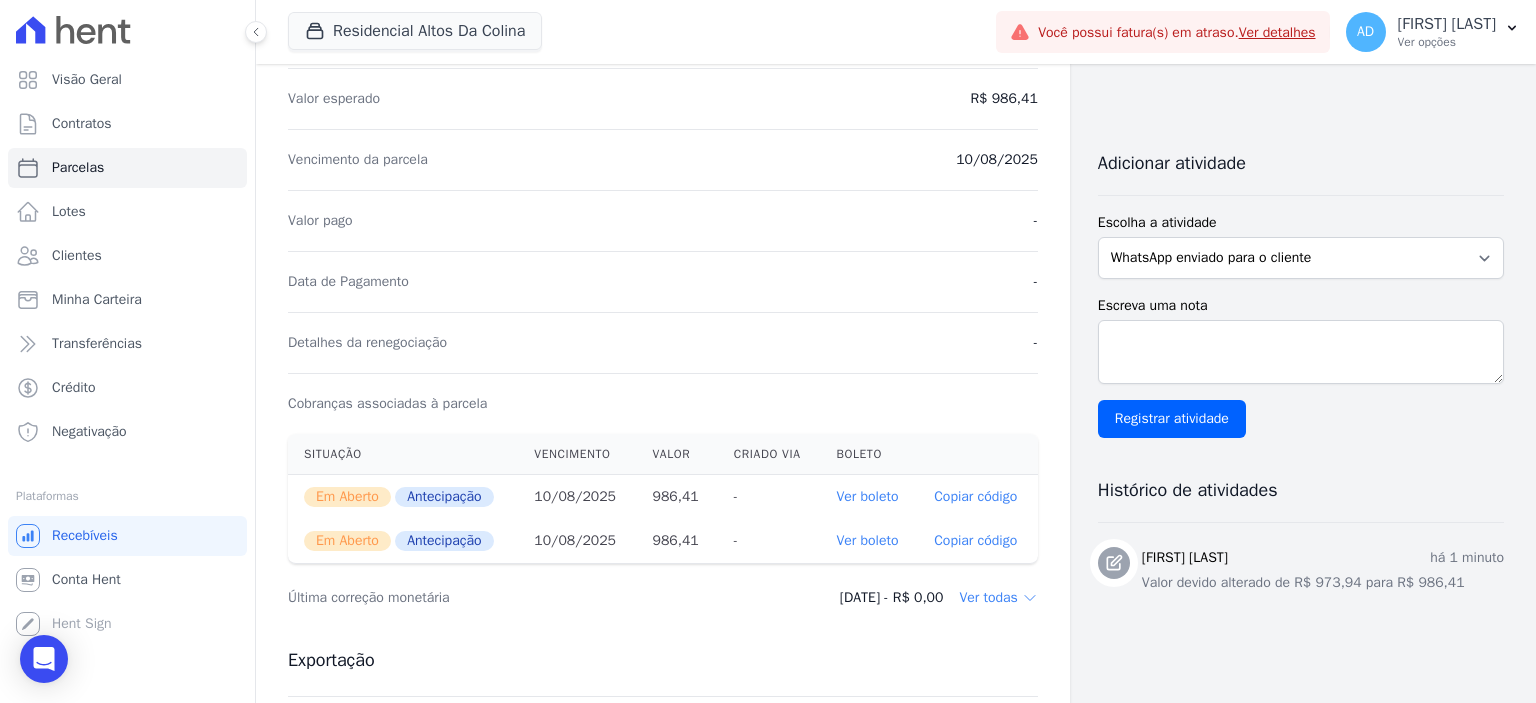 scroll, scrollTop: 400, scrollLeft: 0, axis: vertical 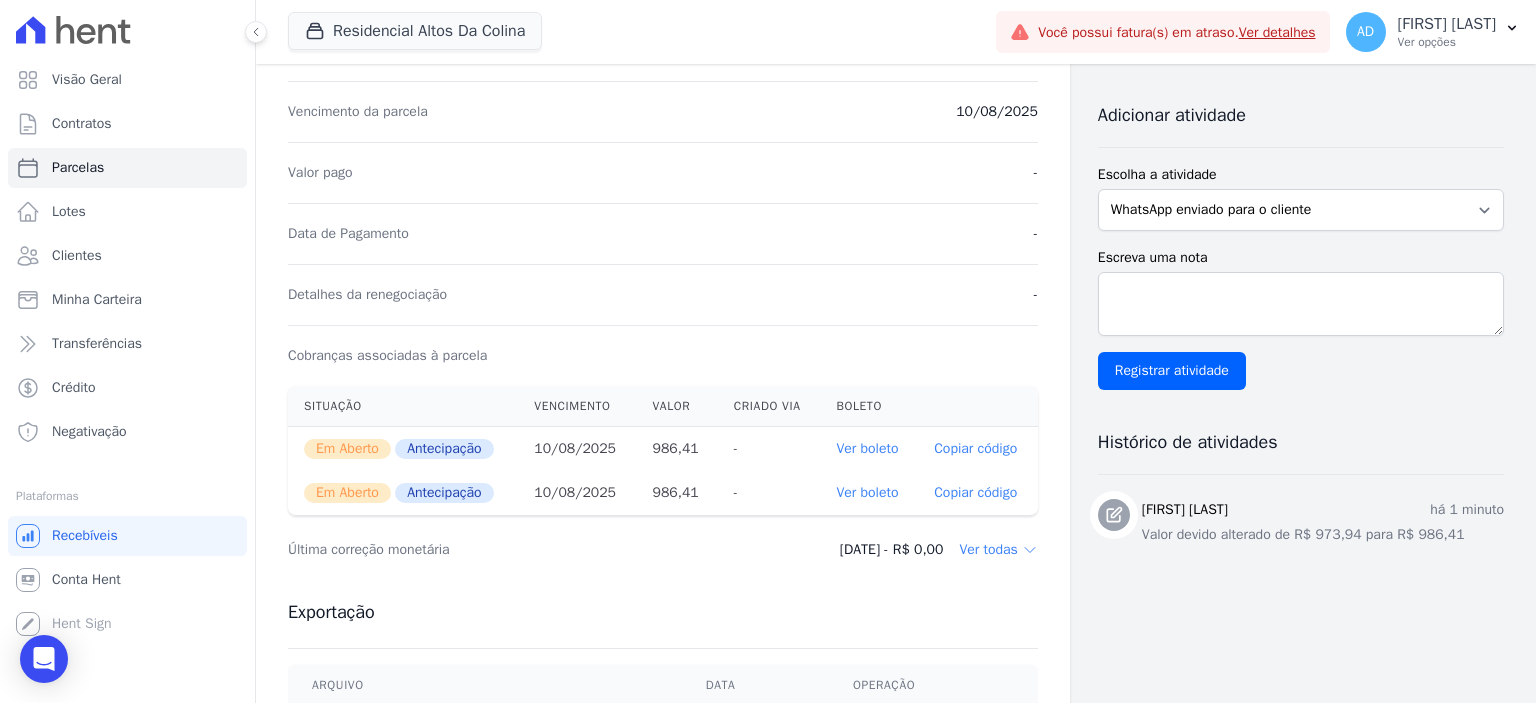 click on "Copiar código" at bounding box center (975, 449) 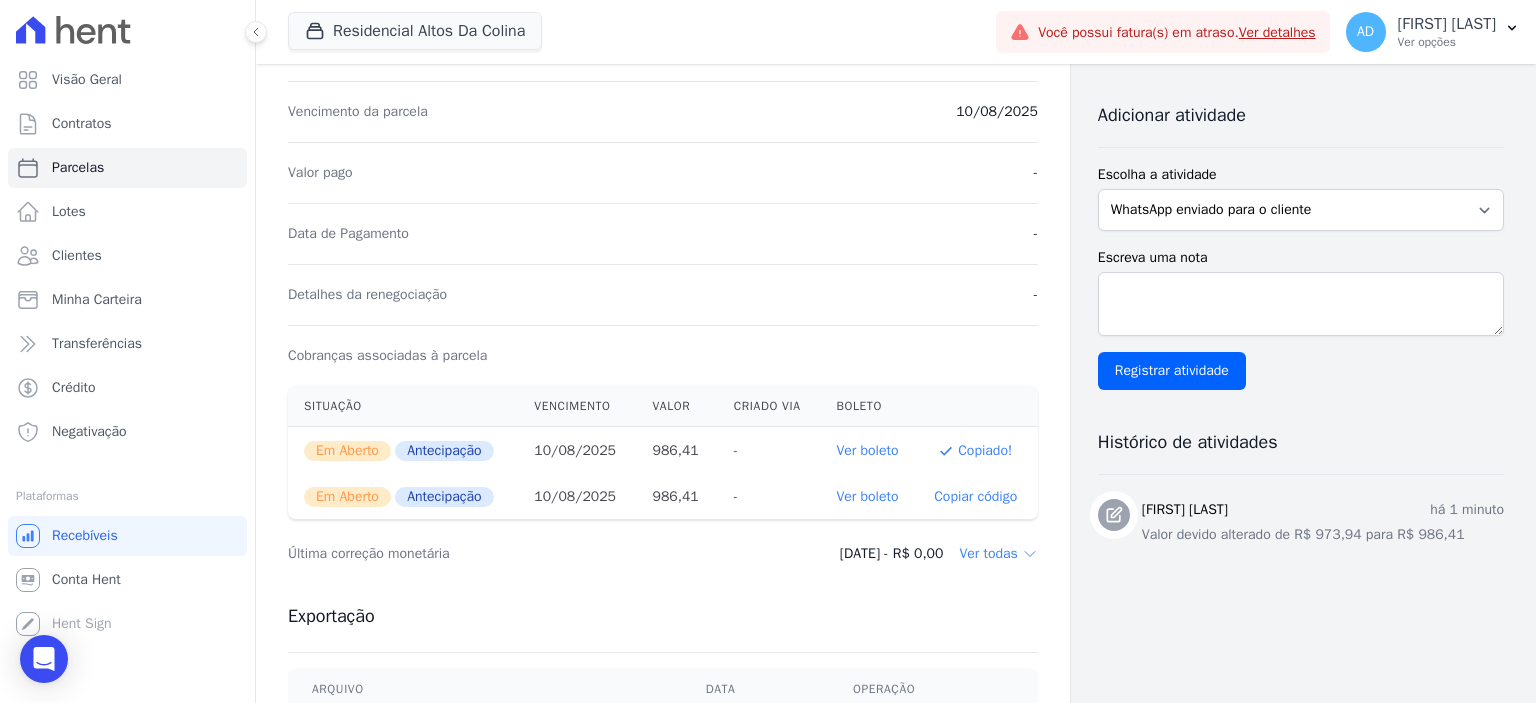 type 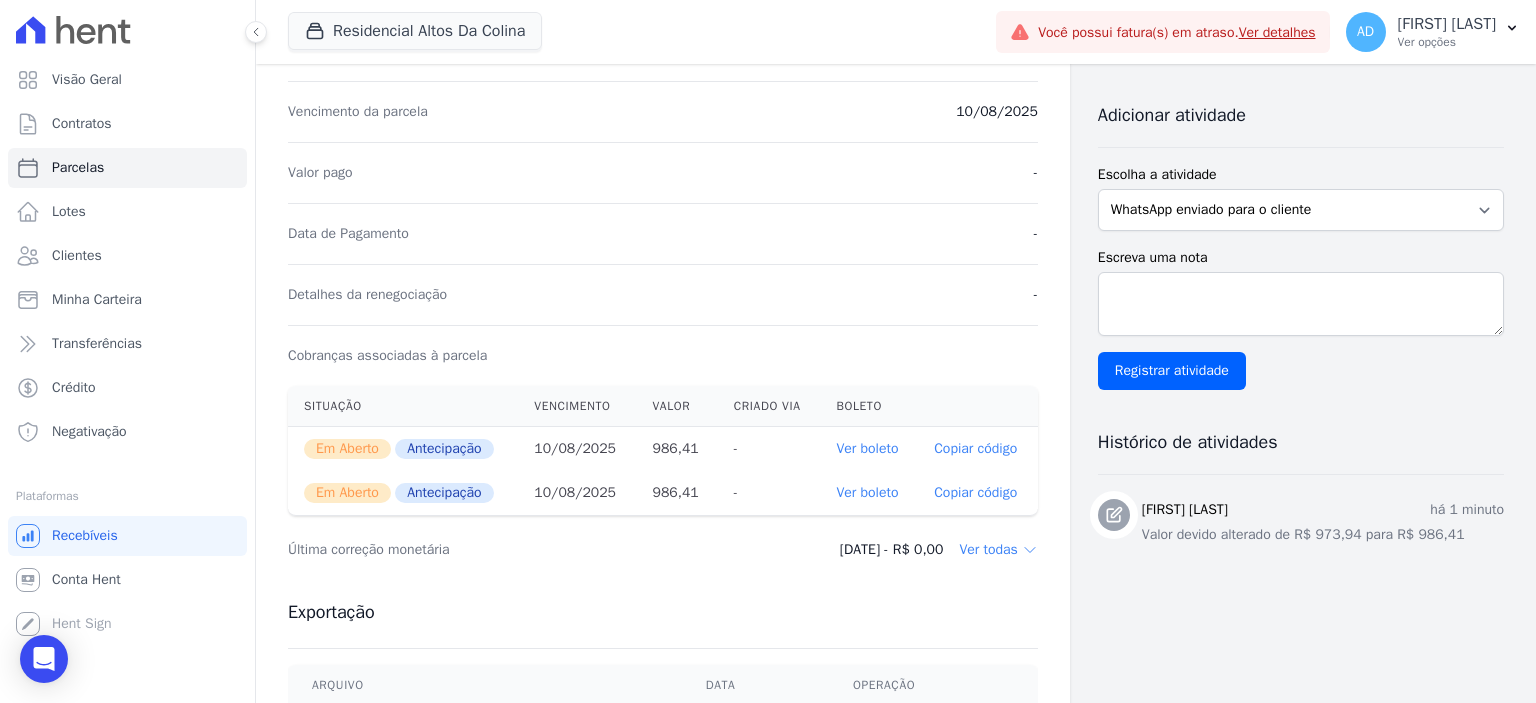 click on "Ver boleto" at bounding box center (867, 448) 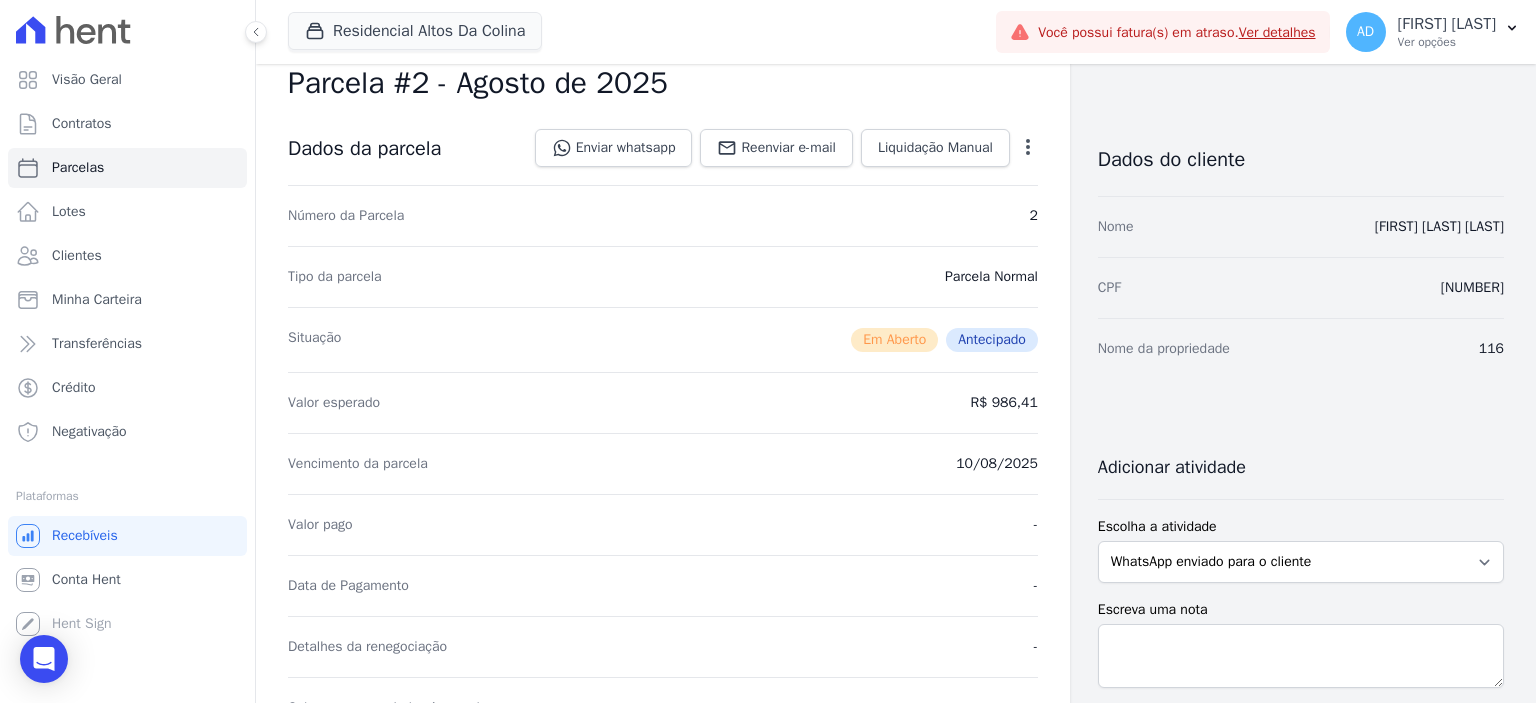 scroll, scrollTop: 0, scrollLeft: 0, axis: both 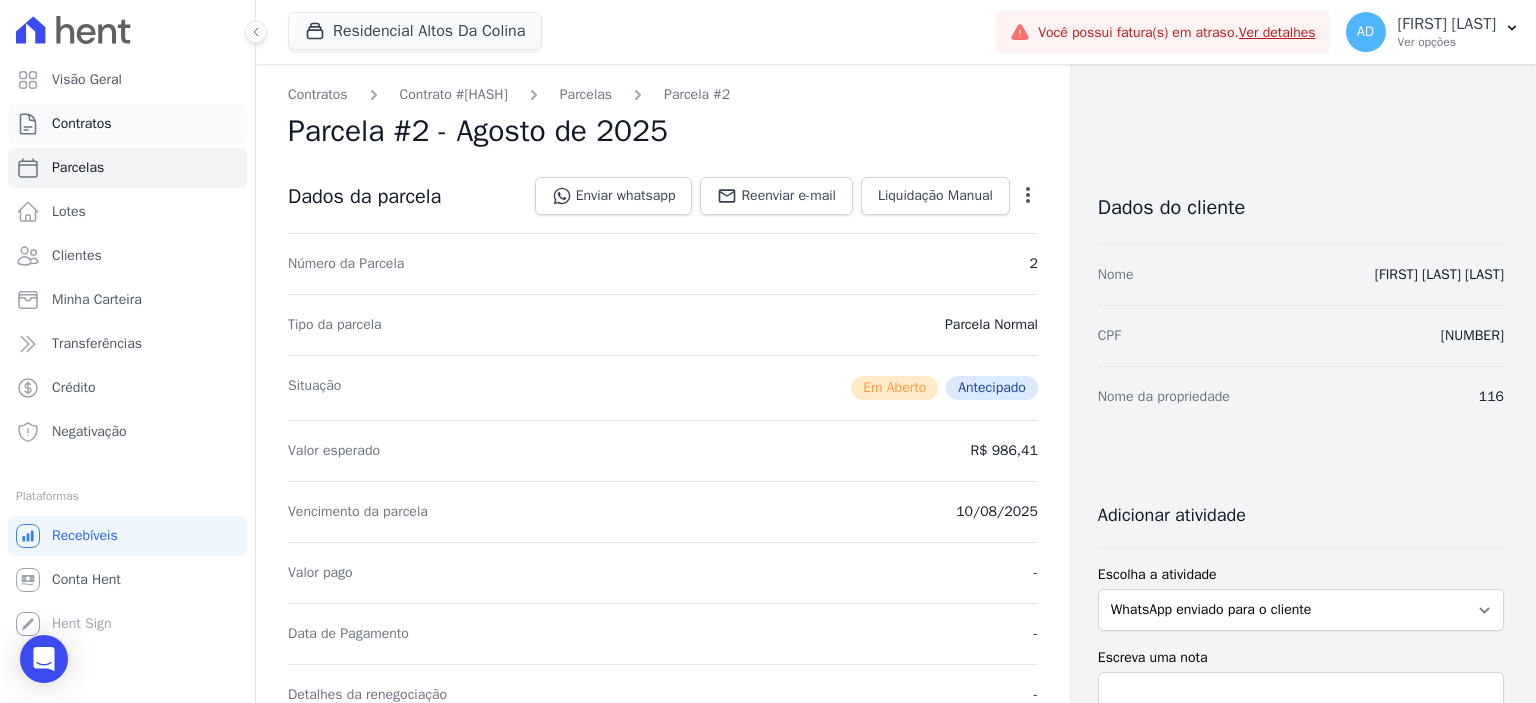 click on "Contratos" at bounding box center [82, 124] 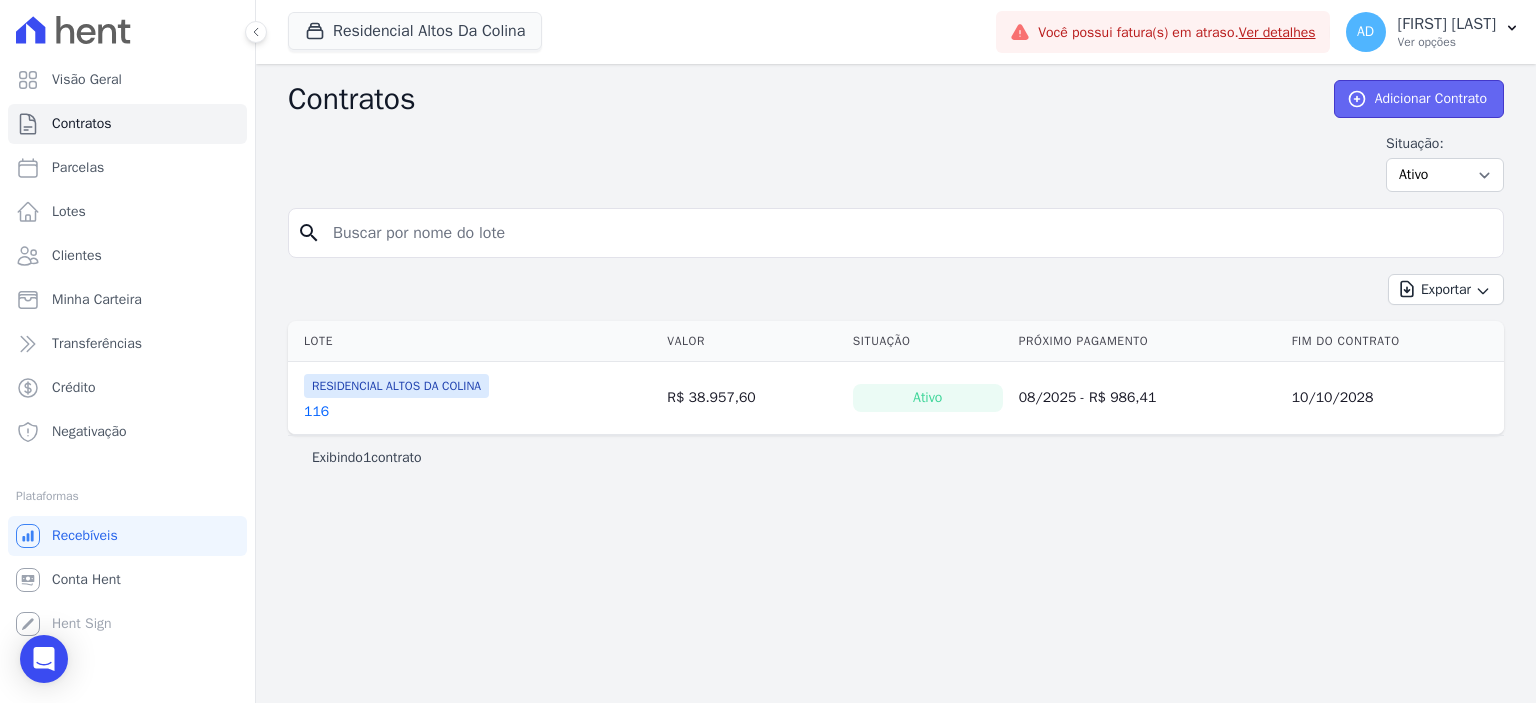 click on "Adicionar Contrato" at bounding box center [1419, 99] 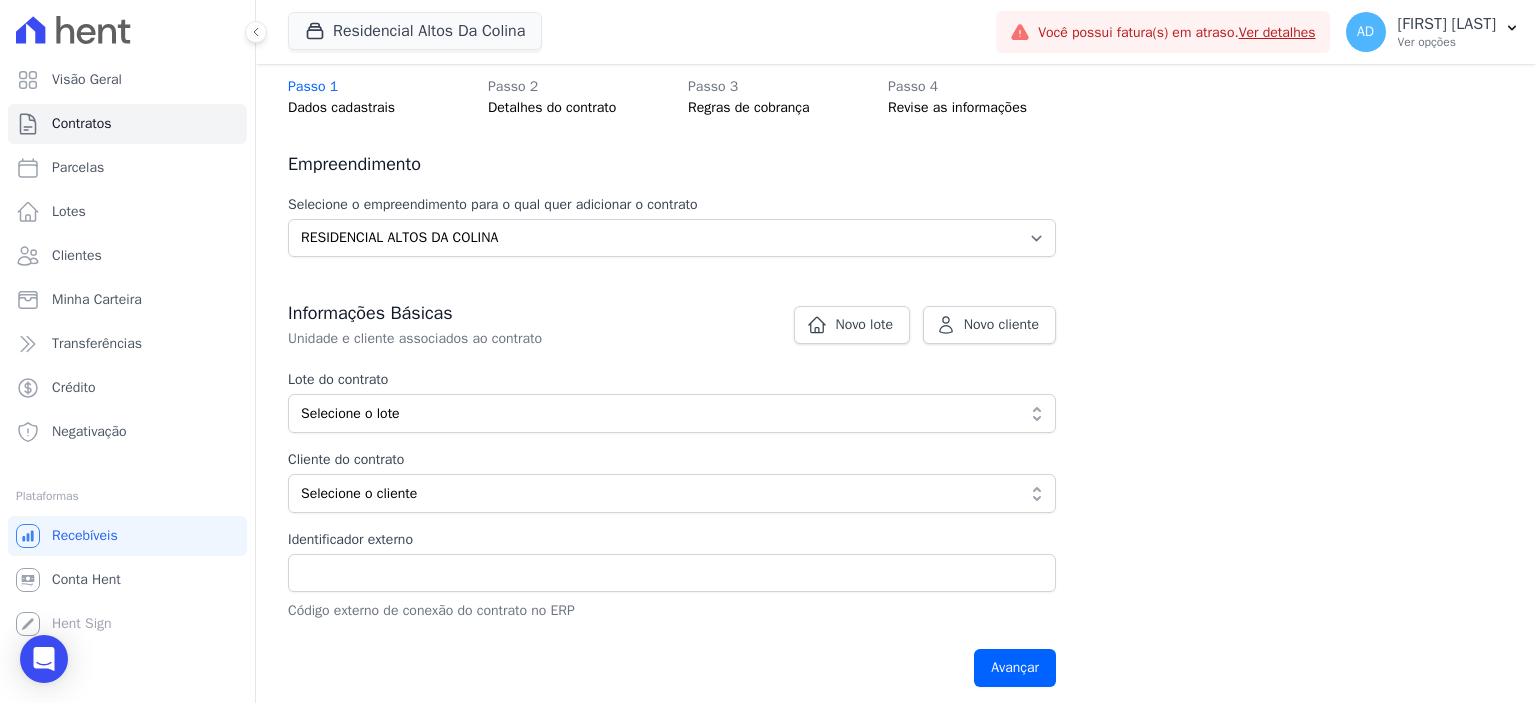 scroll, scrollTop: 163, scrollLeft: 0, axis: vertical 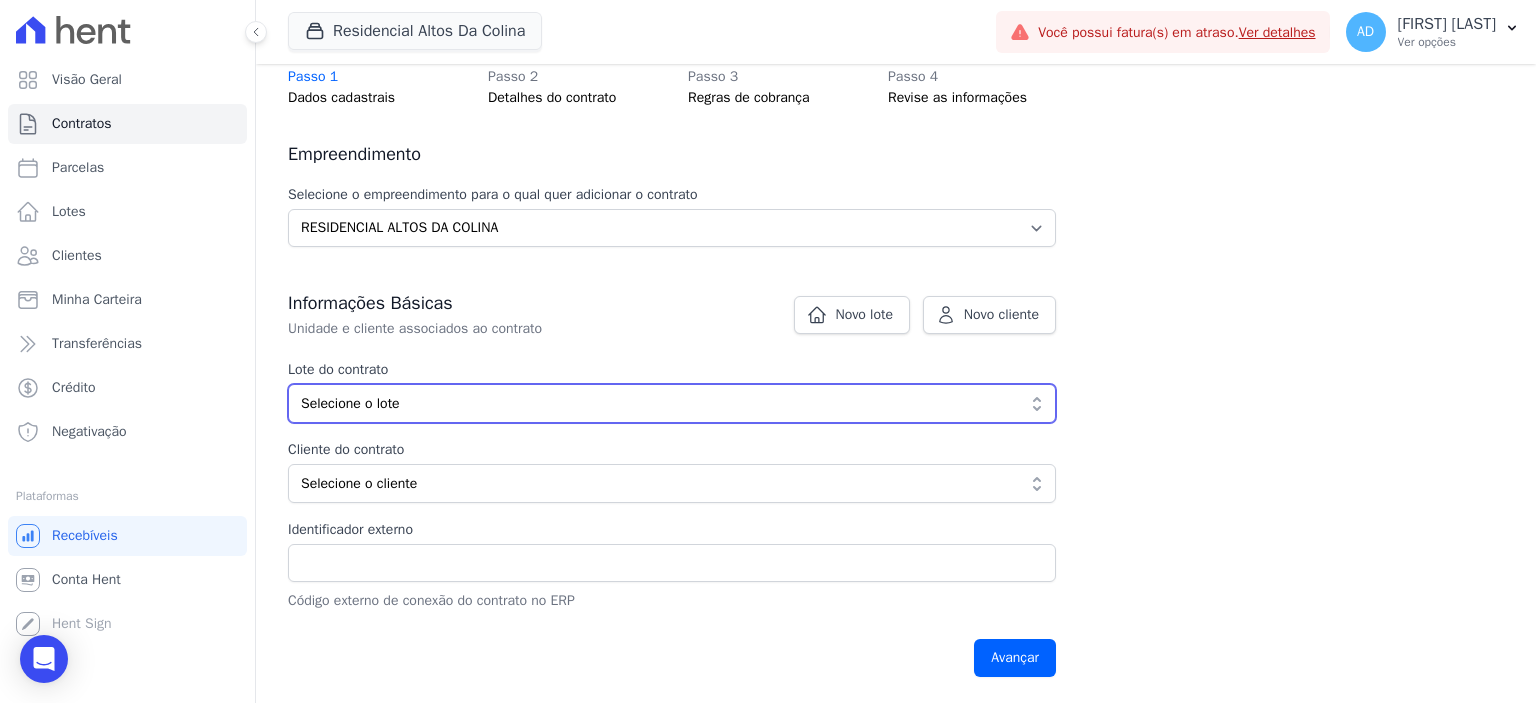 click on "Selecione o lote" at bounding box center (658, 403) 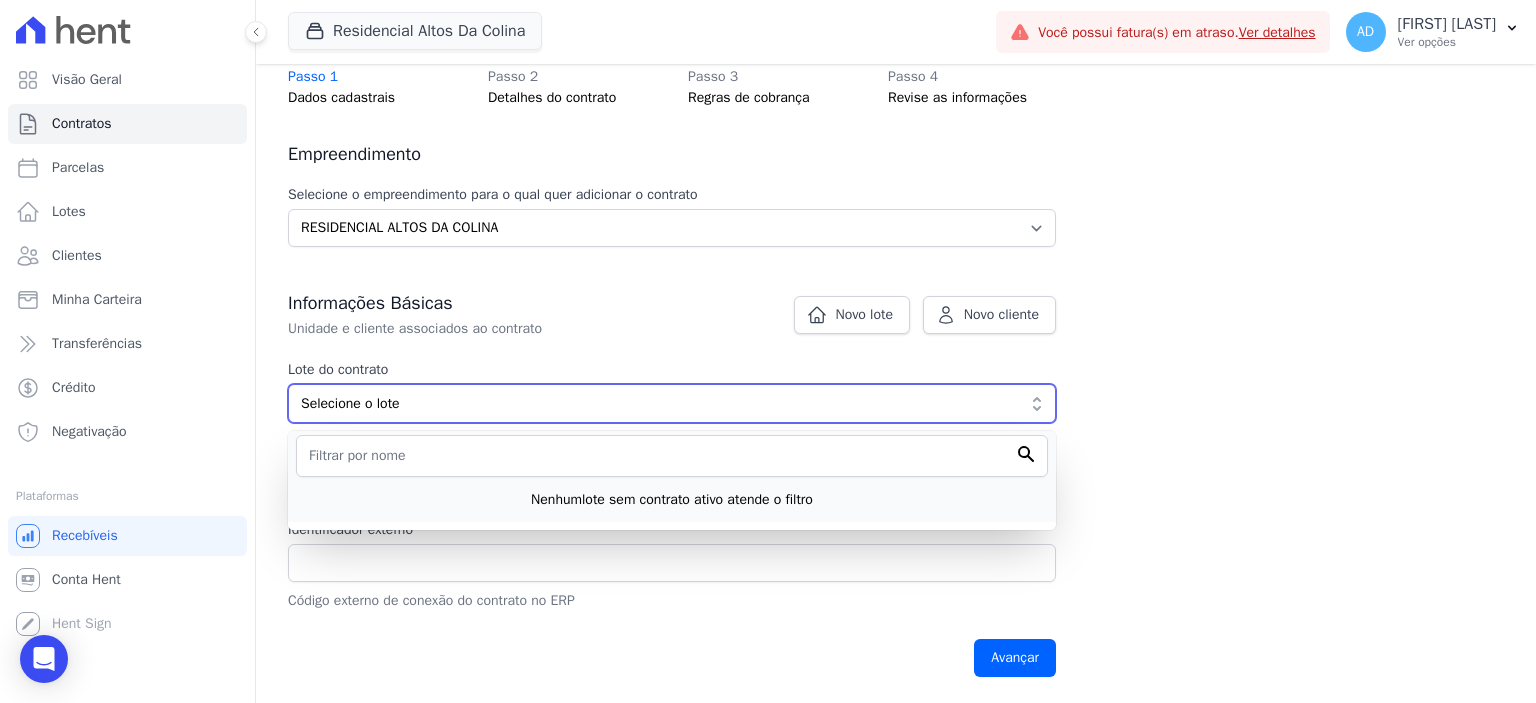 type 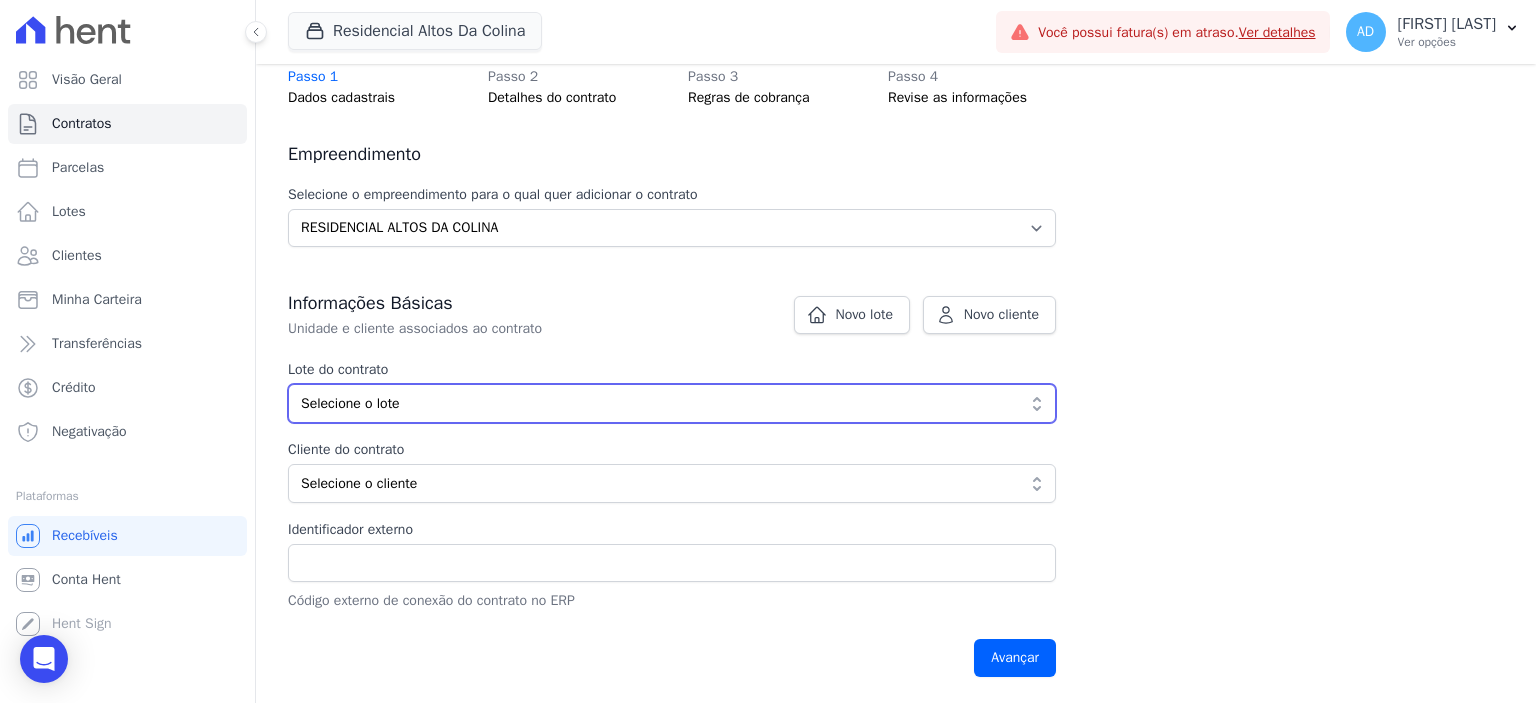 click on "Selecione o lote" at bounding box center (658, 403) 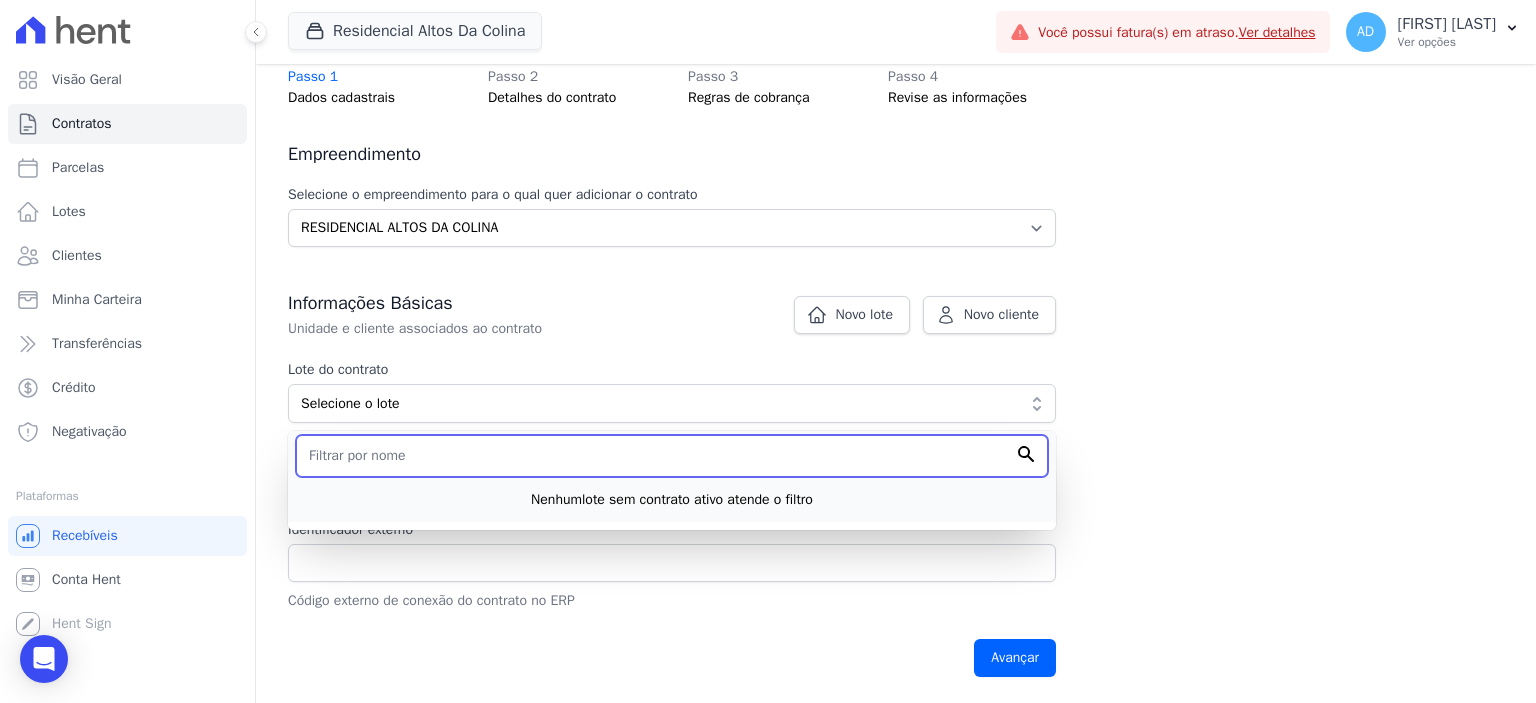 click at bounding box center (672, 456) 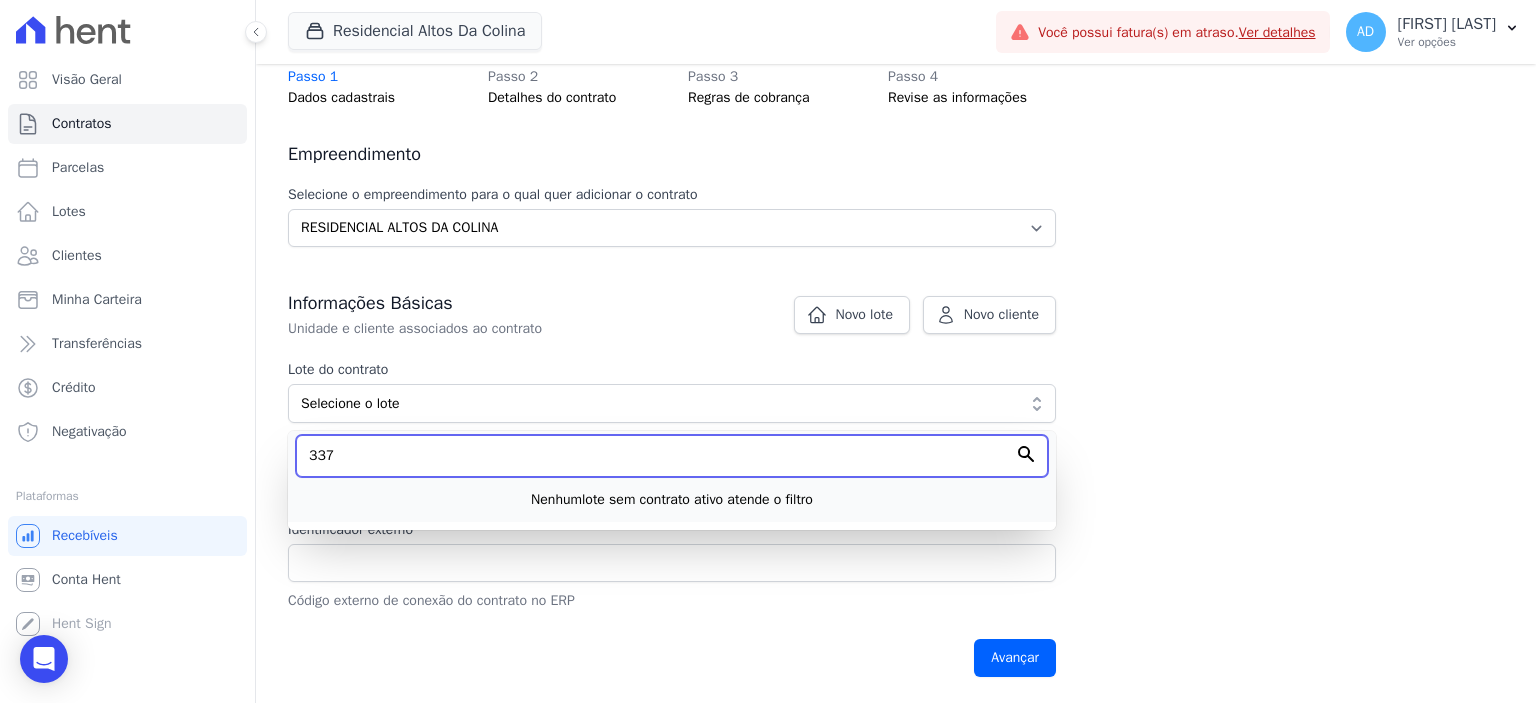 type on "337" 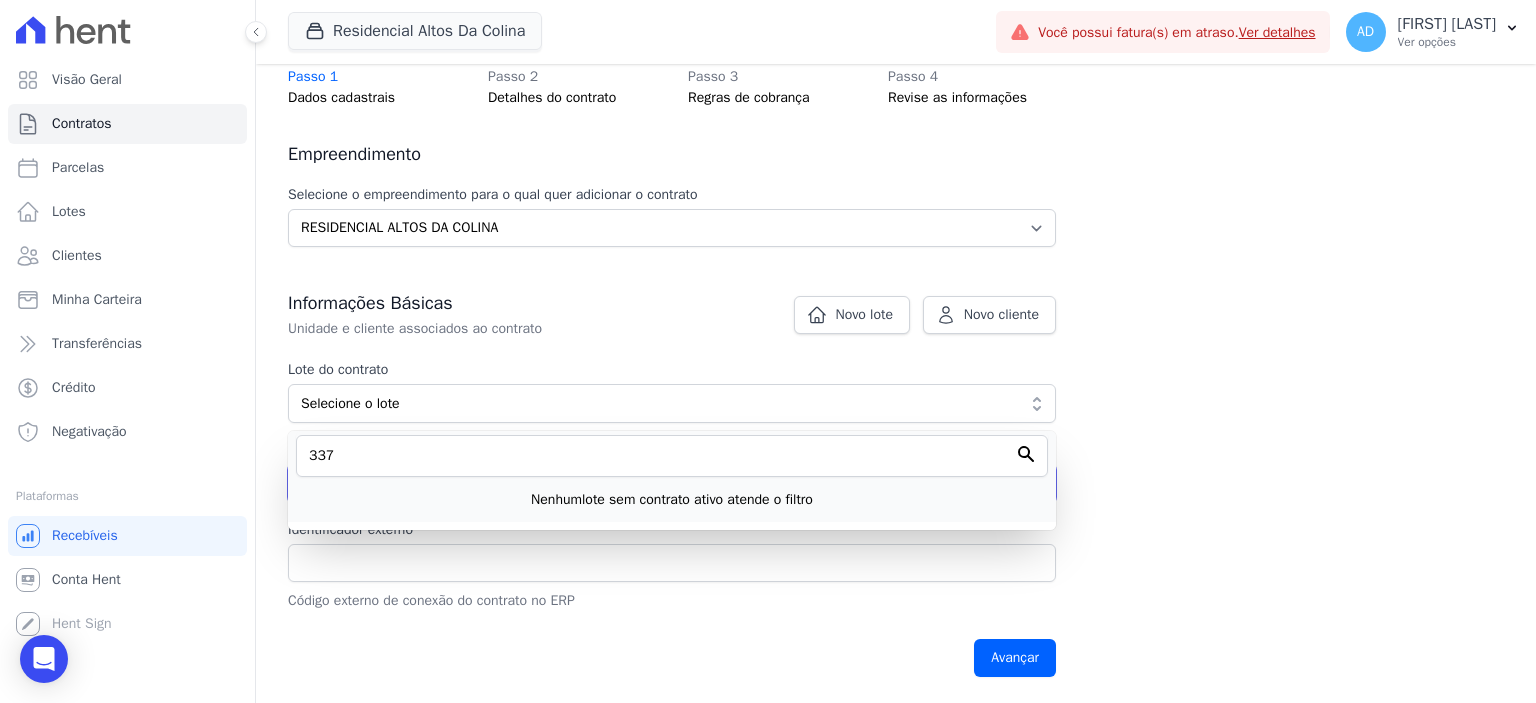 type 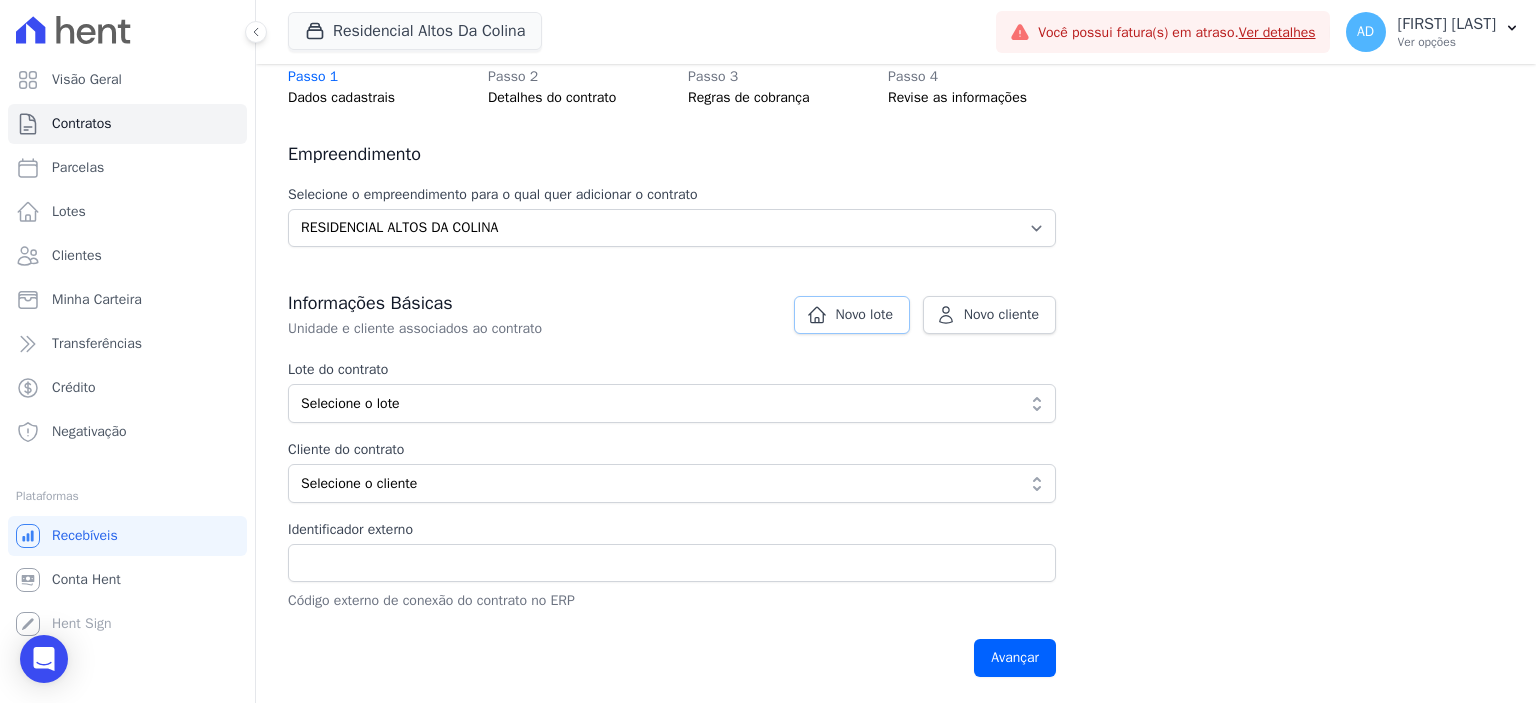 click on "Novo lote" at bounding box center [864, 315] 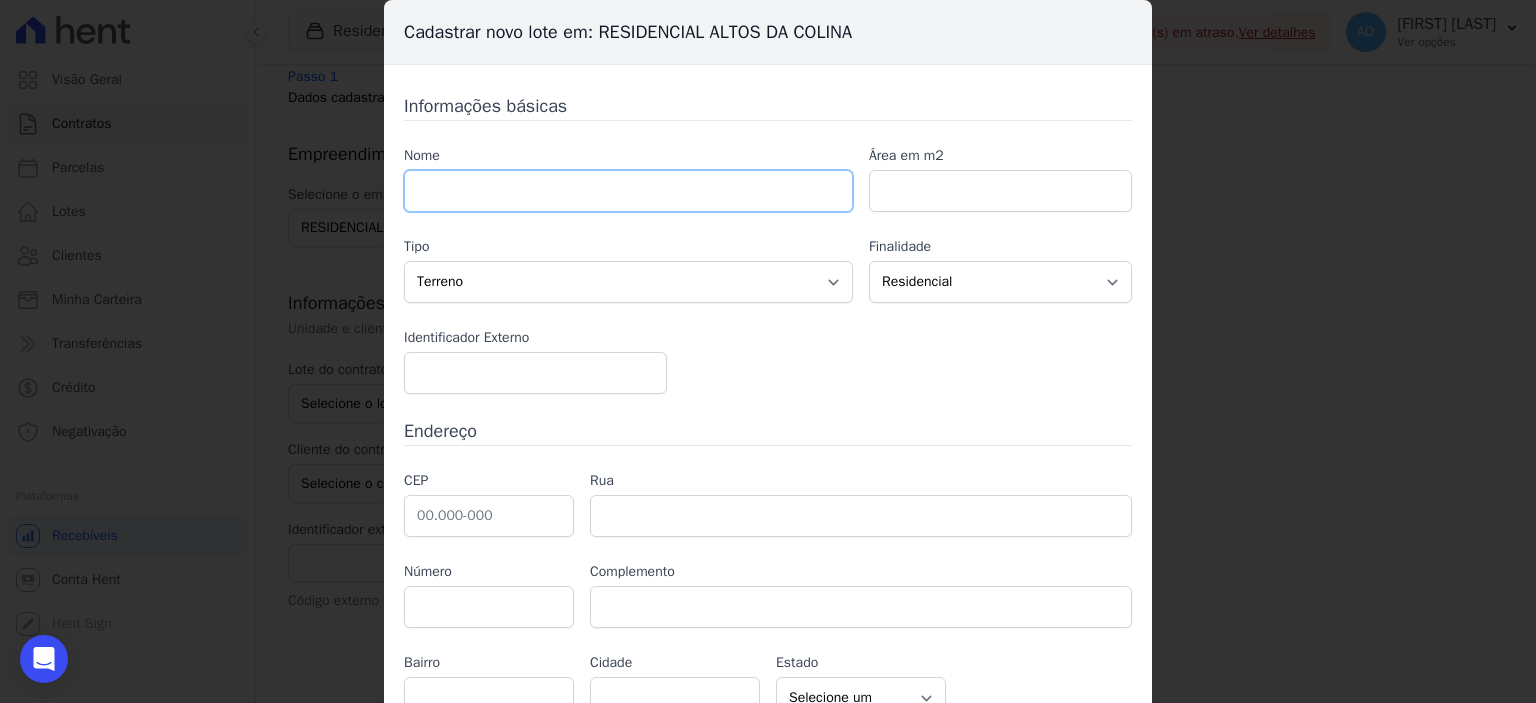 click at bounding box center (628, 191) 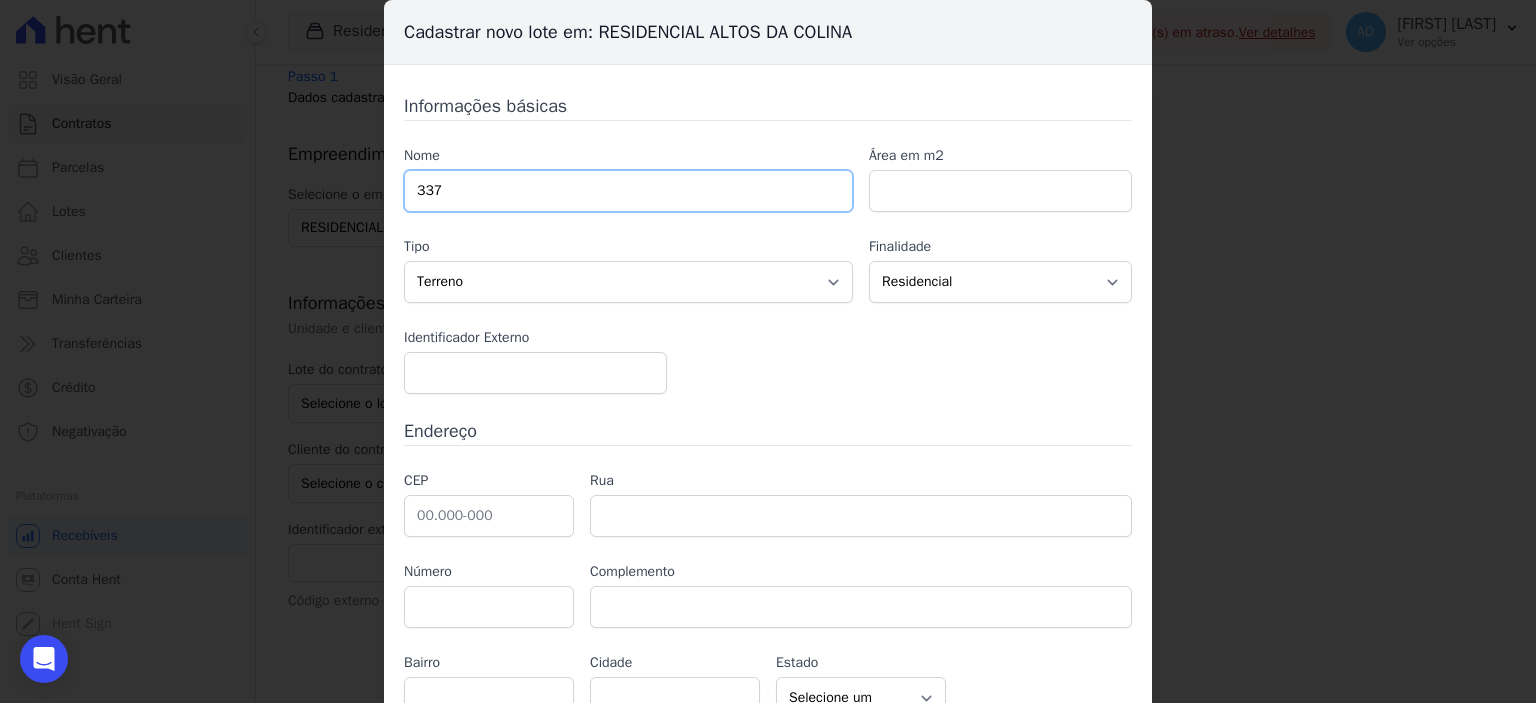 type on "337" 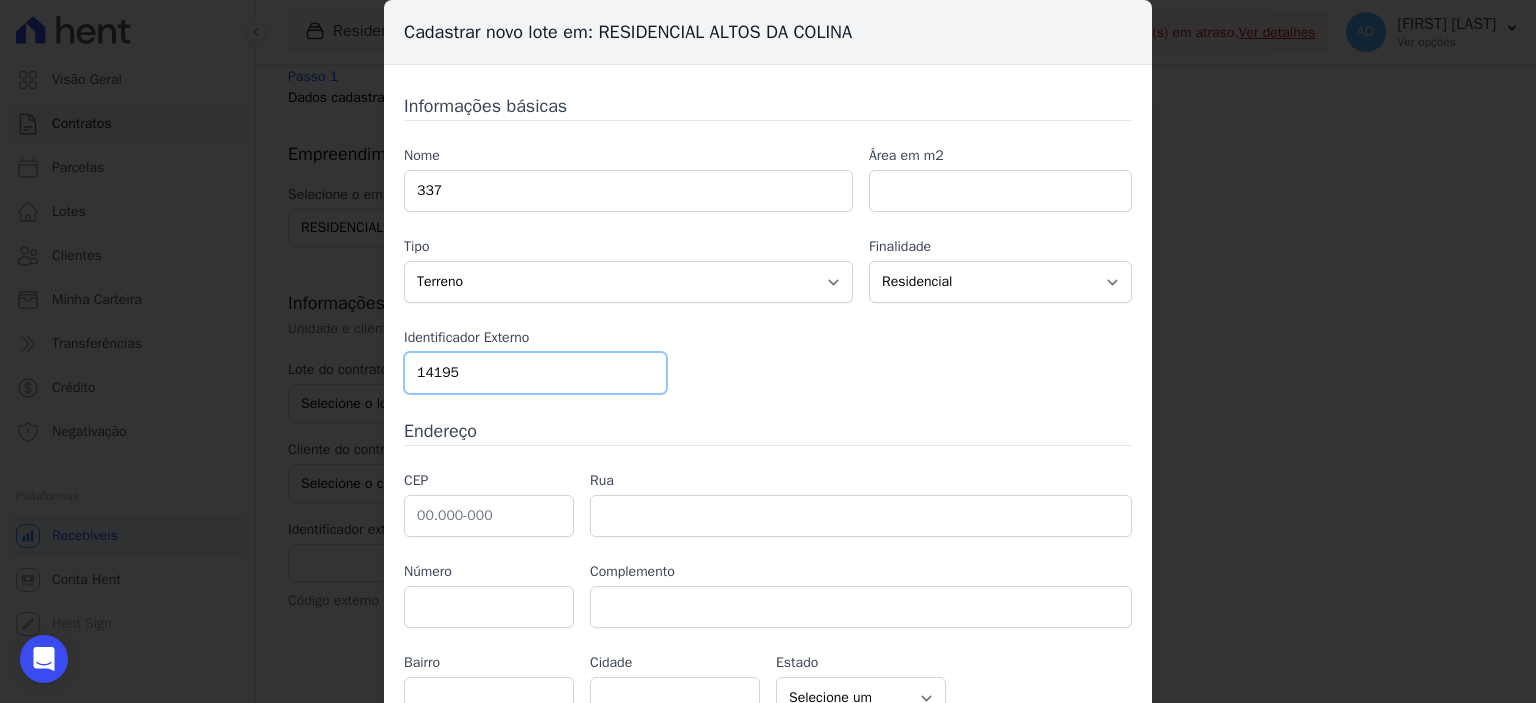 type on "14195" 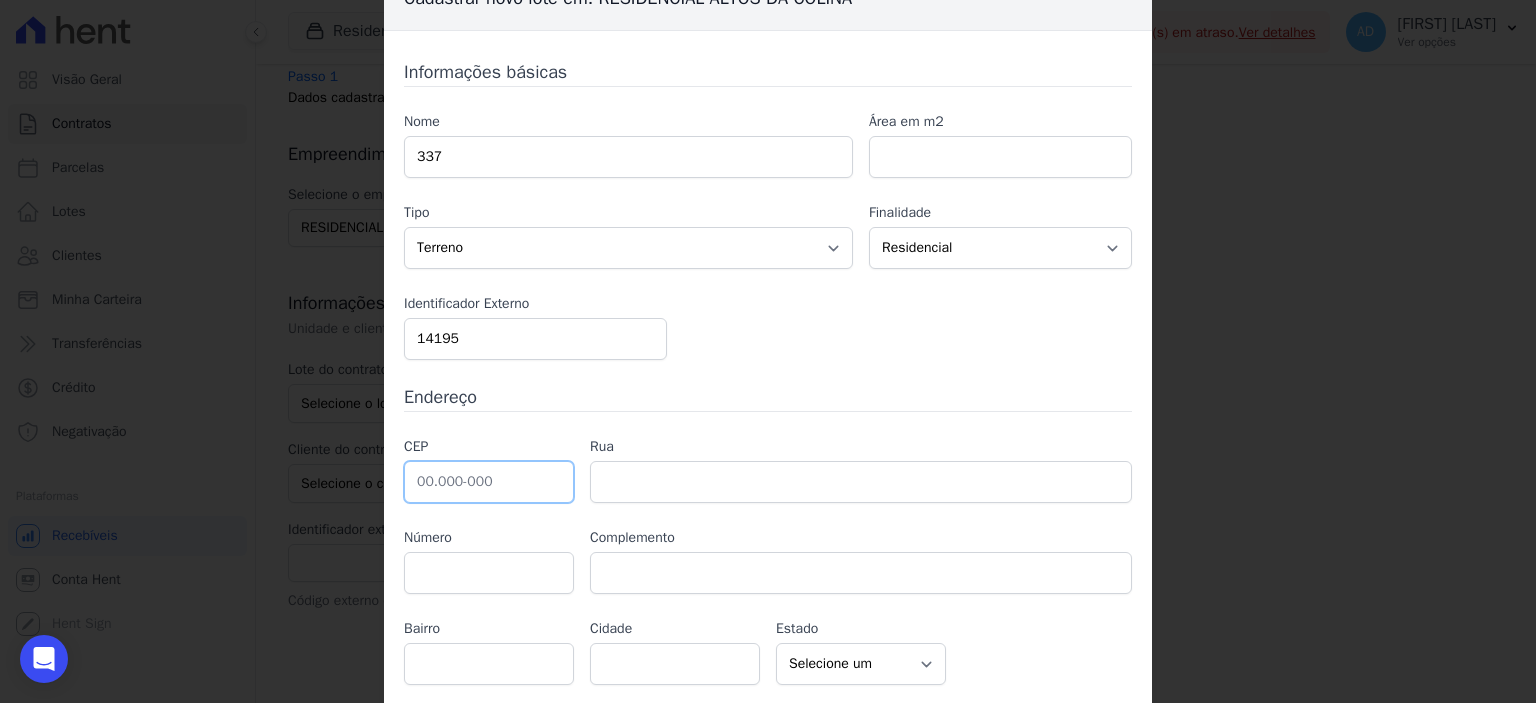 scroll, scrollTop: 95, scrollLeft: 0, axis: vertical 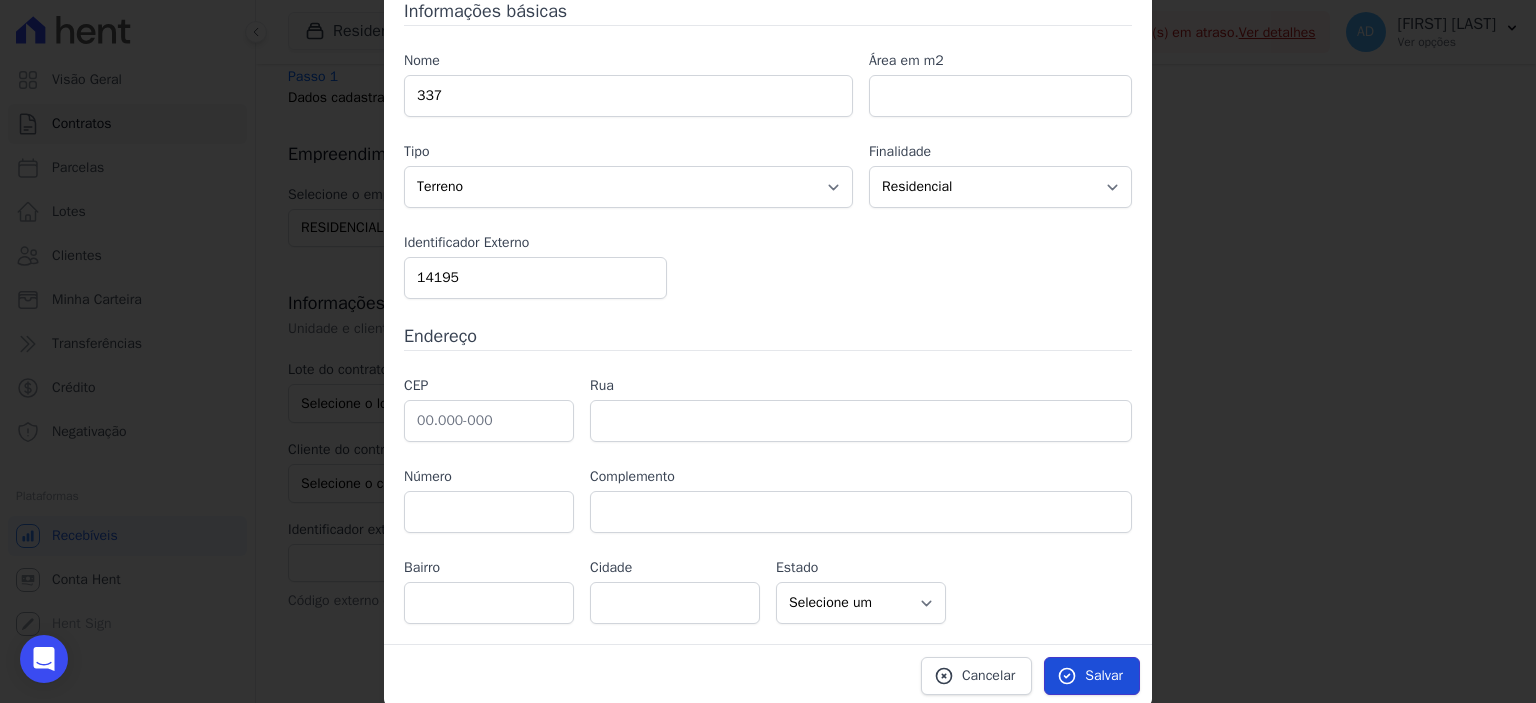 drag, startPoint x: 1103, startPoint y: 674, endPoint x: 1079, endPoint y: 695, distance: 31.890438 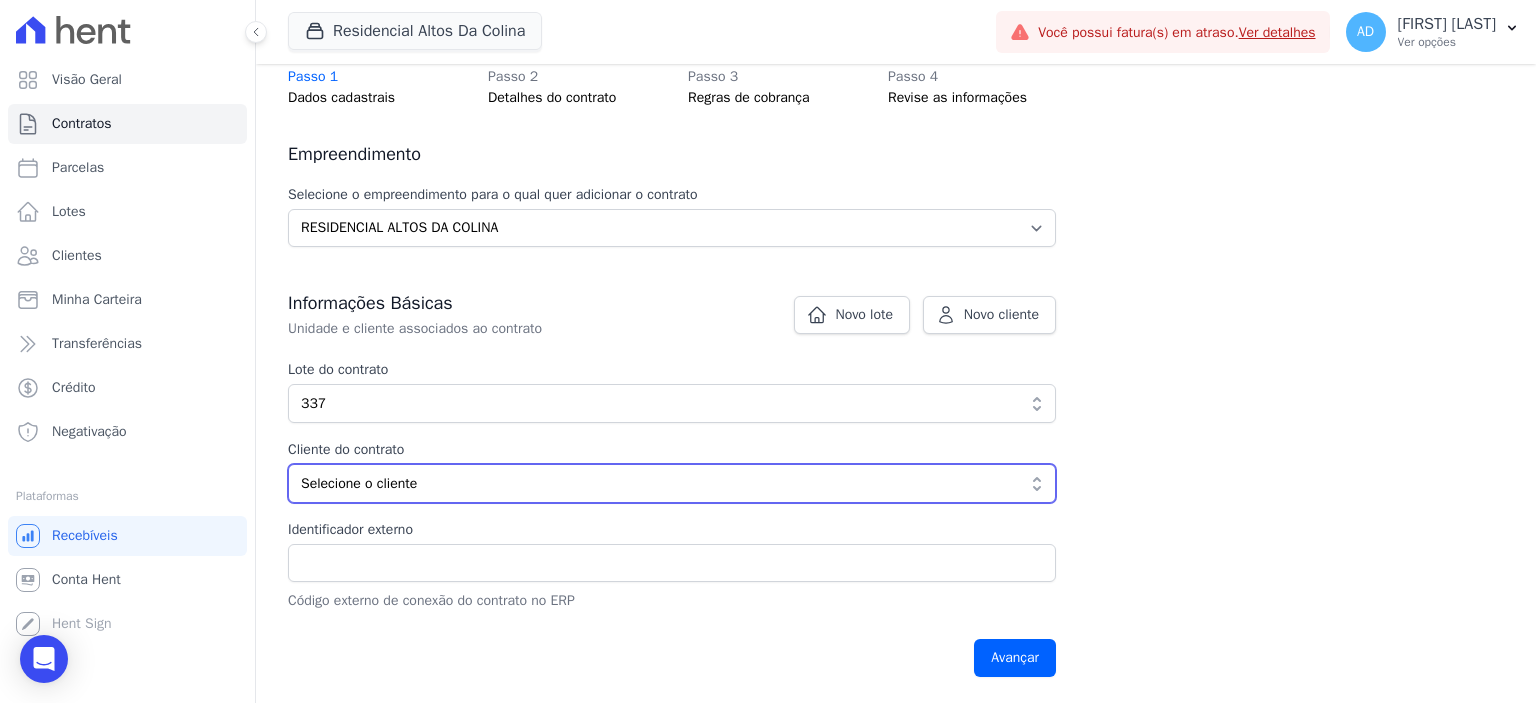 click on "Selecione o cliente" at bounding box center [658, 483] 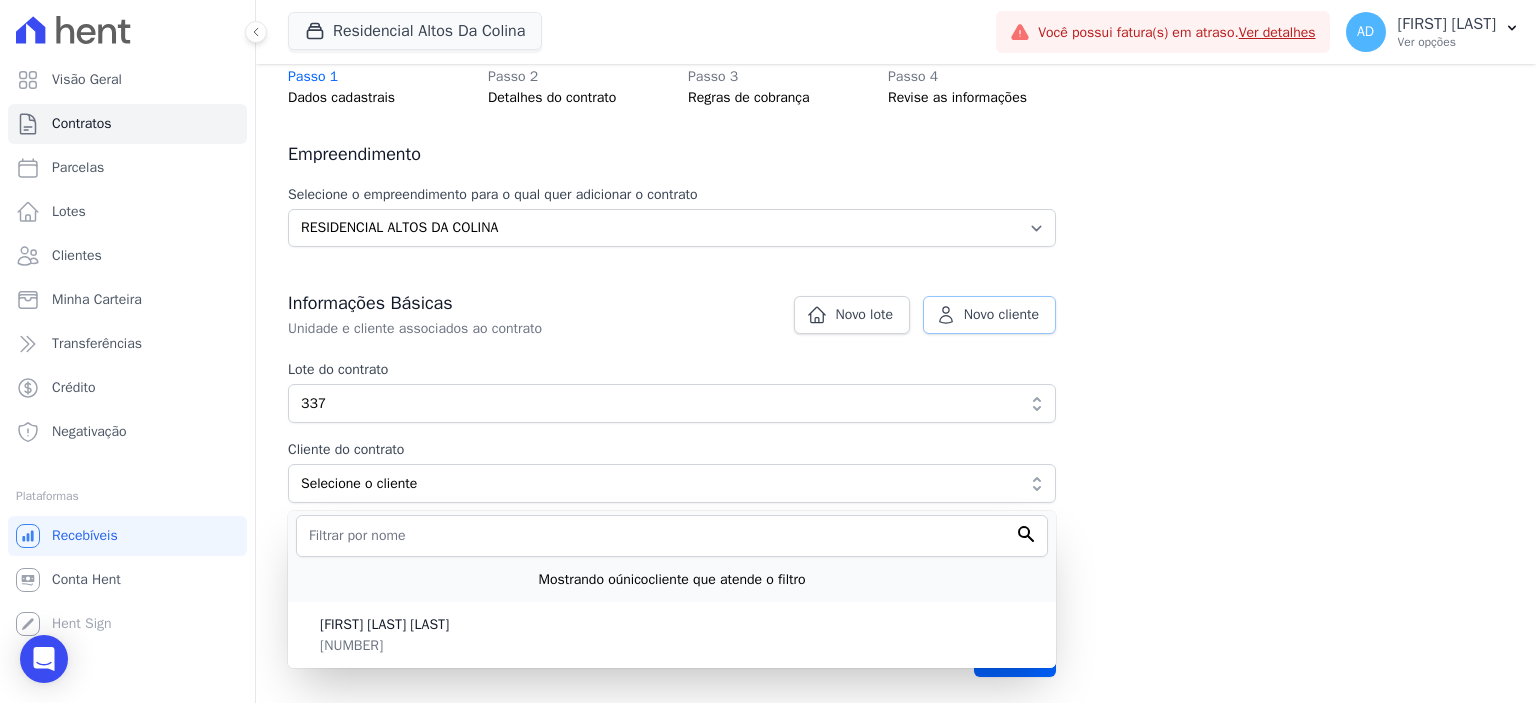 click on "Novo cliente" at bounding box center [1001, 315] 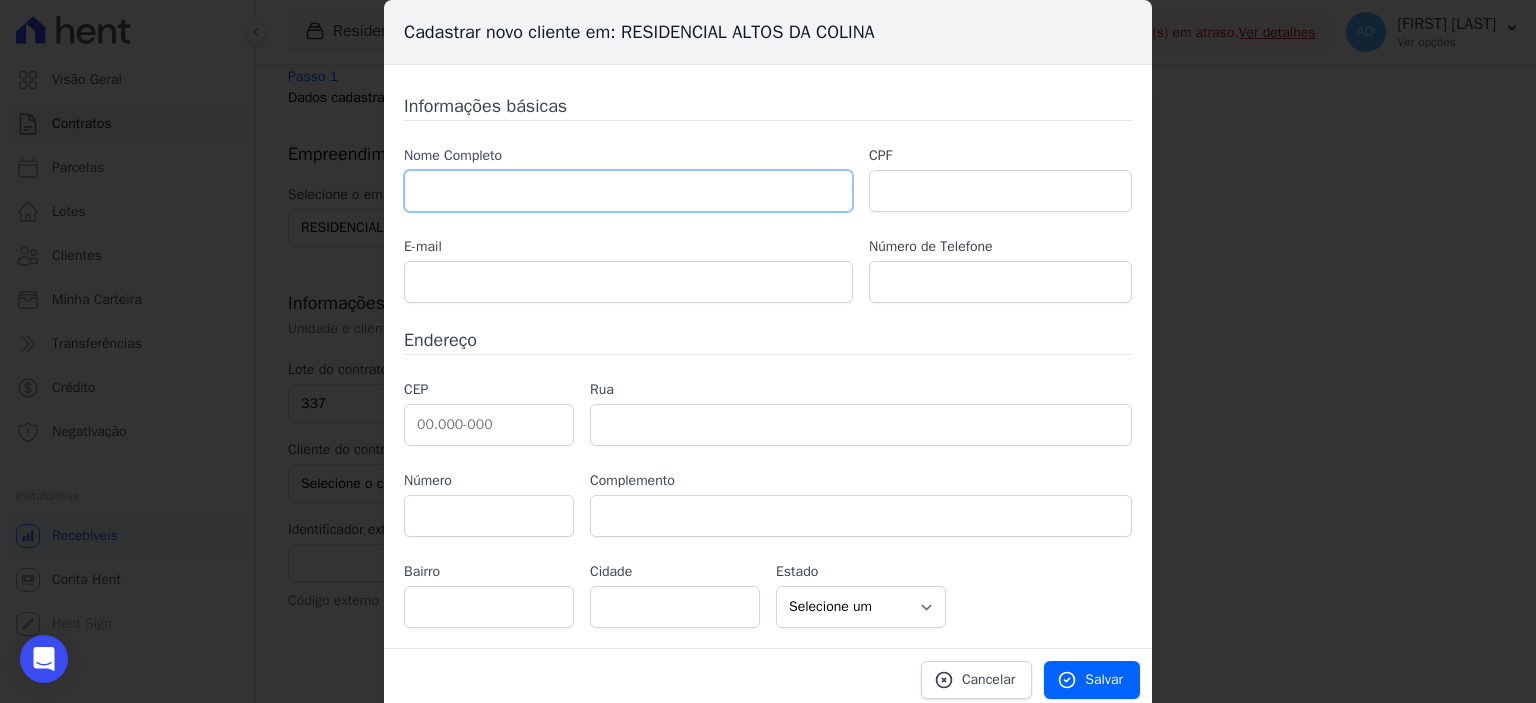 drag, startPoint x: 604, startPoint y: 186, endPoint x: 616, endPoint y: 183, distance: 12.369317 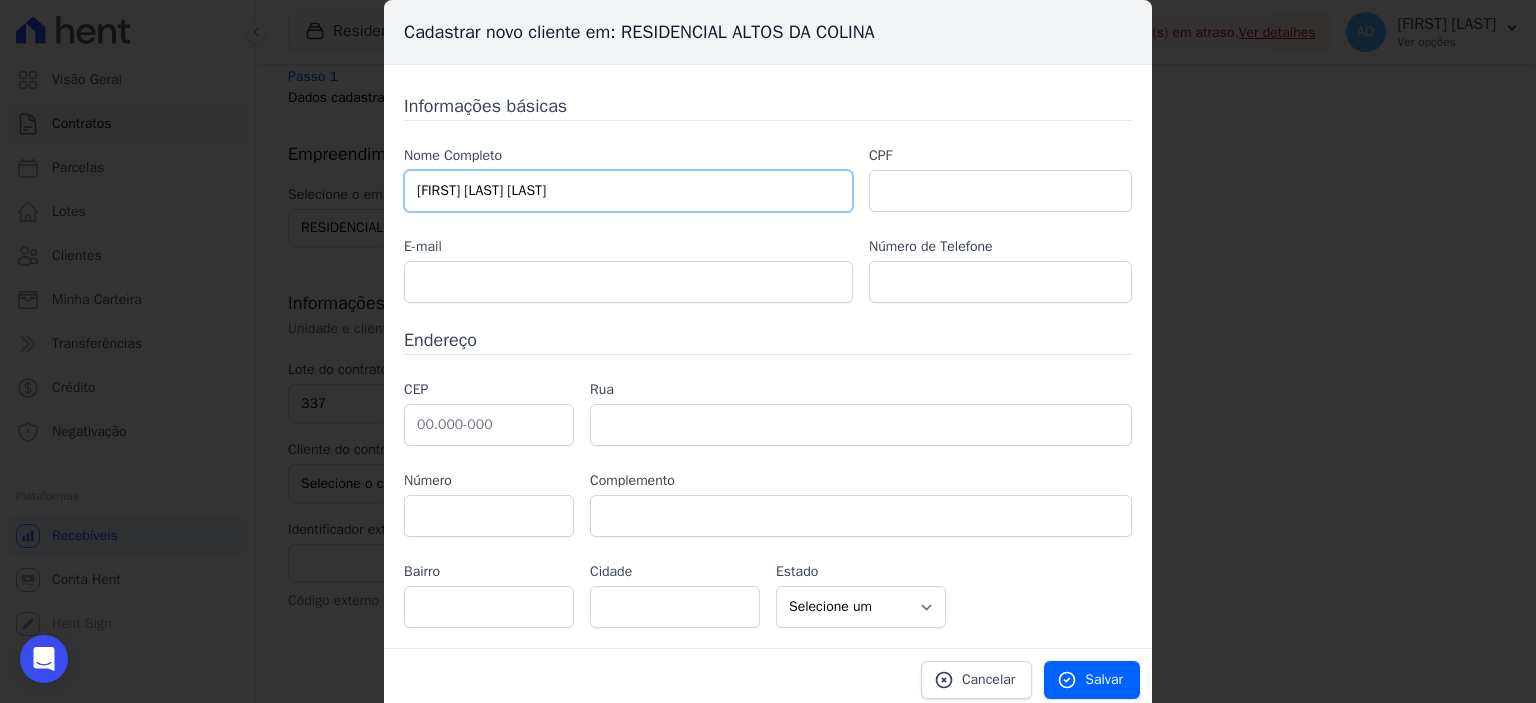 type on "ANGELA MAXIMO DE CARVALHO" 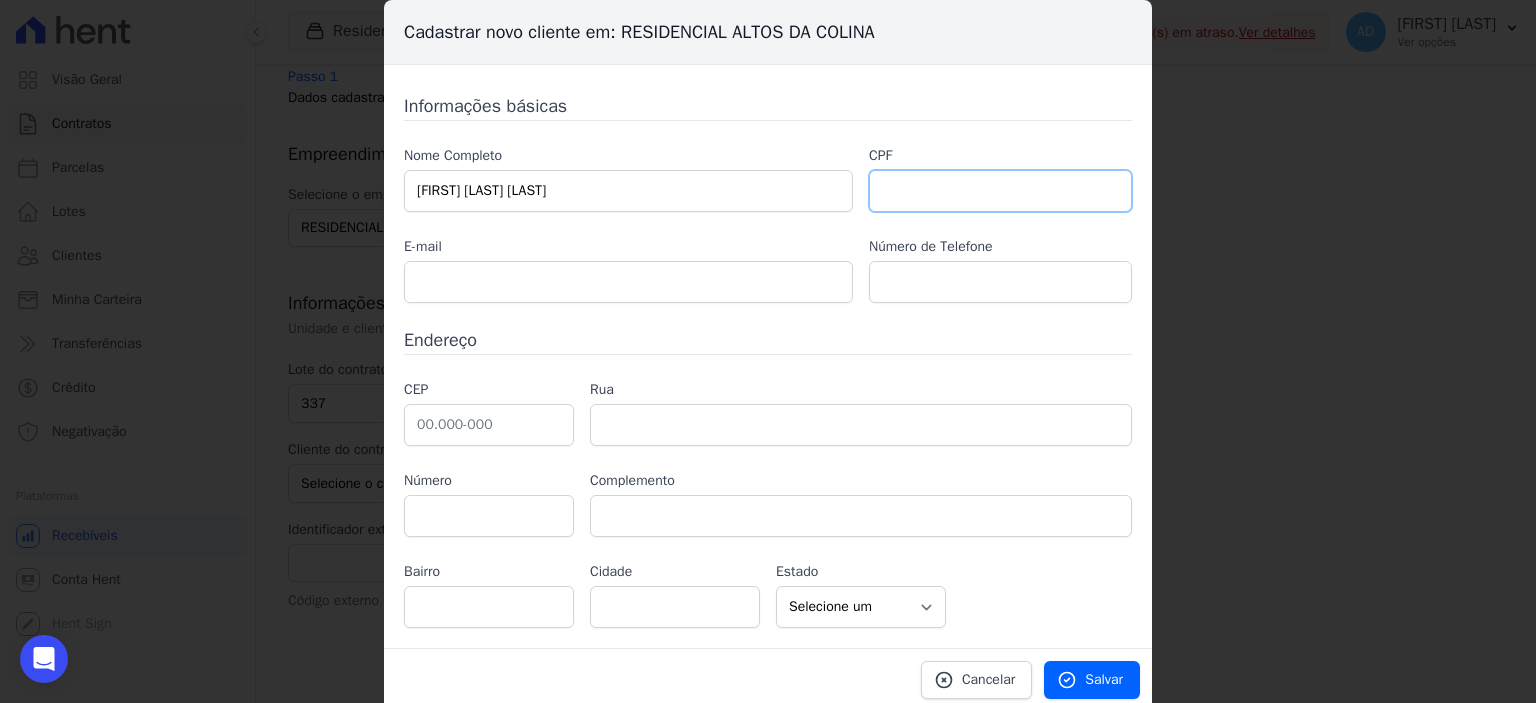 paste on "396.584.378-85" 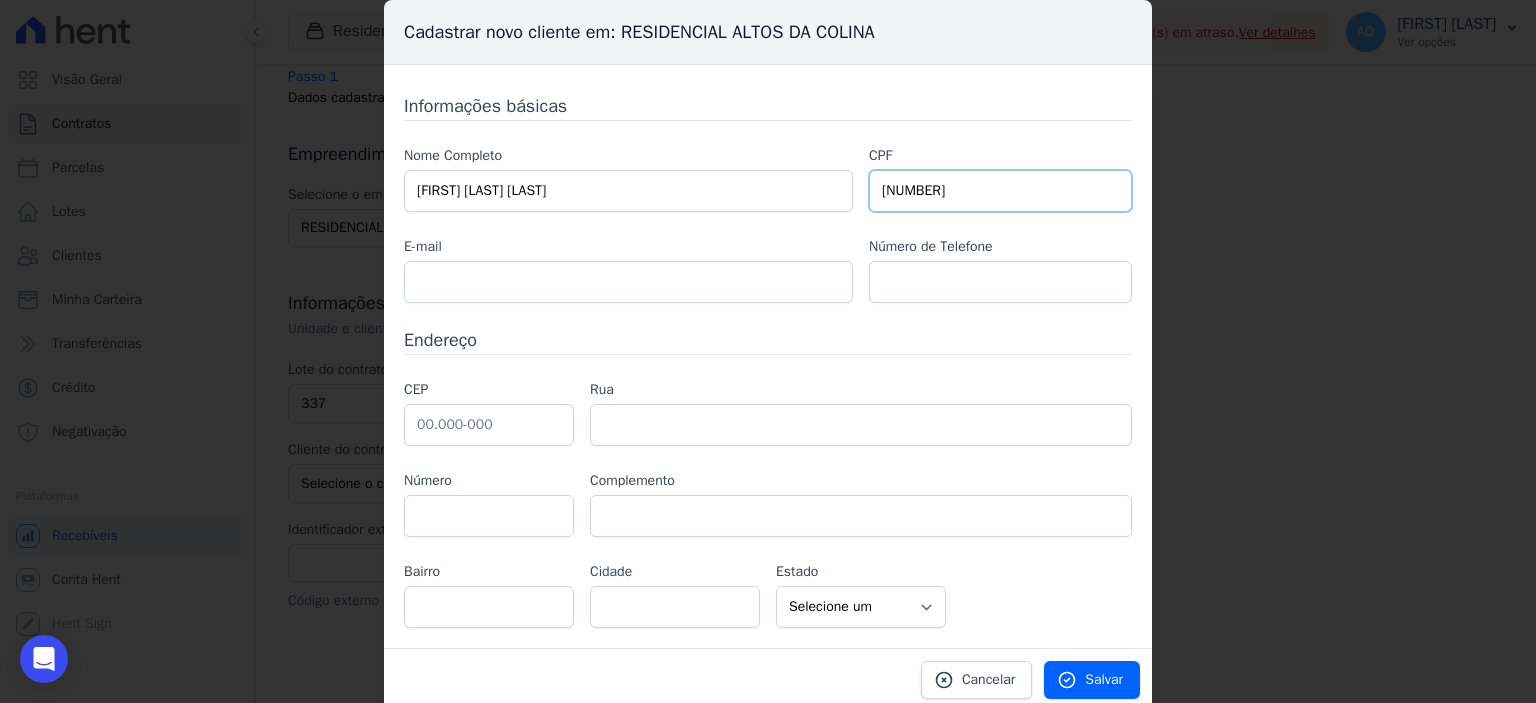 type on "396.584.378-85" 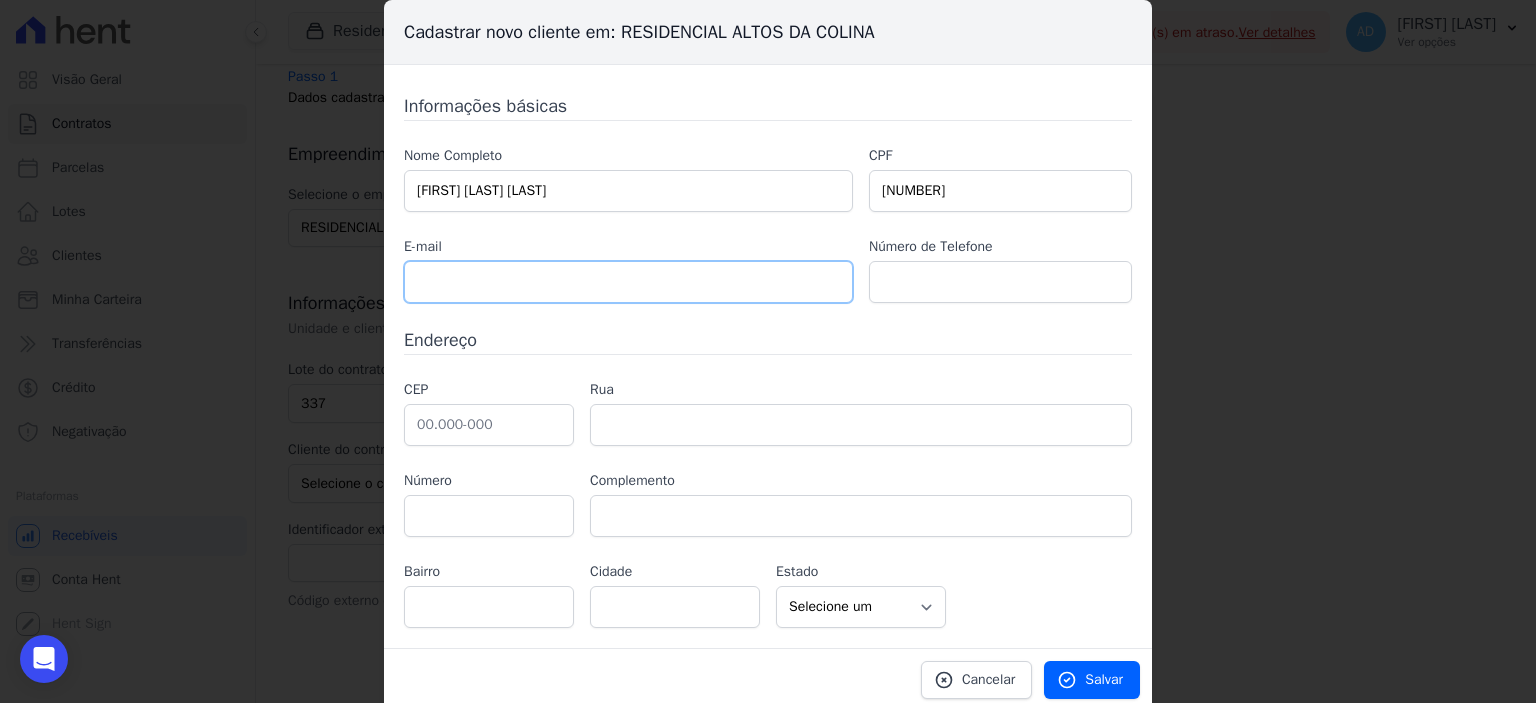 paste on "gehonorio5611@gmail.com" 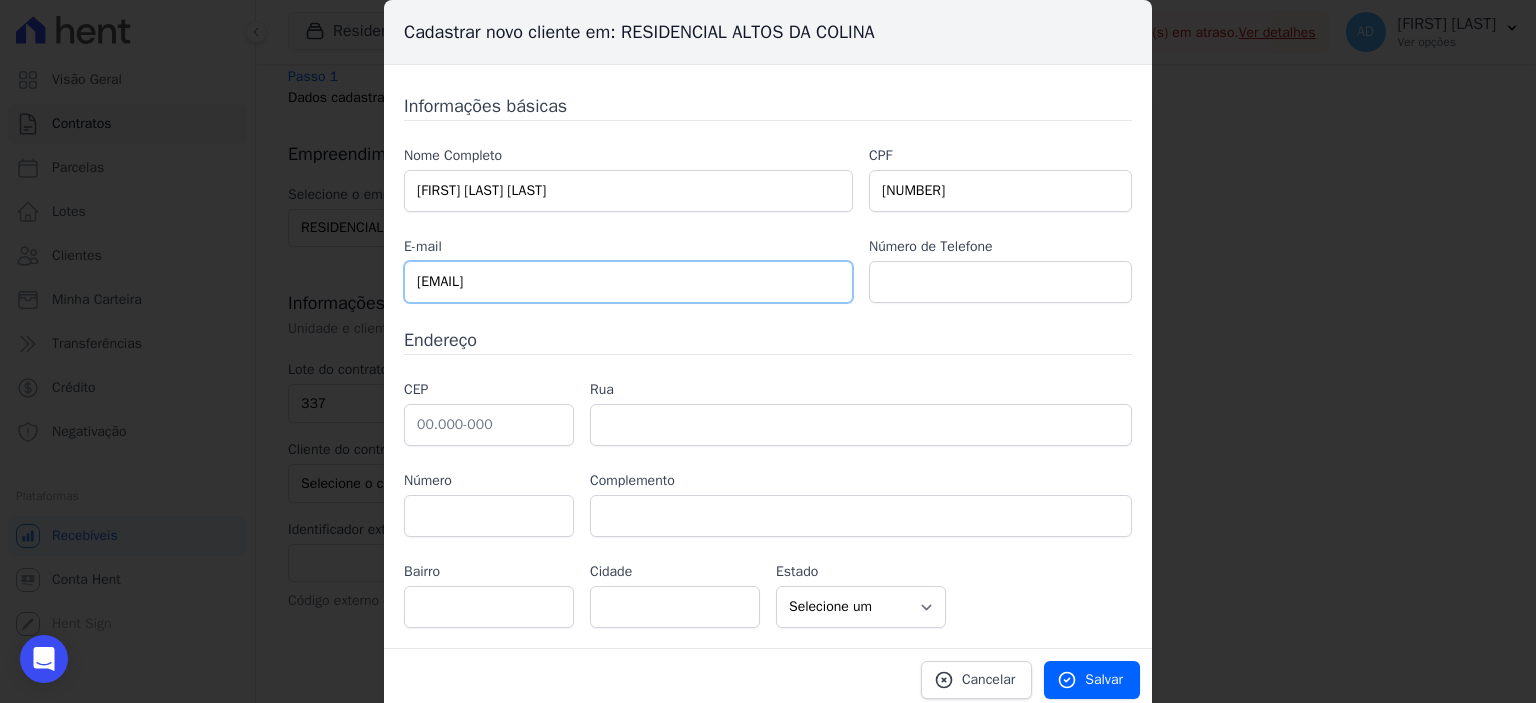 type on "gehonorio5611@gmail.com" 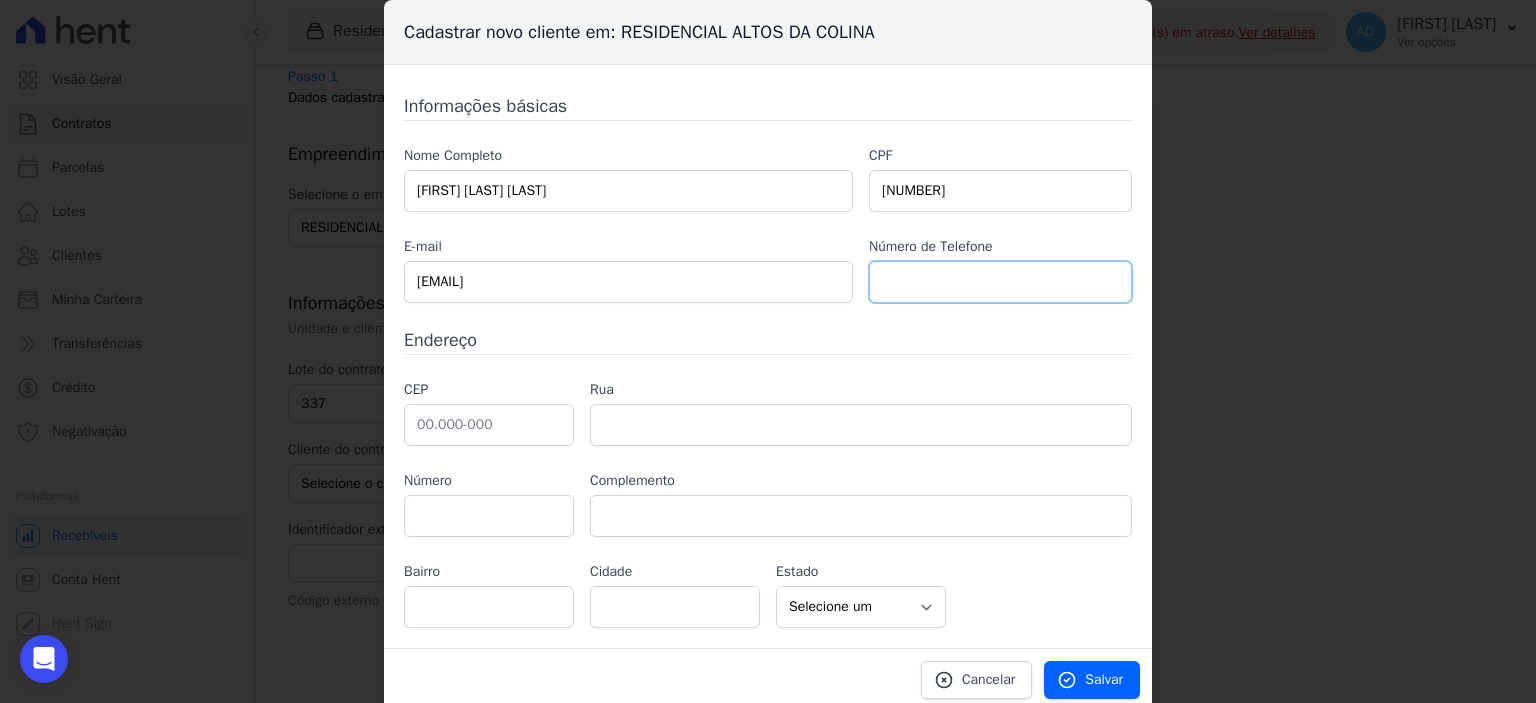 paste on "14 98803-9826" 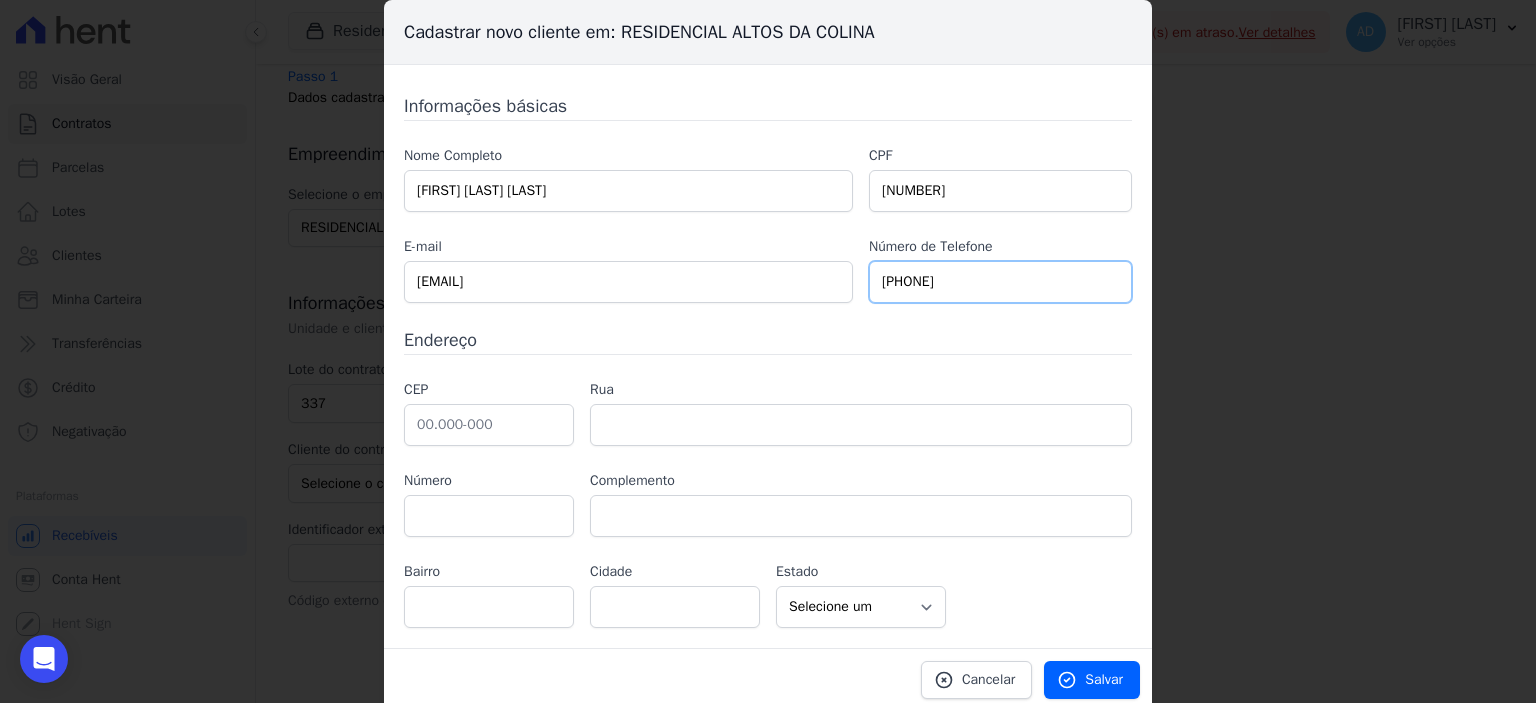 type on "14 98803-9826" 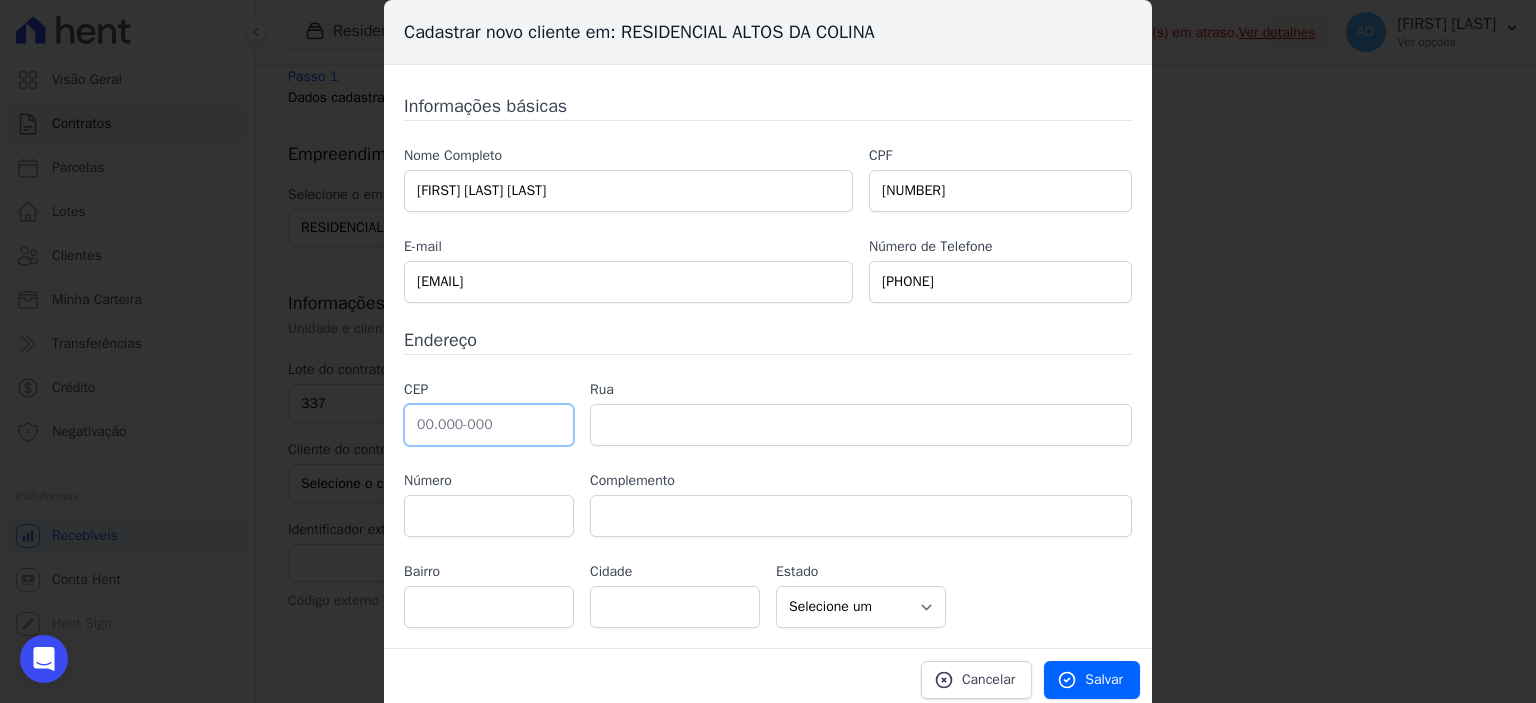 paste on "18.618-112" 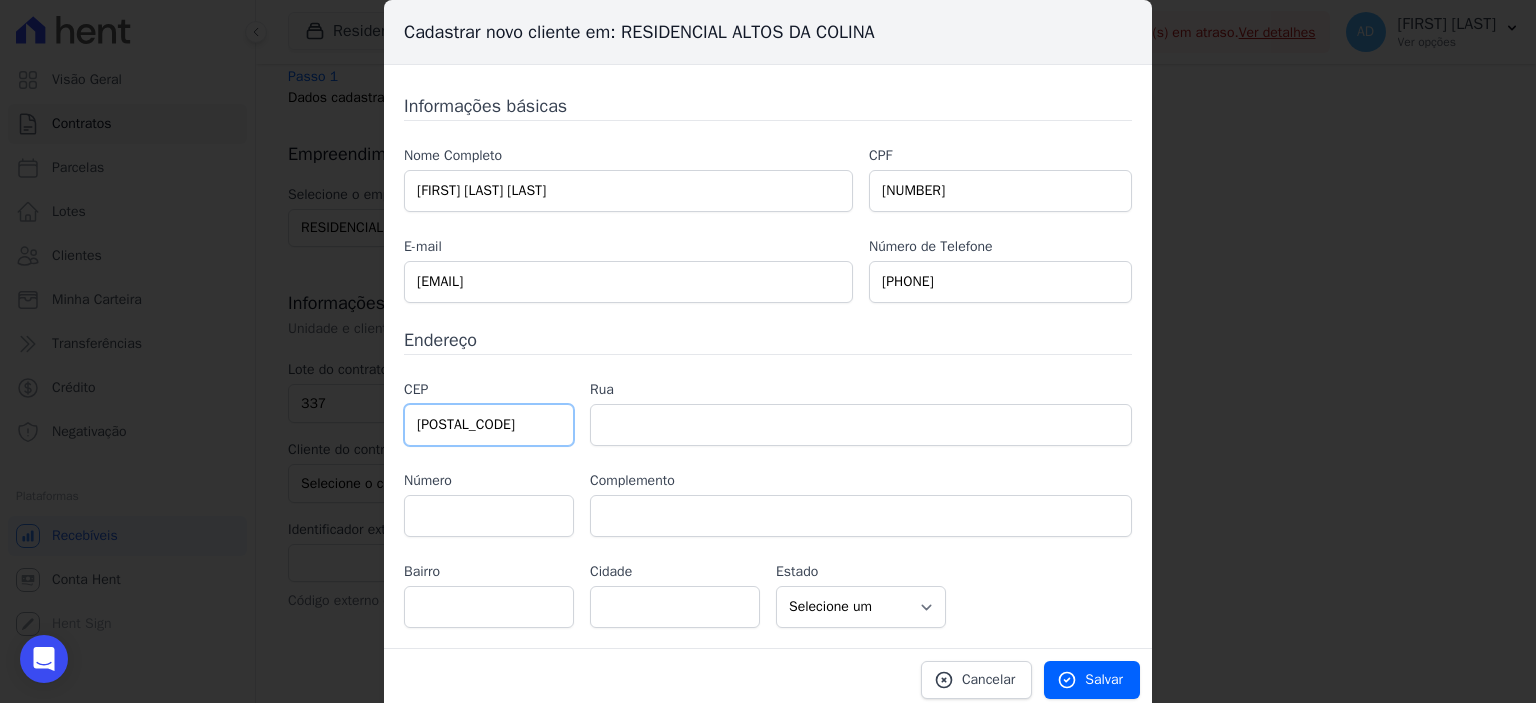 click on "18.618-112" at bounding box center (489, 425) 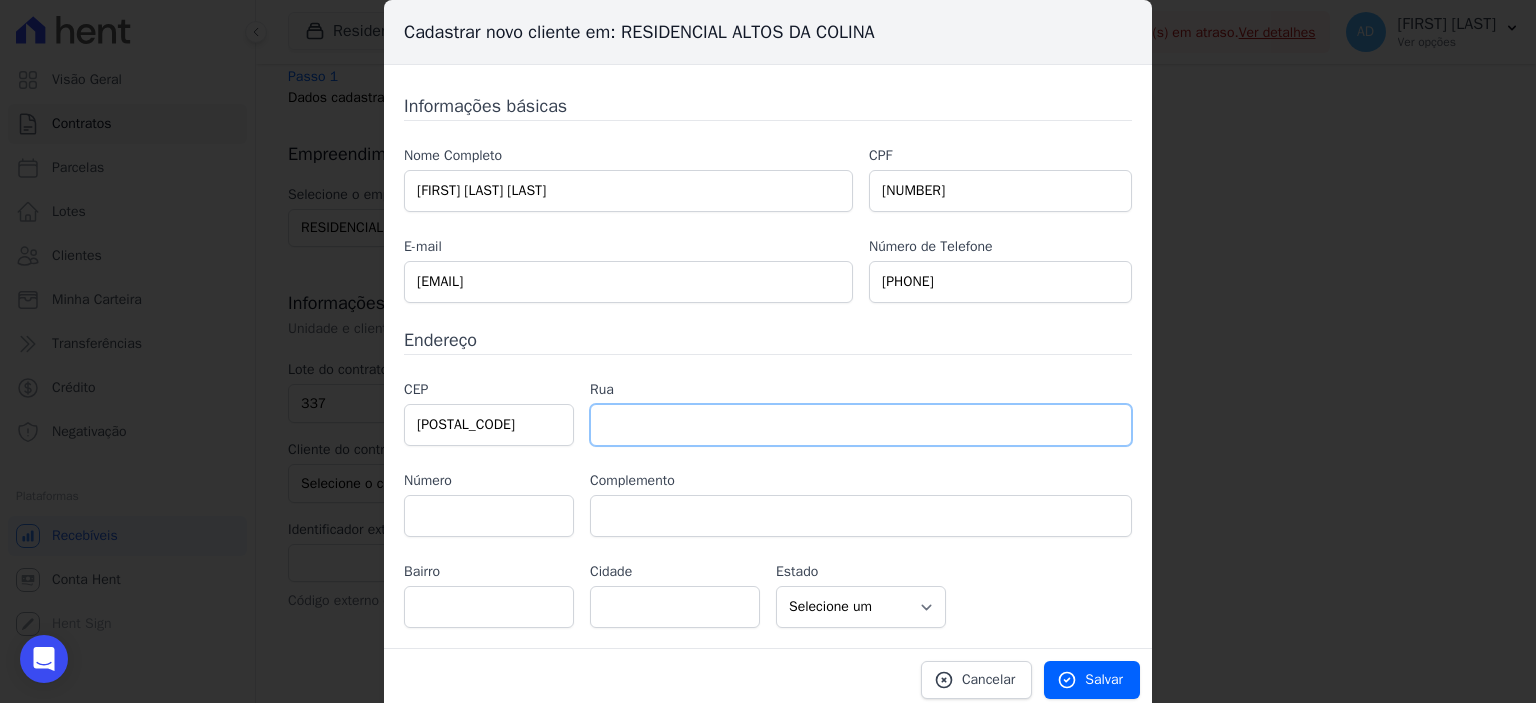 drag, startPoint x: 658, startPoint y: 427, endPoint x: 624, endPoint y: 447, distance: 39.446167 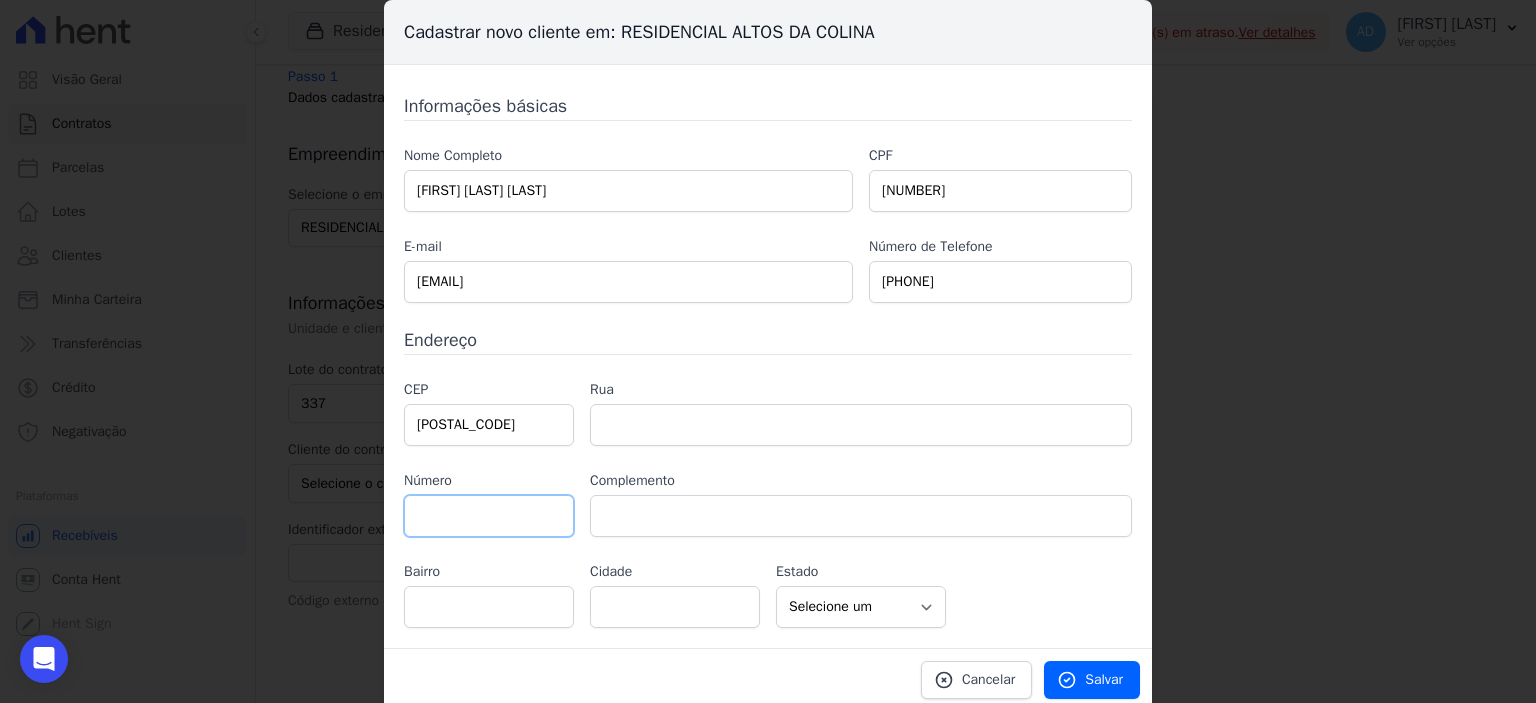 type on "Rua Antonio Rigato" 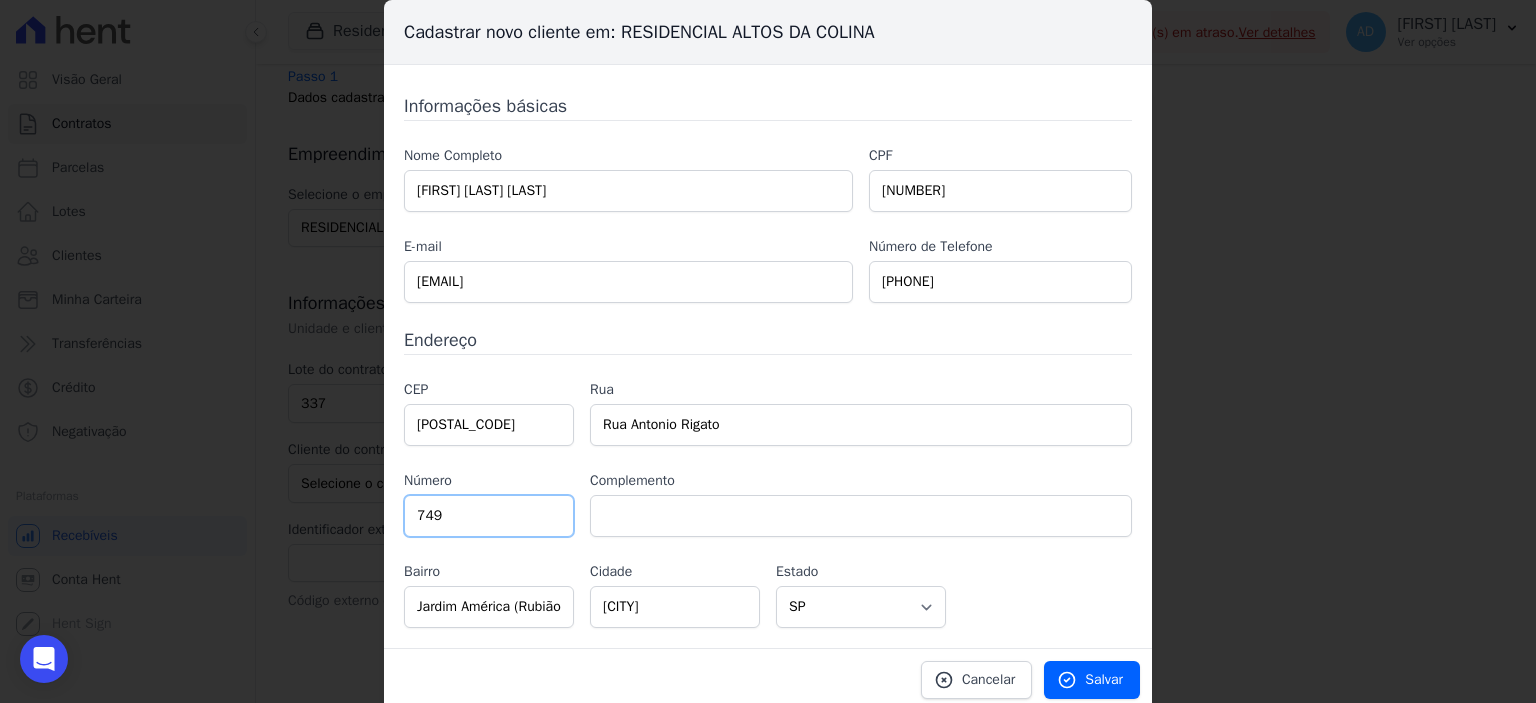 type on "749" 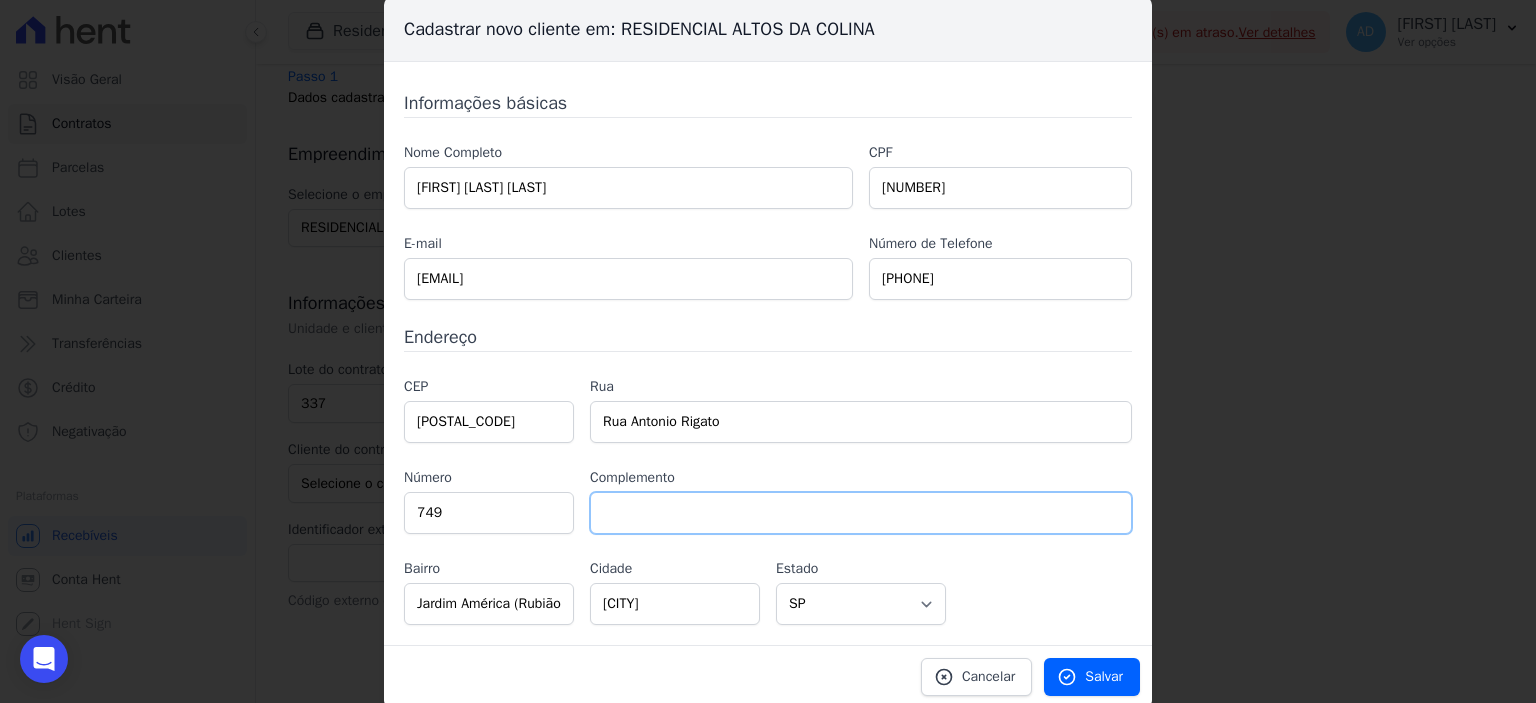 scroll, scrollTop: 4, scrollLeft: 0, axis: vertical 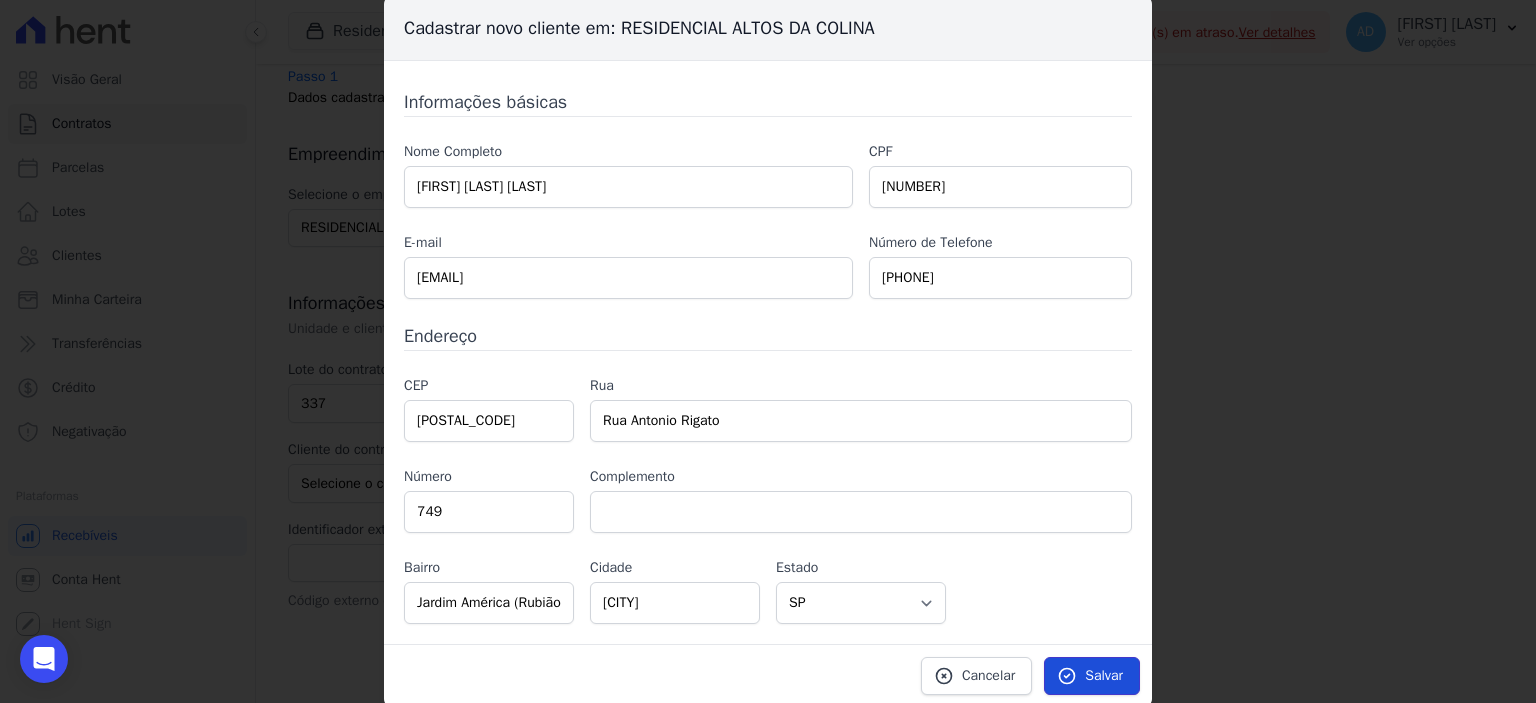 click on "Salvar" at bounding box center (1104, 676) 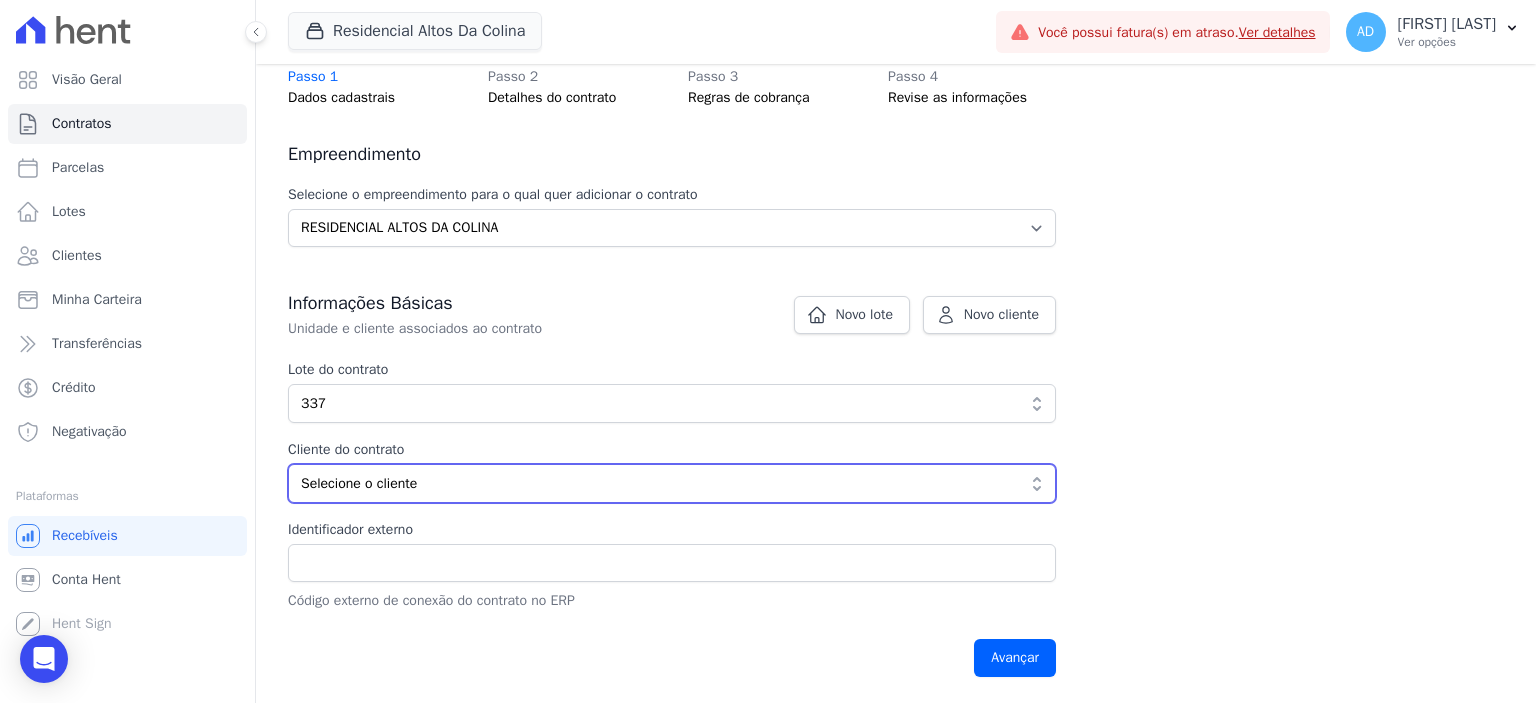 click on "Selecione o cliente" at bounding box center [658, 483] 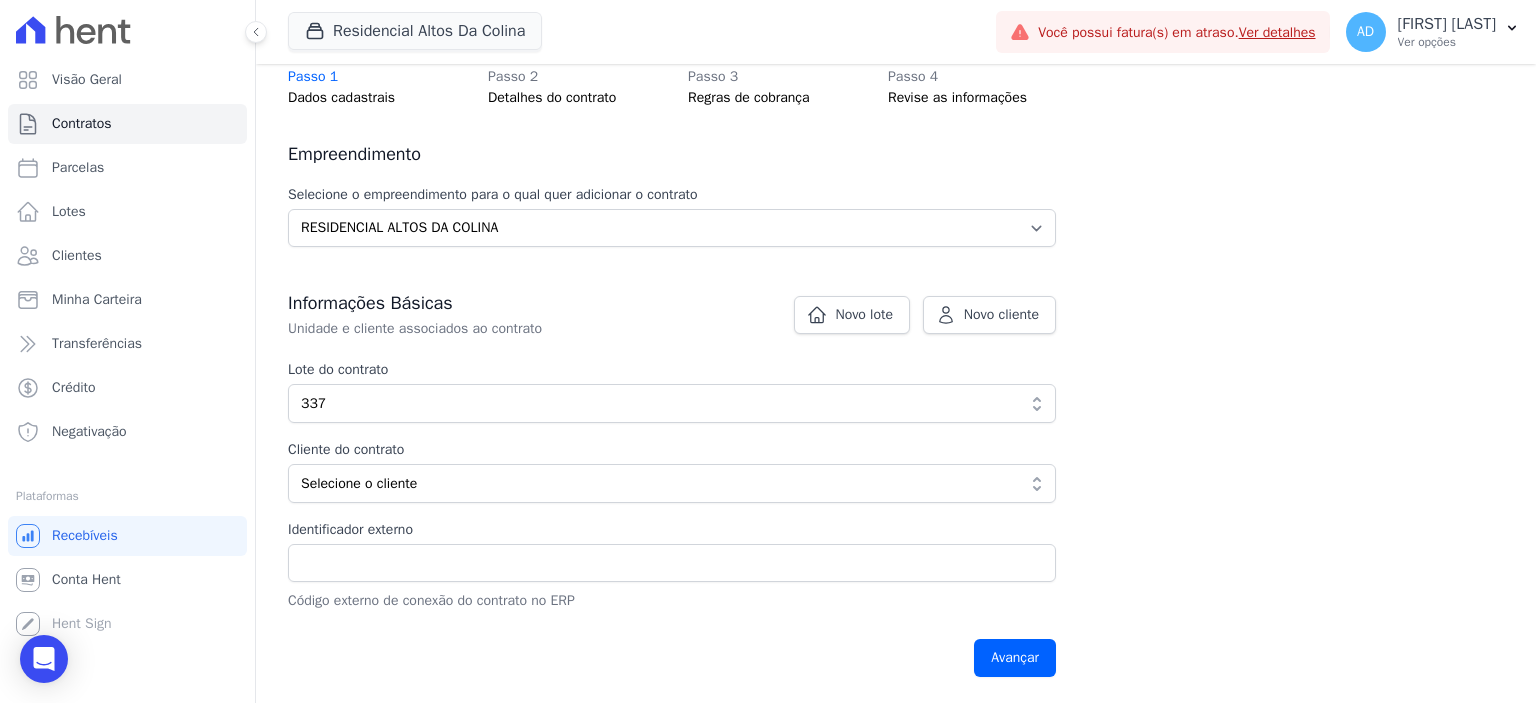 click on "Contratos
Adicionar Contrato
Adicionar Contrato
Passo 1
Dados cadastrais
Passo 2
Detalhes do contrato
Passo 3
Regras de cobrança
Passo 4
Revise as informações
Empreendimento
Selecione o empreendimento para o qual quer adicionar o contrato
Selecione o empreendimento RESIDENCIAL ALTOS DA COLINA
Novo lote
Novo cliente" at bounding box center (896, 303) 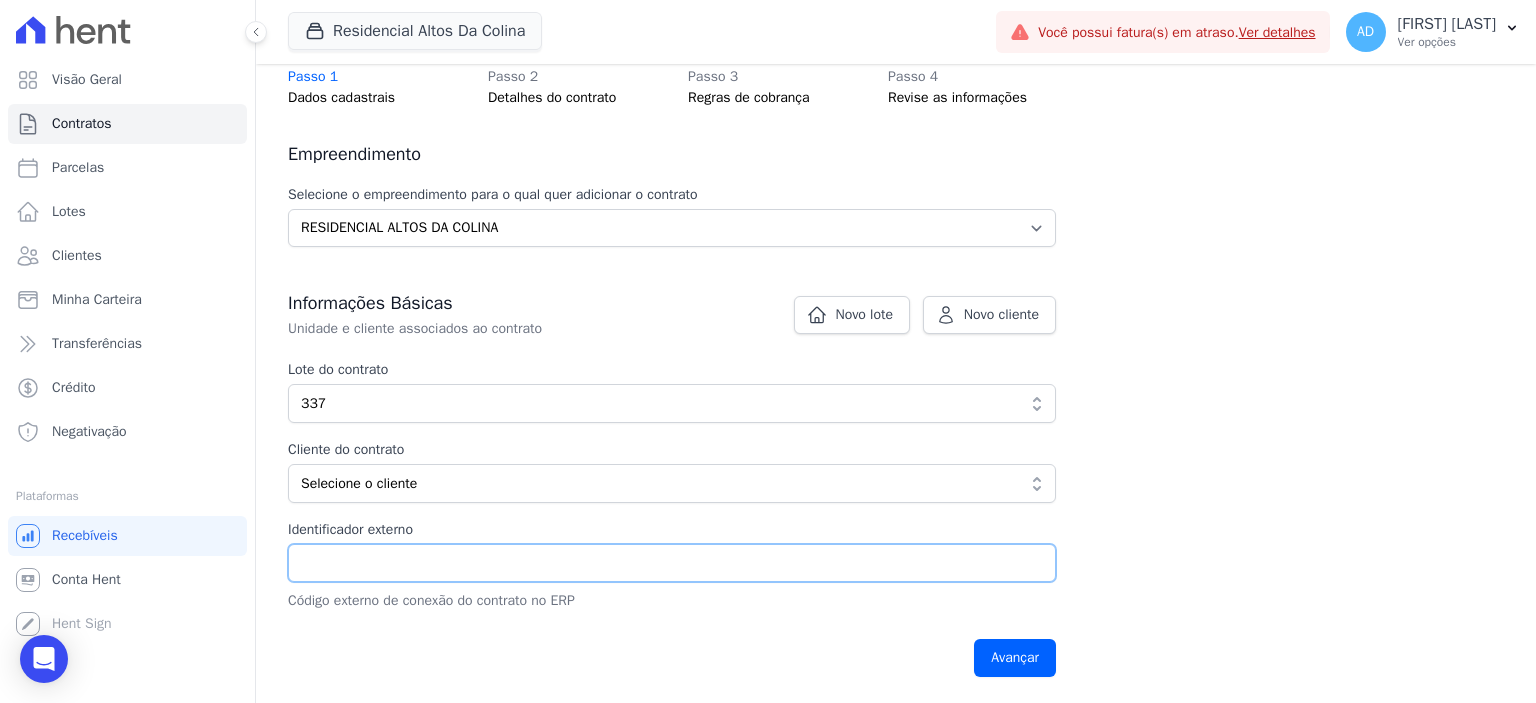 click on "Identificador externo" at bounding box center (672, 563) 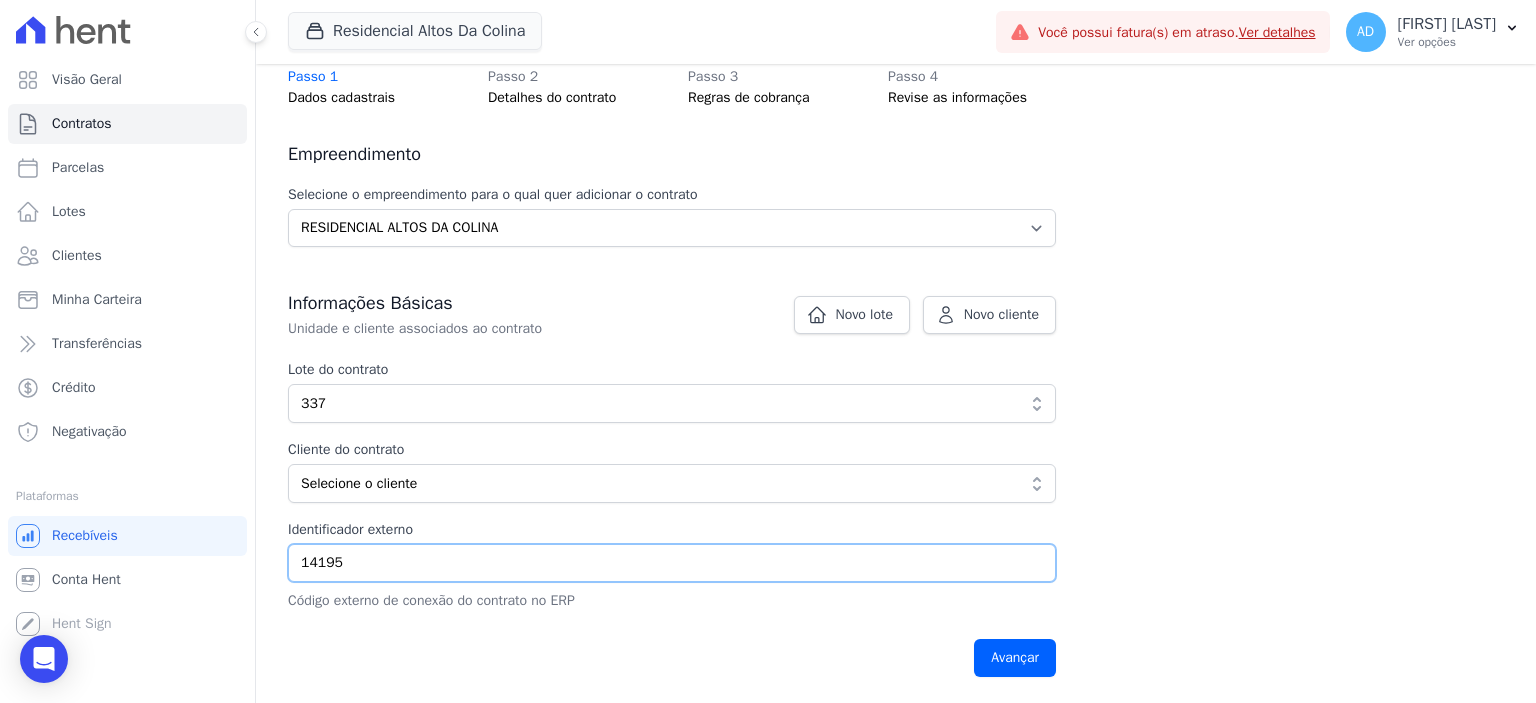 type on "14195" 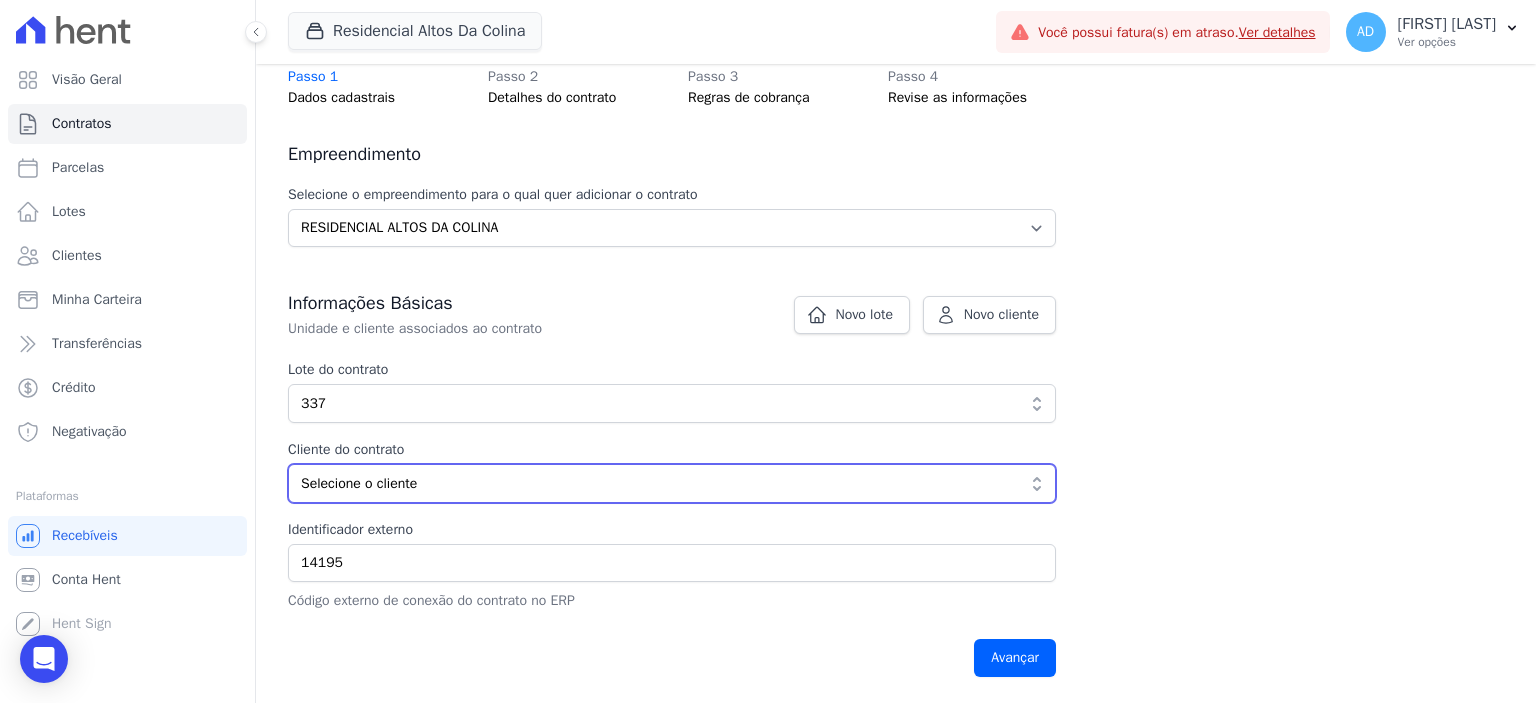 click on "Selecione o cliente" at bounding box center (658, 483) 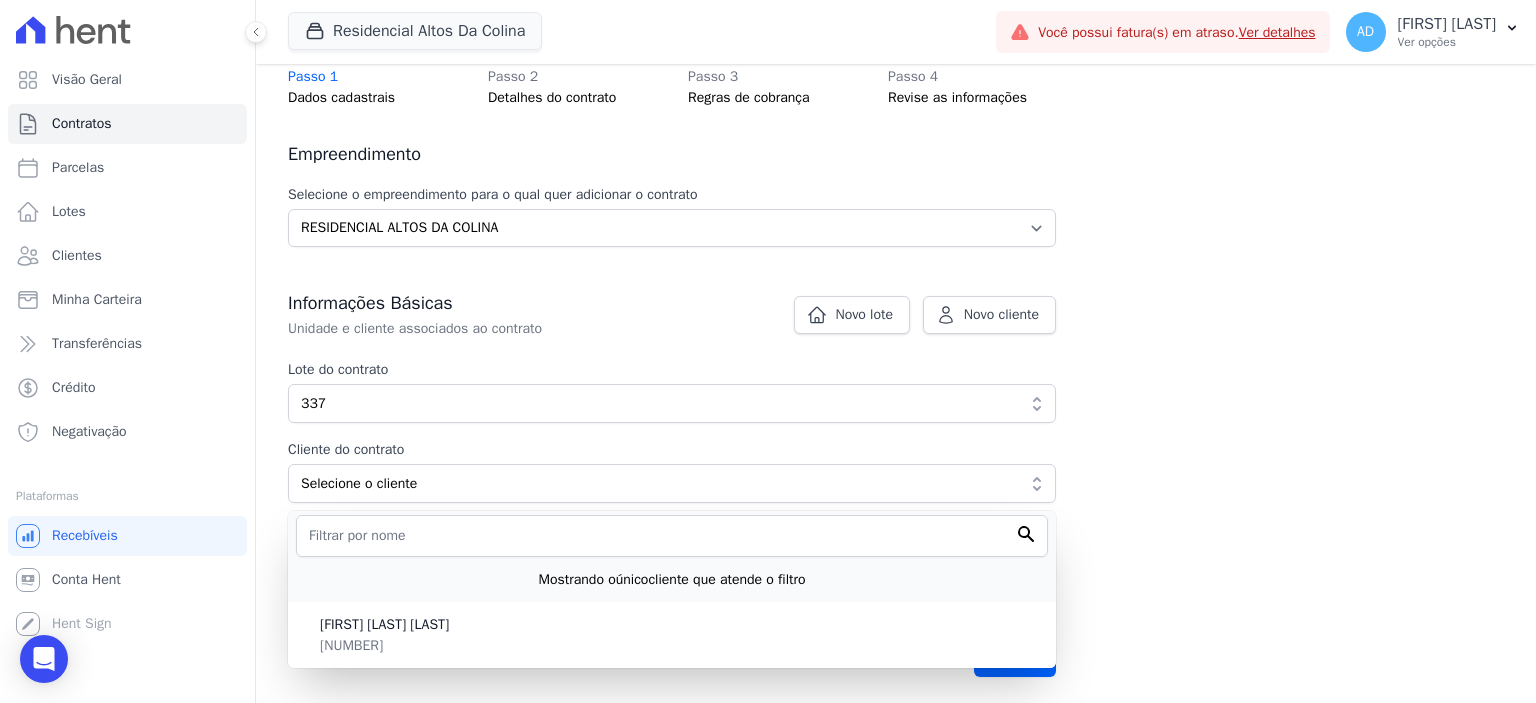 click on "Contratos
Adicionar Contrato
Adicionar Contrato
Passo 1
Dados cadastrais
Passo 2
Detalhes do contrato
Passo 3
Regras de cobrança
Passo 4
Revise as informações
Empreendimento
Selecione o empreendimento para o qual quer adicionar o contrato
Selecione o empreendimento RESIDENCIAL ALTOS DA COLINA
Novo lote
Novo cliente" at bounding box center (896, 303) 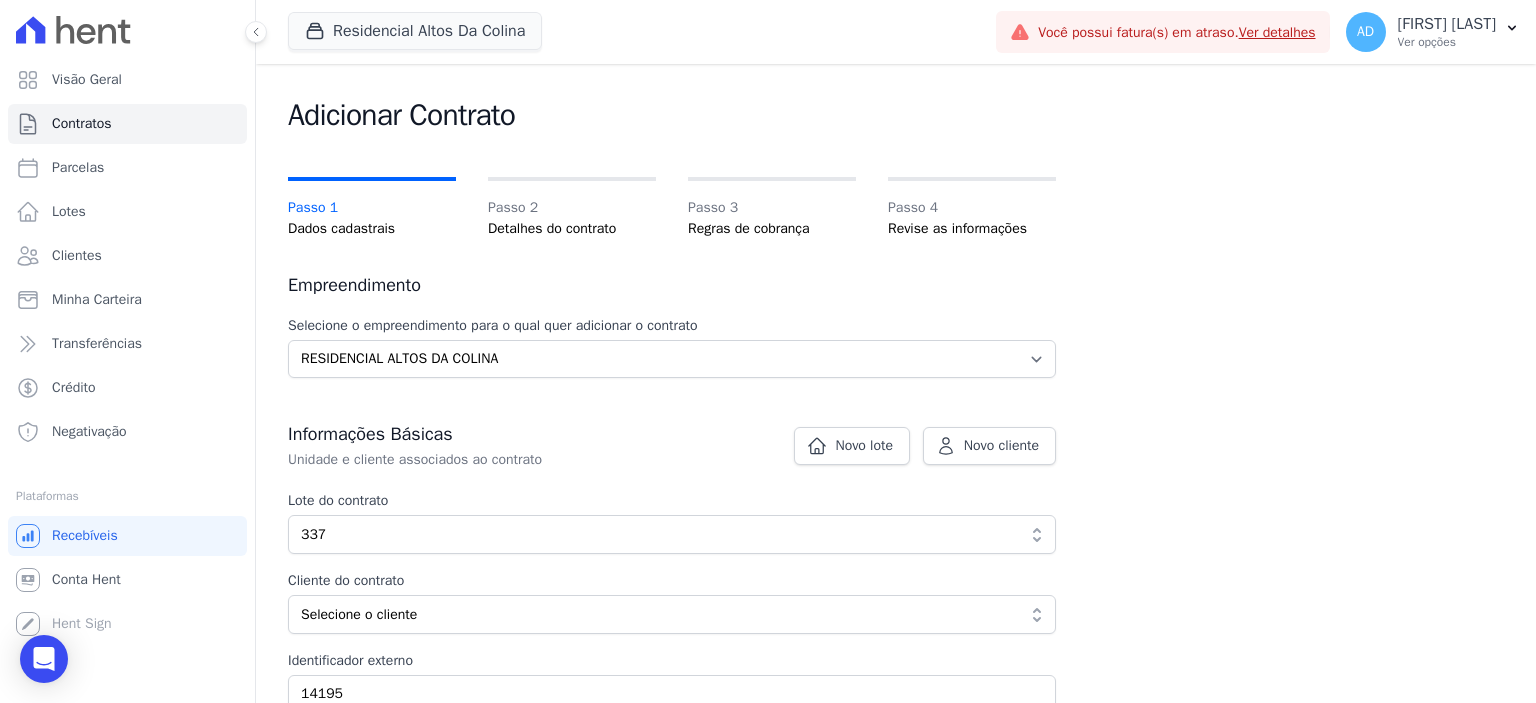 scroll, scrollTop: 0, scrollLeft: 0, axis: both 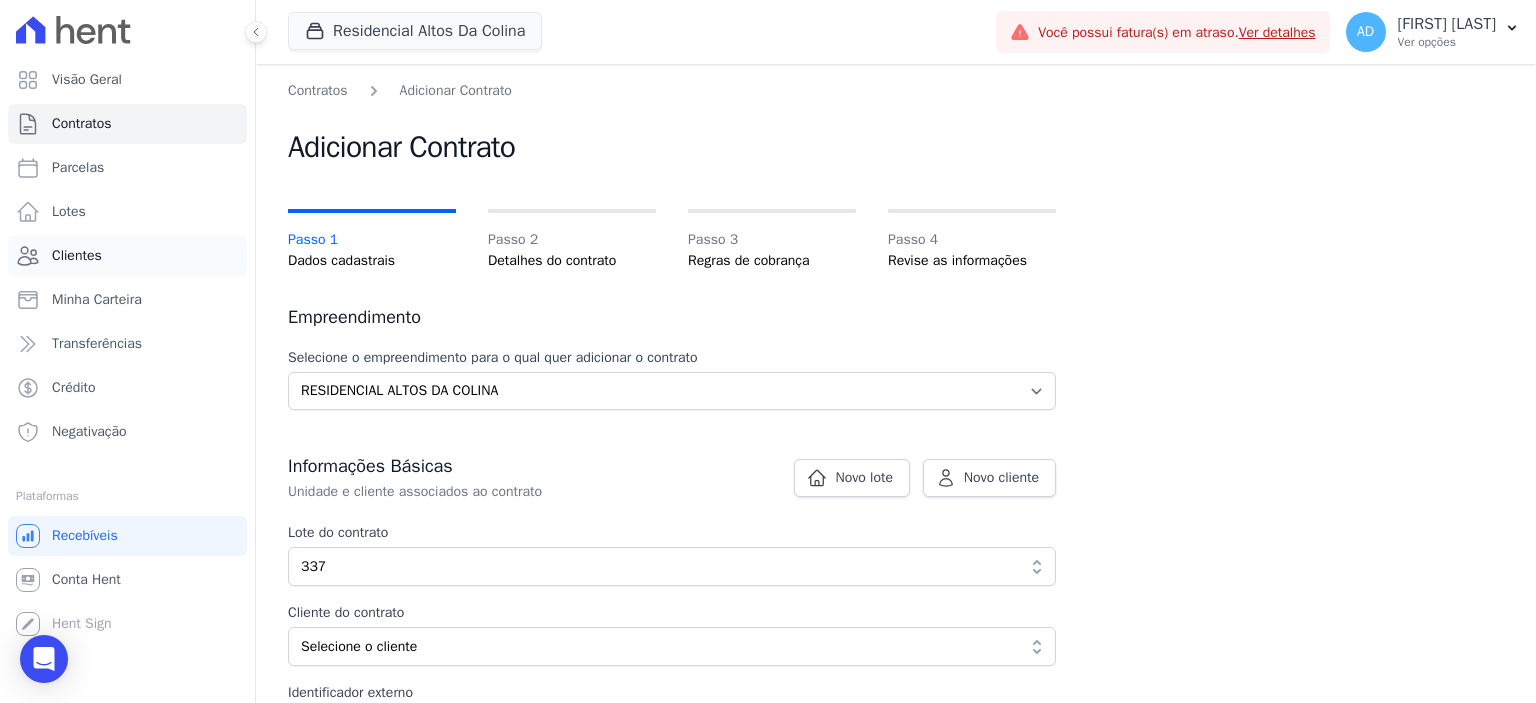 click on "Clientes" at bounding box center [127, 256] 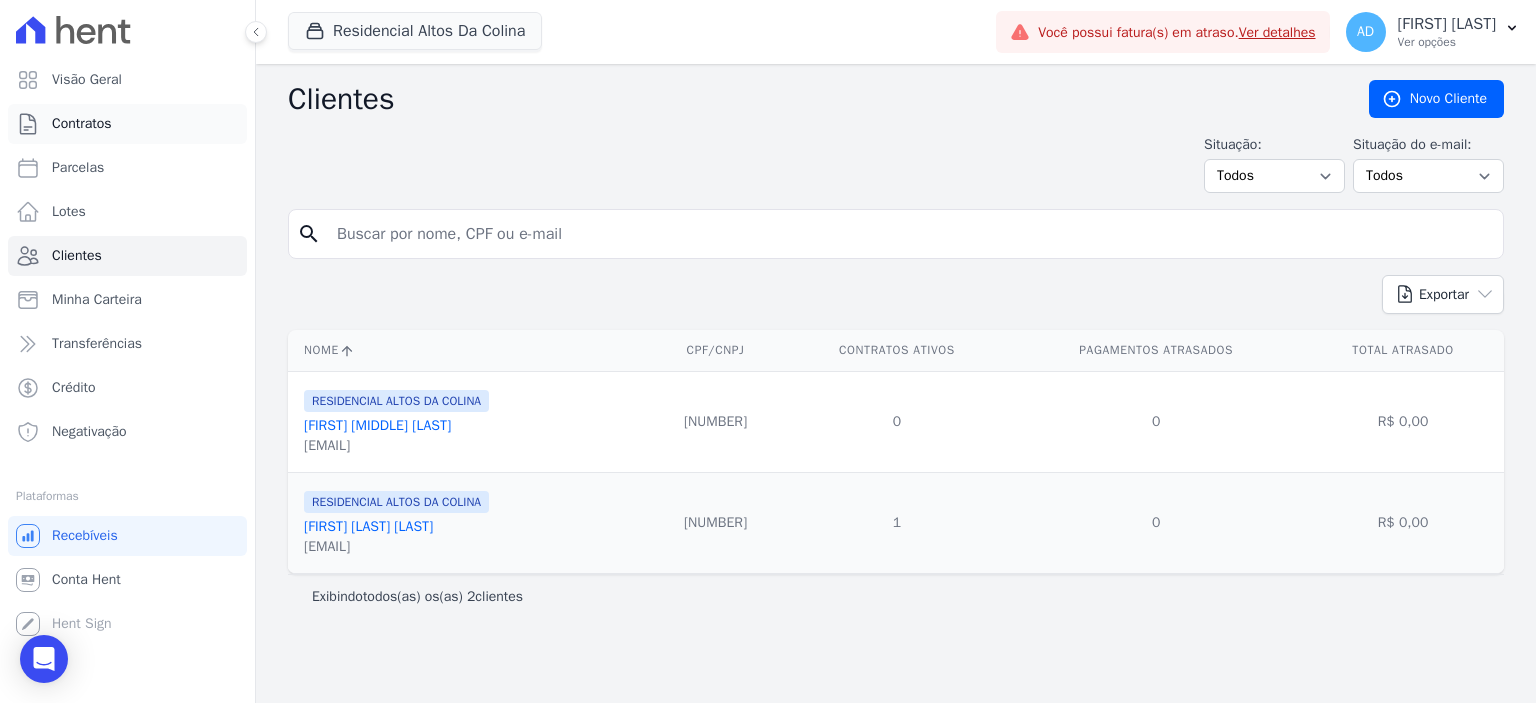 click on "Contratos" at bounding box center (127, 124) 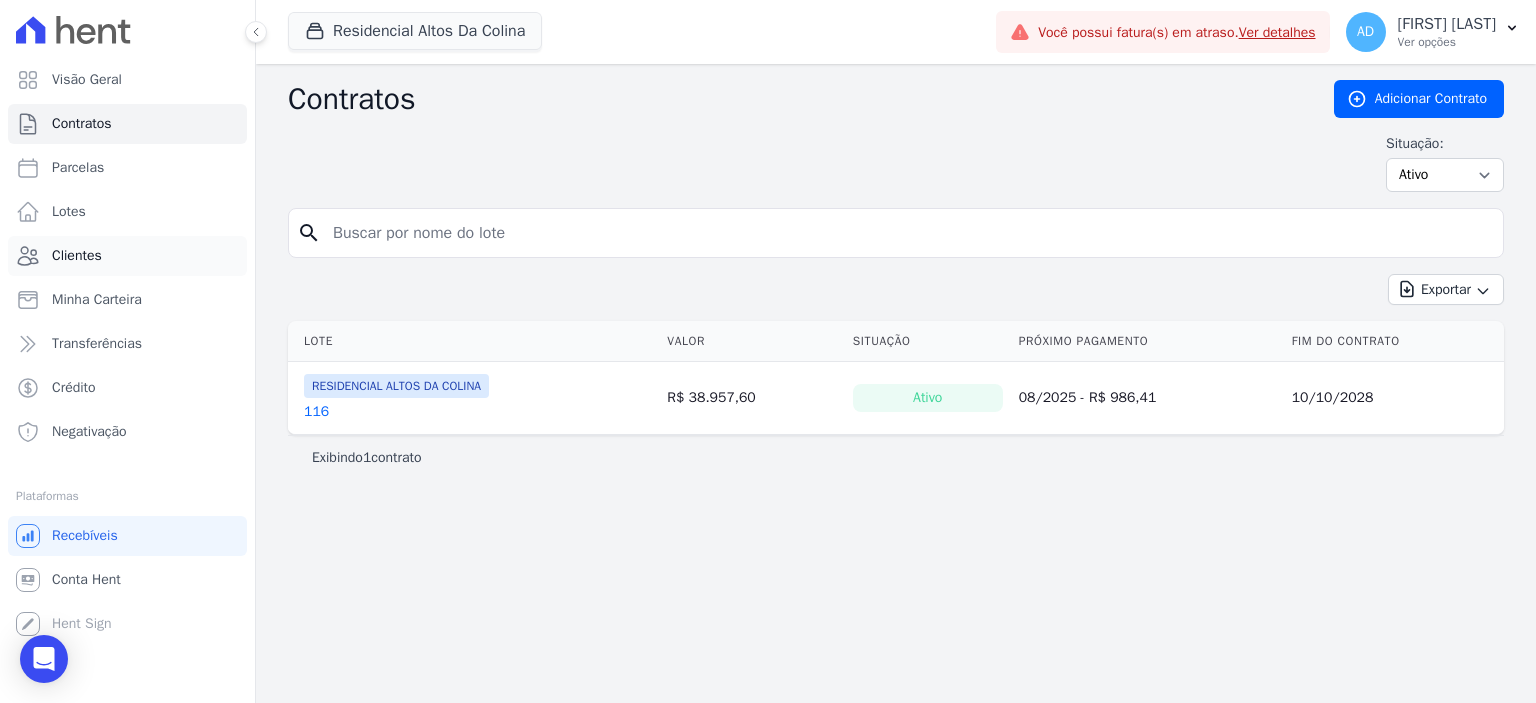 click on "Clientes" at bounding box center (77, 256) 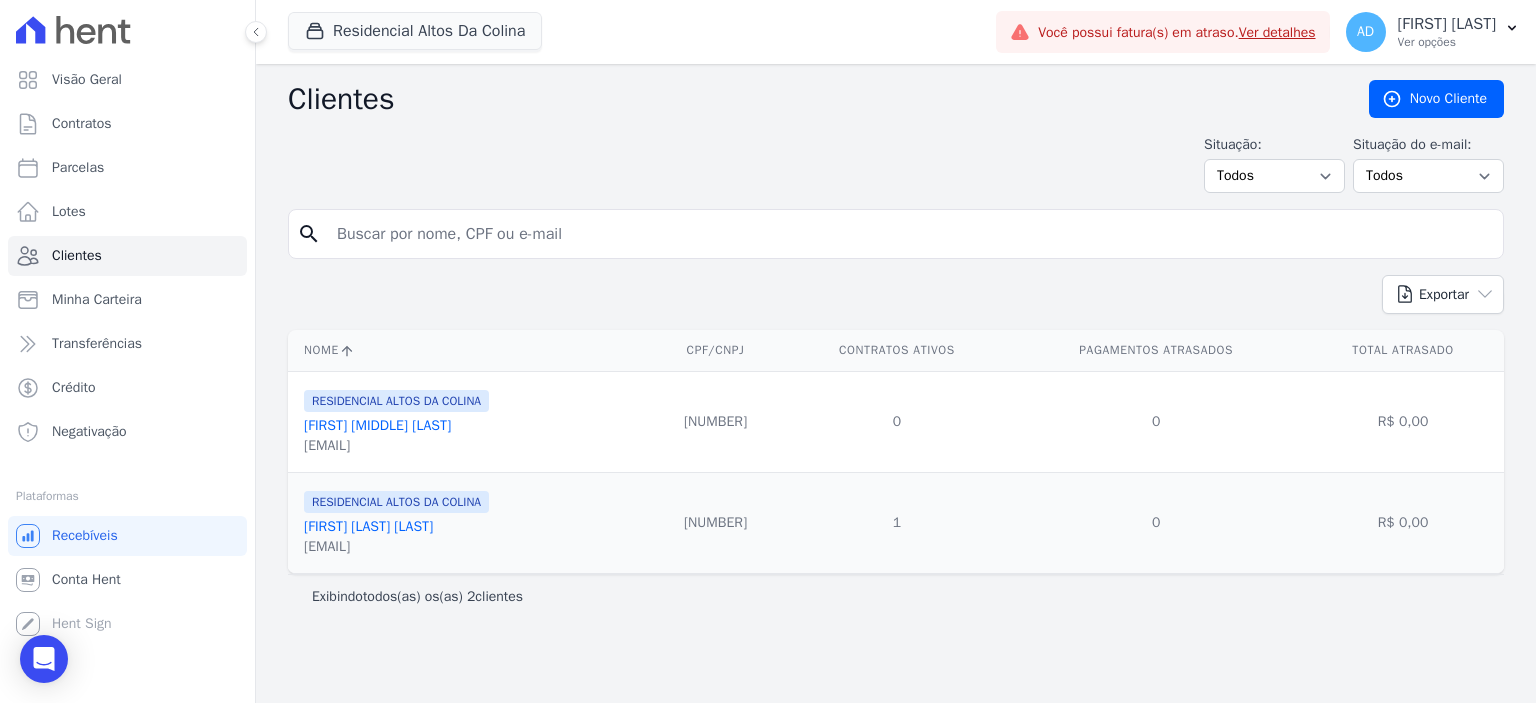 click on "RESIDENCIAL ALTOS DA COLINA
Angela Maximo De Carvalho
gehonorio5611@gmail.com" at bounding box center [471, 422] 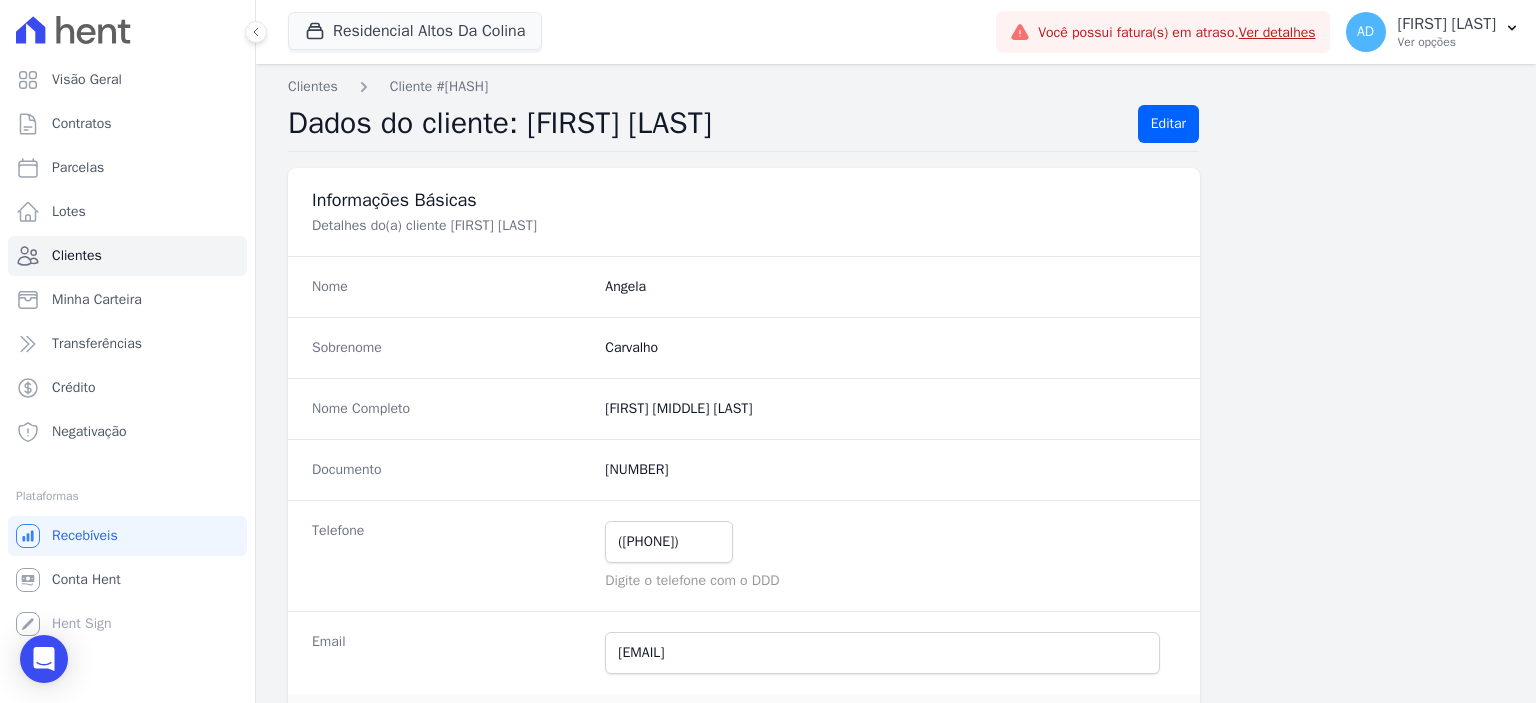 scroll, scrollTop: 0, scrollLeft: 0, axis: both 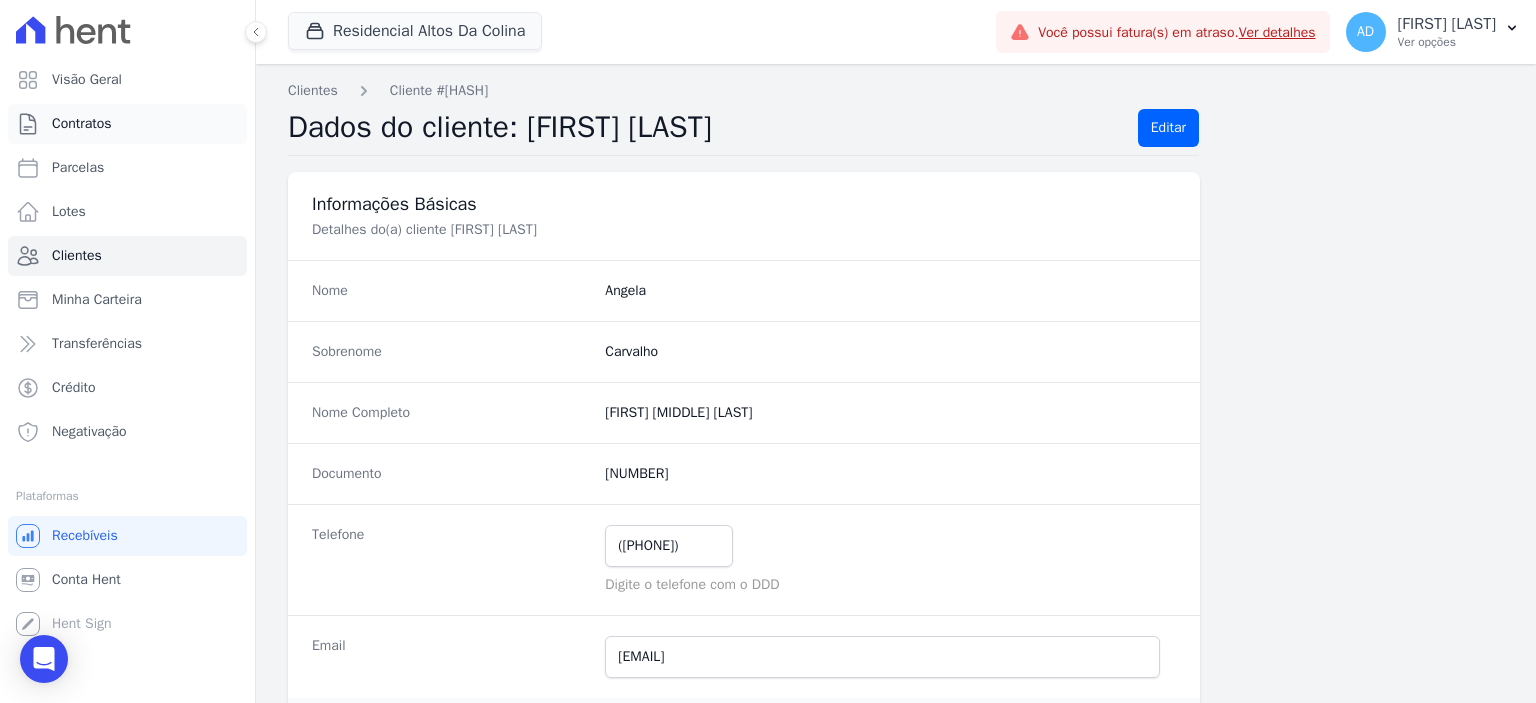 click on "Contratos" at bounding box center (82, 124) 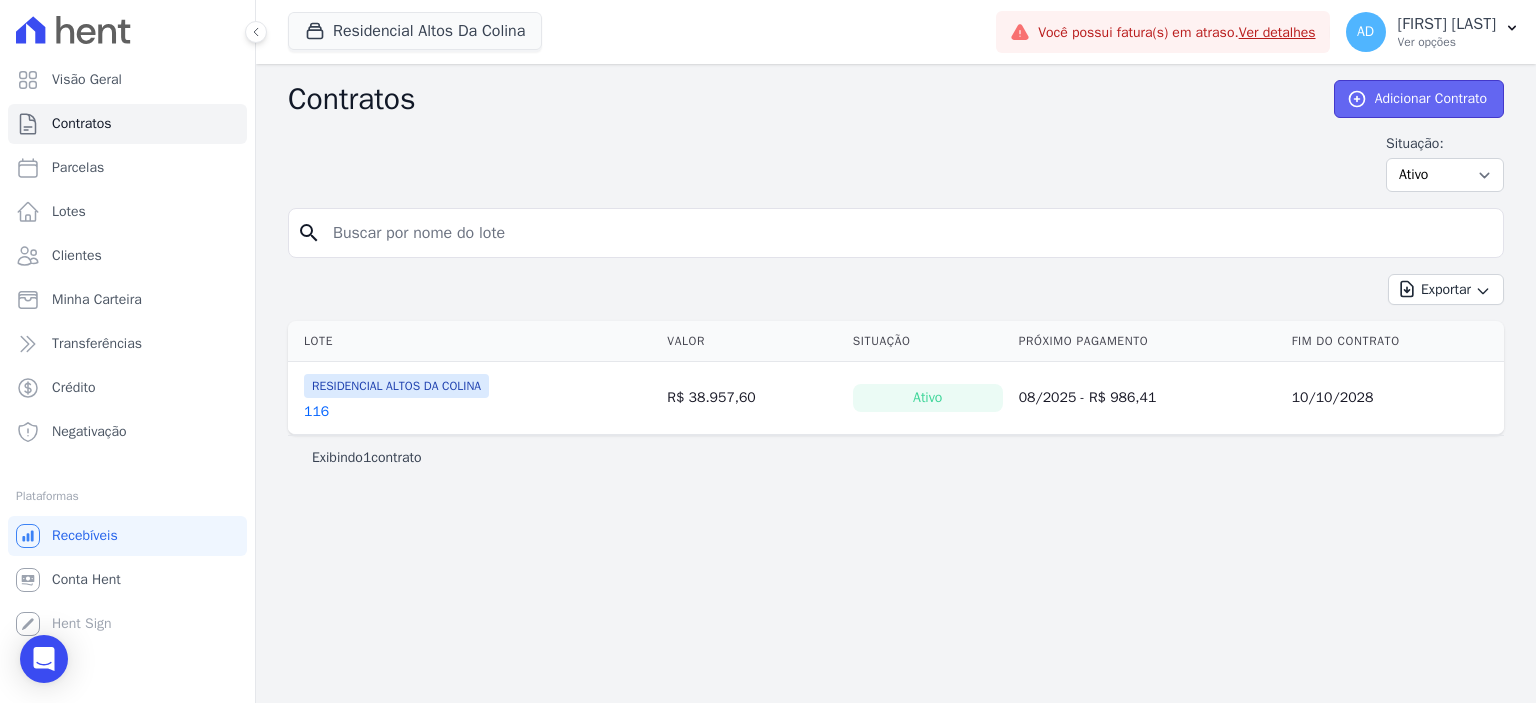 click on "Adicionar Contrato" at bounding box center [1419, 99] 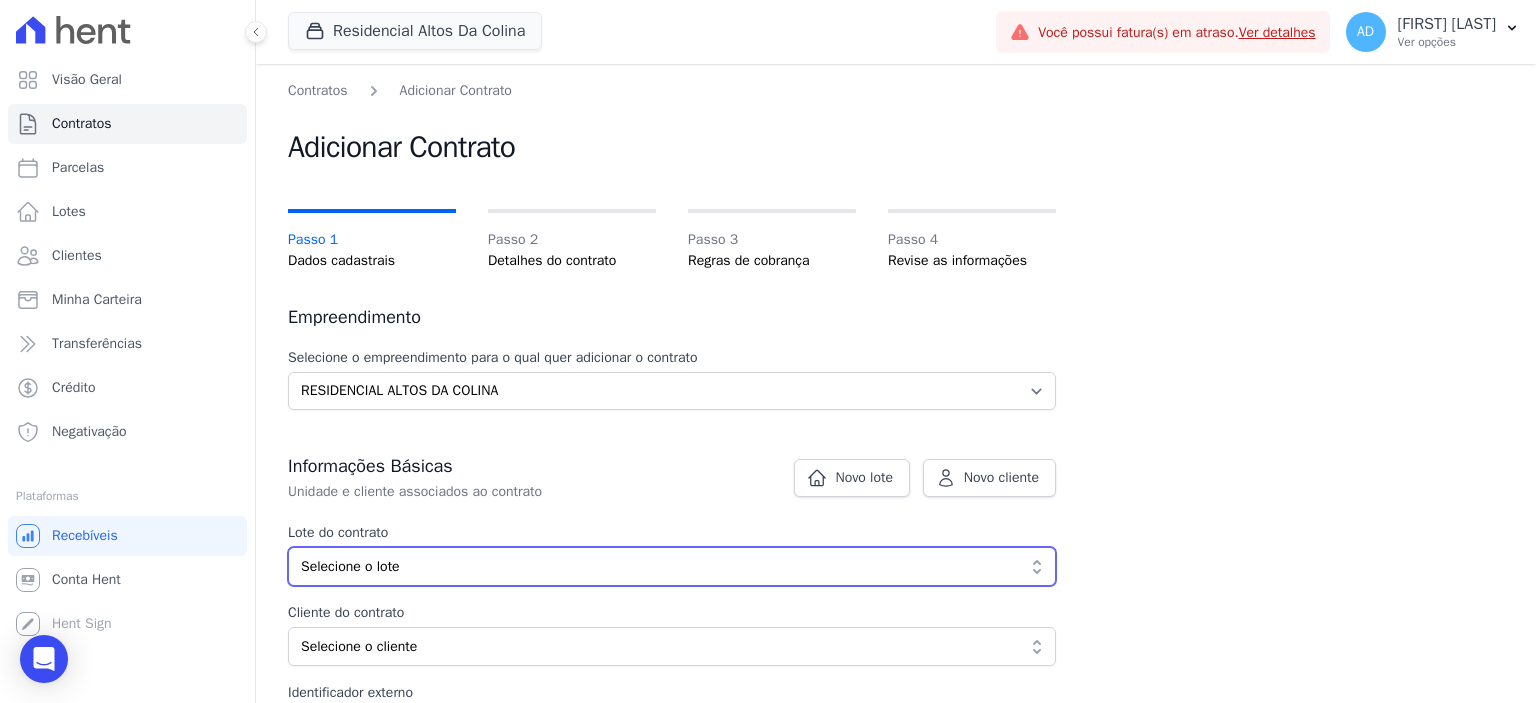 click on "Selecione o lote" at bounding box center (658, 566) 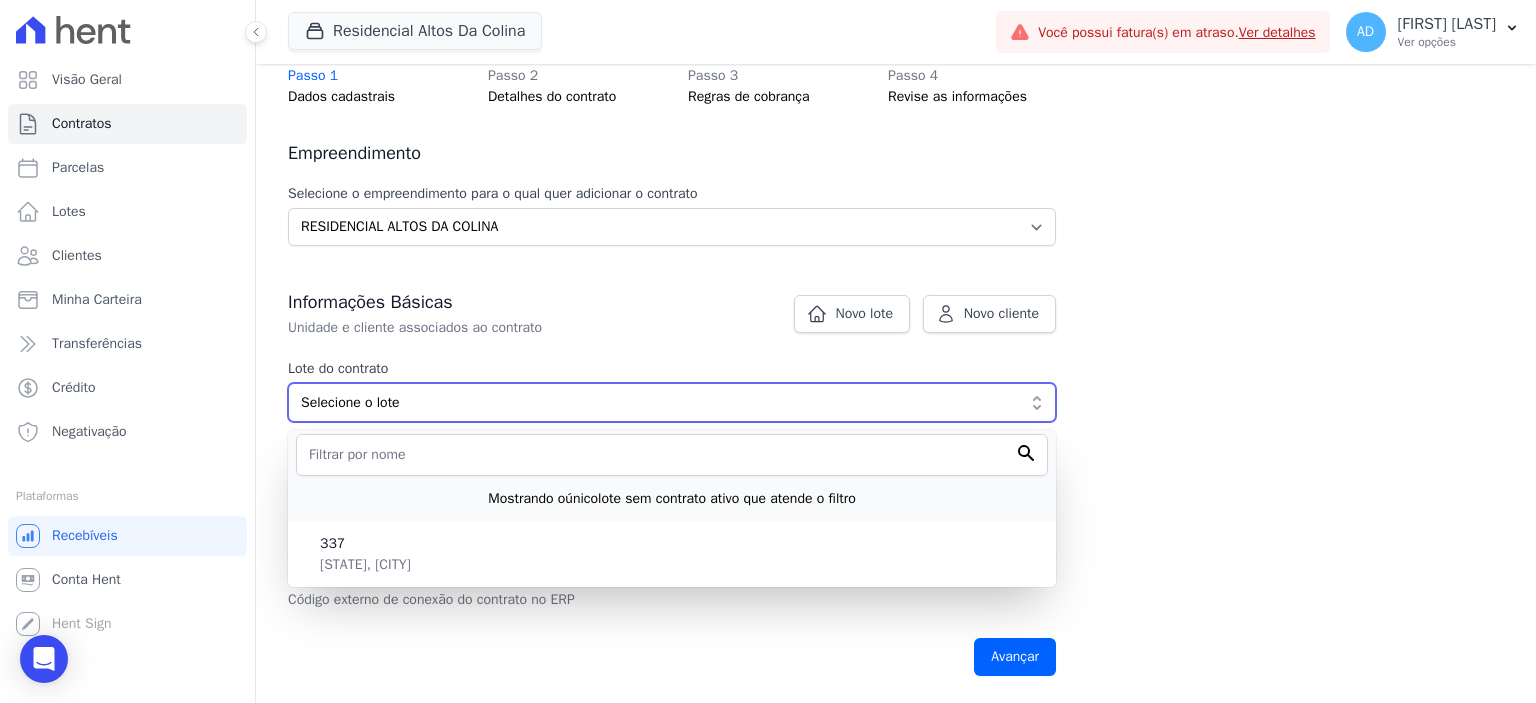 scroll, scrollTop: 184, scrollLeft: 0, axis: vertical 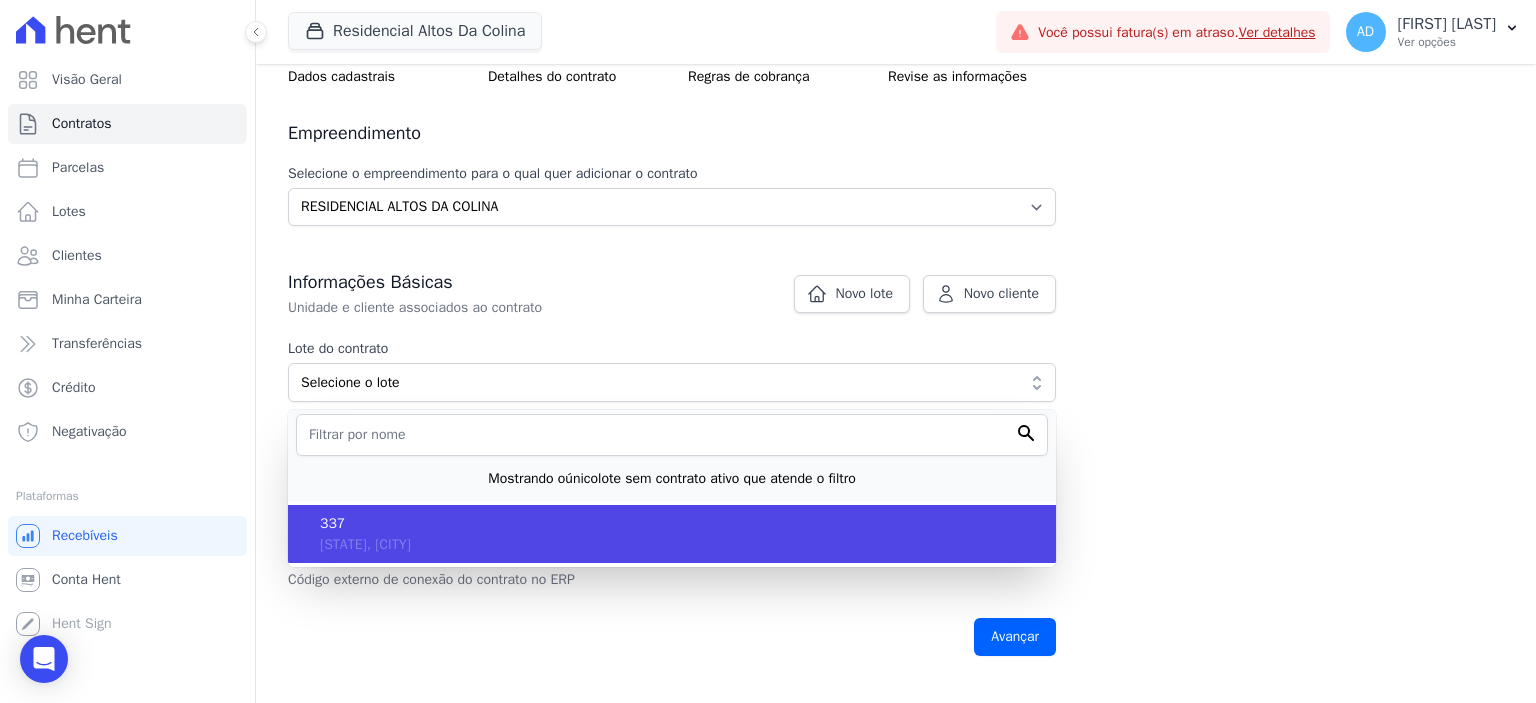 click on "337" at bounding box center (680, 523) 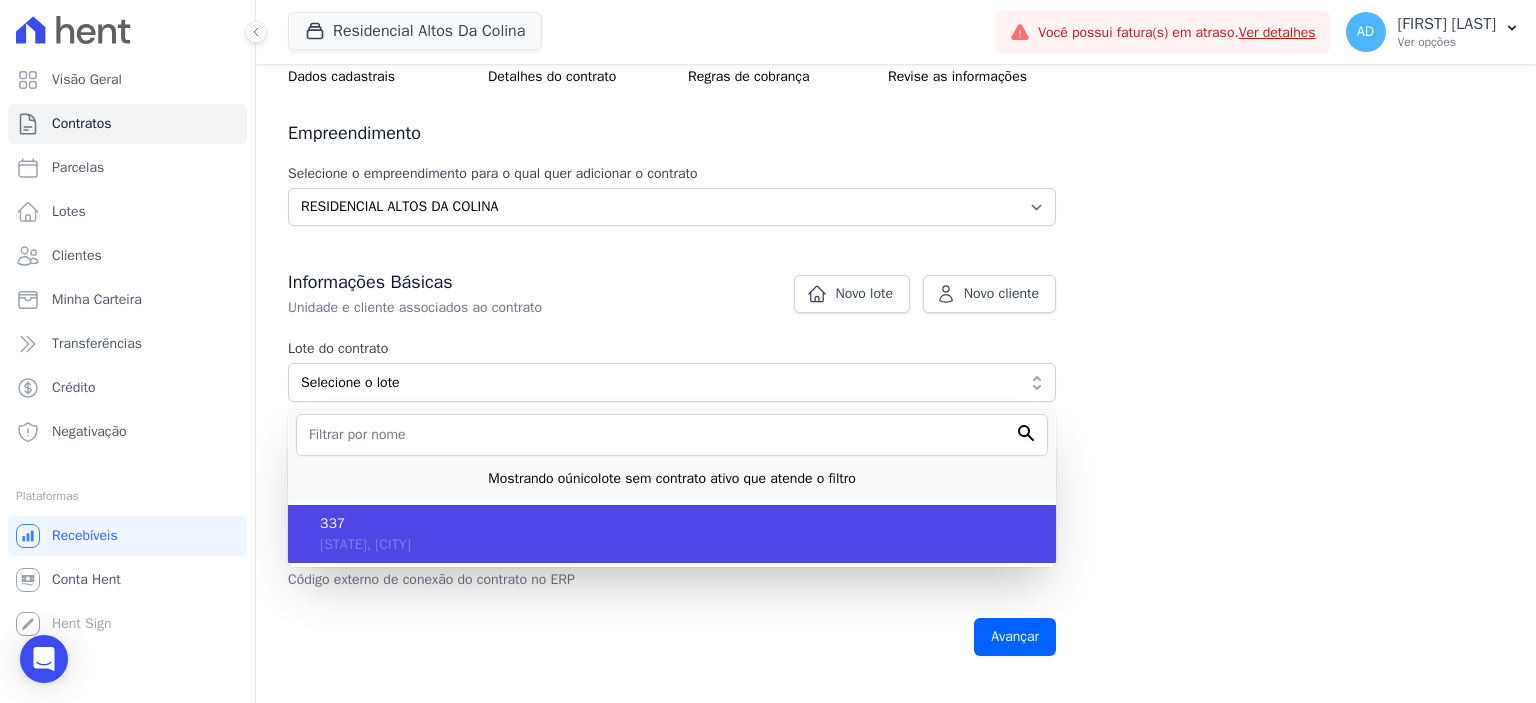 type on "347660dc-f974-4381-a6eb-35000e889fa4" 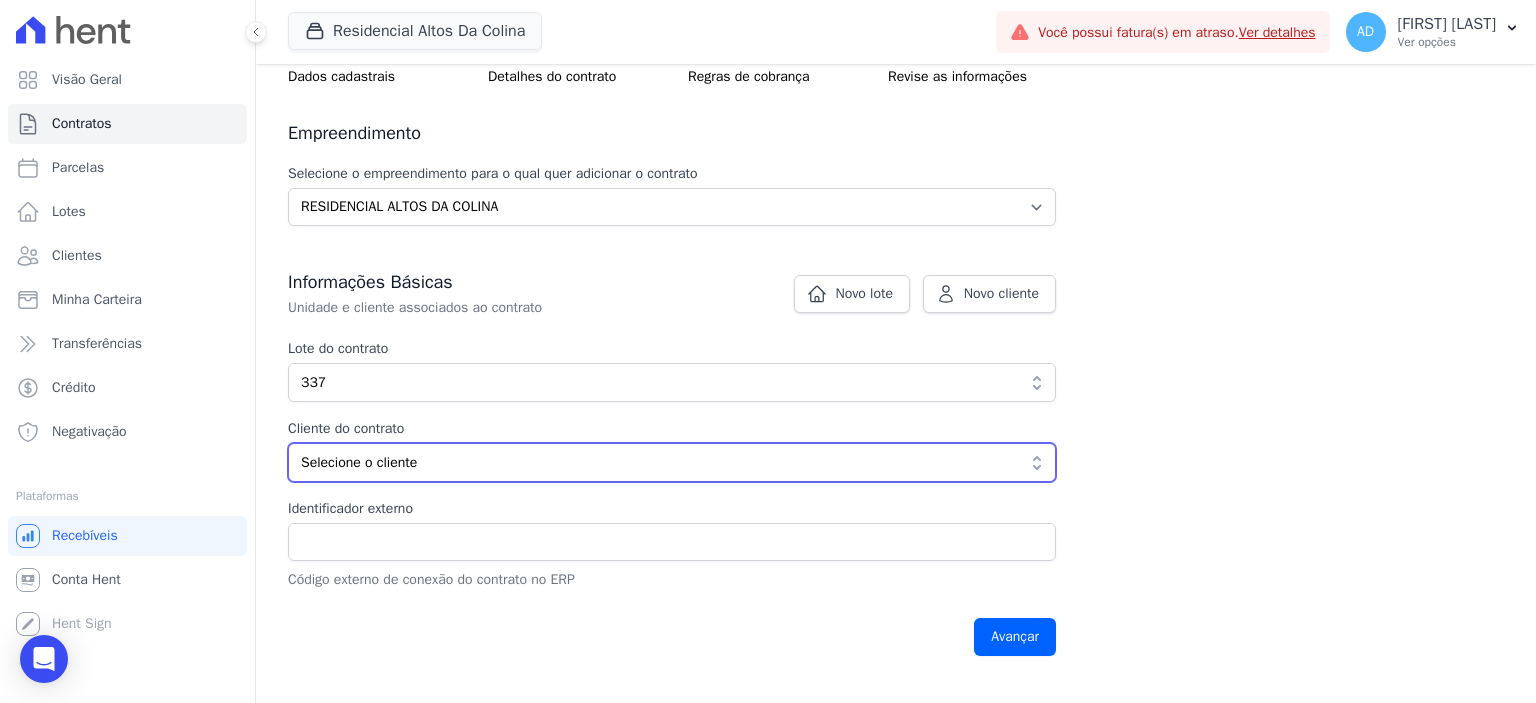 click on "Selecione o cliente" at bounding box center (658, 462) 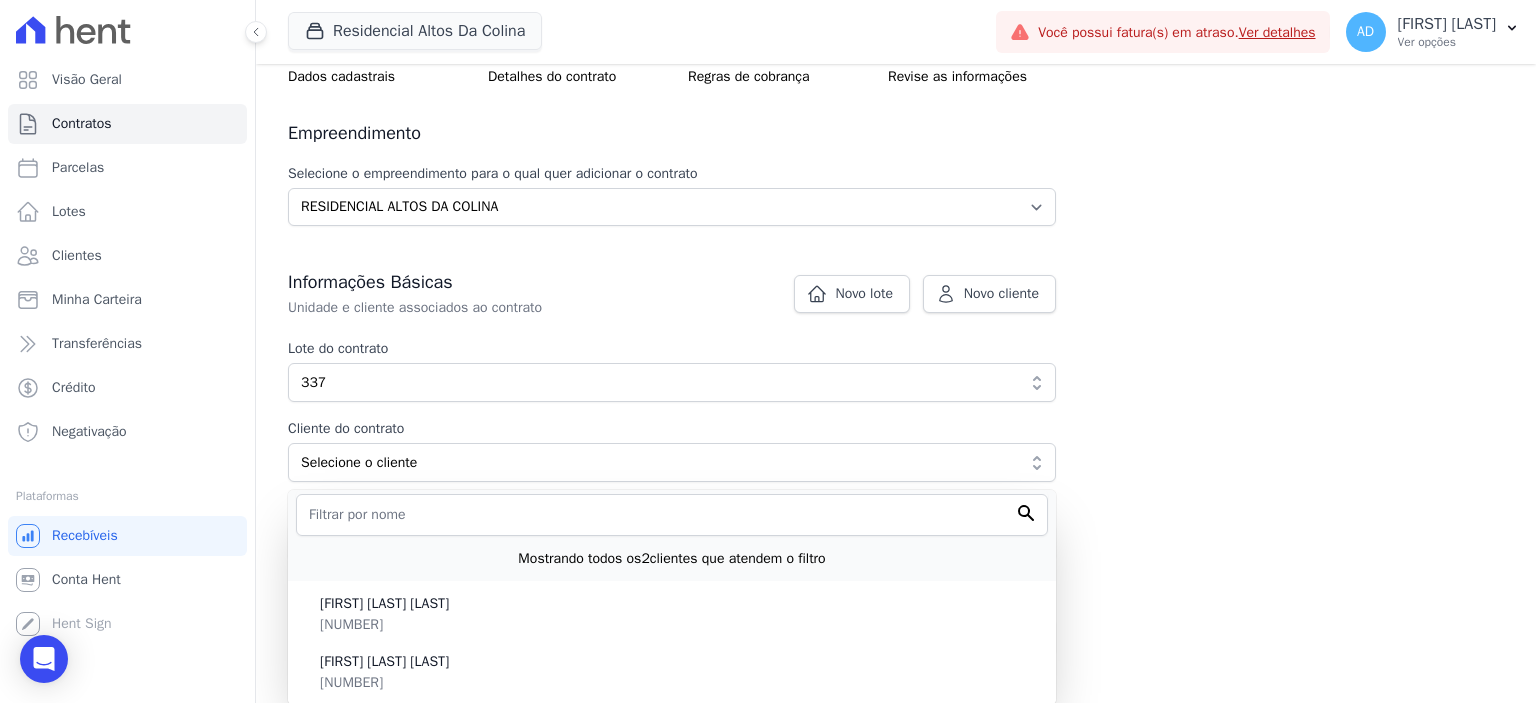 drag, startPoint x: 464, startPoint y: 609, endPoint x: 498, endPoint y: 583, distance: 42.80187 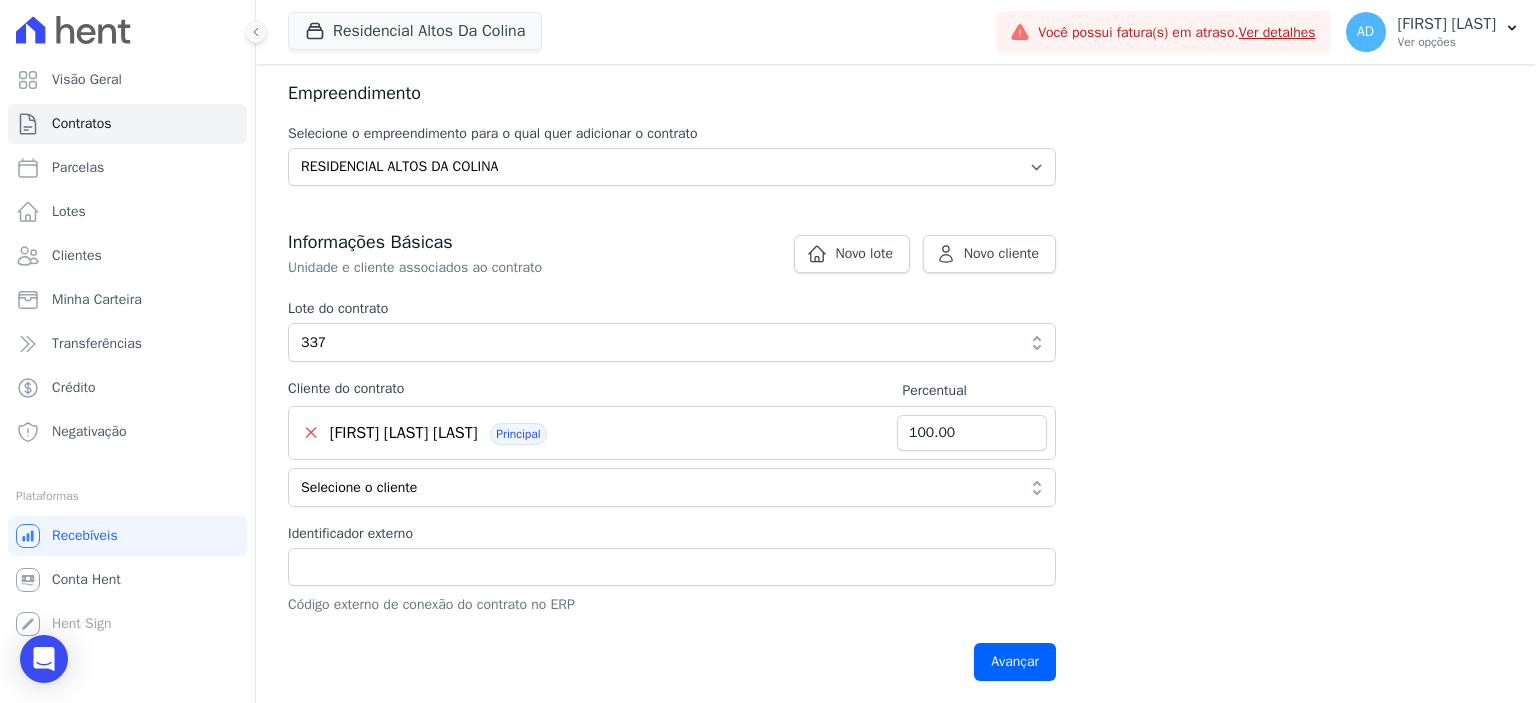 scroll, scrollTop: 227, scrollLeft: 0, axis: vertical 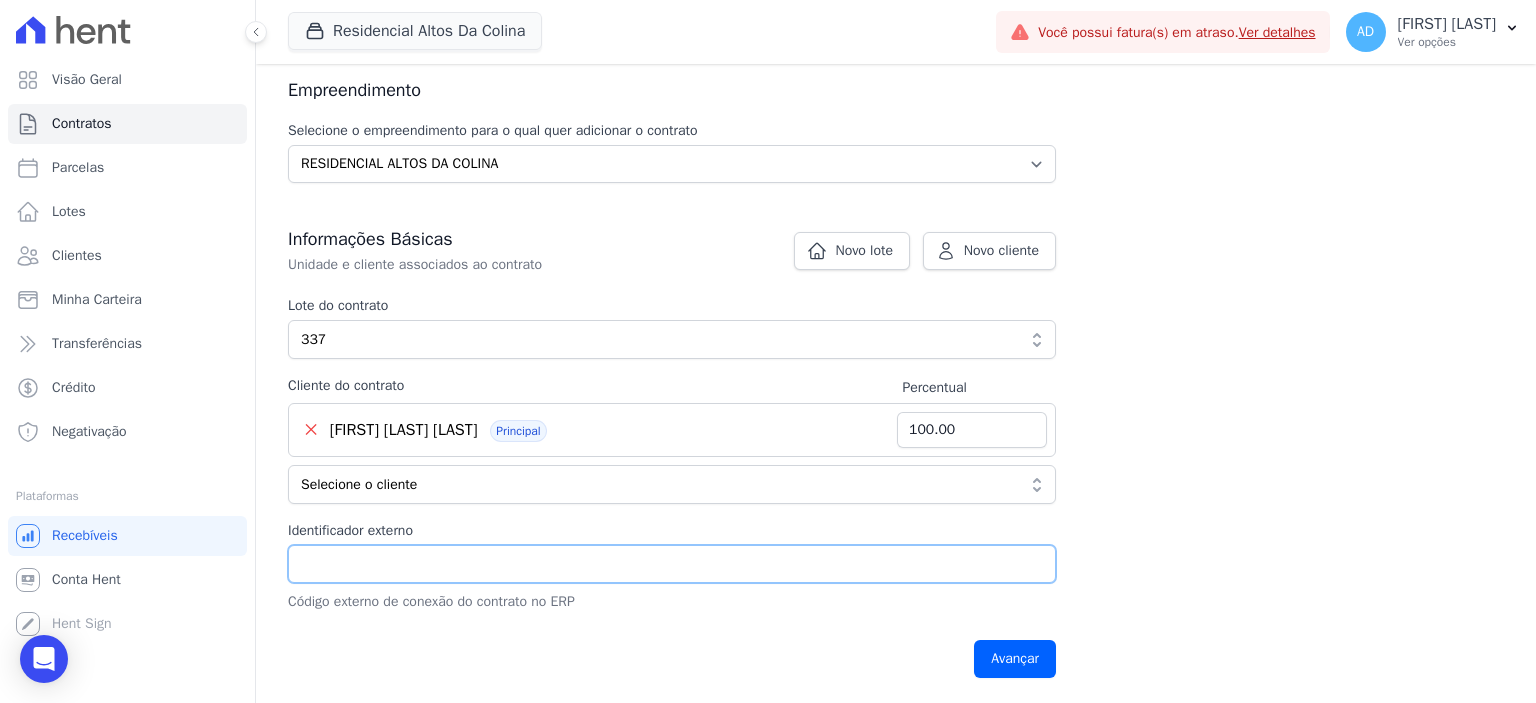 click on "Identificador externo" at bounding box center [672, 564] 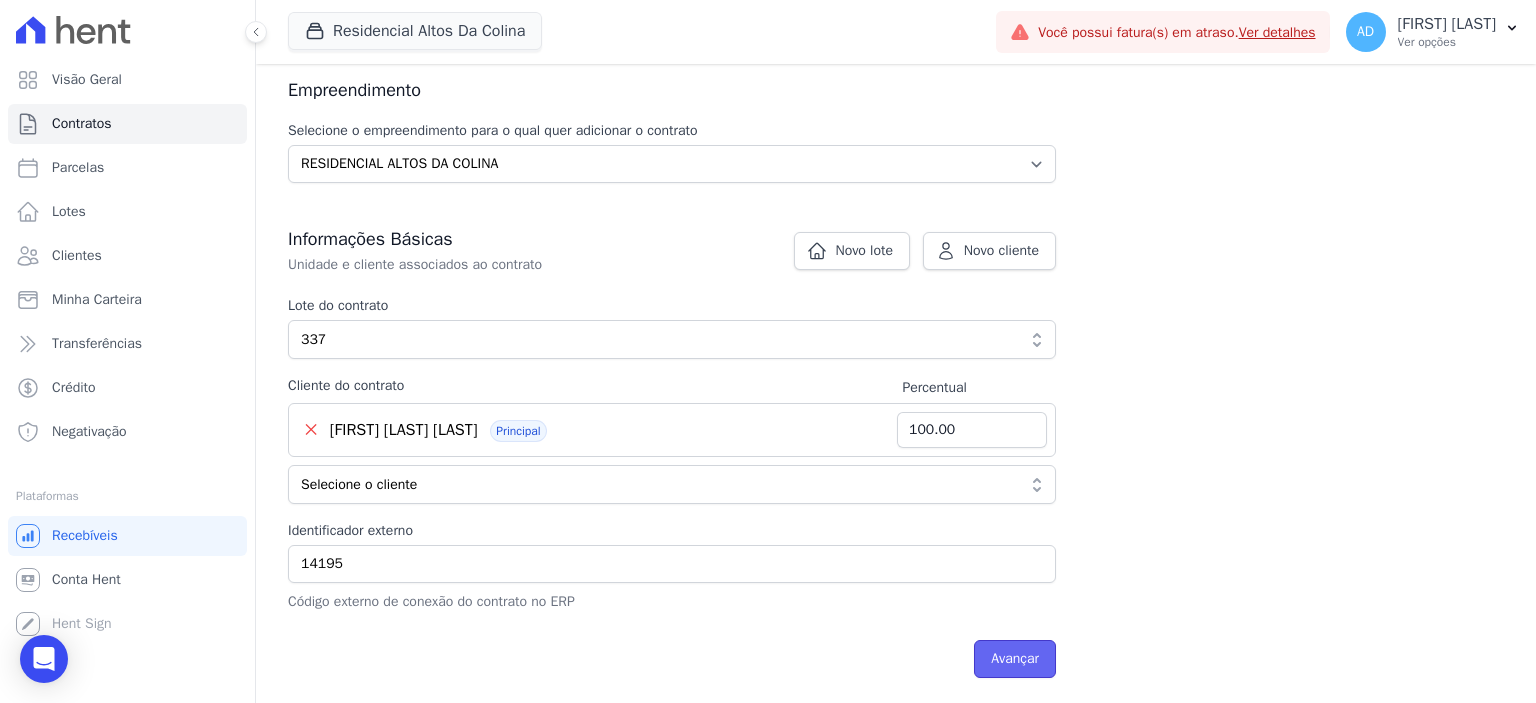 click on "Avançar" at bounding box center (1015, 659) 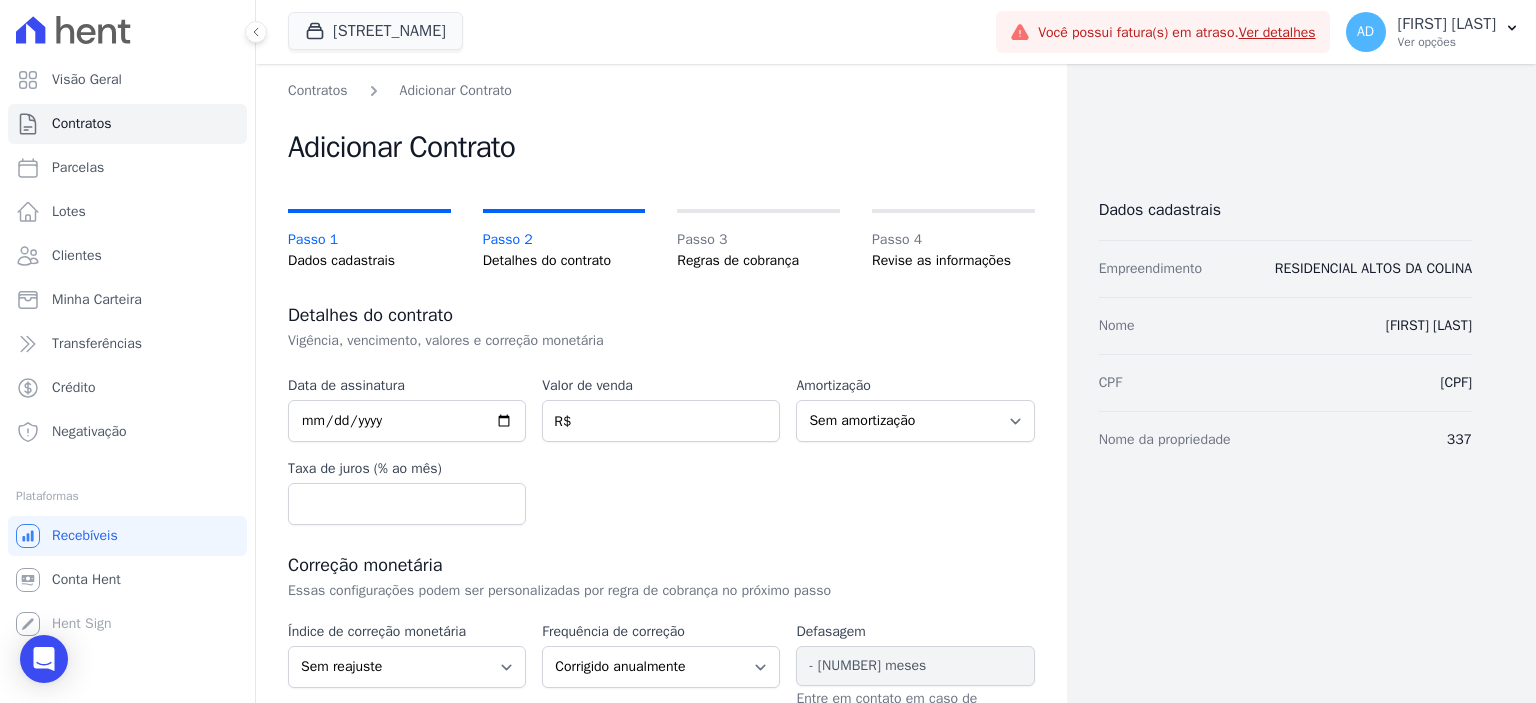 scroll, scrollTop: 0, scrollLeft: 0, axis: both 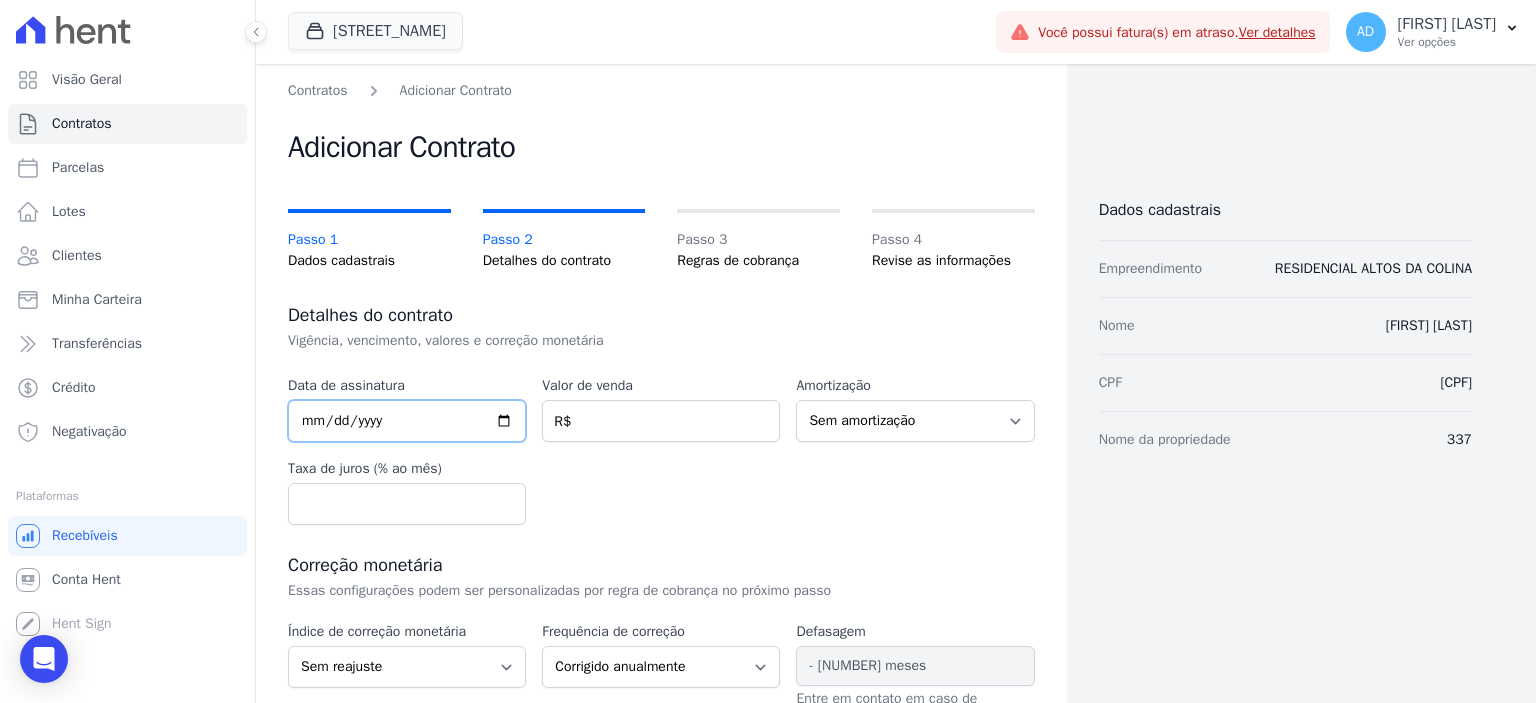 click at bounding box center (407, 421) 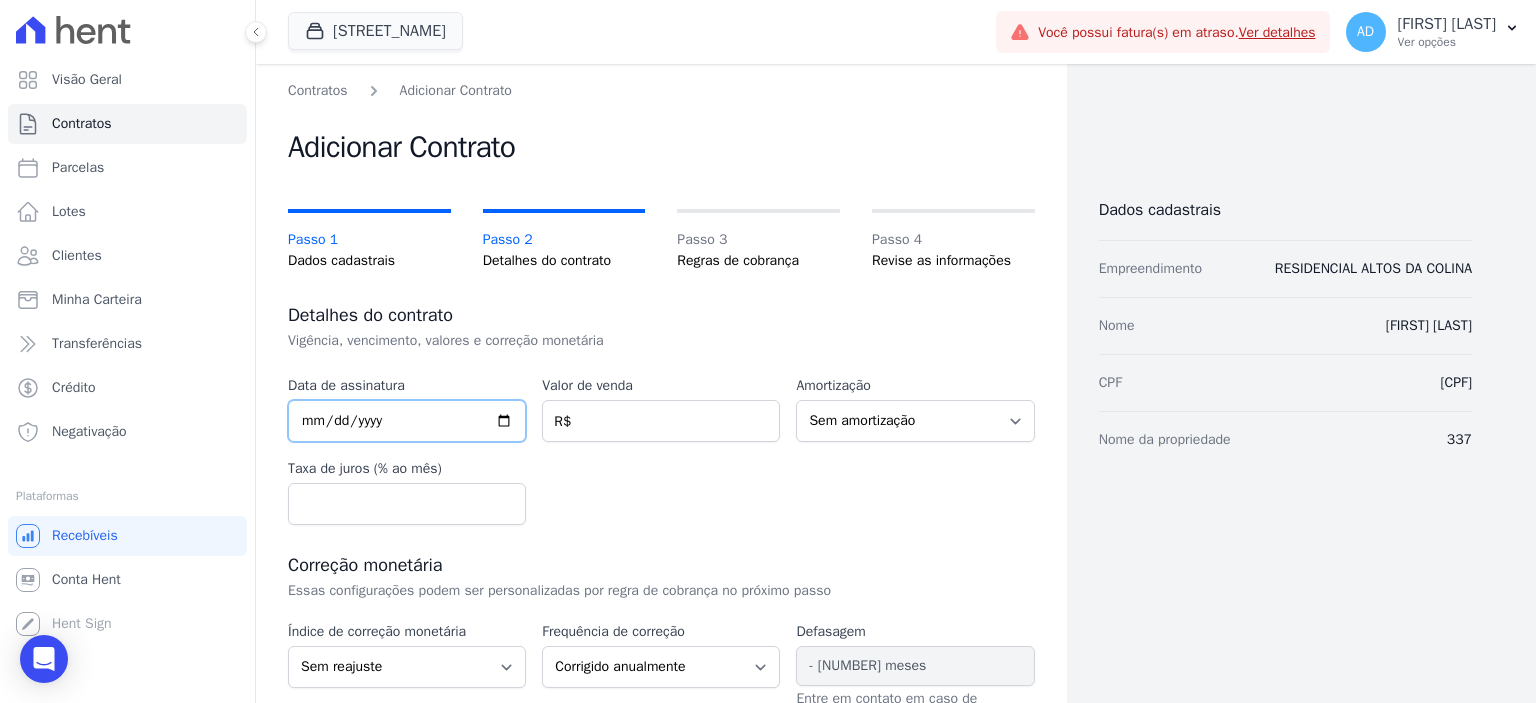 type on "[DATE]" 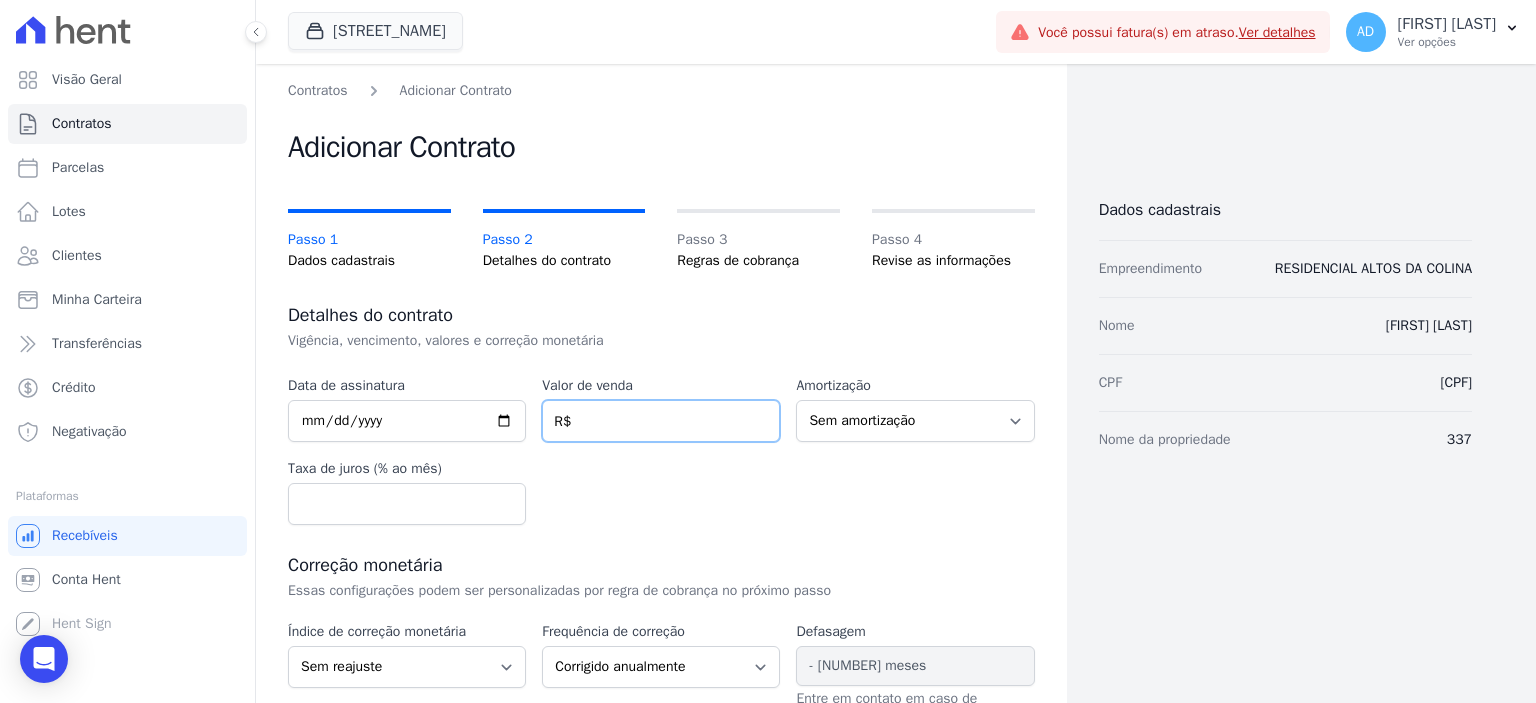 drag, startPoint x: 700, startPoint y: 426, endPoint x: 672, endPoint y: 420, distance: 28.635643 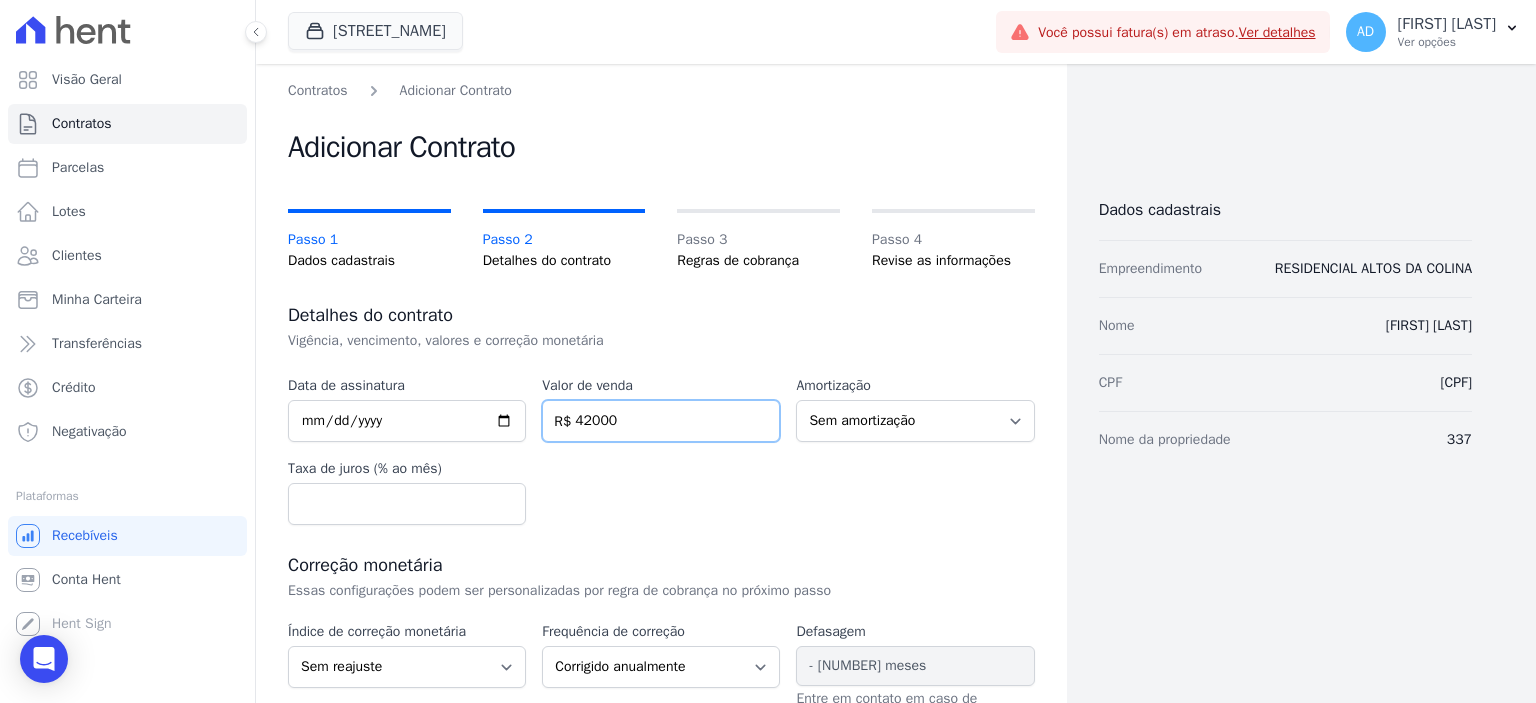 click on "42000" at bounding box center [661, 421] 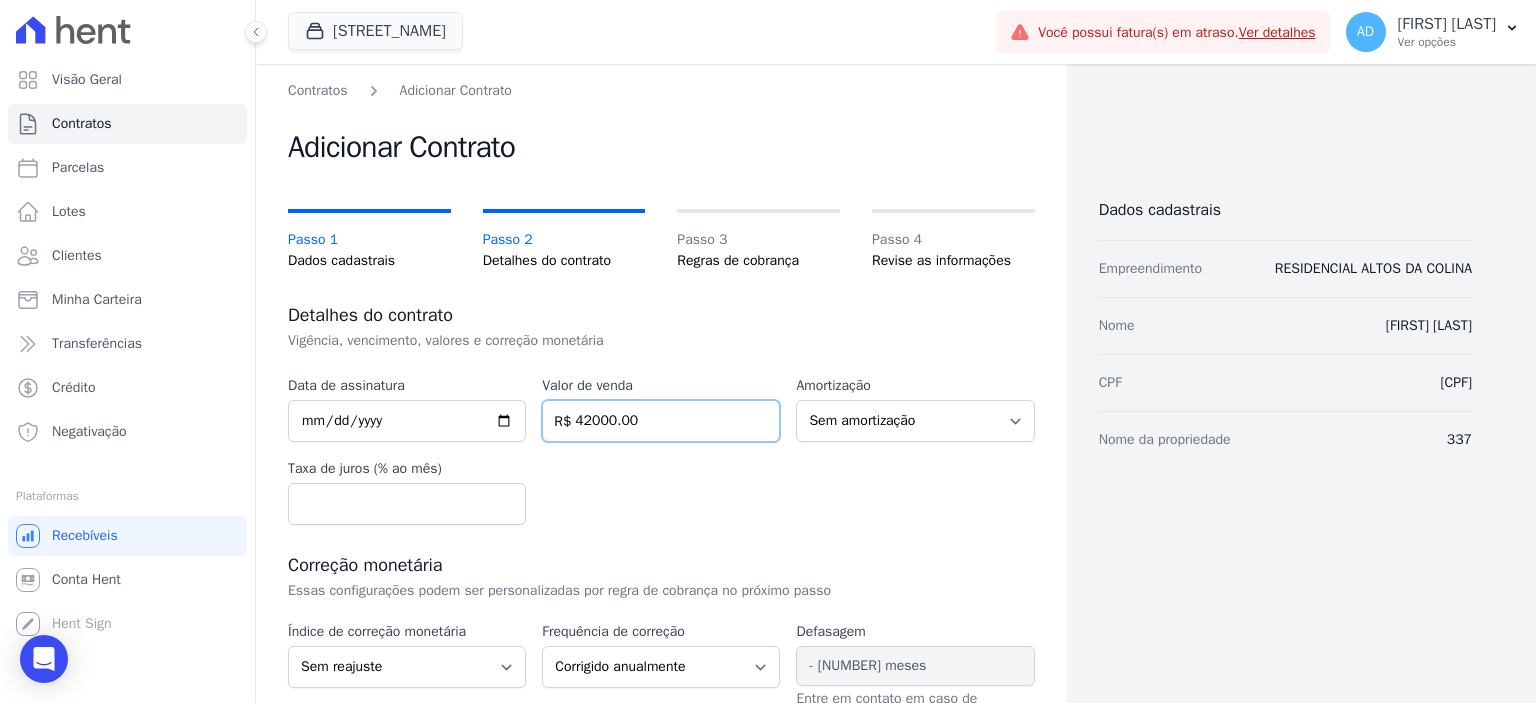type on "42000.00" 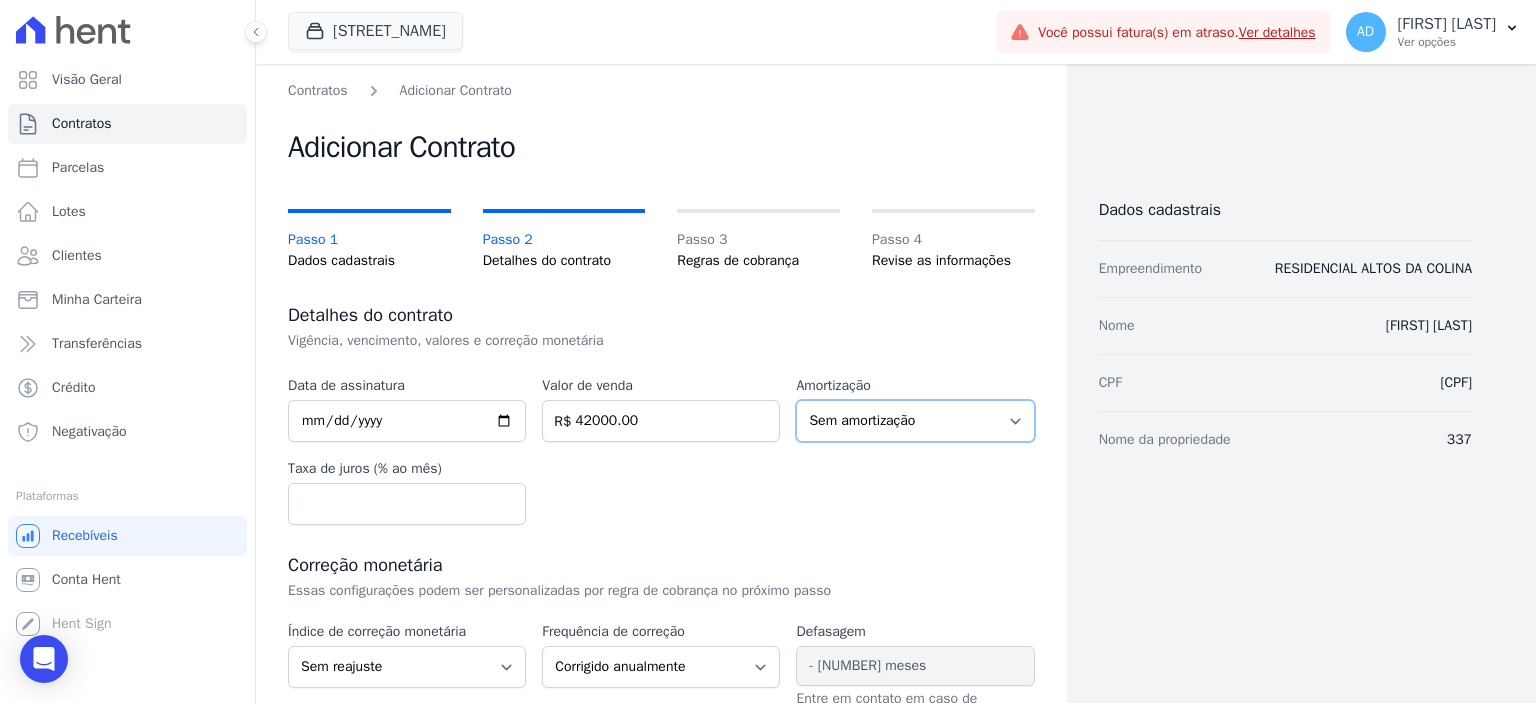 click on "Sem amortização
Price
Sac" at bounding box center (915, 421) 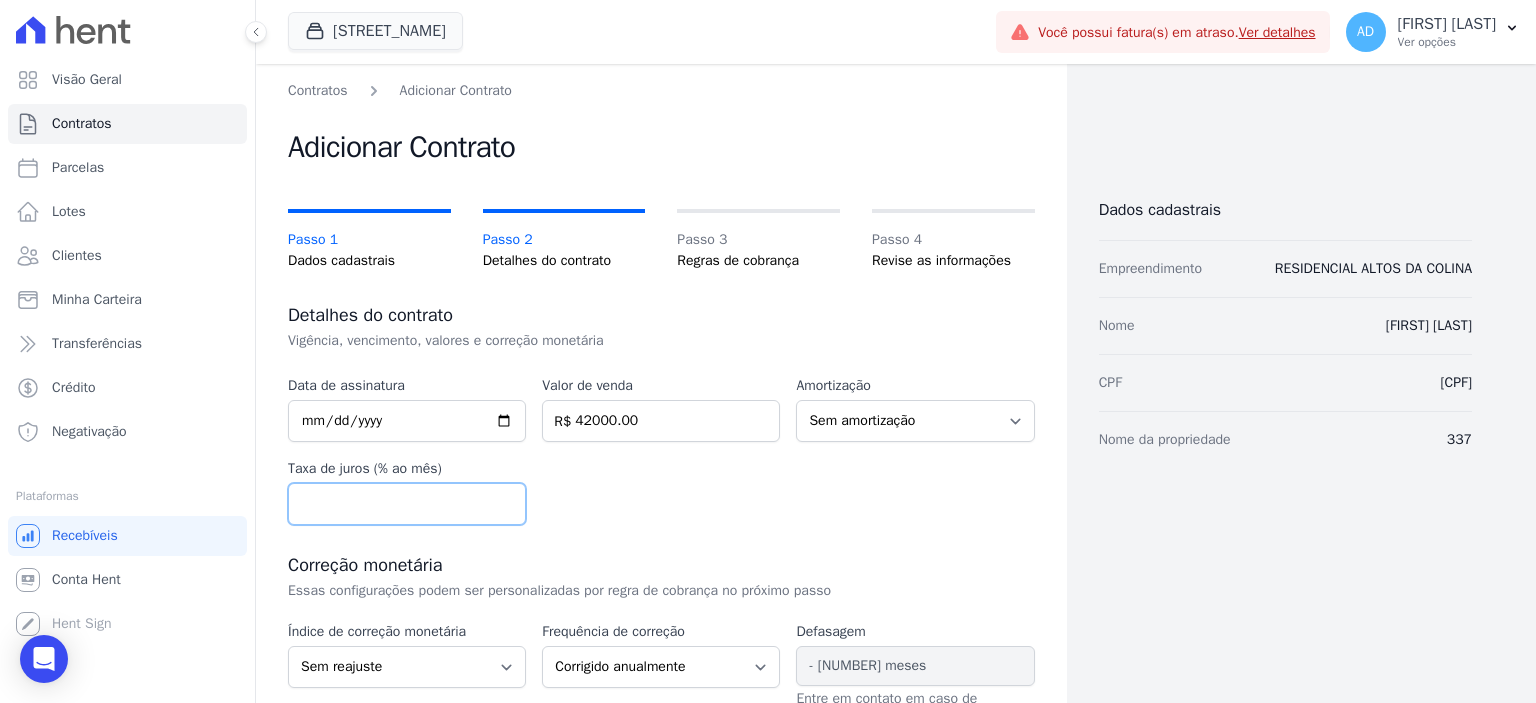 drag, startPoint x: 467, startPoint y: 508, endPoint x: 447, endPoint y: 518, distance: 22.36068 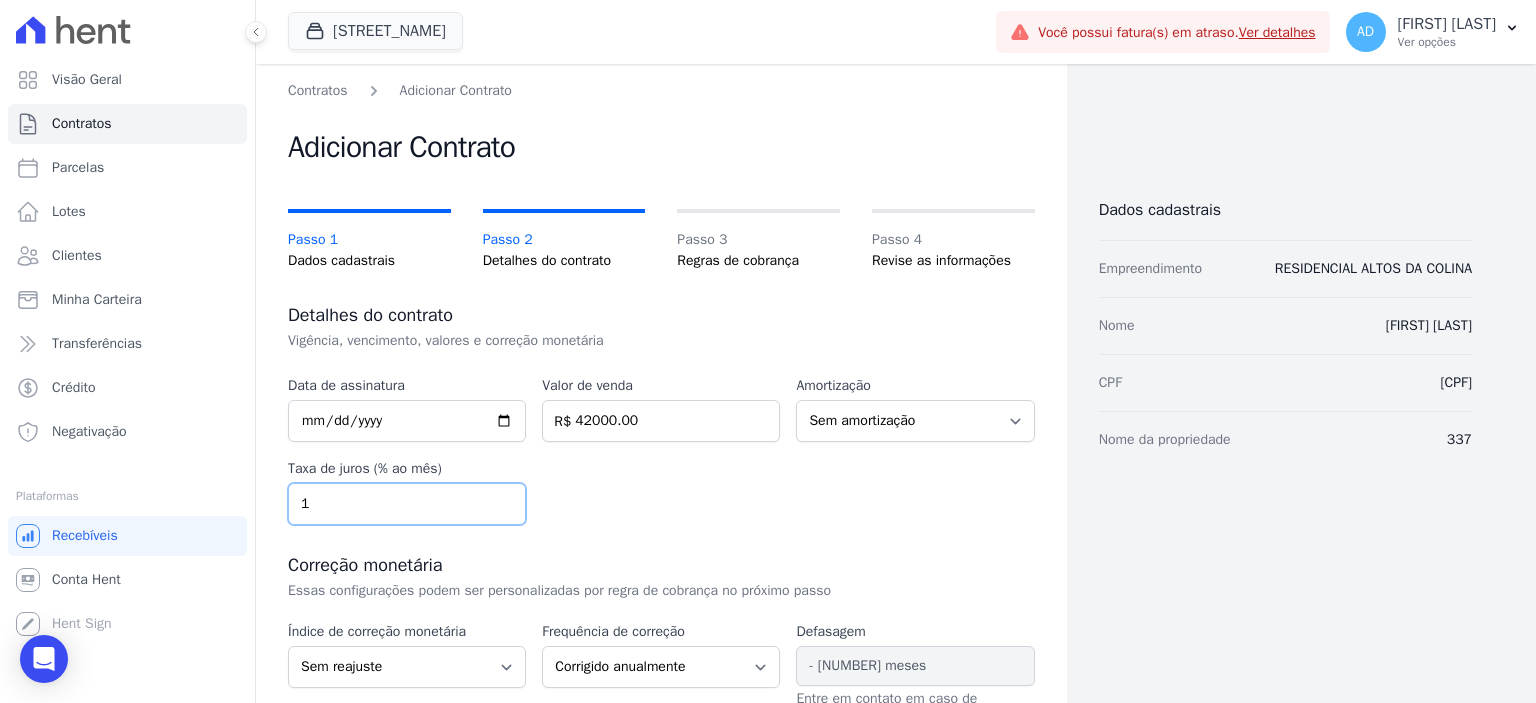 type on "1" 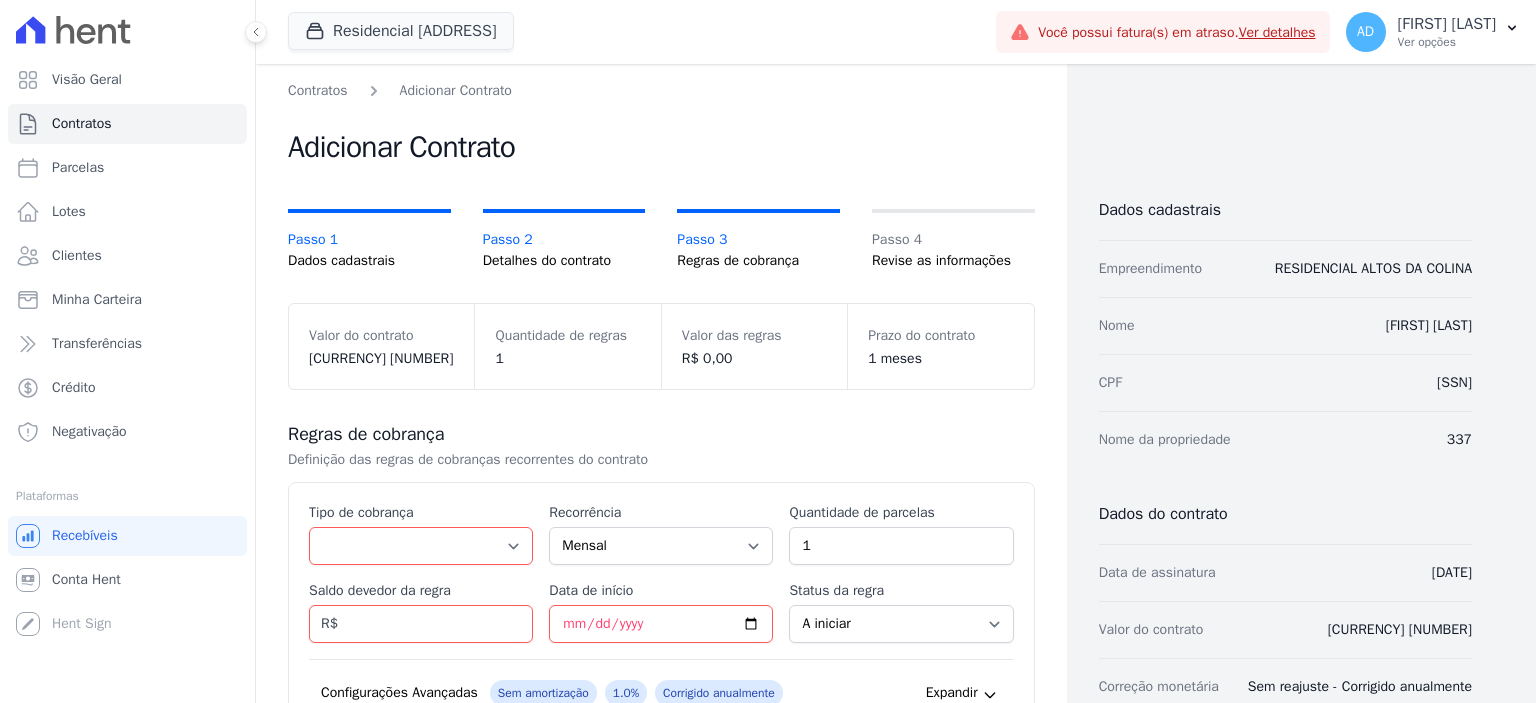 scroll, scrollTop: 0, scrollLeft: 0, axis: both 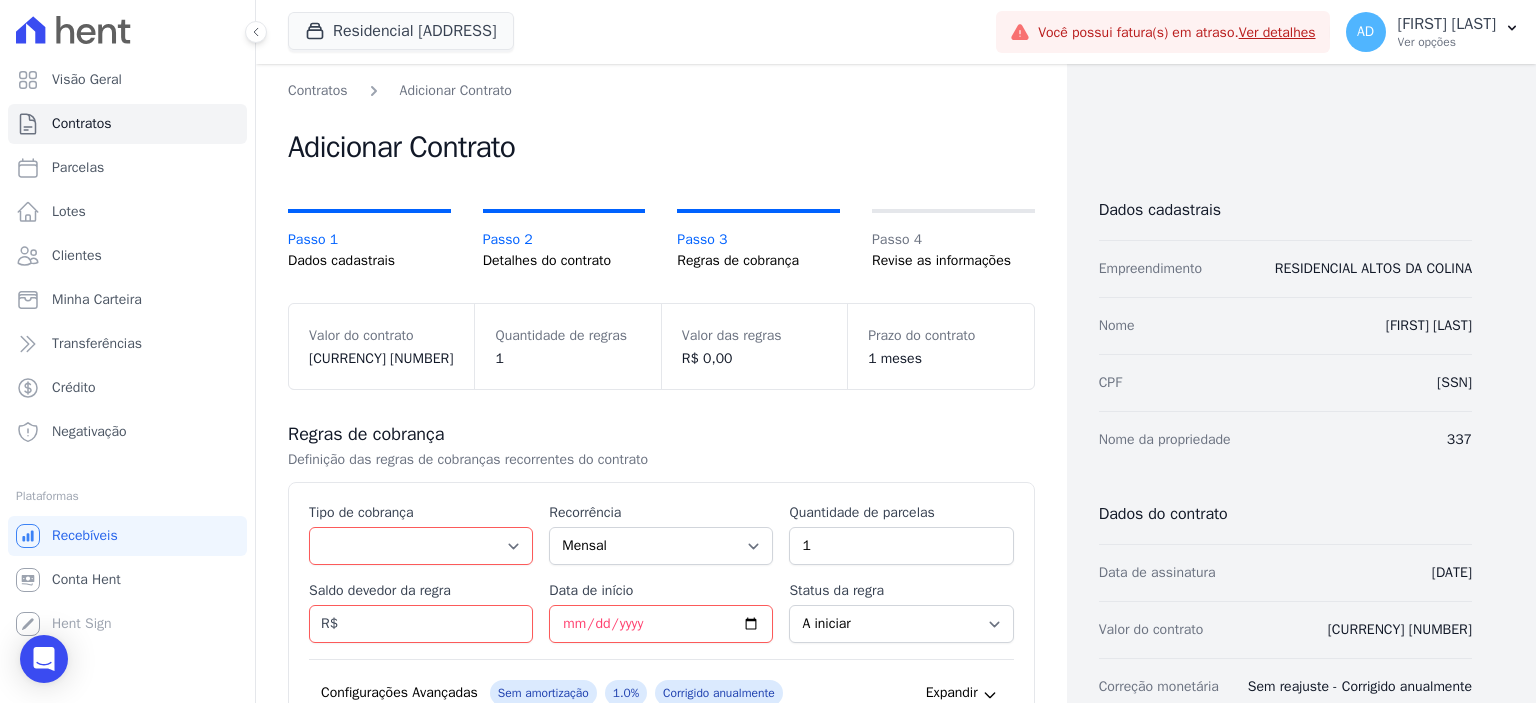 click on "Passo 3" at bounding box center [758, 239] 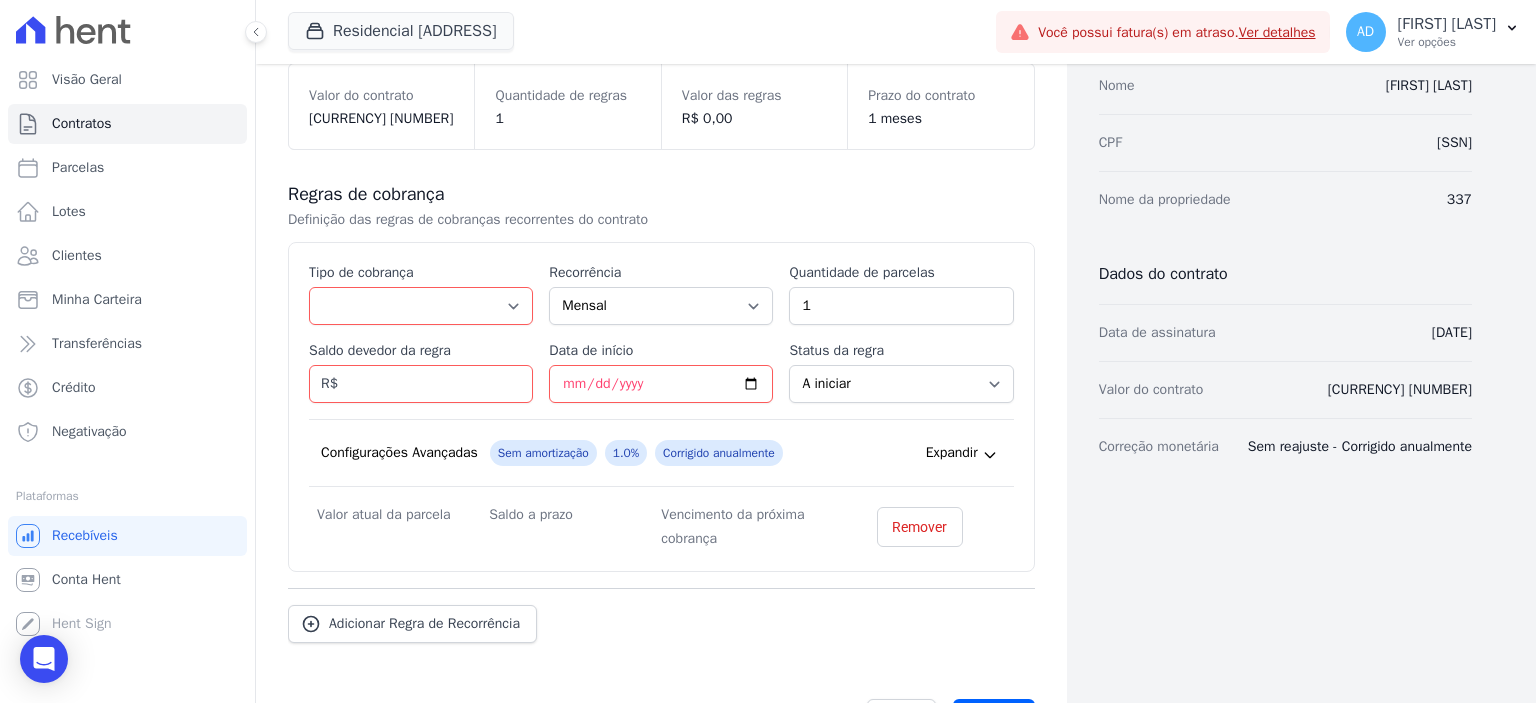 scroll, scrollTop: 304, scrollLeft: 0, axis: vertical 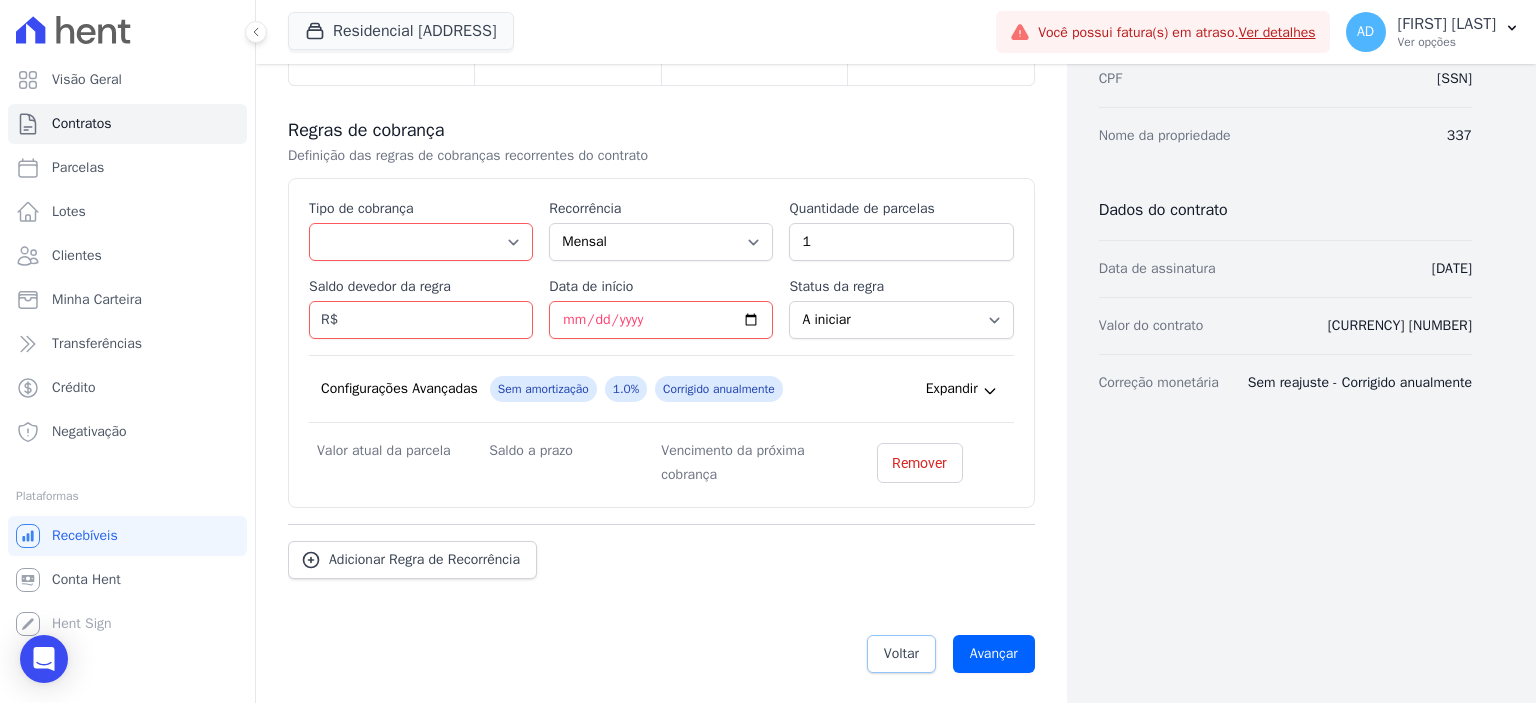 drag, startPoint x: 895, startPoint y: 655, endPoint x: 795, endPoint y: 629, distance: 103.32473 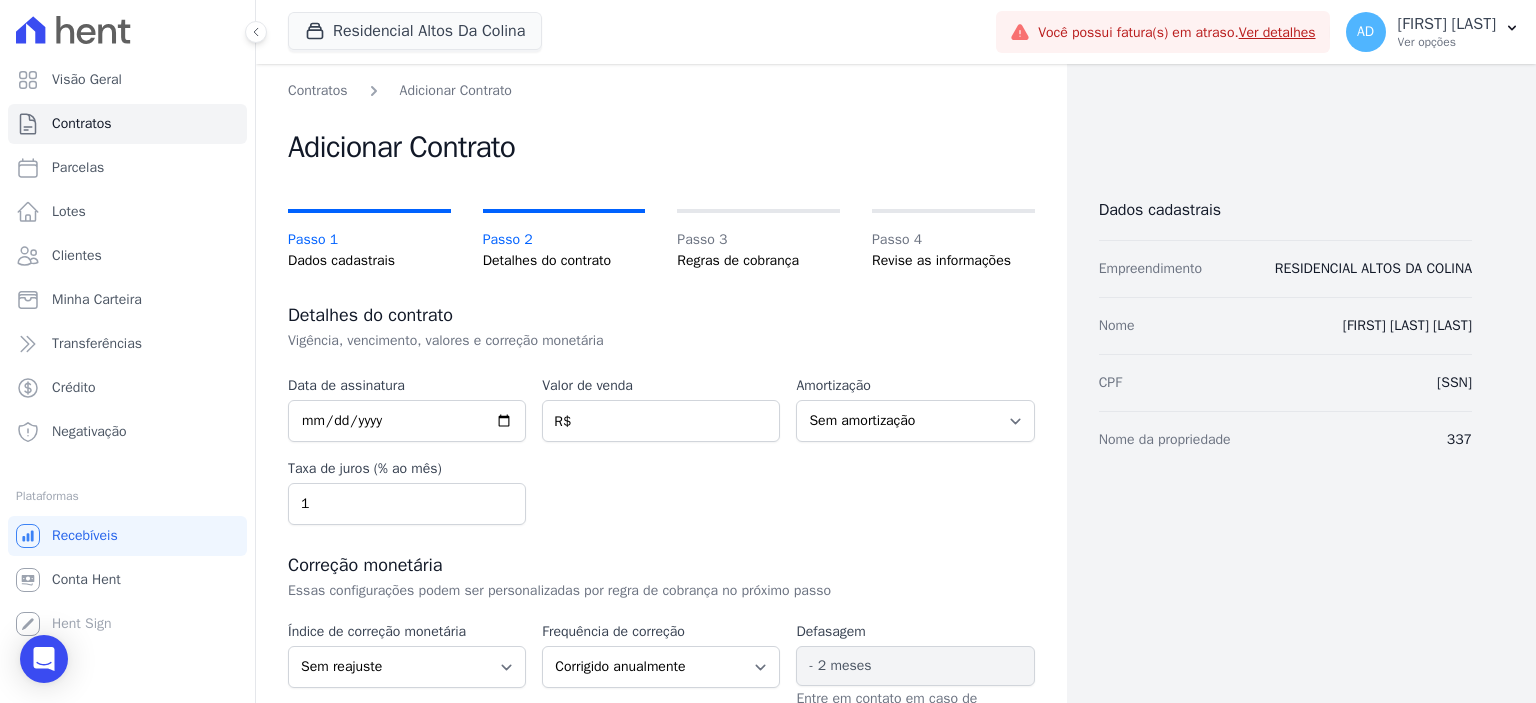 scroll, scrollTop: 0, scrollLeft: 0, axis: both 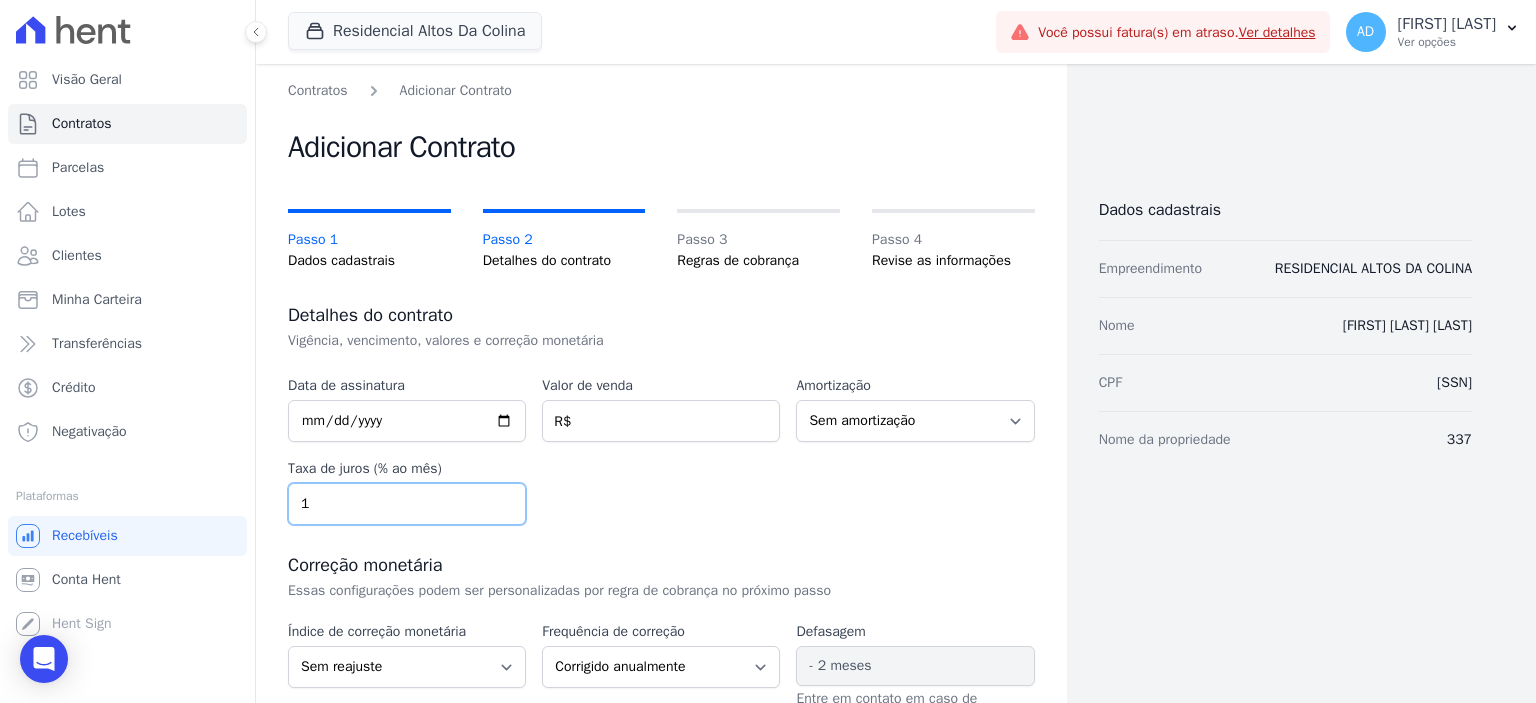 drag, startPoint x: 408, startPoint y: 505, endPoint x: 396, endPoint y: 527, distance: 25.059929 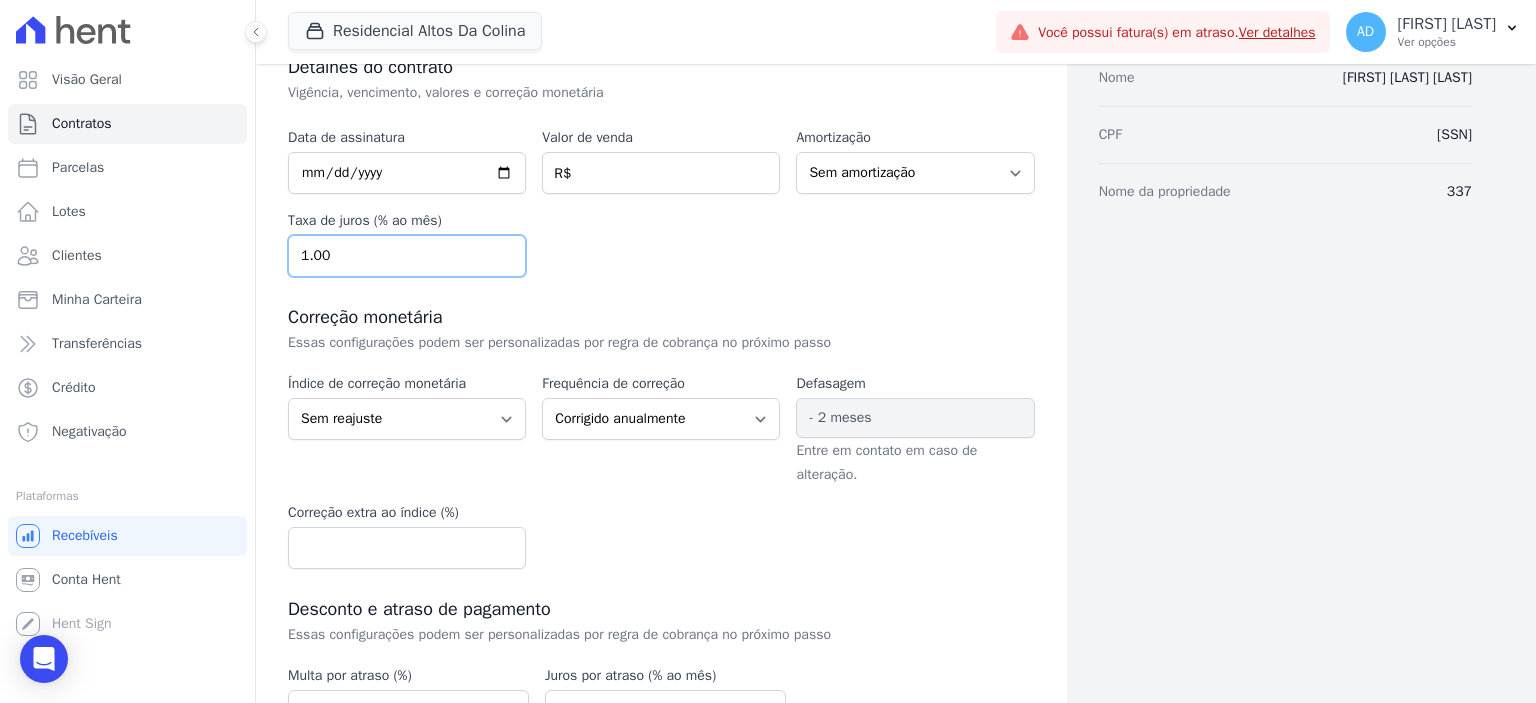 scroll, scrollTop: 400, scrollLeft: 0, axis: vertical 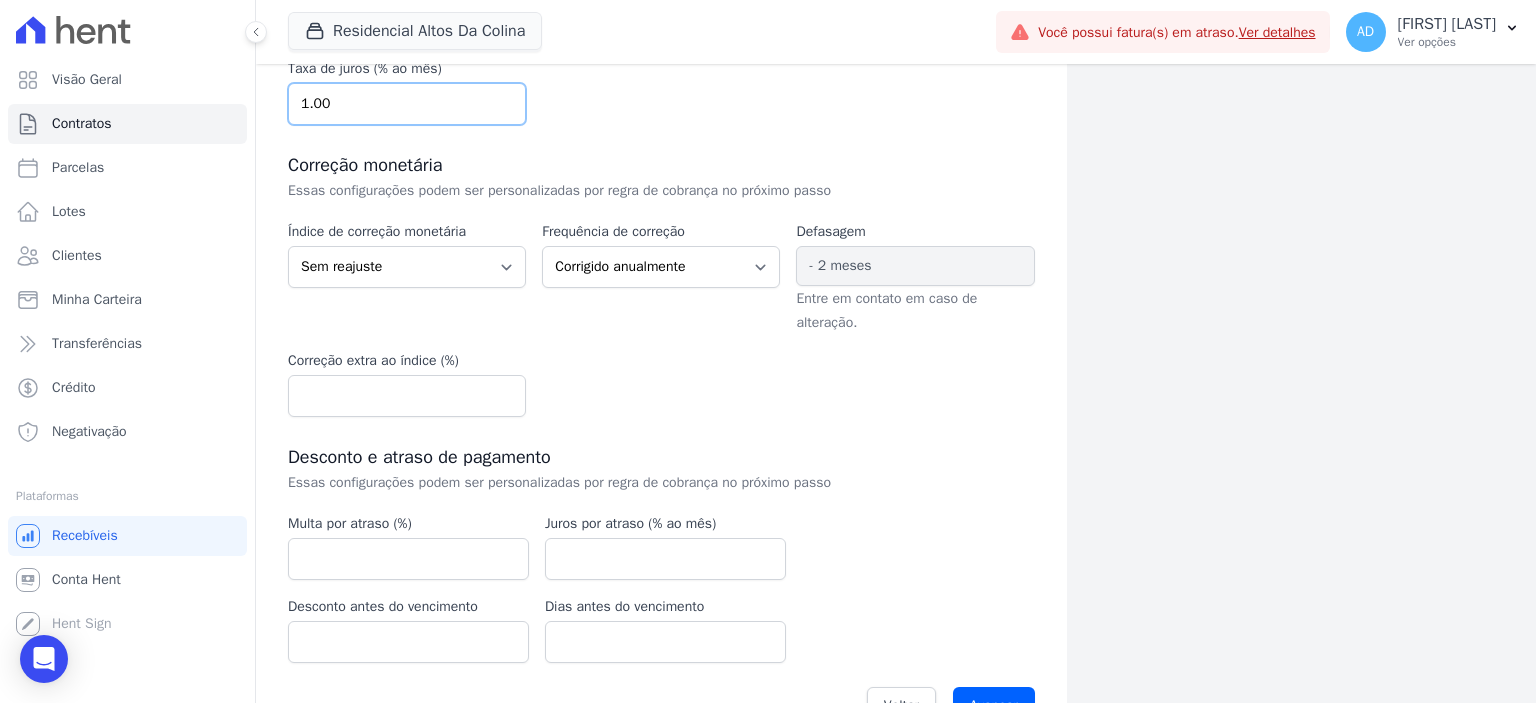 type on "1.00" 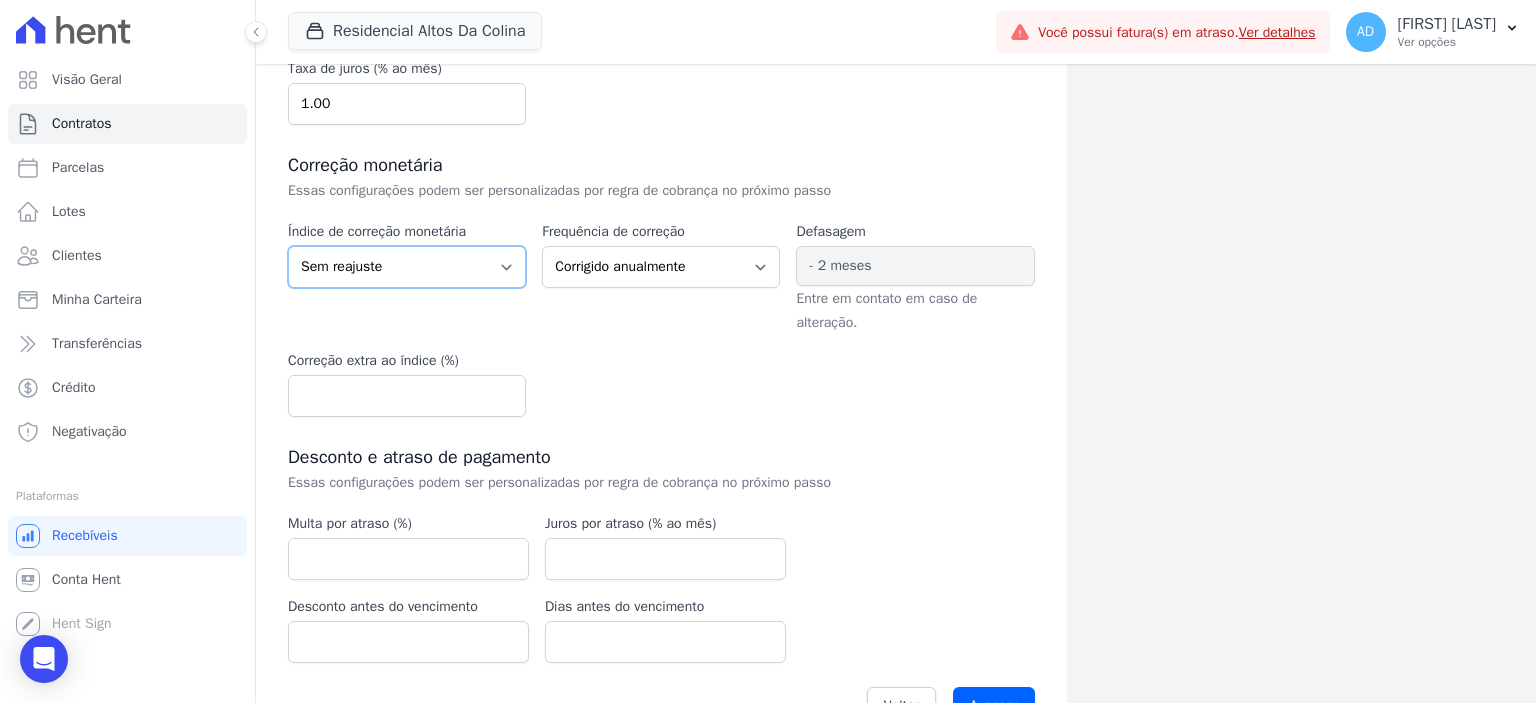 click on "Sem reajuste
Média dos últimos 12 meses acumulado de INCCM
Média dos últimos 12 meses acumulado de IPCA
DI
Reajuste fixo
ICCRJ
IGPDI
IGPM
INCCDI
INCCM
INPC
IPCA
TR" at bounding box center [407, 267] 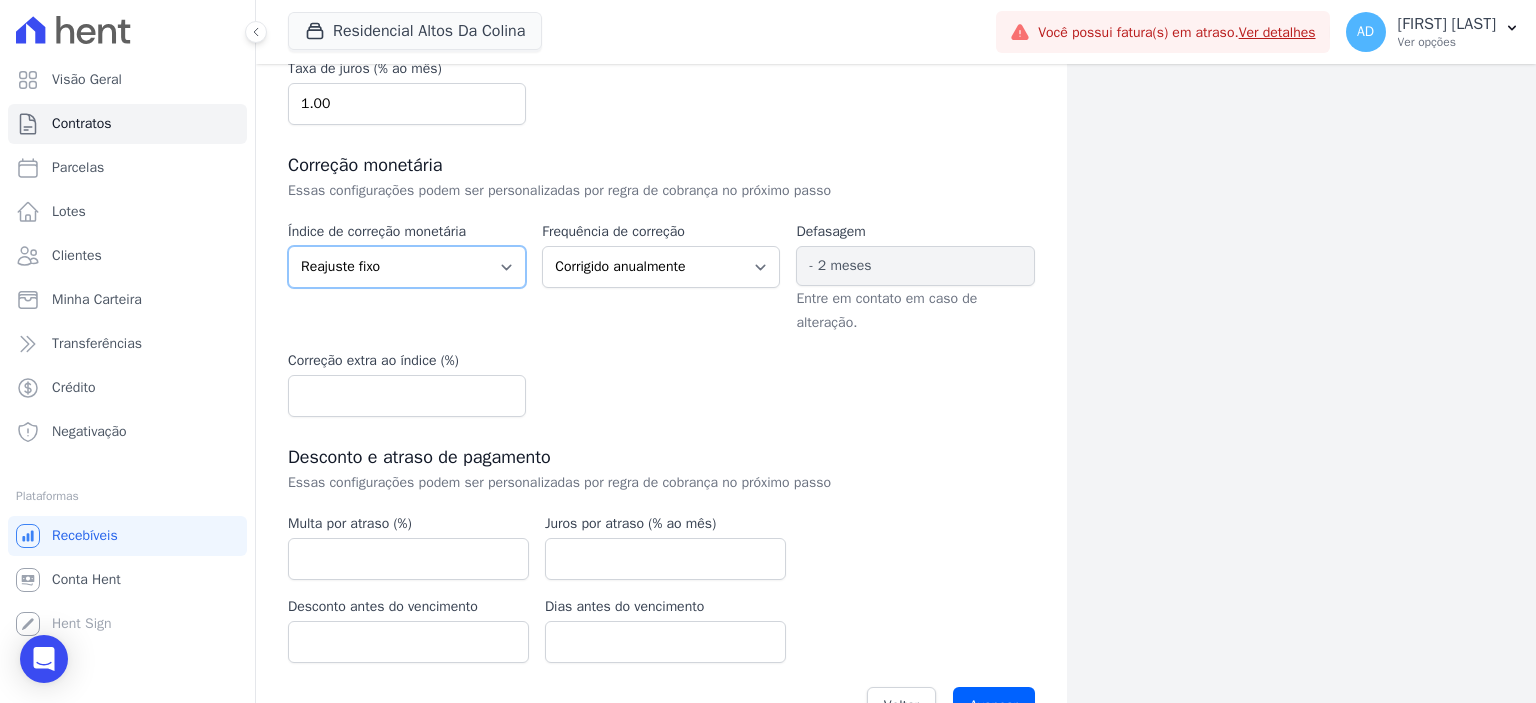 click on "Sem reajuste
Média dos últimos 12 meses acumulado de INCCM
Média dos últimos 12 meses acumulado de IPCA
DI
Reajuste fixo
ICCRJ
IGPDI
IGPM
INCCDI
INCCM
INPC
IPCA
TR" at bounding box center (407, 267) 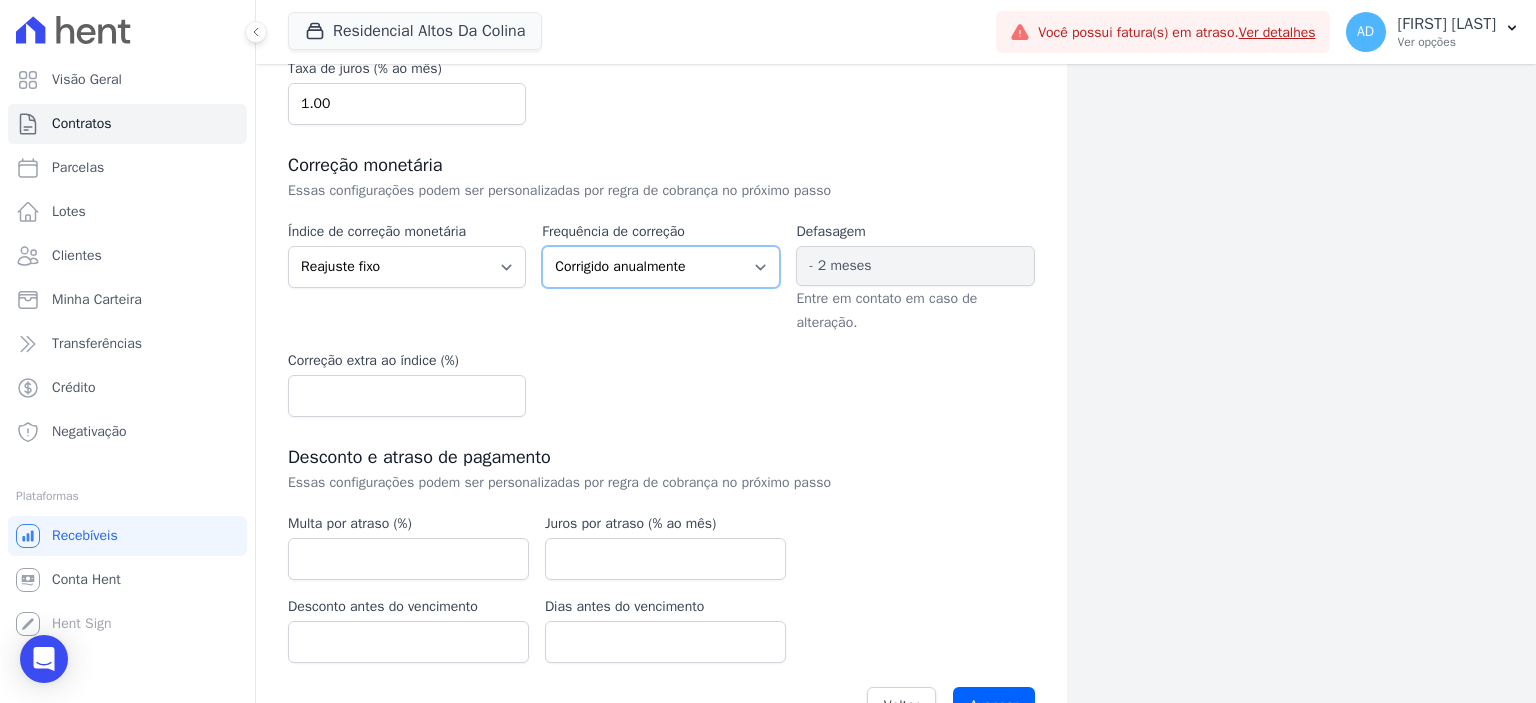 click on "Corrigido semestralmente
Corrigido mensalmente
Corrigido anualmente" at bounding box center [661, 267] 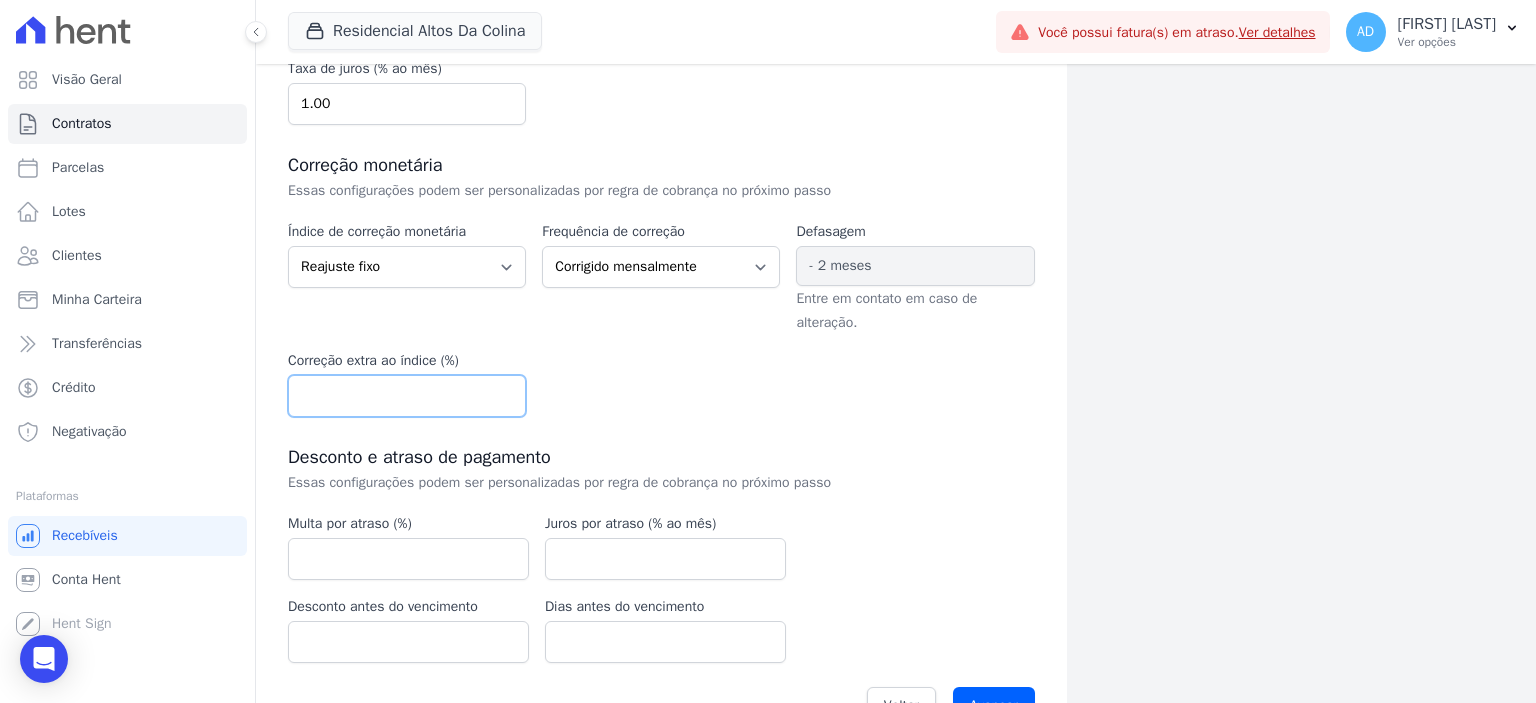 click at bounding box center (407, 396) 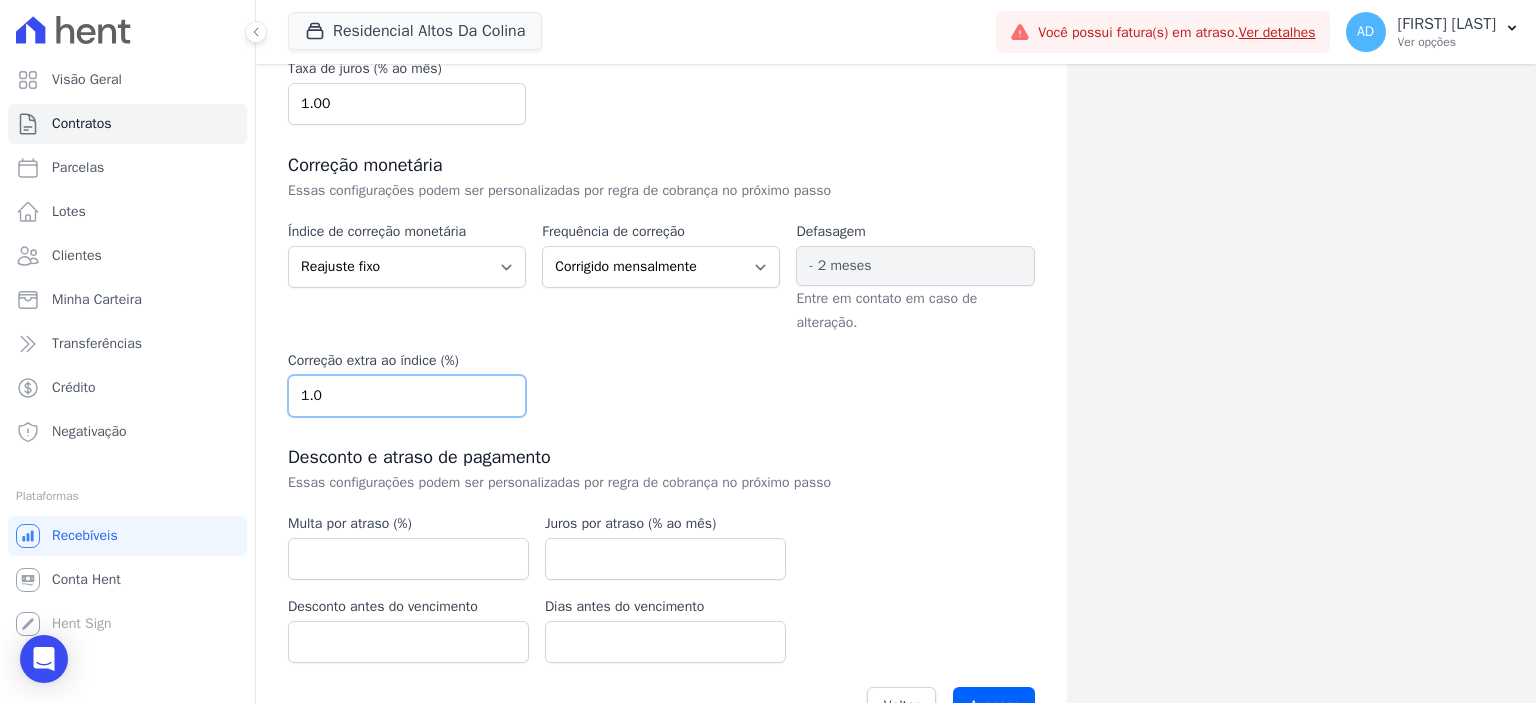 type on "1.00" 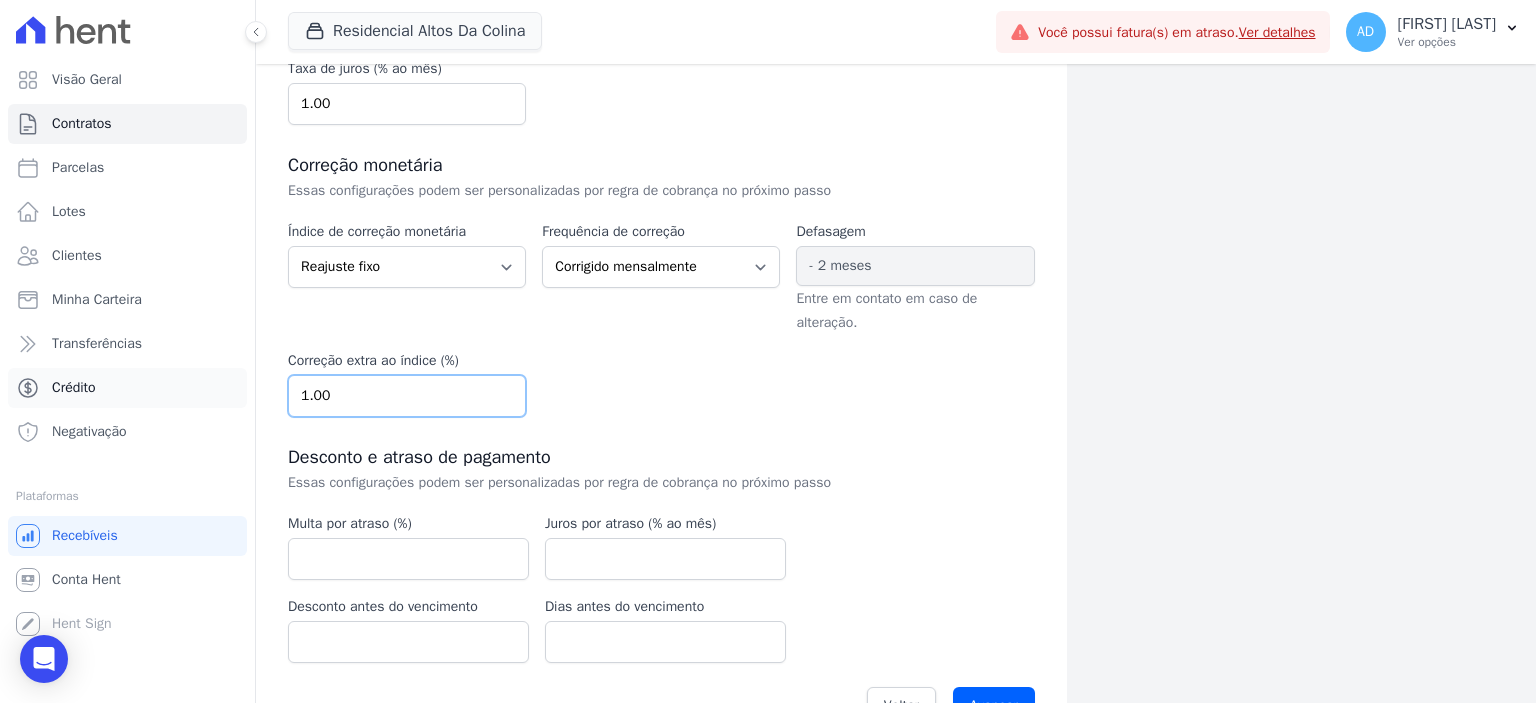 drag, startPoint x: 240, startPoint y: 377, endPoint x: 204, endPoint y: 367, distance: 37.363083 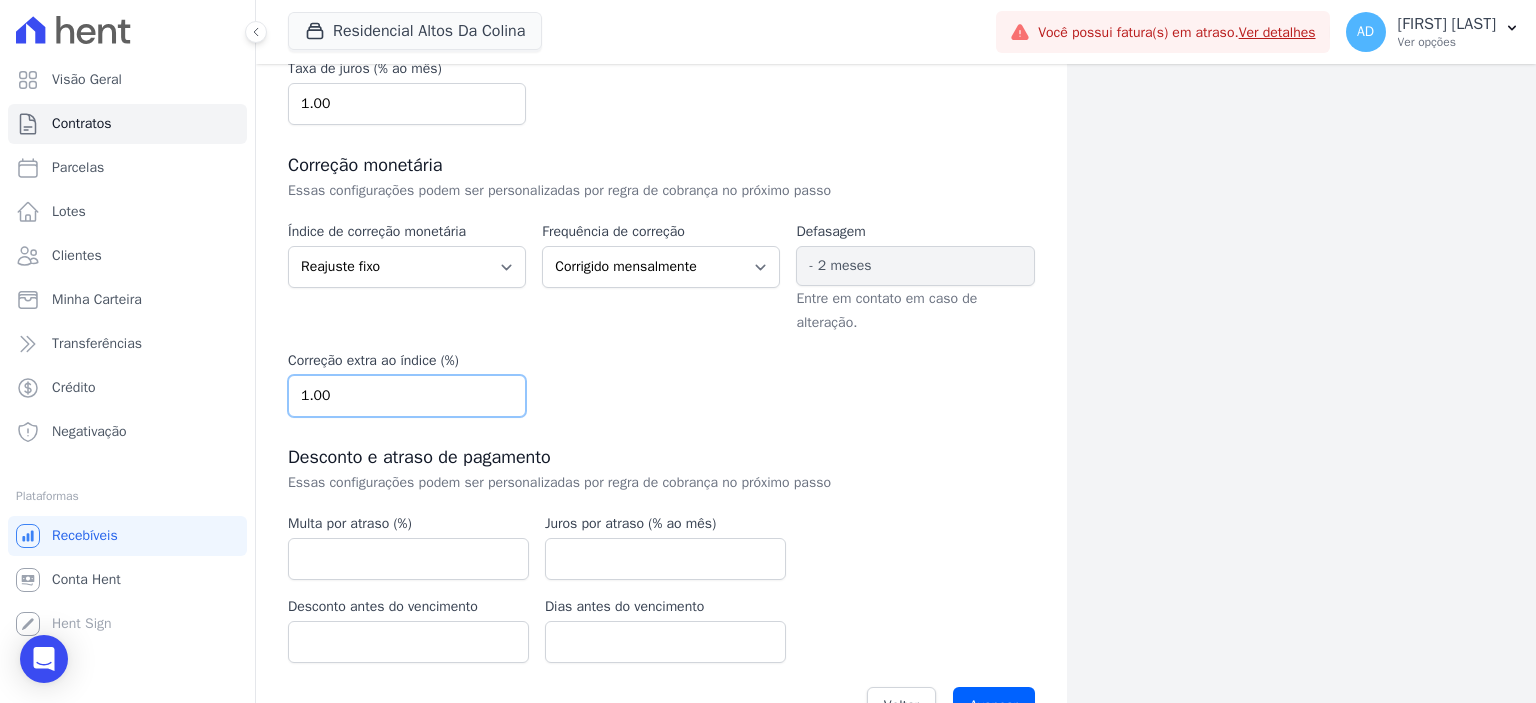 type 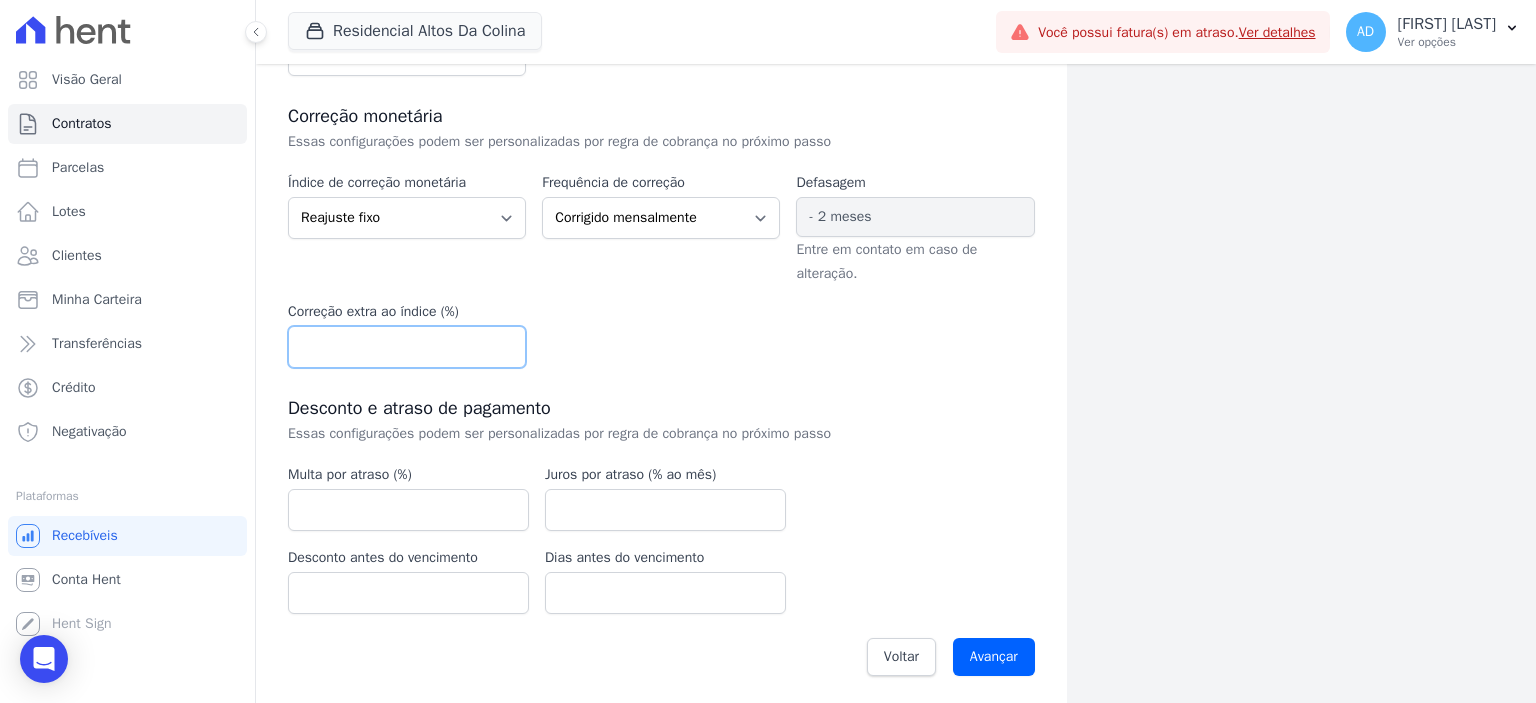 scroll, scrollTop: 451, scrollLeft: 0, axis: vertical 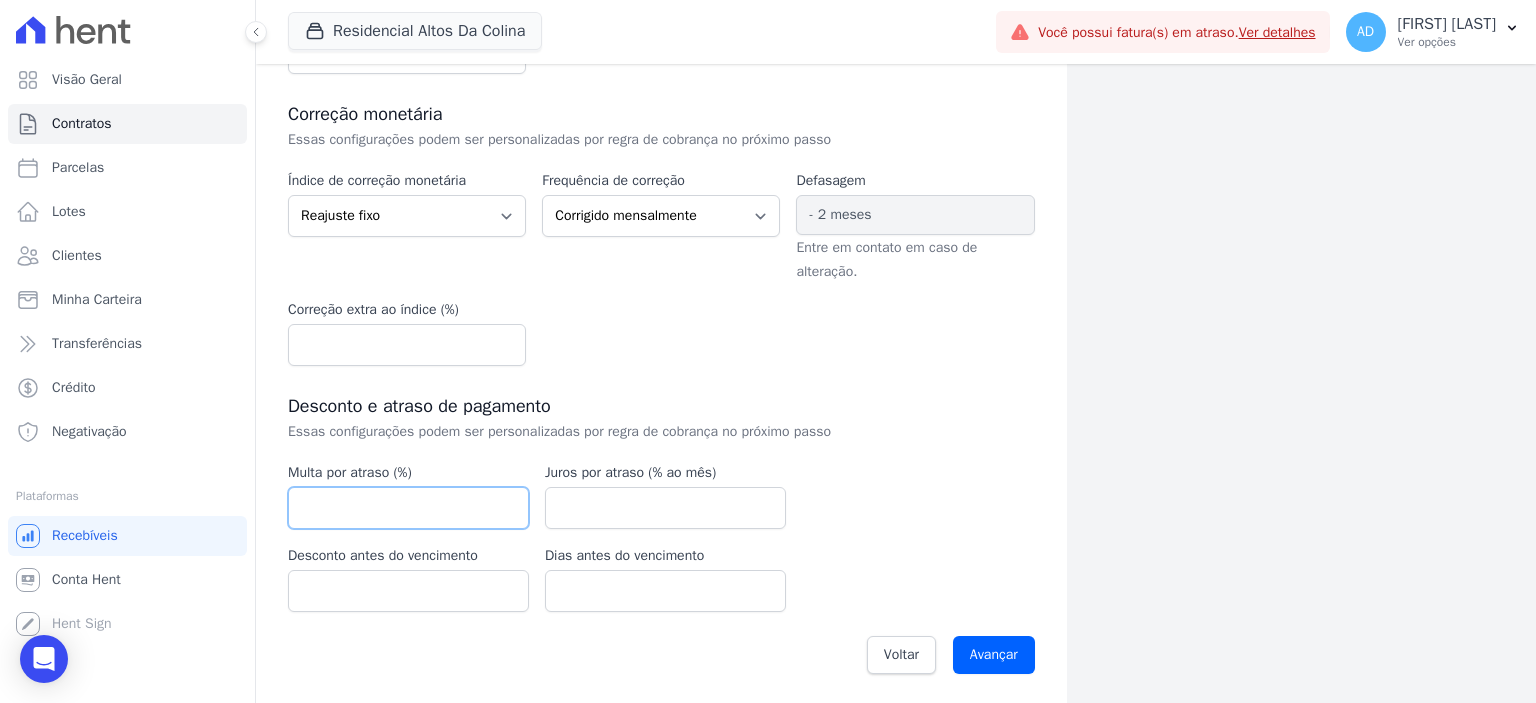 click at bounding box center [408, 508] 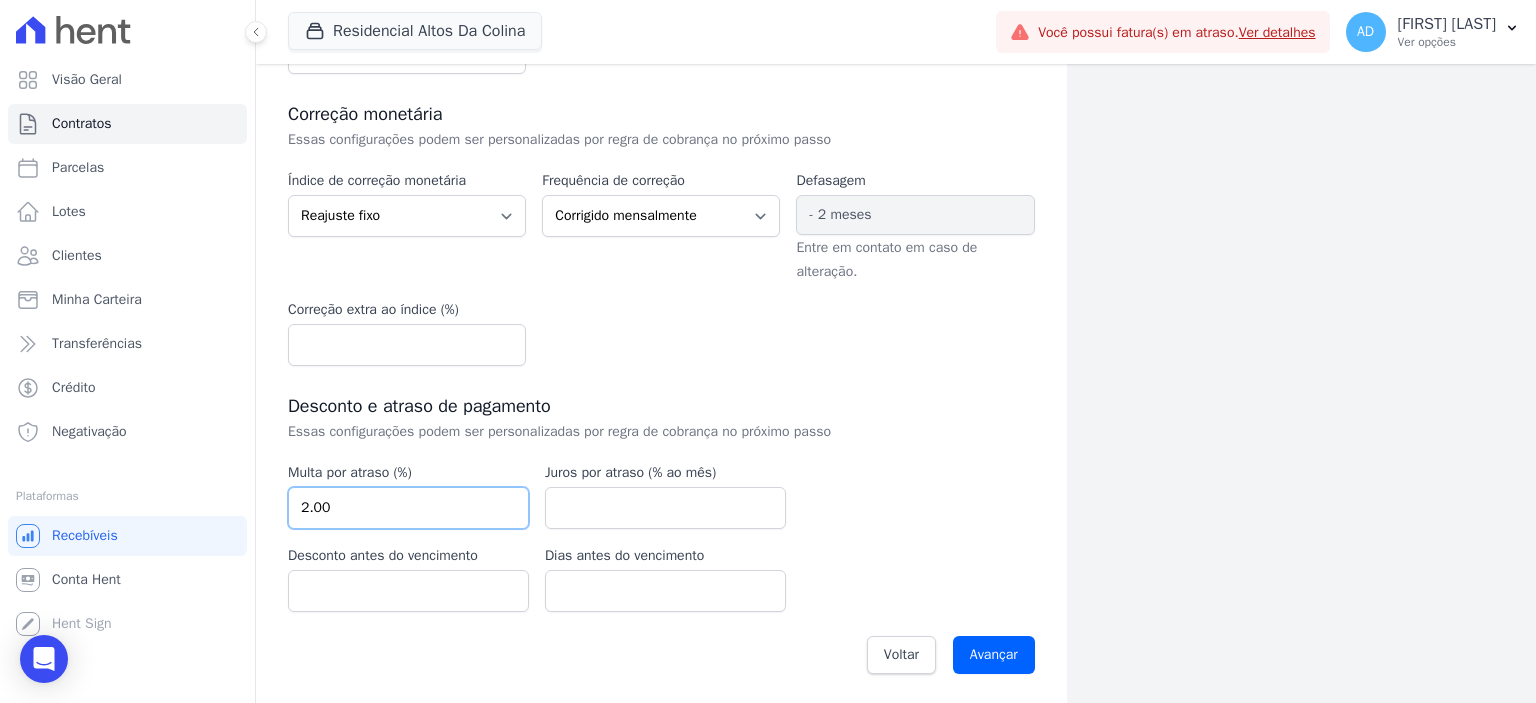 type on "2.00" 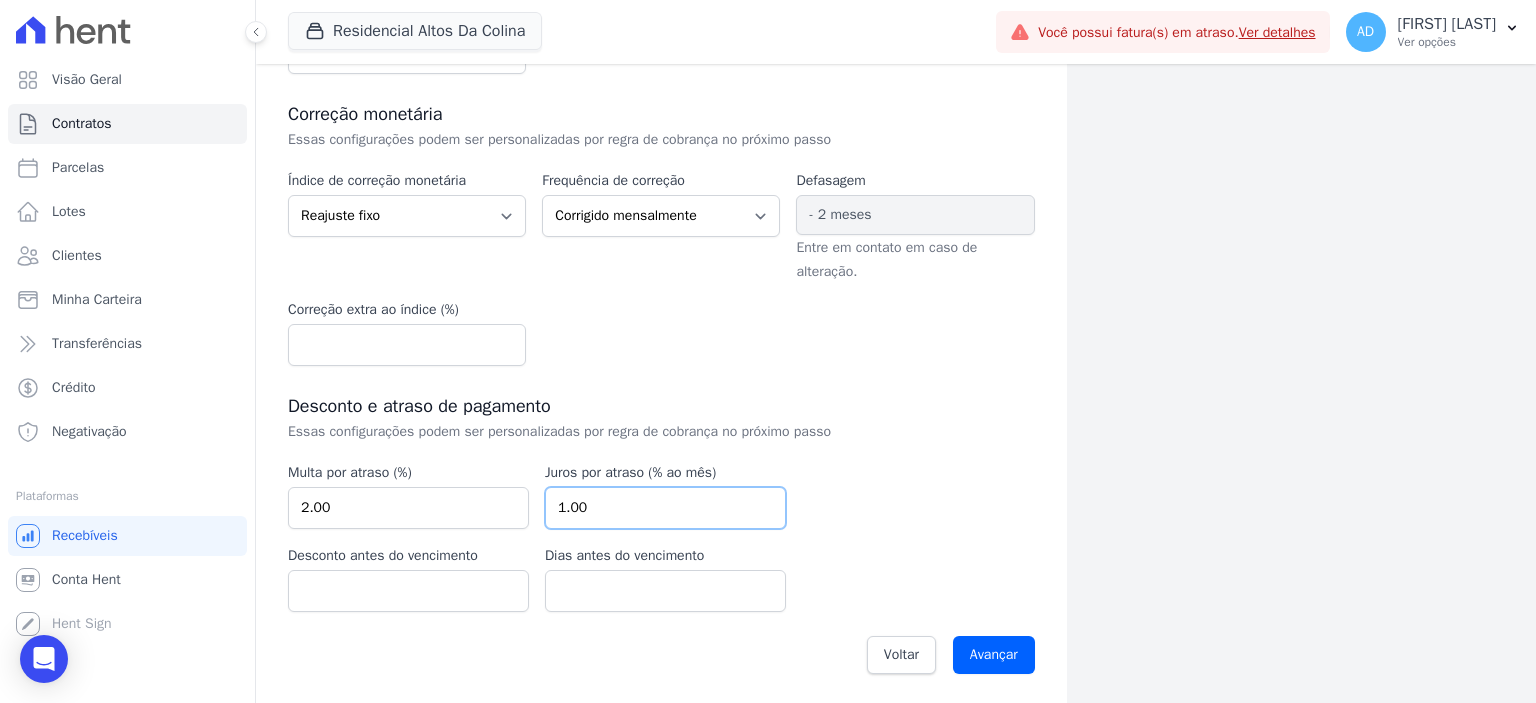 type on "1.00" 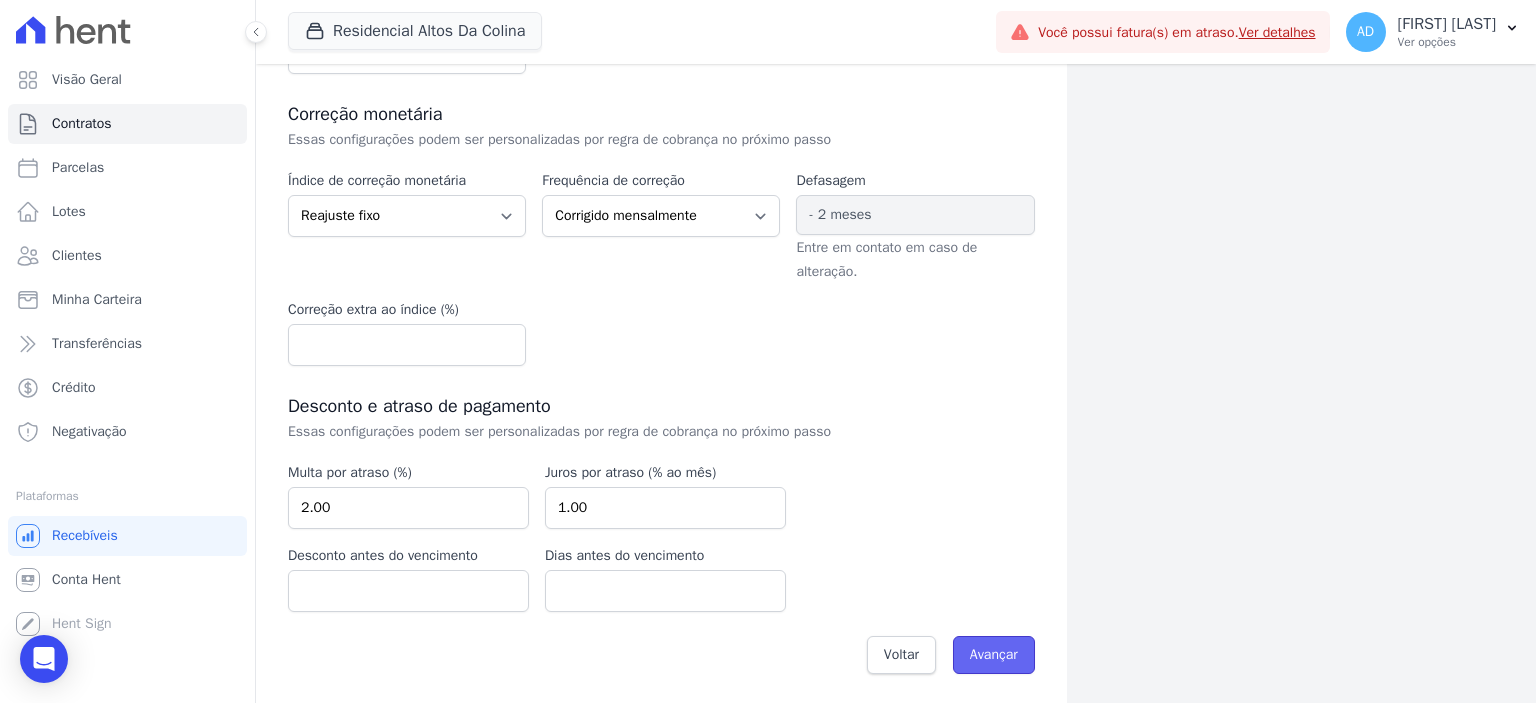 click on "Avançar" at bounding box center [994, 655] 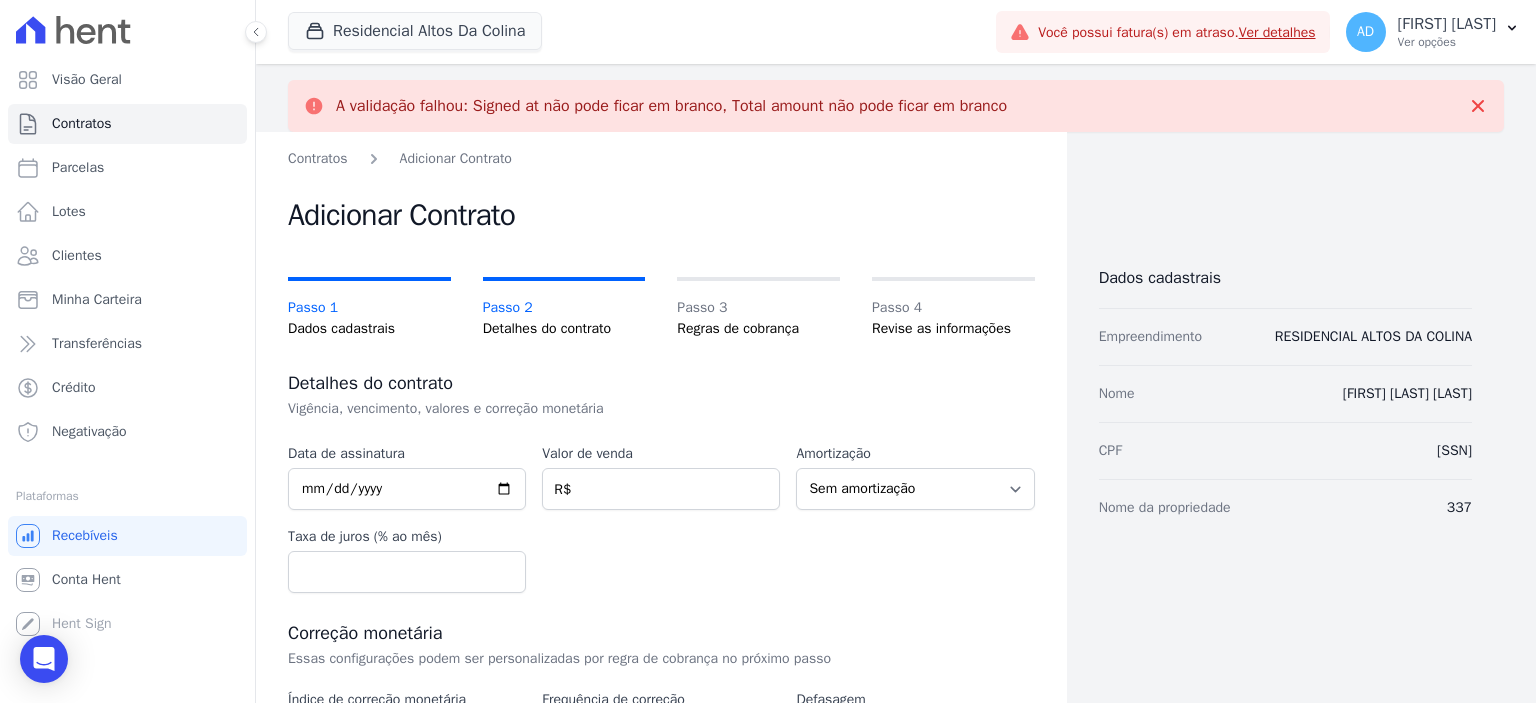 scroll, scrollTop: 0, scrollLeft: 0, axis: both 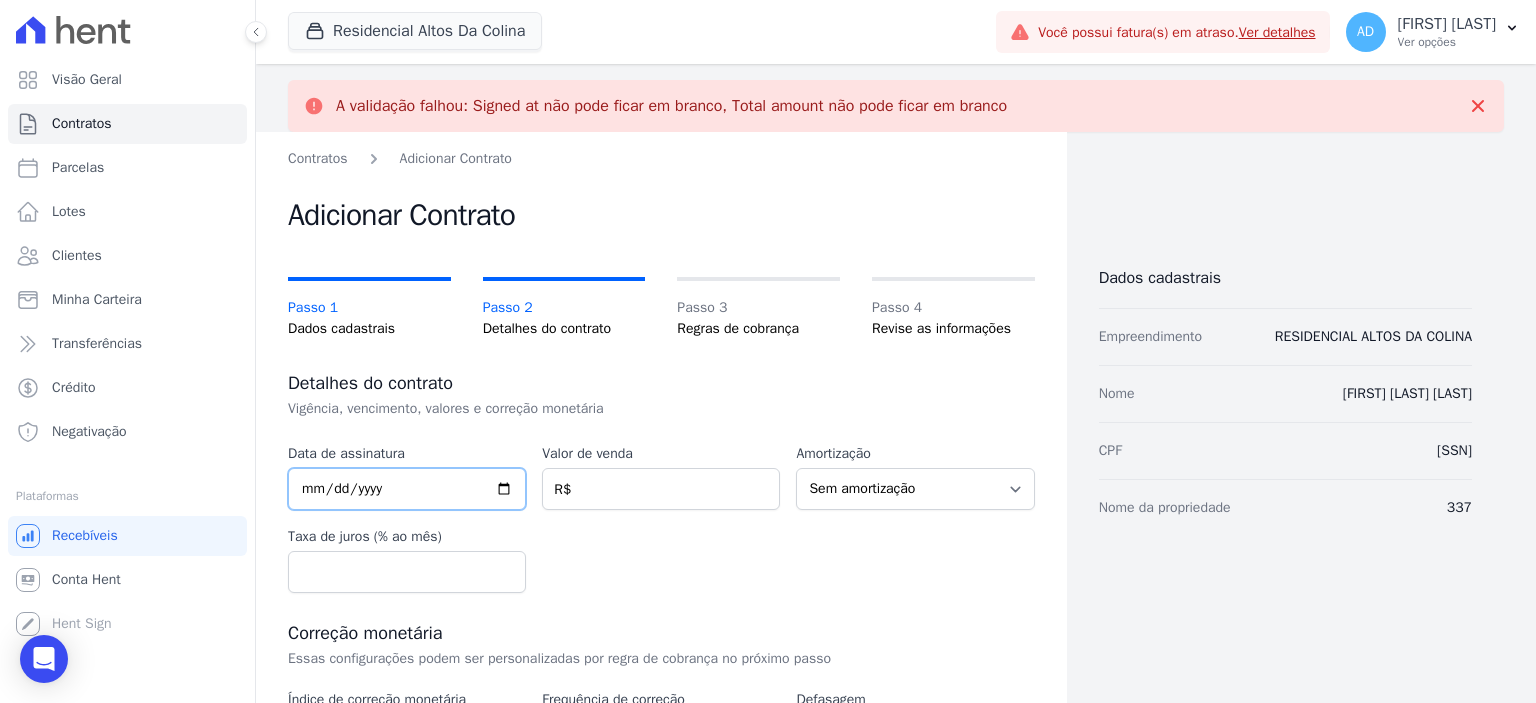 click at bounding box center [407, 489] 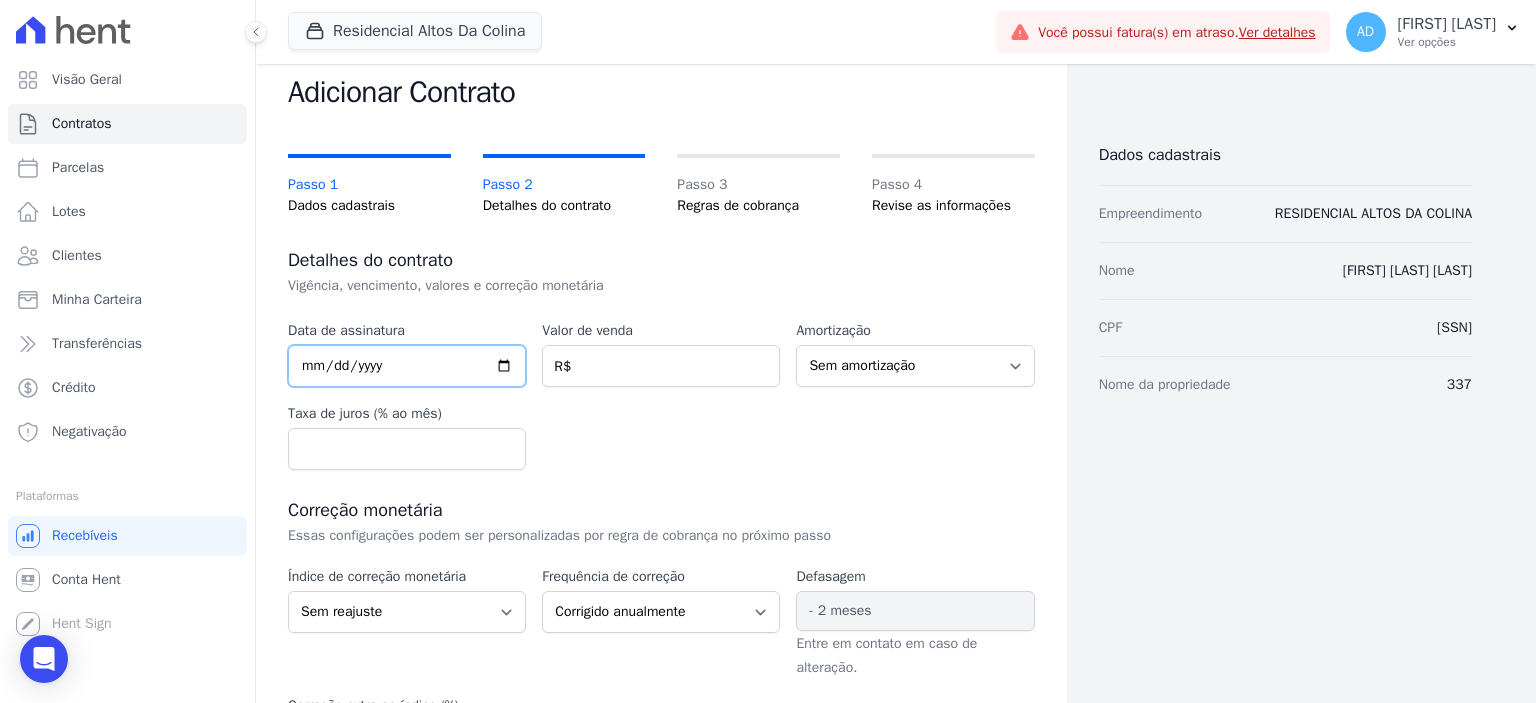 scroll, scrollTop: 119, scrollLeft: 0, axis: vertical 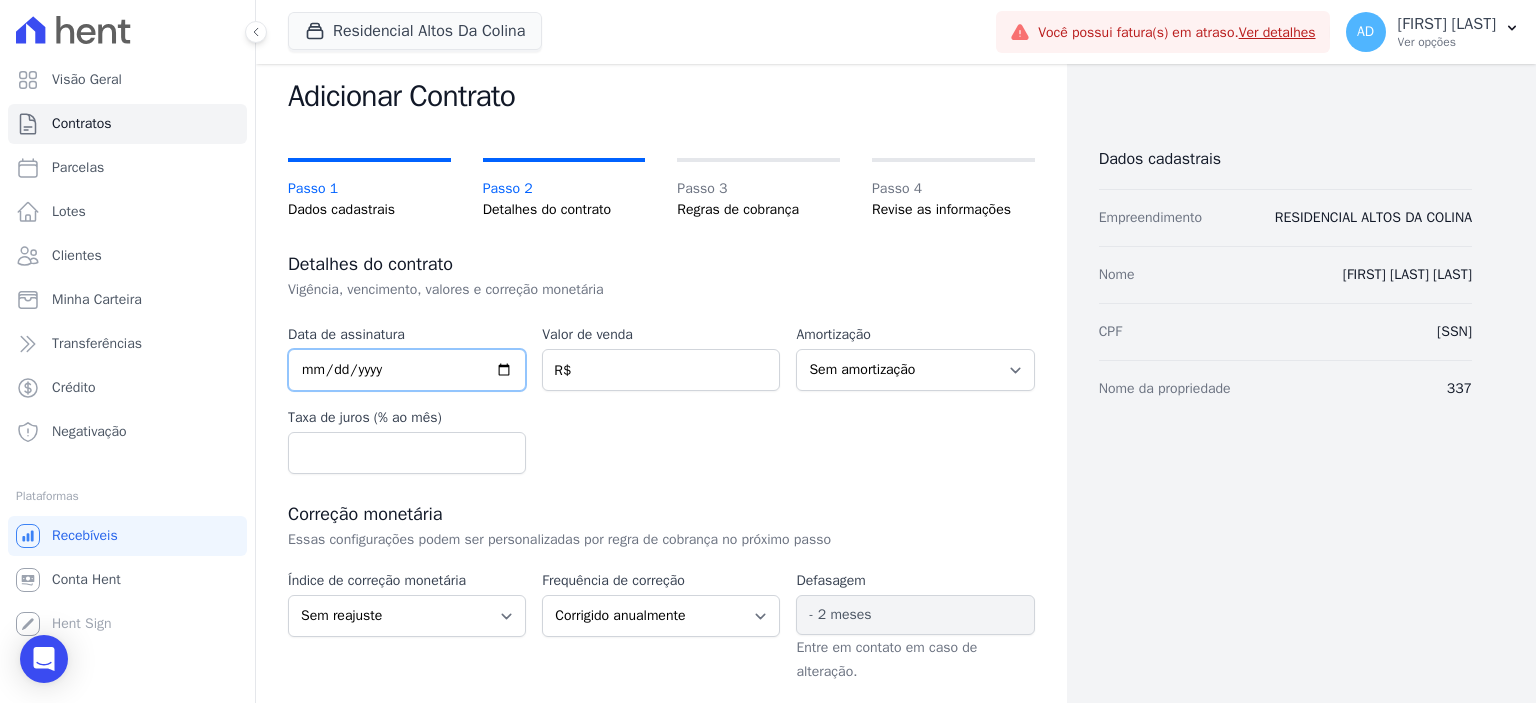 type on "[DATE]" 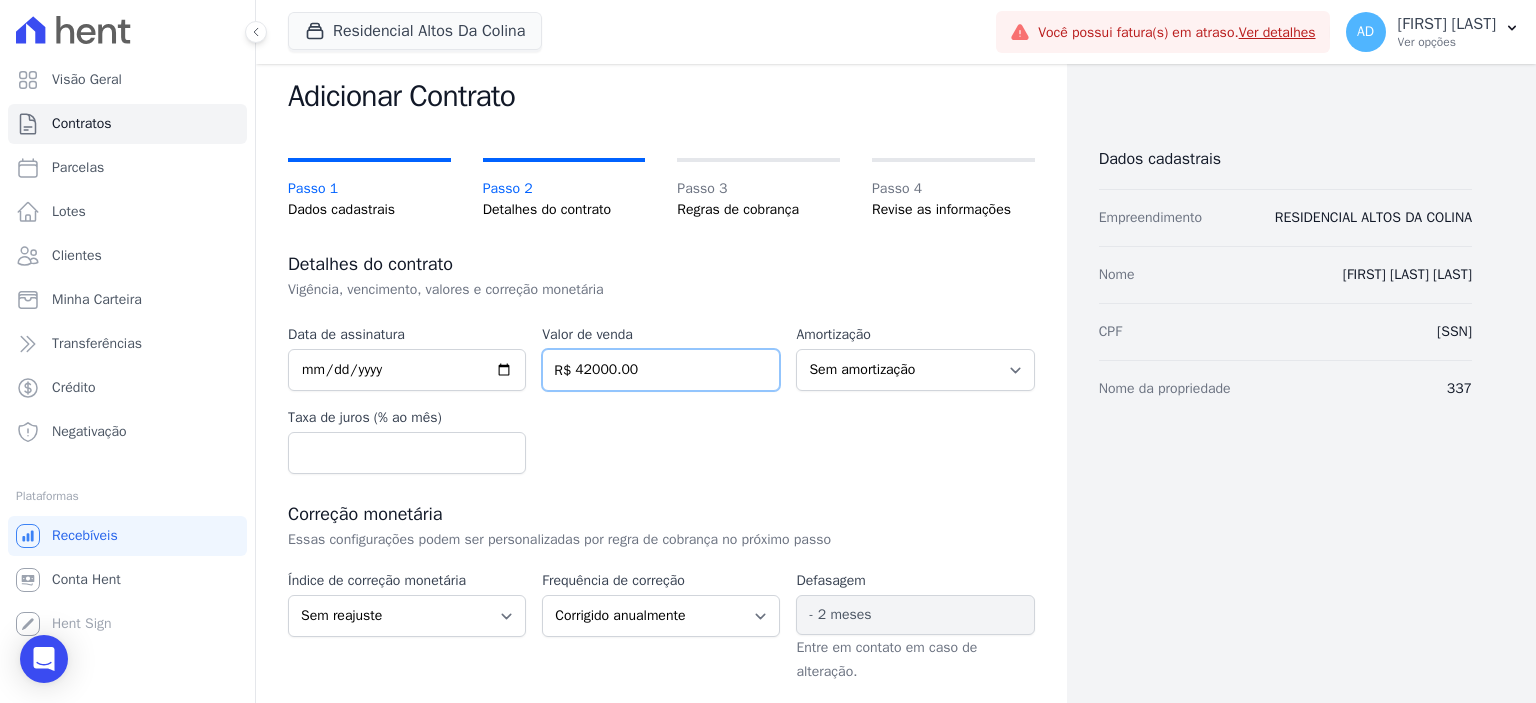 type on "42000.00" 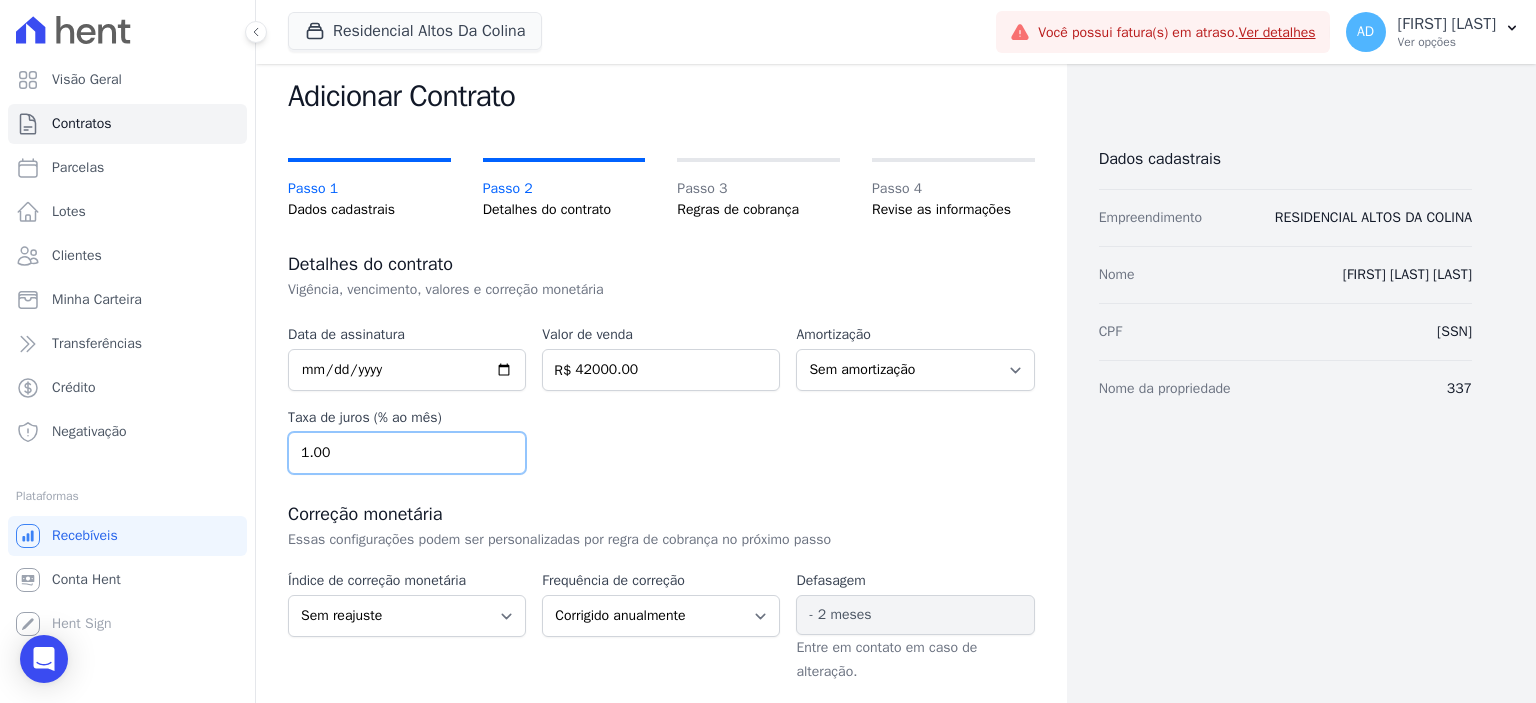 type on "1.00" 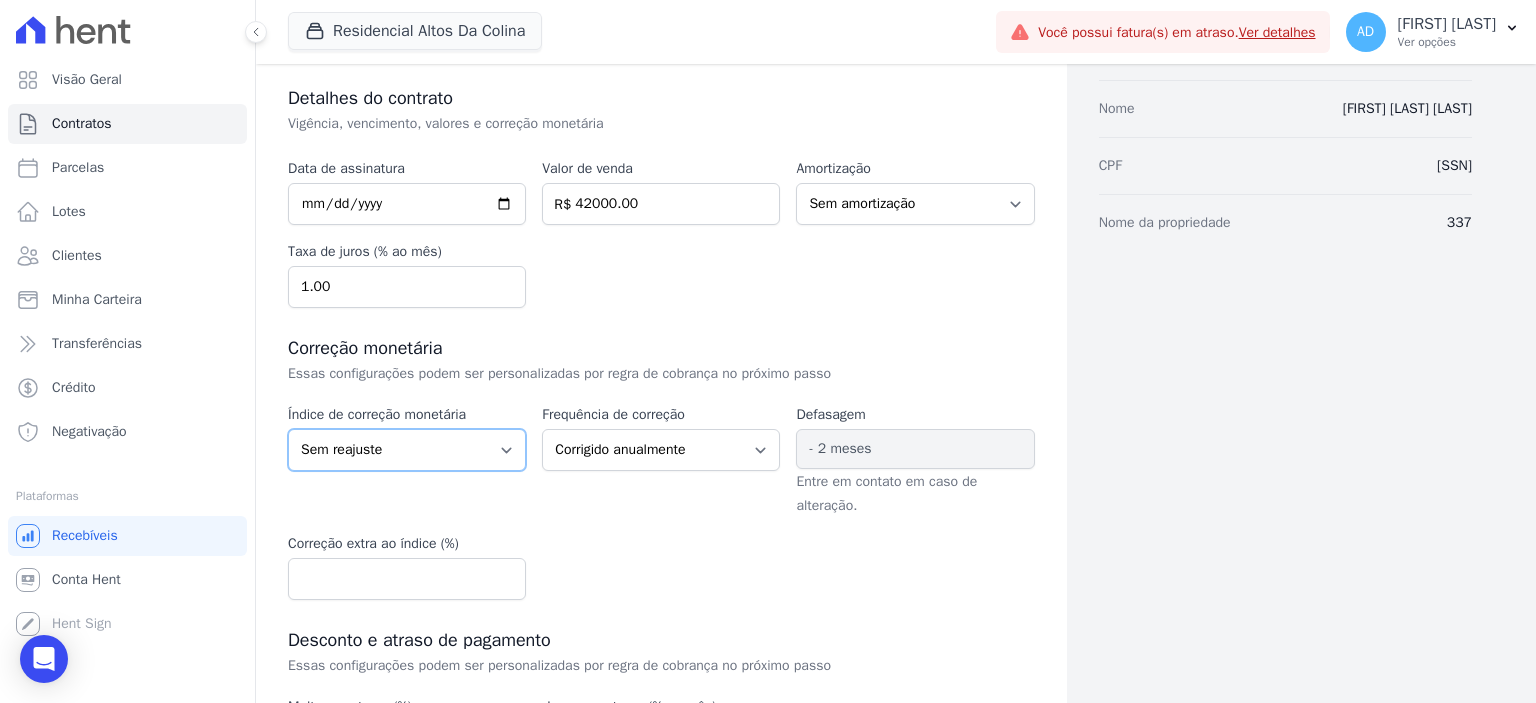 scroll, scrollTop: 251, scrollLeft: 0, axis: vertical 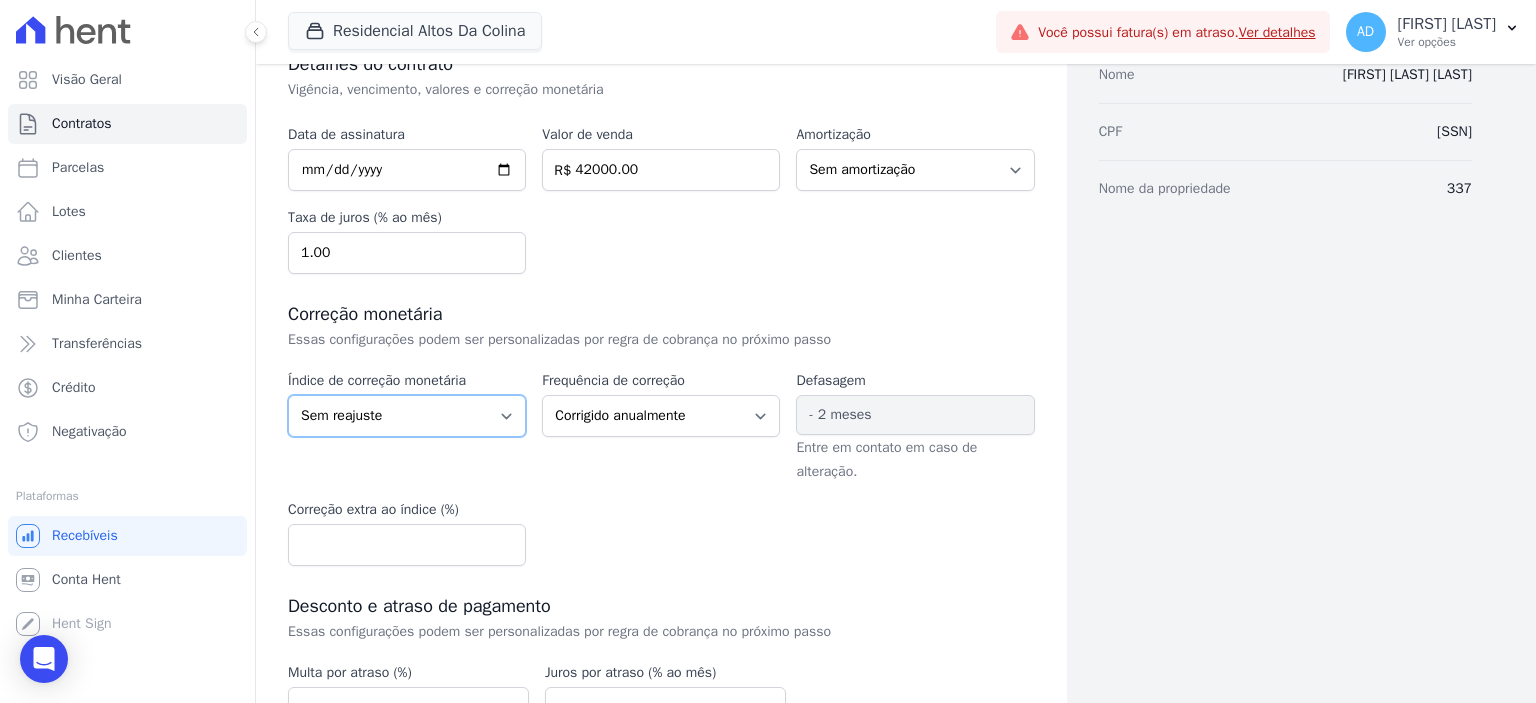 click on "Sem reajuste
Média dos últimos 12 meses acumulado de INCCM
Média dos últimos 12 meses acumulado de IPCA
DI
Reajuste fixo
ICCRJ
IGPDI
IGPM
INCCDI
INCCM
INPC
IPCA
TR" at bounding box center (407, 416) 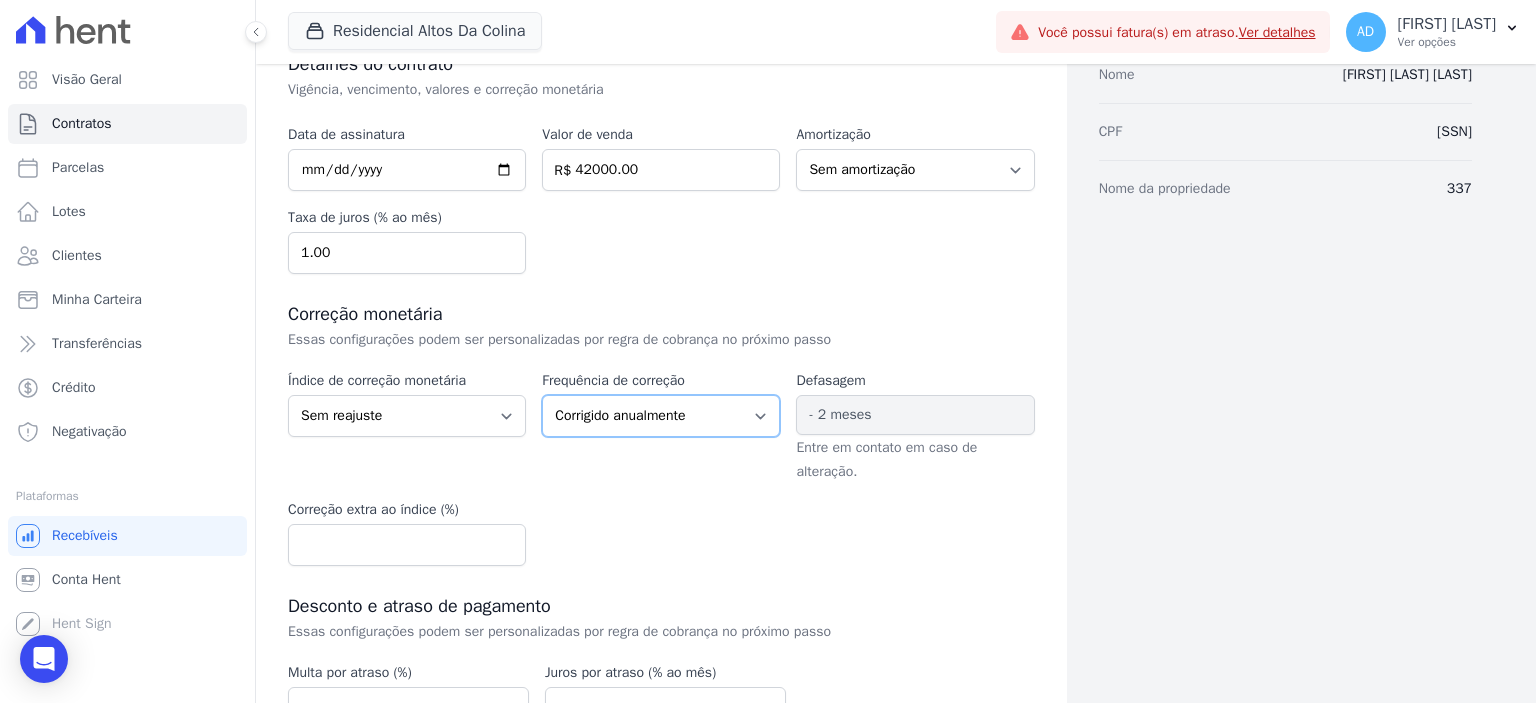 click on "Corrigido semestralmente
Corrigido mensalmente
Corrigido anualmente" at bounding box center (661, 416) 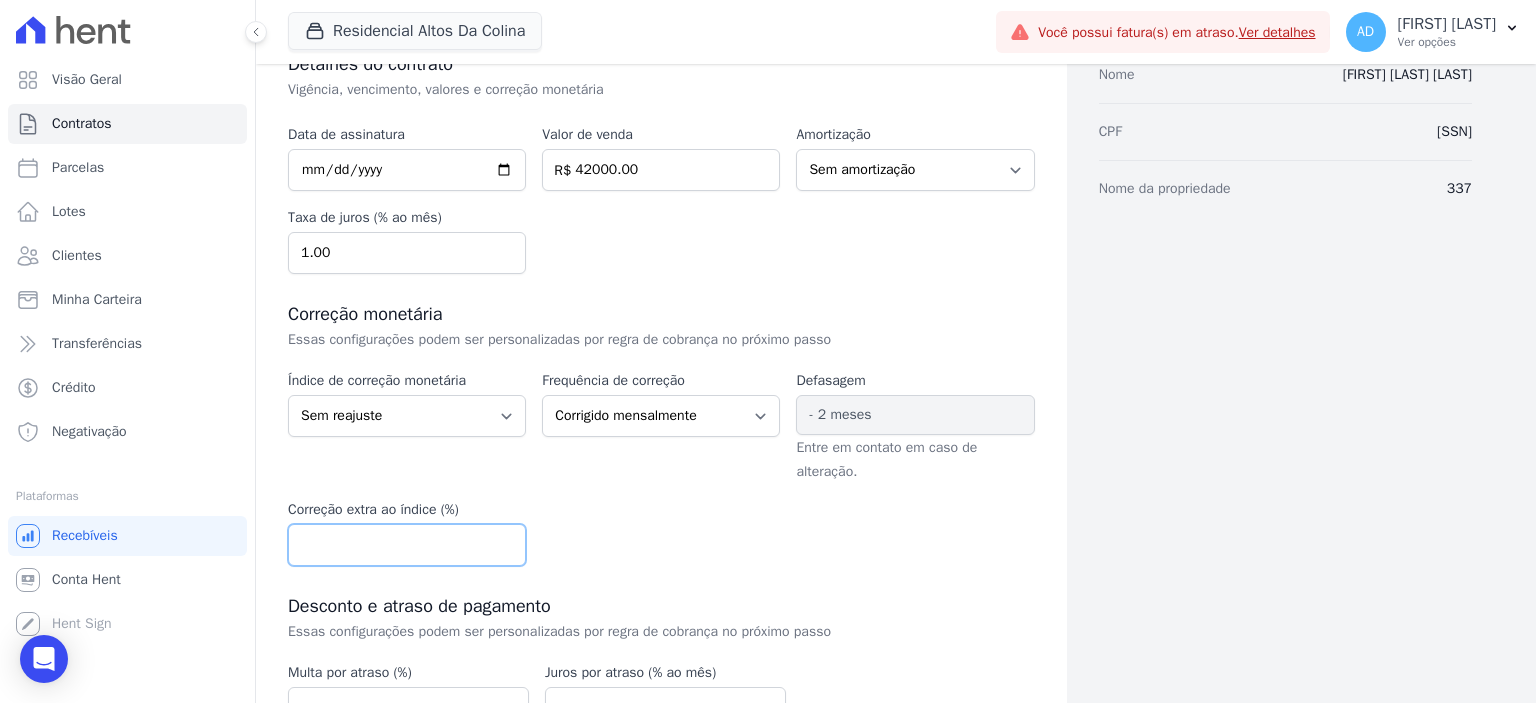 click at bounding box center [407, 545] 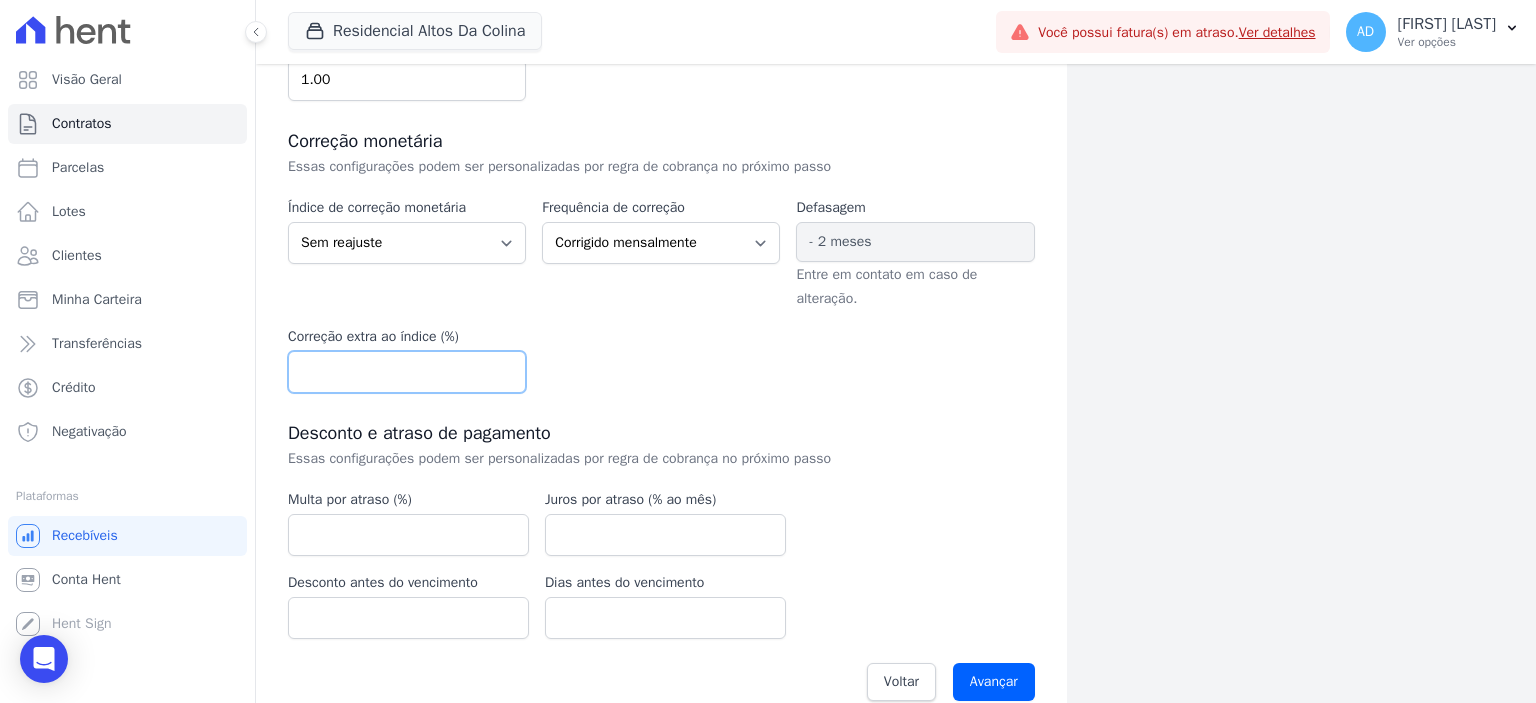 scroll, scrollTop: 451, scrollLeft: 0, axis: vertical 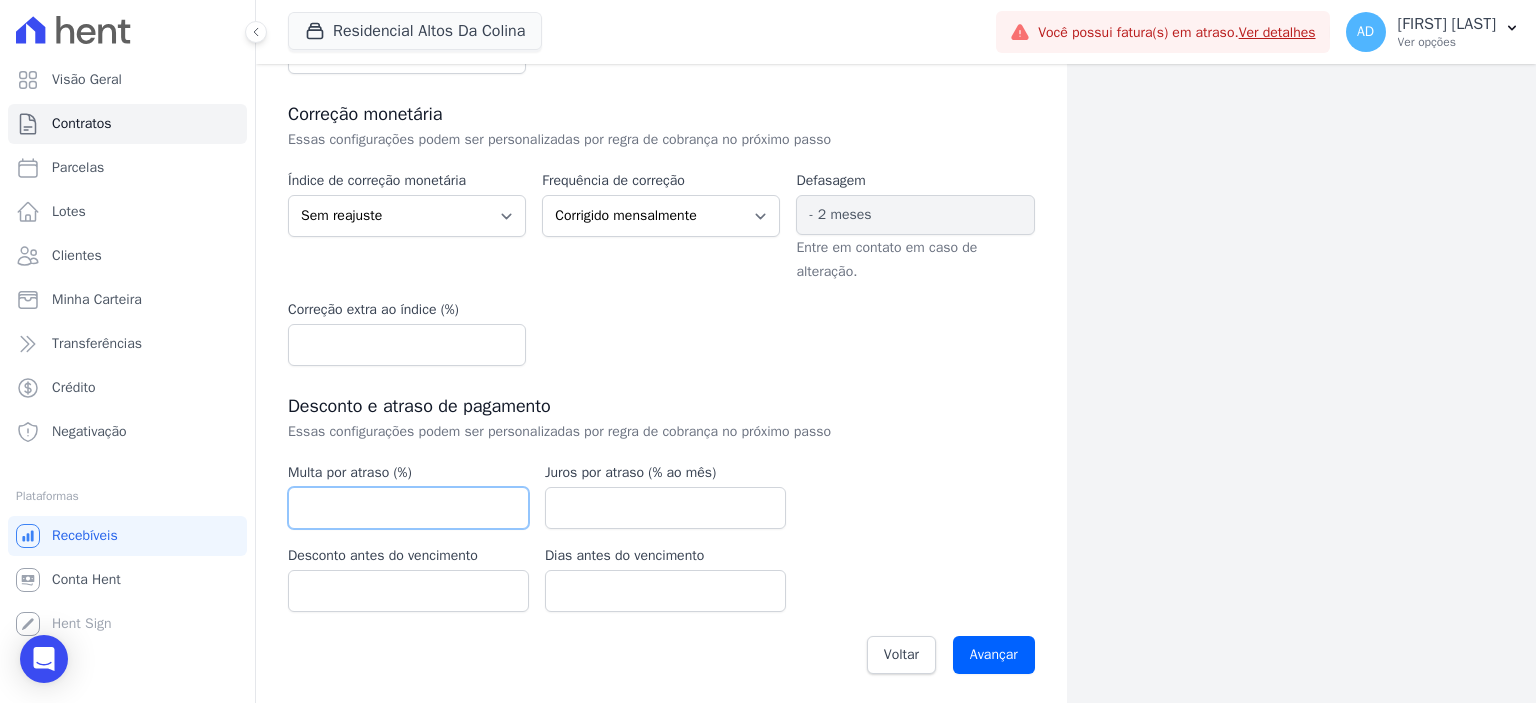 click at bounding box center [408, 508] 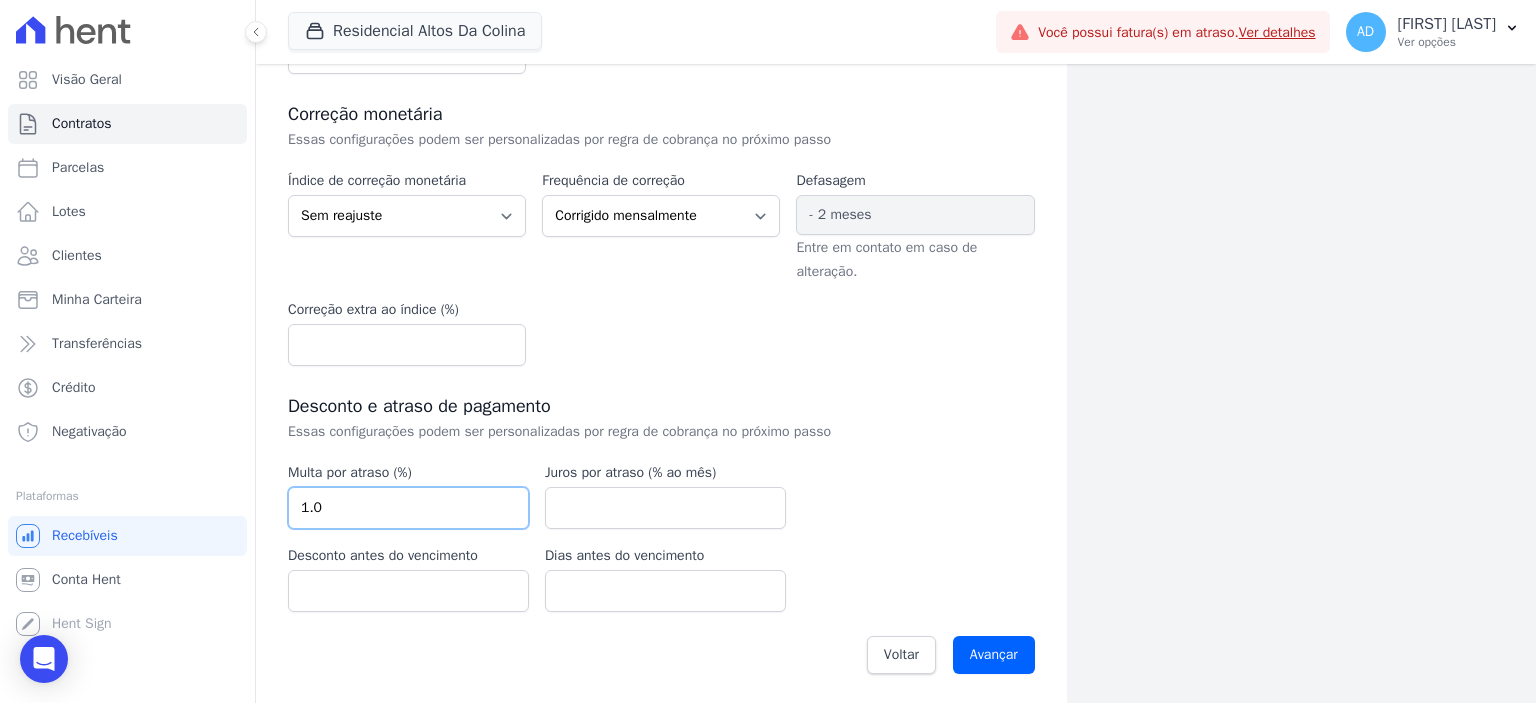 type on "1" 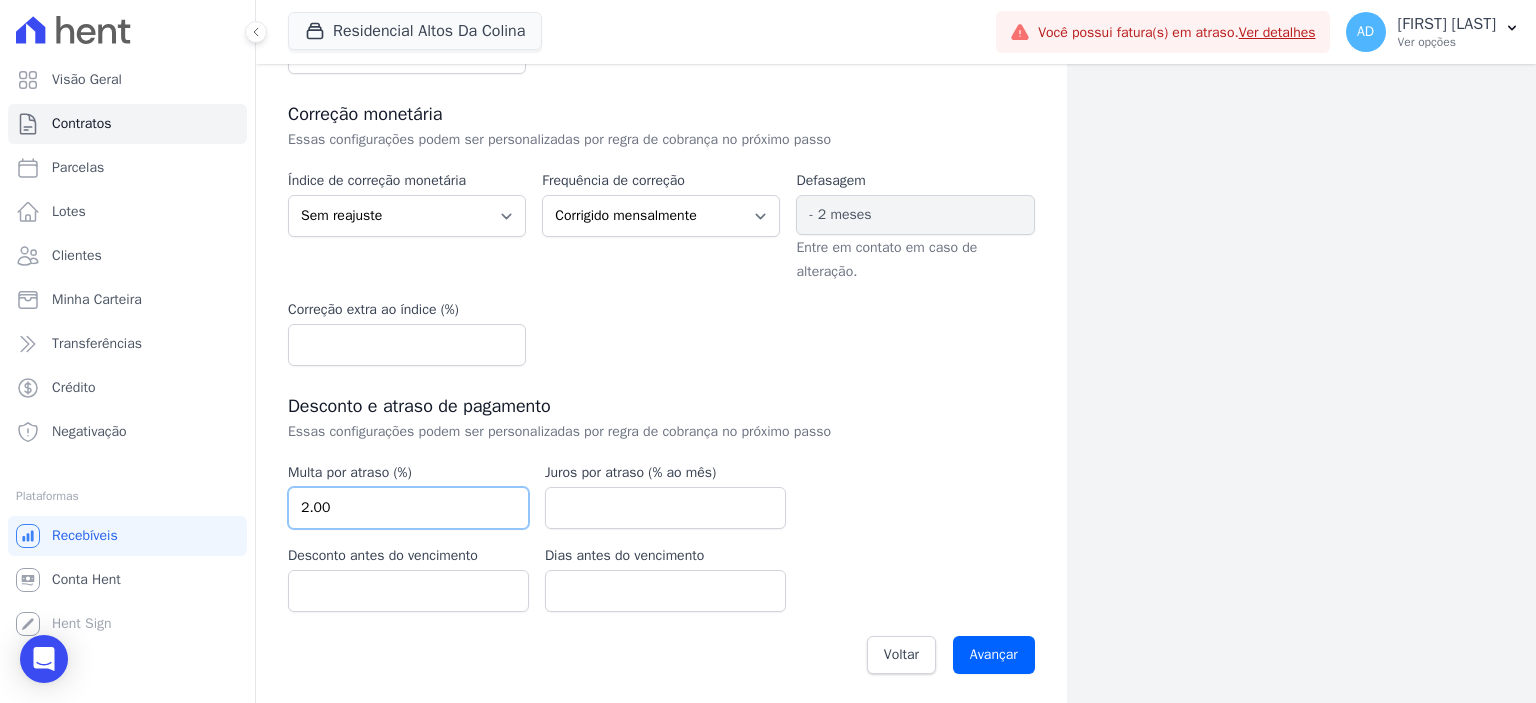 type on "2.00" 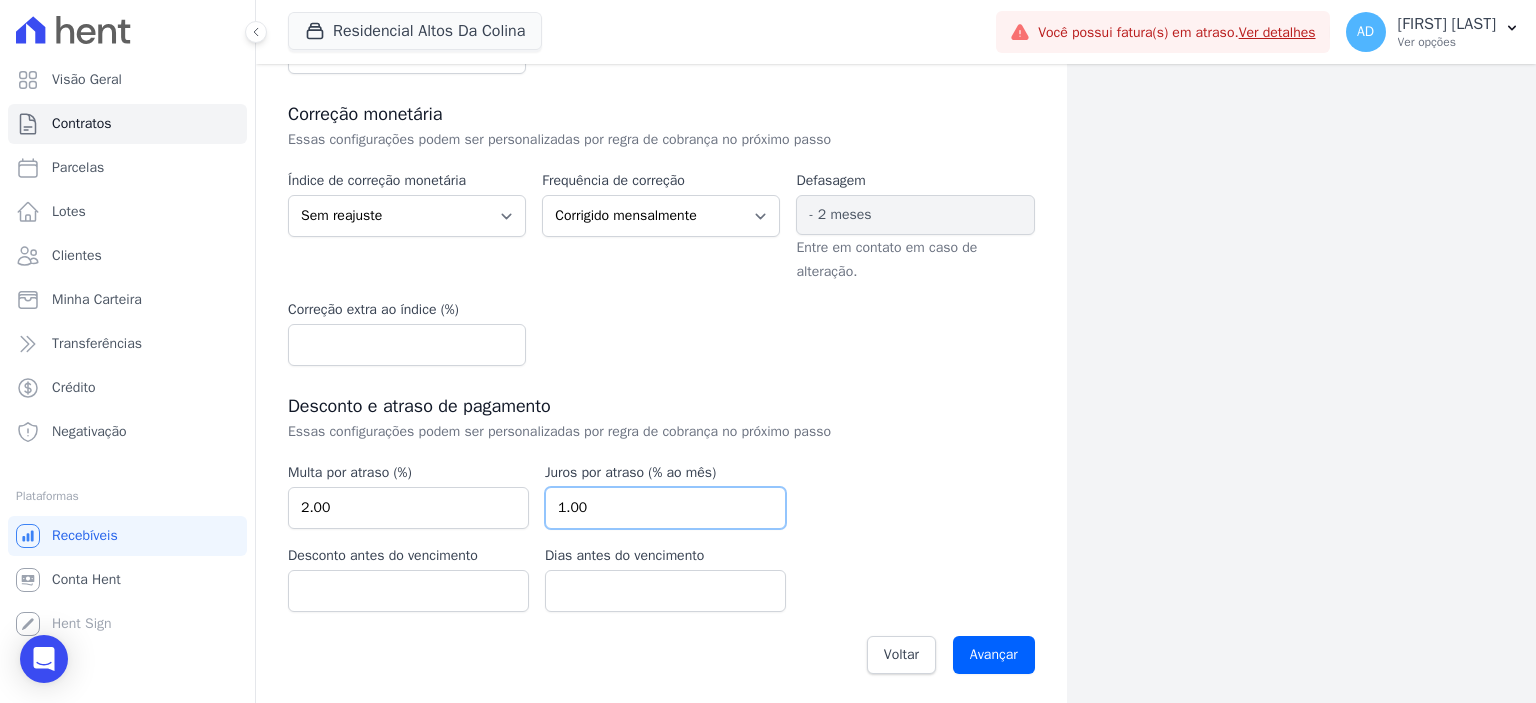type on "1.00" 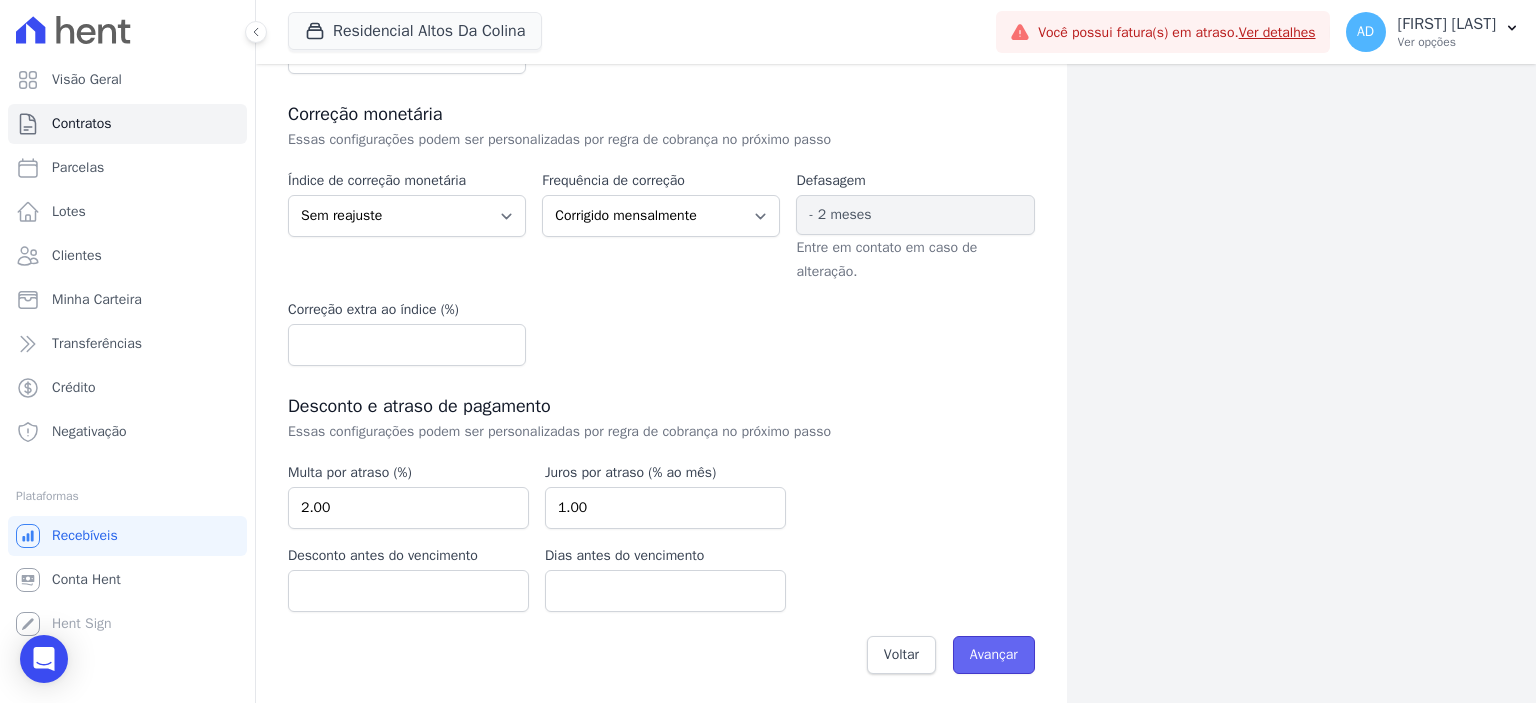 click on "Avançar" at bounding box center [994, 655] 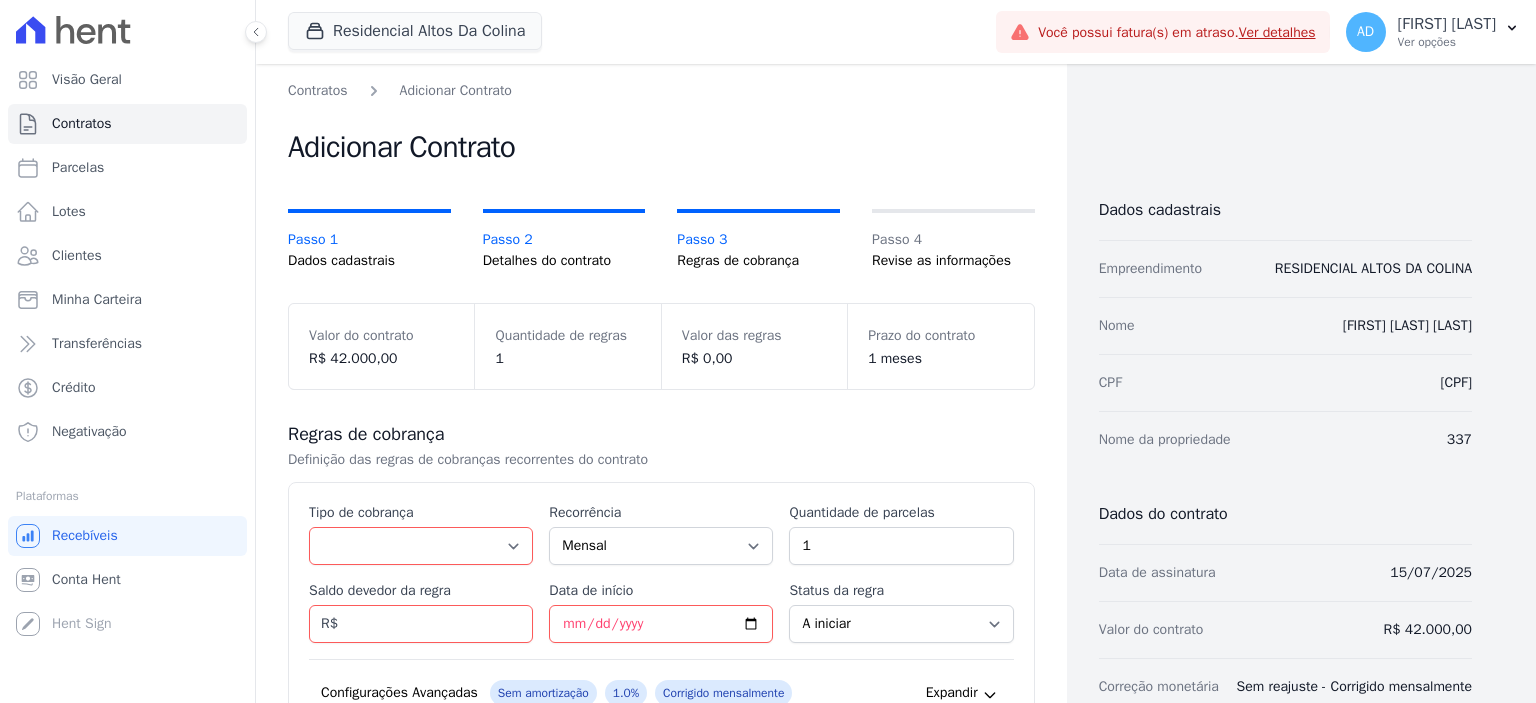 scroll, scrollTop: 0, scrollLeft: 0, axis: both 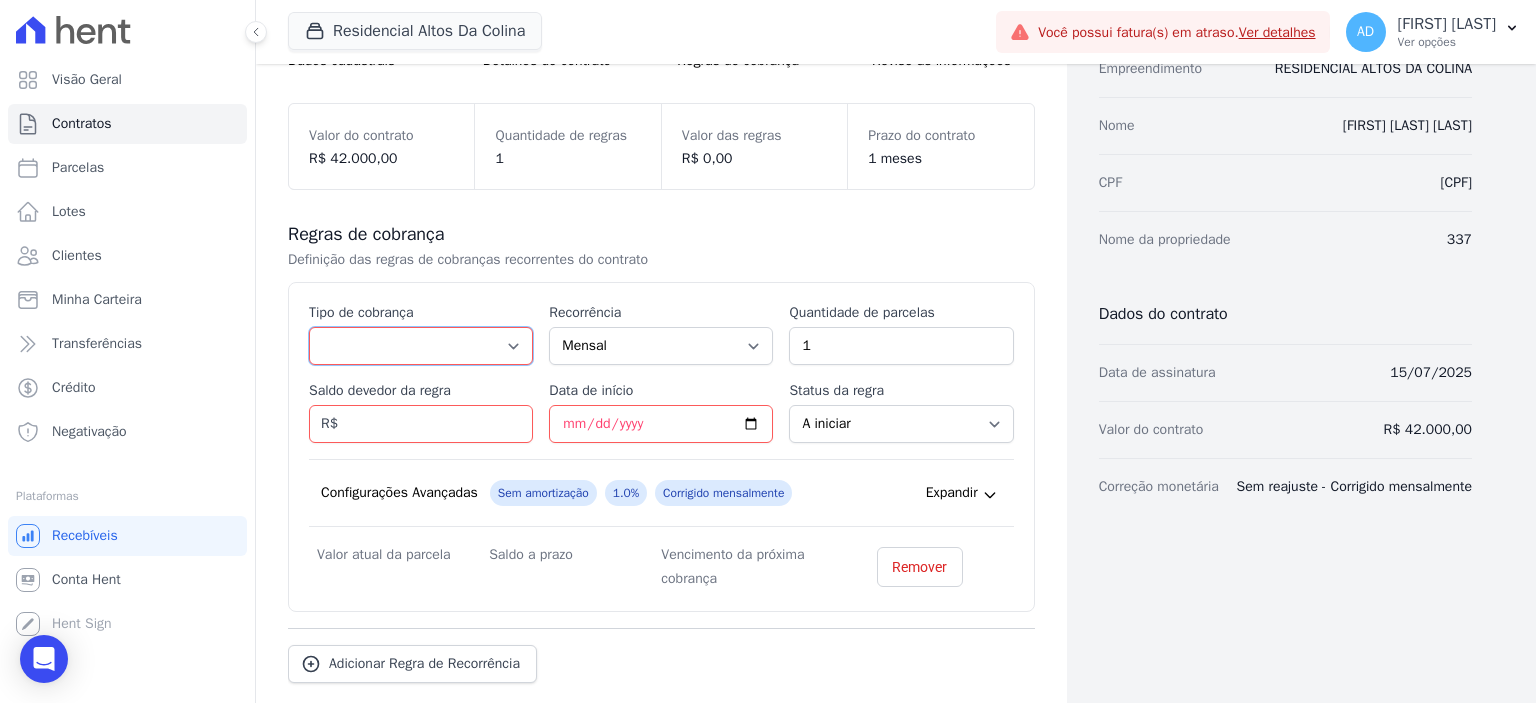 click on "Parcela Normal
Entrada
Sinal
Intercalada
Chaves
Pré-chaves
Pós-chaves
Impostos
Quitação
Outro
Financiamento Bancário" at bounding box center (421, 346) 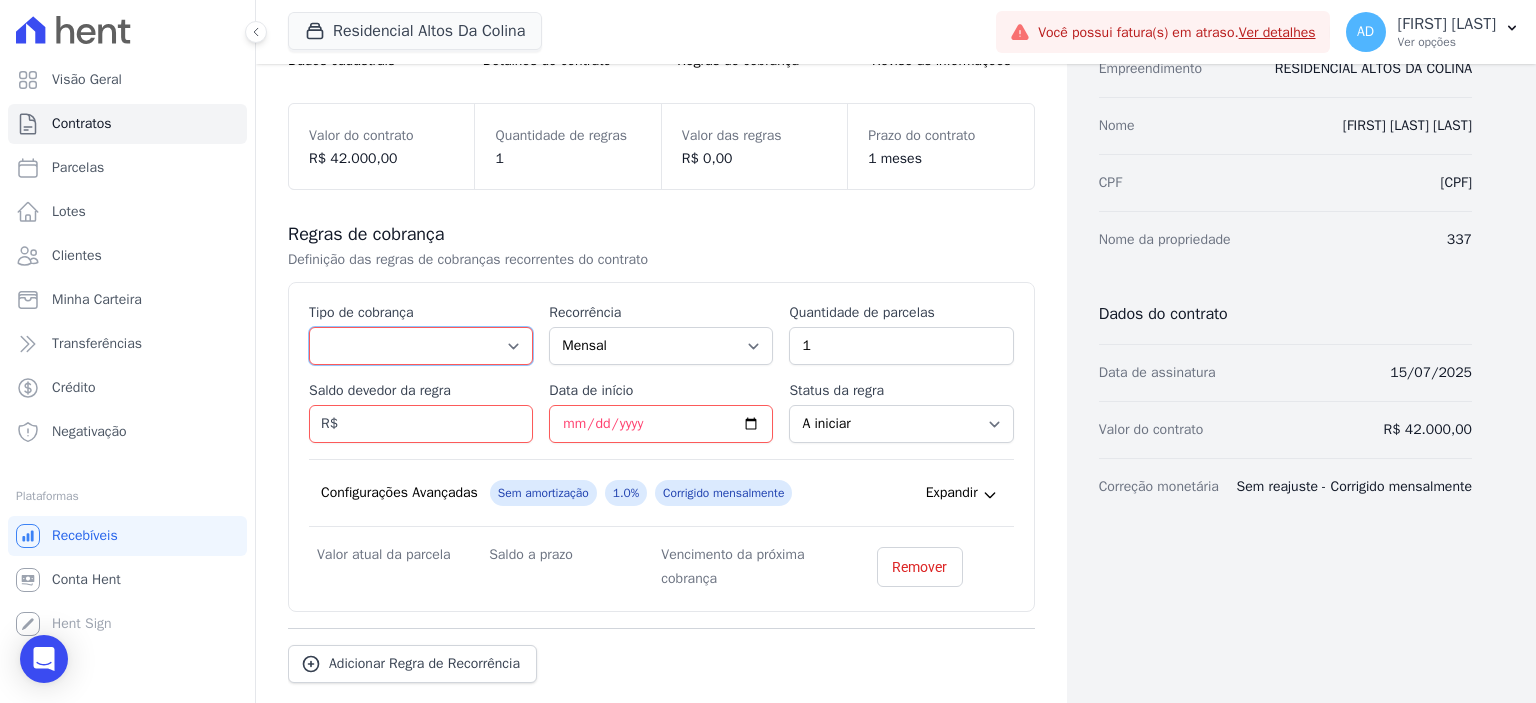 select on "standard" 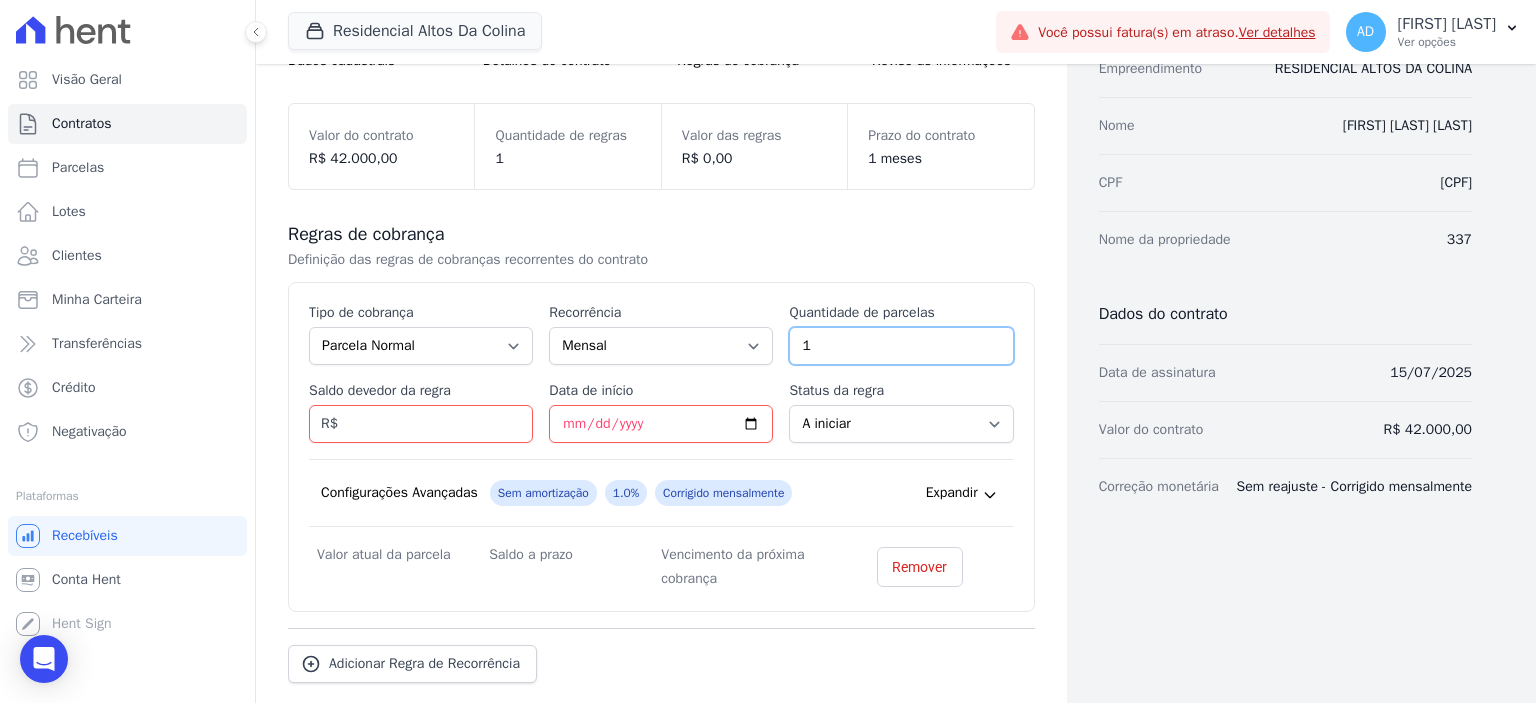 click on "1" at bounding box center (901, 346) 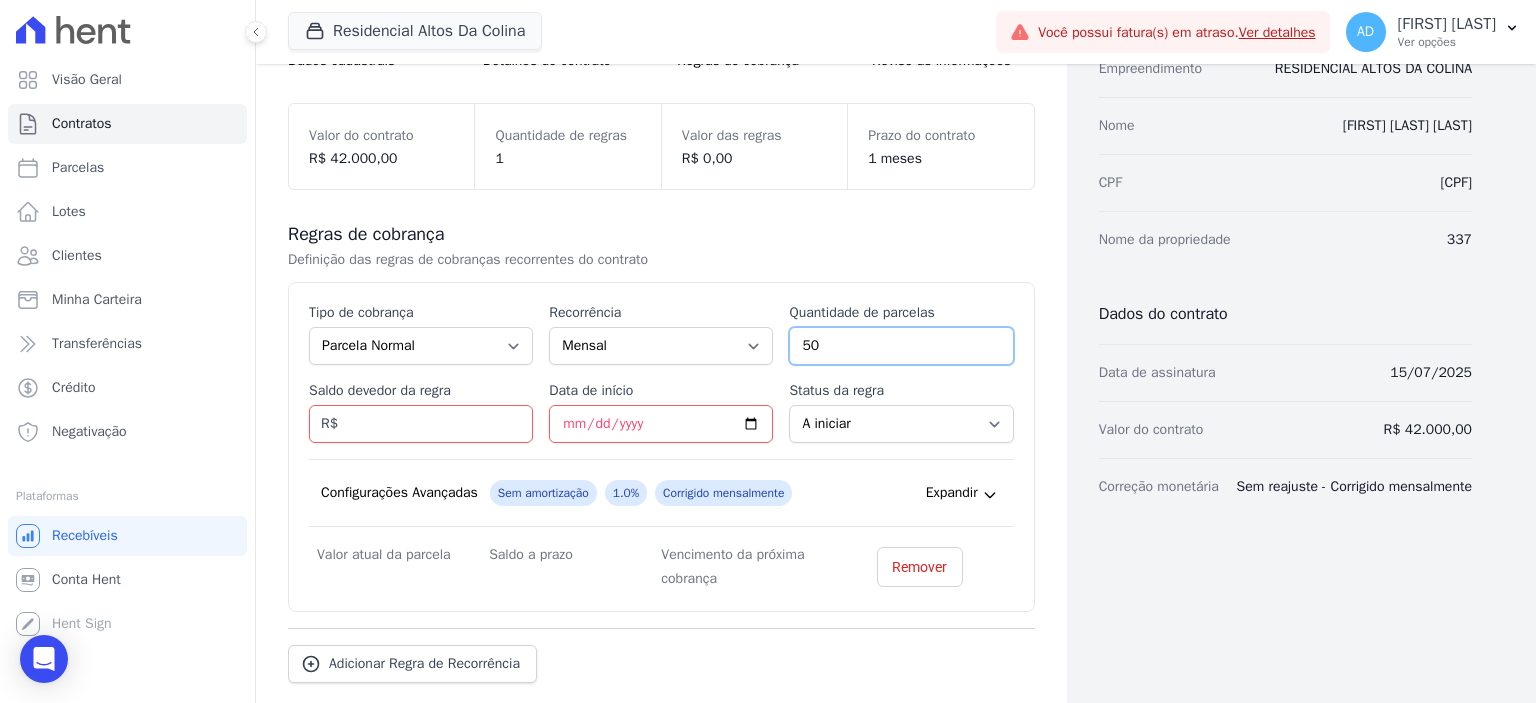 type on "50" 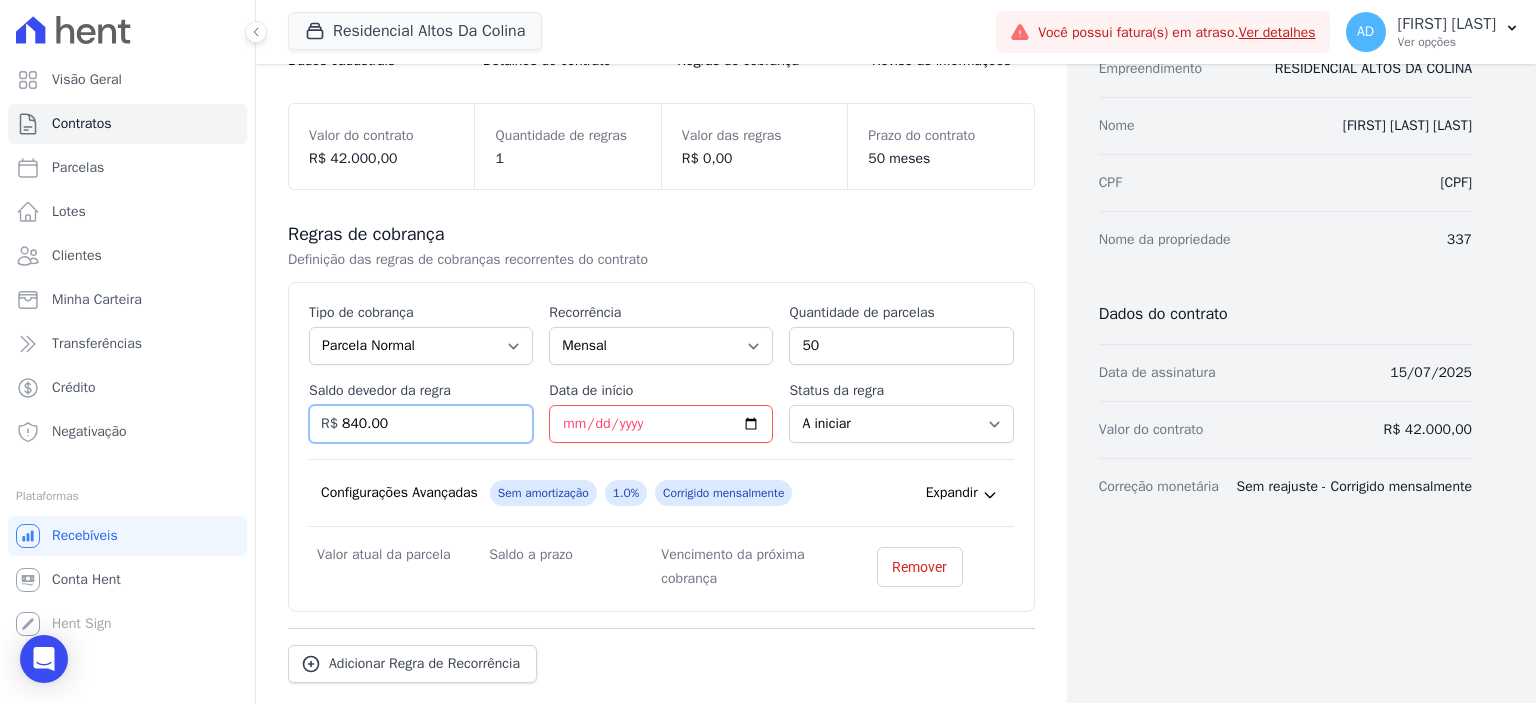 type on "840.00" 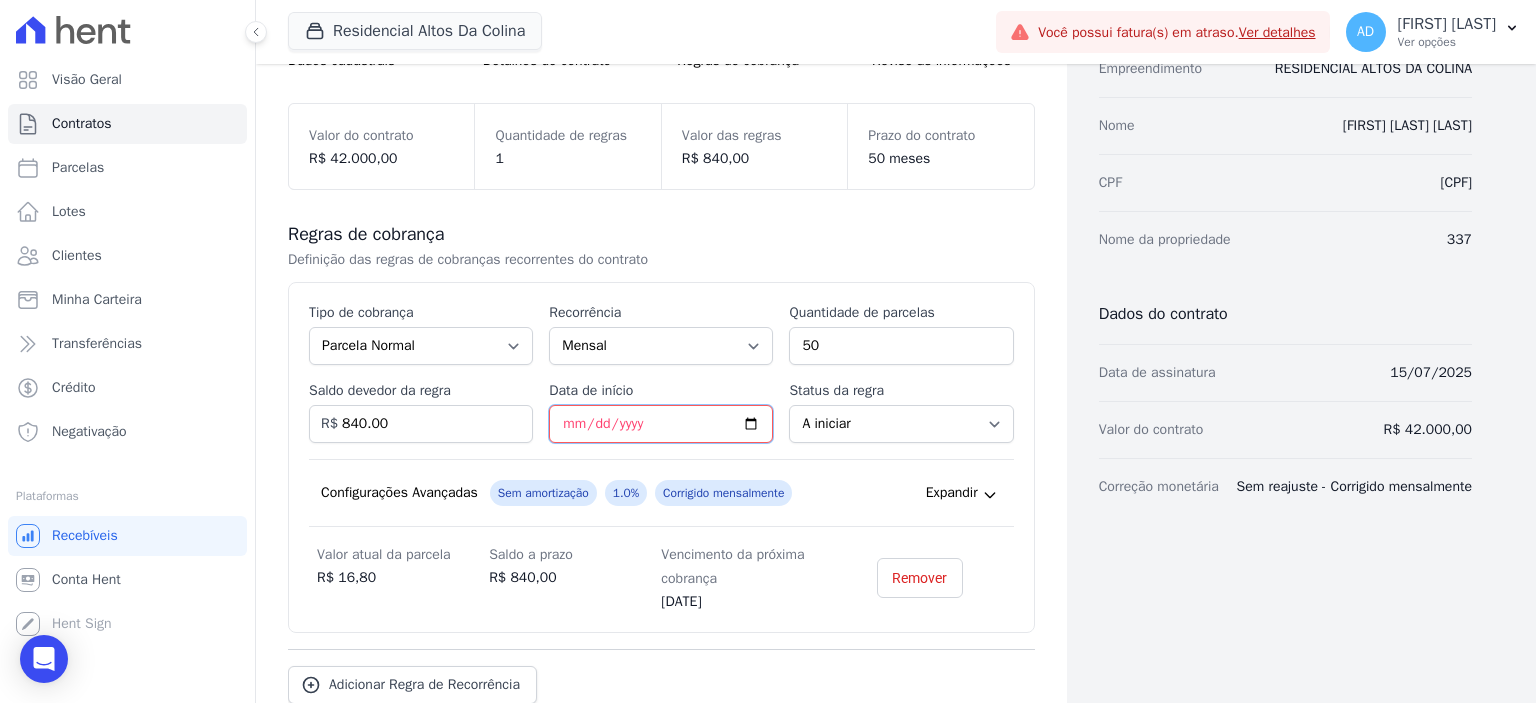 type on "2025-08-15" 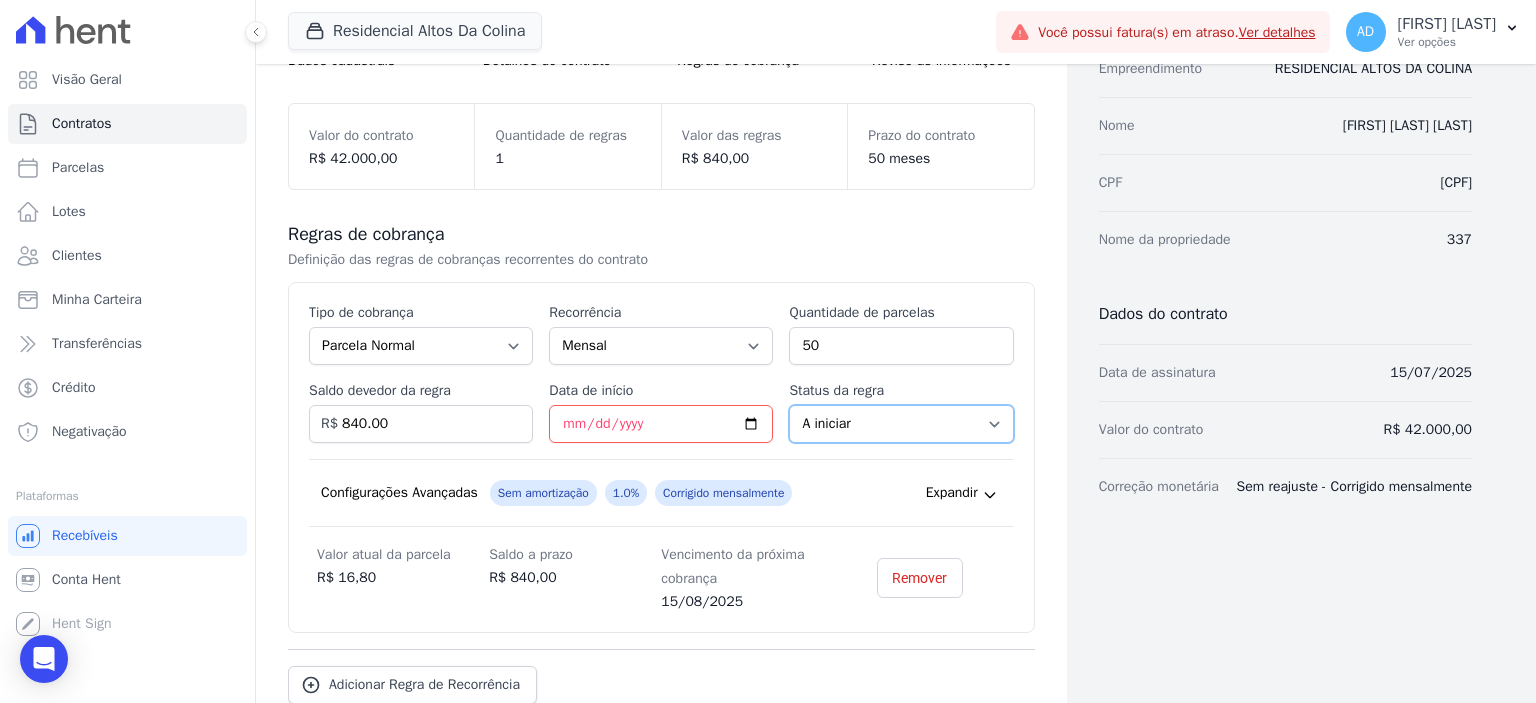 click on "A iniciar
Em aberto" at bounding box center (901, 424) 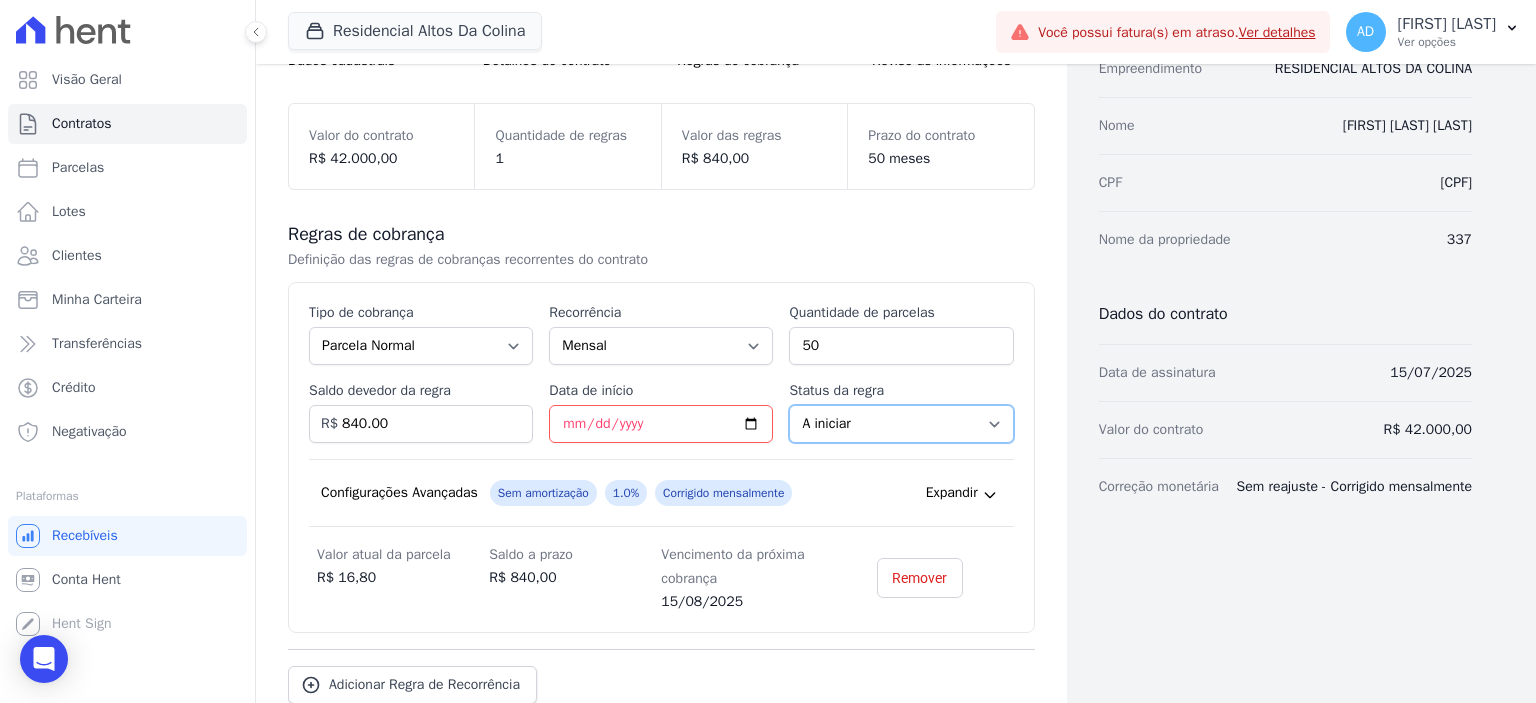 click on "A iniciar
Em aberto" at bounding box center (901, 424) 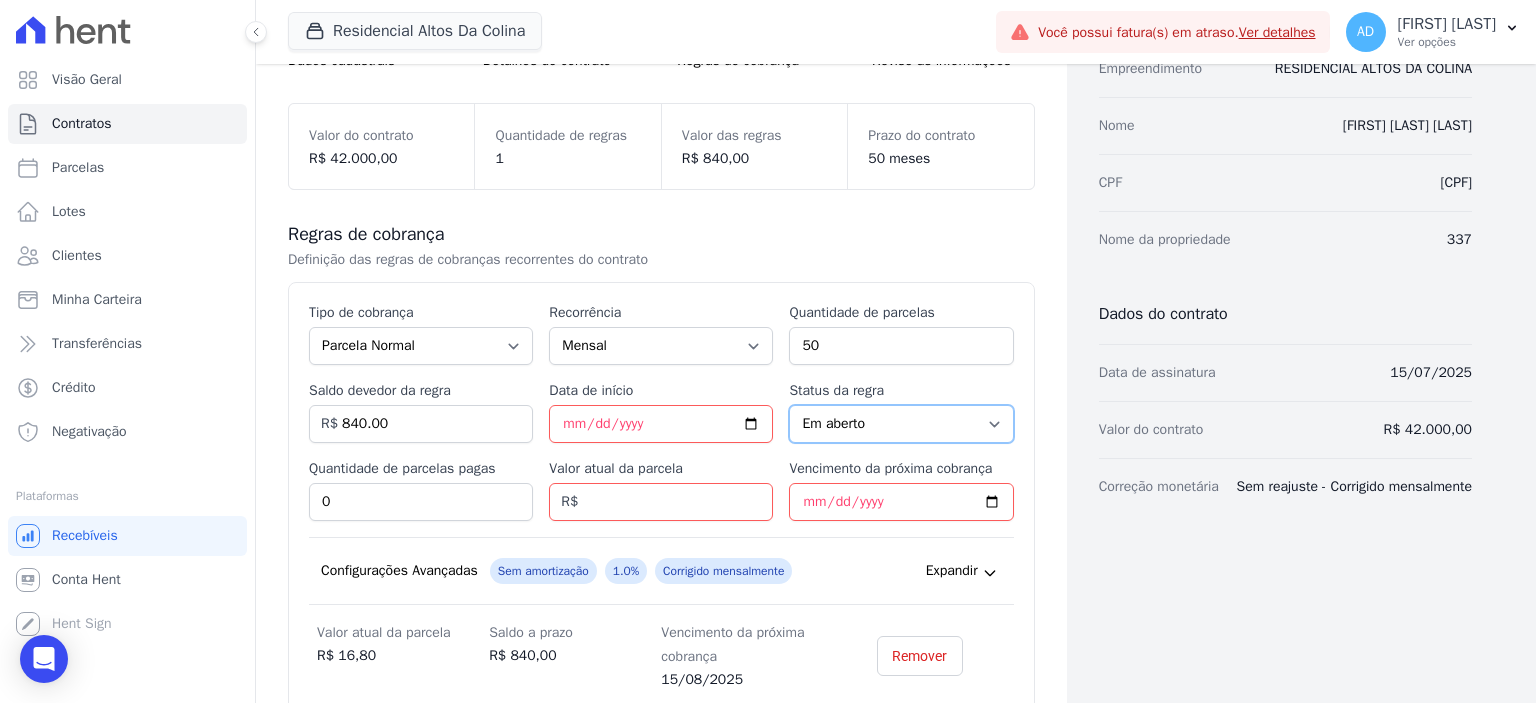 click on "A iniciar
Em aberto" at bounding box center (901, 424) 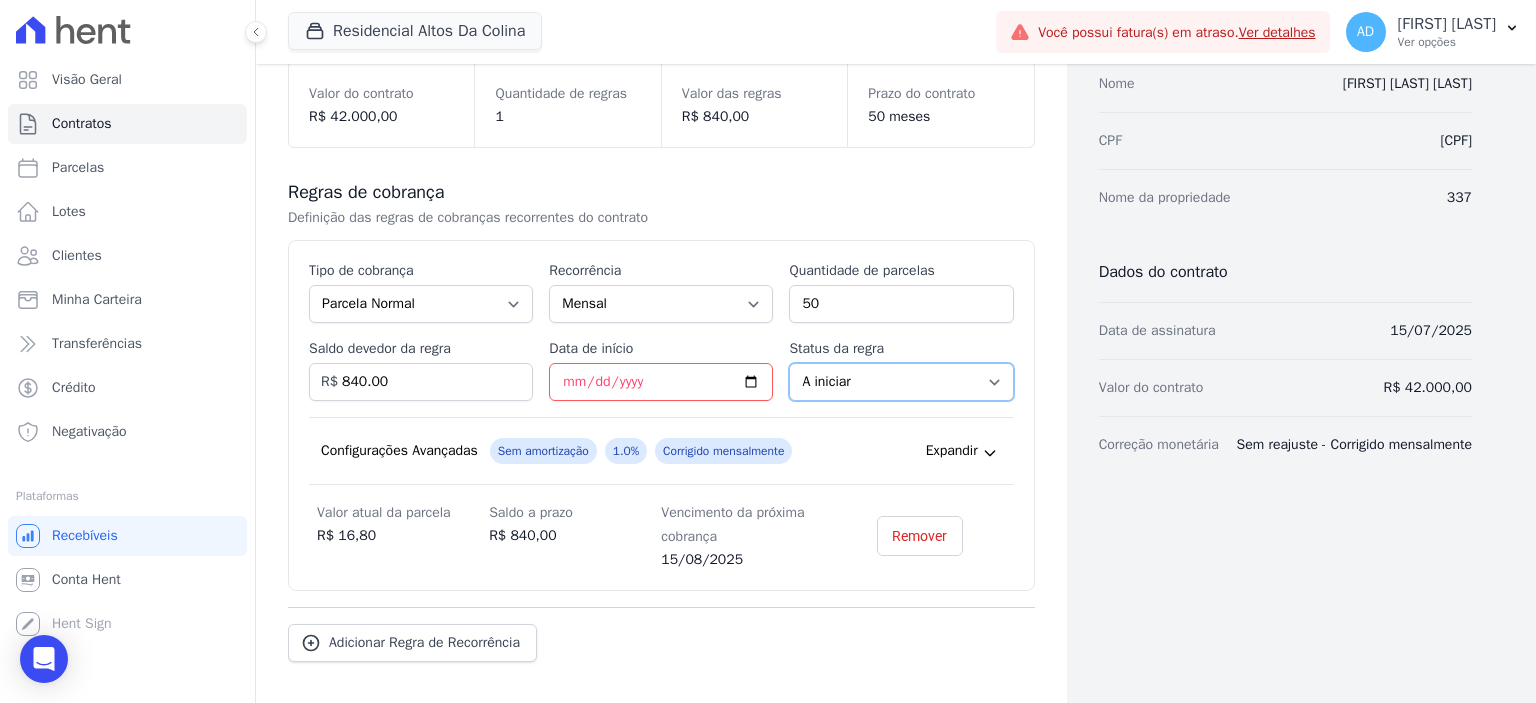 scroll, scrollTop: 300, scrollLeft: 0, axis: vertical 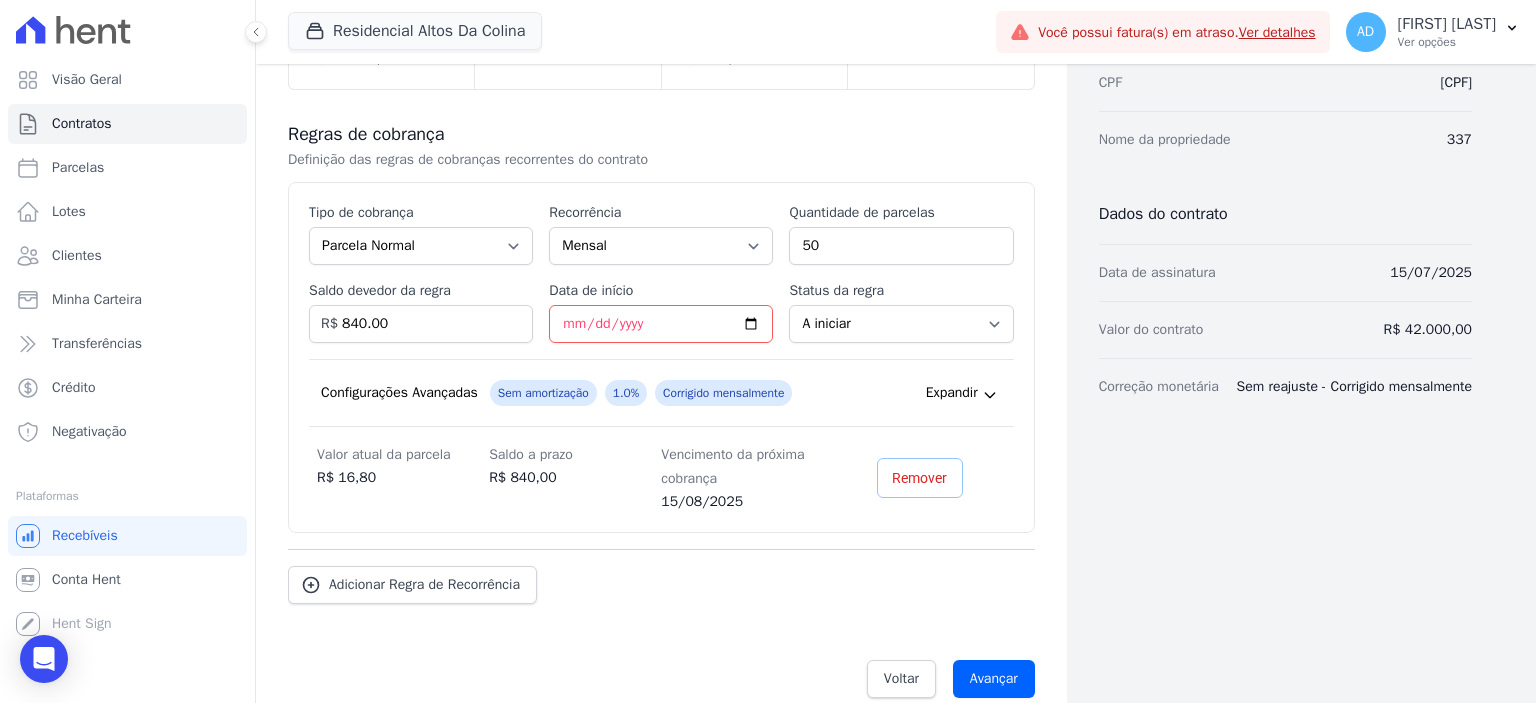 click on "Remover" at bounding box center [919, 478] 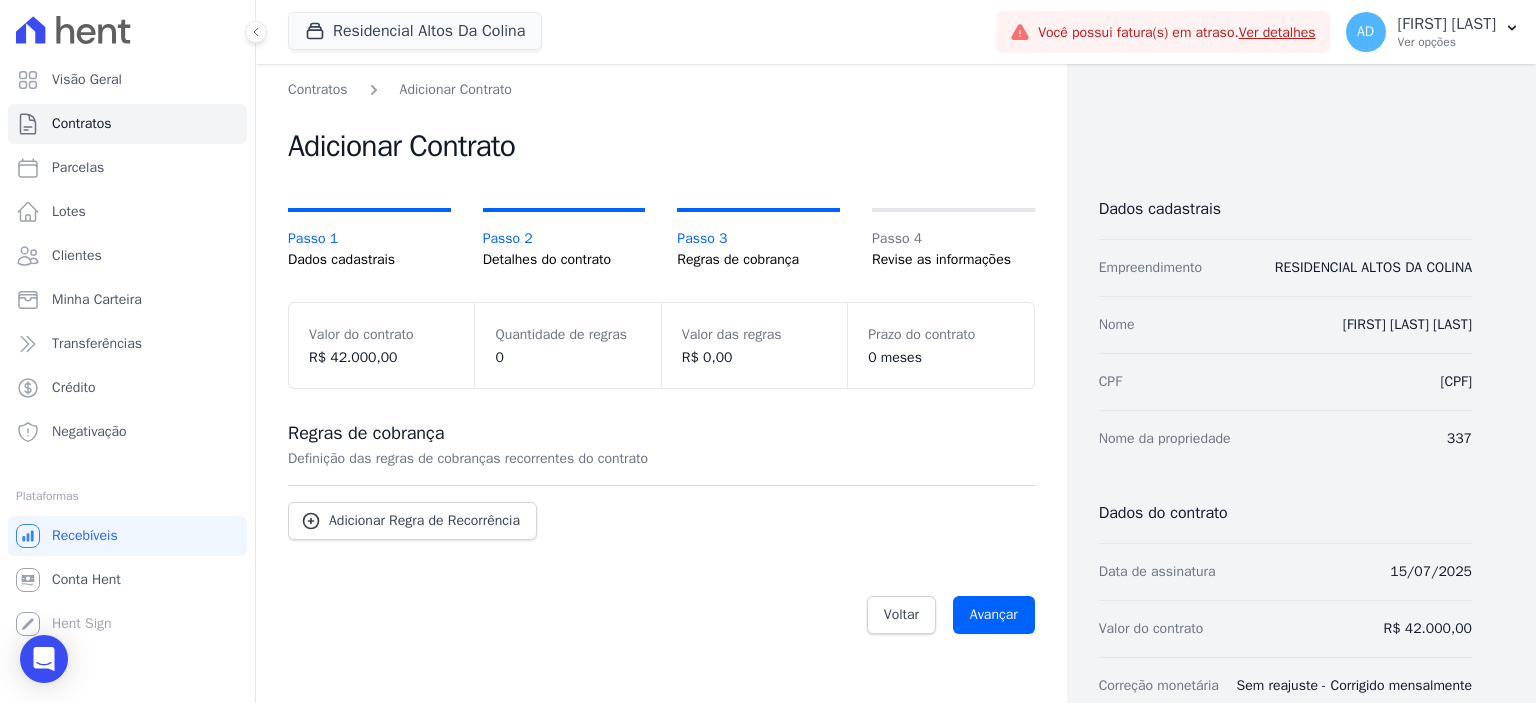 scroll, scrollTop: 0, scrollLeft: 0, axis: both 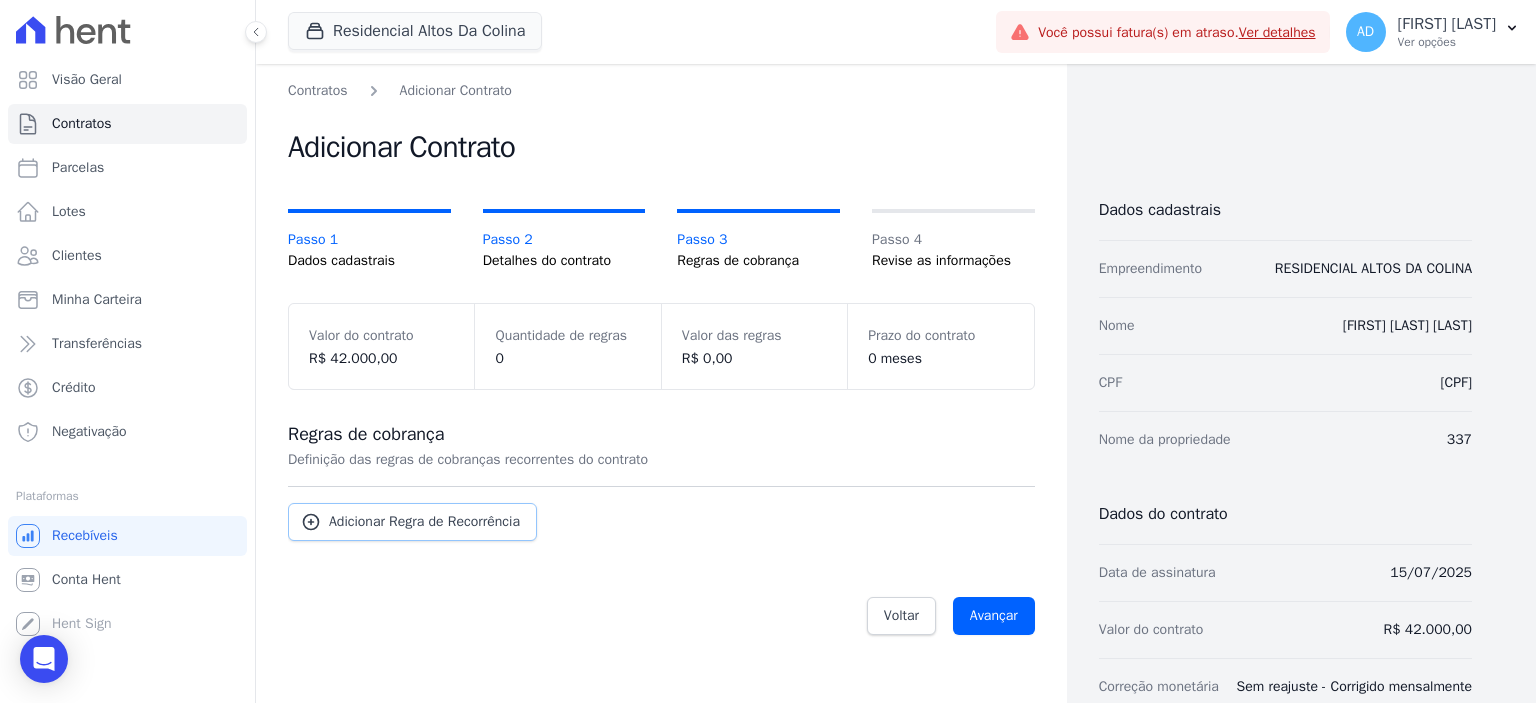 click on "Adicionar Regra de Recorrência" at bounding box center (424, 522) 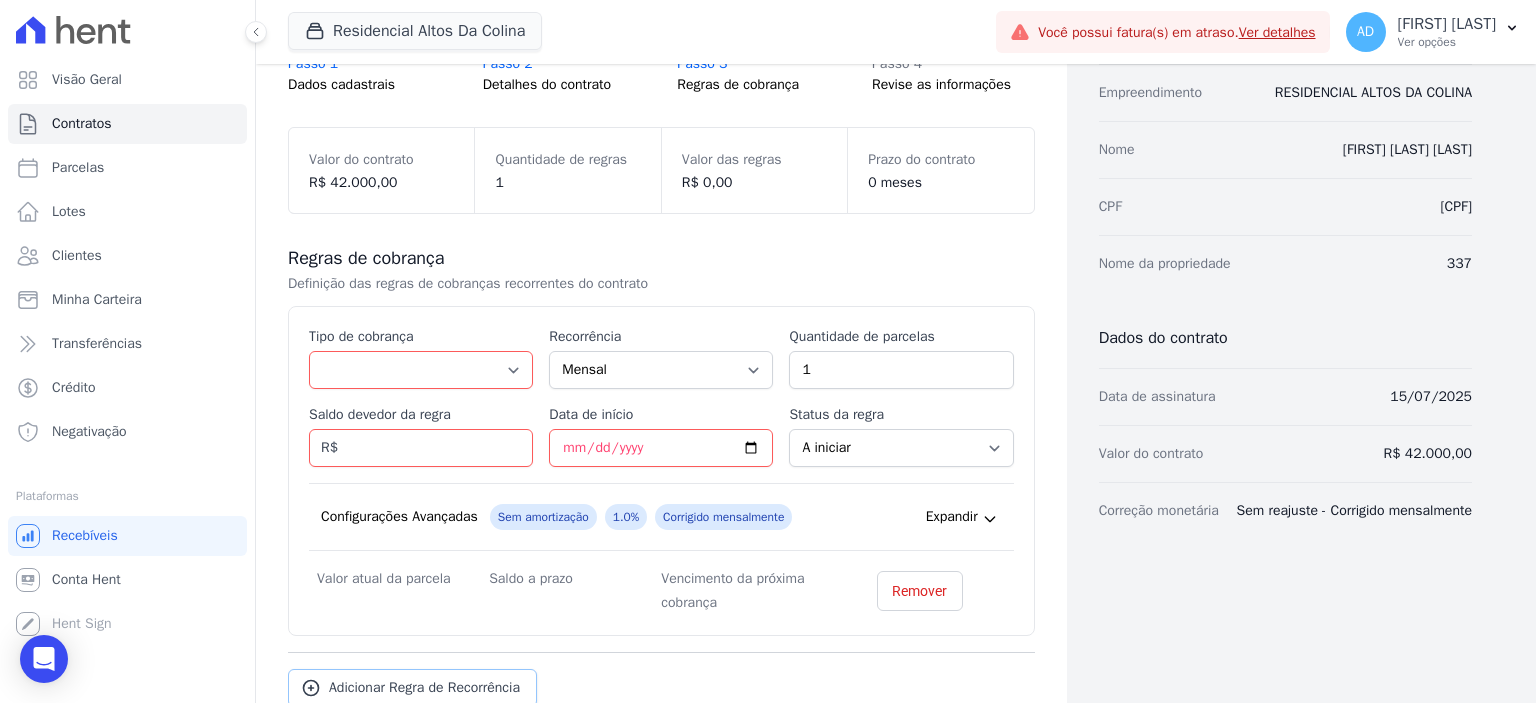 scroll, scrollTop: 200, scrollLeft: 0, axis: vertical 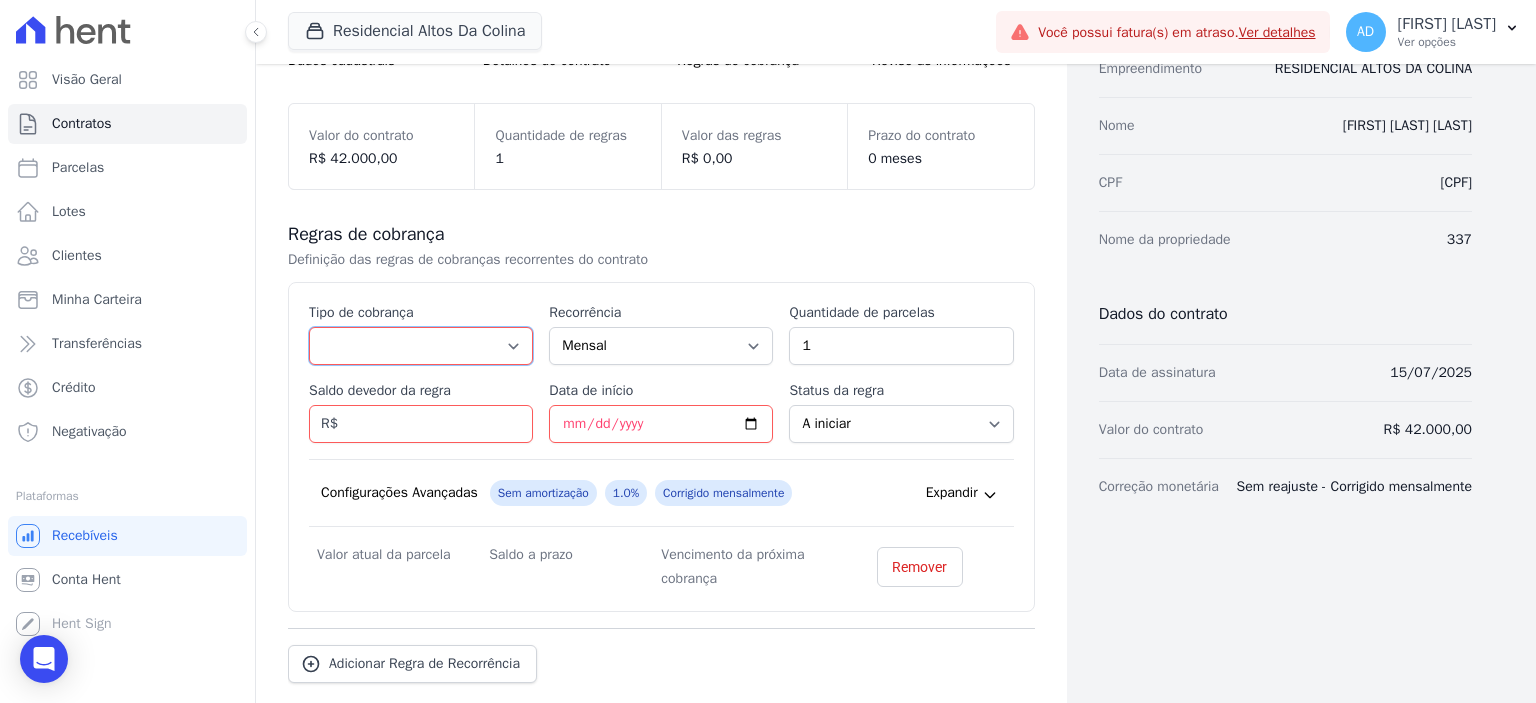 click on "Parcela Normal
Entrada
Sinal
Intercalada
Chaves
Pré-chaves
Pós-chaves
Impostos
Quitação
Outro
Financiamento Bancário" at bounding box center (421, 346) 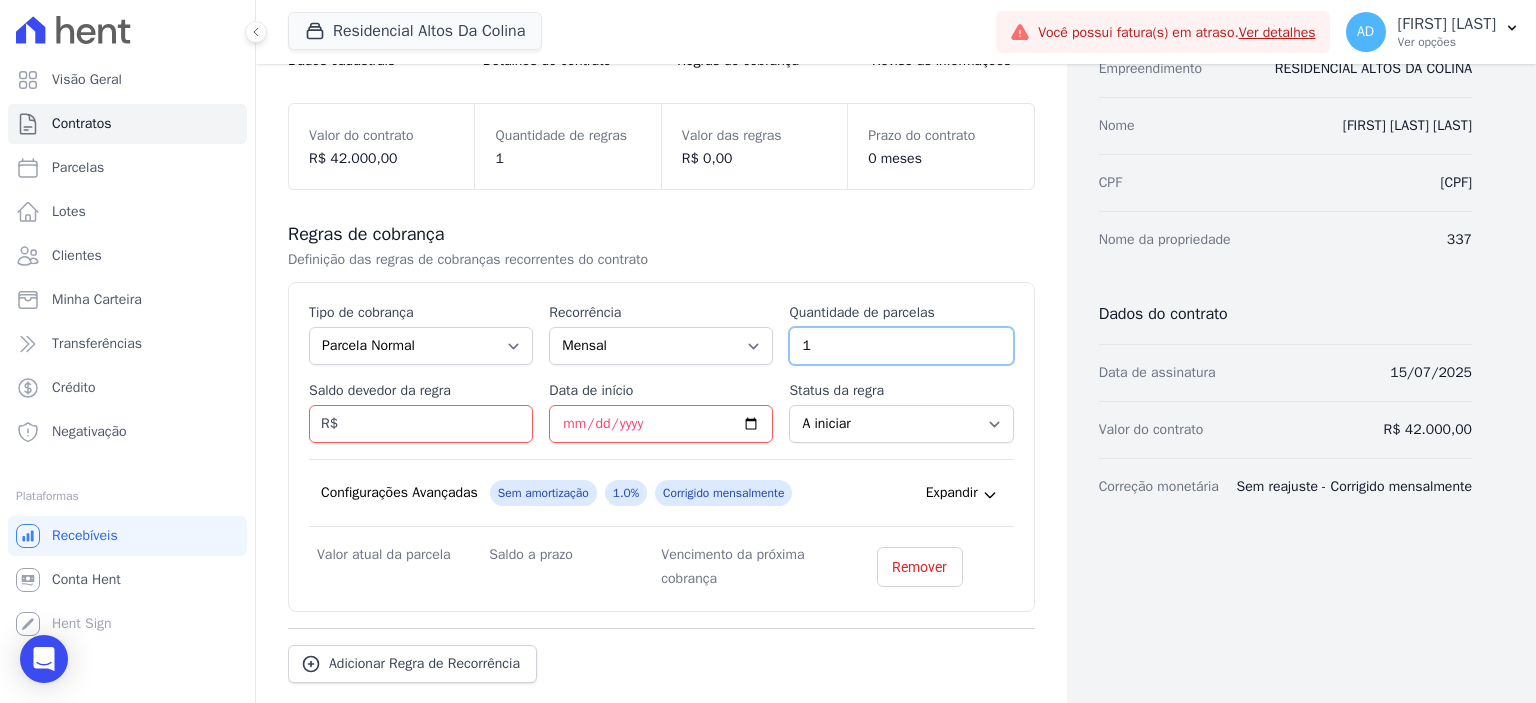 click on "1" at bounding box center (901, 346) 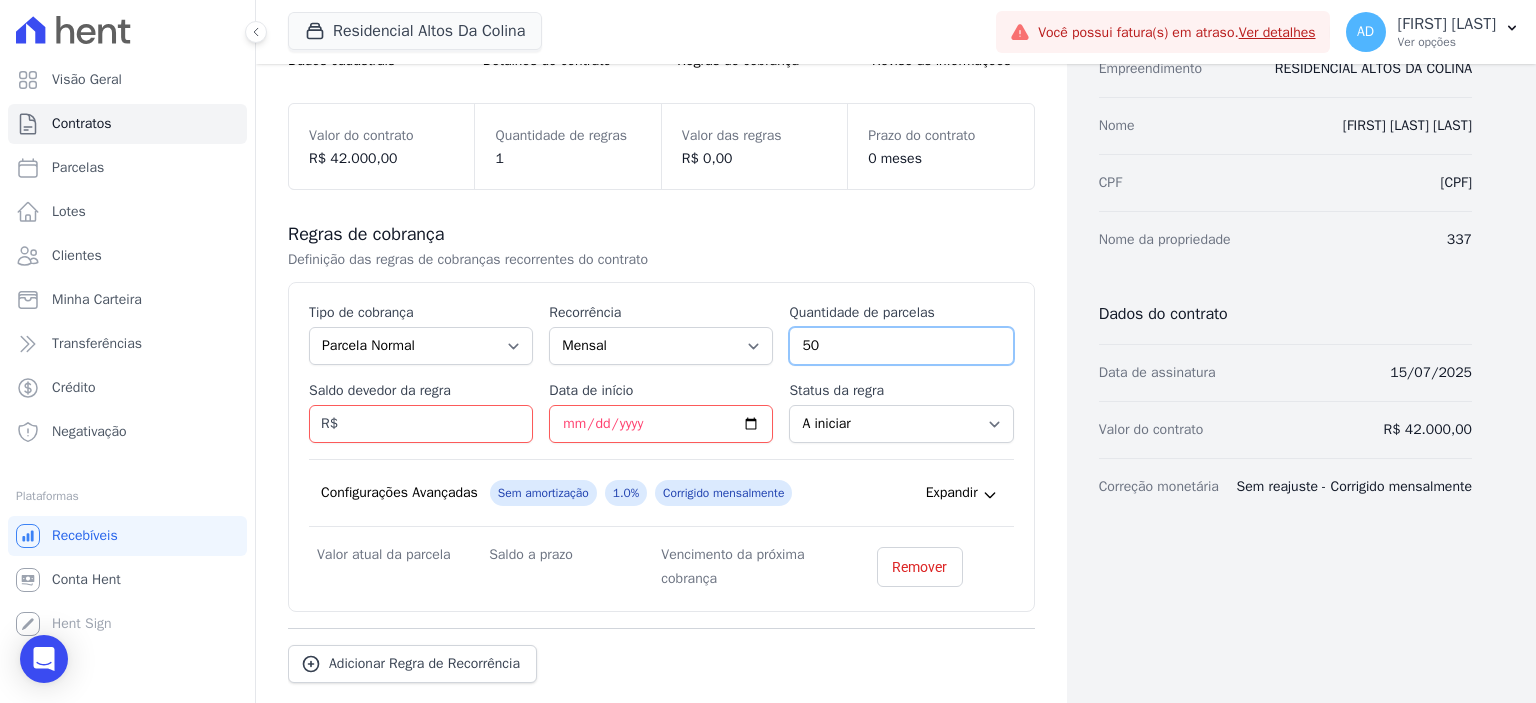 type on "50" 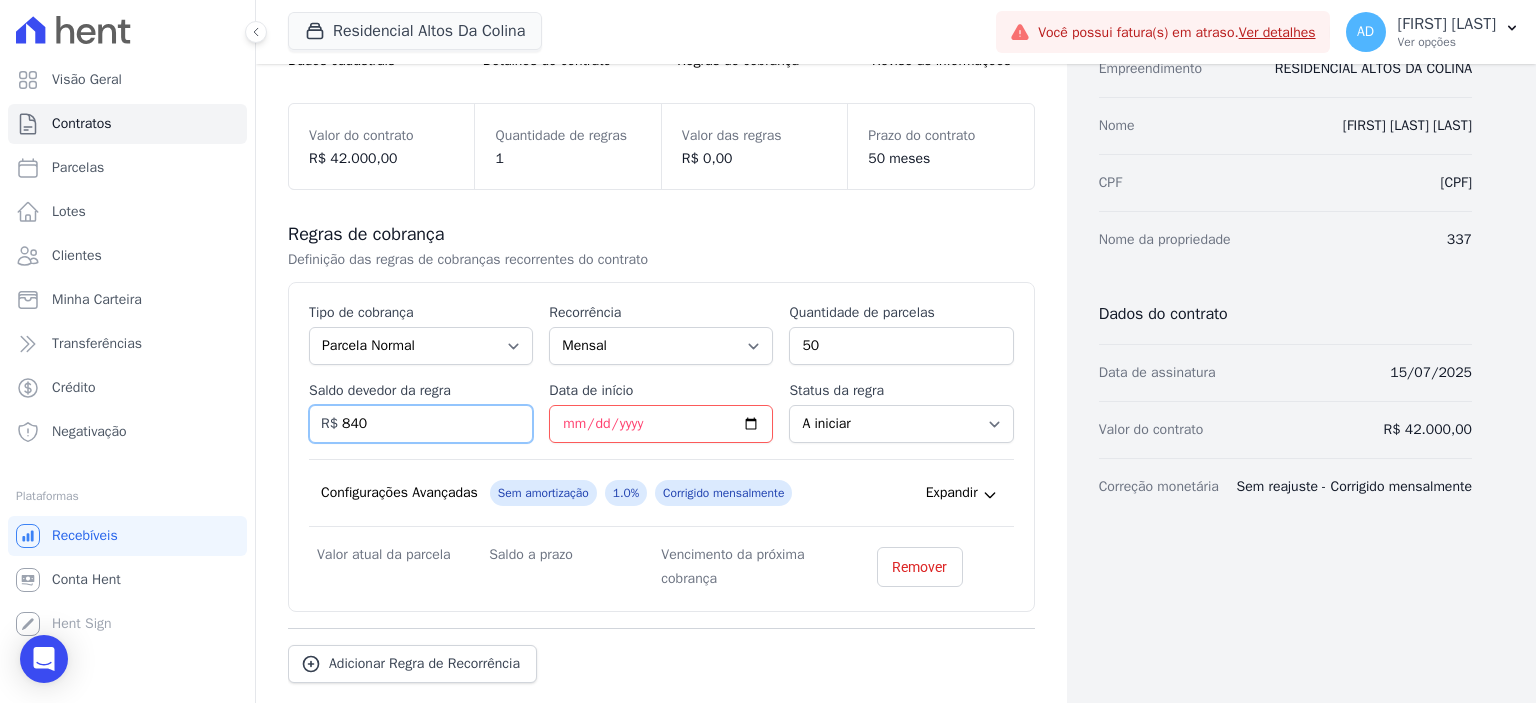 type on "840" 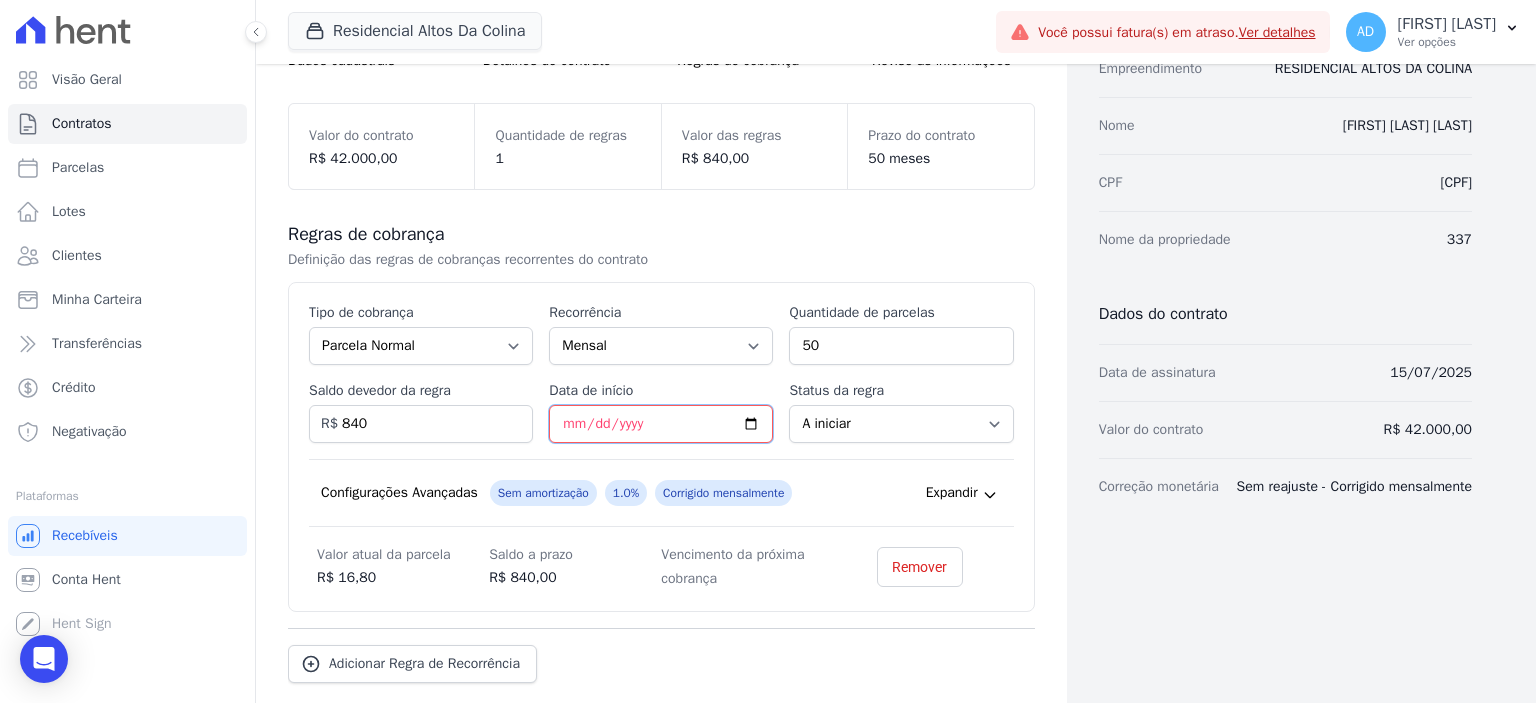 drag, startPoint x: 596, startPoint y: 421, endPoint x: 577, endPoint y: 455, distance: 38.948685 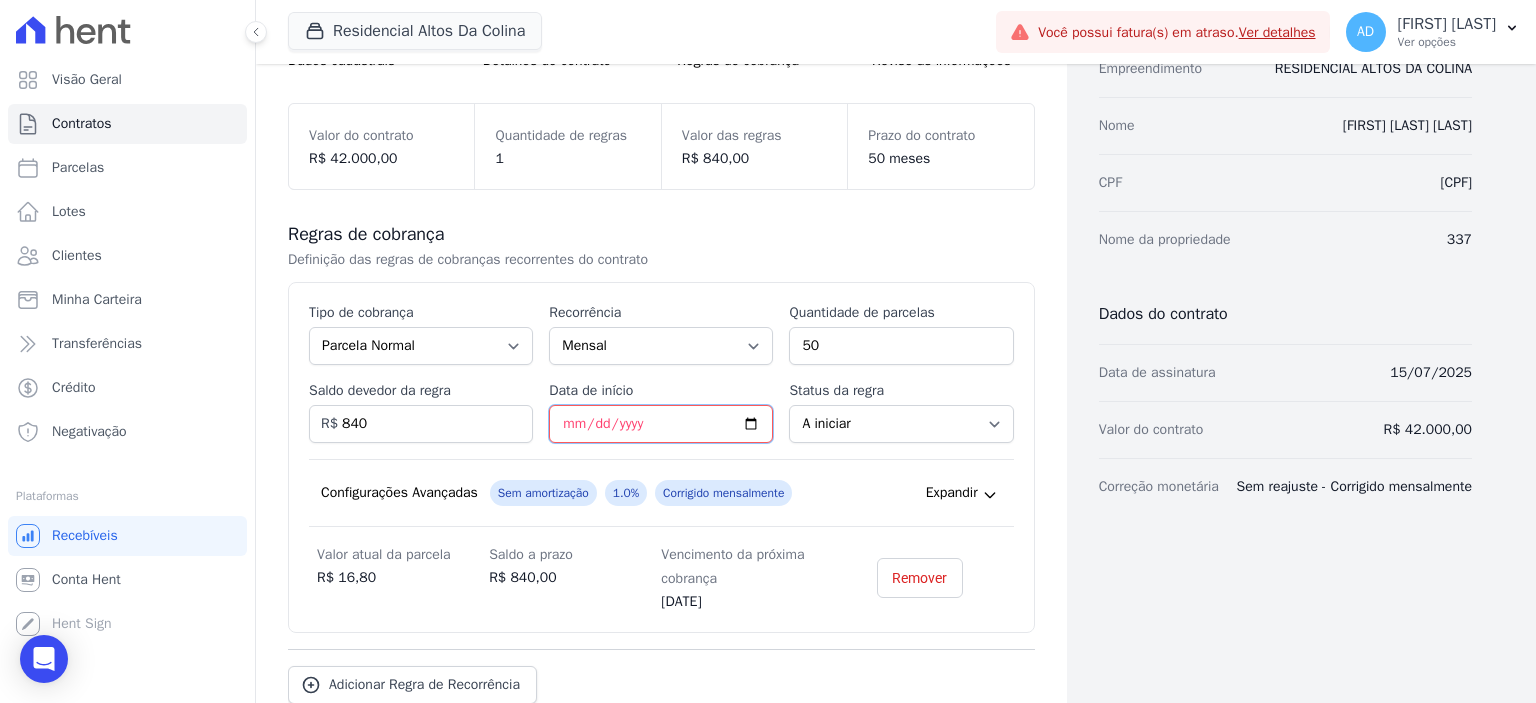 type on "2025-08-15" 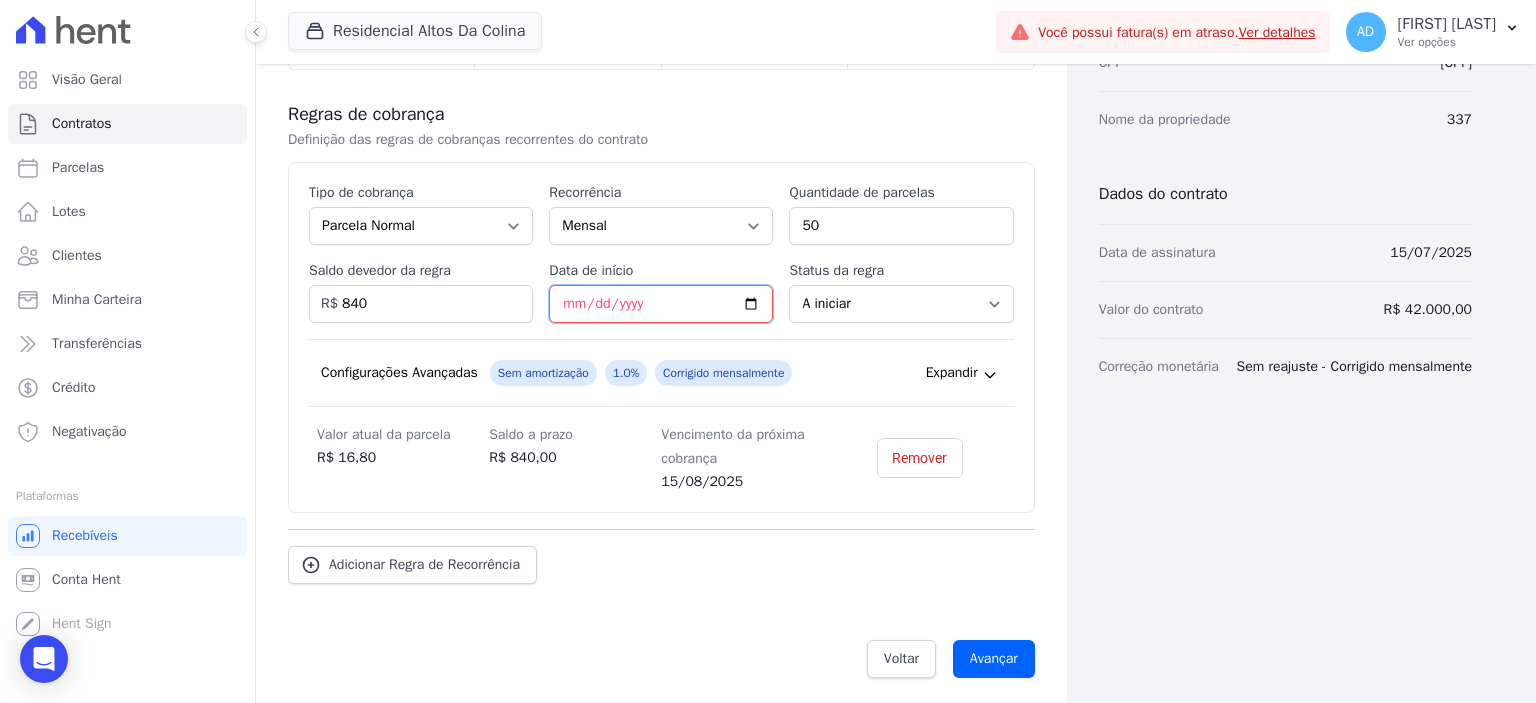 scroll, scrollTop: 324, scrollLeft: 0, axis: vertical 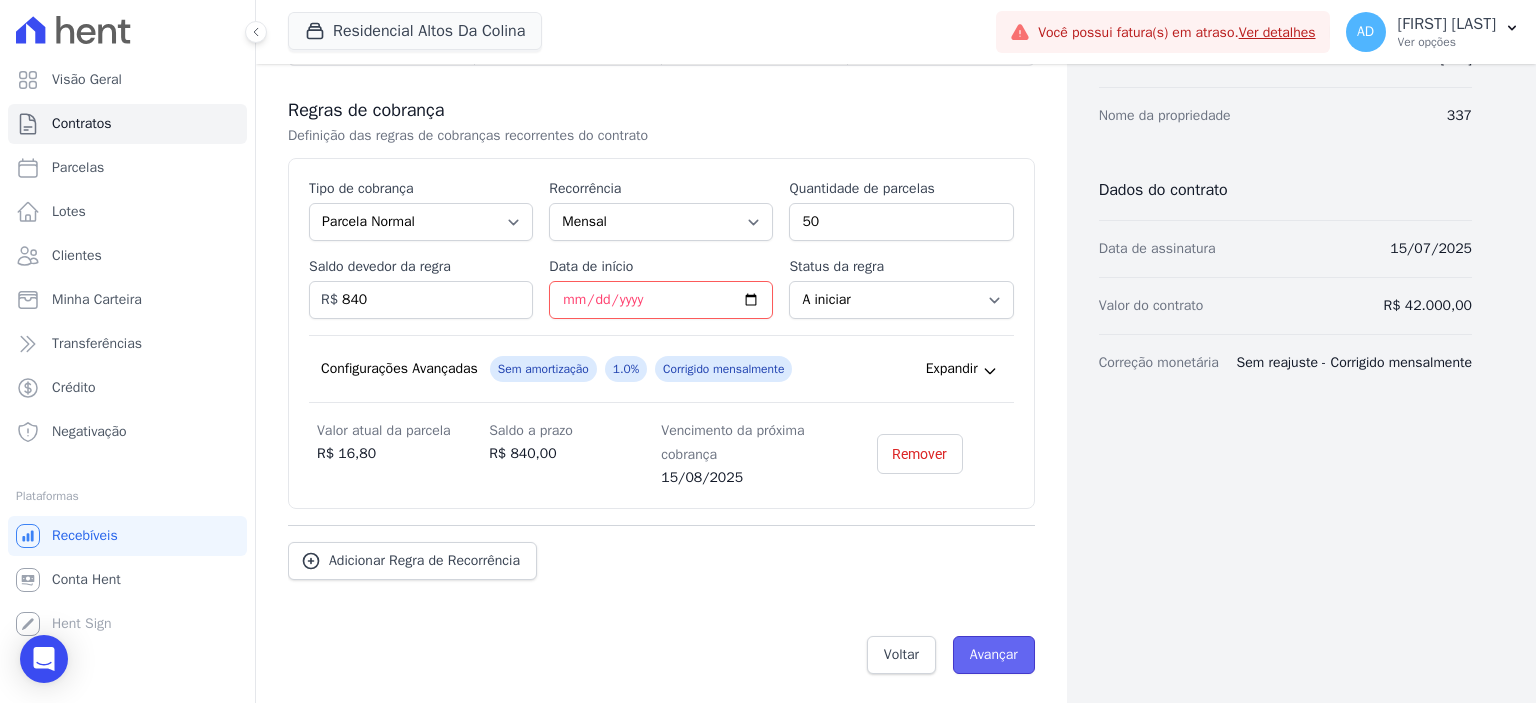 click on "Avançar" at bounding box center [994, 655] 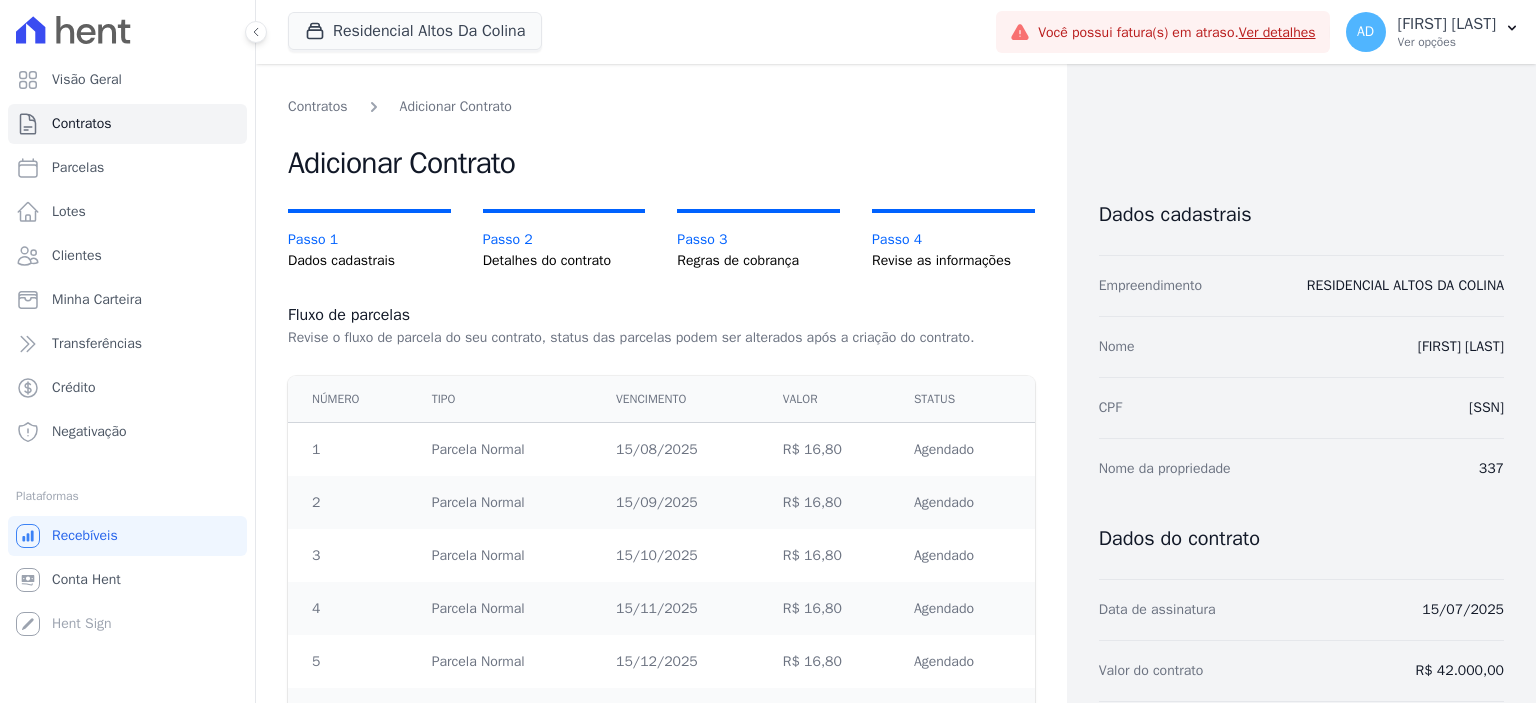 scroll, scrollTop: 0, scrollLeft: 0, axis: both 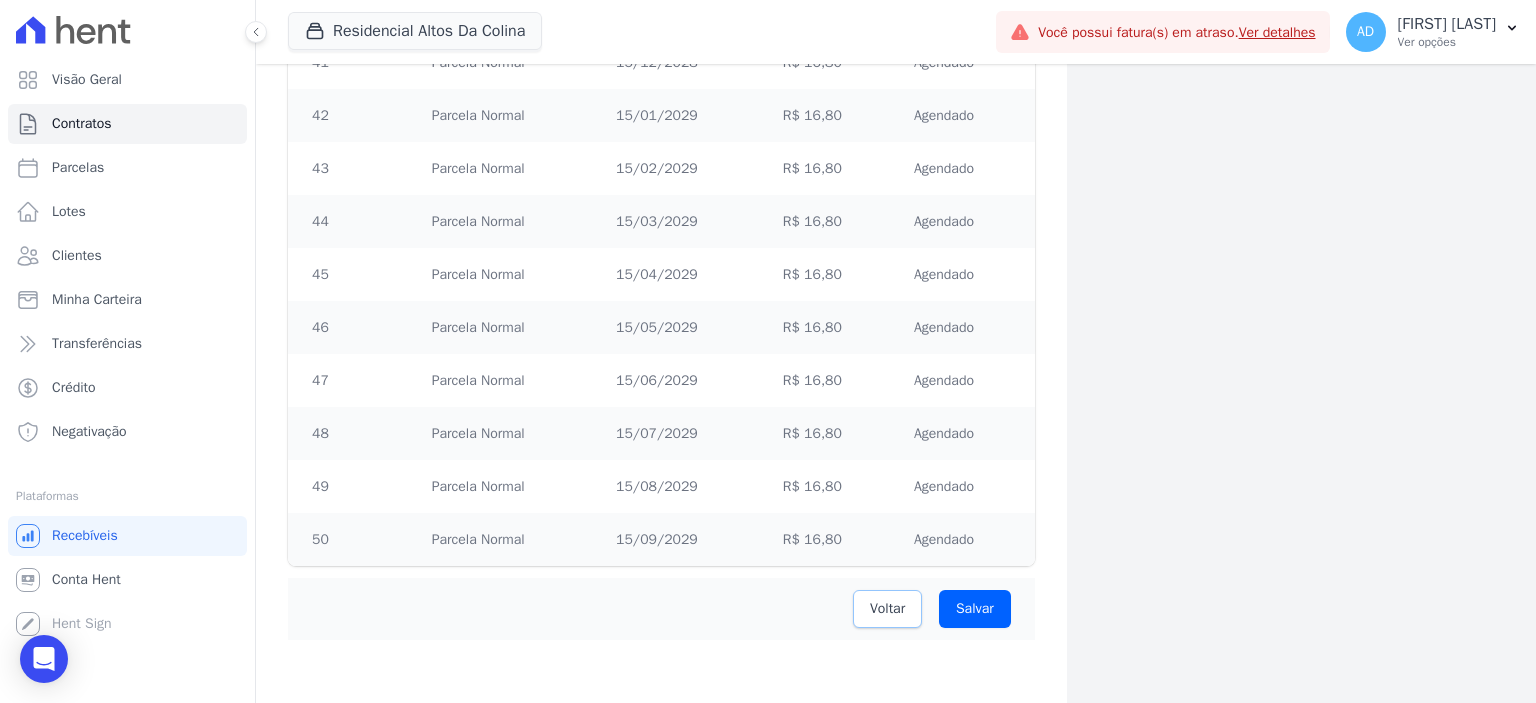 click on "Voltar" at bounding box center [887, 609] 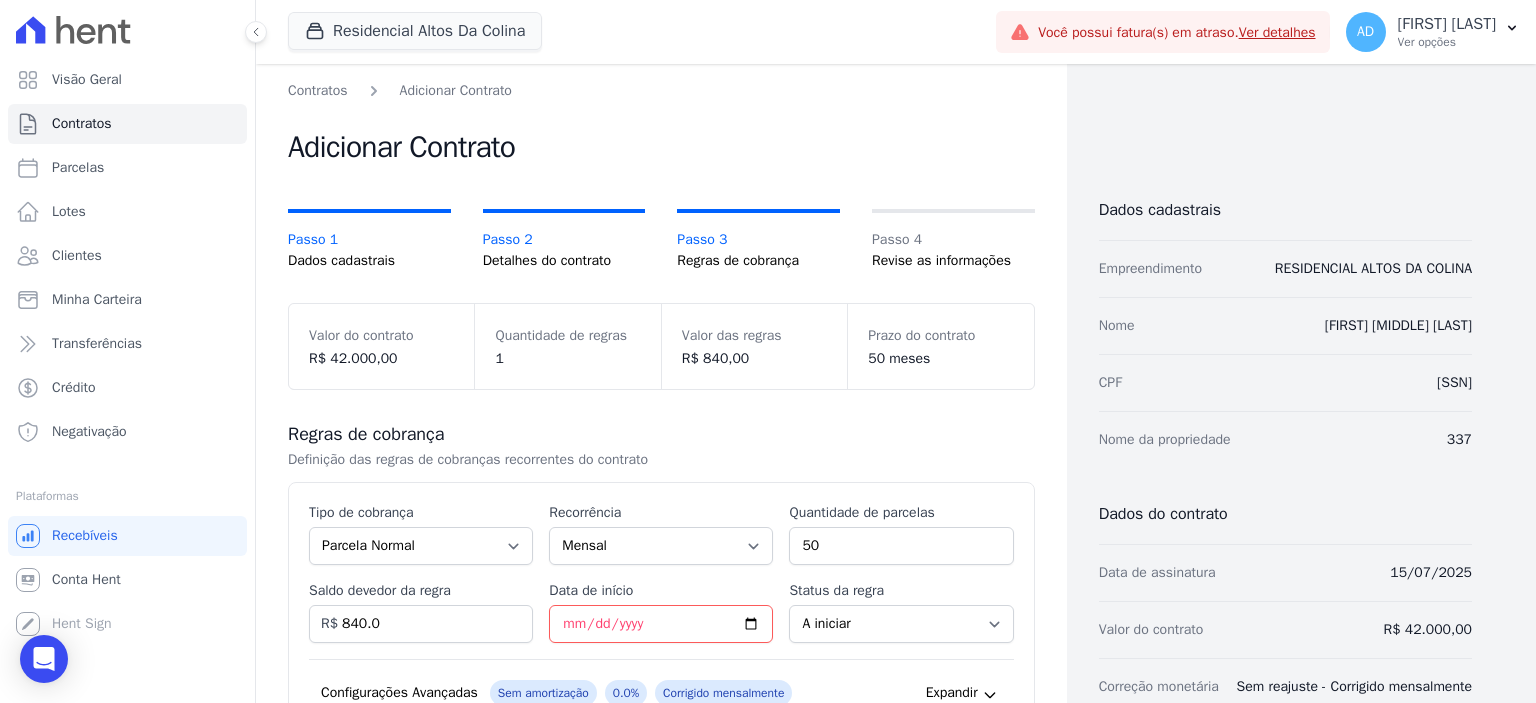 scroll, scrollTop: 0, scrollLeft: 0, axis: both 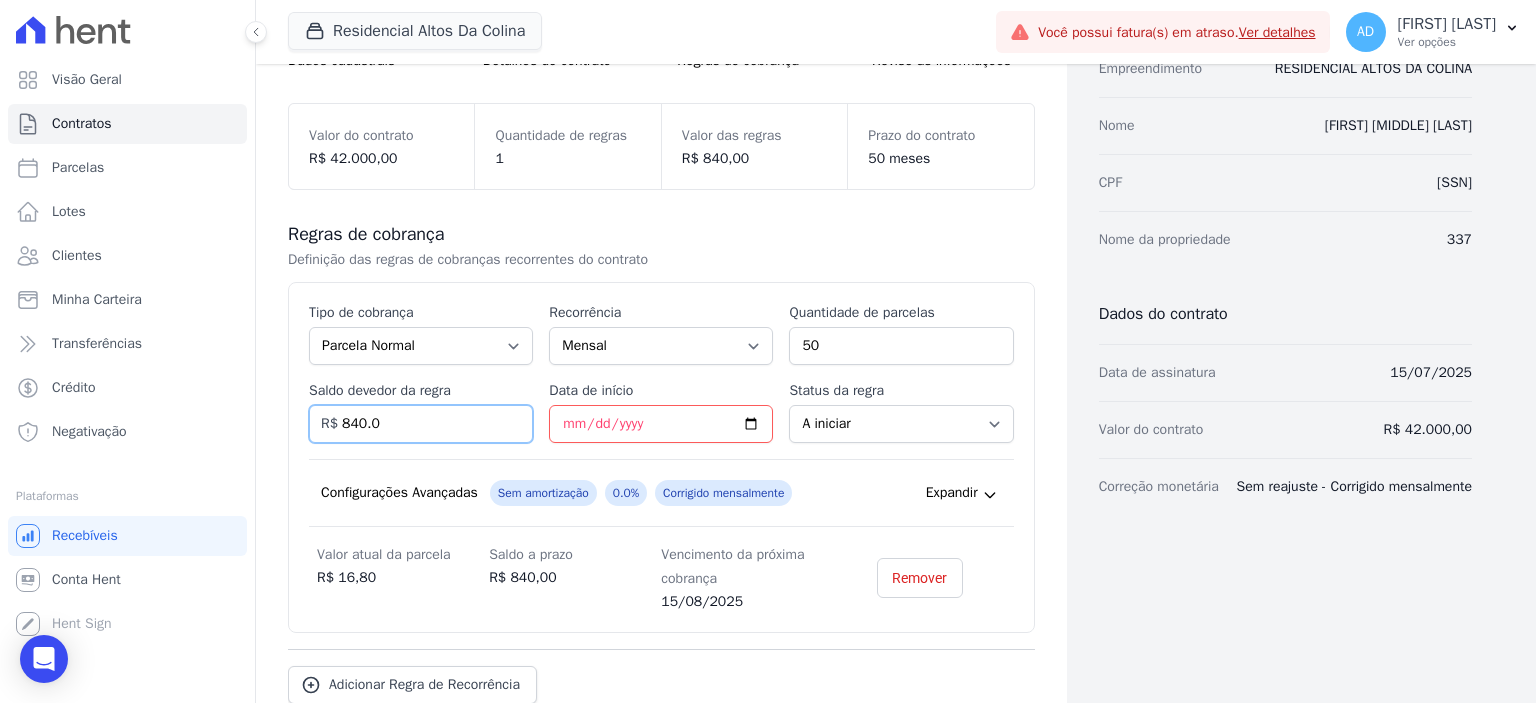 click on "840.0" at bounding box center [421, 424] 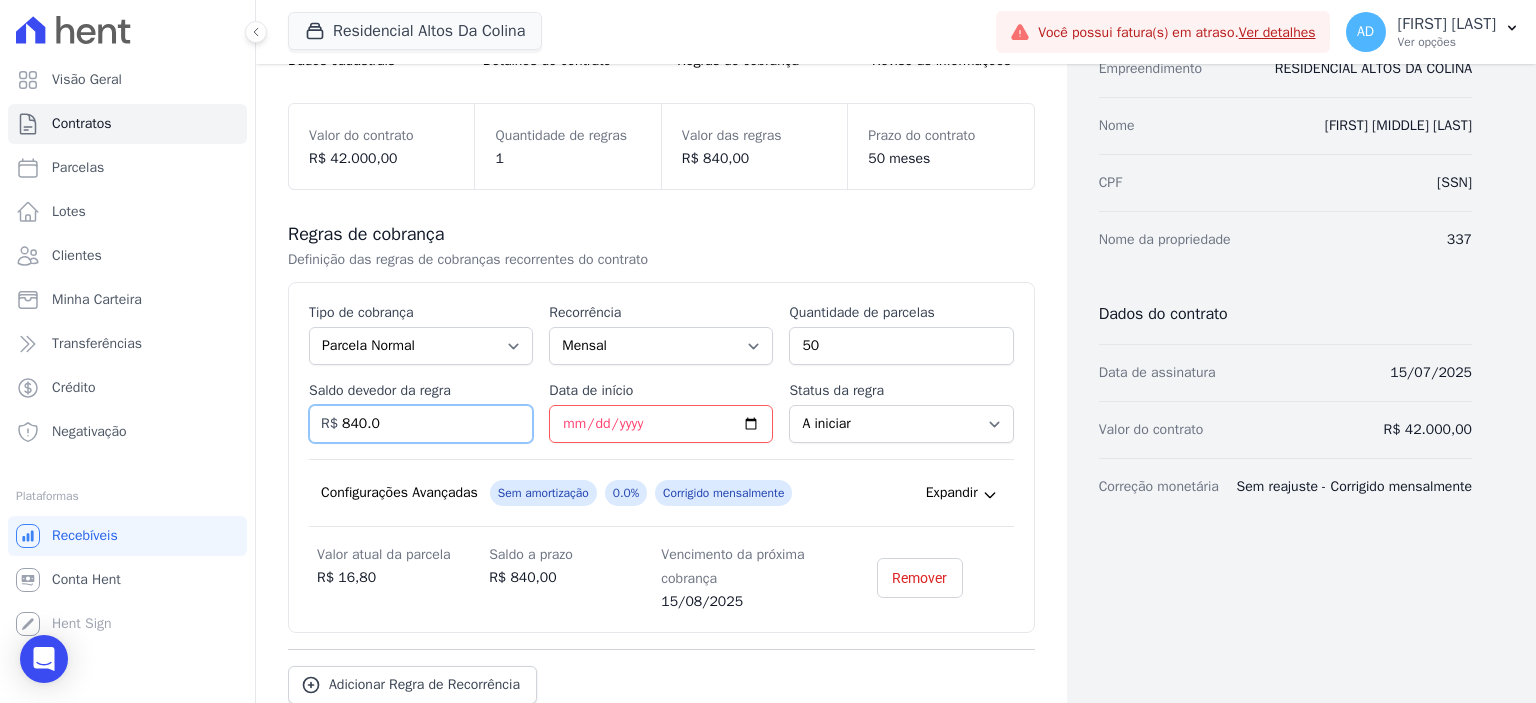 drag, startPoint x: 404, startPoint y: 433, endPoint x: 338, endPoint y: 432, distance: 66.007576 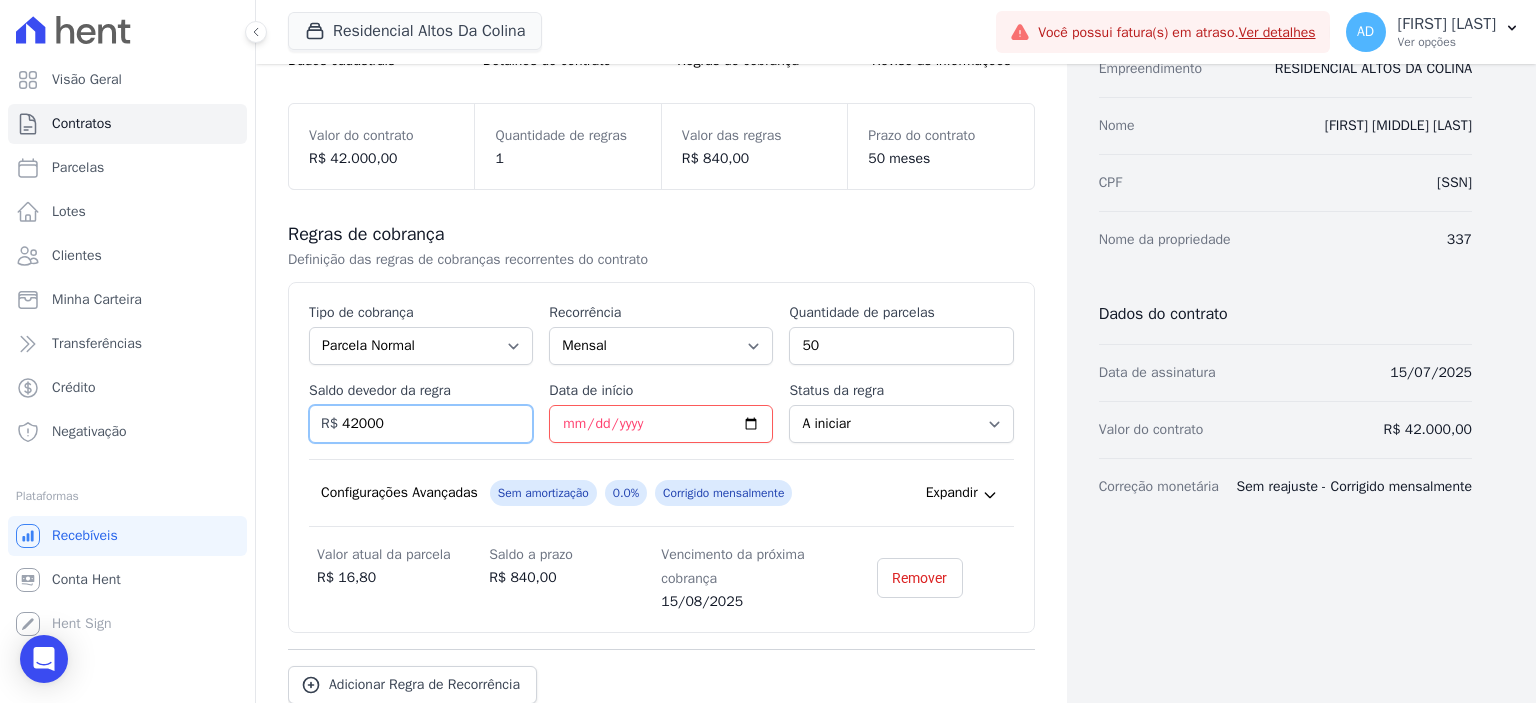 type on "42000" 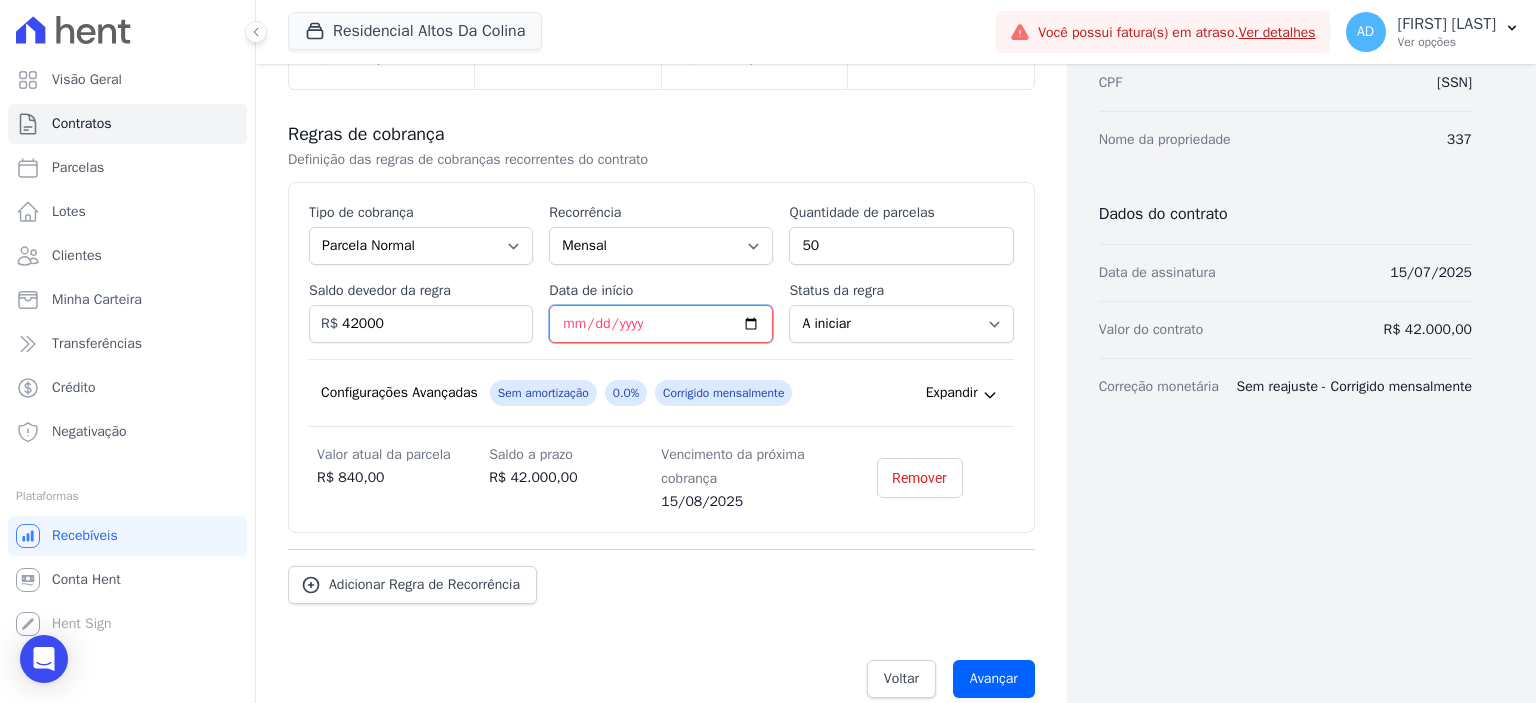 scroll, scrollTop: 324, scrollLeft: 0, axis: vertical 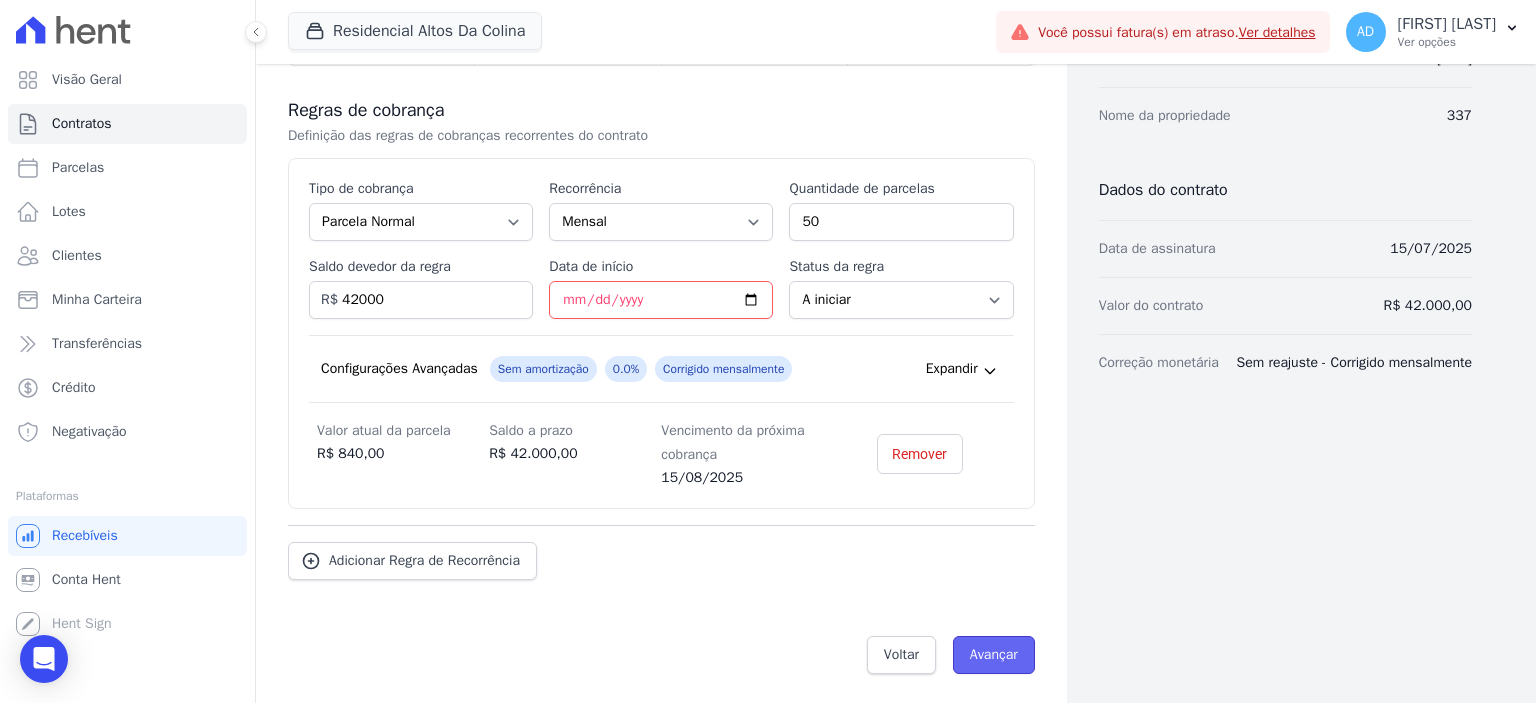 drag, startPoint x: 980, startPoint y: 652, endPoint x: 938, endPoint y: 657, distance: 42.296574 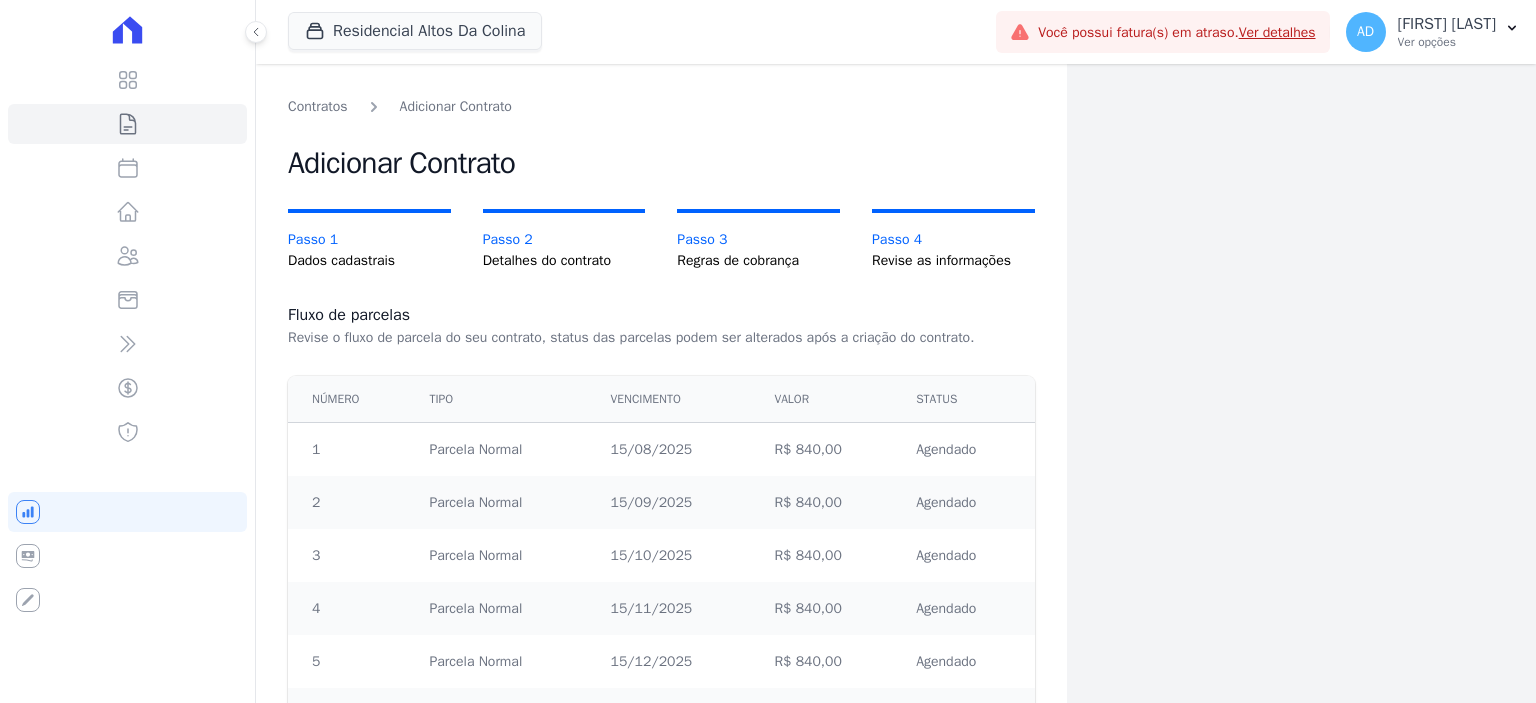 scroll, scrollTop: 0, scrollLeft: 0, axis: both 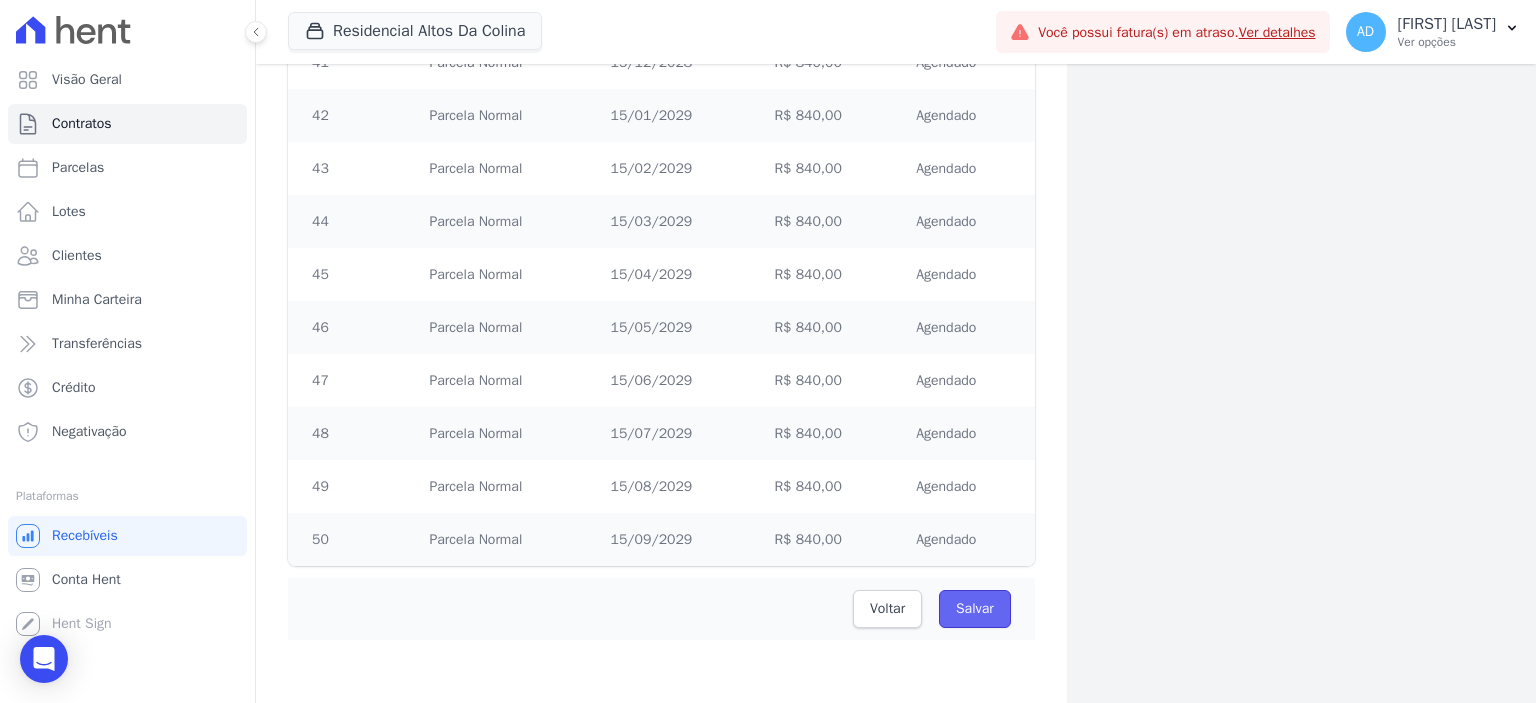 click on "Salvar" at bounding box center (975, 609) 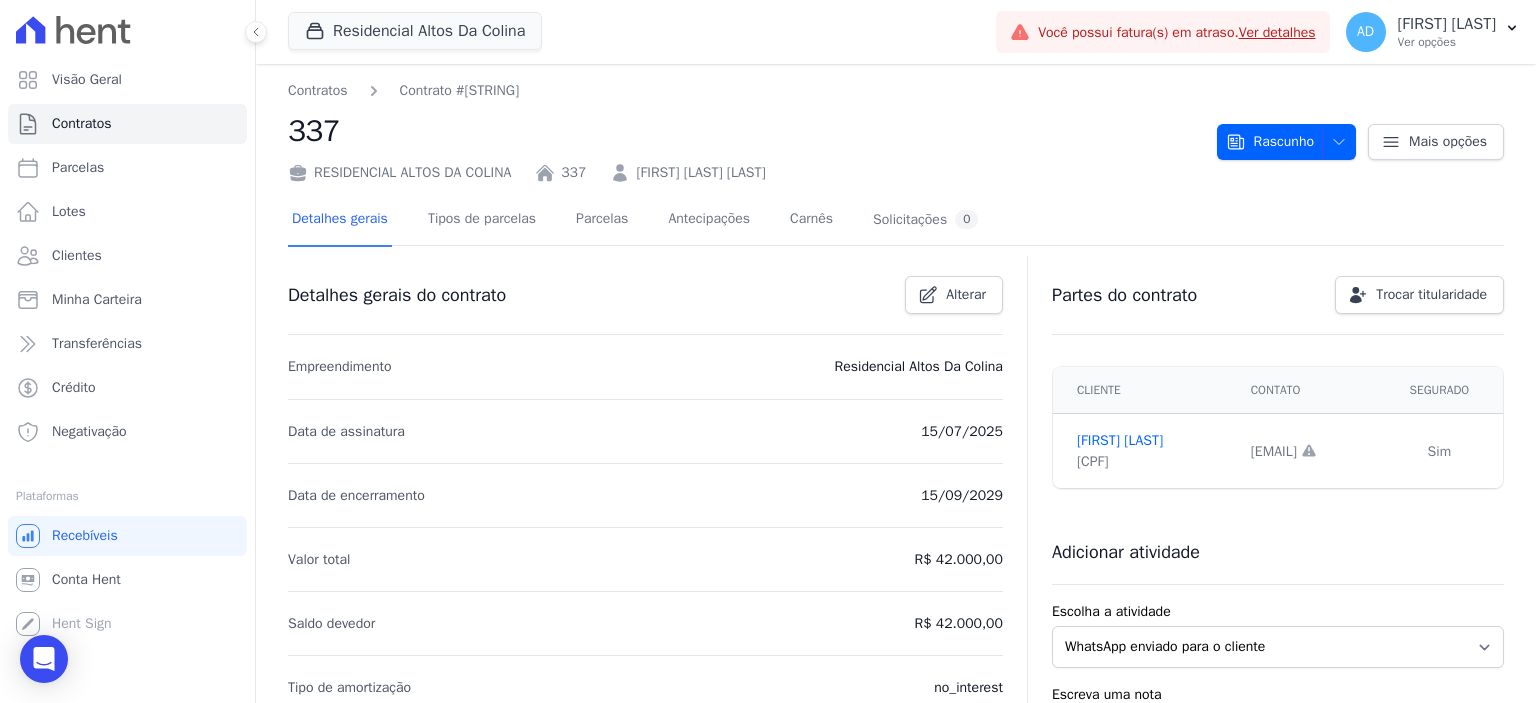 scroll, scrollTop: 0, scrollLeft: 0, axis: both 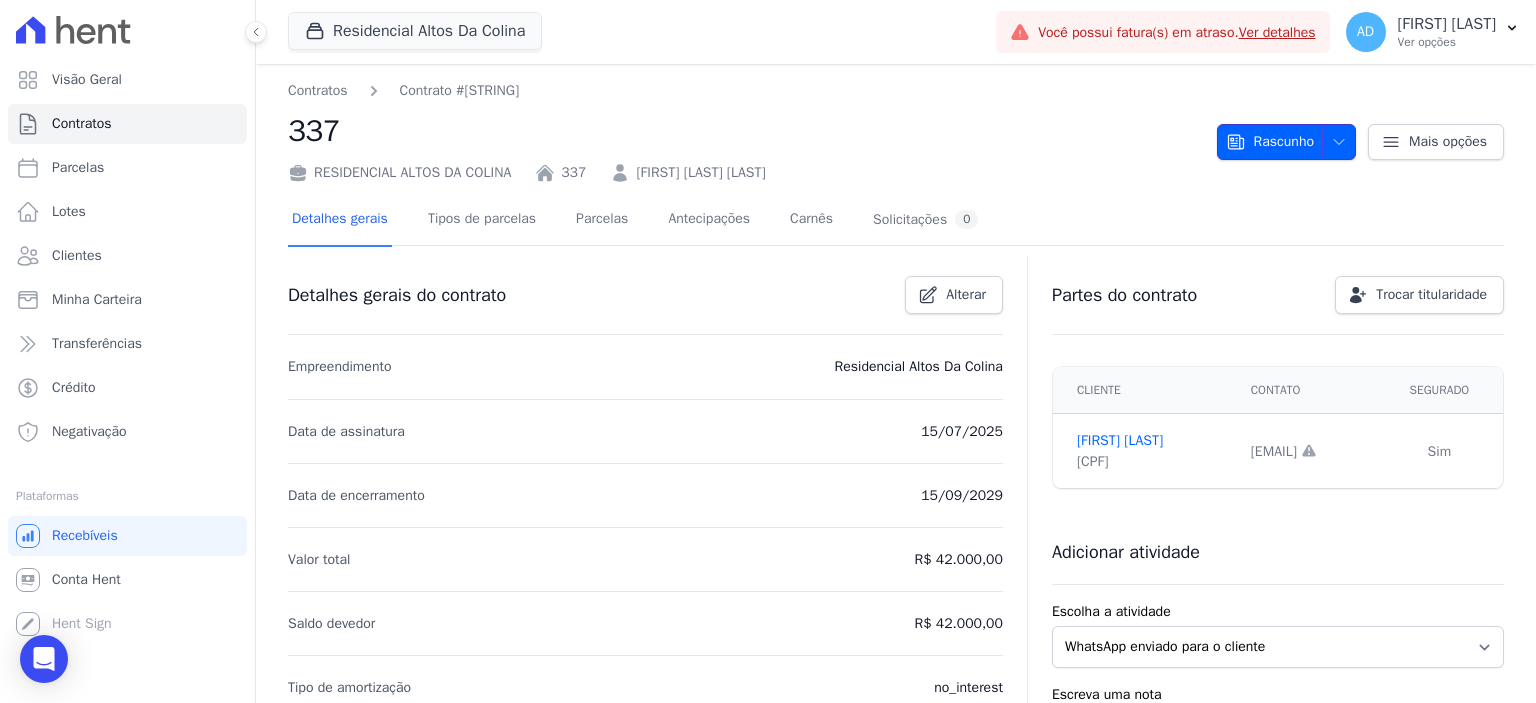 drag, startPoint x: 1327, startPoint y: 140, endPoint x: 1280, endPoint y: 209, distance: 83.48653 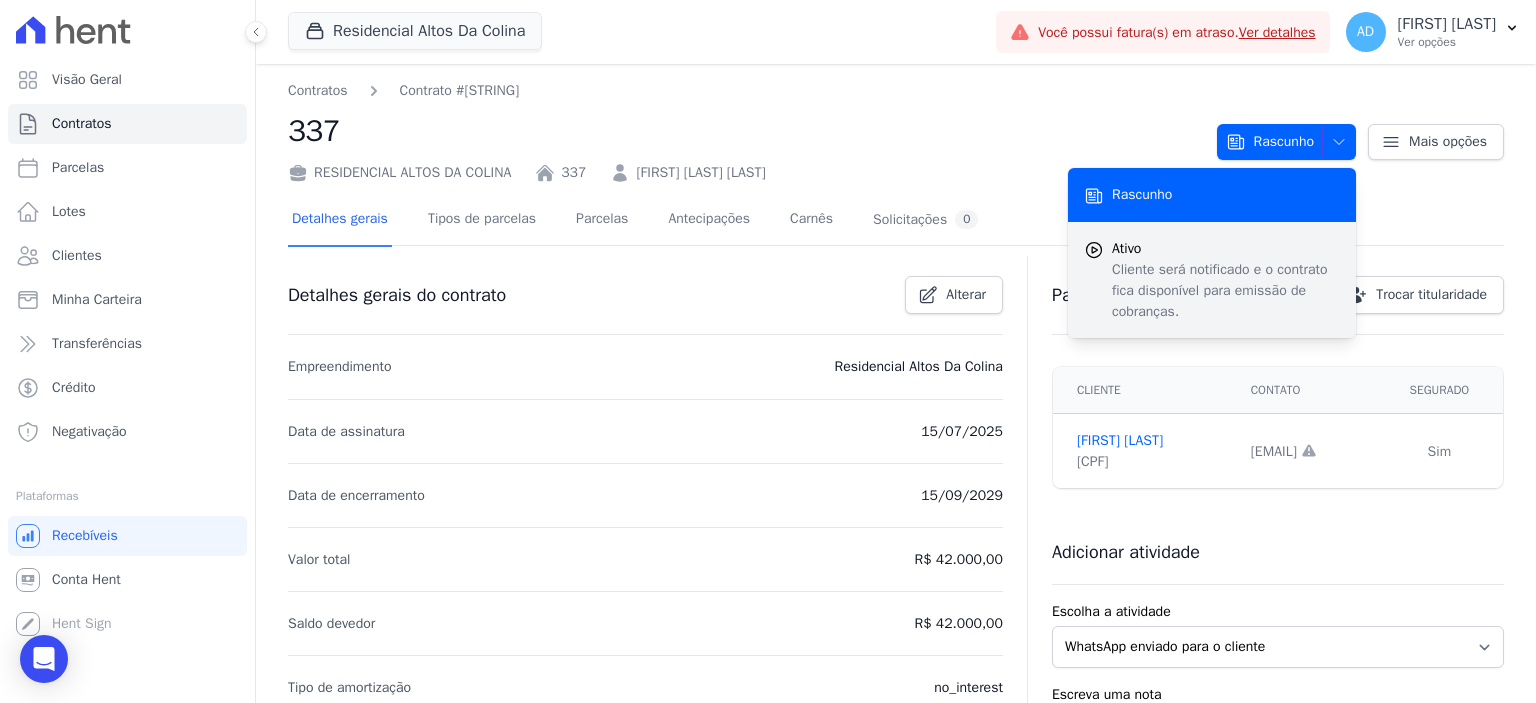 drag, startPoint x: 1235, startPoint y: 257, endPoint x: 1192, endPoint y: 277, distance: 47.423622 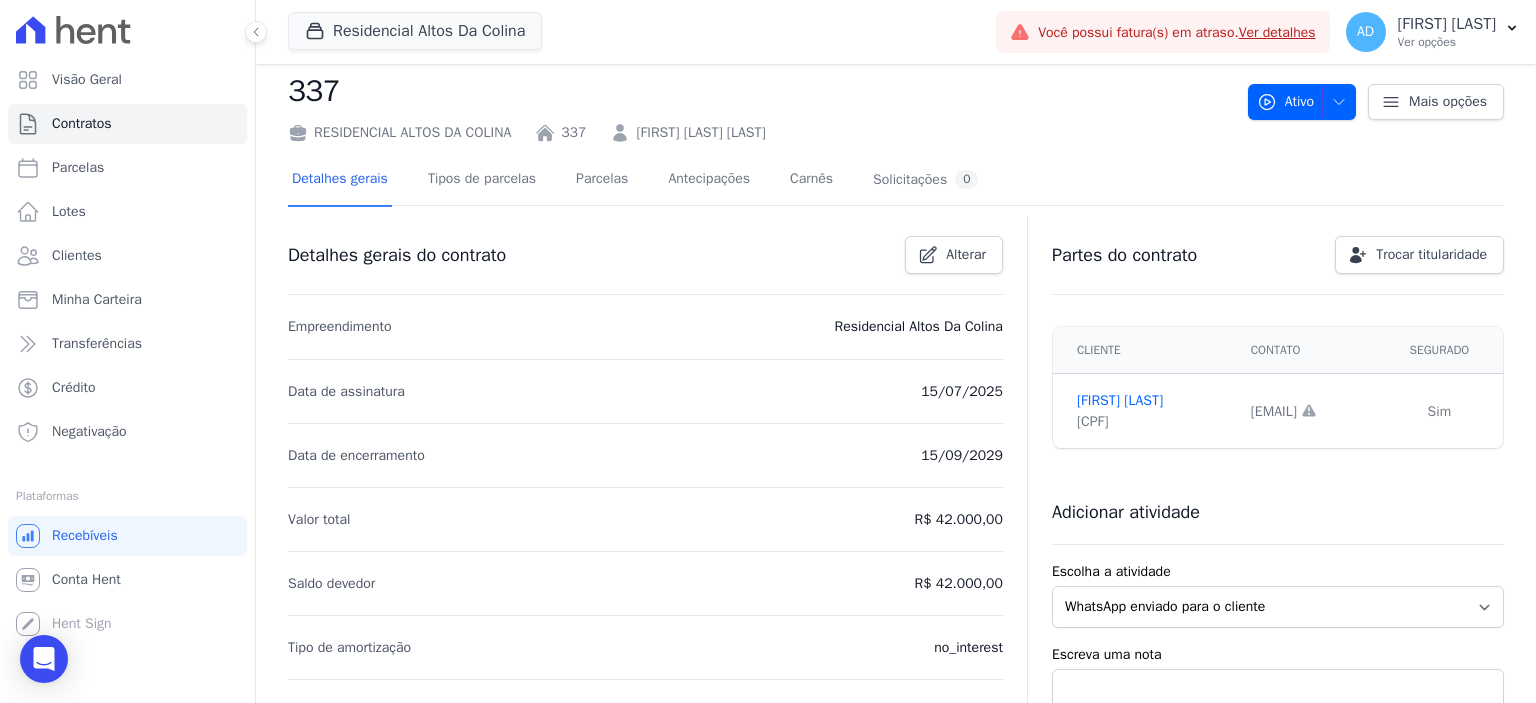 scroll, scrollTop: 0, scrollLeft: 0, axis: both 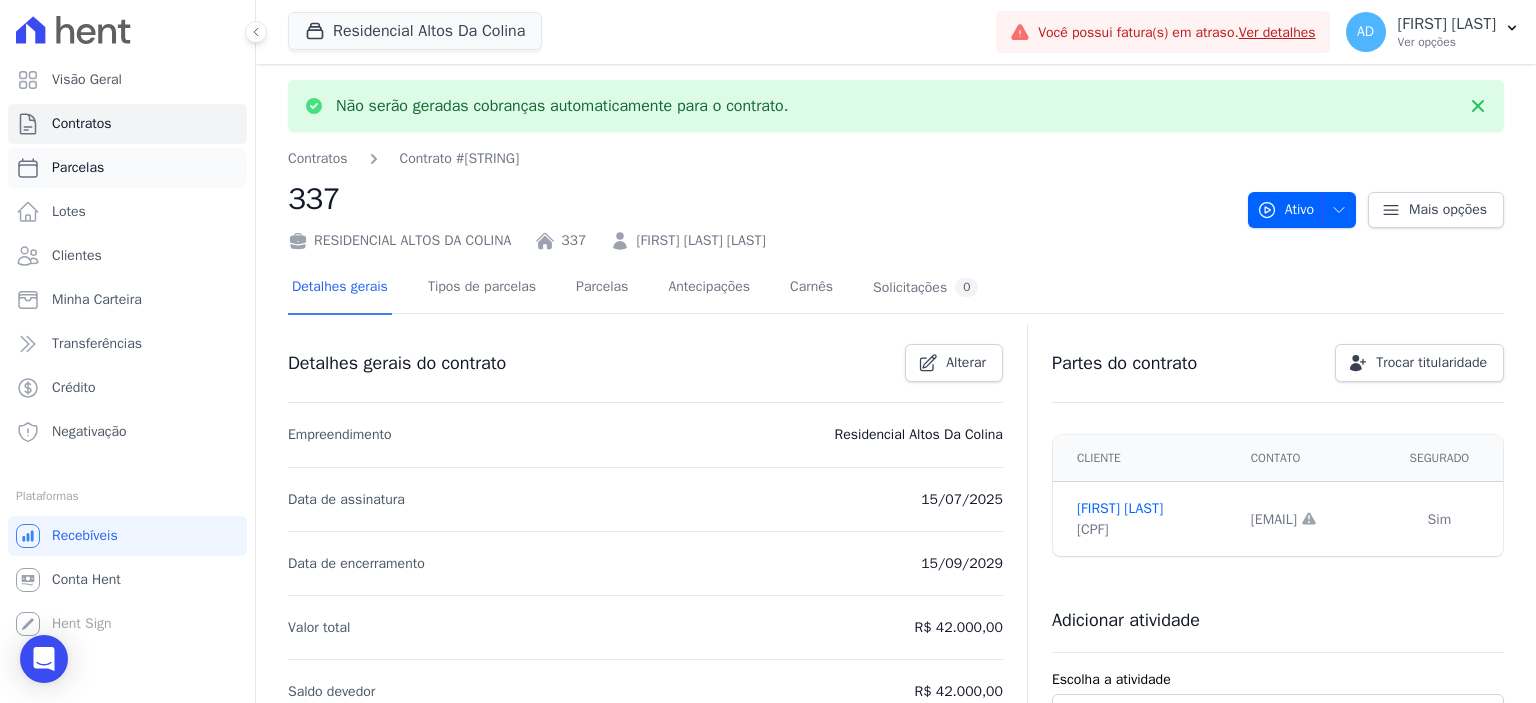 click on "Parcelas" at bounding box center (127, 168) 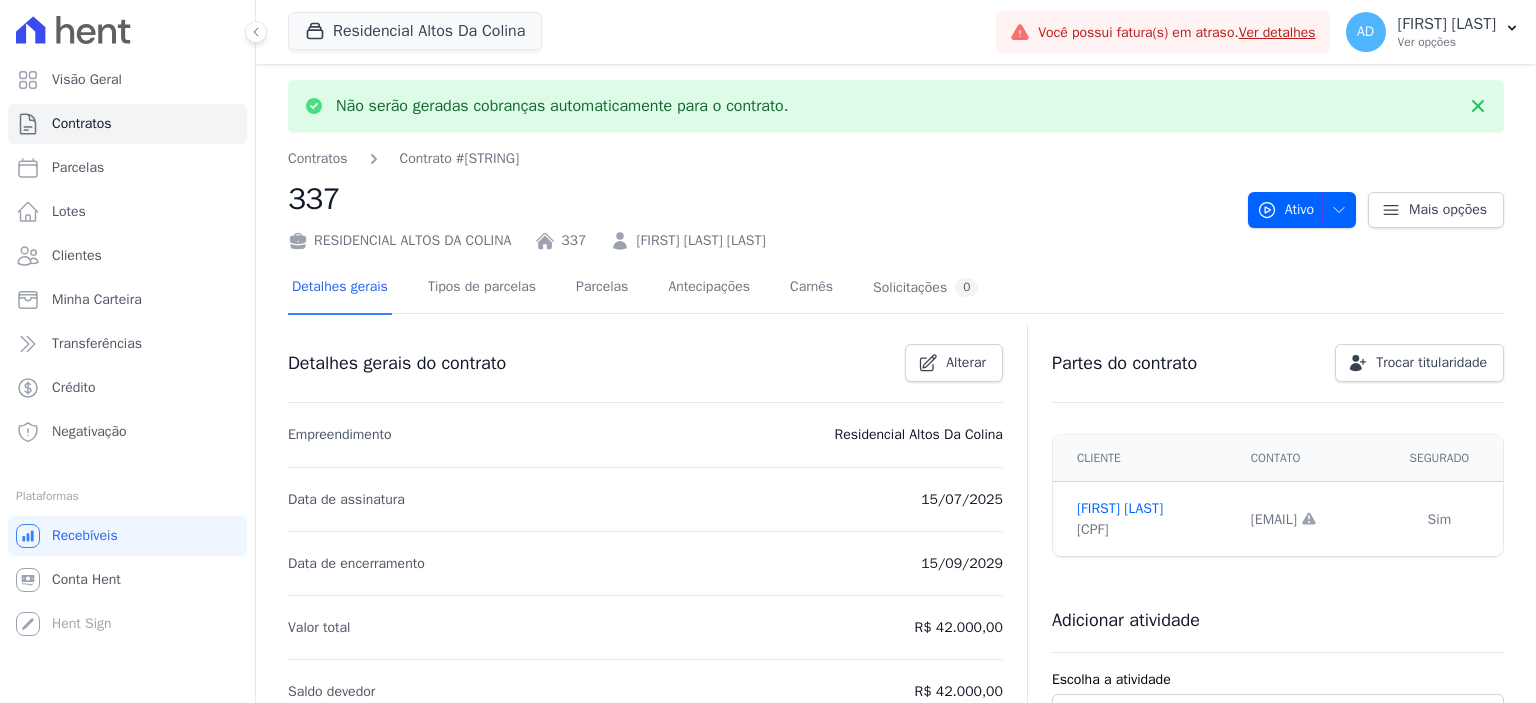 select 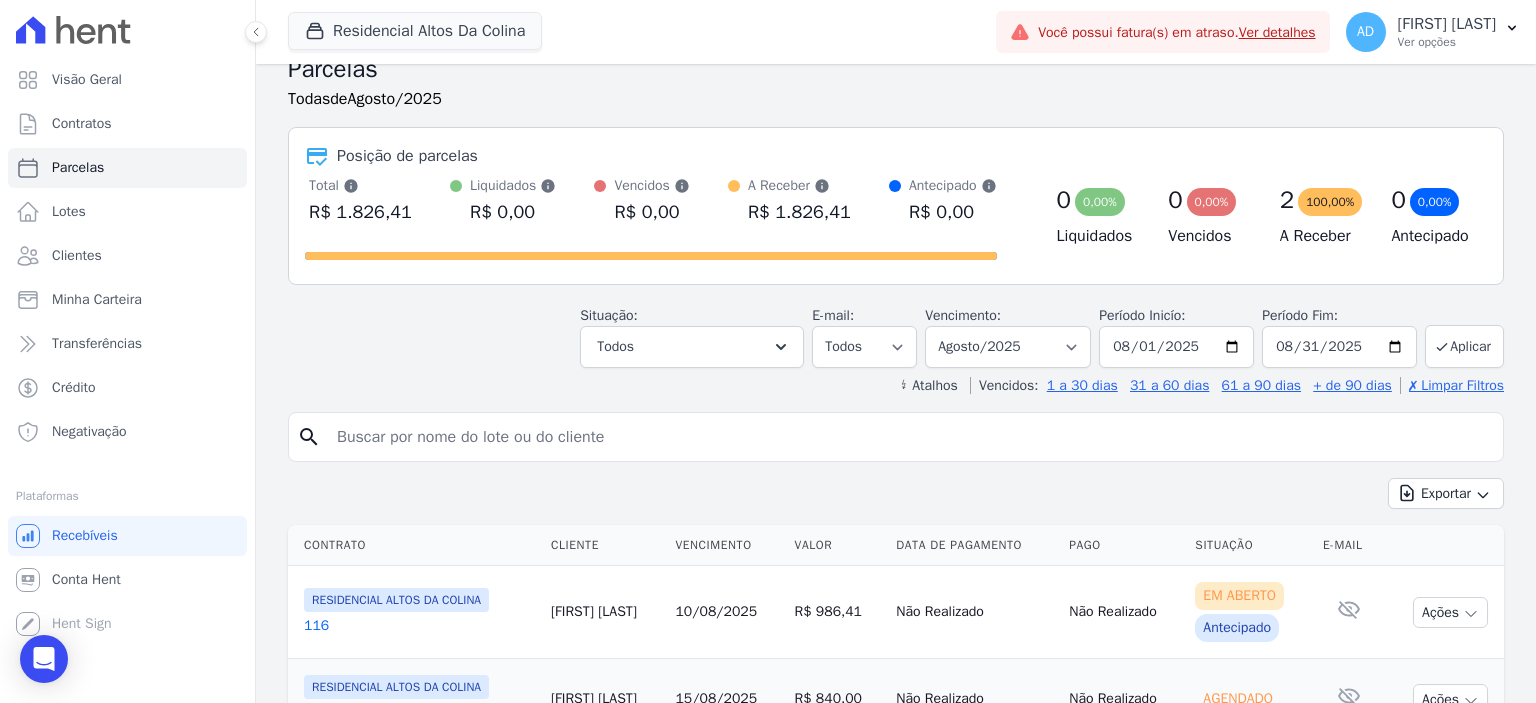 scroll, scrollTop: 124, scrollLeft: 0, axis: vertical 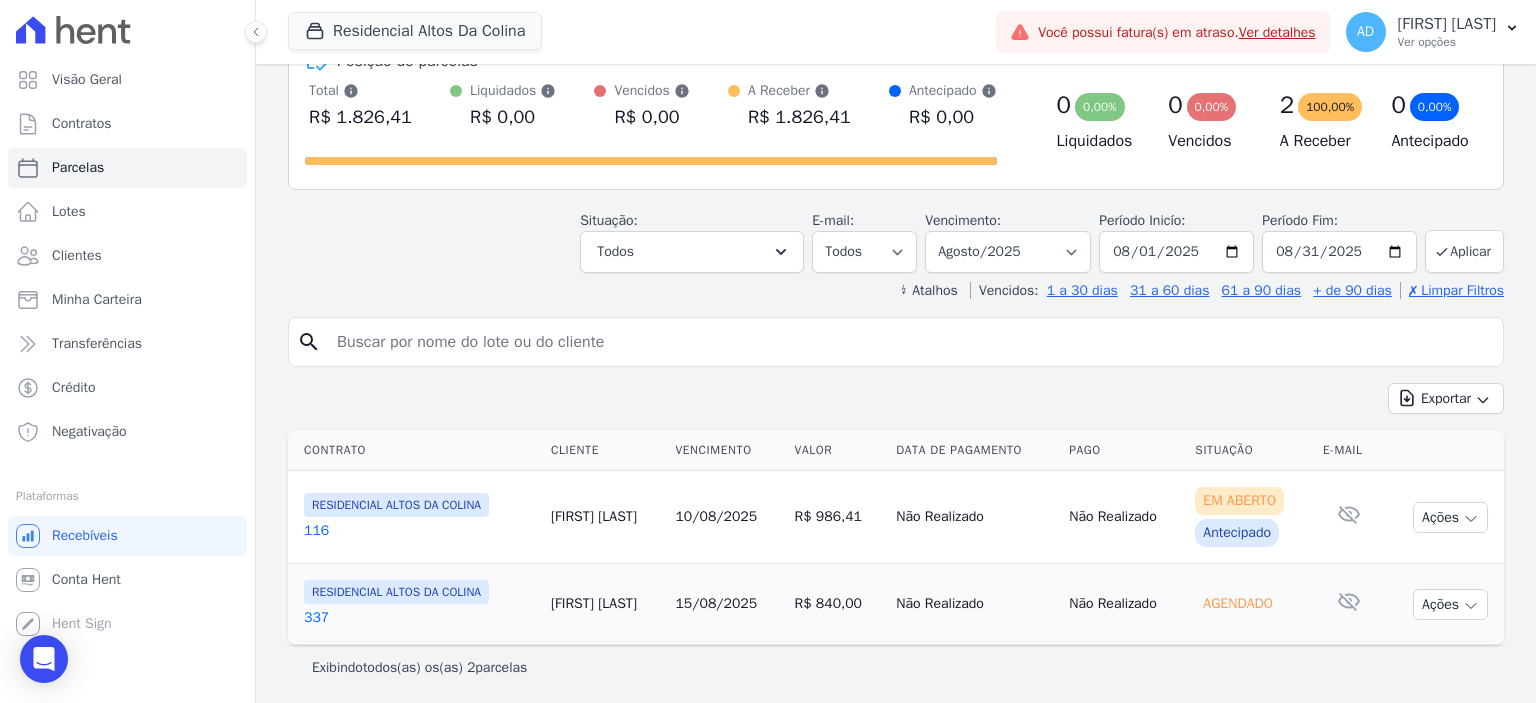 click on "15/08/2025" at bounding box center (716, 603) 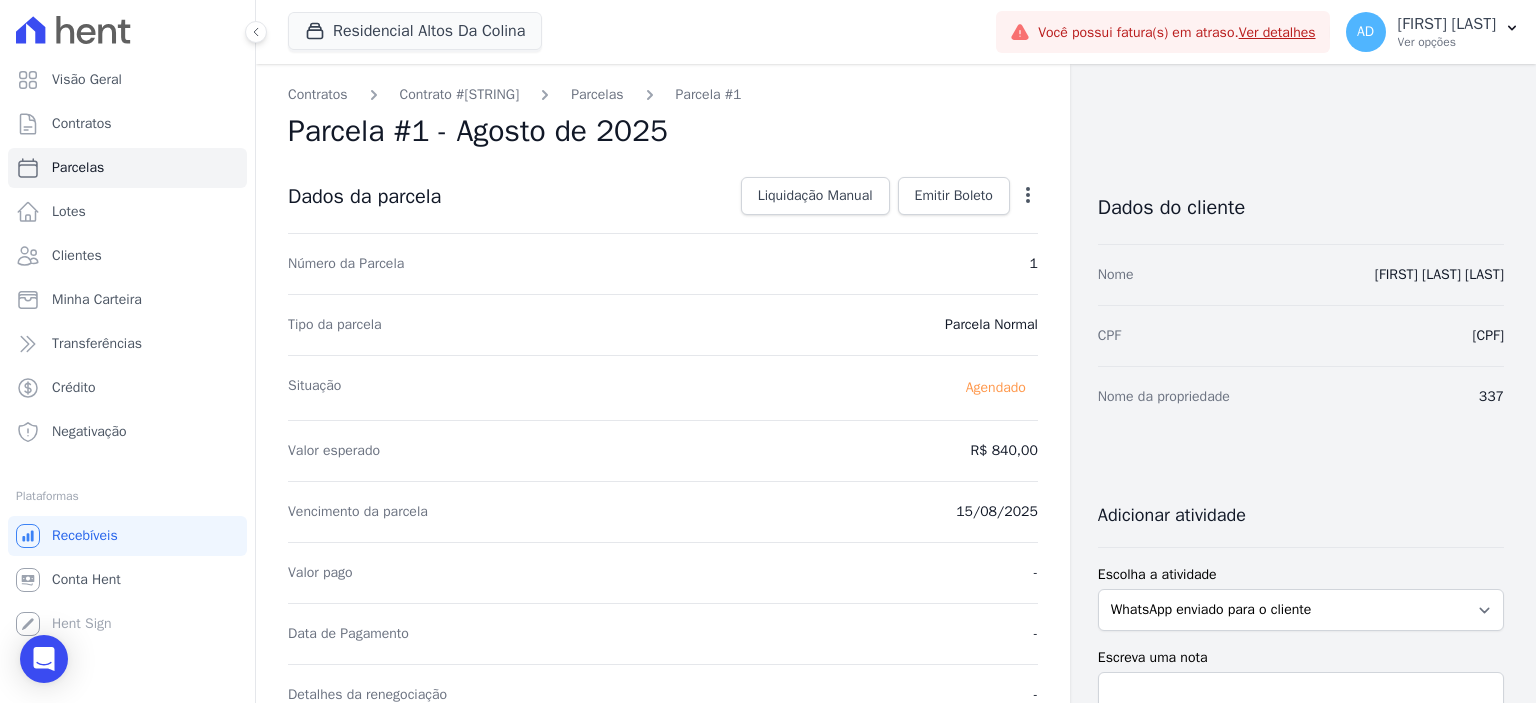 click 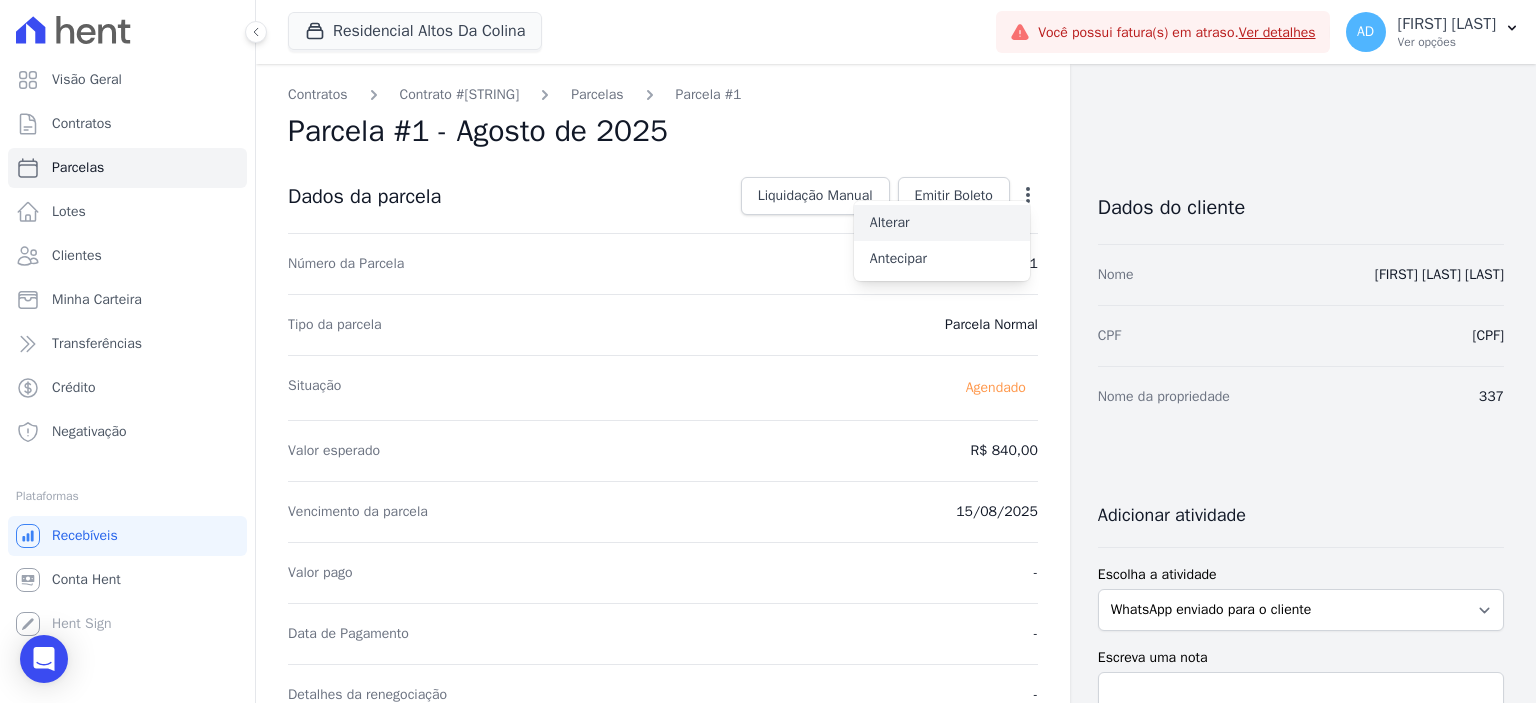 click on "Alterar" at bounding box center [942, 223] 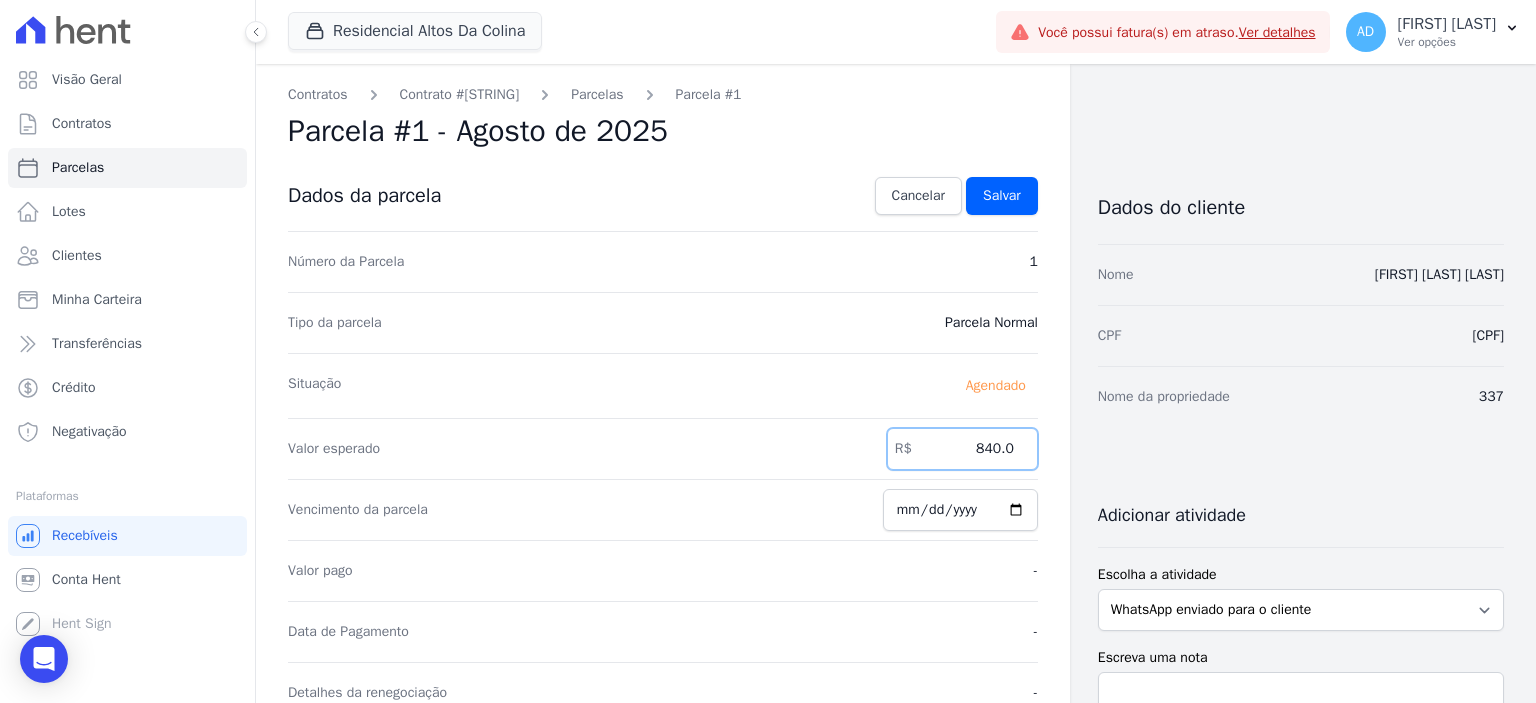 click on "840.0" at bounding box center (962, 449) 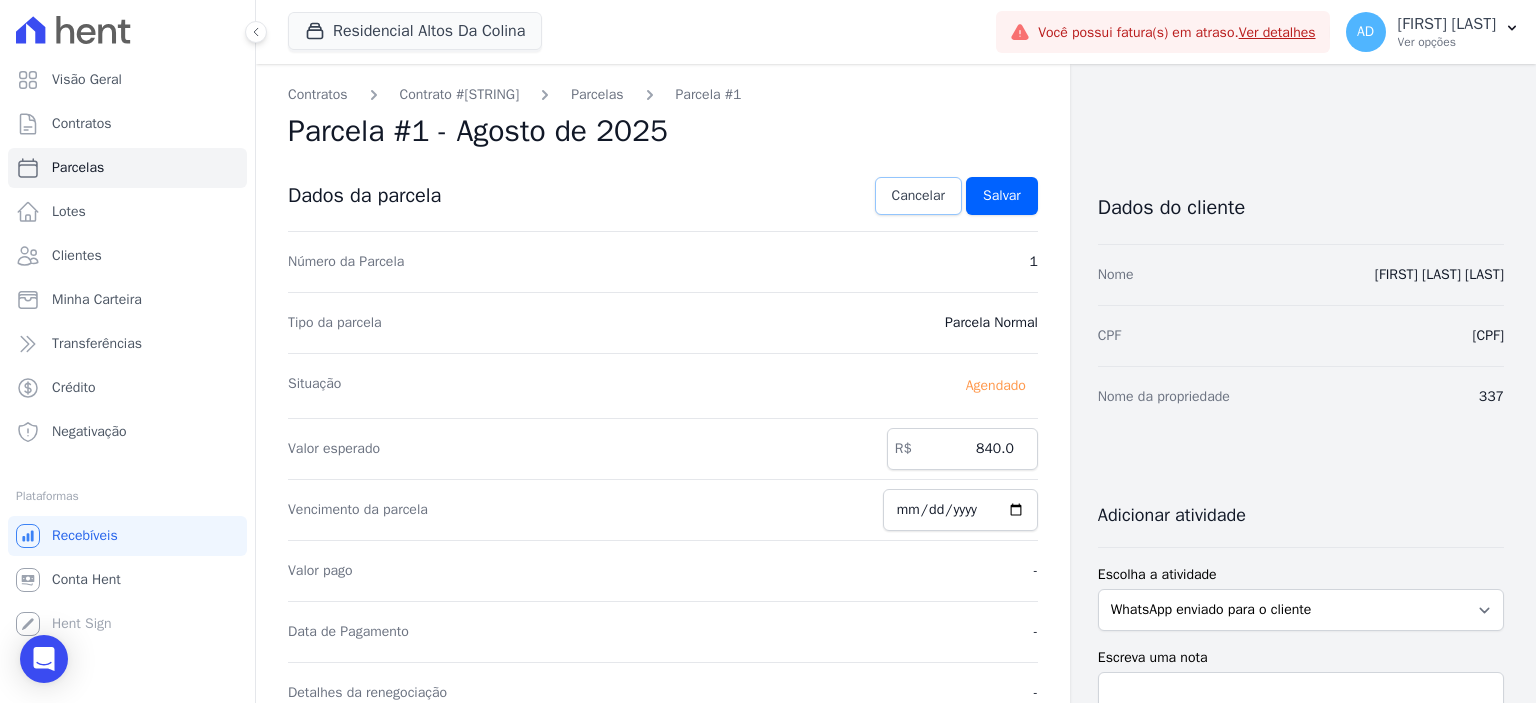click on "Cancelar" at bounding box center [918, 196] 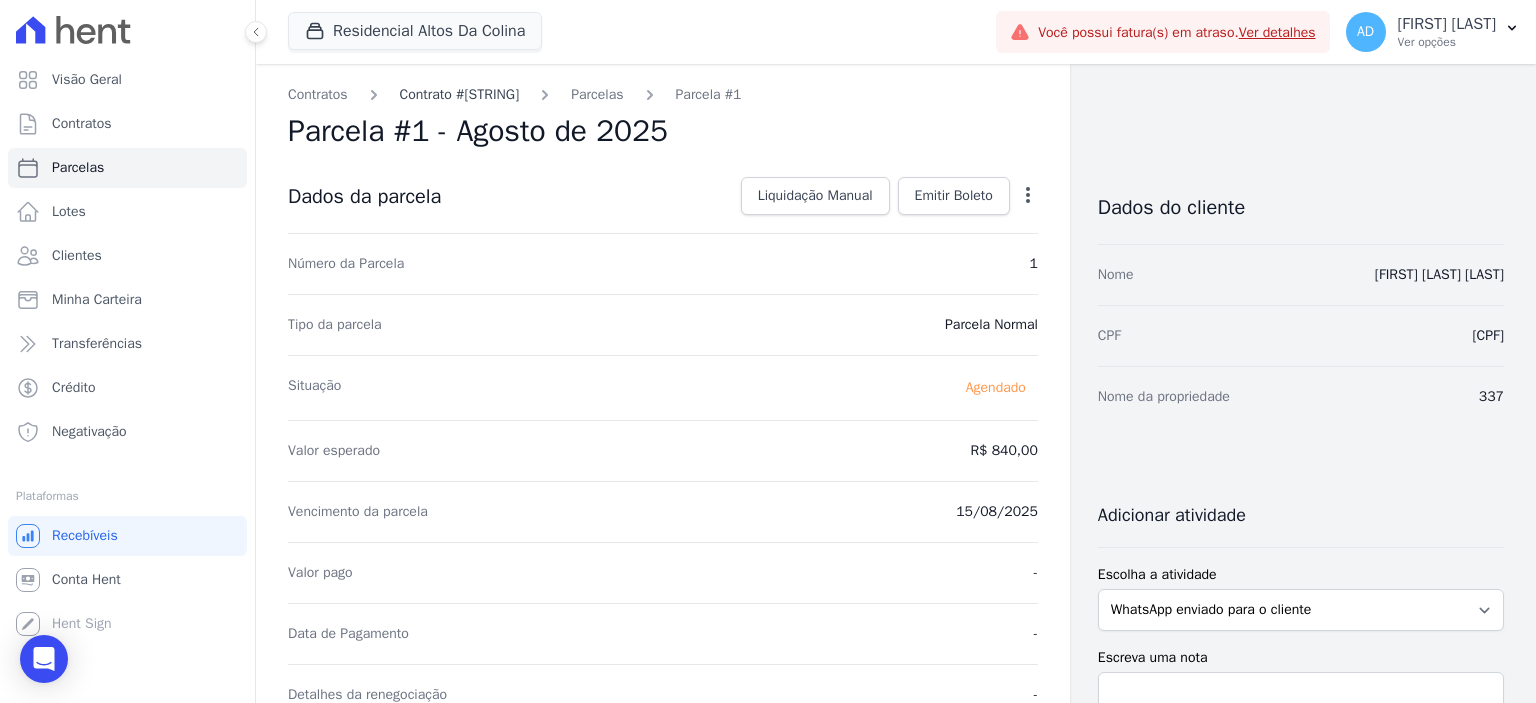 click on "Contrato
#[STRING]" at bounding box center (460, 94) 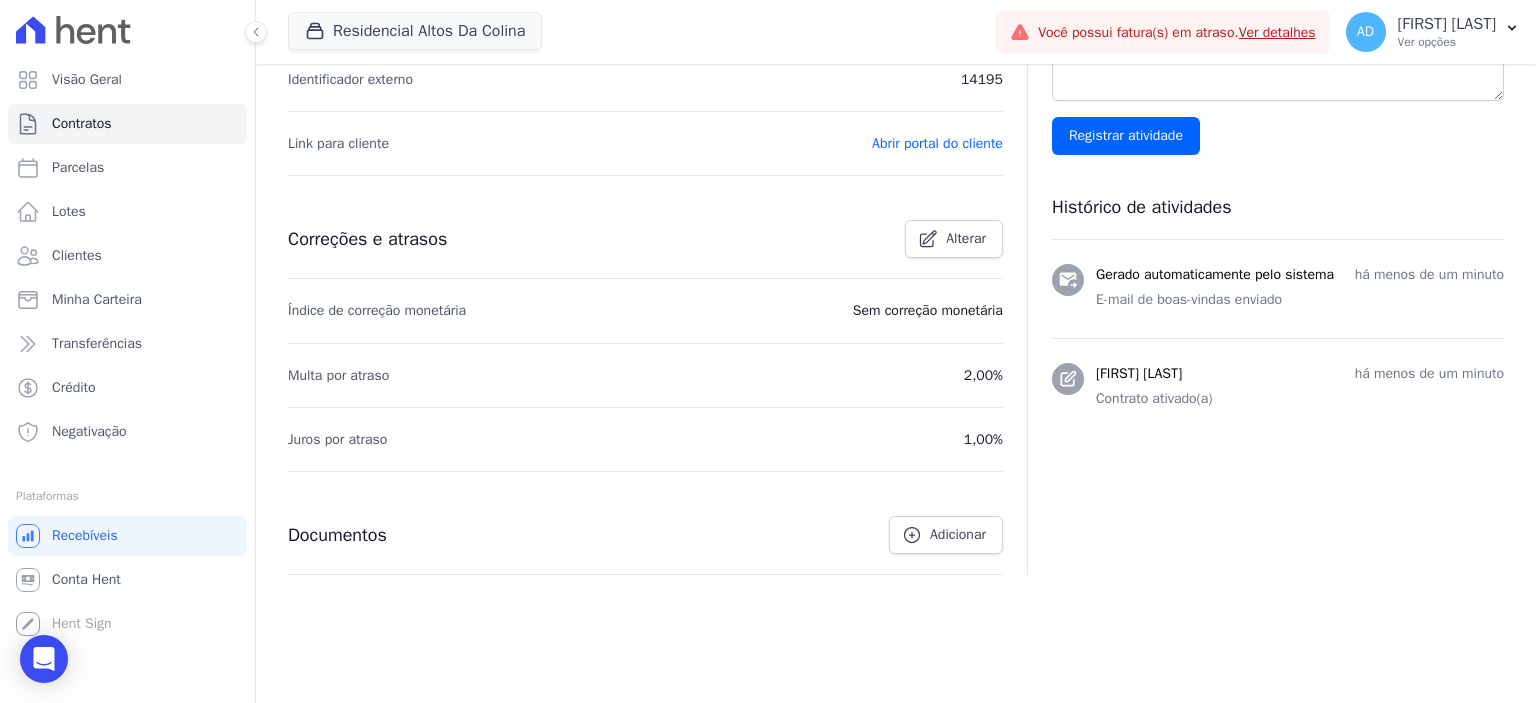 scroll, scrollTop: 684, scrollLeft: 0, axis: vertical 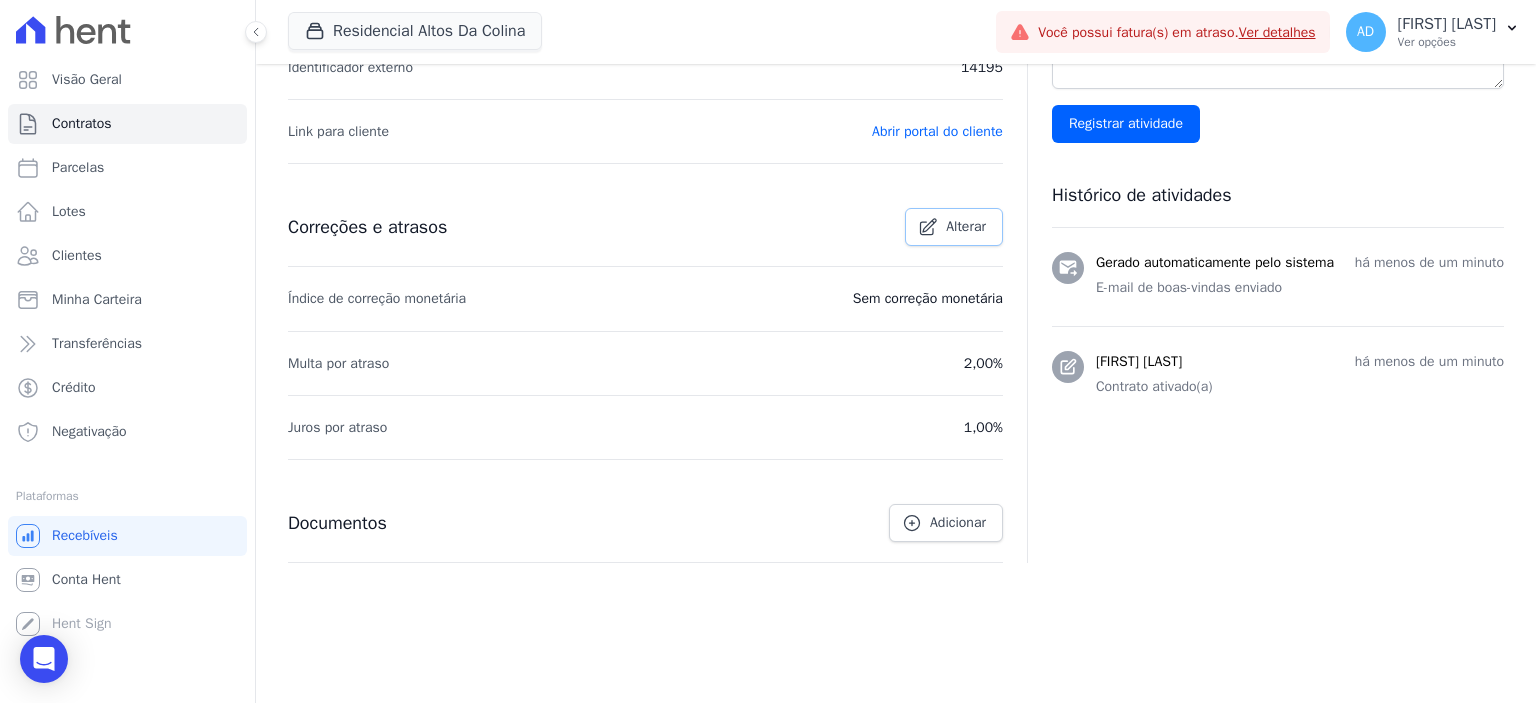click 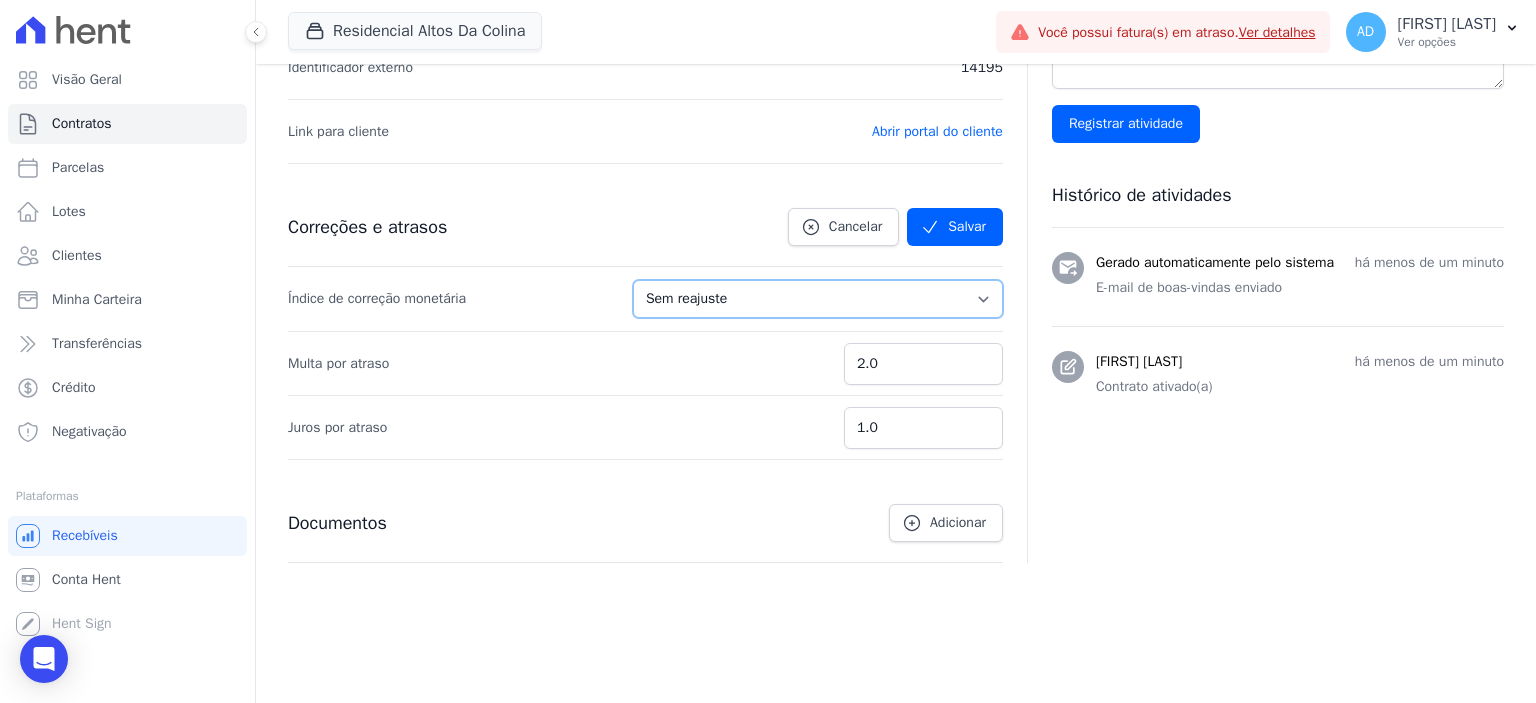 click on "Sem reajuste
Média dos últimos 12 meses acumulado de INCCM
Média dos últimos 12 meses acumulado de IPCA
DI
Reajuste fixo
ICCRJ
IGPDI
IGPM
INCCDI
INCCM
INPC
IPCA
TR" at bounding box center [818, 299] 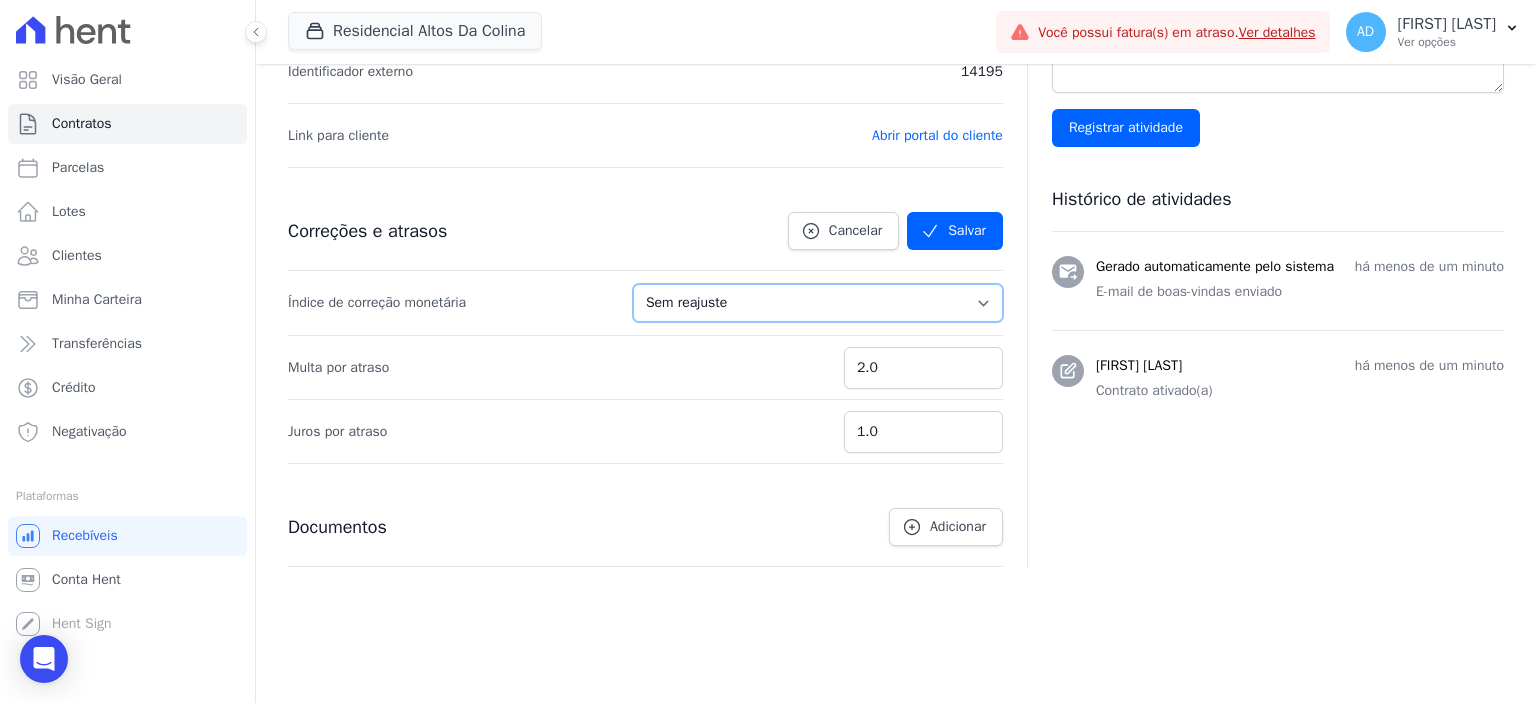 scroll, scrollTop: 684, scrollLeft: 0, axis: vertical 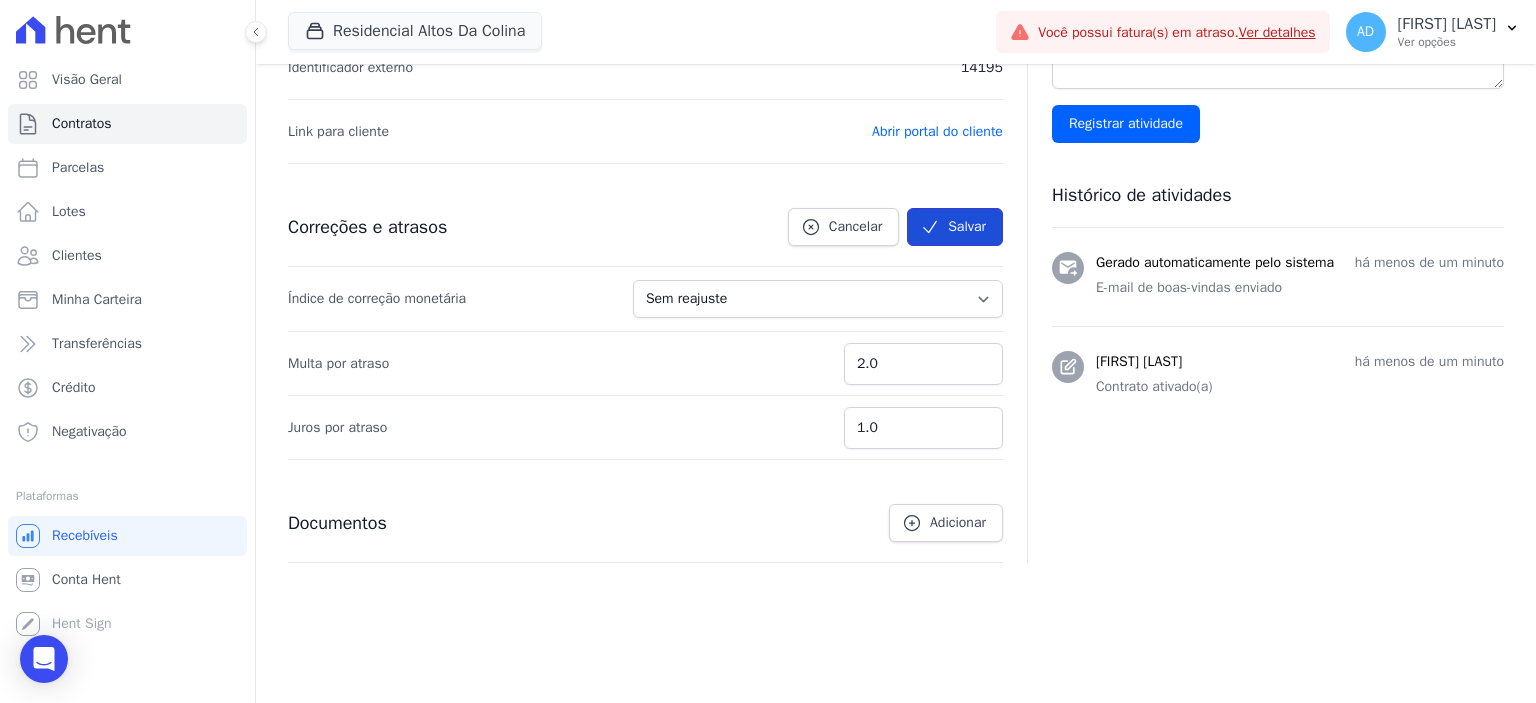 click on "Salvar" at bounding box center (955, 227) 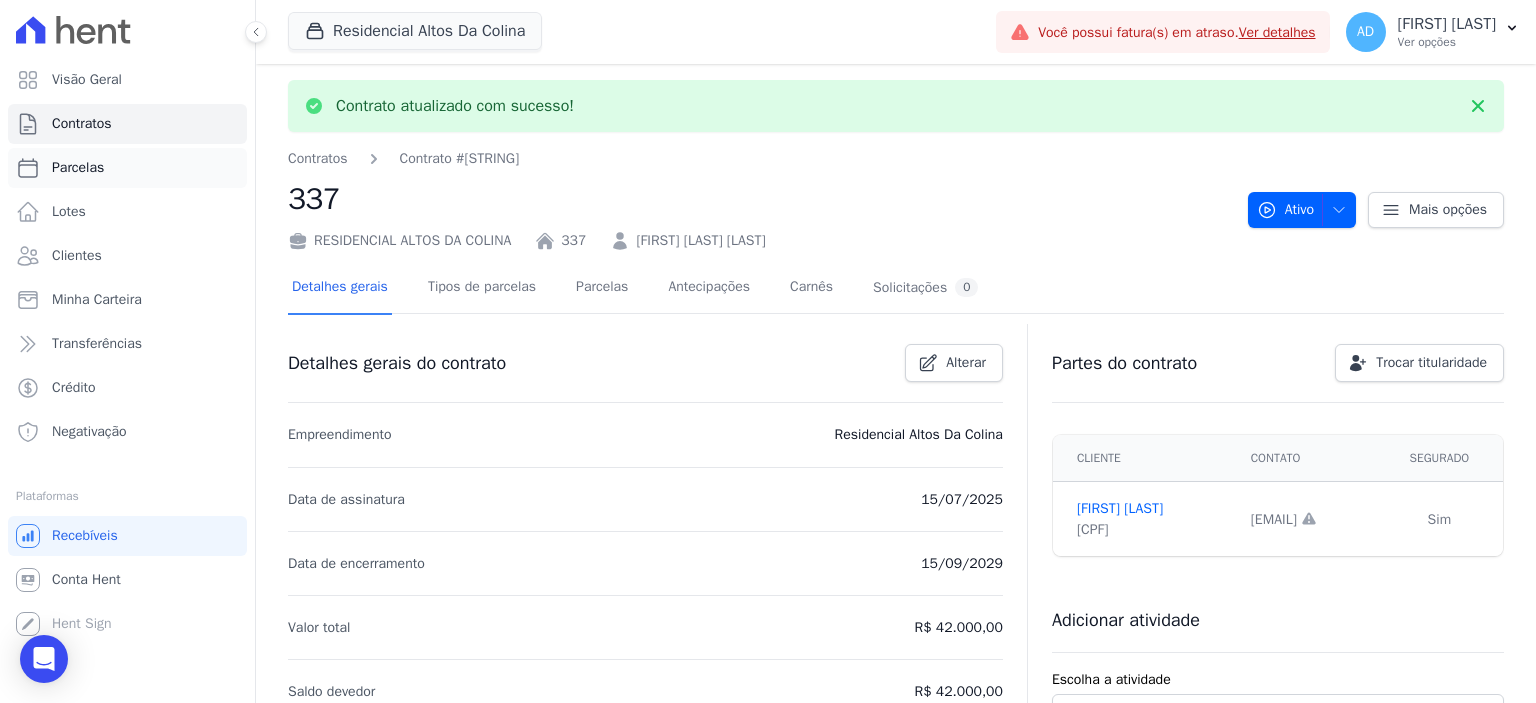 click on "Parcelas" at bounding box center (127, 168) 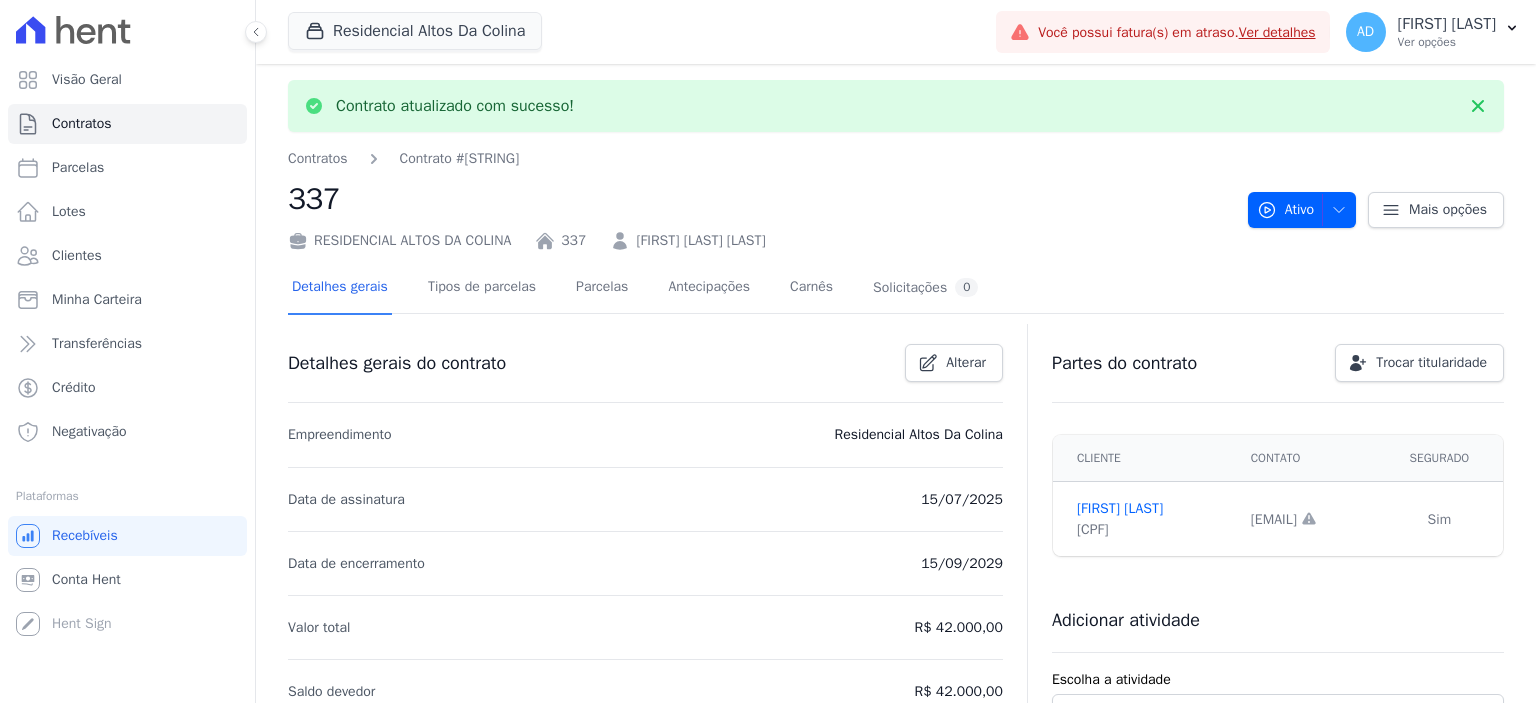 select 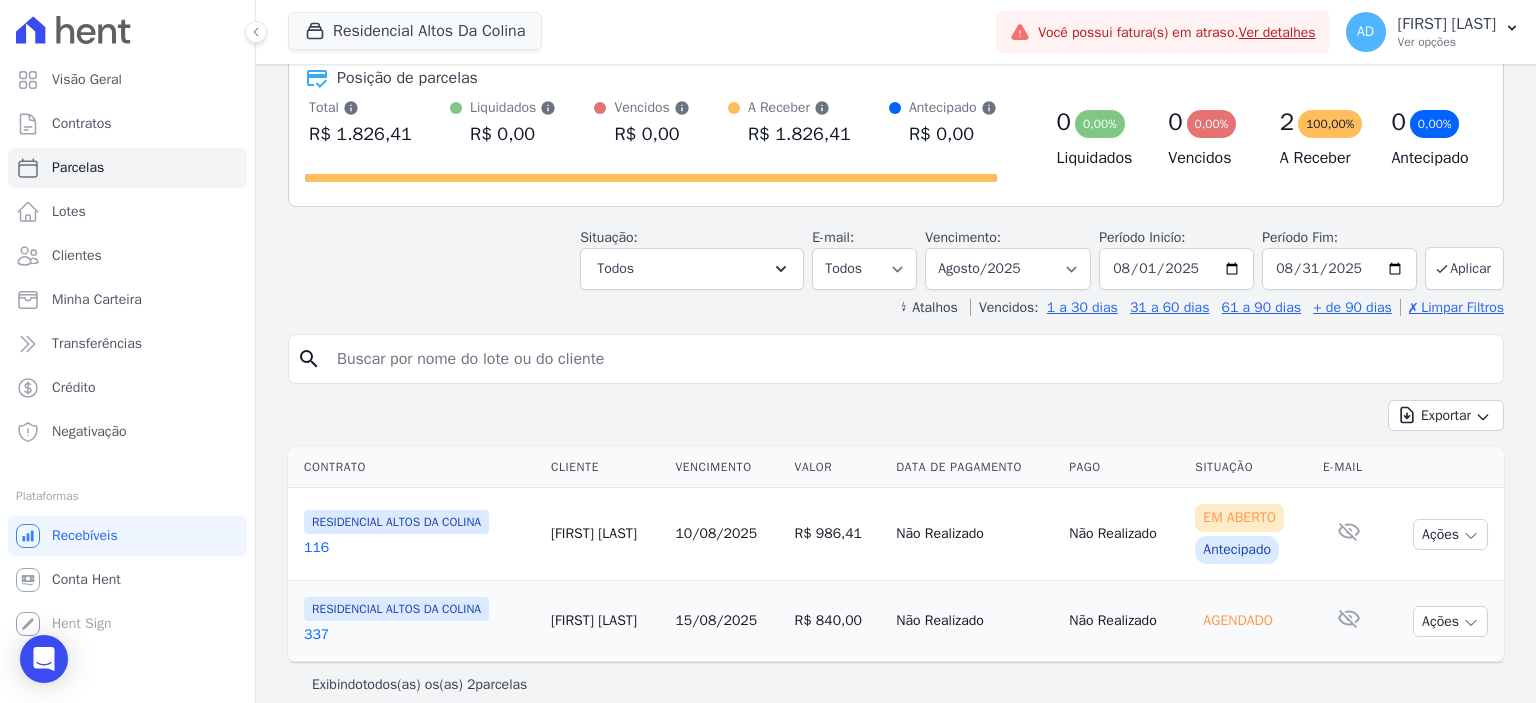 scroll, scrollTop: 124, scrollLeft: 0, axis: vertical 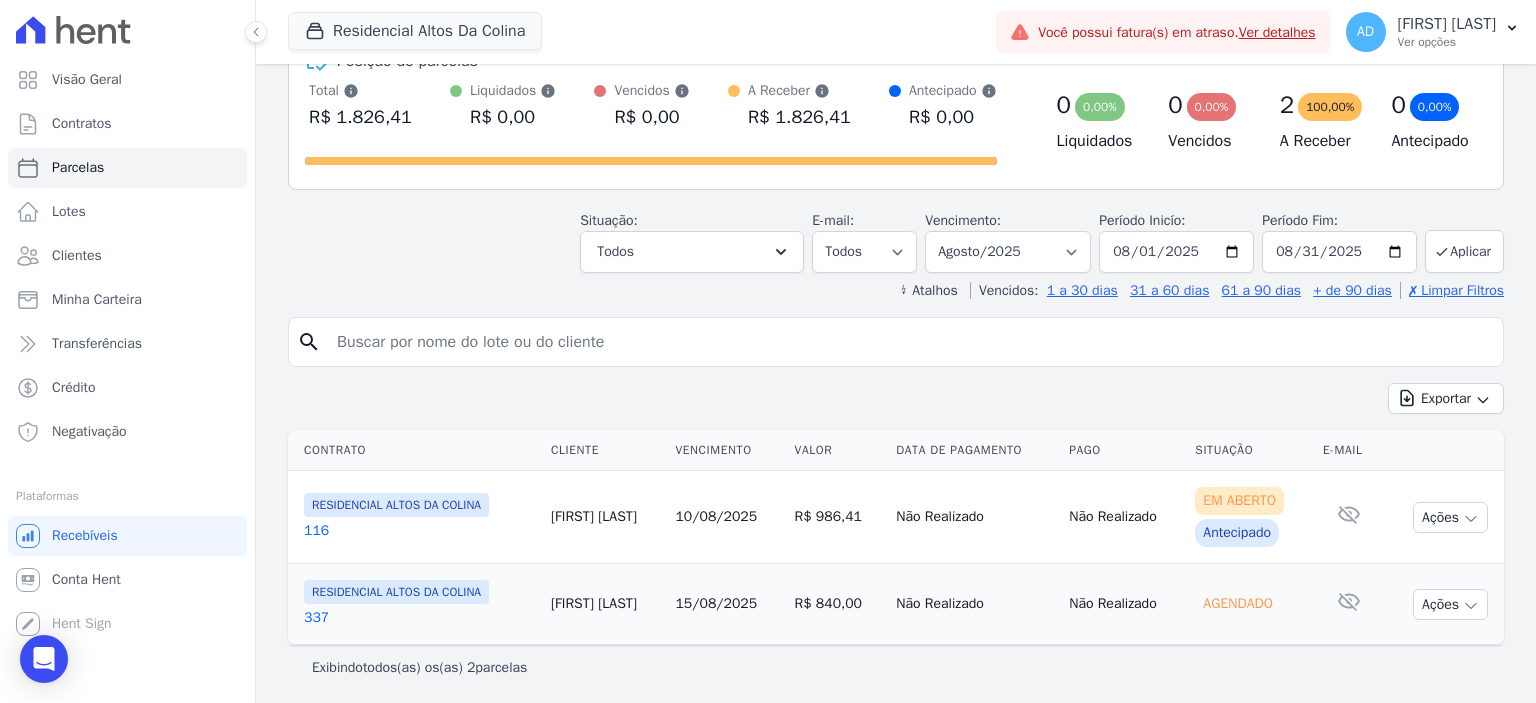 click on "15/08/2025" at bounding box center [716, 603] 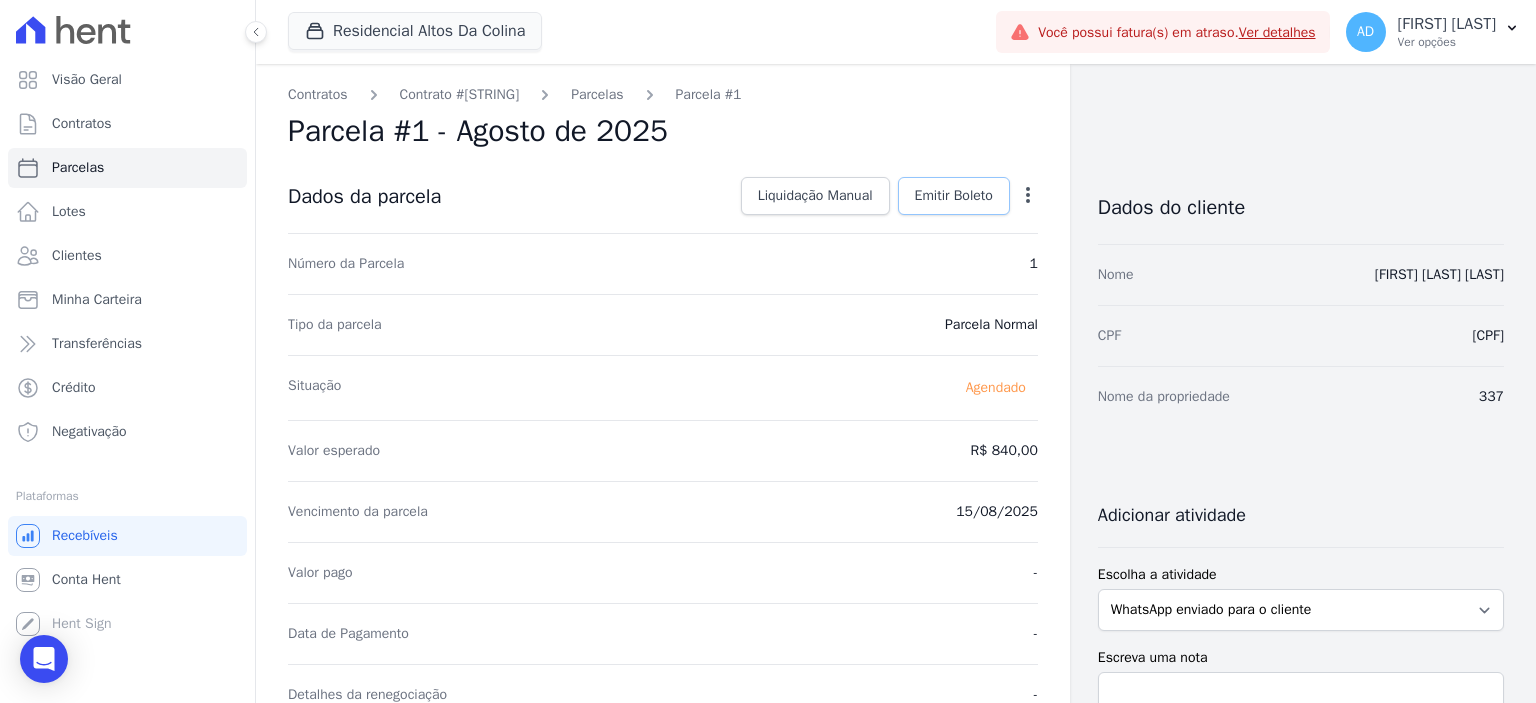 click on "Emitir Boleto" at bounding box center [954, 196] 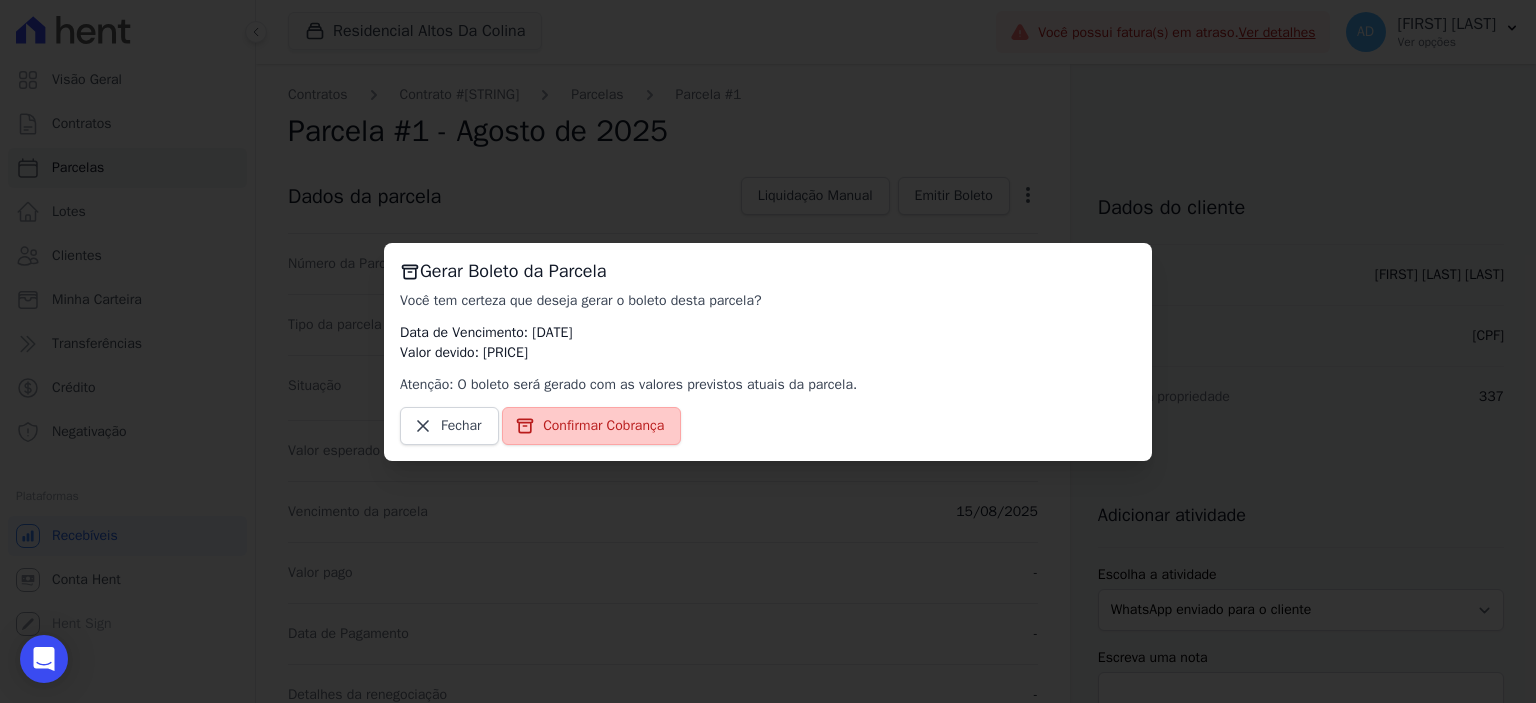 click on "Confirmar Cobrança" at bounding box center [603, 426] 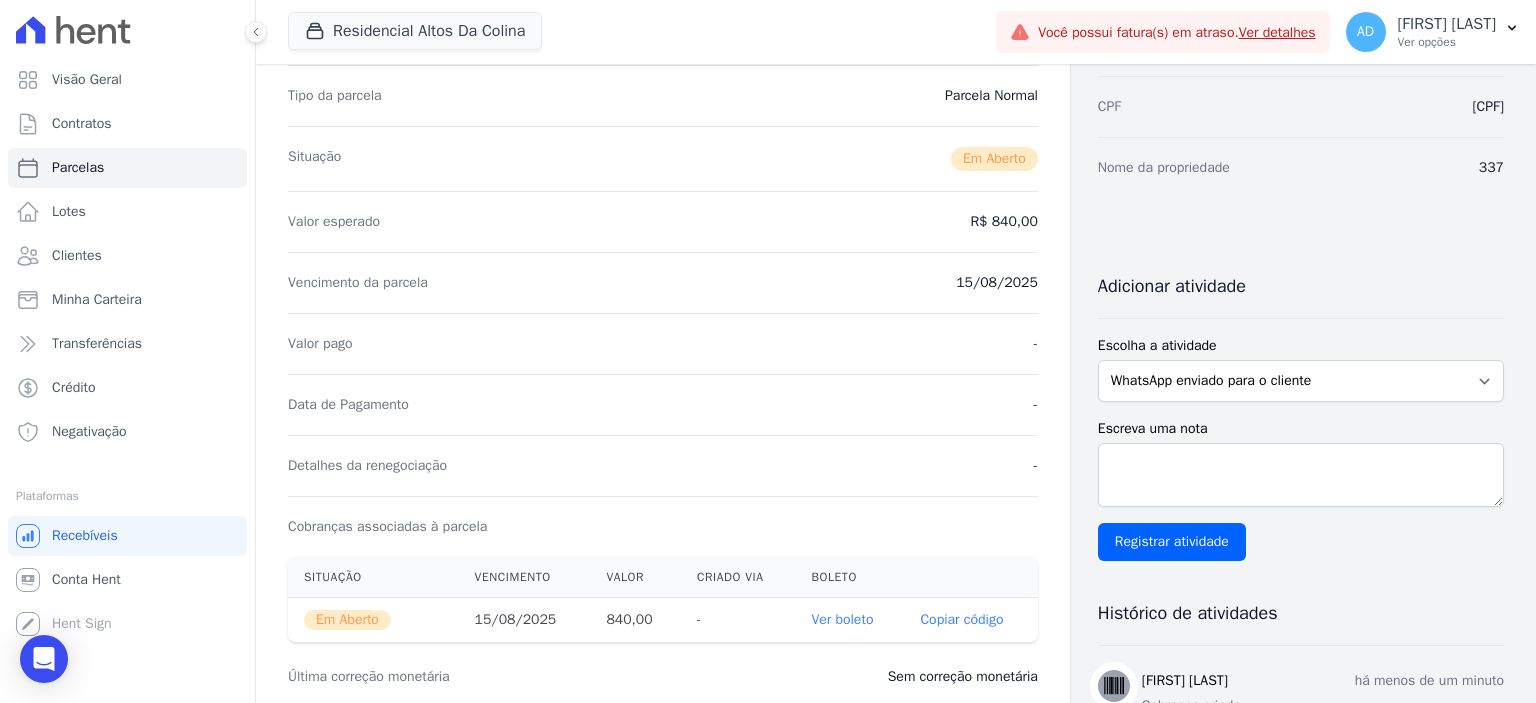 scroll, scrollTop: 400, scrollLeft: 0, axis: vertical 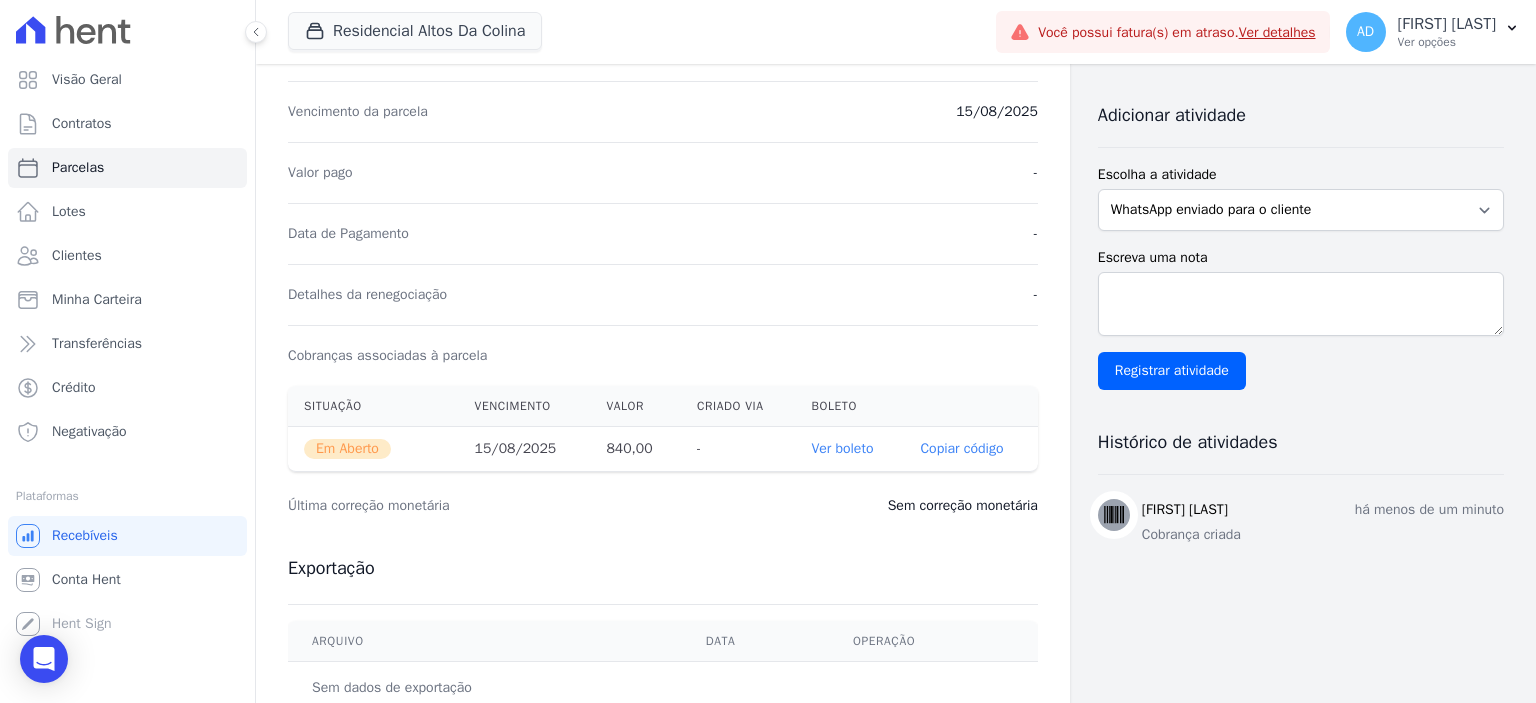 click on "Copiar código" at bounding box center (961, 449) 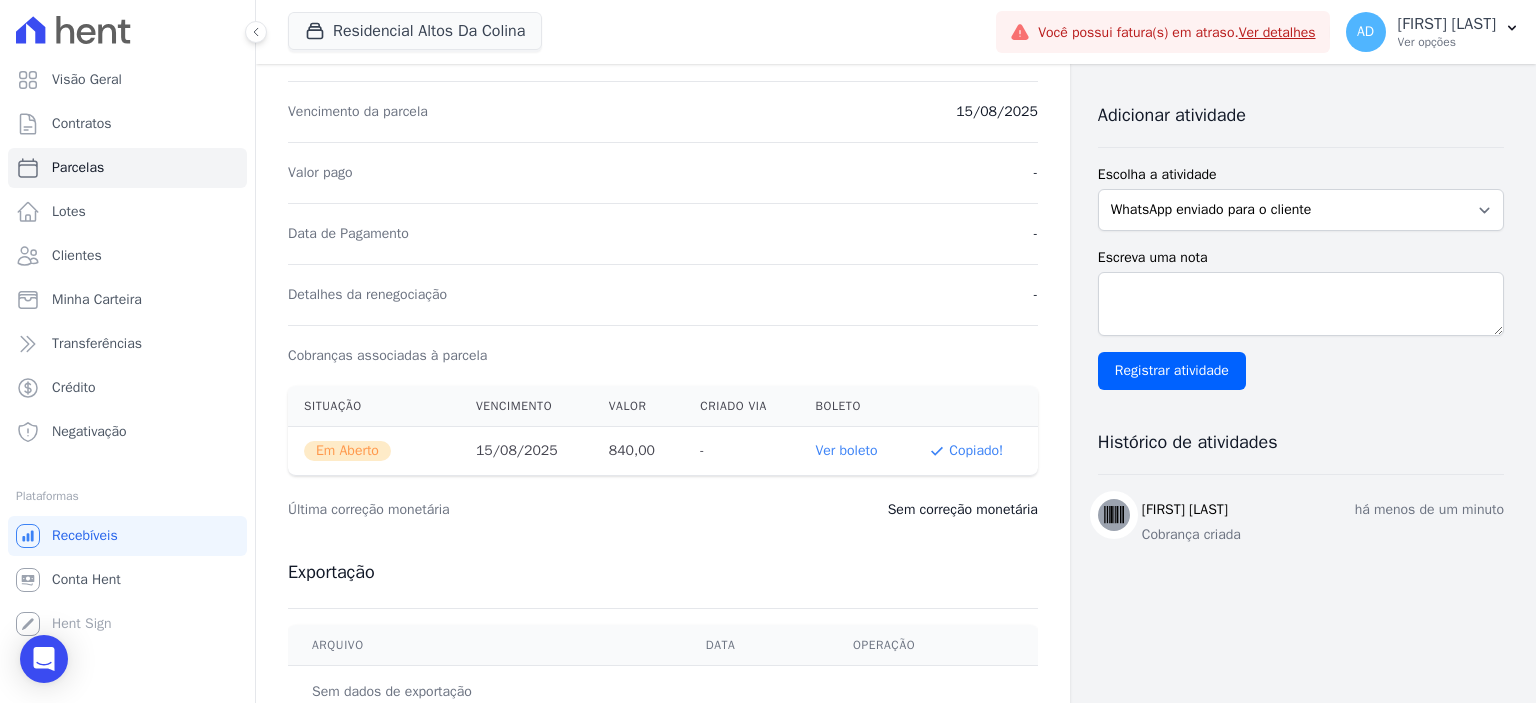 type 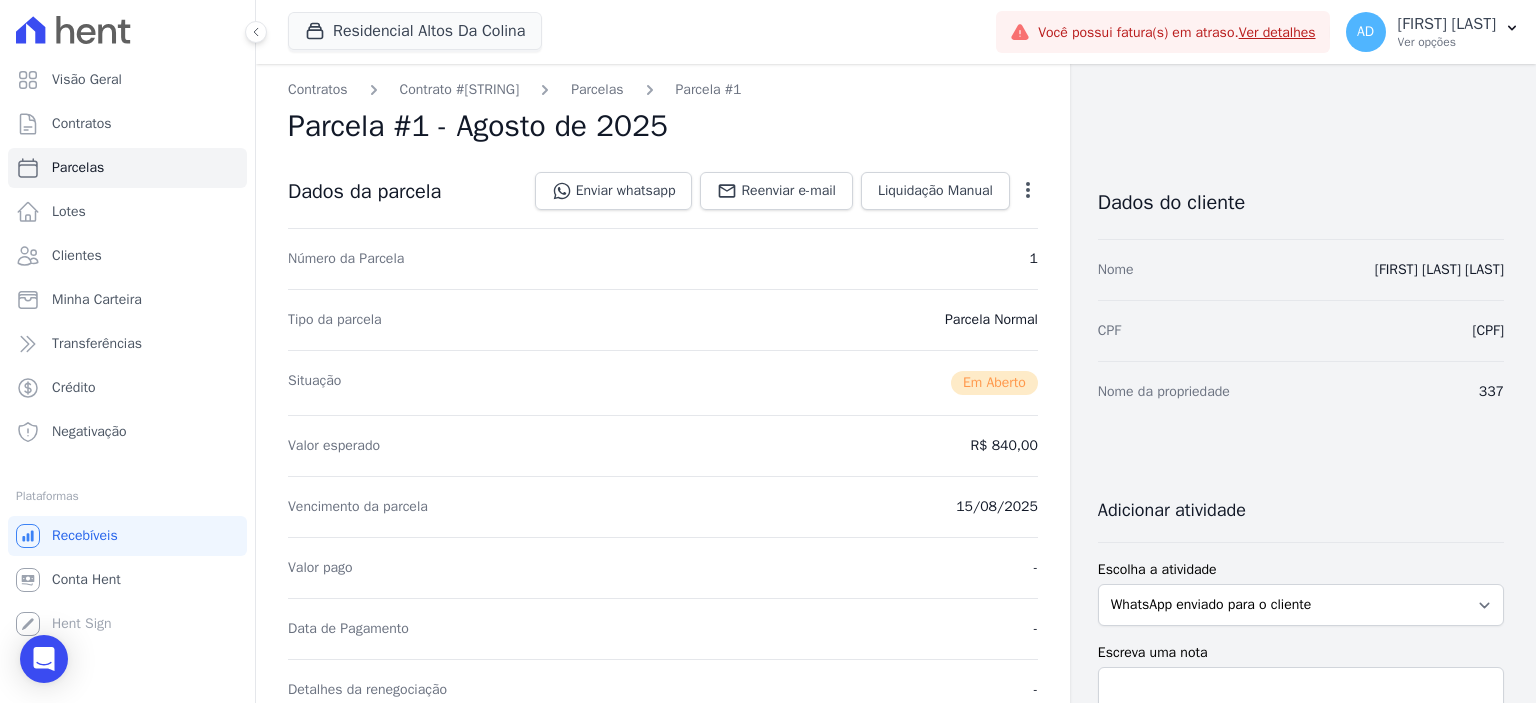scroll, scrollTop: 0, scrollLeft: 0, axis: both 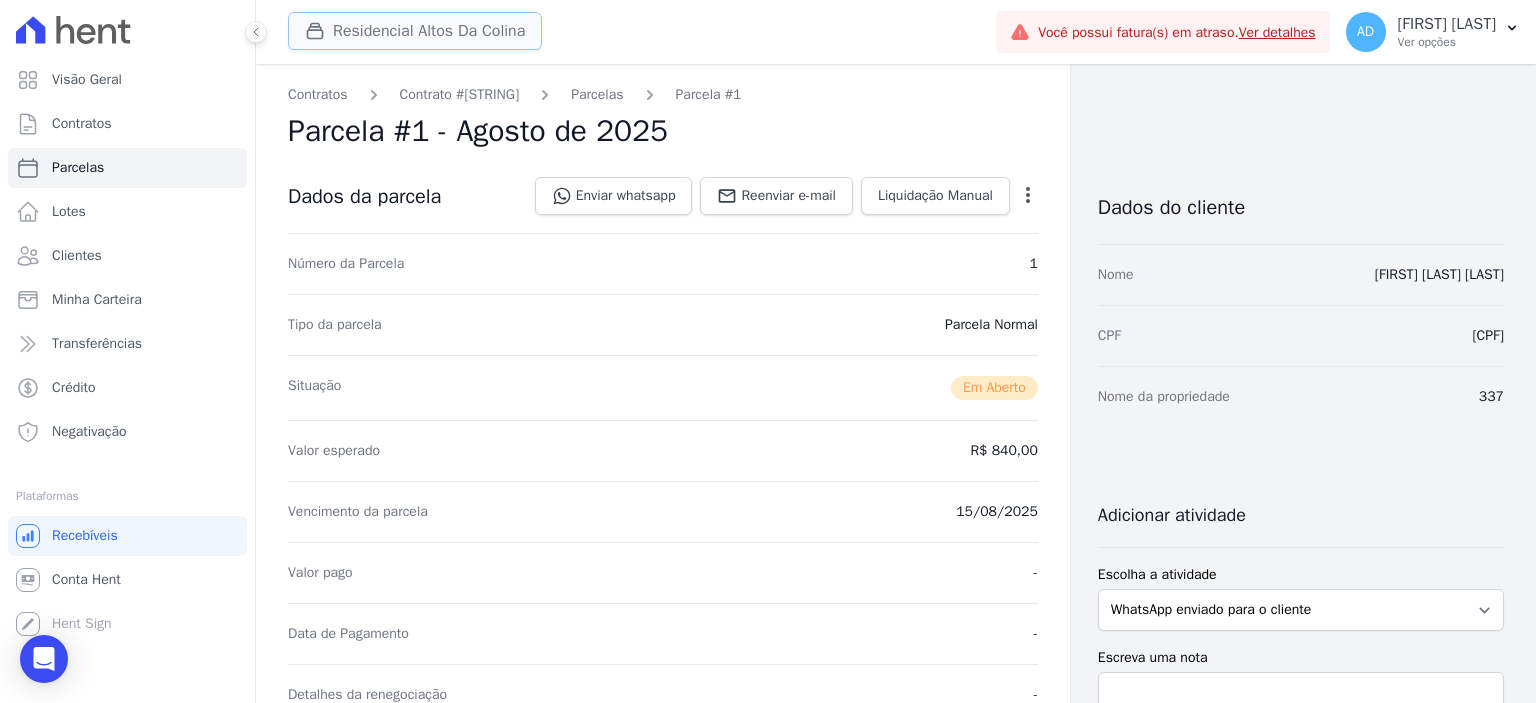 click on "Residencial Altos Da Colina" at bounding box center (415, 31) 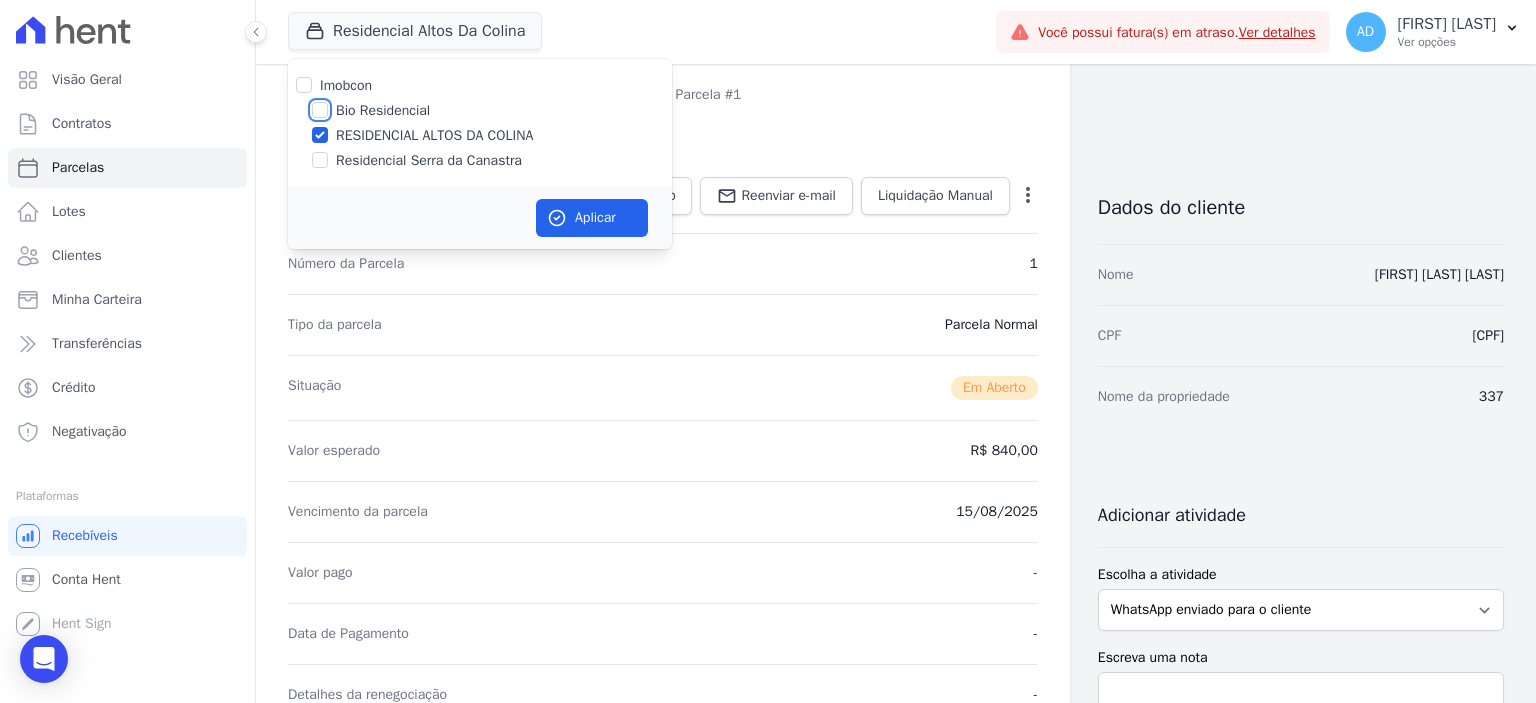 click on "Bio Residencial" at bounding box center (320, 110) 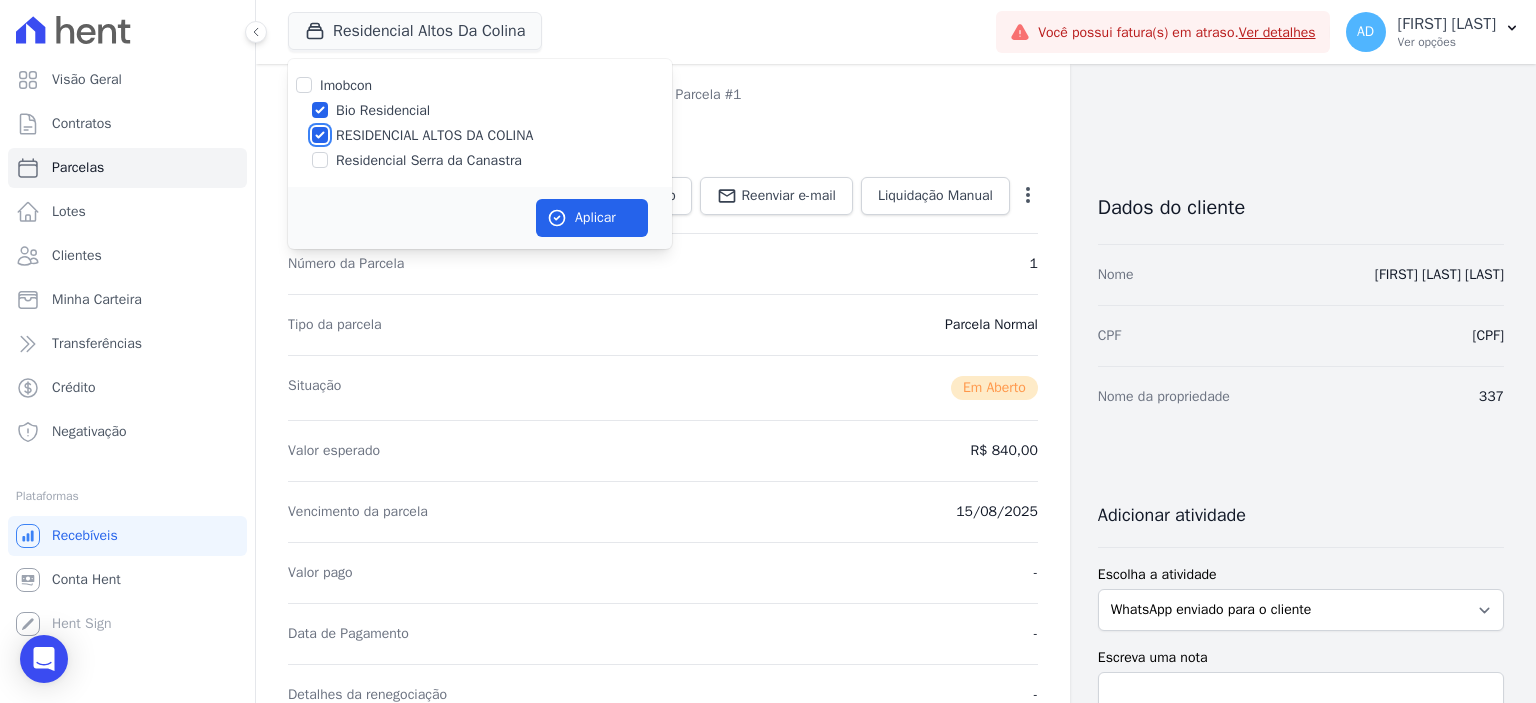 click on "RESIDENCIAL ALTOS DA COLINA" at bounding box center (320, 135) 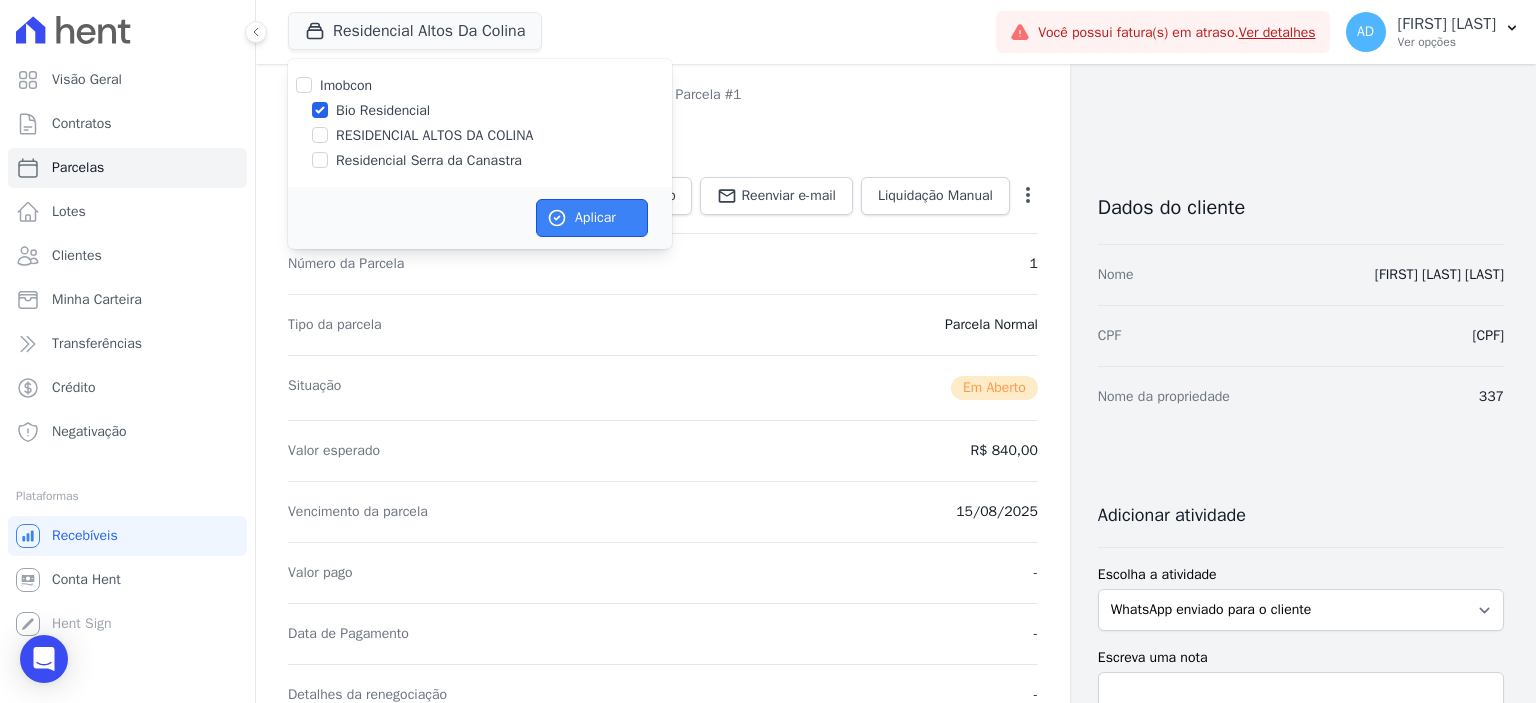 click 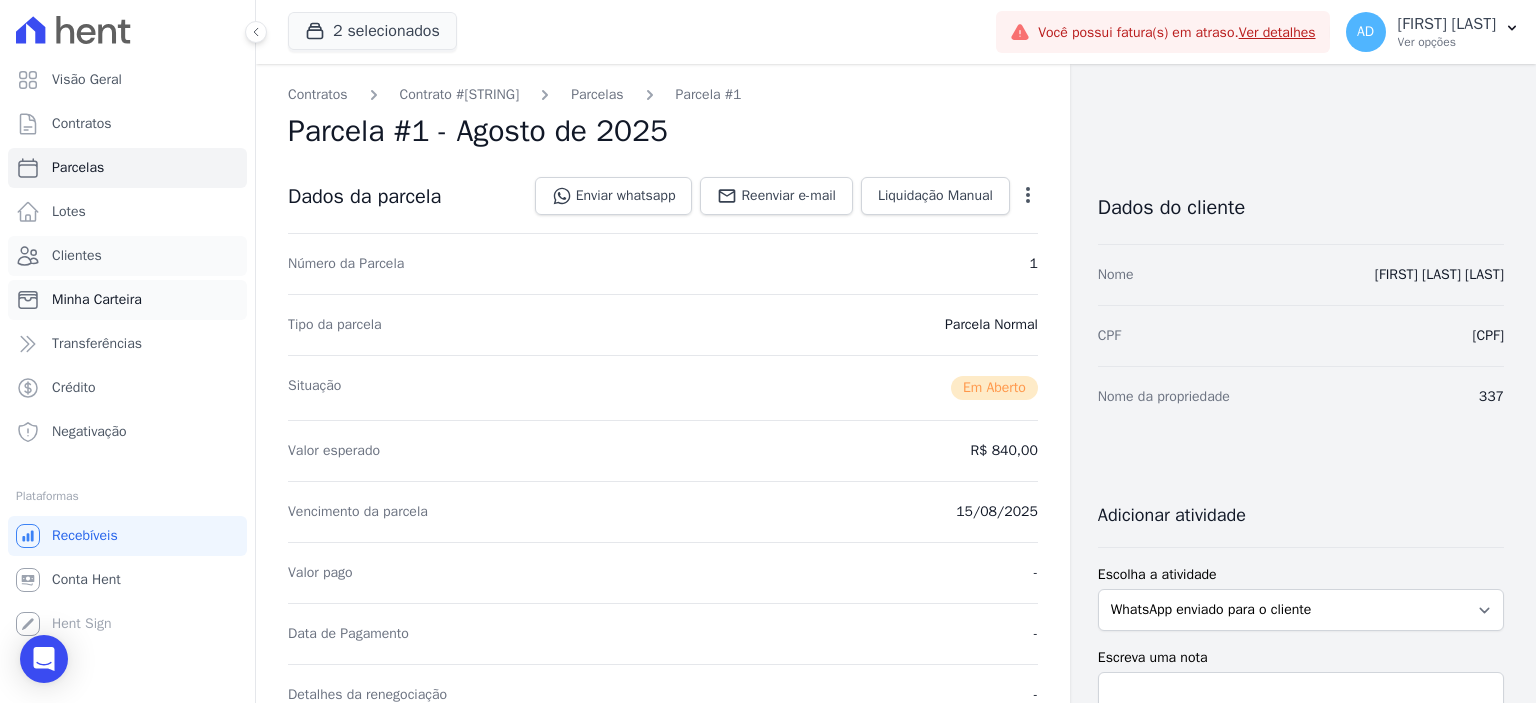 drag, startPoint x: 136, startPoint y: 259, endPoint x: 180, endPoint y: 284, distance: 50.606323 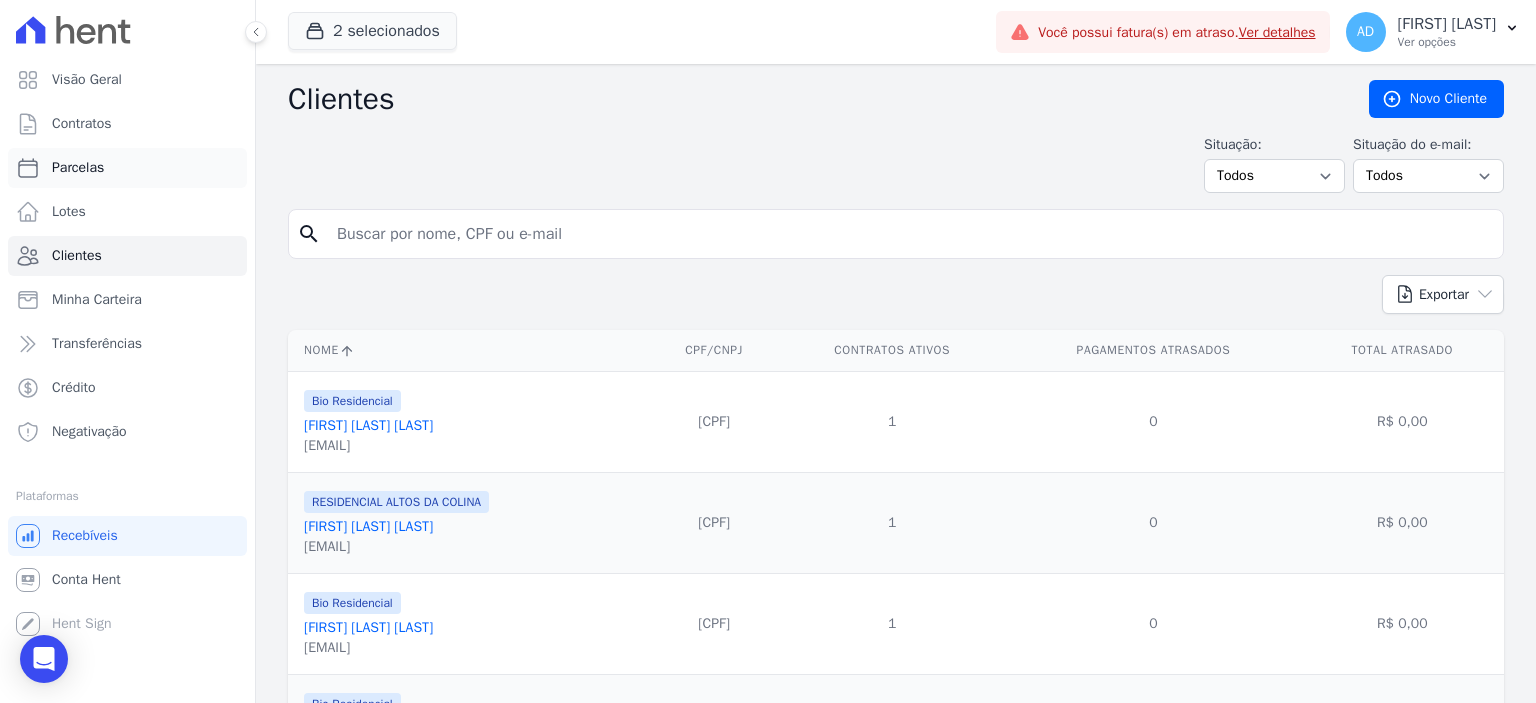 click on "Parcelas" at bounding box center [127, 168] 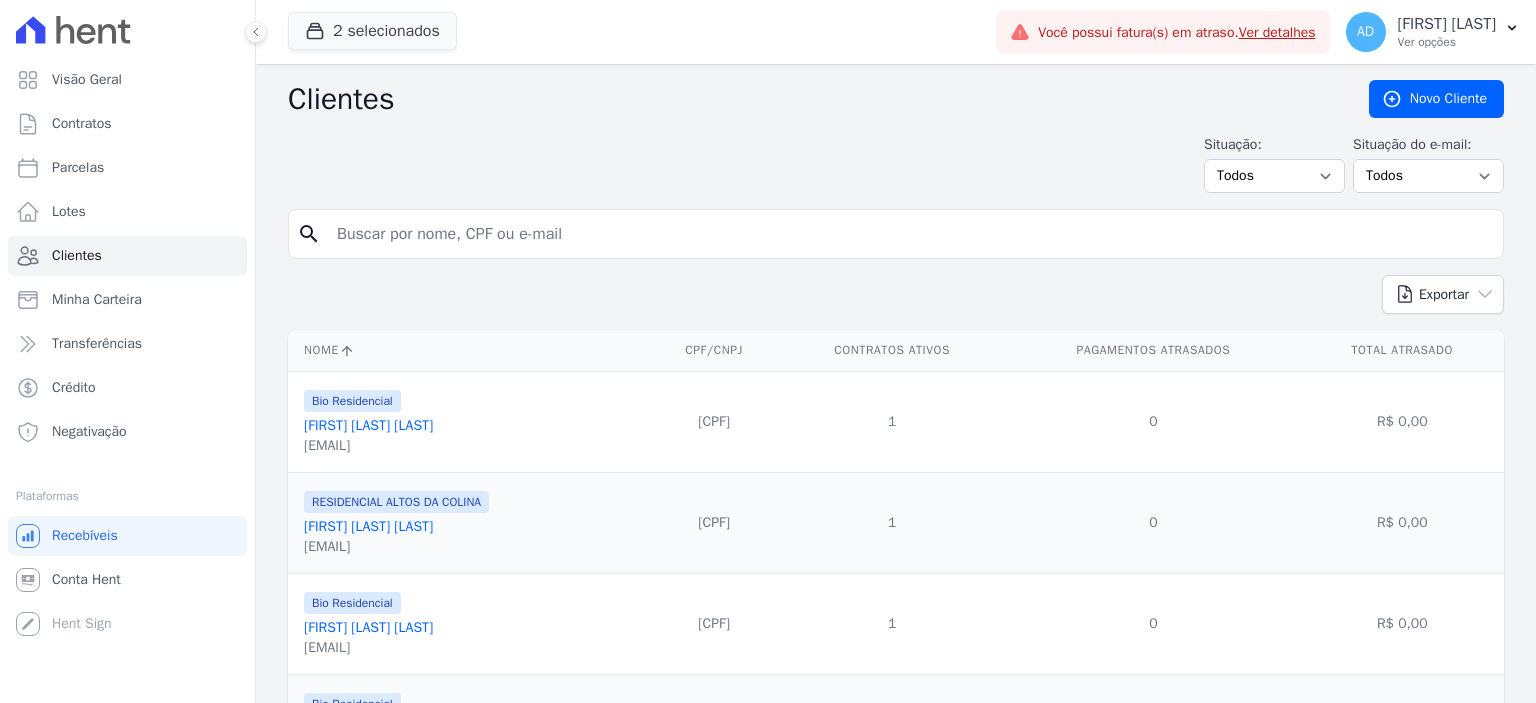 select 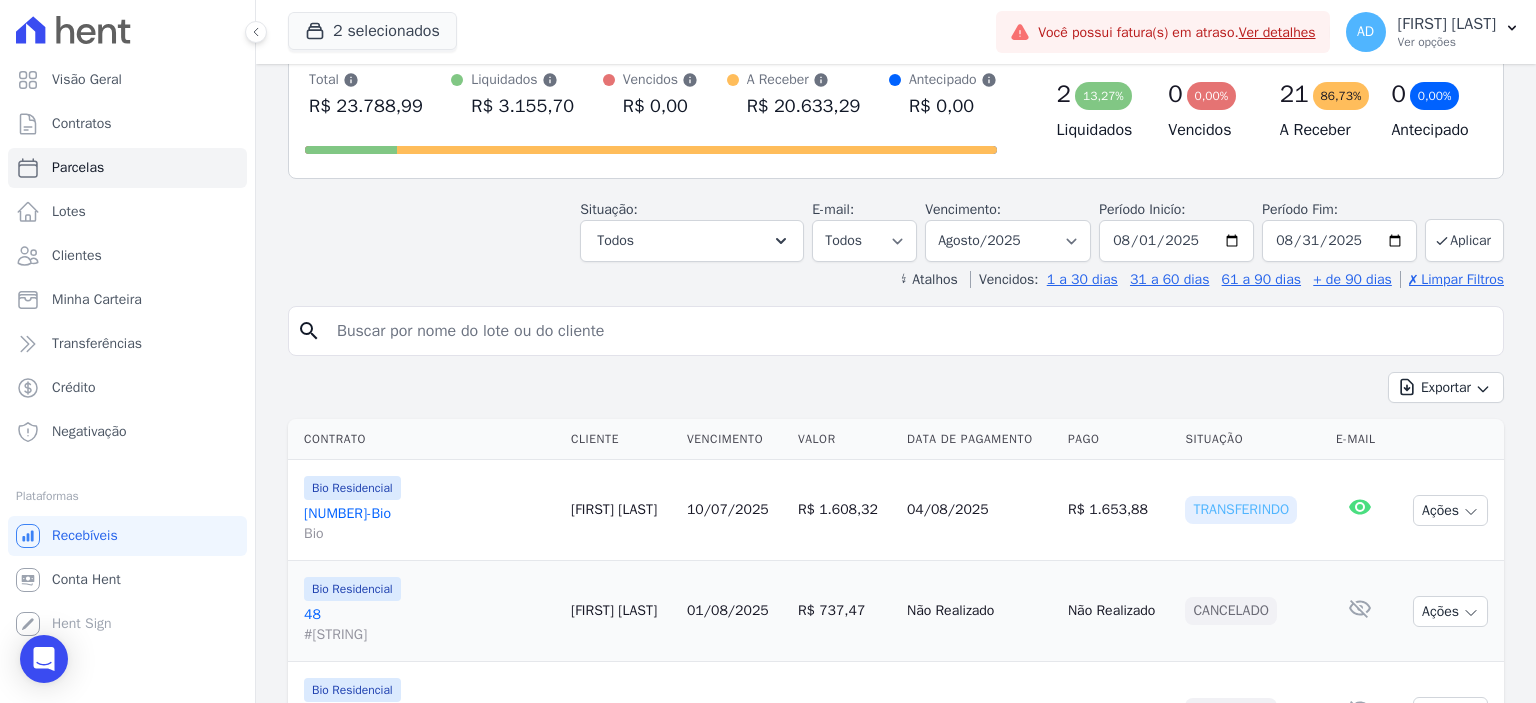 scroll, scrollTop: 0, scrollLeft: 0, axis: both 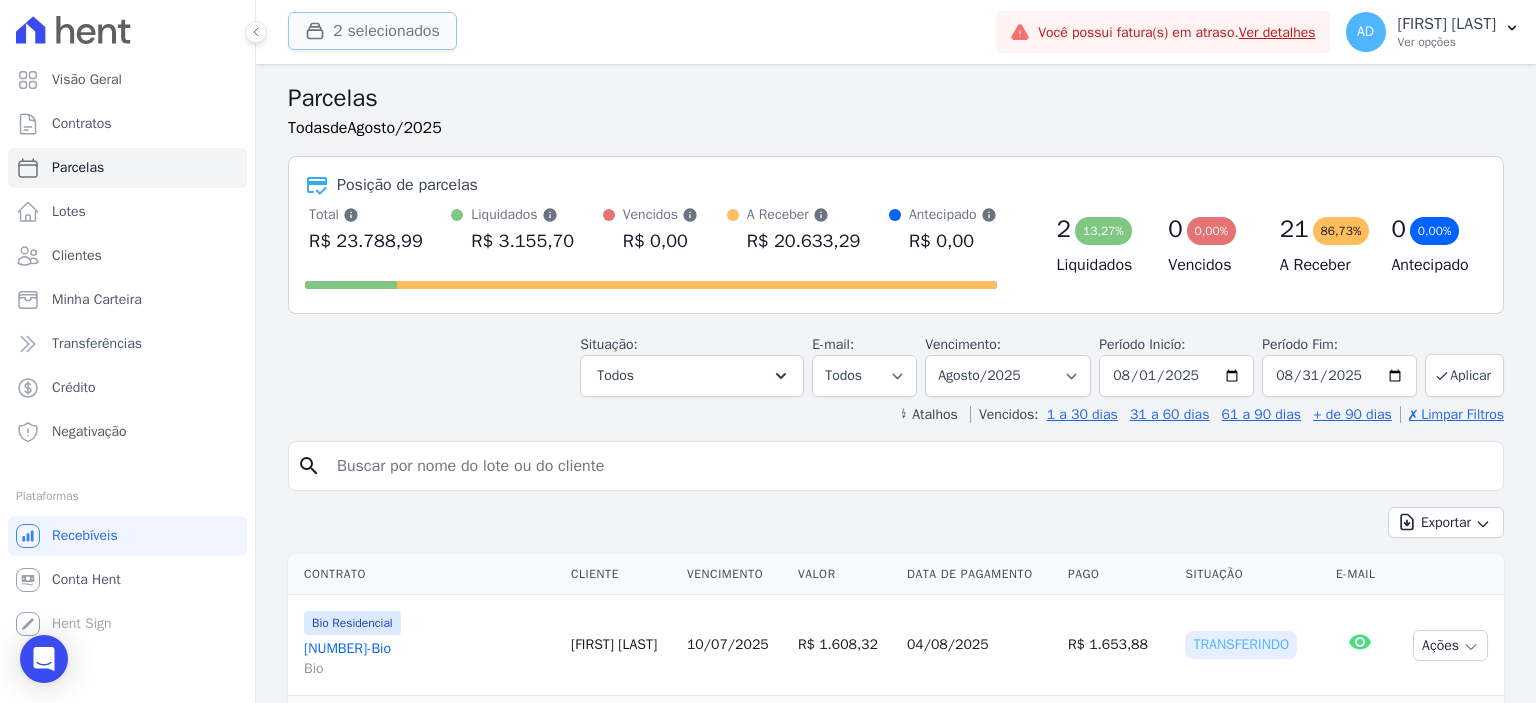 click on "2 selecionados" at bounding box center [372, 31] 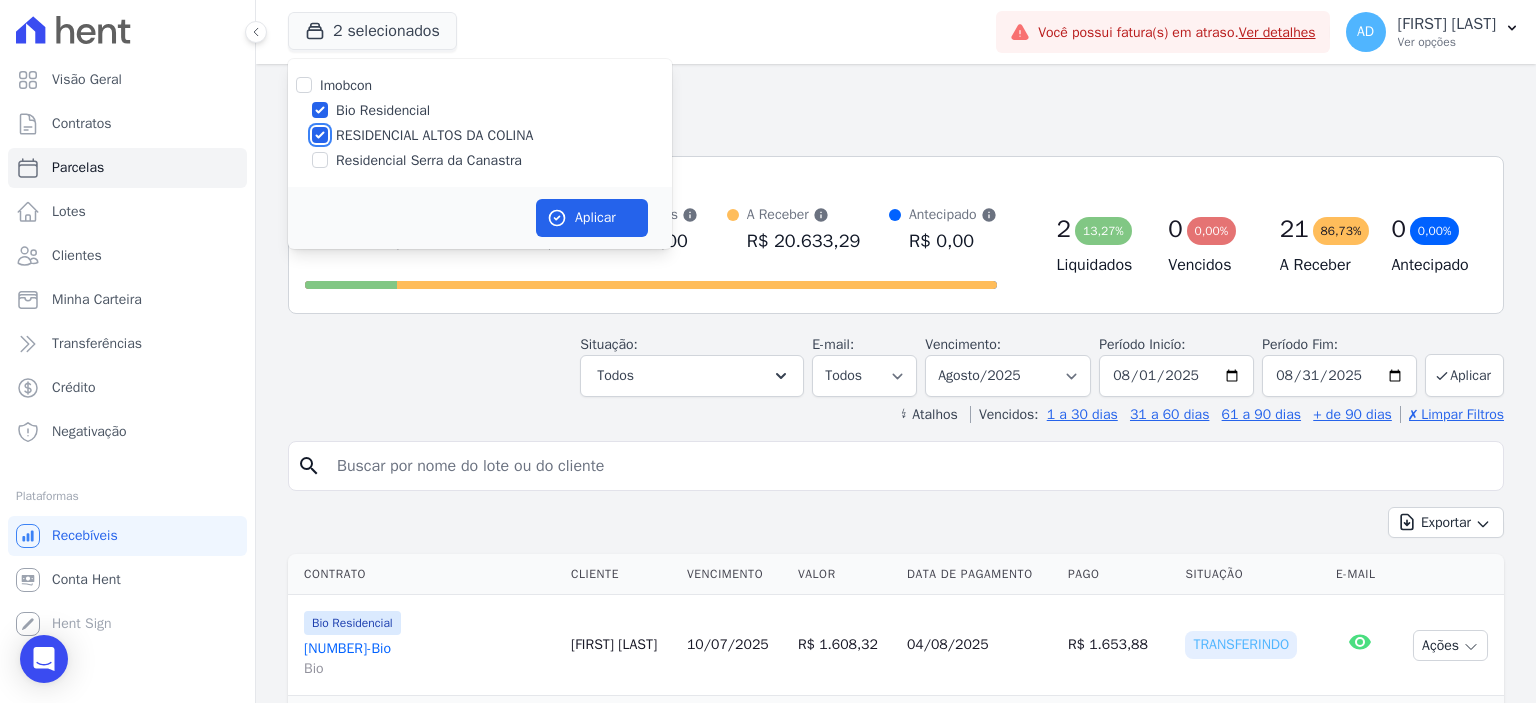 click on "RESIDENCIAL ALTOS DA COLINA" at bounding box center (320, 135) 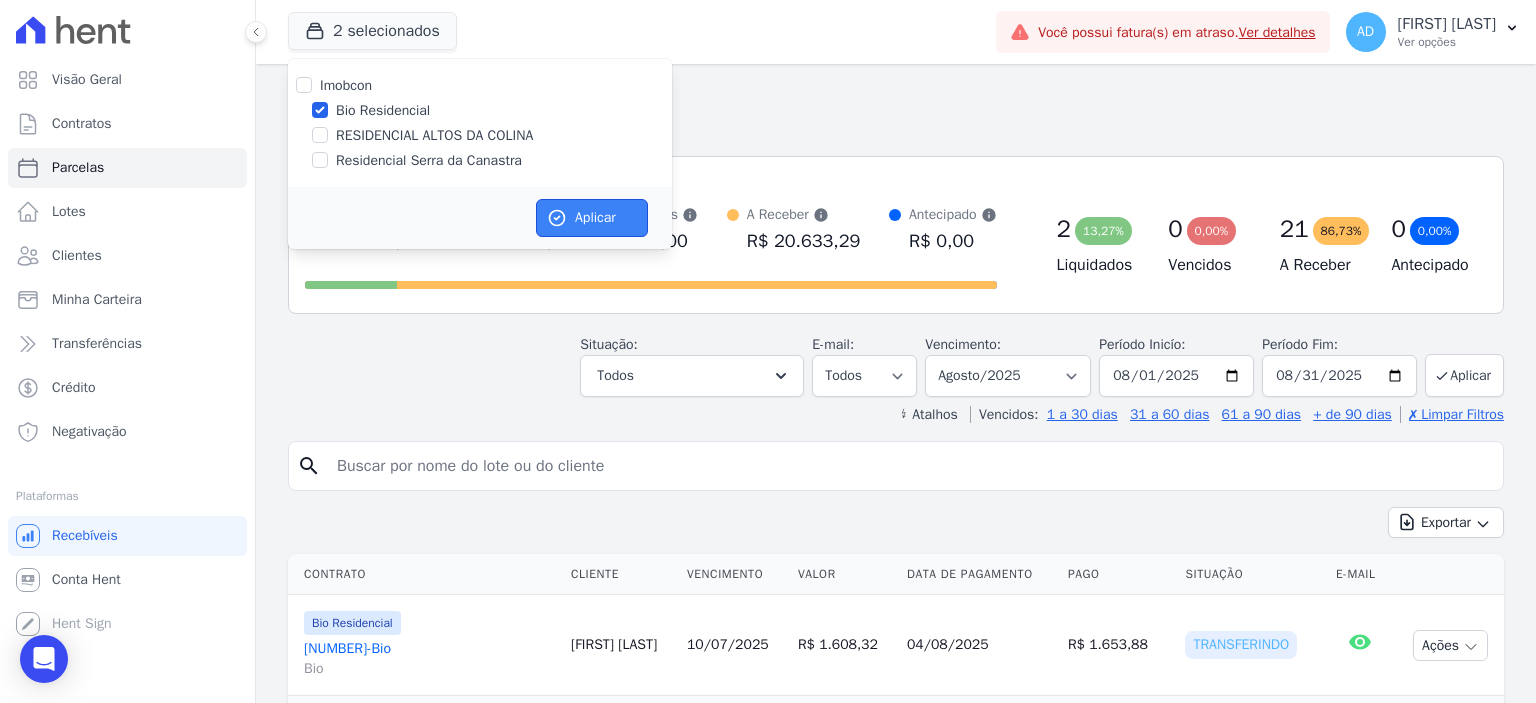 click 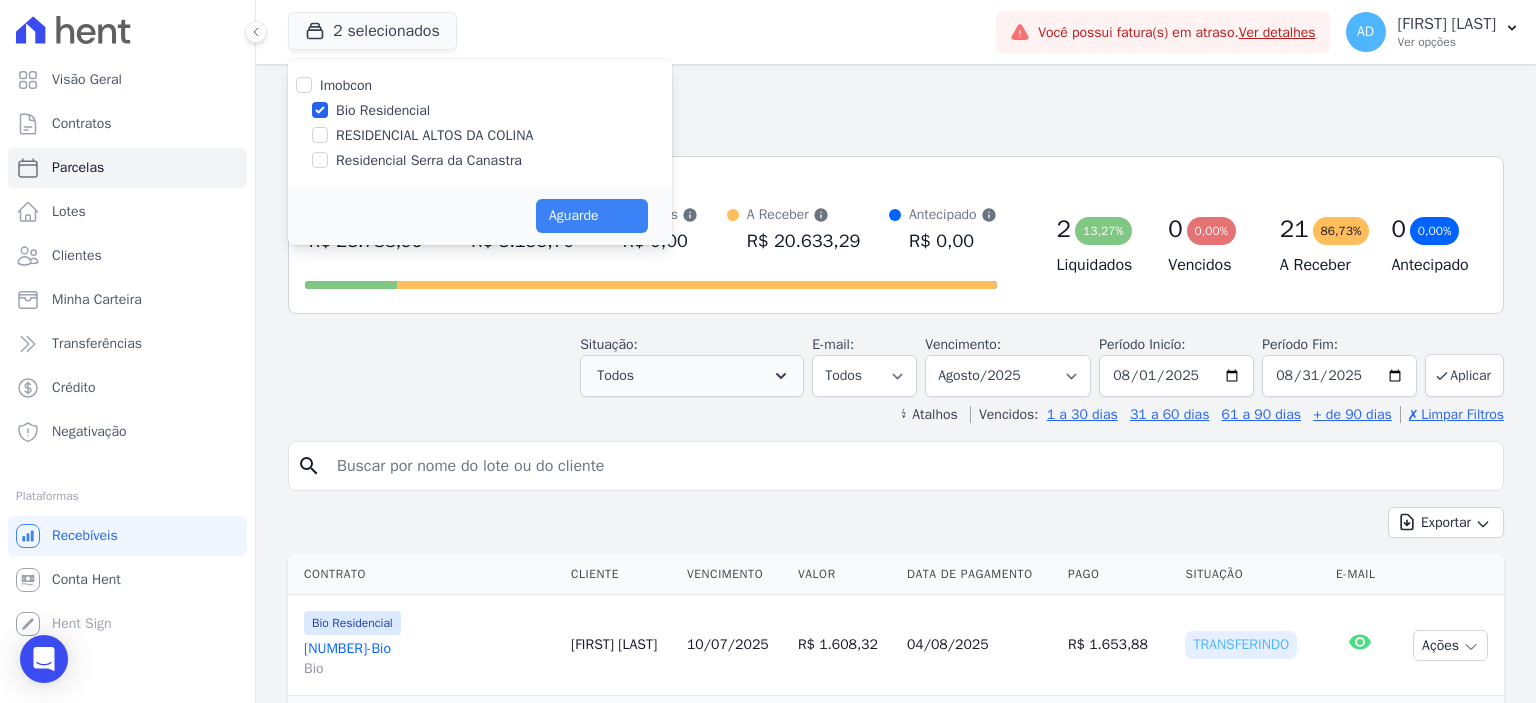 select 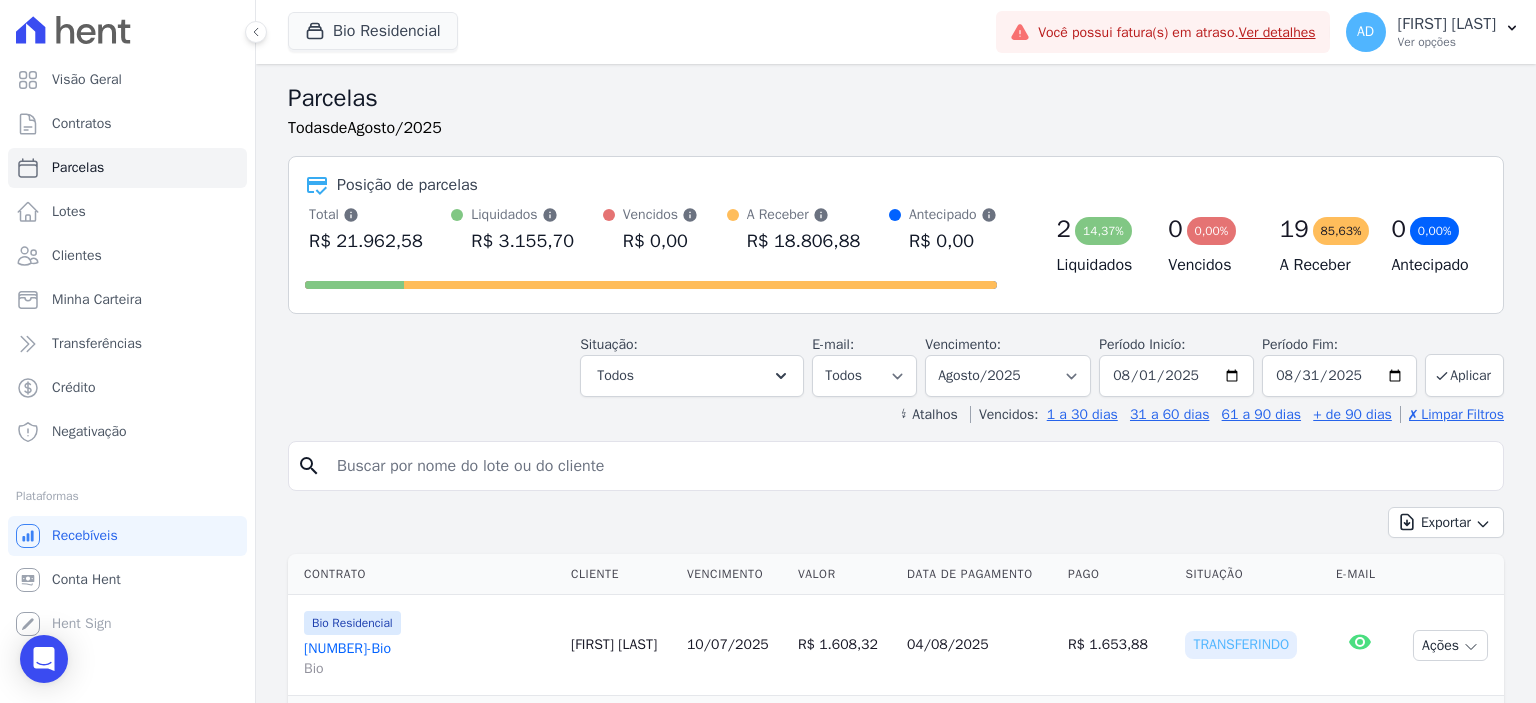 click at bounding box center (910, 466) 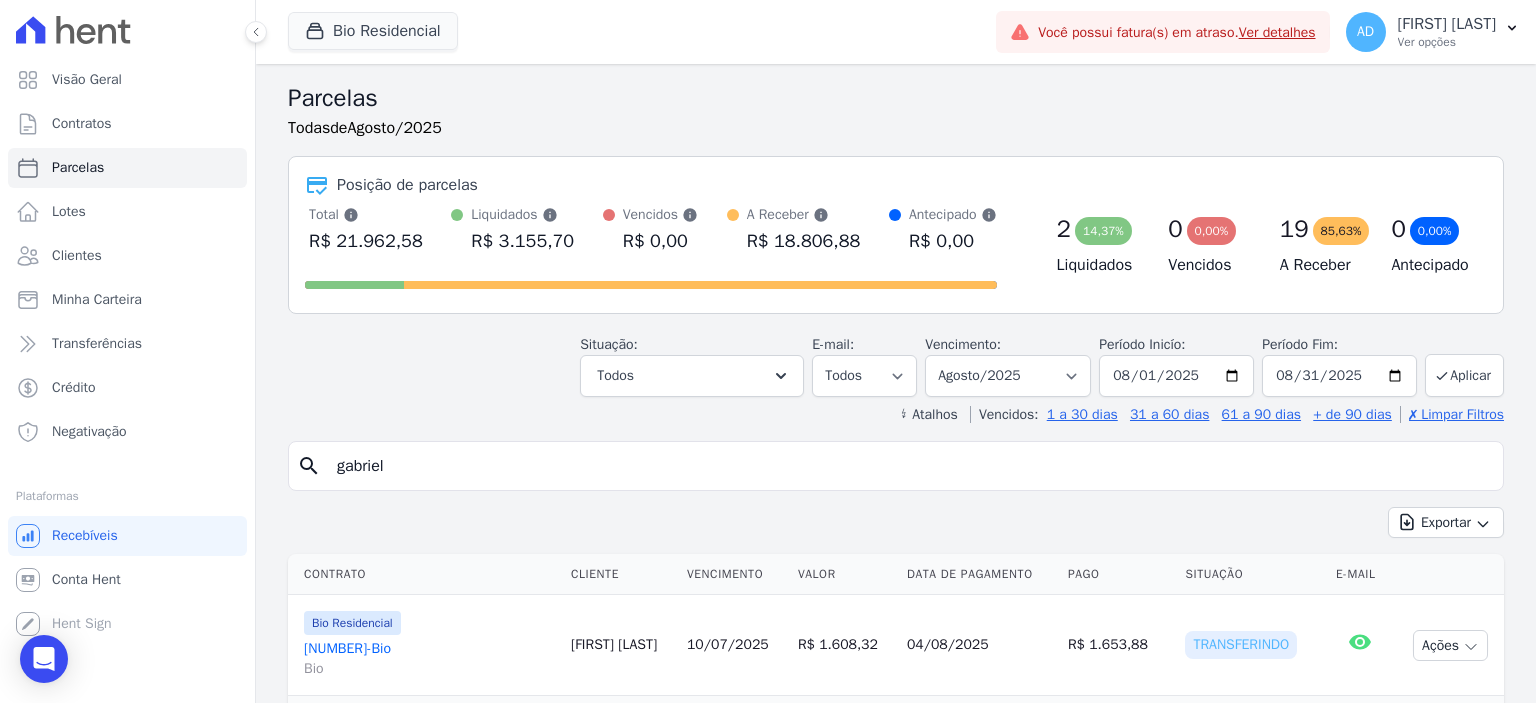 type on "gabriel" 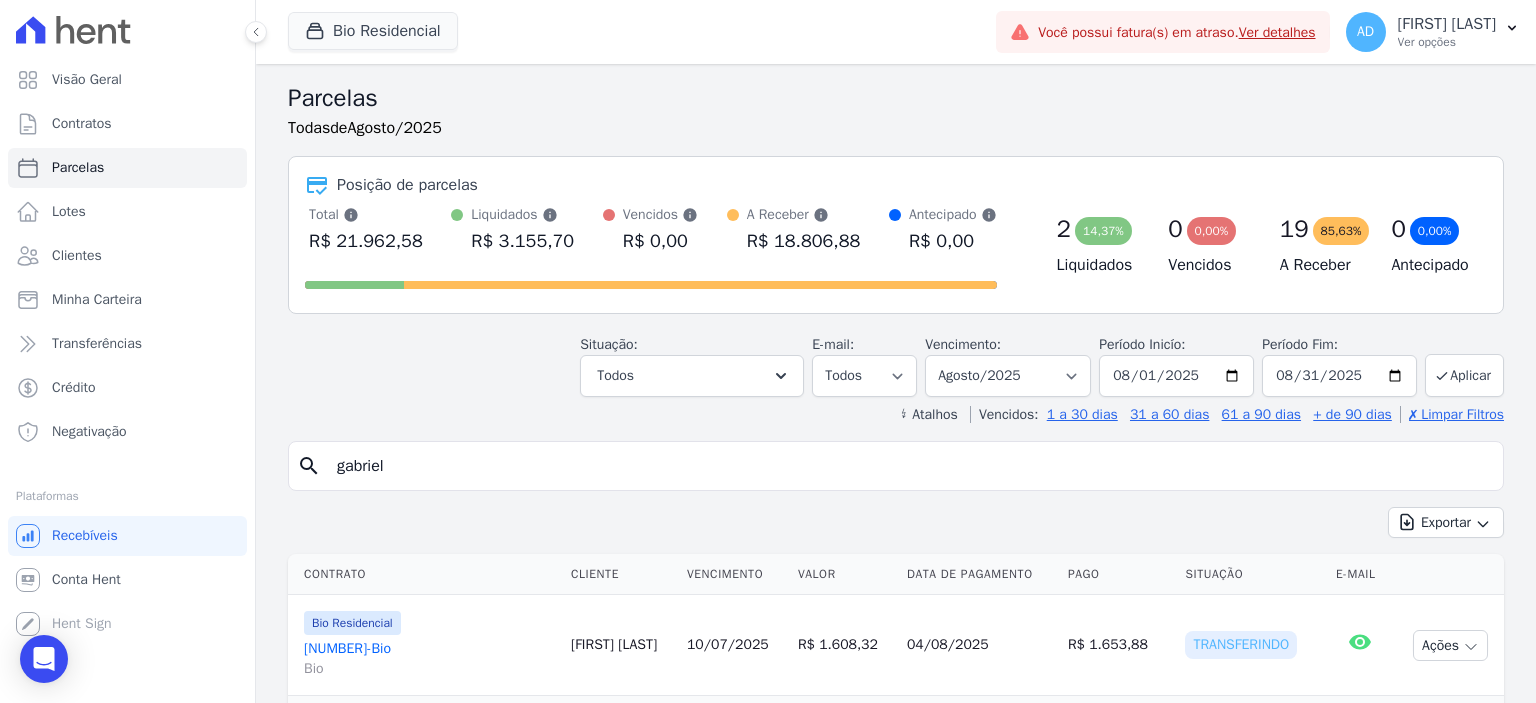 select 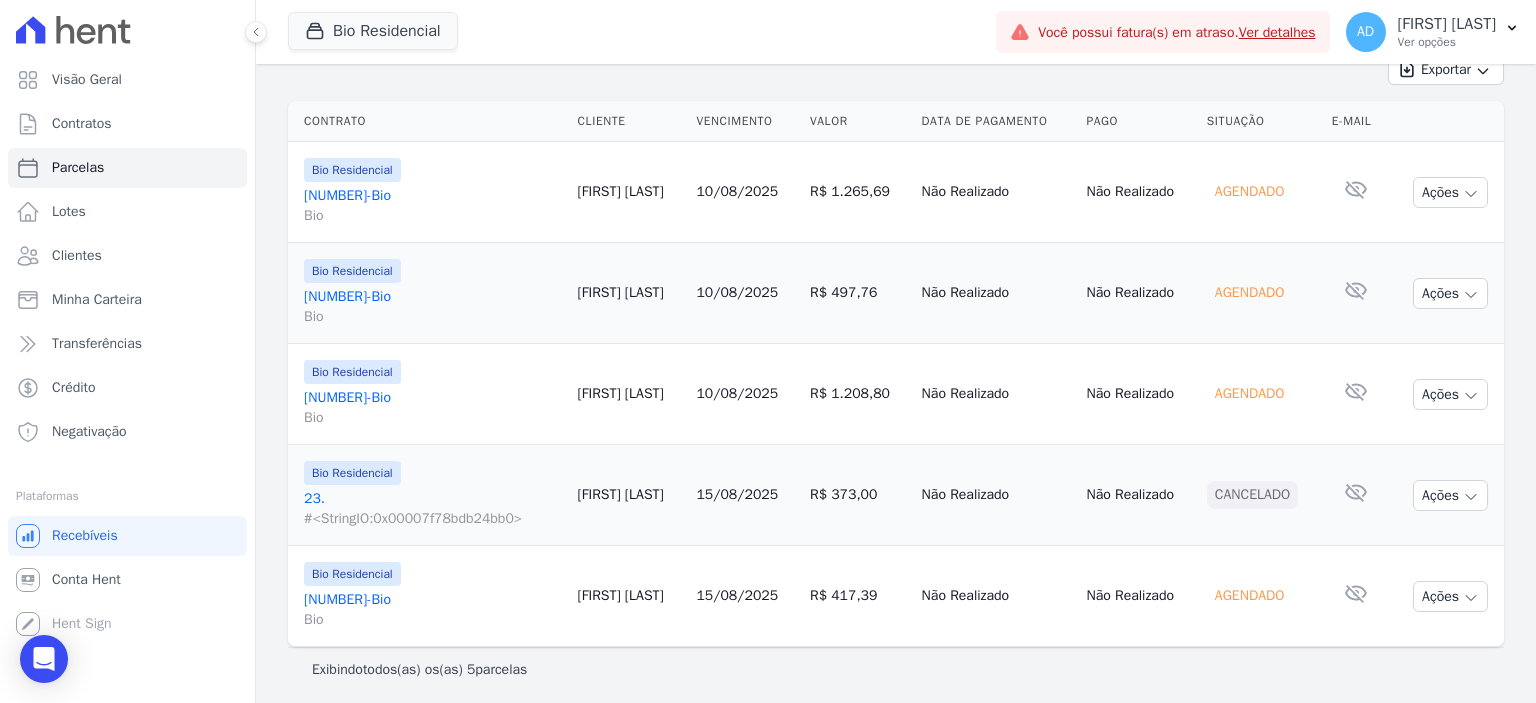 scroll, scrollTop: 285, scrollLeft: 0, axis: vertical 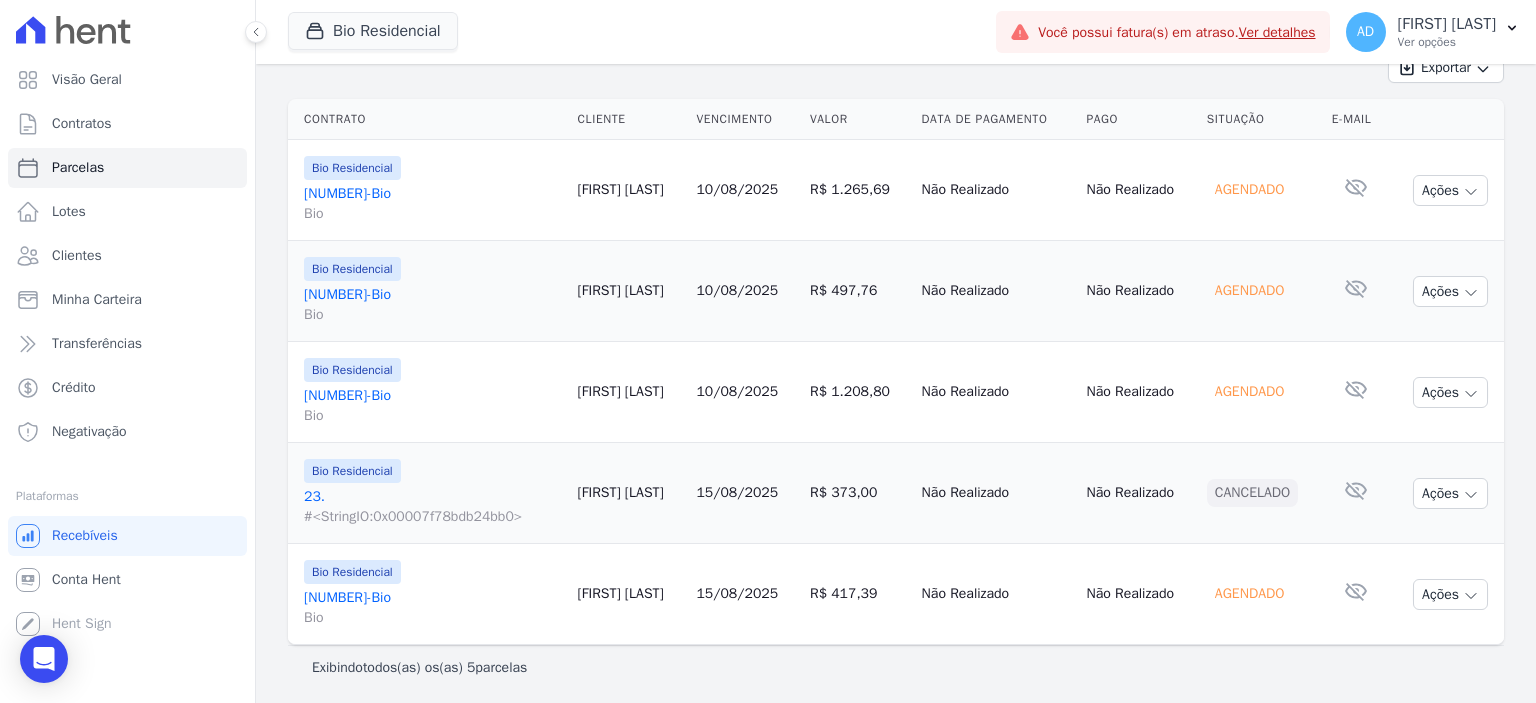 click on "15/08/2025" at bounding box center (737, 593) 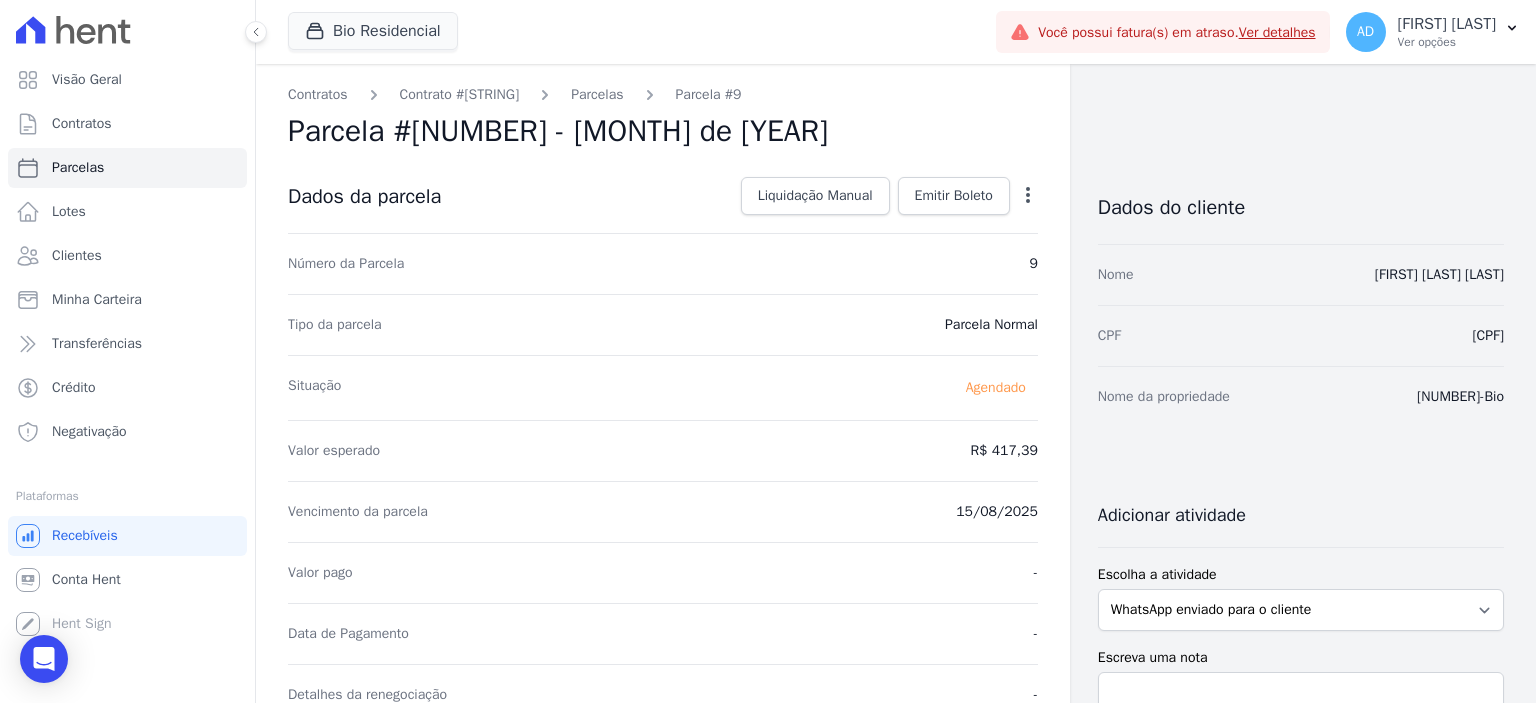 click 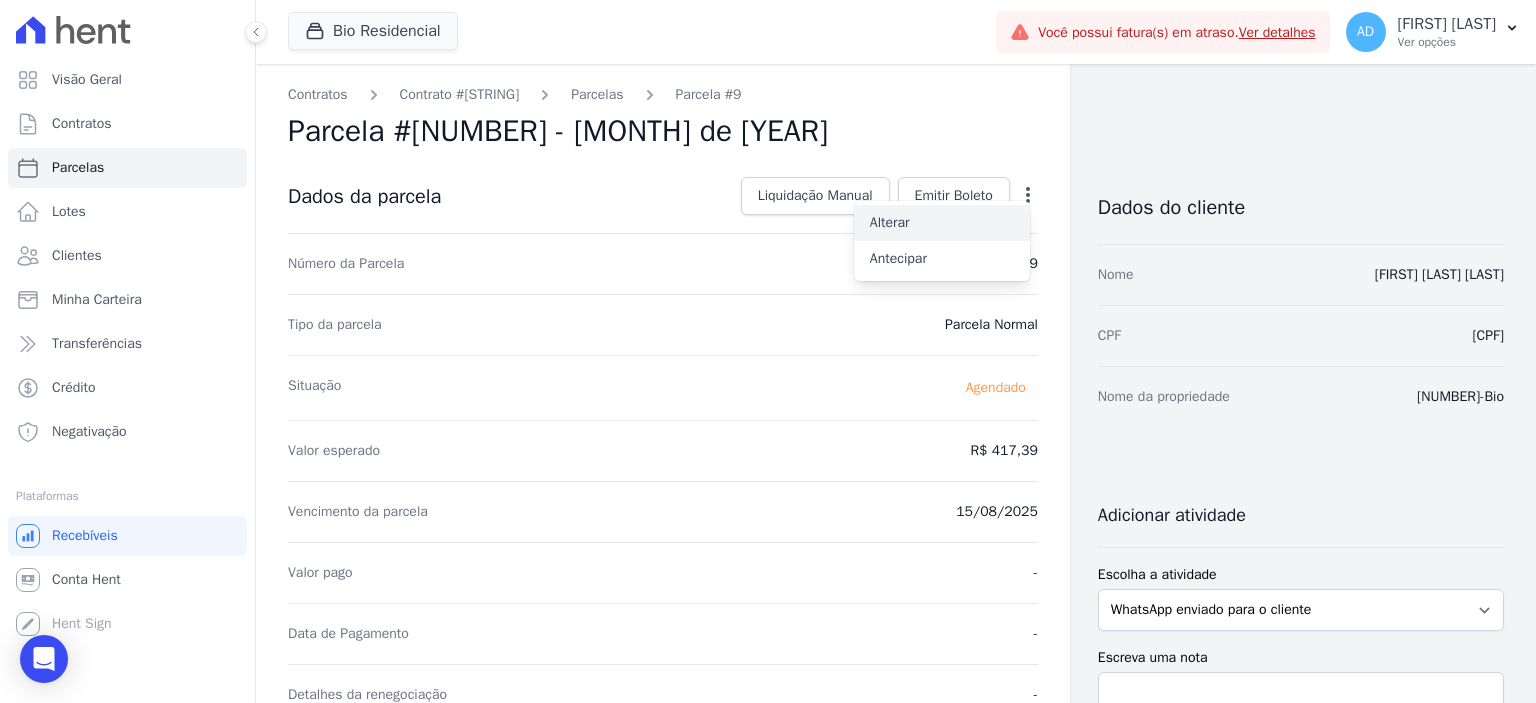 click on "Alterar" at bounding box center [942, 223] 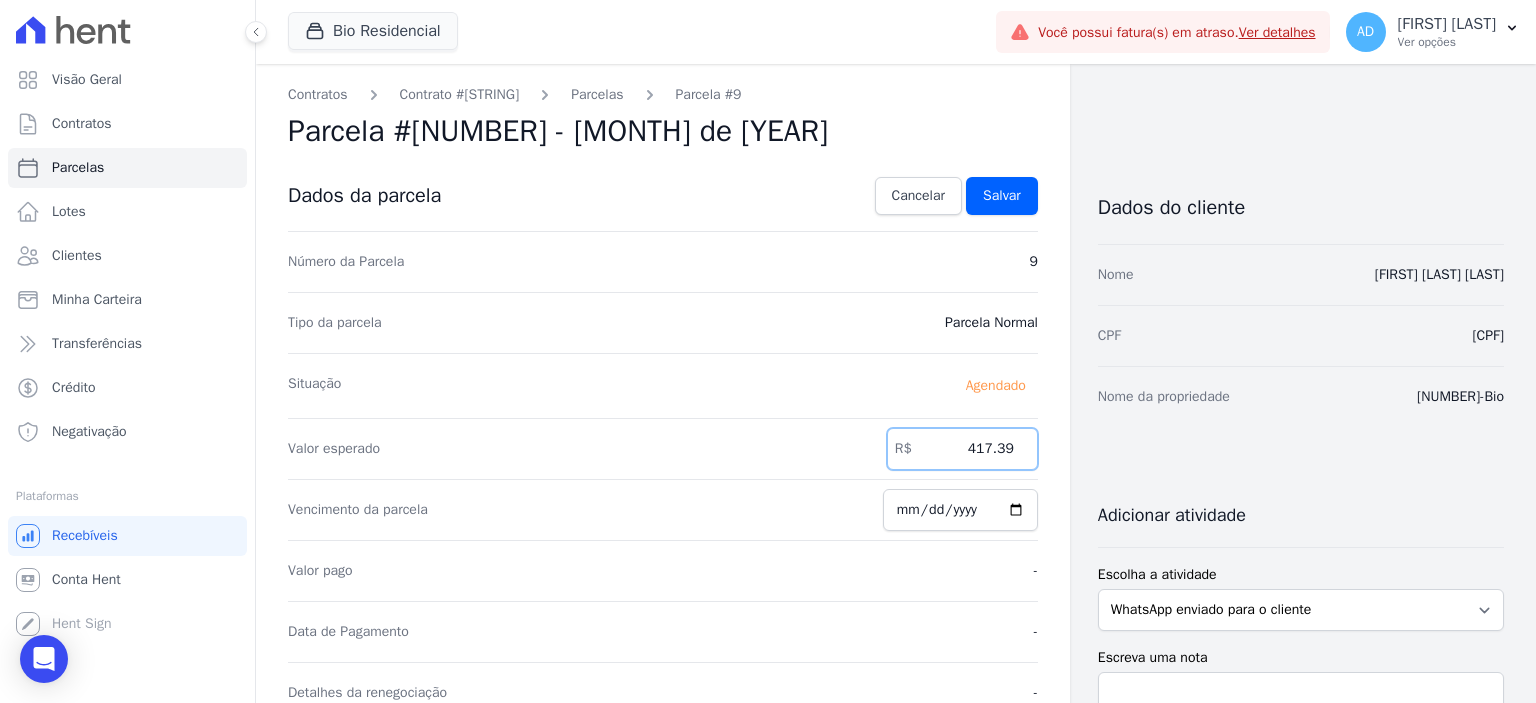 click on "417.39" at bounding box center [962, 449] 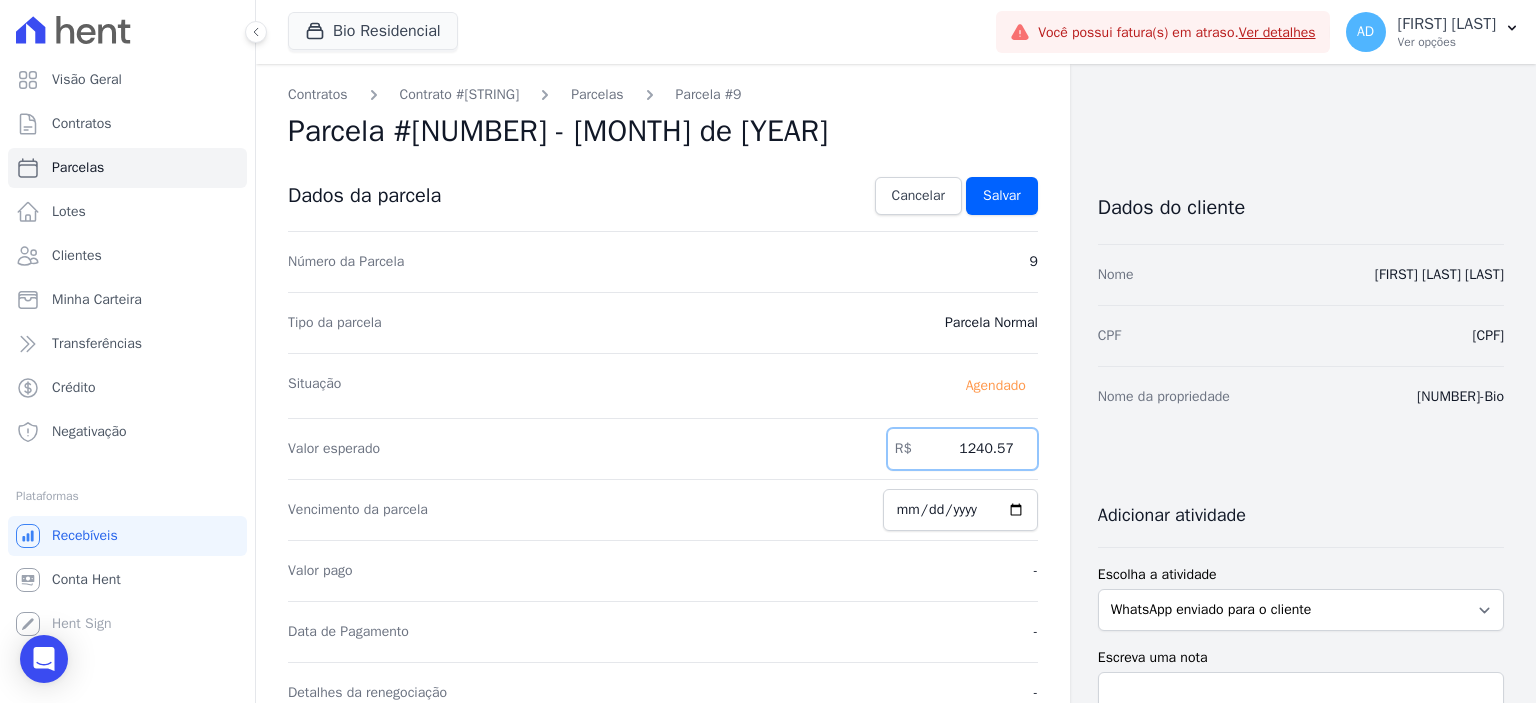 type on "1240.57" 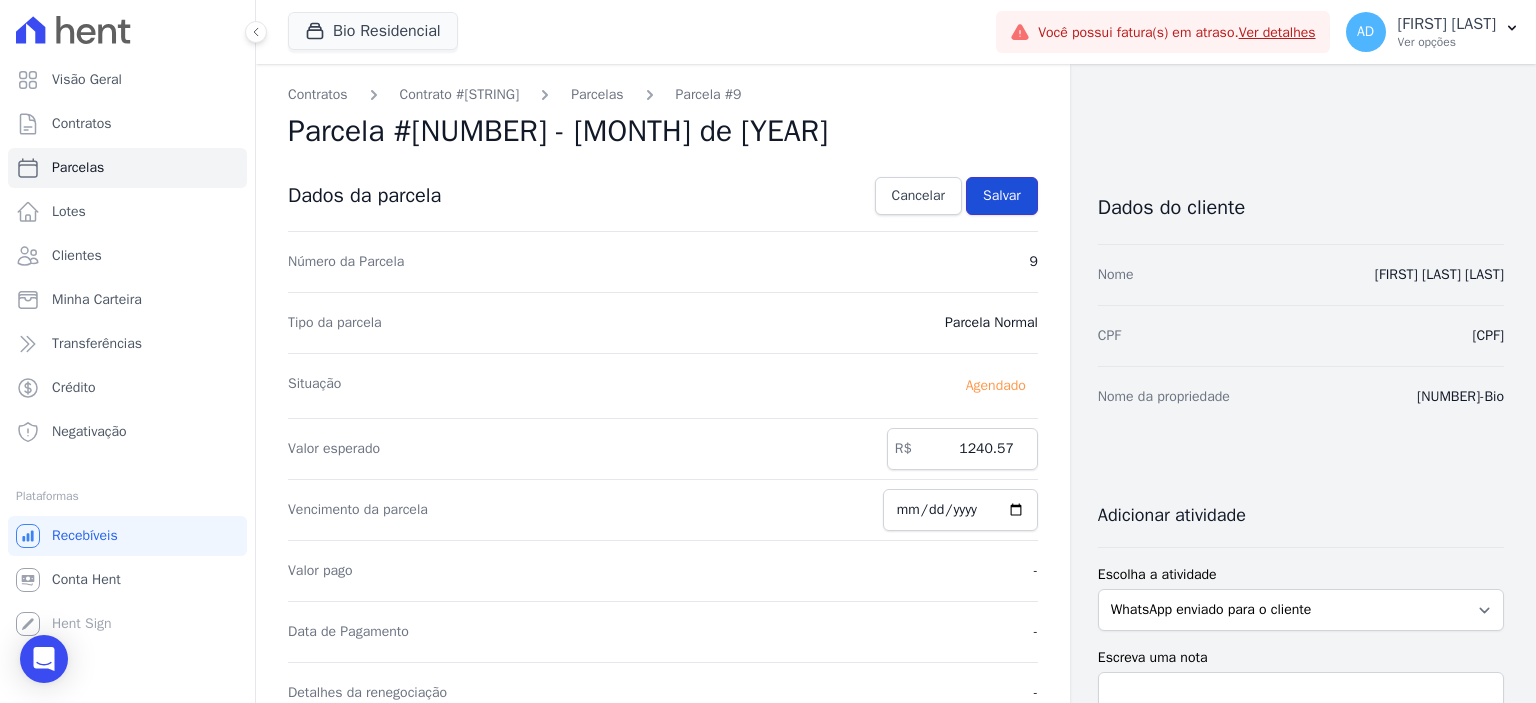 click on "Salvar" at bounding box center [1002, 196] 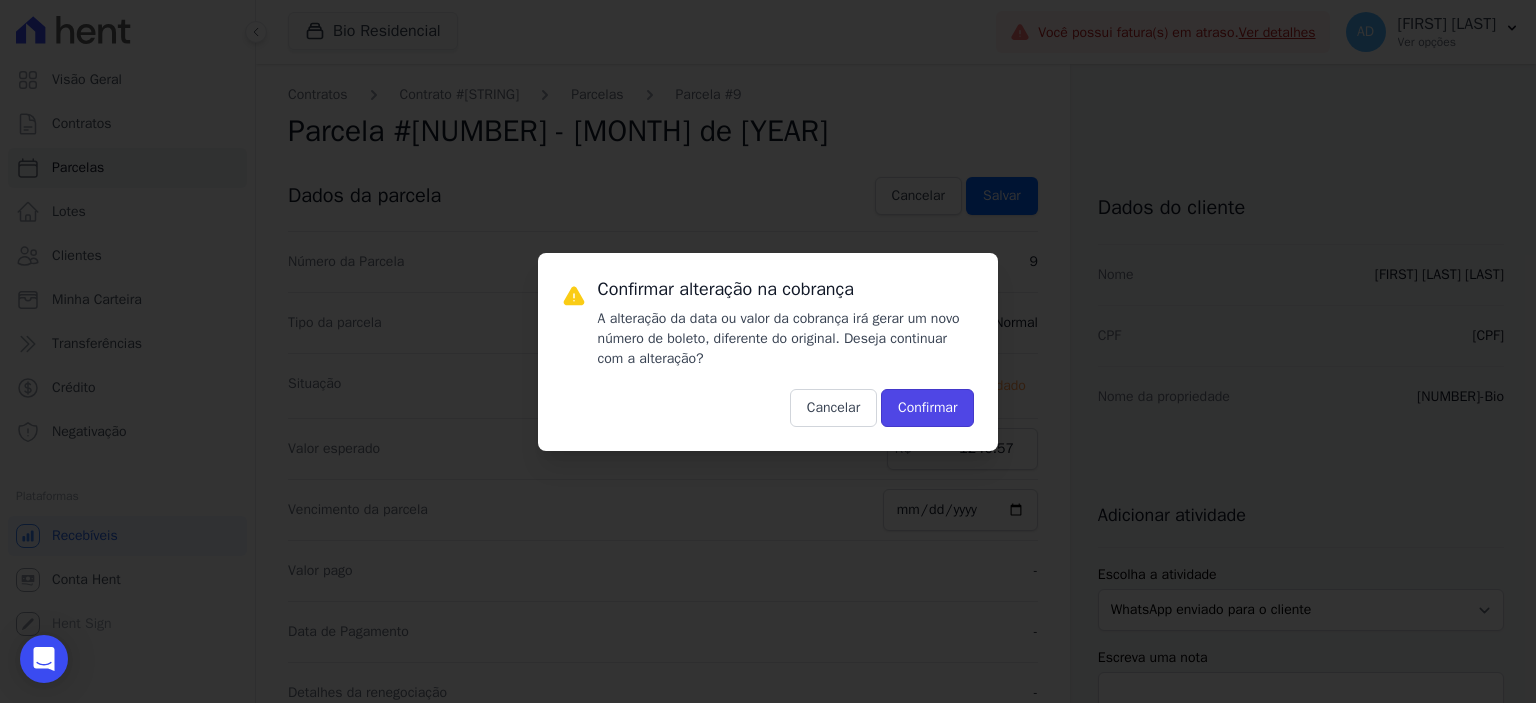 drag, startPoint x: 916, startPoint y: 409, endPoint x: 868, endPoint y: 415, distance: 48.373547 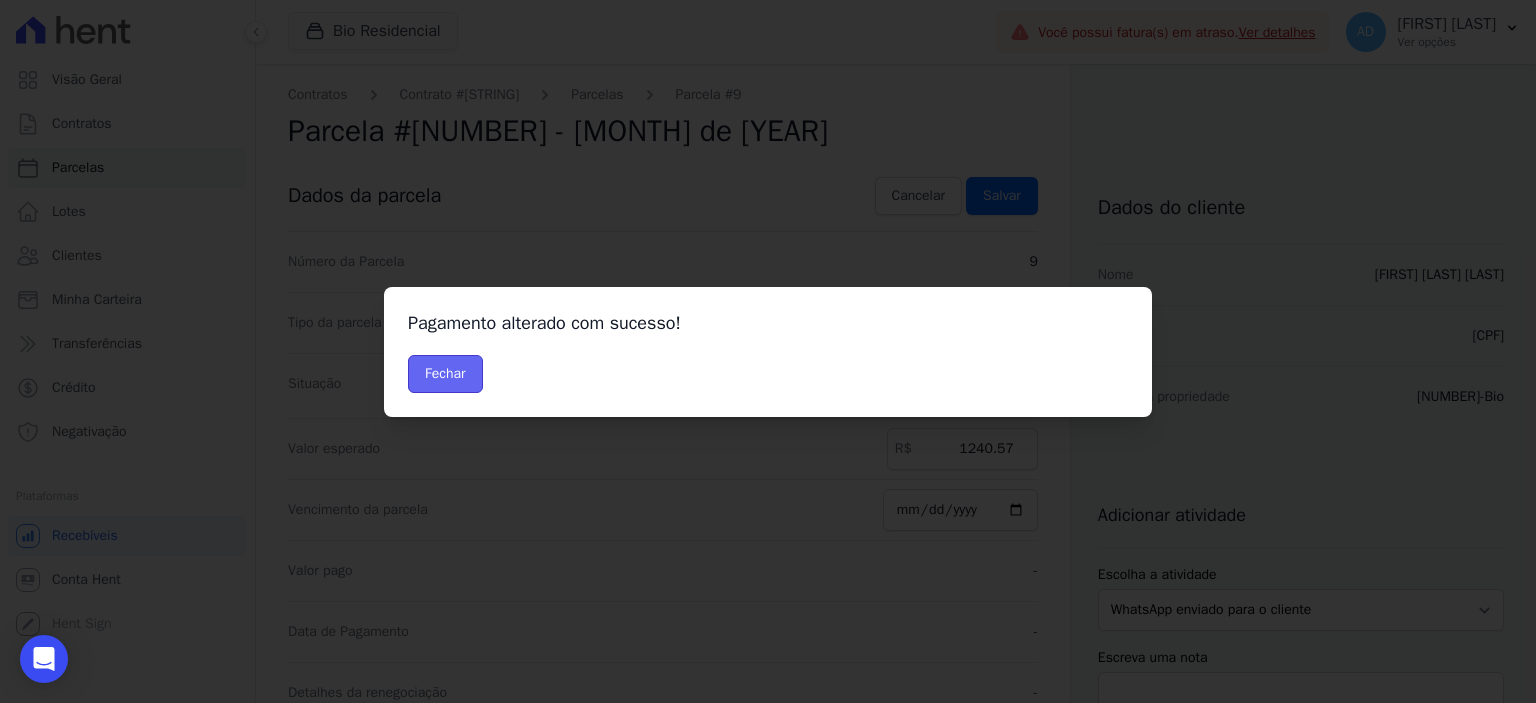 click on "Fechar" at bounding box center [445, 374] 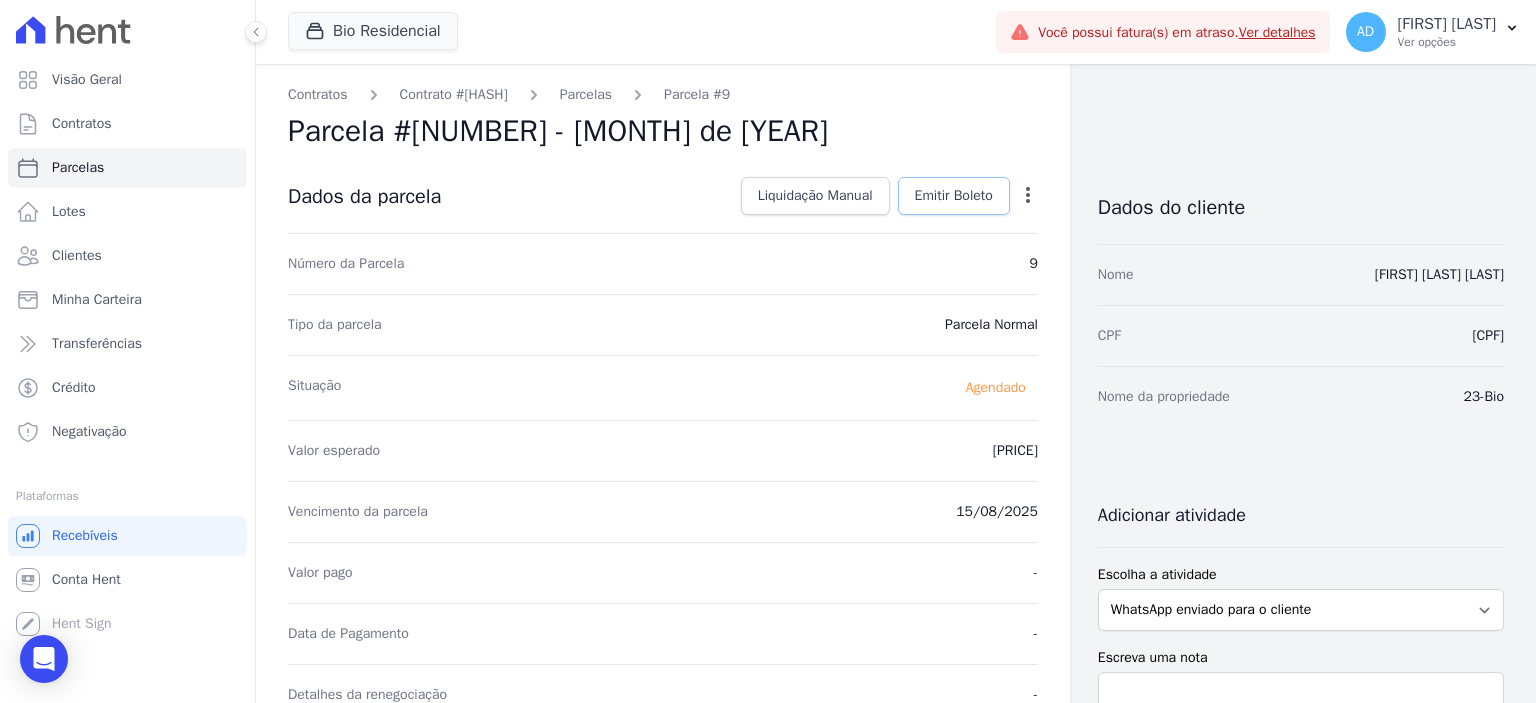 scroll, scrollTop: 0, scrollLeft: 0, axis: both 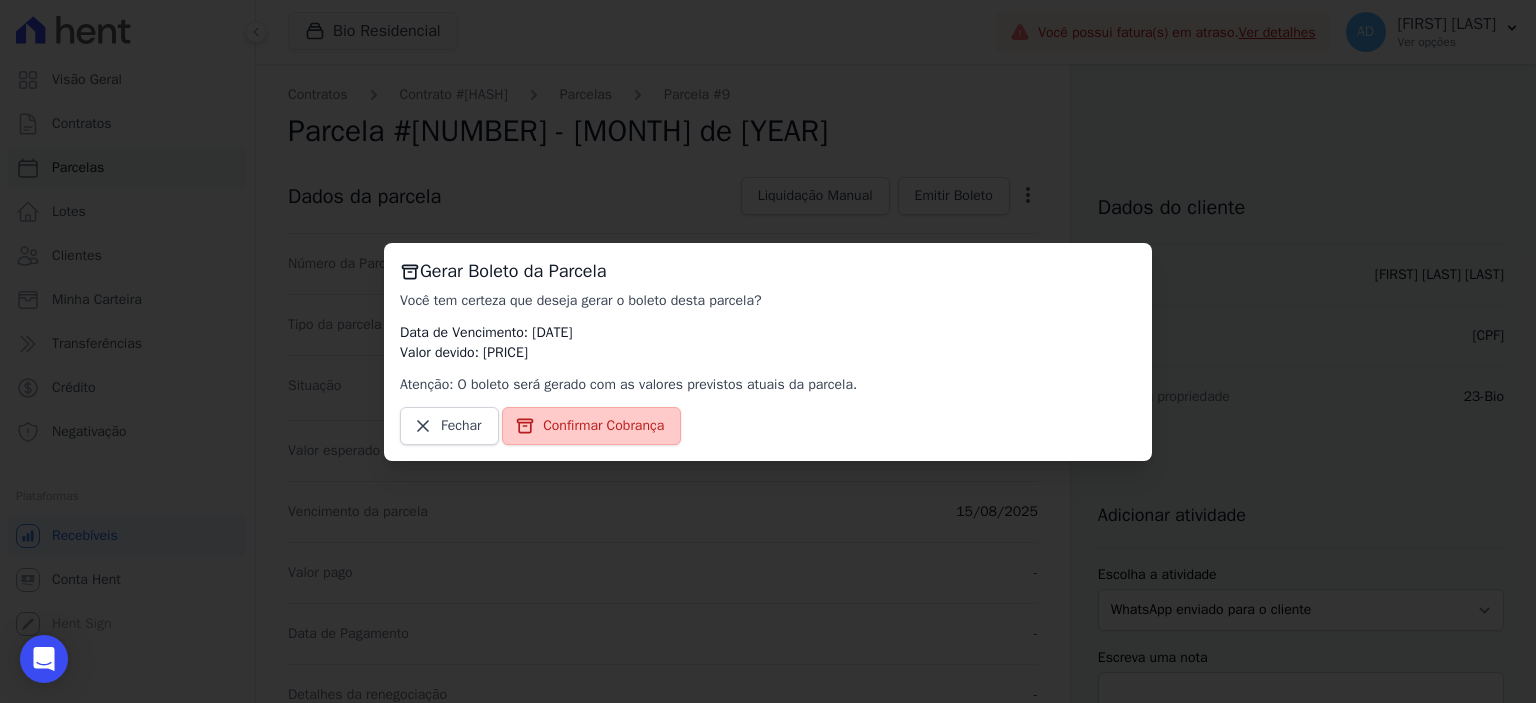 click on "Confirmar Cobrança" at bounding box center (603, 426) 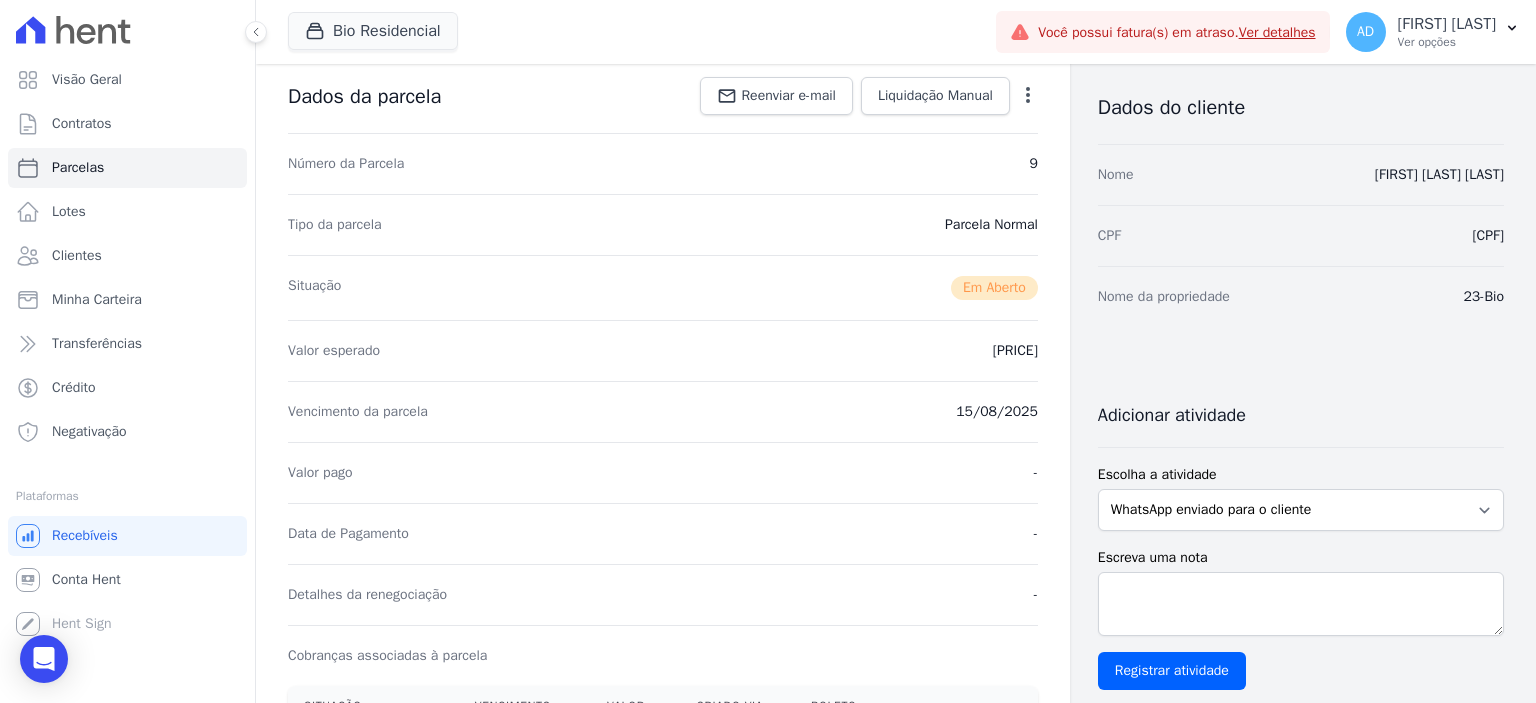 scroll, scrollTop: 300, scrollLeft: 0, axis: vertical 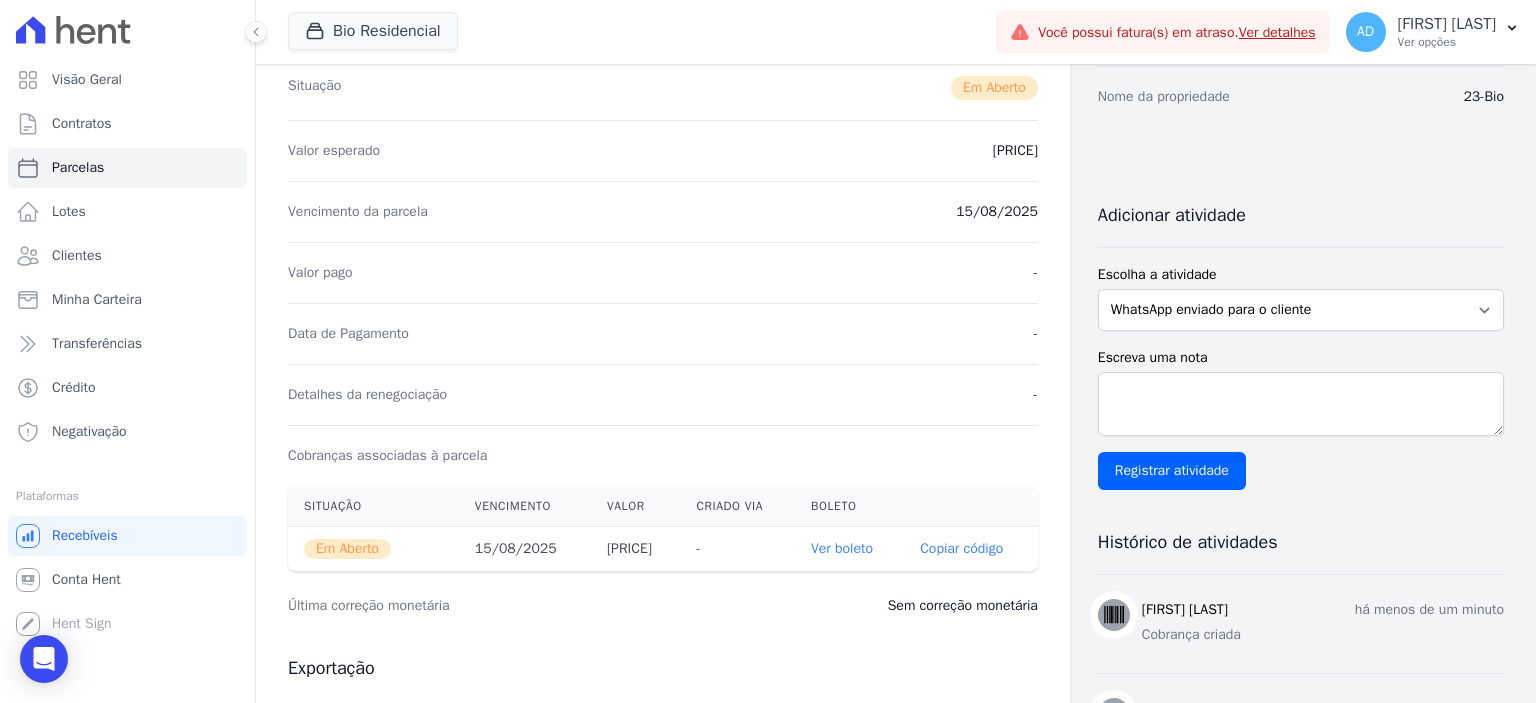 click on "Copiar código" at bounding box center (961, 549) 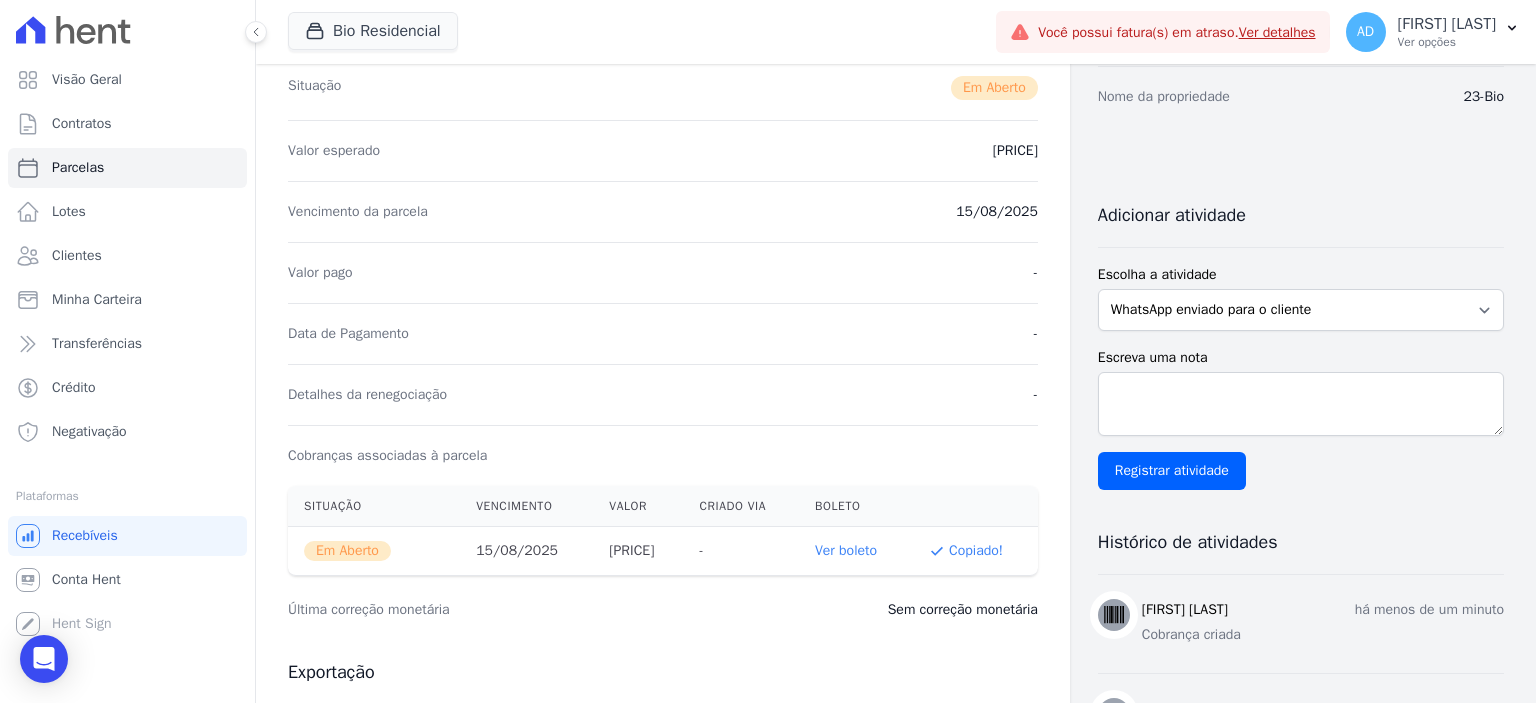 type 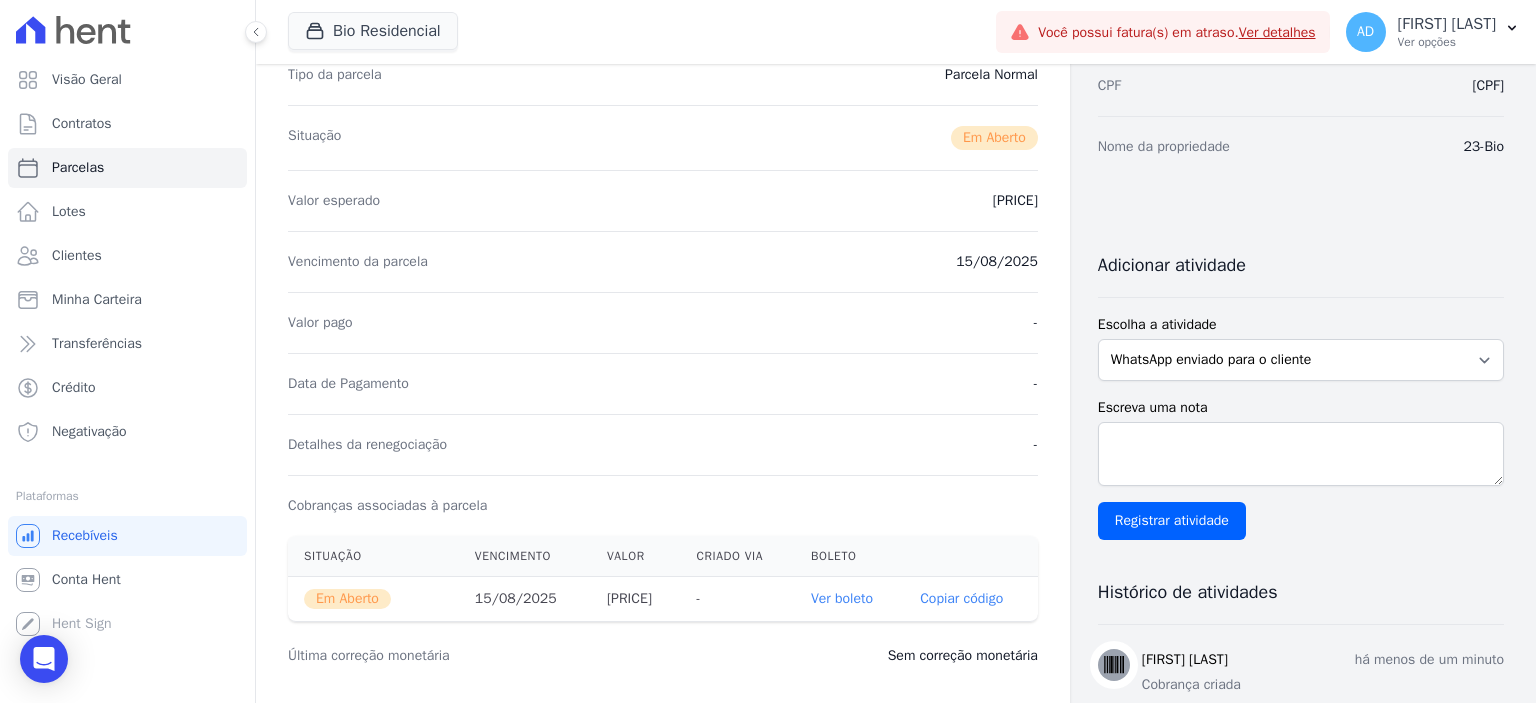 scroll, scrollTop: 0, scrollLeft: 0, axis: both 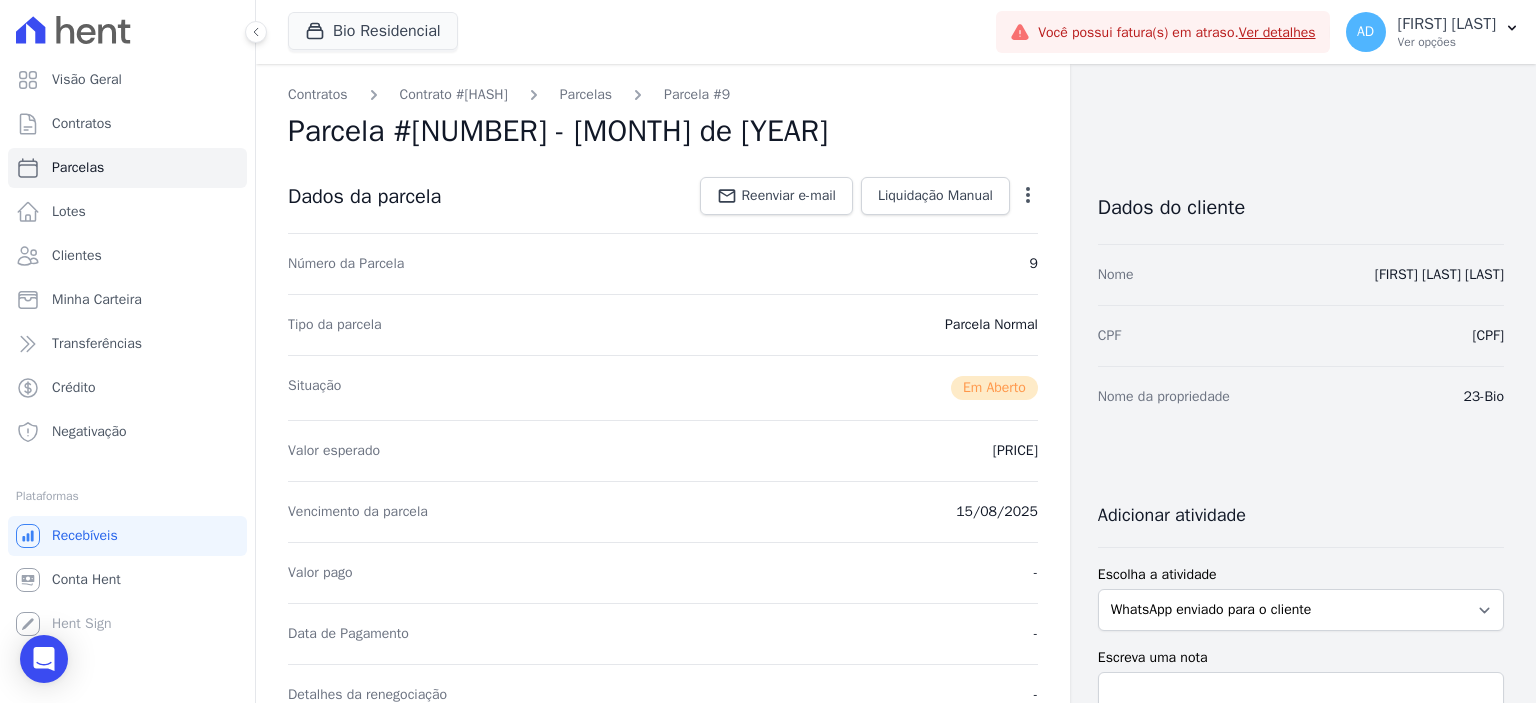drag, startPoint x: 1012, startPoint y: 195, endPoint x: 1013, endPoint y: 206, distance: 11.045361 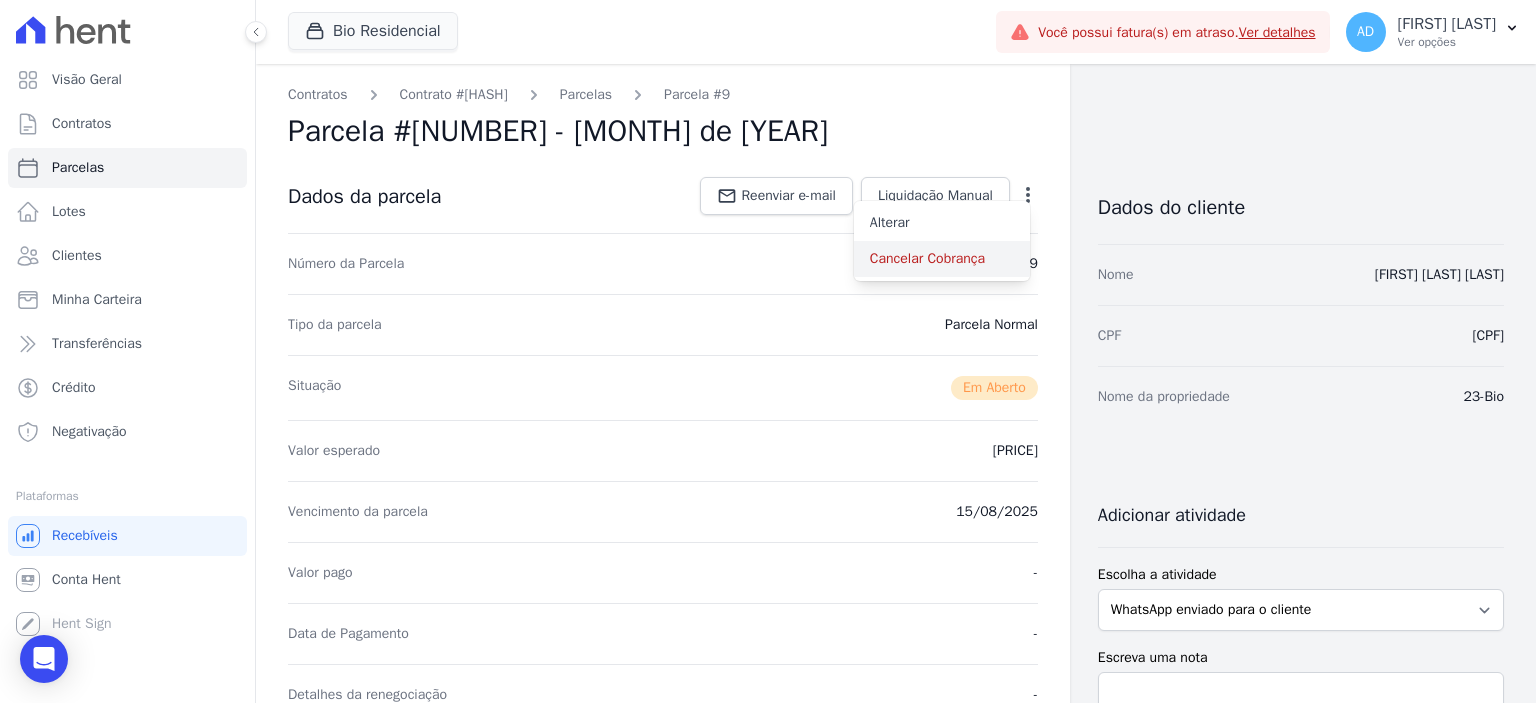 click on "Cancelar Cobrança" at bounding box center [942, 259] 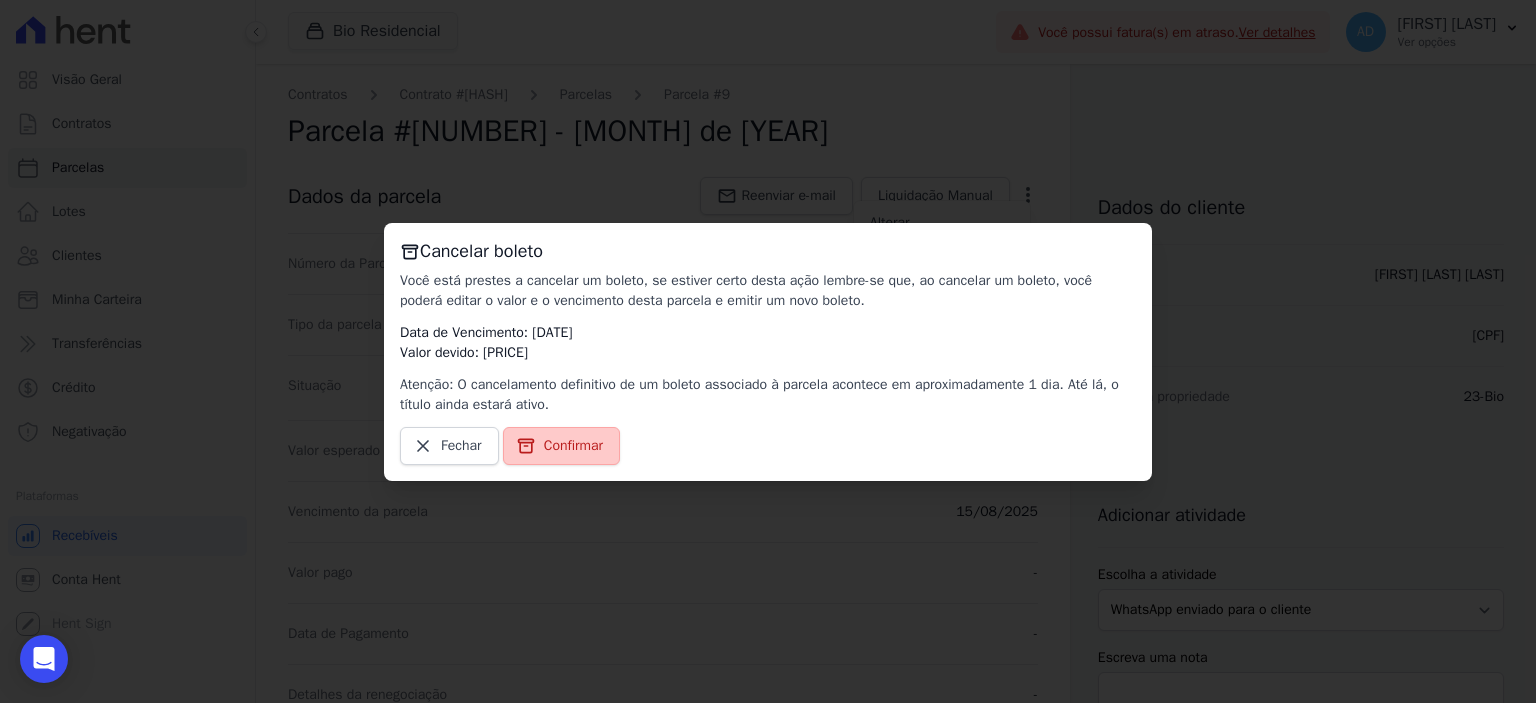 click on "Confirmar" at bounding box center [573, 446] 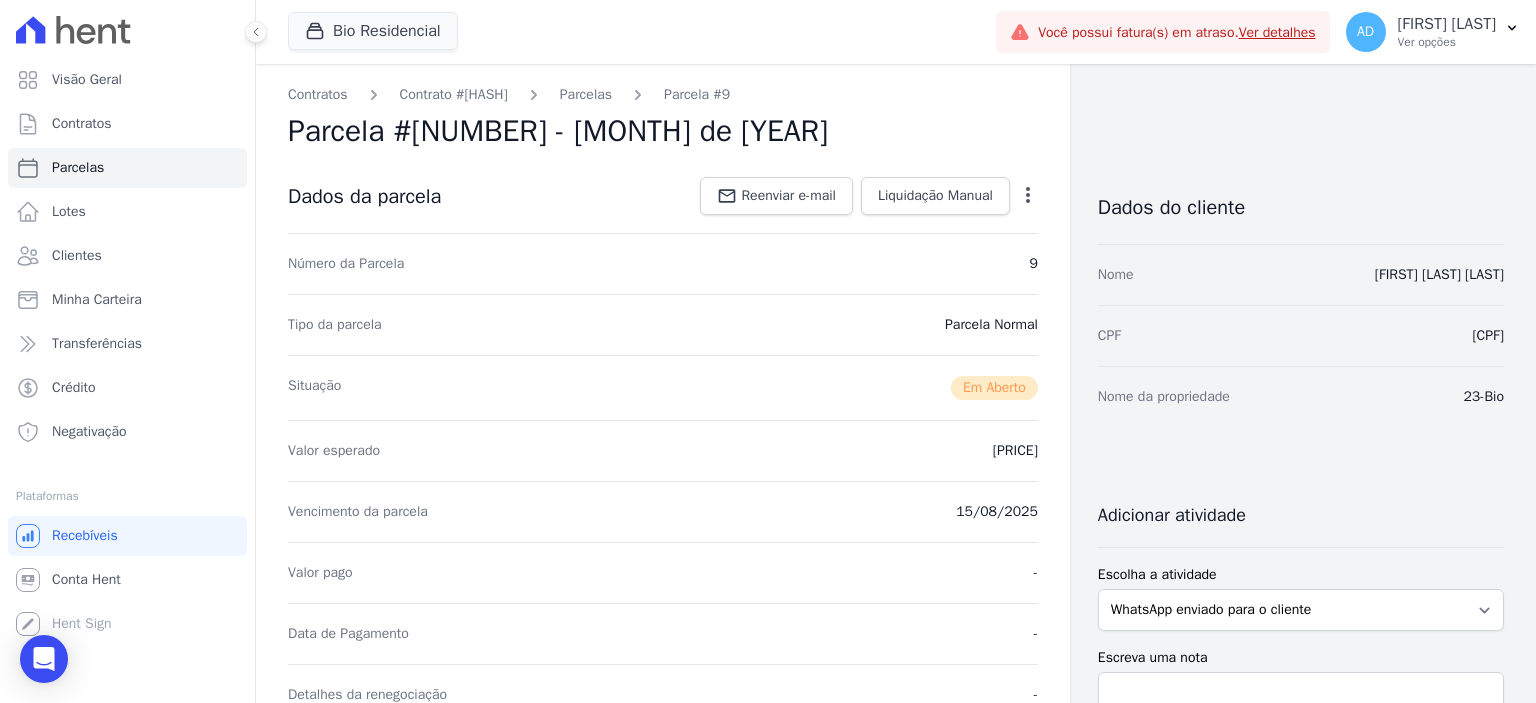 click 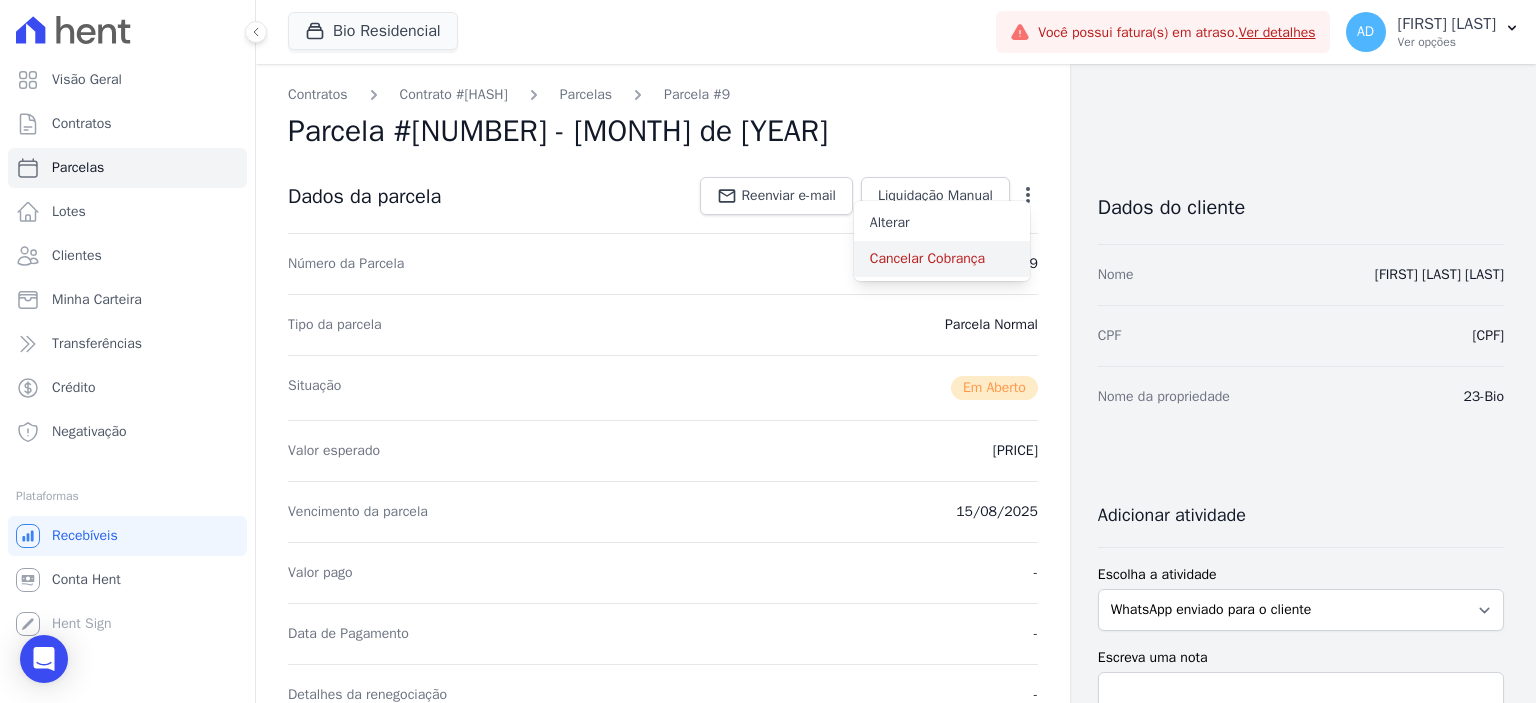 click on "Cancelar Cobrança" at bounding box center [942, 259] 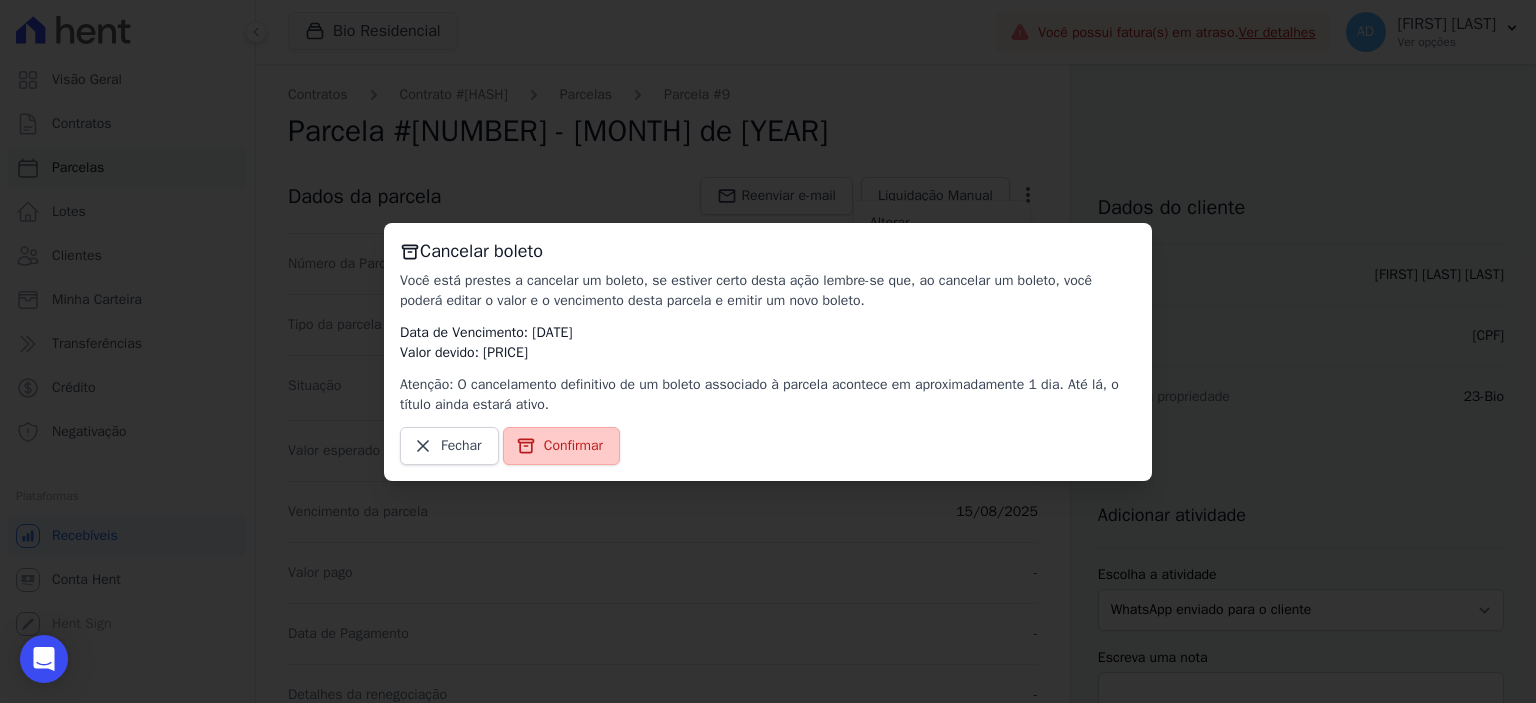click on "Confirmar" at bounding box center [573, 446] 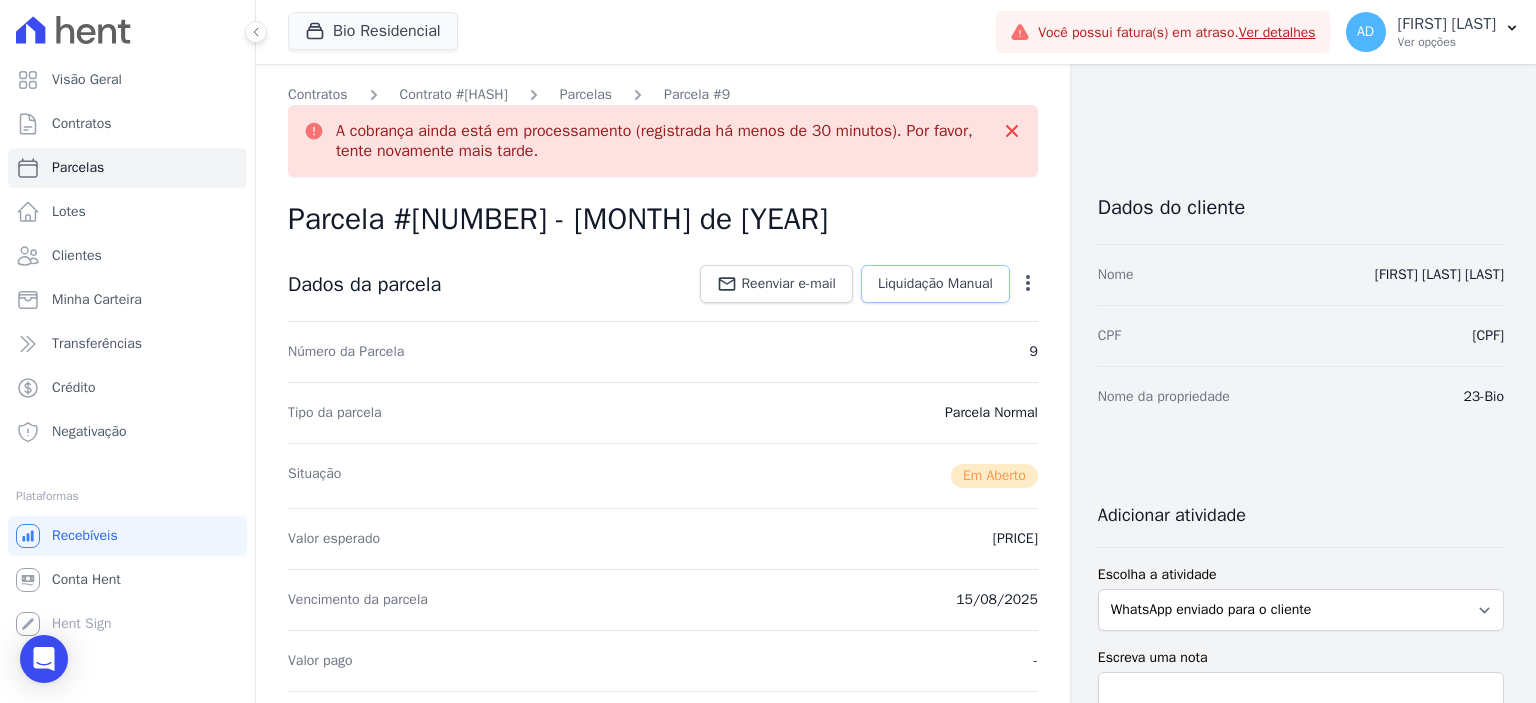 click on "Liquidação Manual" at bounding box center [935, 284] 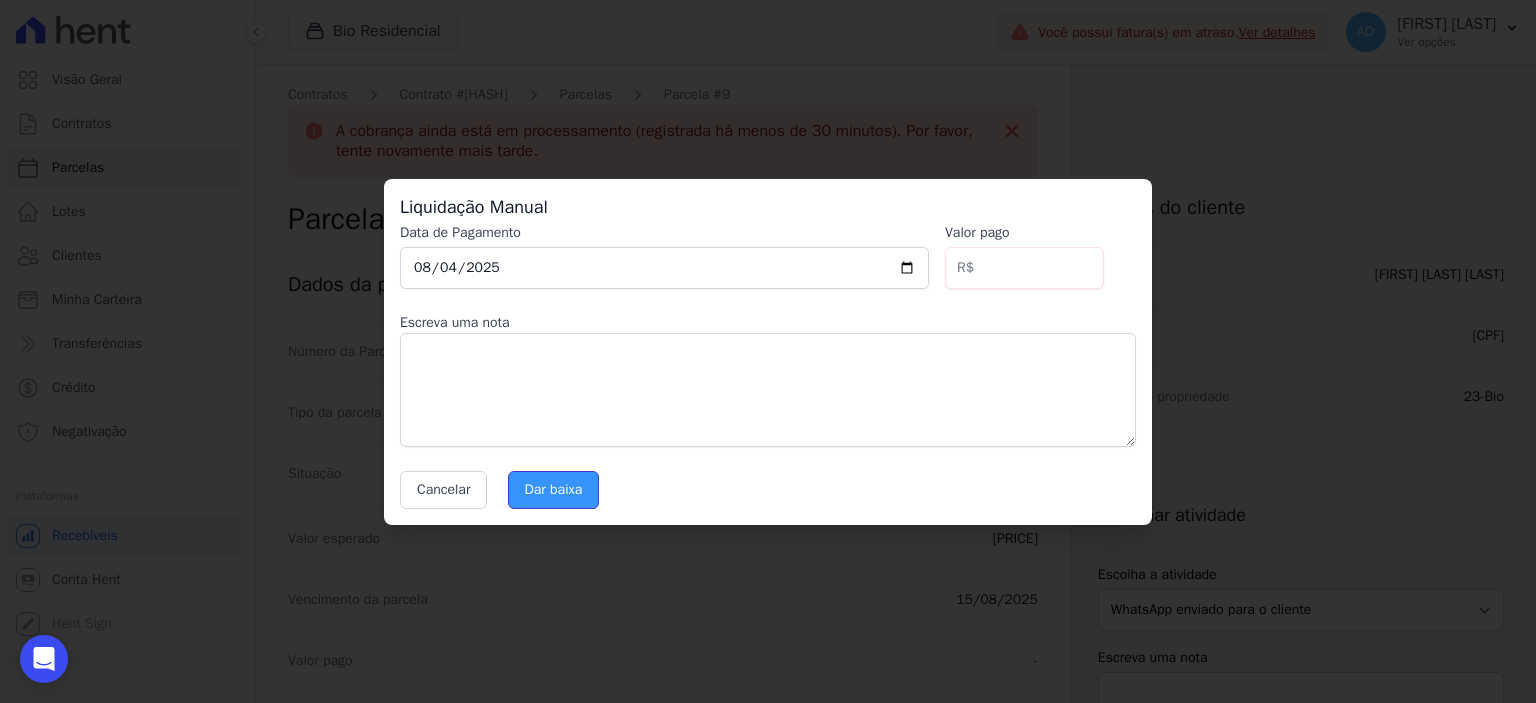 click on "Dar baixa" at bounding box center [554, 490] 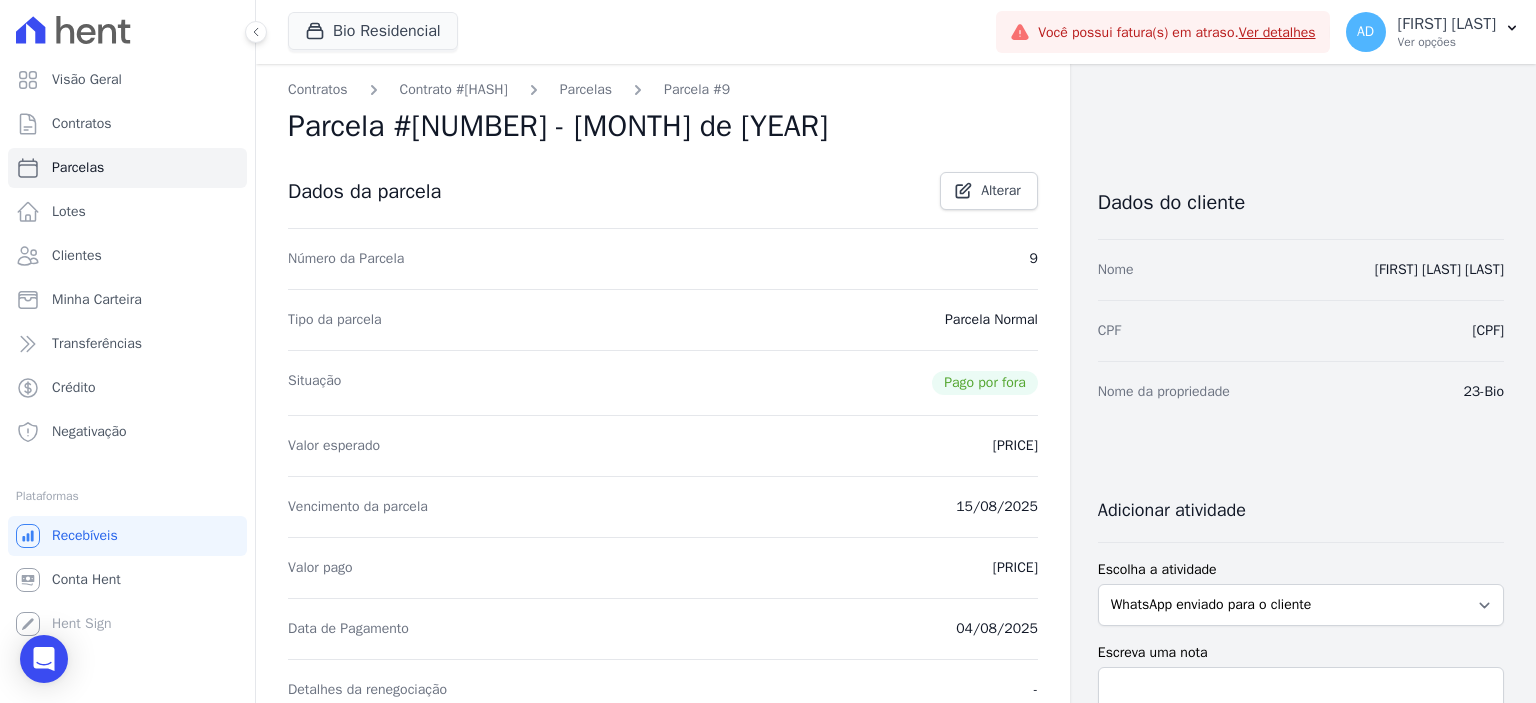 scroll, scrollTop: 0, scrollLeft: 0, axis: both 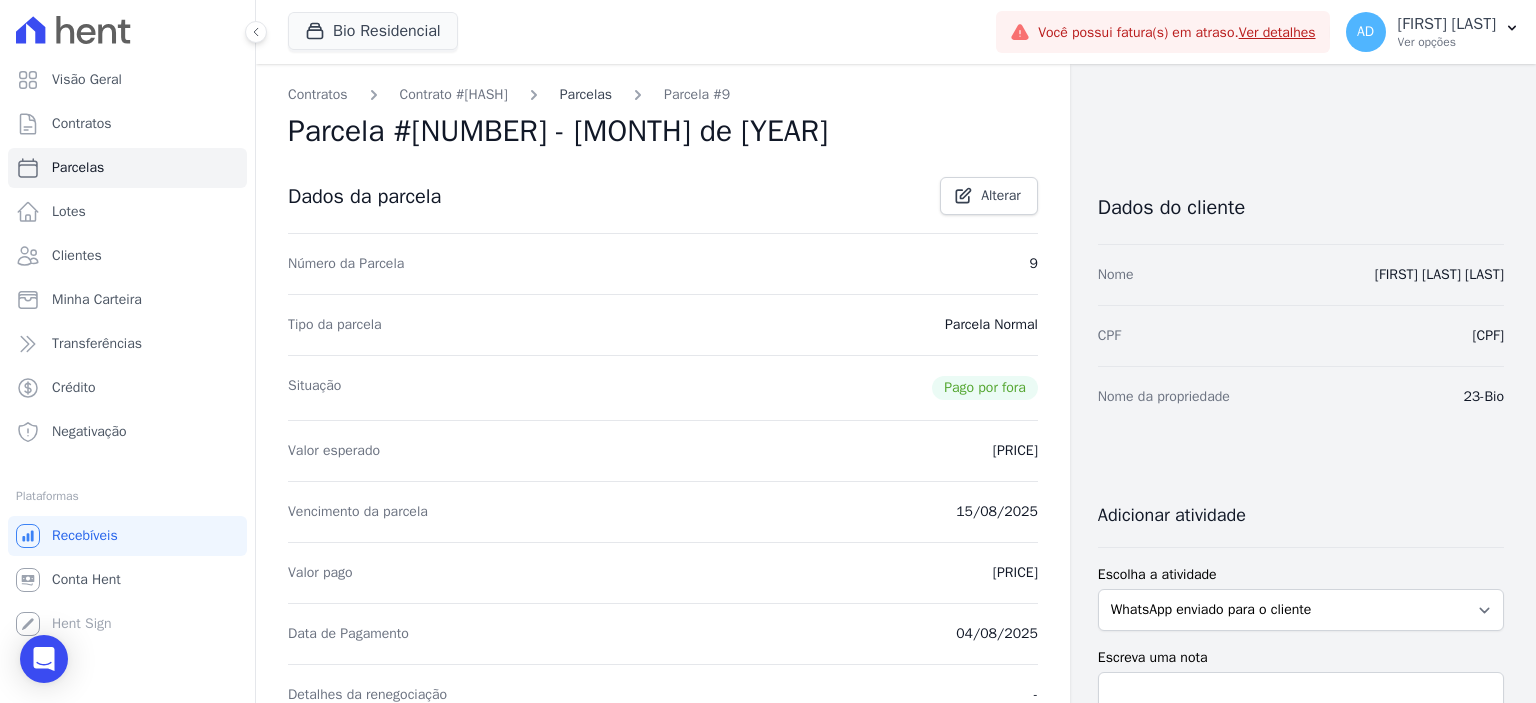 click on "Parcelas" at bounding box center (586, 94) 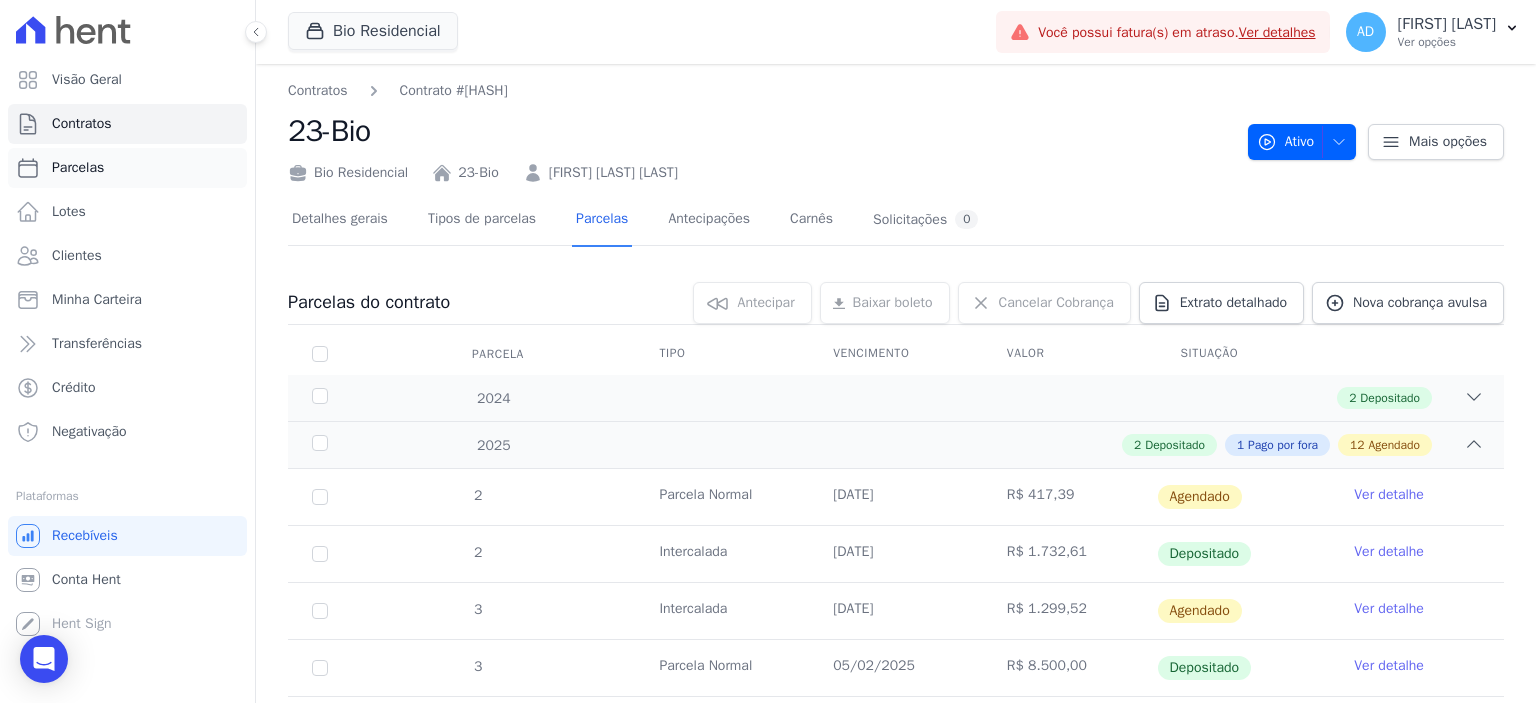 click on "Parcelas" at bounding box center (127, 168) 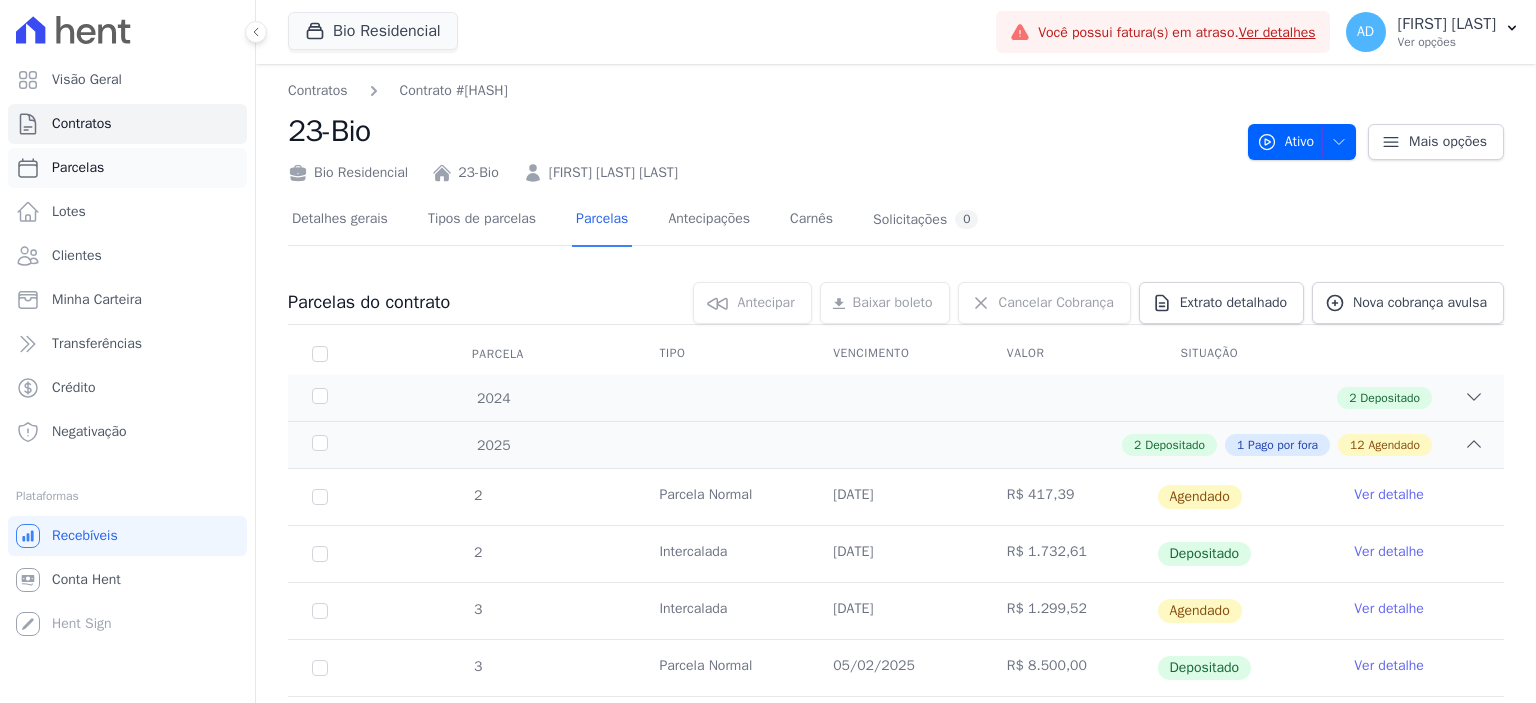 select 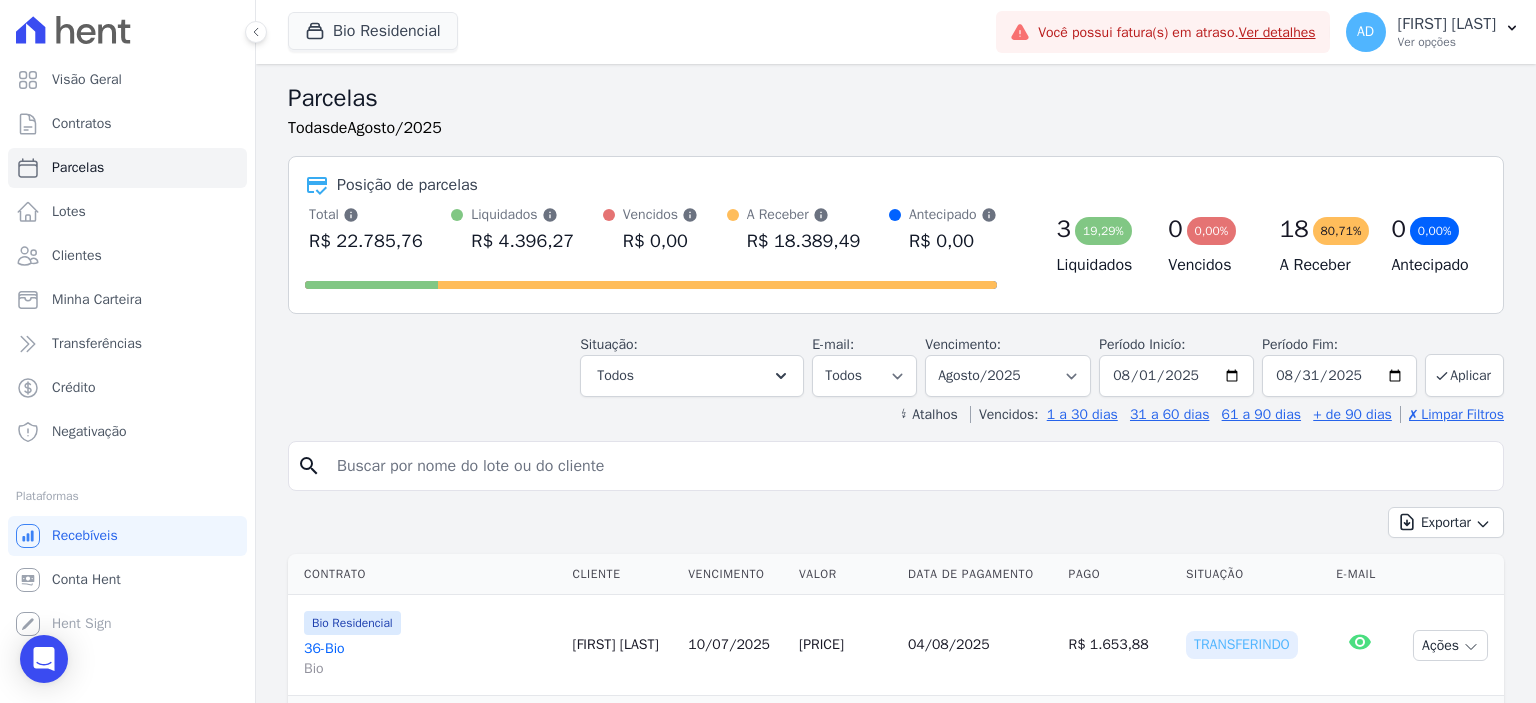 click at bounding box center (910, 466) 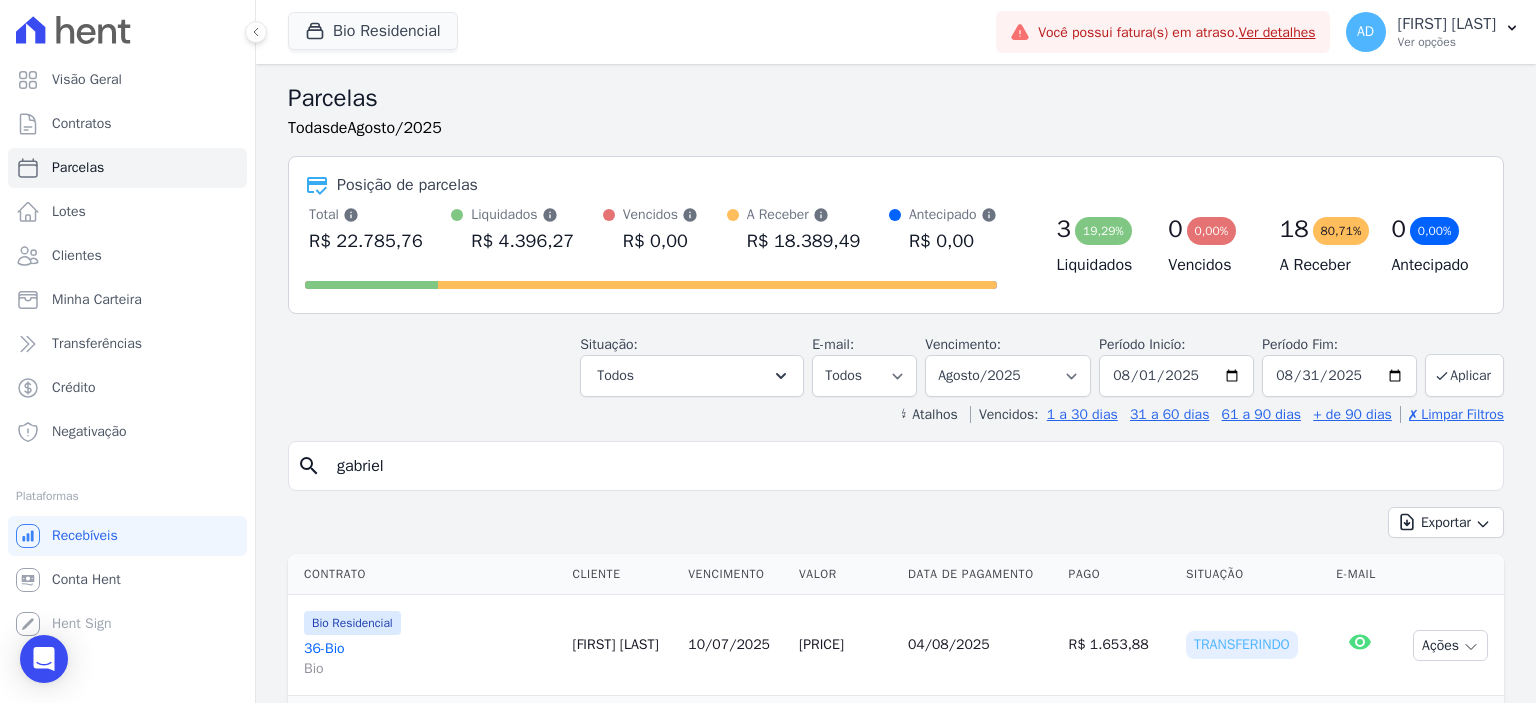 type on "gabriel" 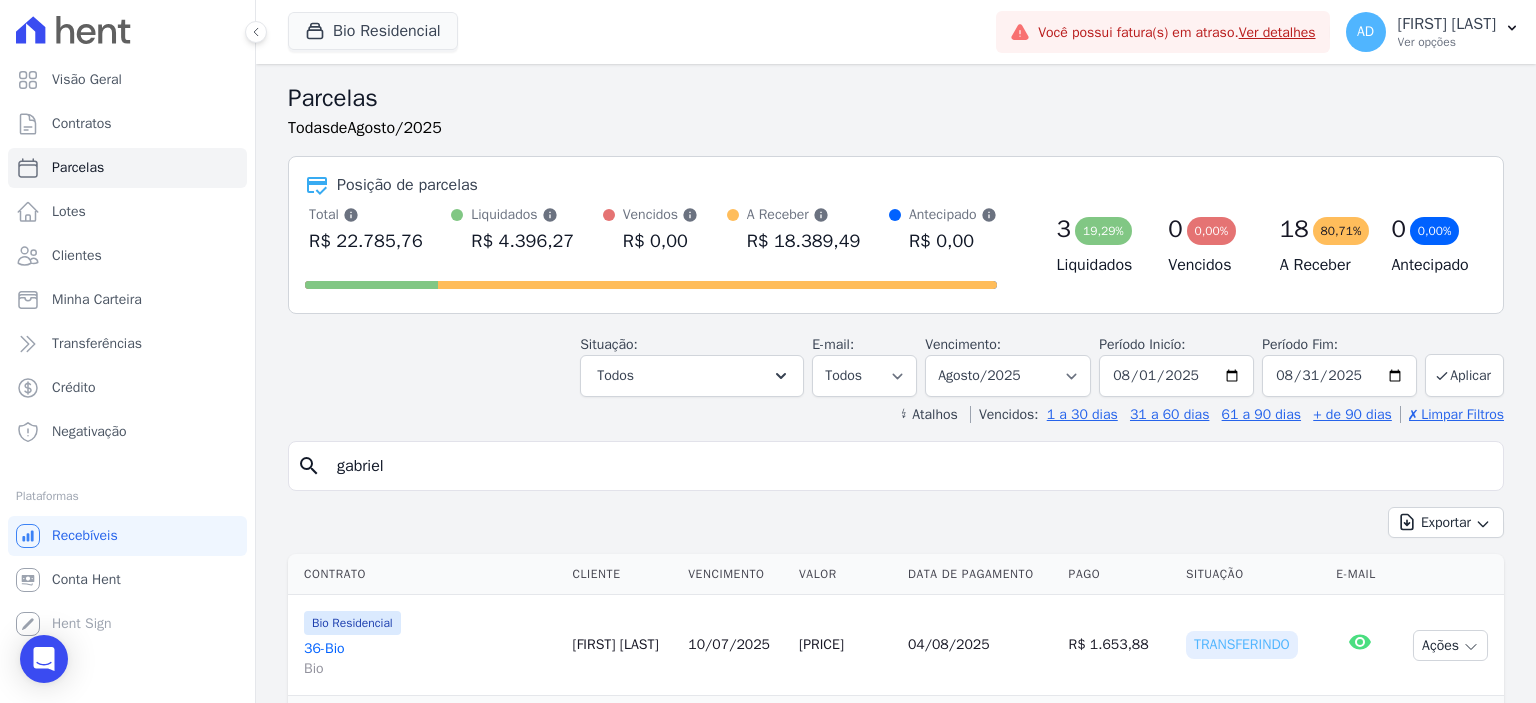select 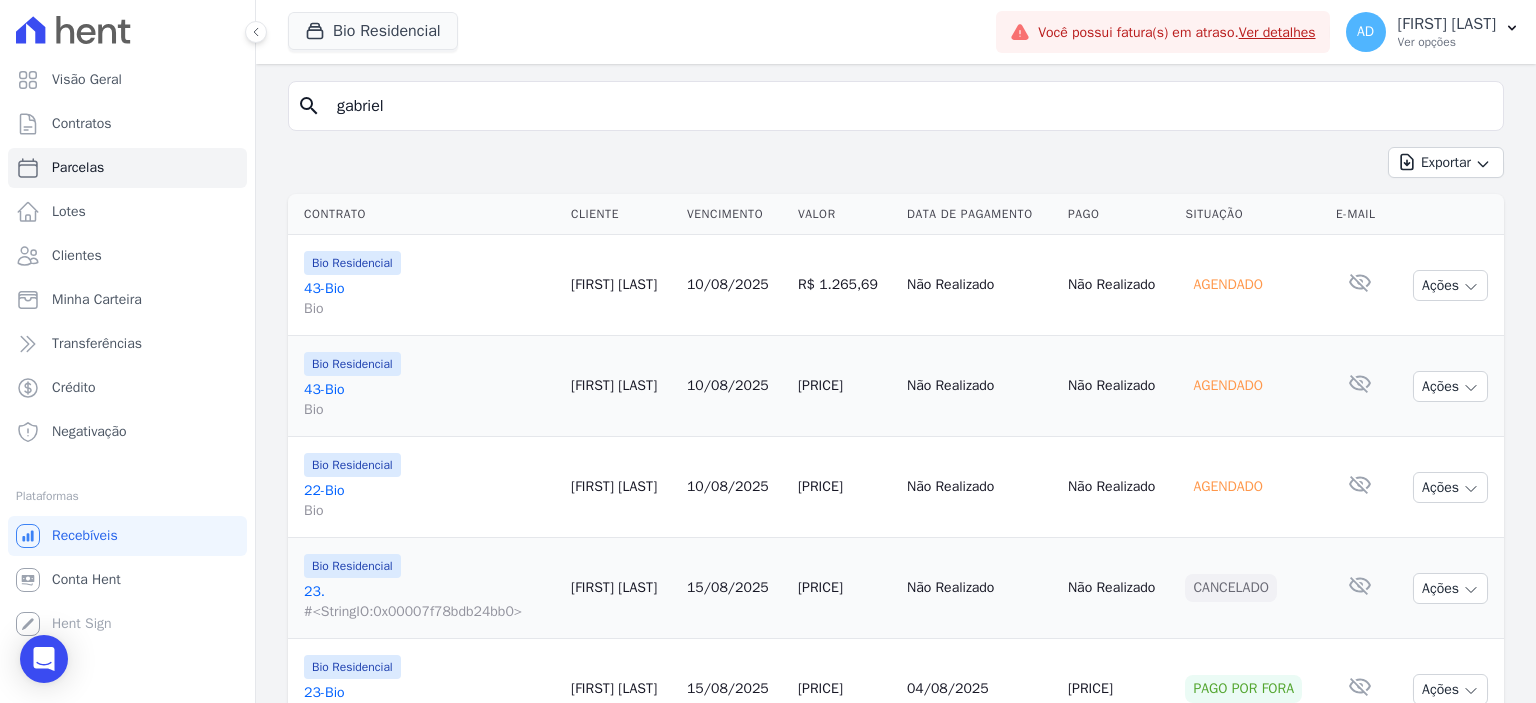 scroll, scrollTop: 285, scrollLeft: 0, axis: vertical 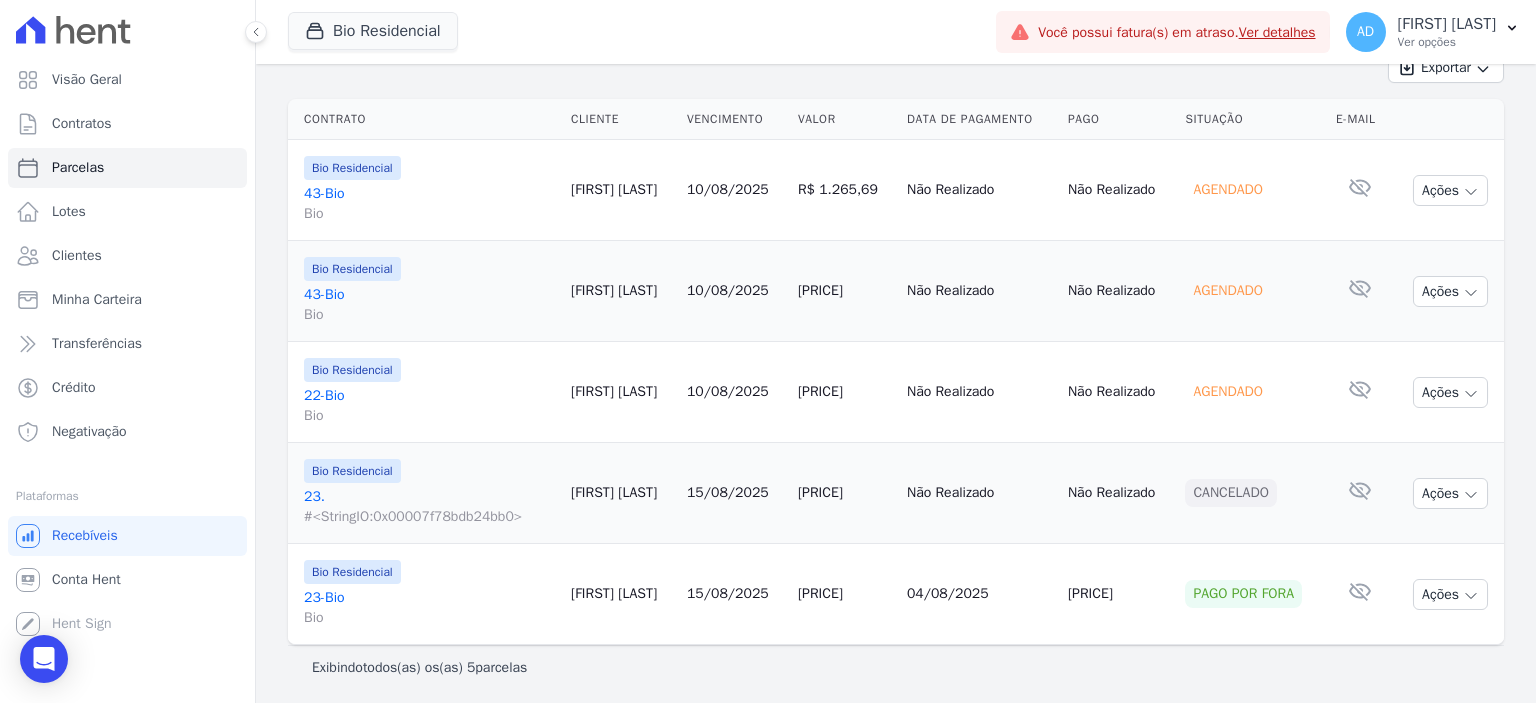 click on "10/08/2025" at bounding box center (728, 391) 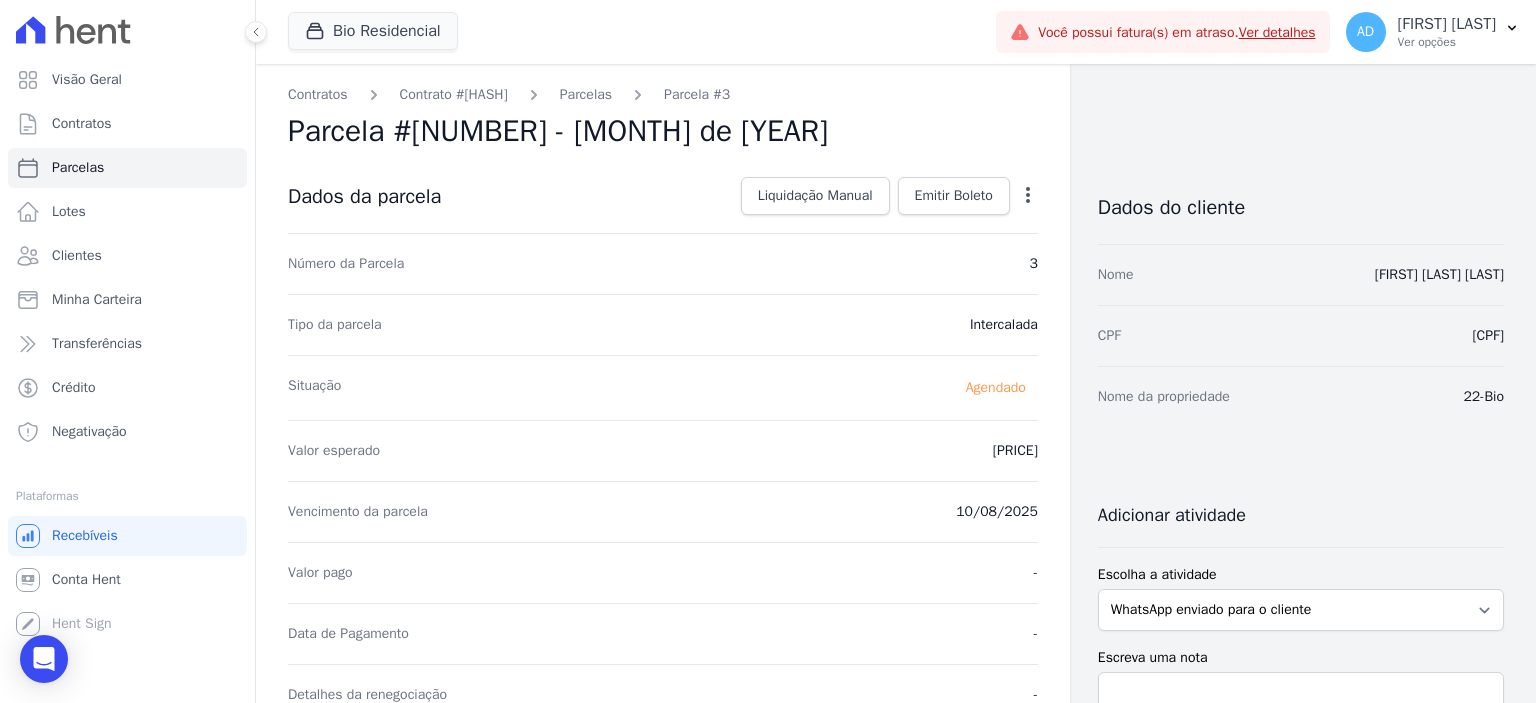 click 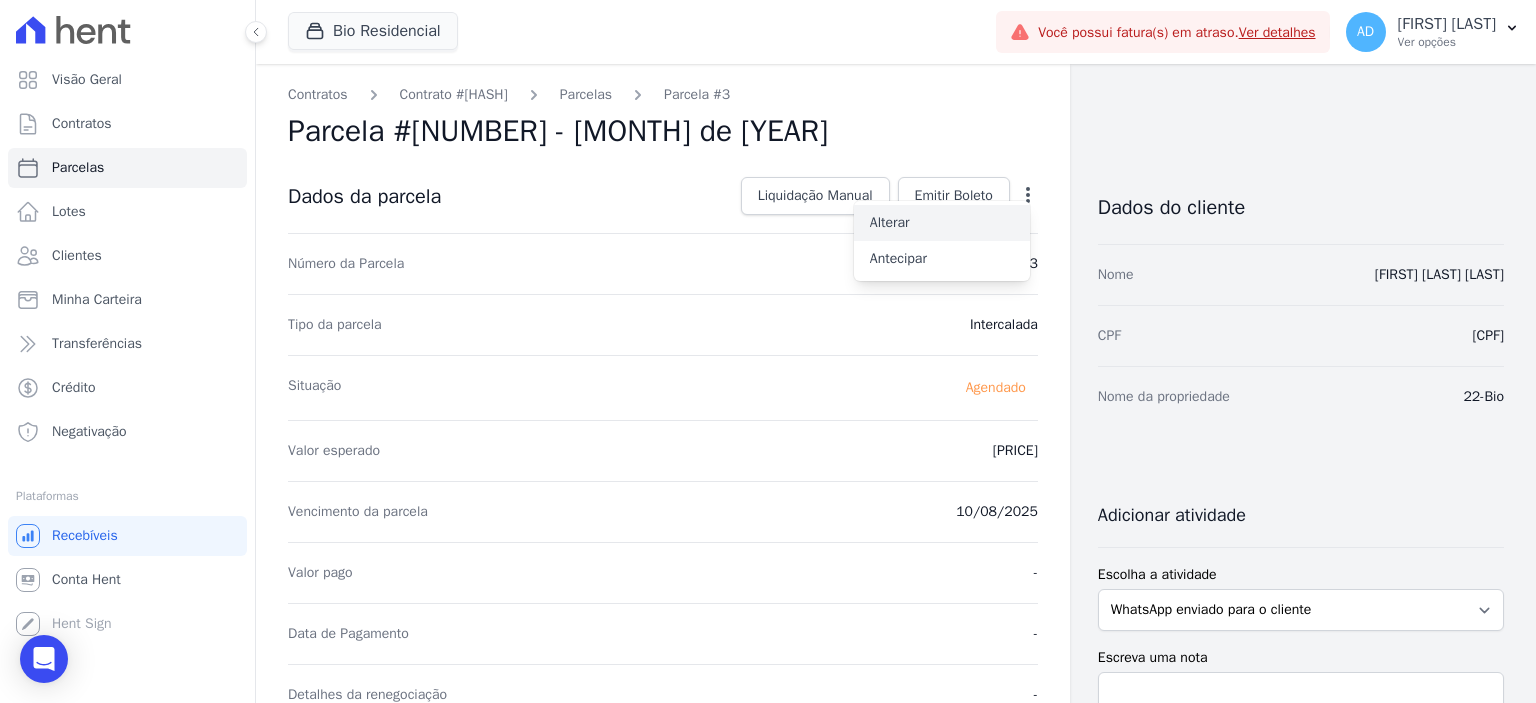 drag, startPoint x: 929, startPoint y: 231, endPoint x: 914, endPoint y: 273, distance: 44.598206 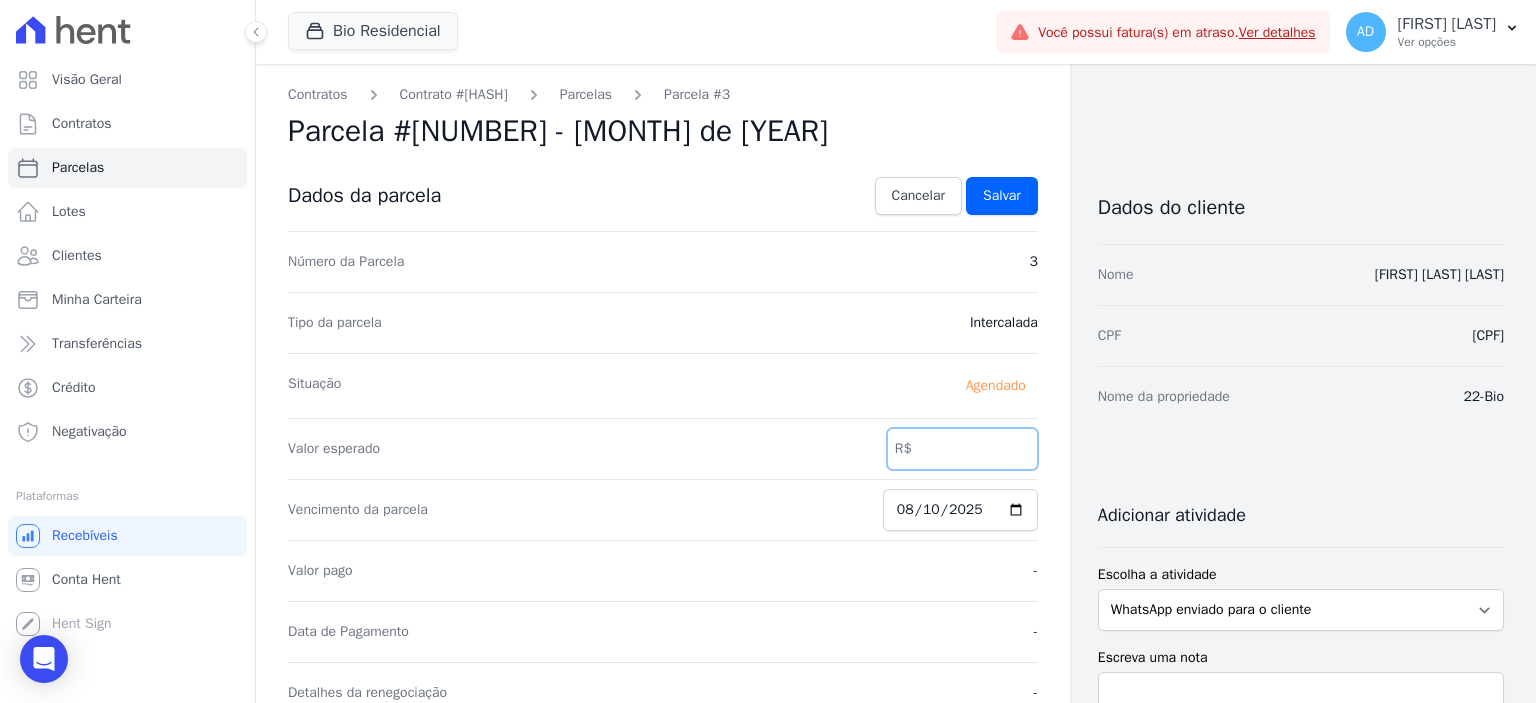 click on "1208.8" at bounding box center [962, 449] 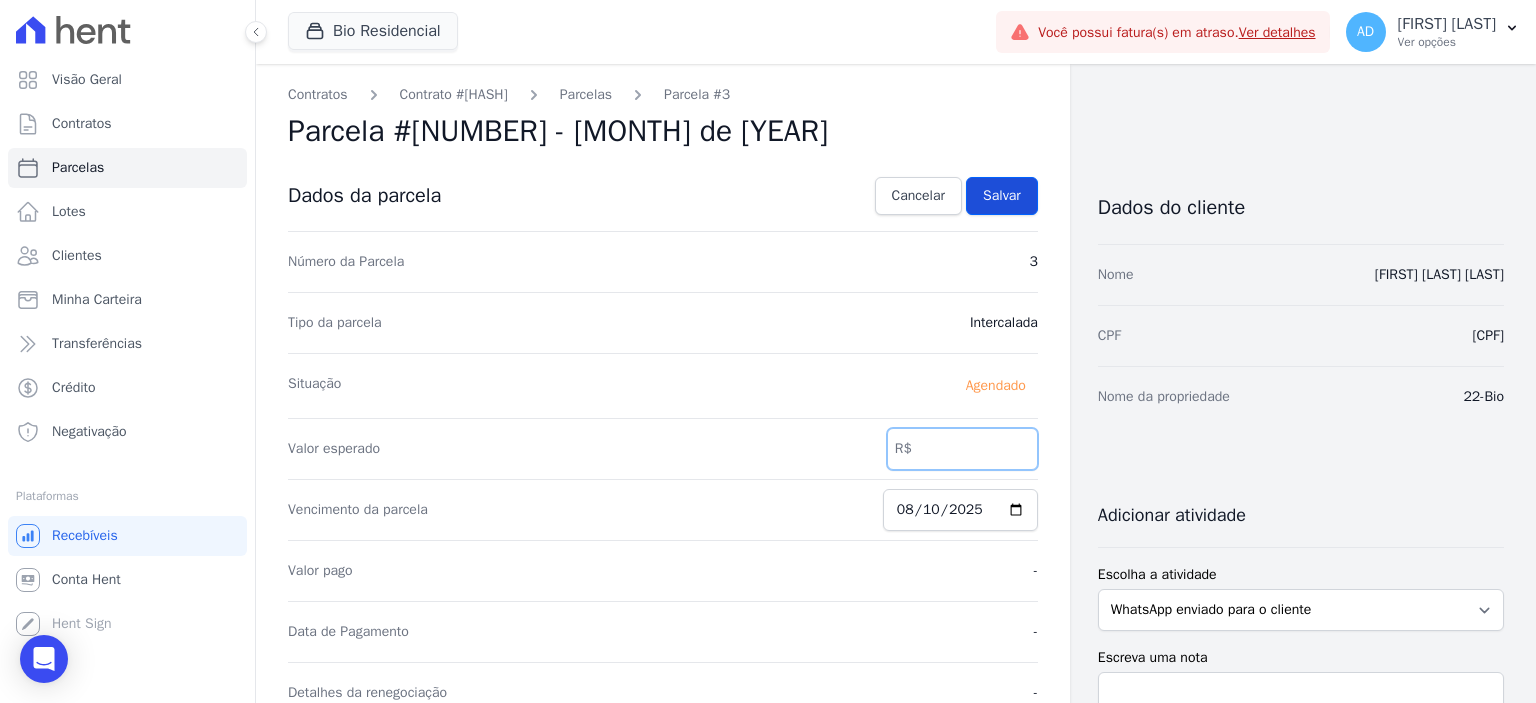 type on "1240.57" 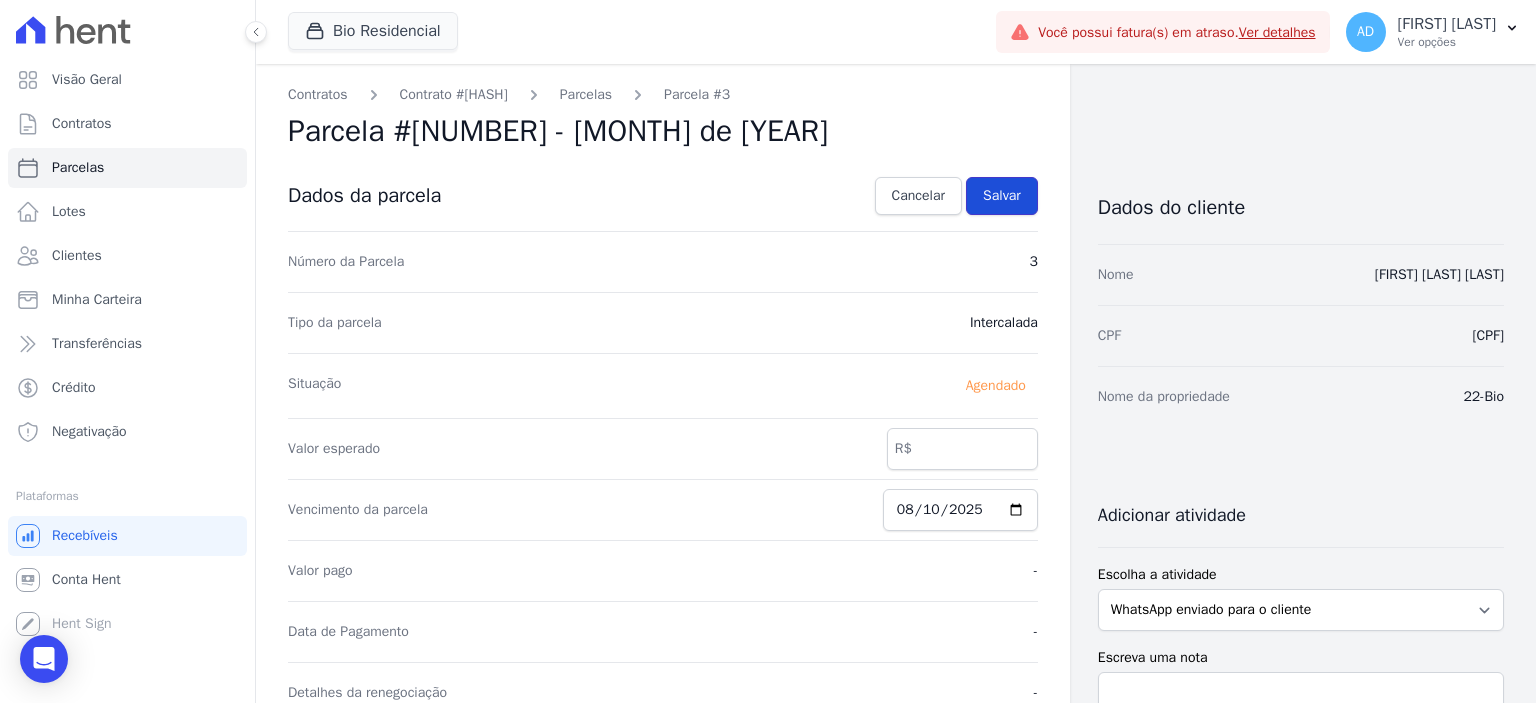 click on "Salvar" at bounding box center (1002, 196) 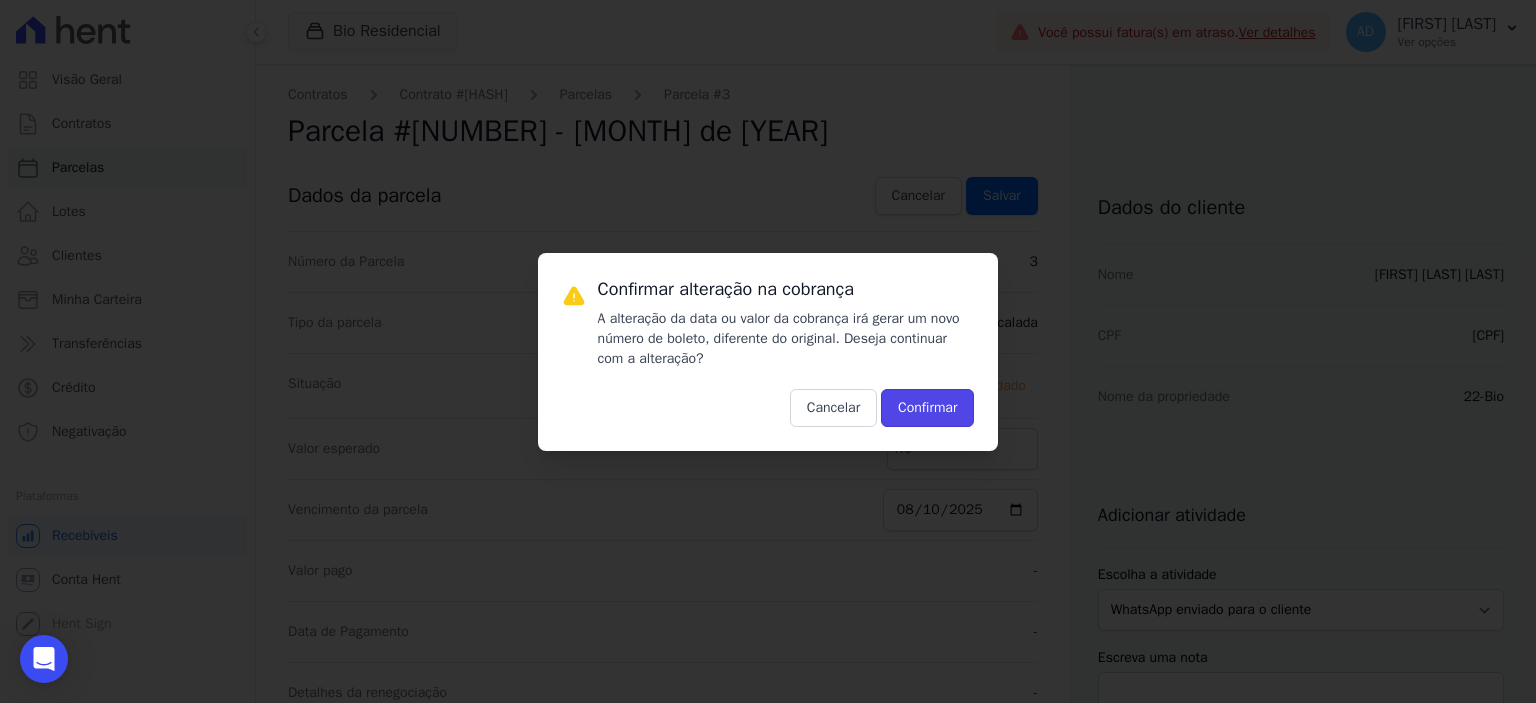drag, startPoint x: 909, startPoint y: 398, endPoint x: 801, endPoint y: 383, distance: 109.03669 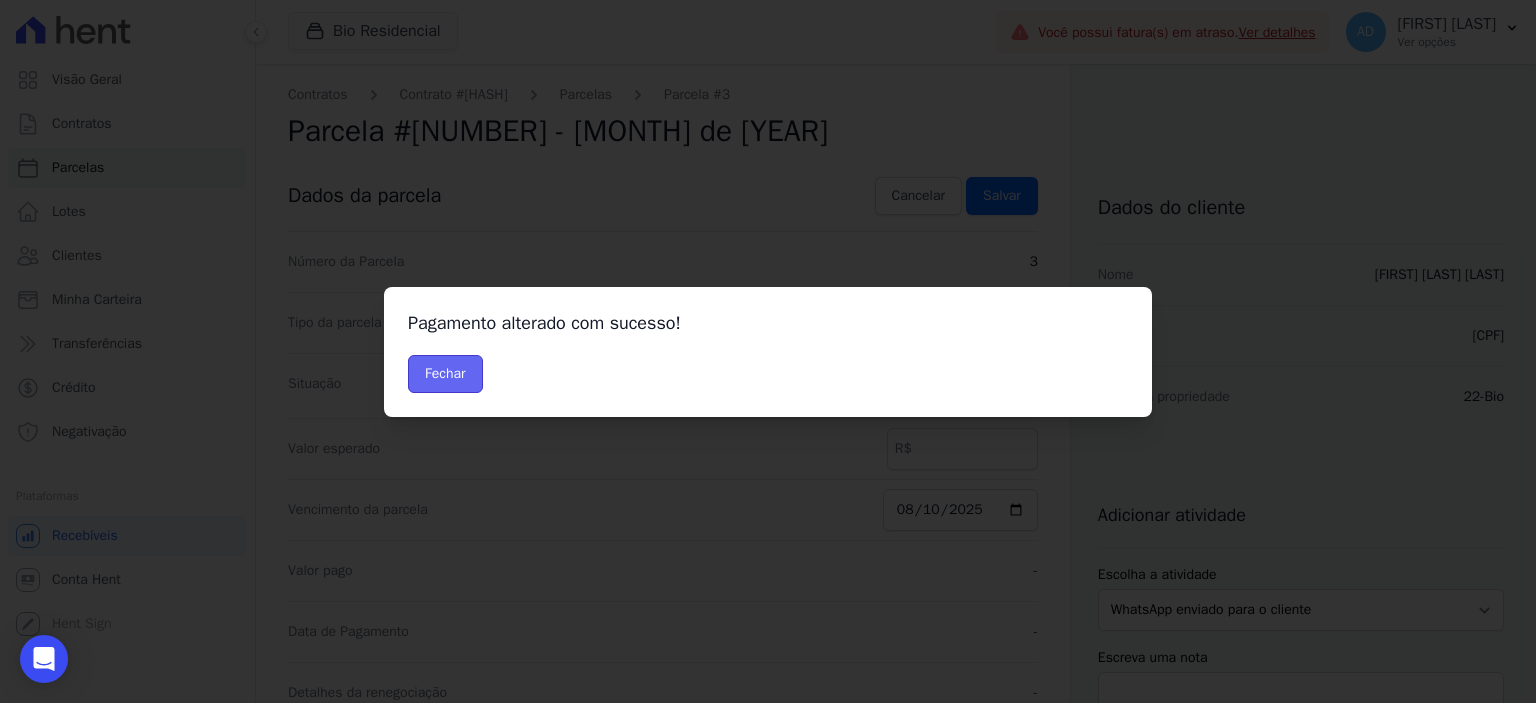 click on "Fechar" at bounding box center [445, 374] 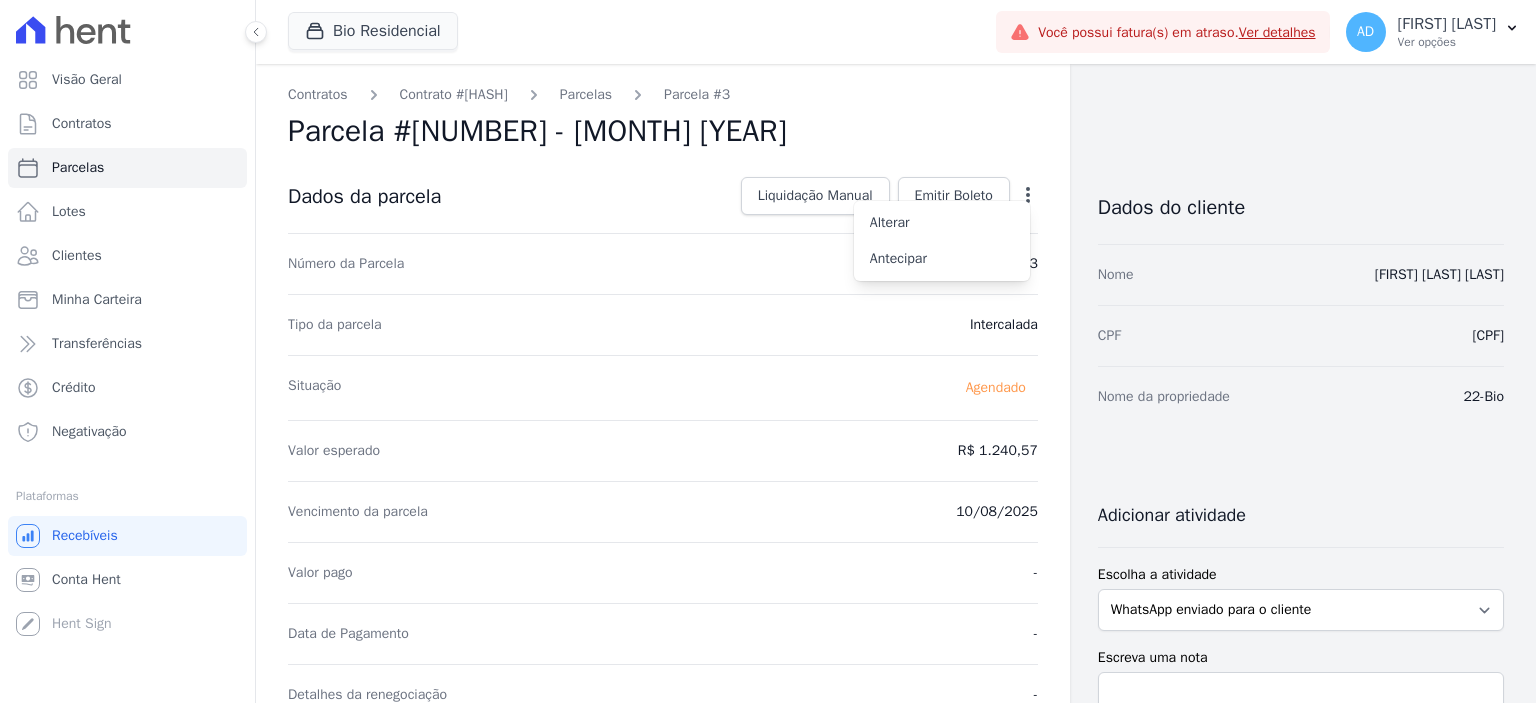 scroll, scrollTop: 0, scrollLeft: 0, axis: both 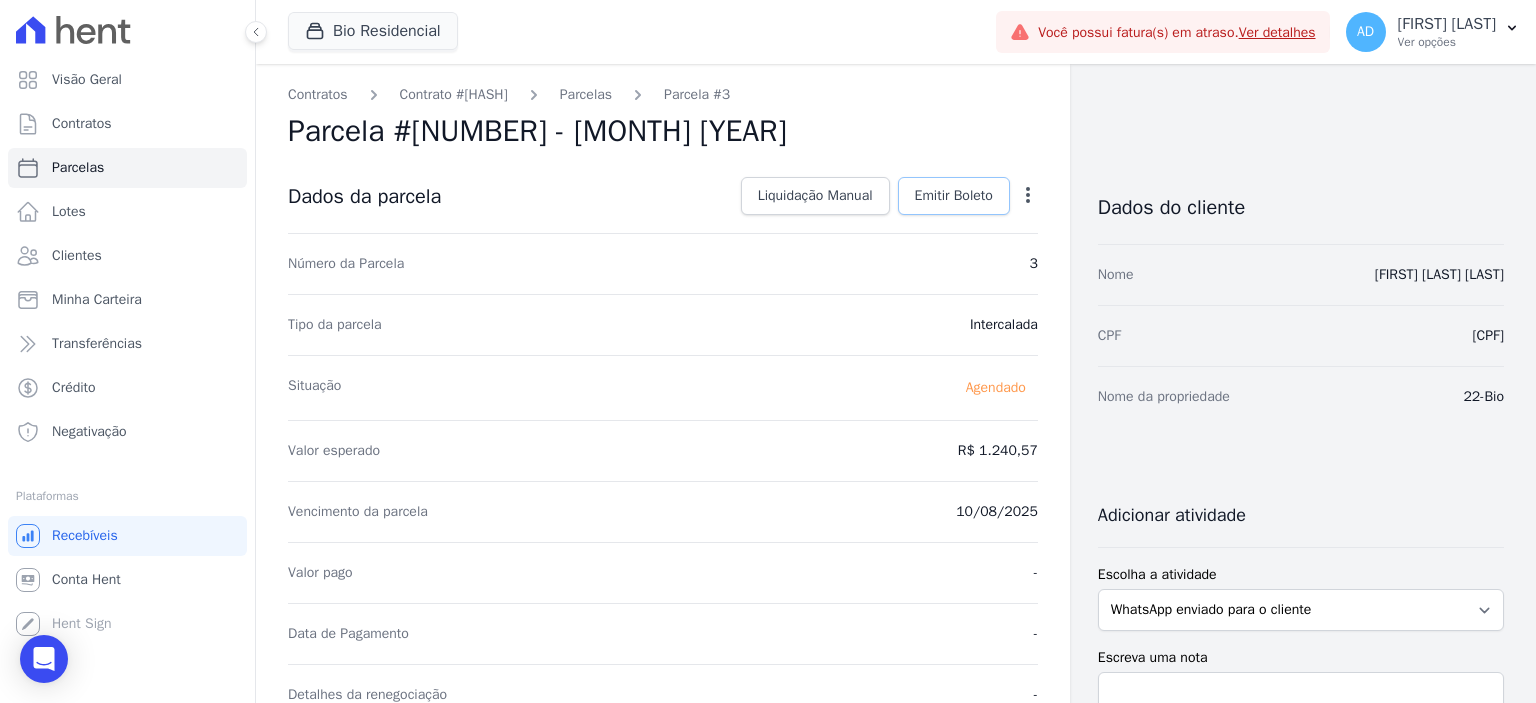 click on "Emitir Boleto" at bounding box center (954, 196) 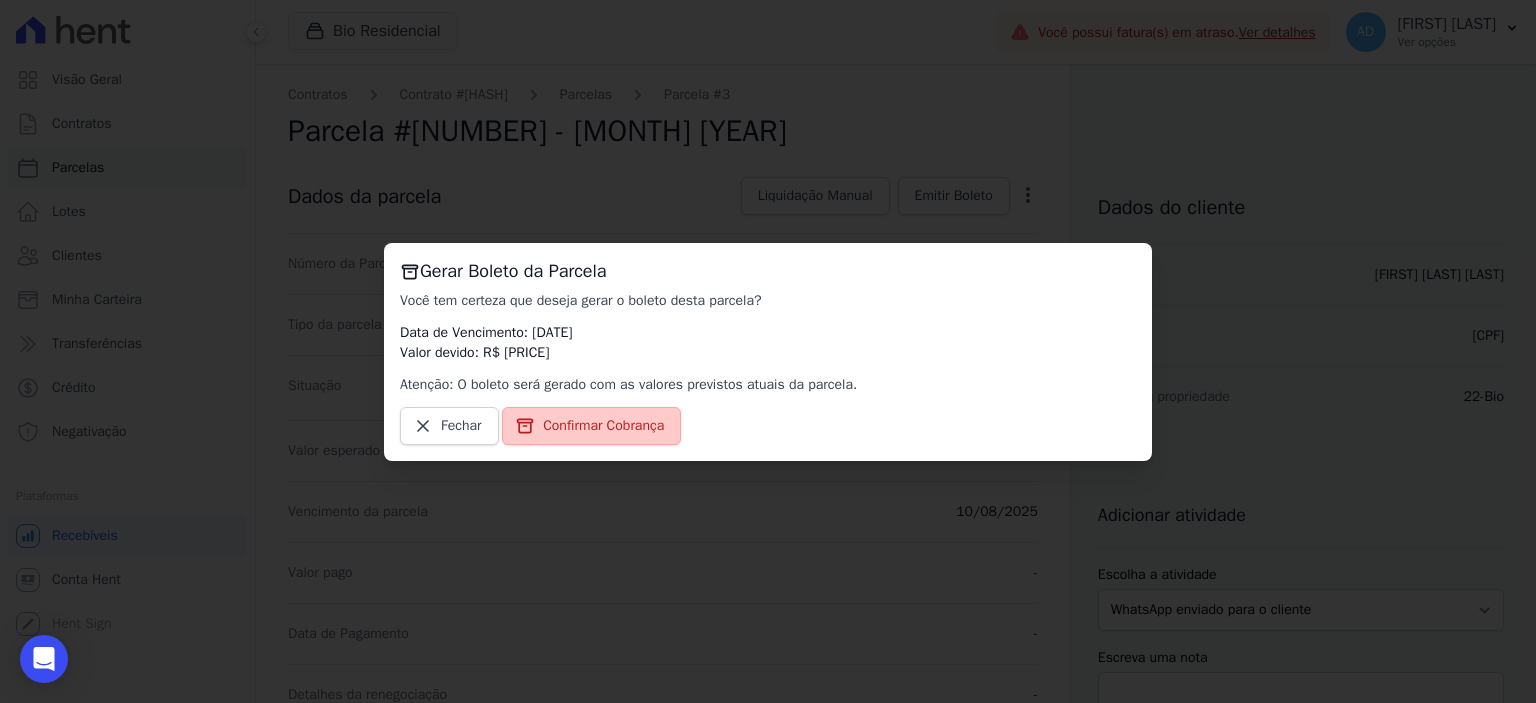 click on "Confirmar Cobrança" at bounding box center (603, 426) 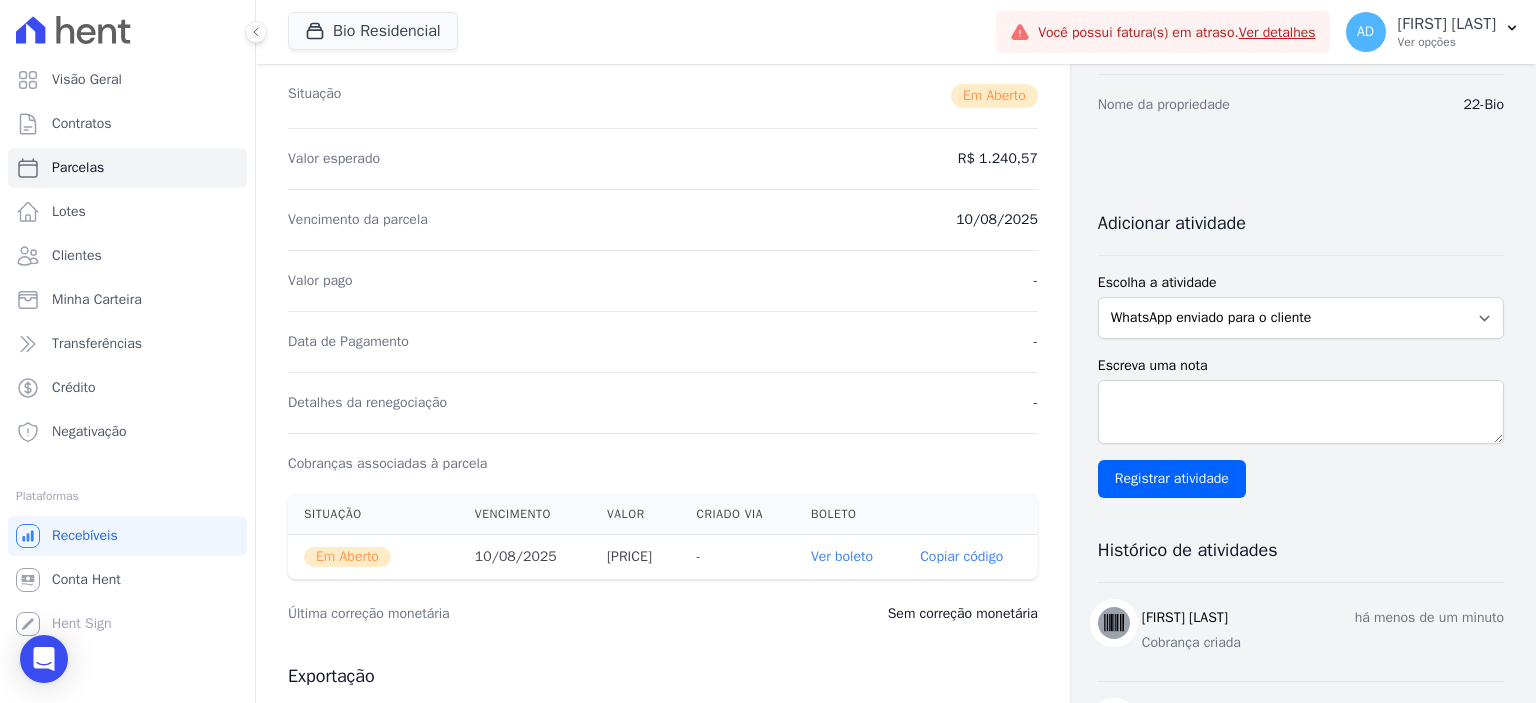 scroll, scrollTop: 300, scrollLeft: 0, axis: vertical 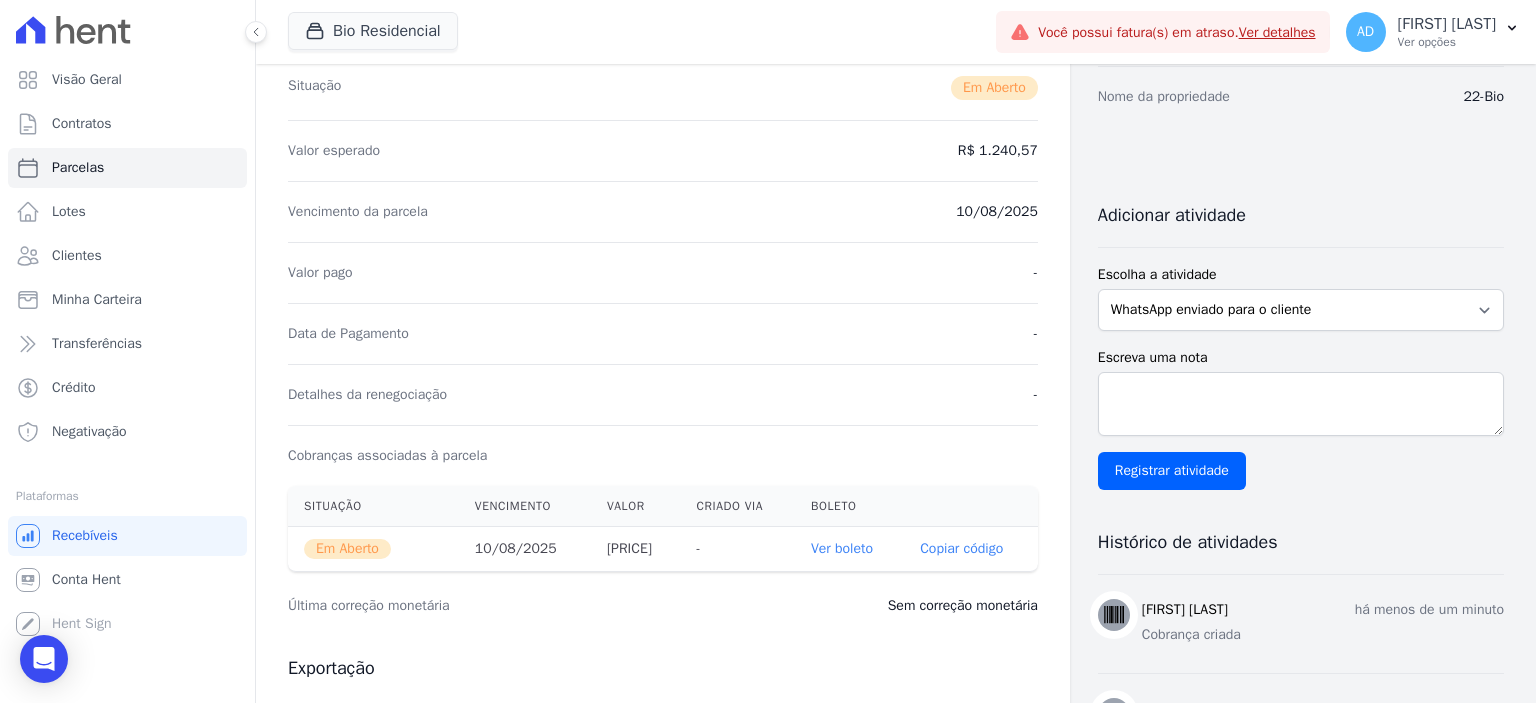 click on "Copiar código" at bounding box center [961, 549] 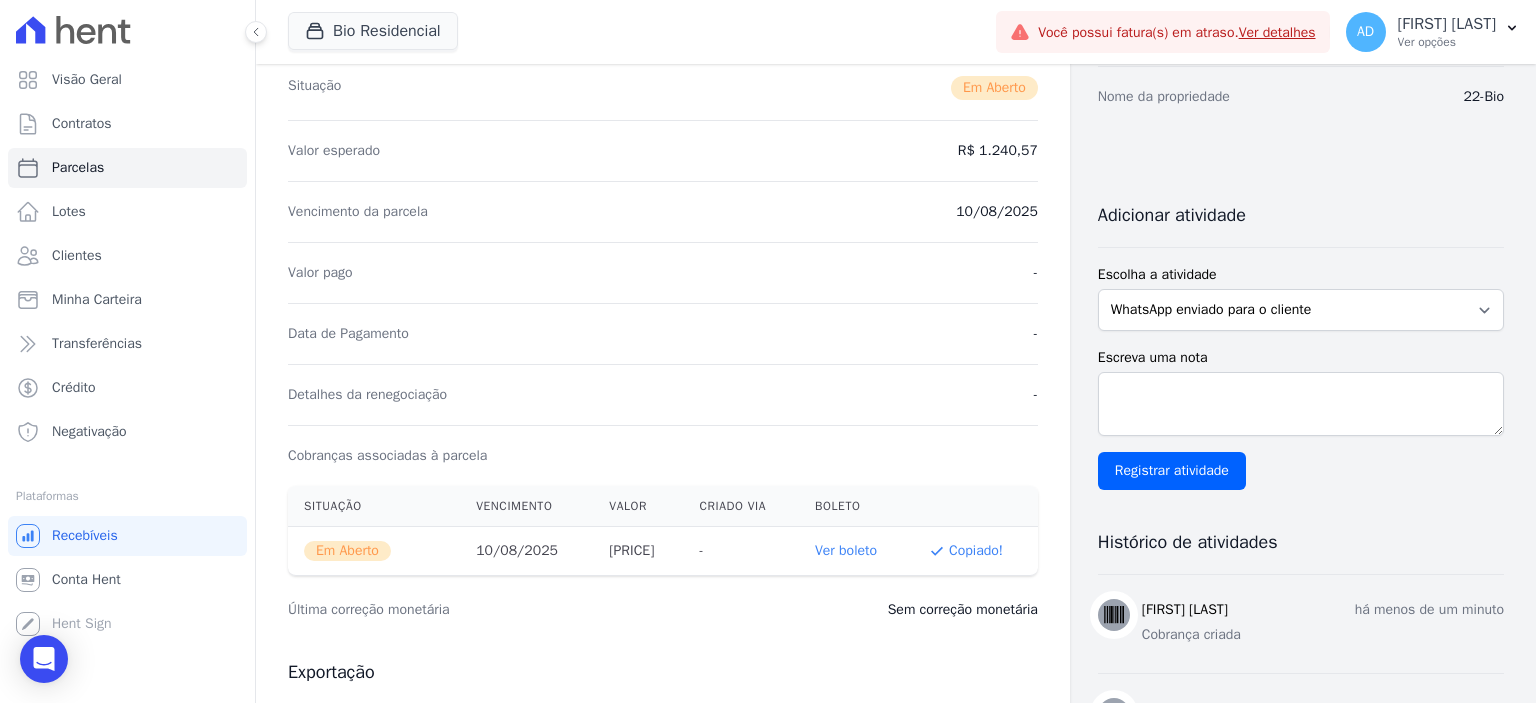 type 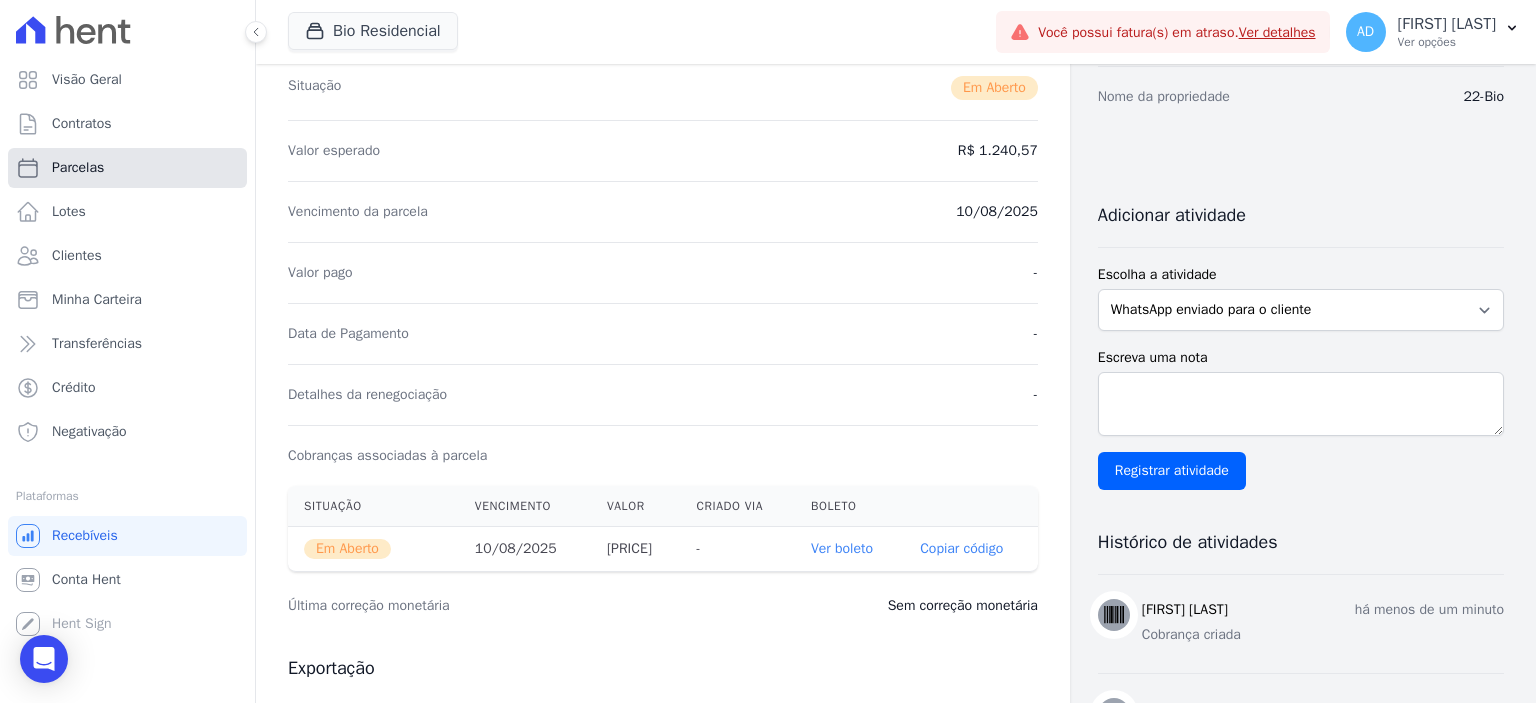 click on "Parcelas" at bounding box center [78, 168] 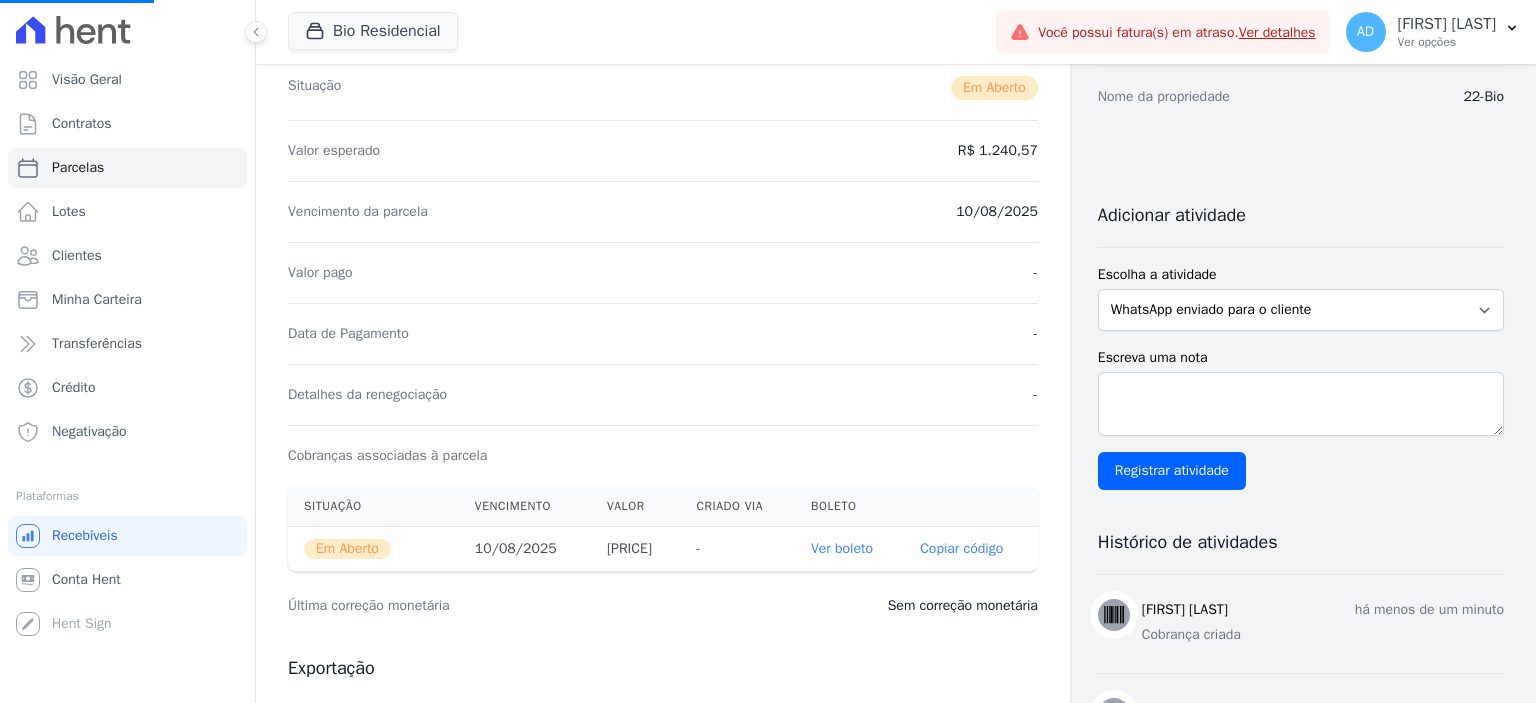 select 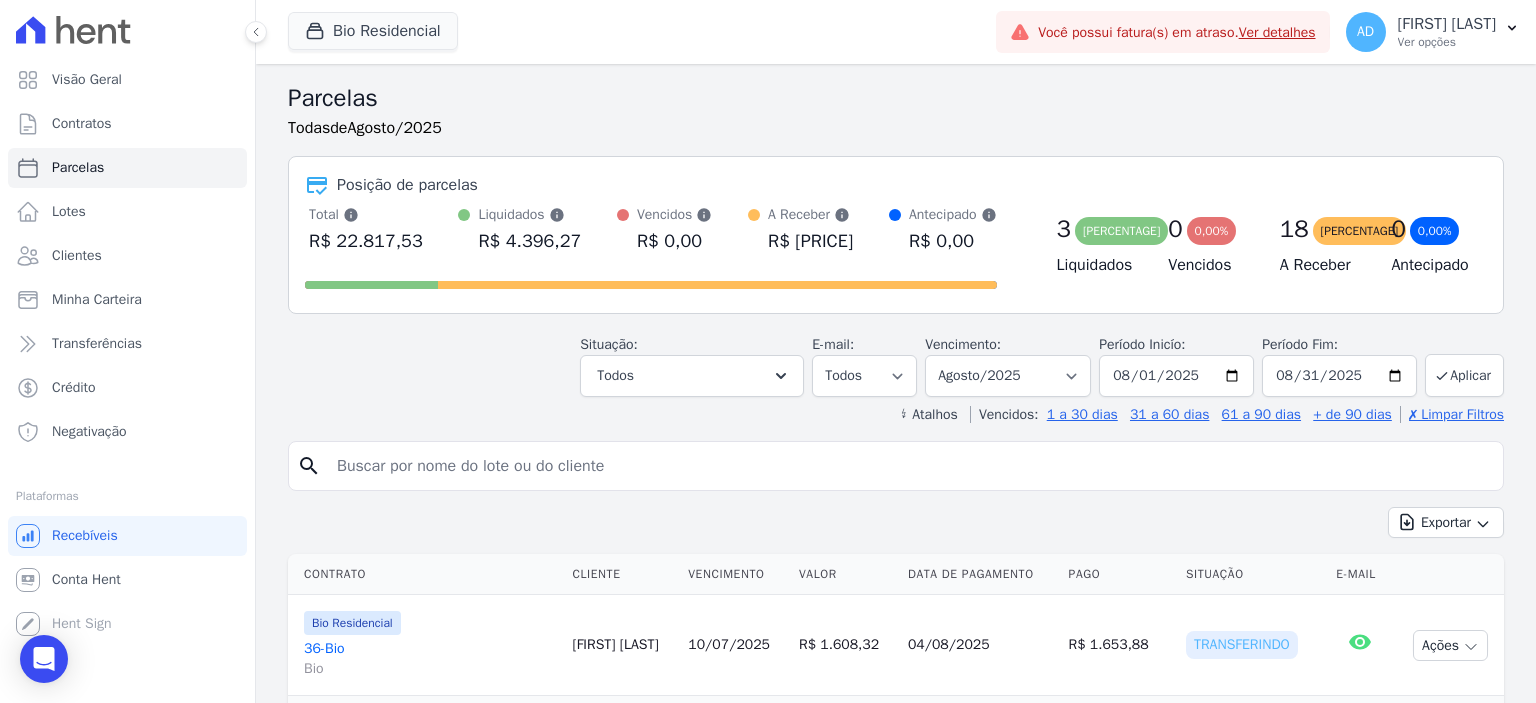 click at bounding box center (910, 466) 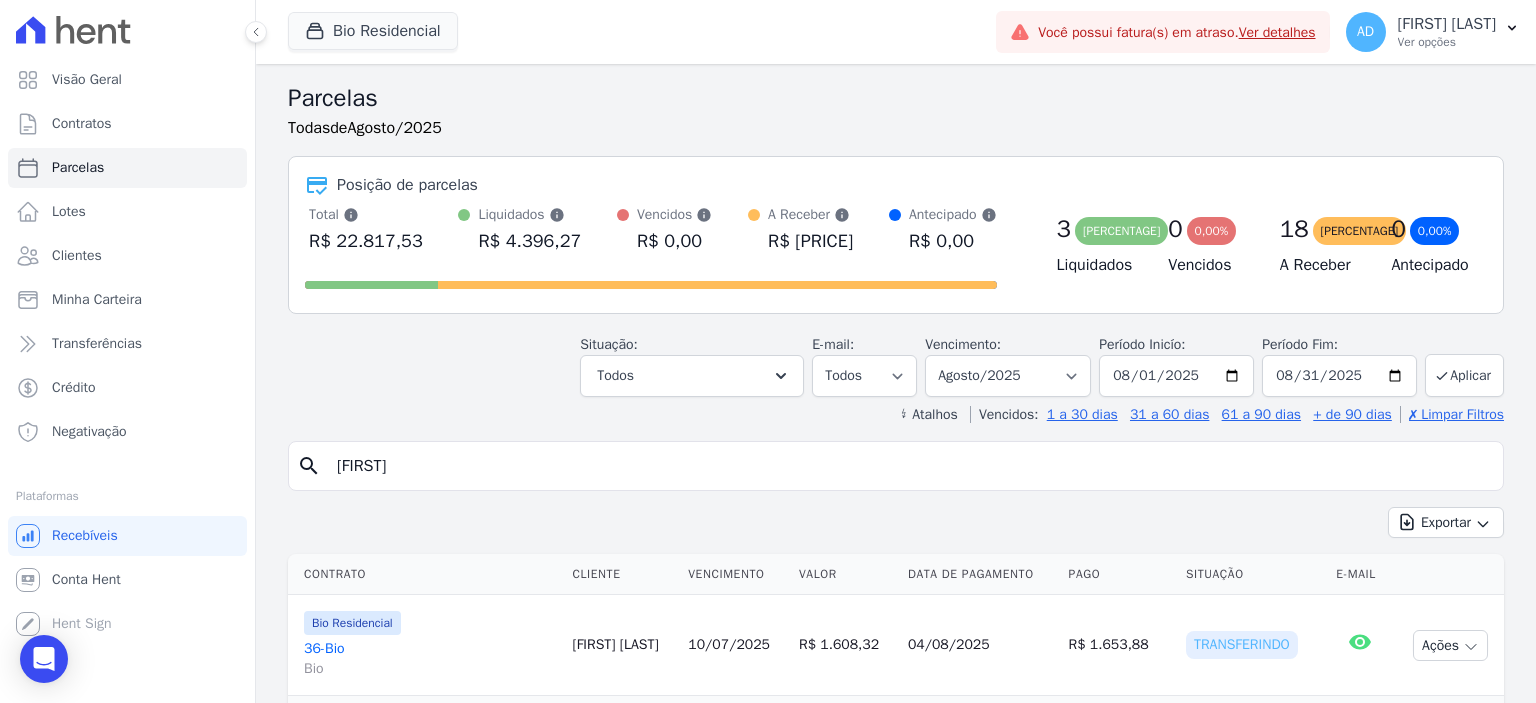 type on "joao" 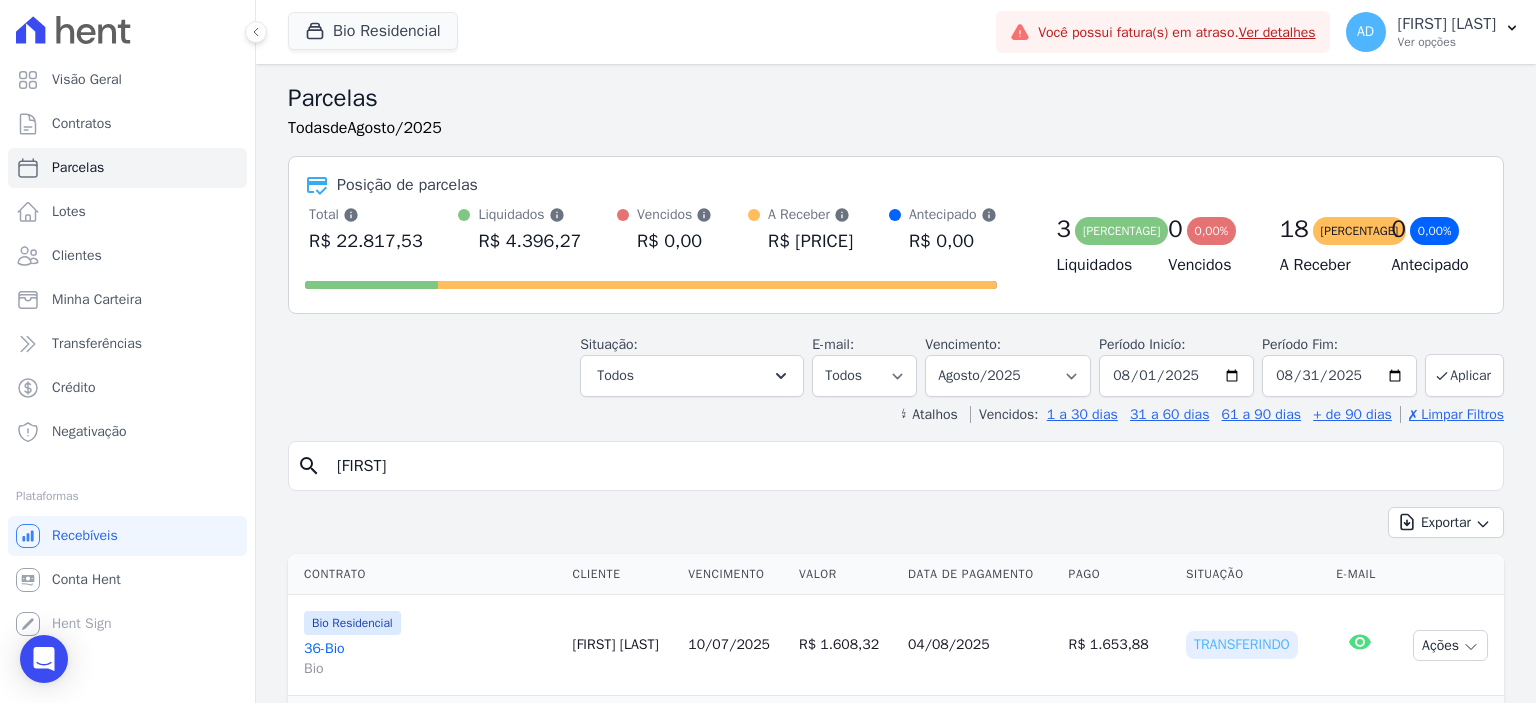 select 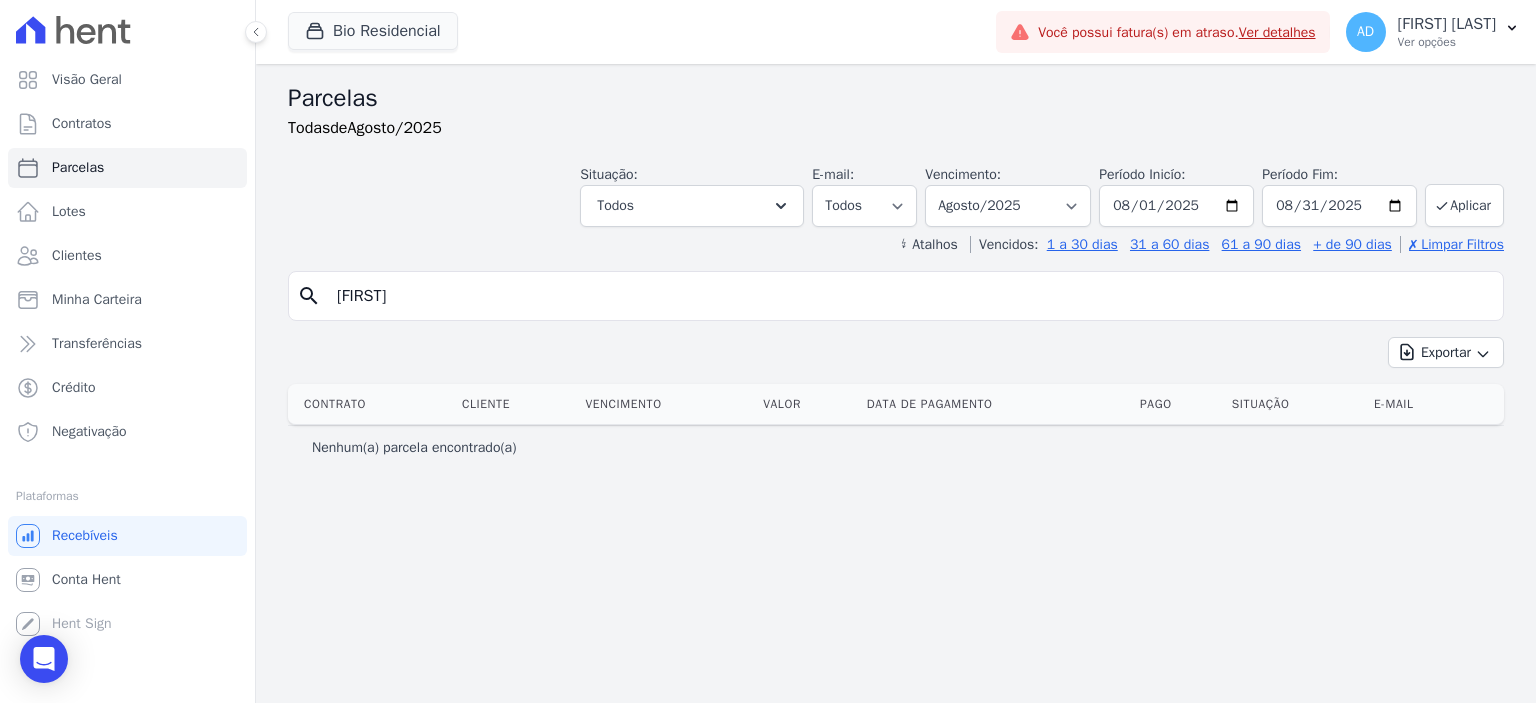 click on "joao" at bounding box center (910, 296) 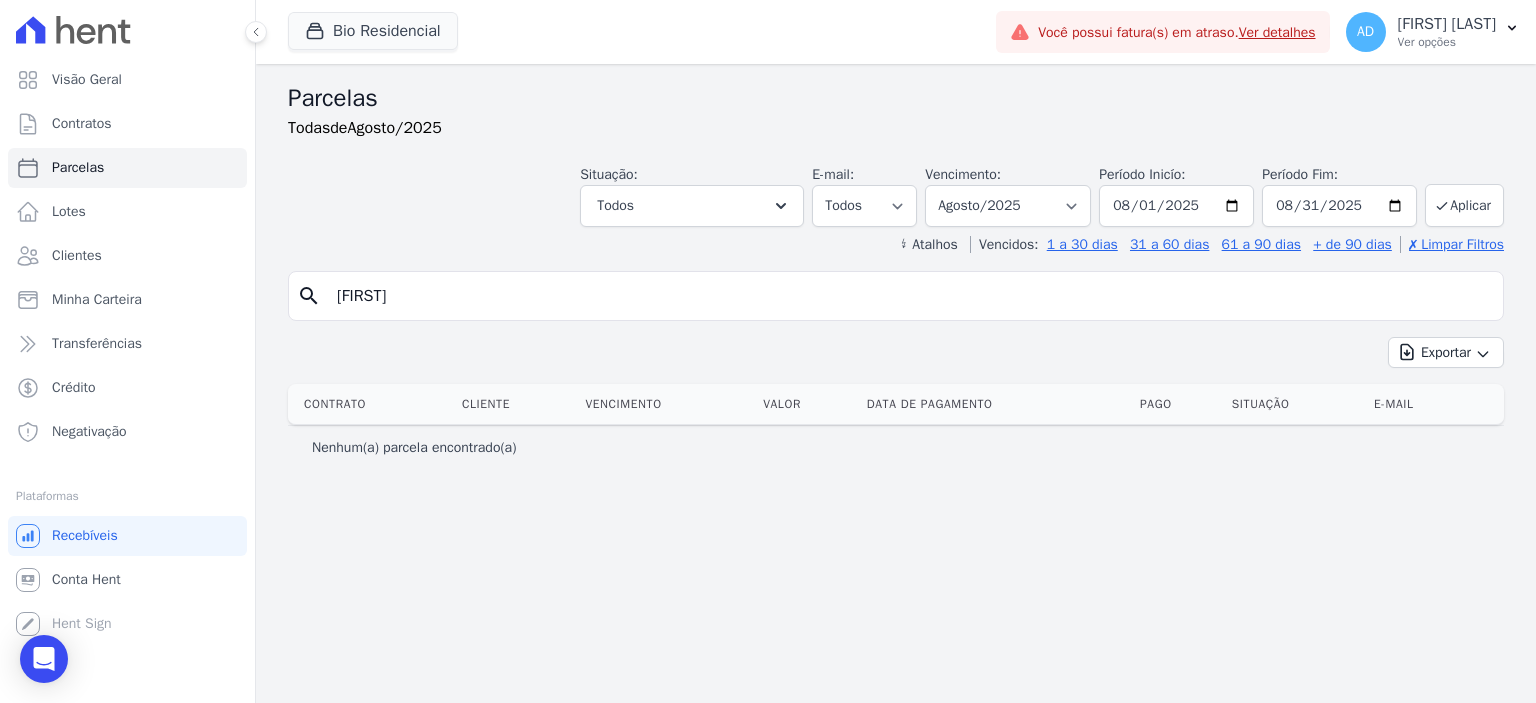 type on "joão" 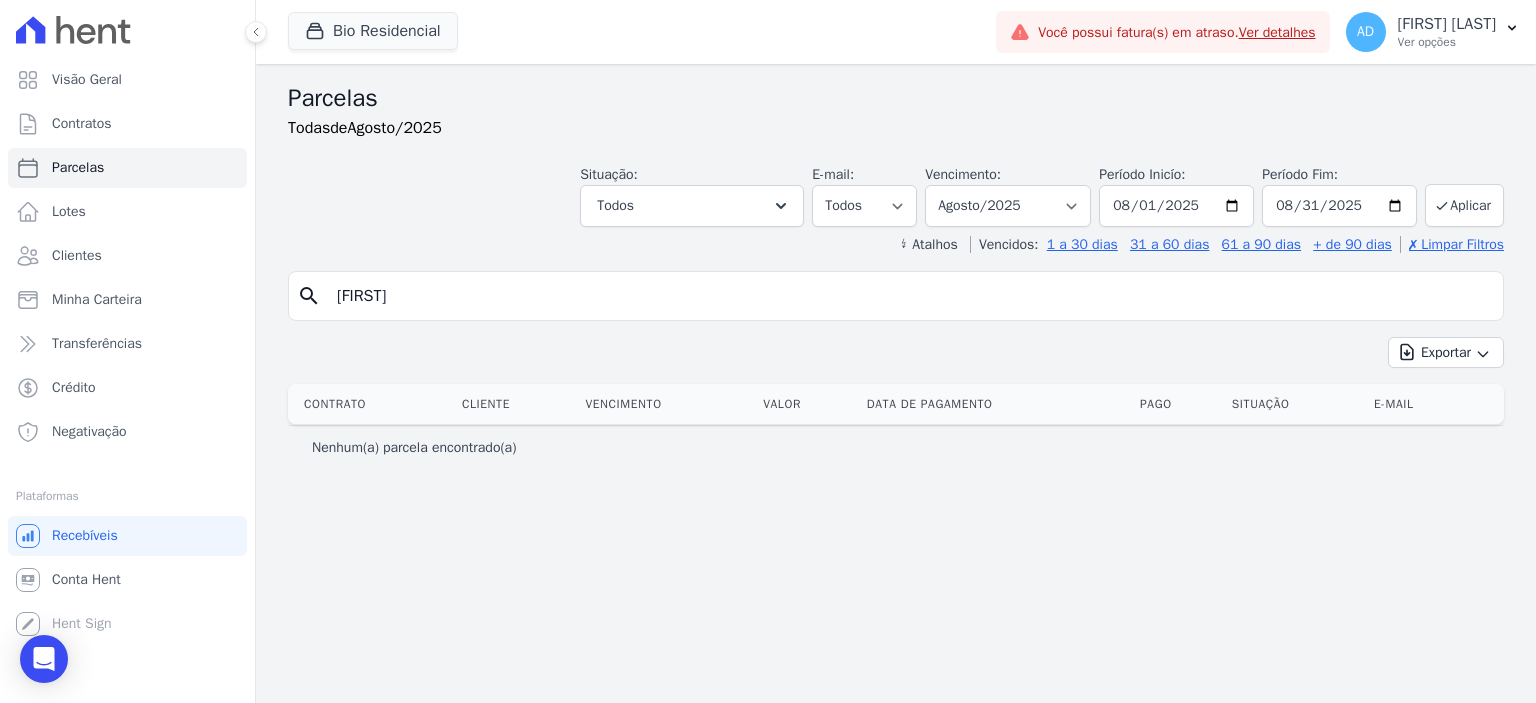 select 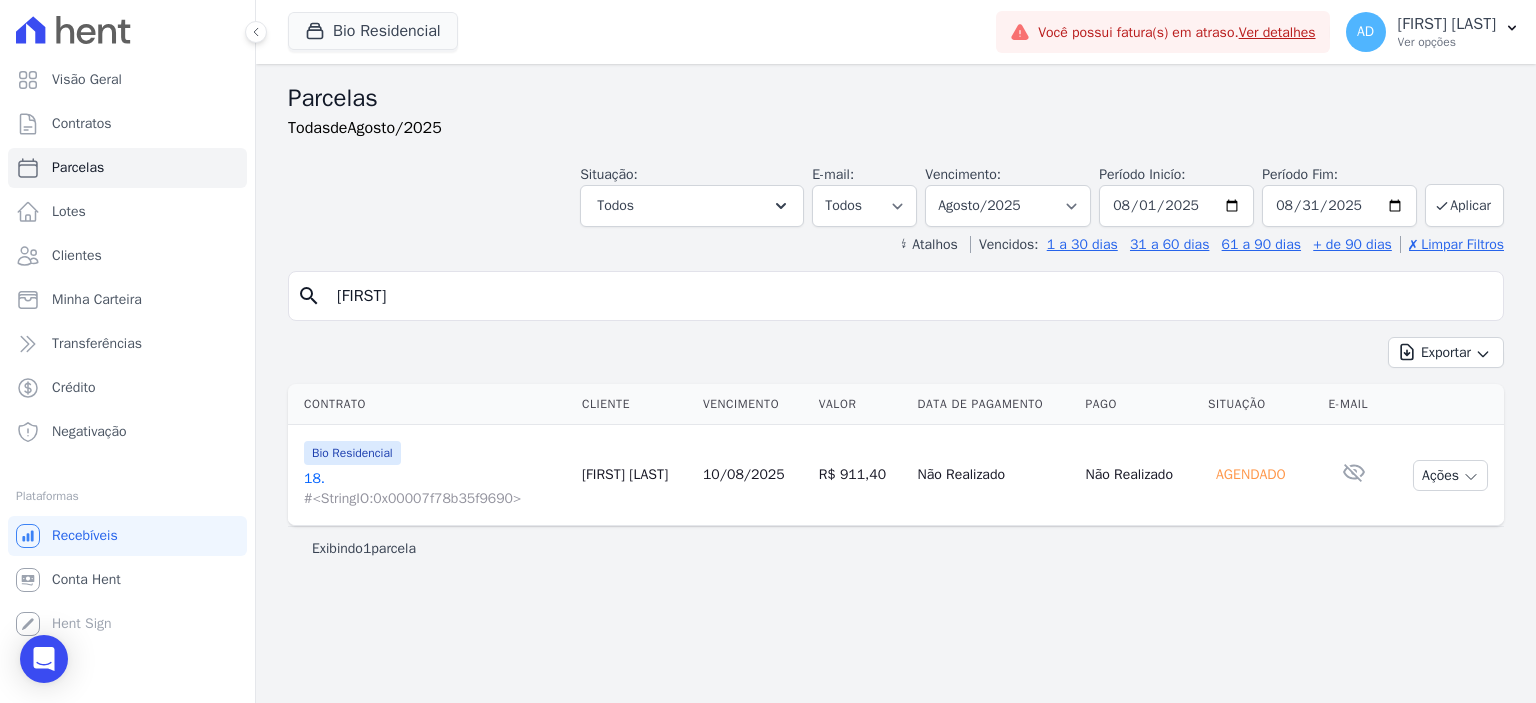 click on "10/08/2025" at bounding box center [744, 474] 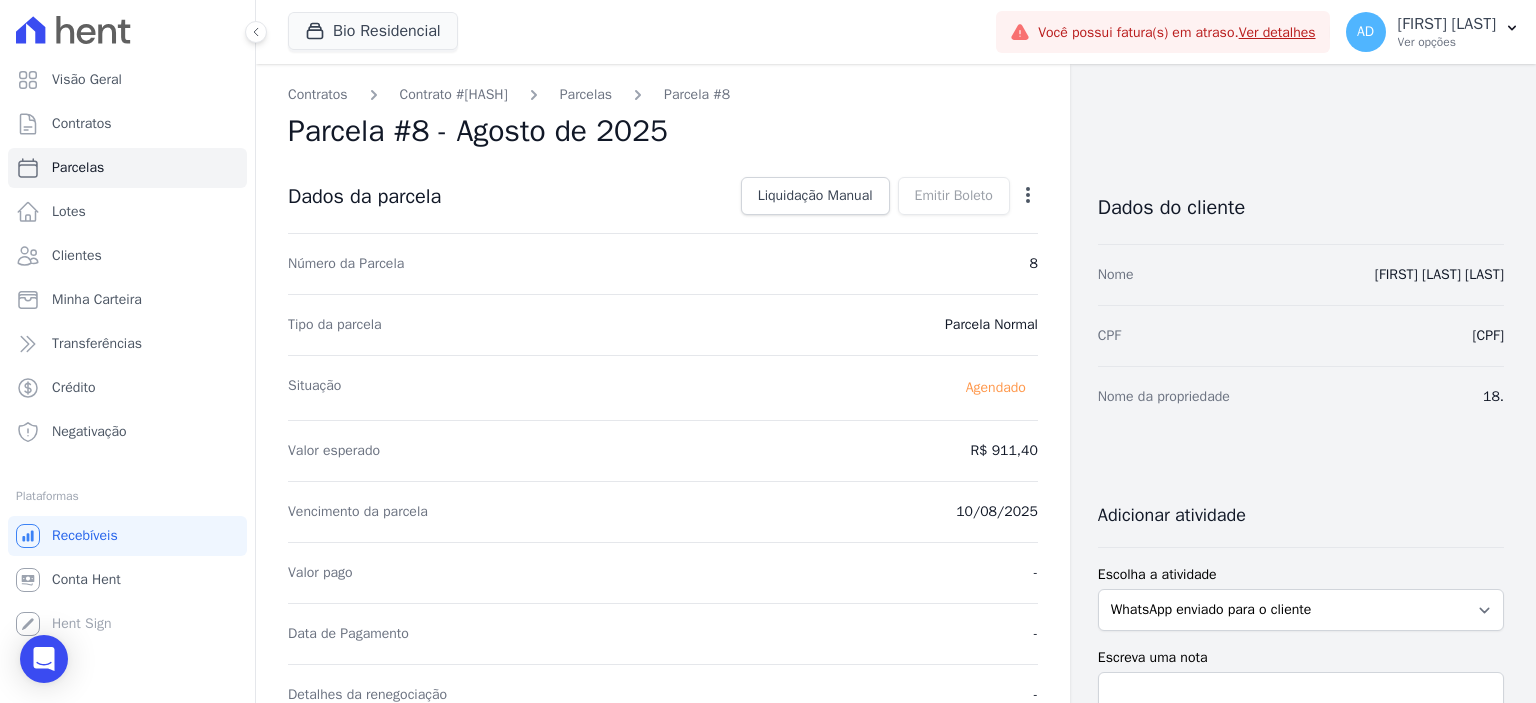 click 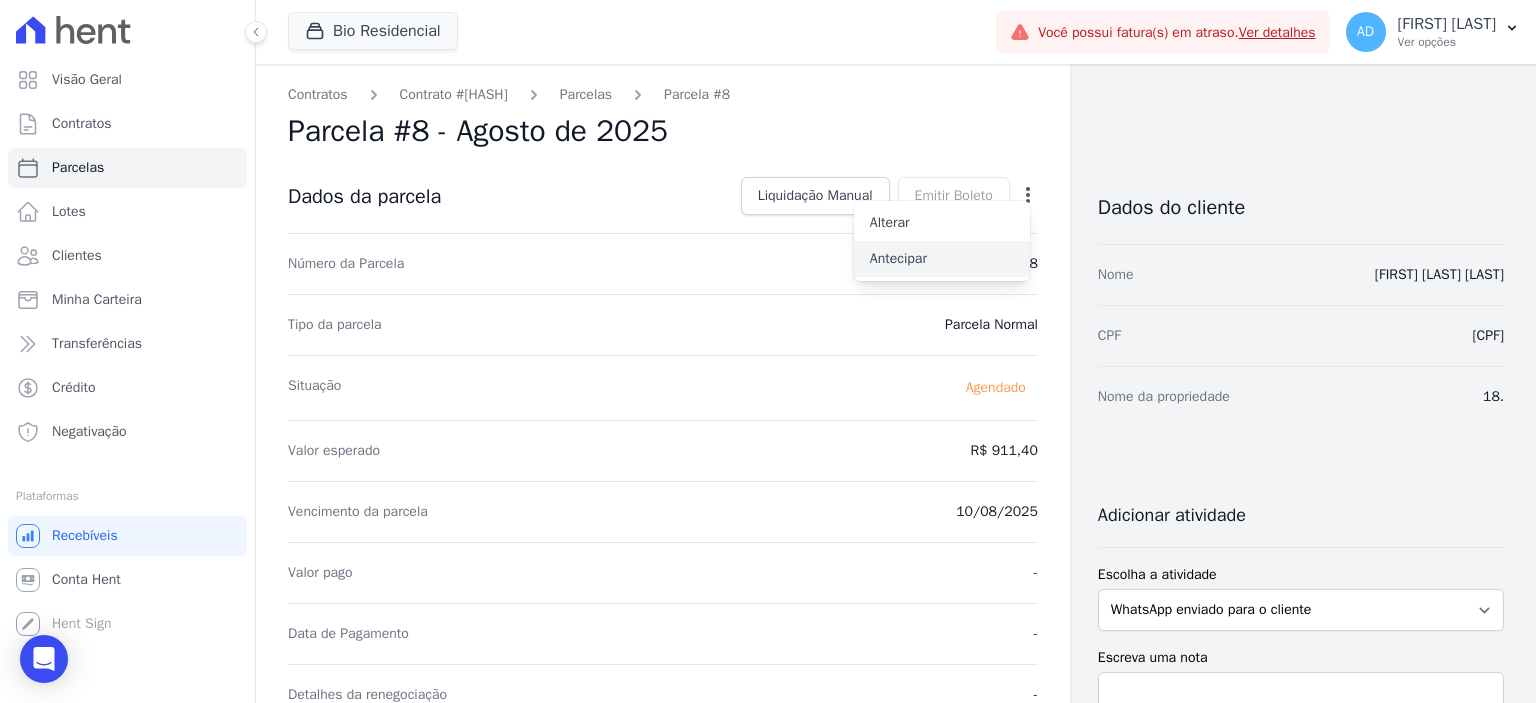 click on "Antecipar" at bounding box center [942, 259] 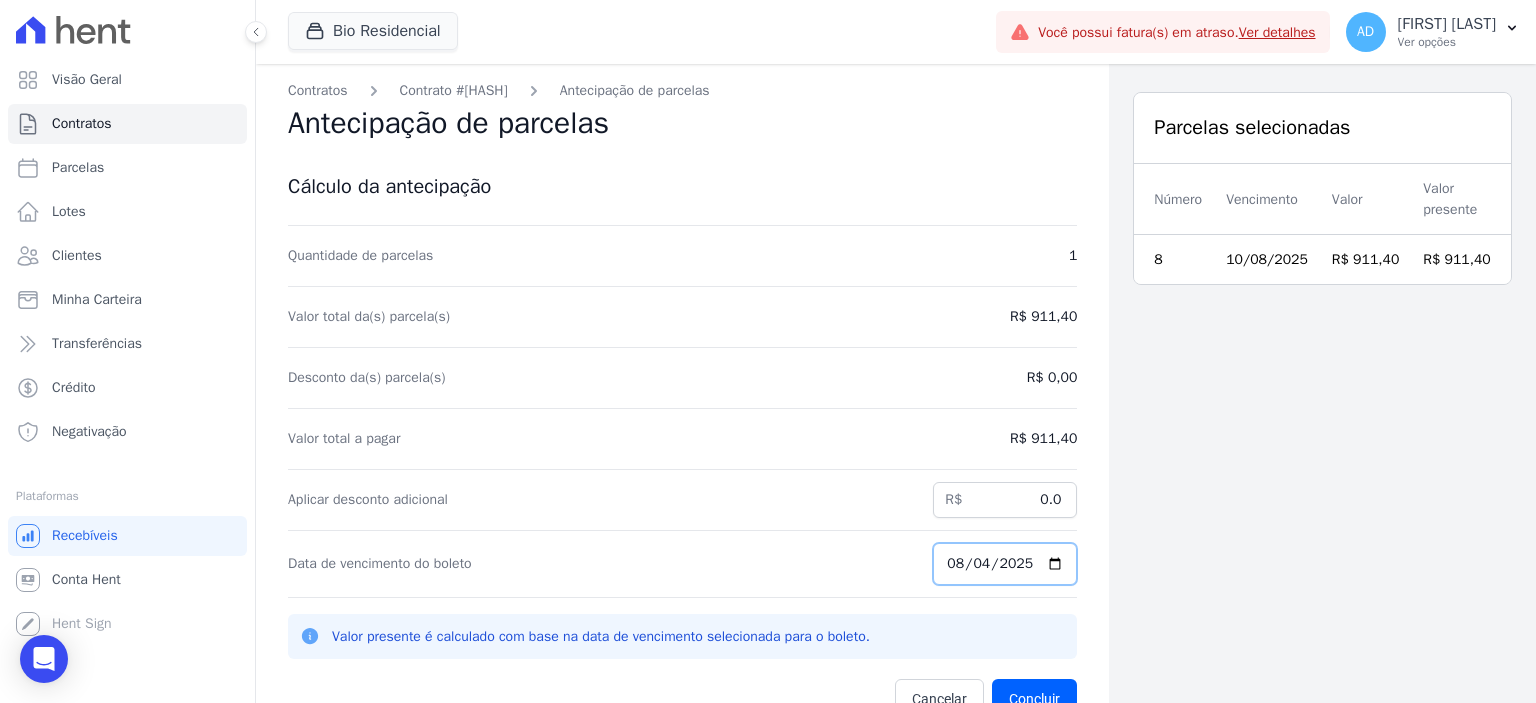 click on "2025-08-04" at bounding box center [1005, 564] 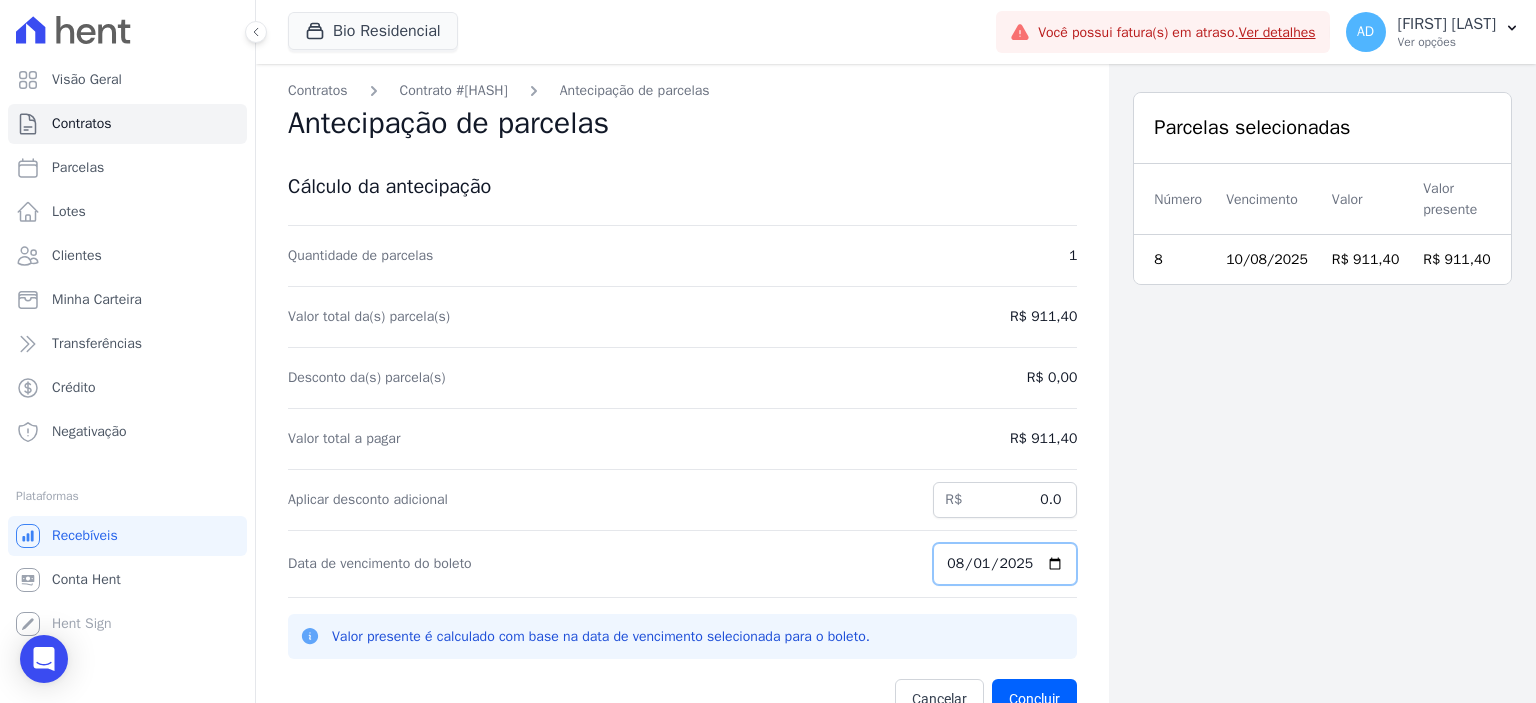 type on "2025-08-10" 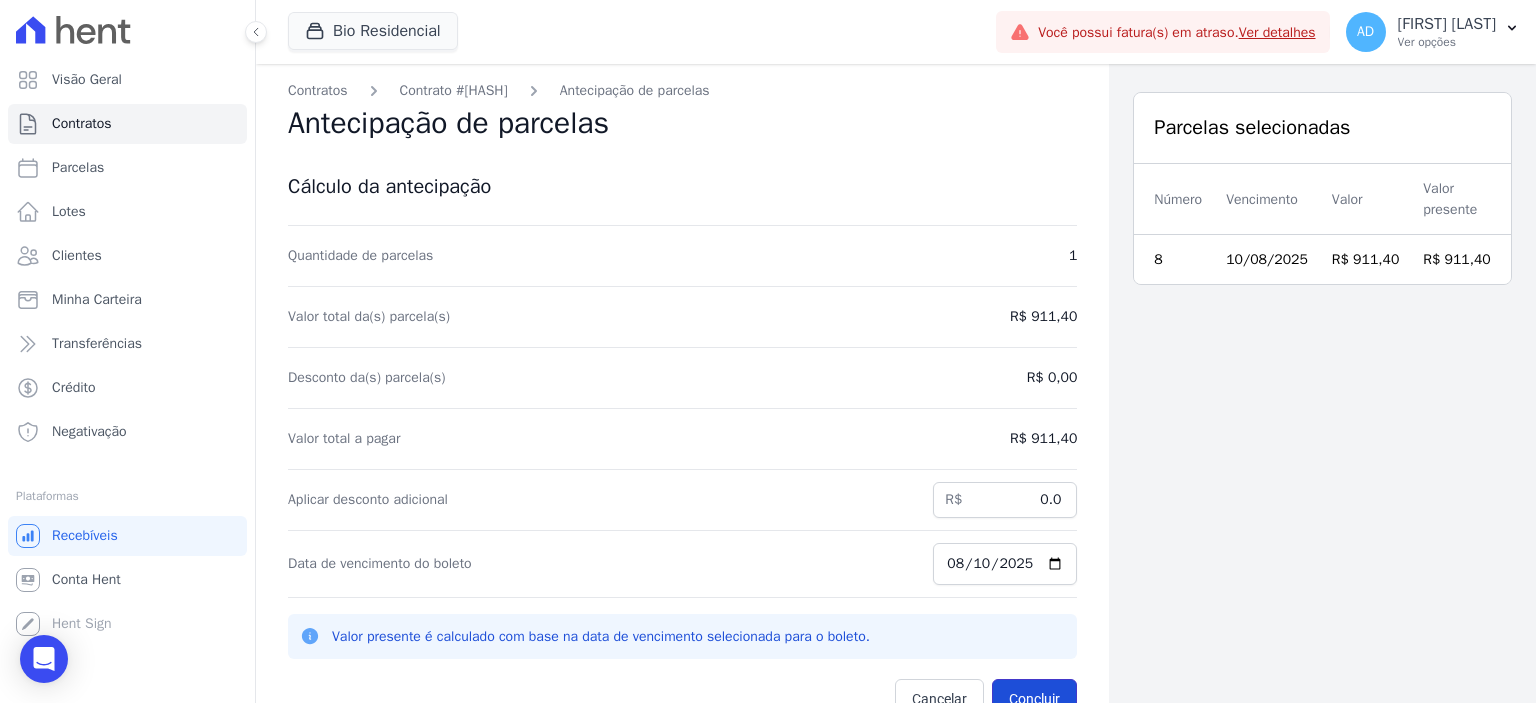 click on "Concluir" at bounding box center (1034, 699) 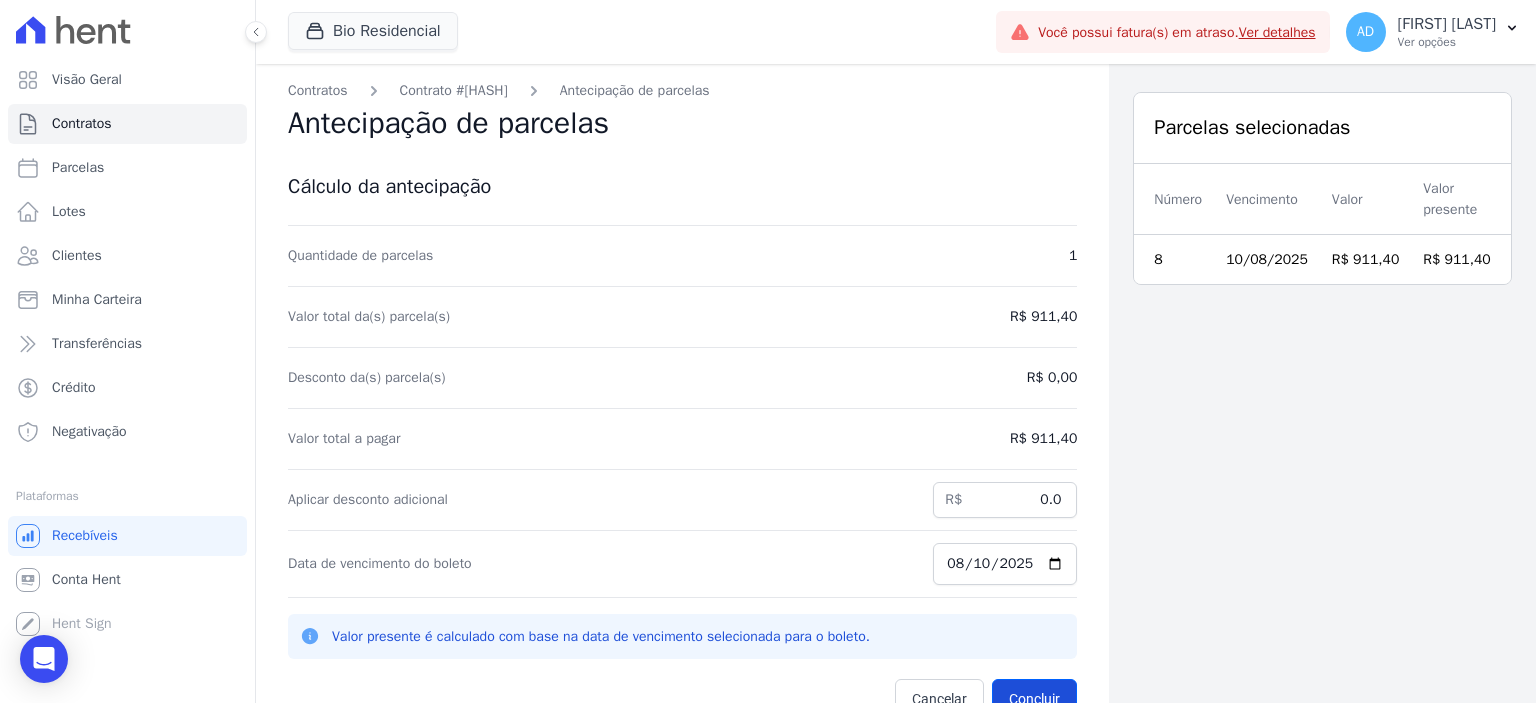 click on "Concluir" at bounding box center [1034, 699] 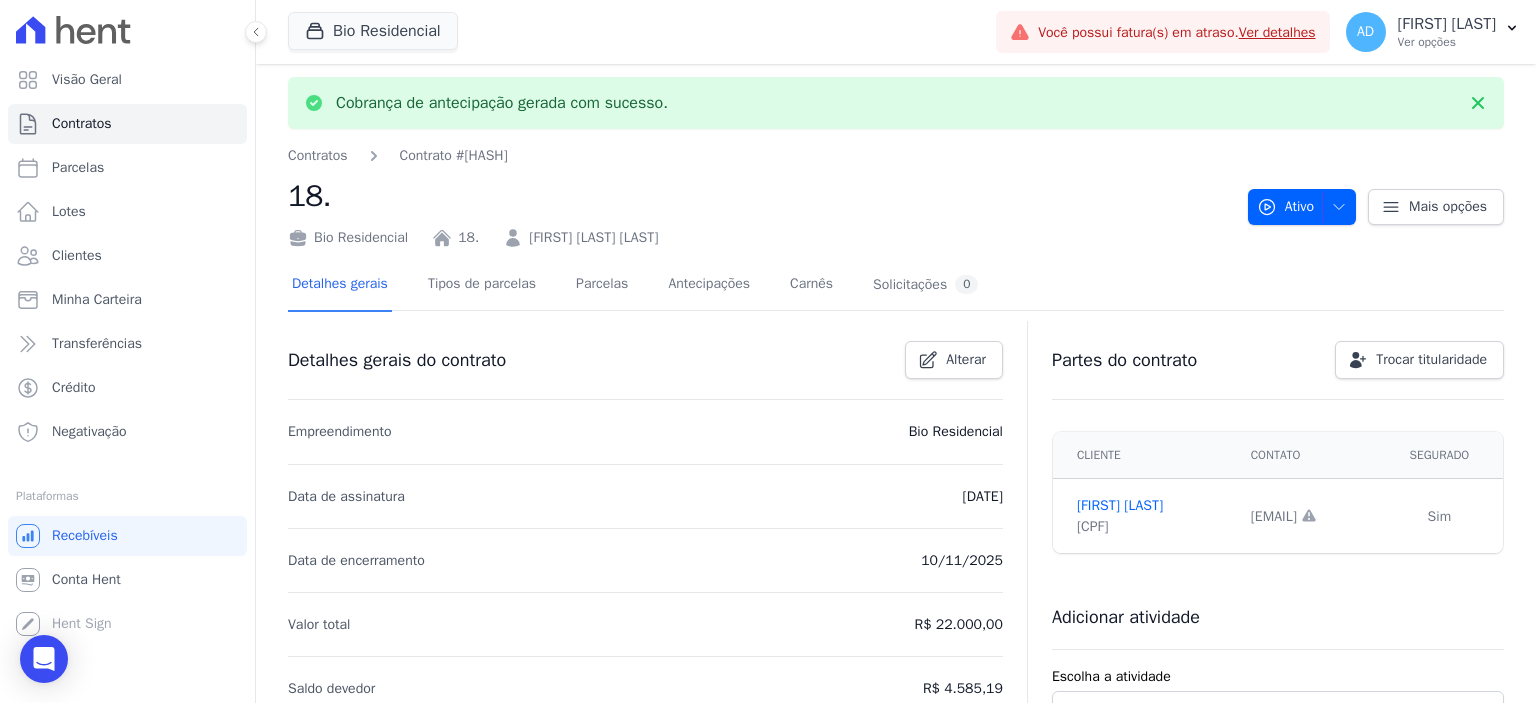 scroll, scrollTop: 0, scrollLeft: 0, axis: both 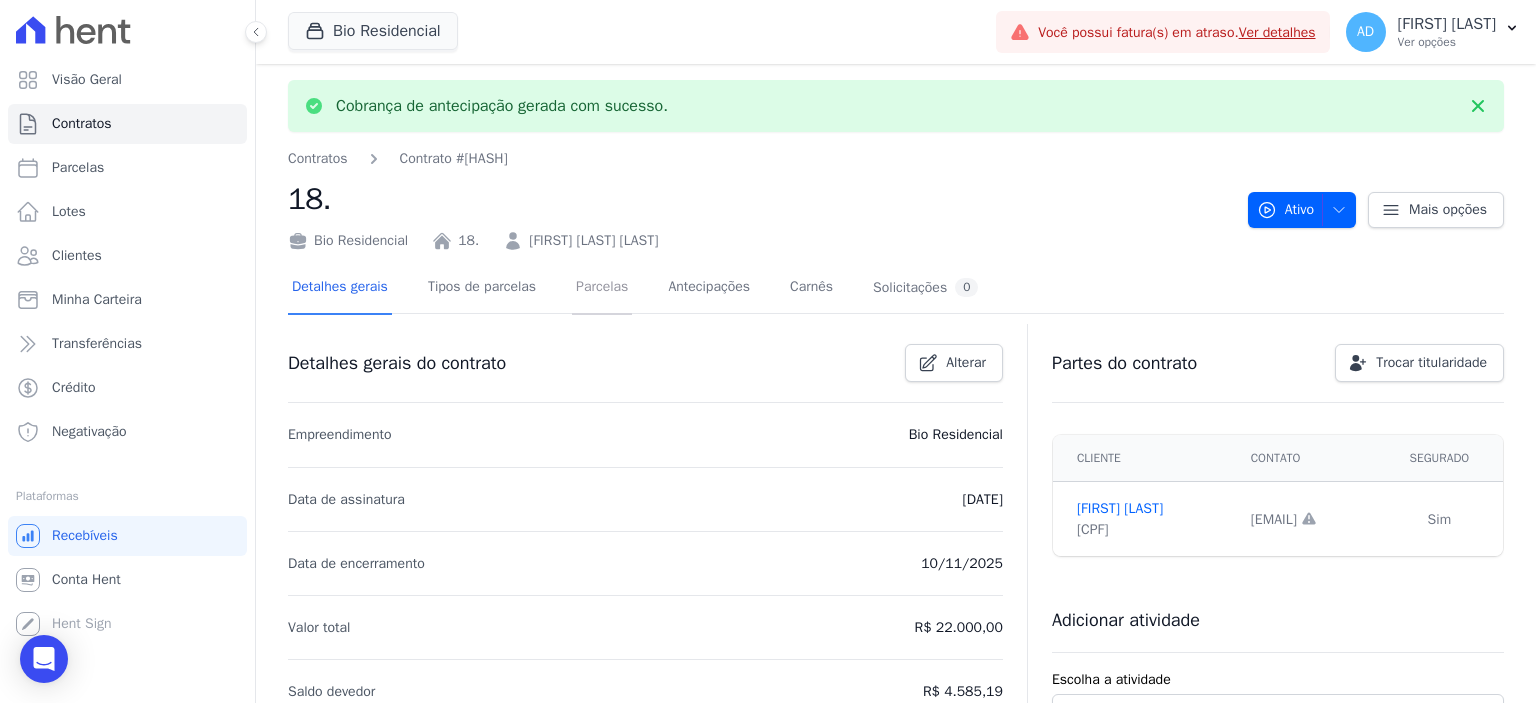 click on "Parcelas" at bounding box center (602, 288) 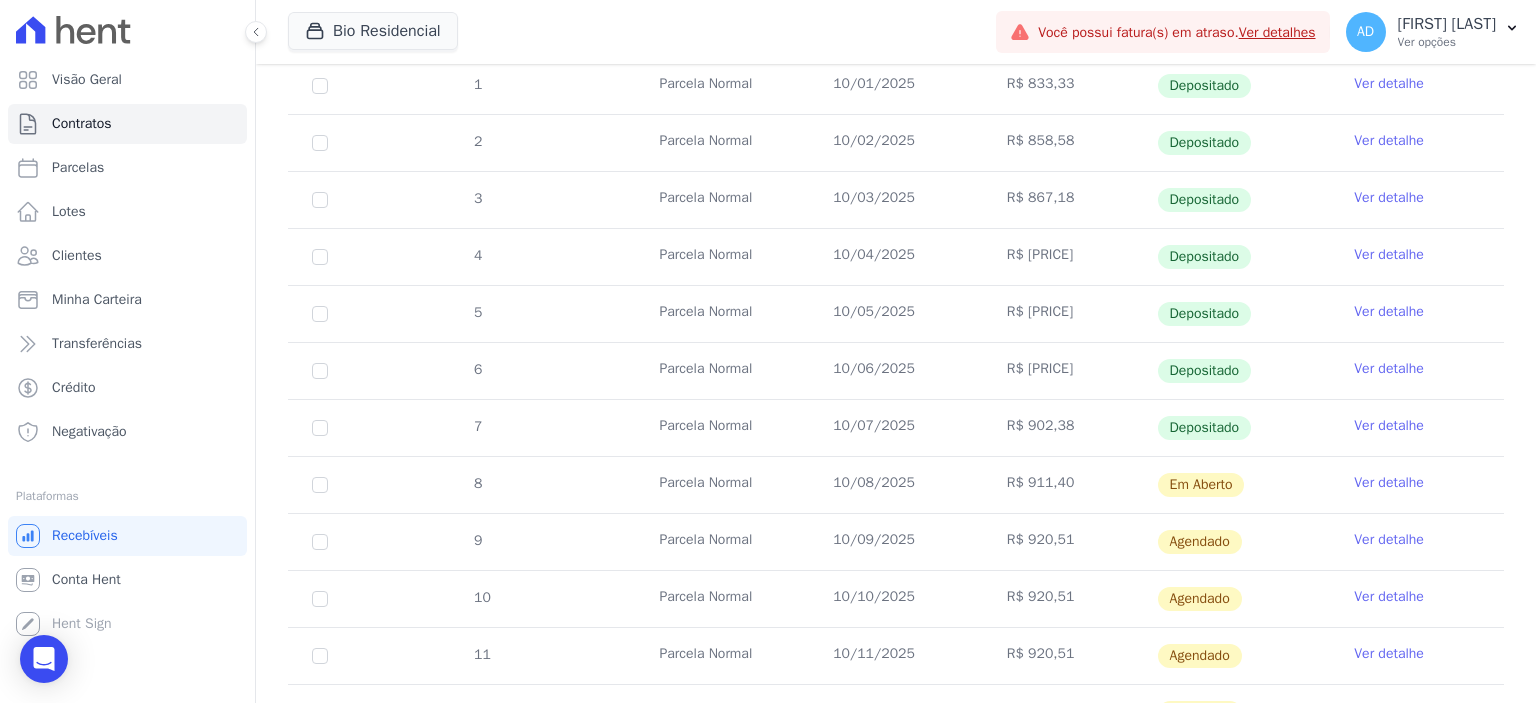 scroll, scrollTop: 400, scrollLeft: 0, axis: vertical 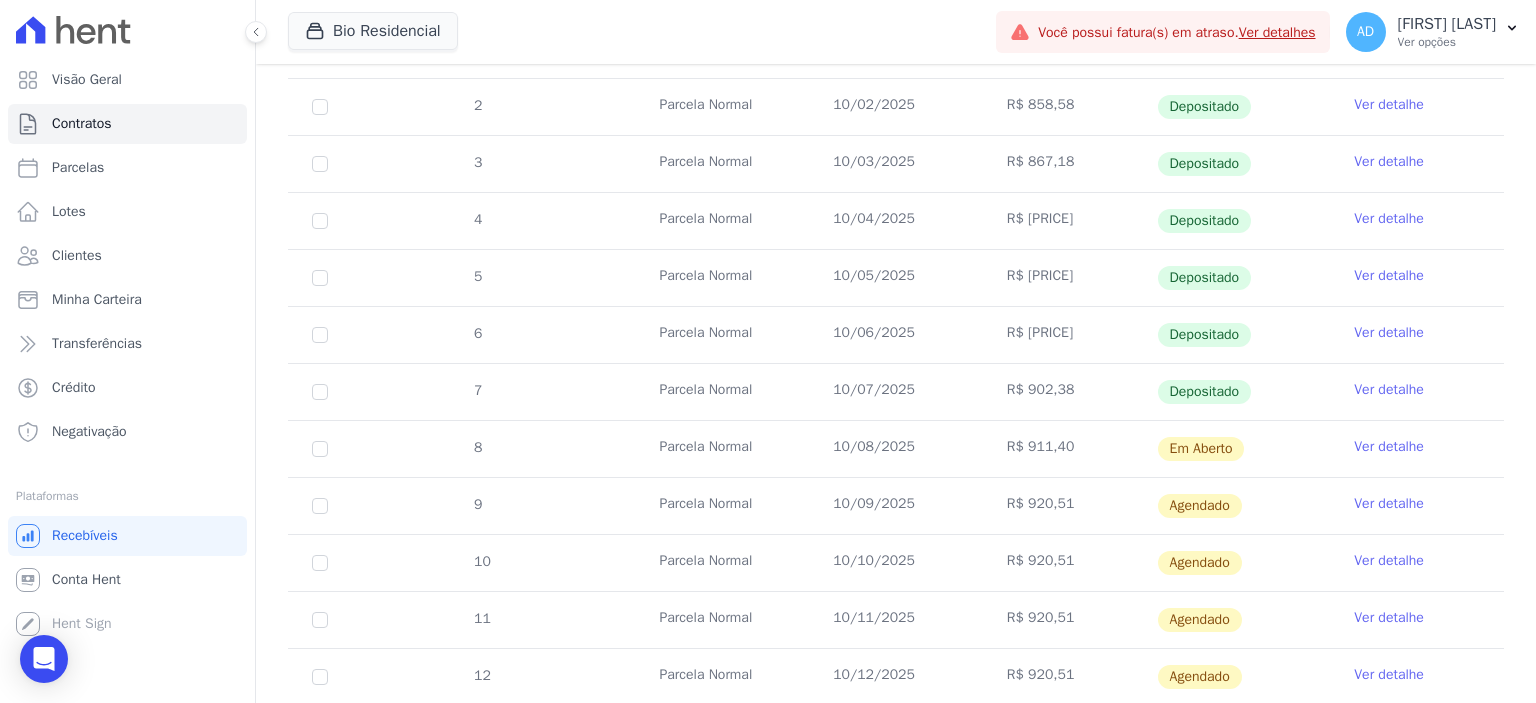 click on "Ver detalhe" at bounding box center (1389, 447) 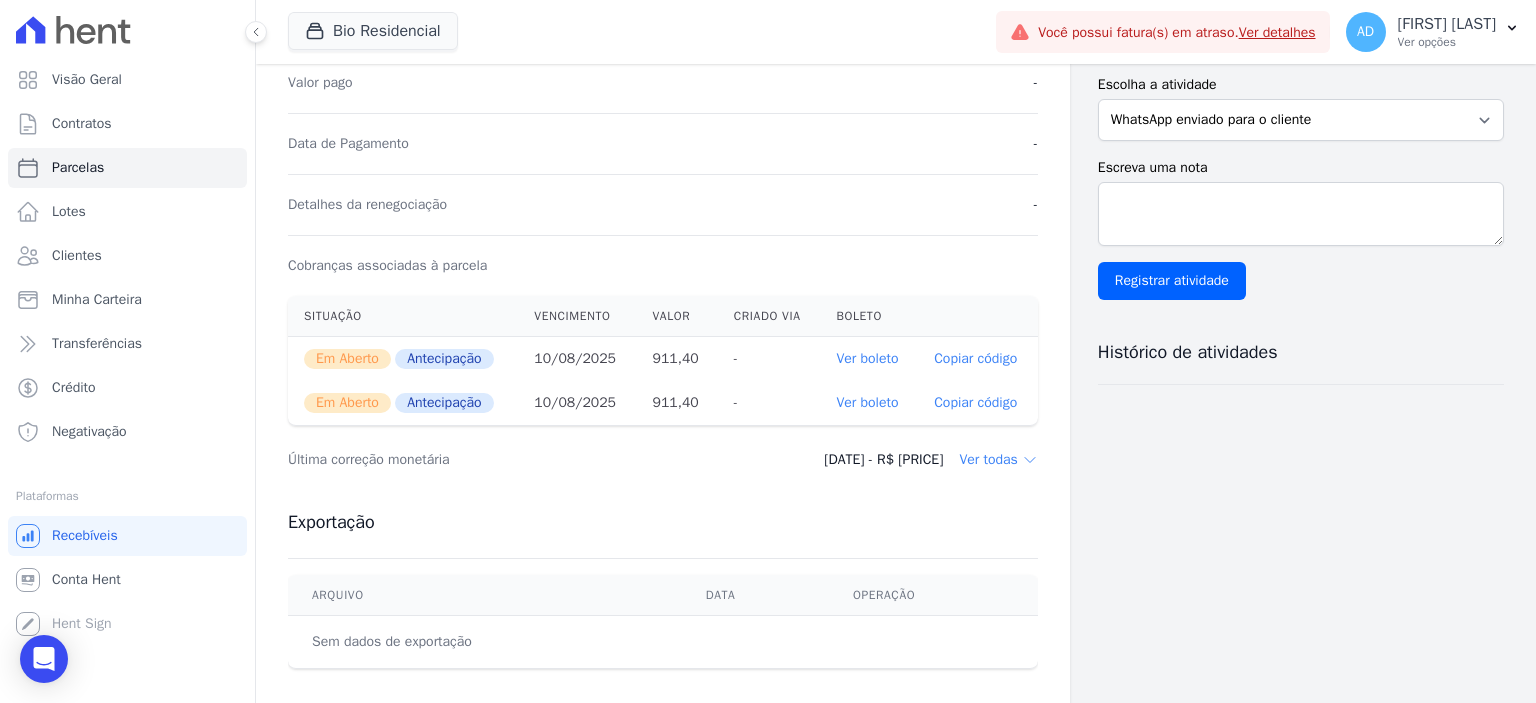 scroll, scrollTop: 500, scrollLeft: 0, axis: vertical 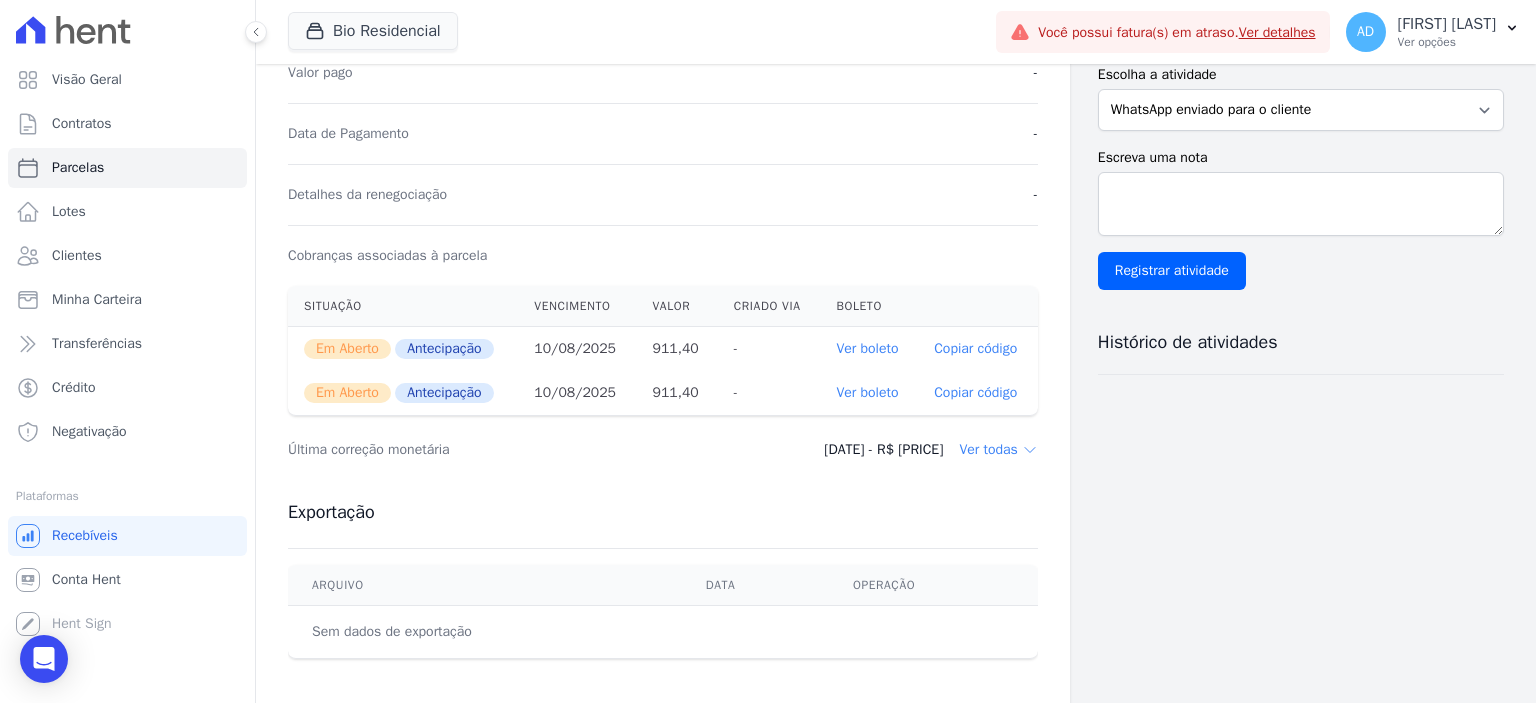 click on "Copiar código" at bounding box center [975, 349] 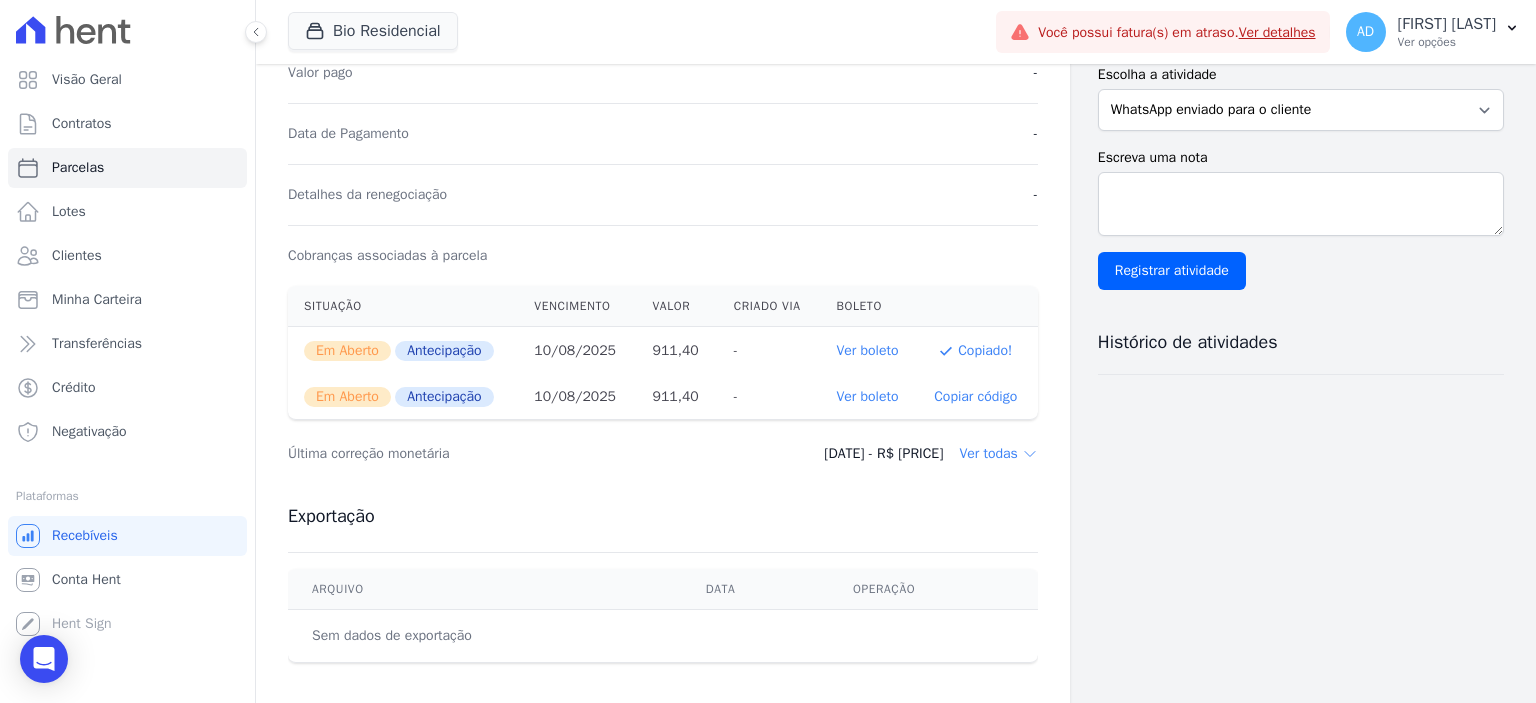 type 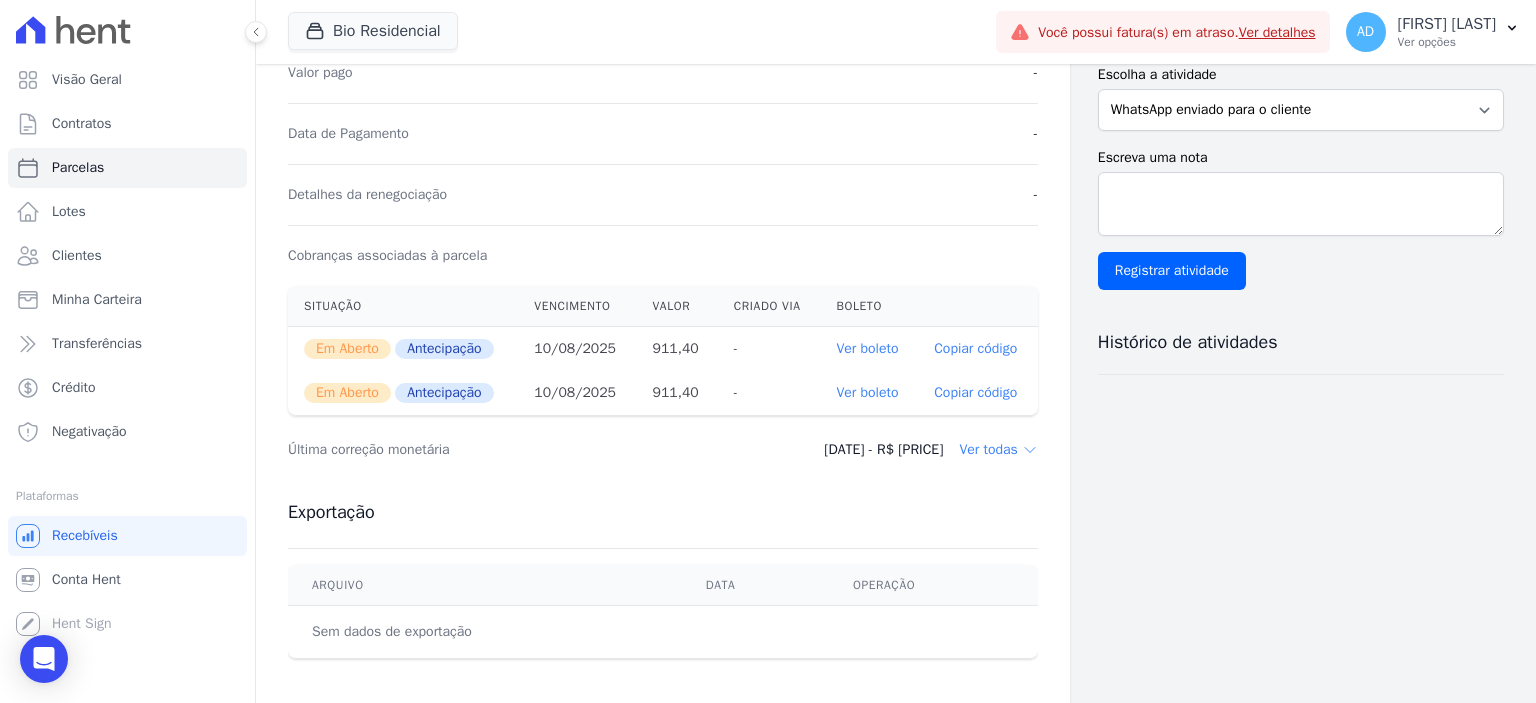 drag, startPoint x: 846, startPoint y: 357, endPoint x: 832, endPoint y: 345, distance: 18.439089 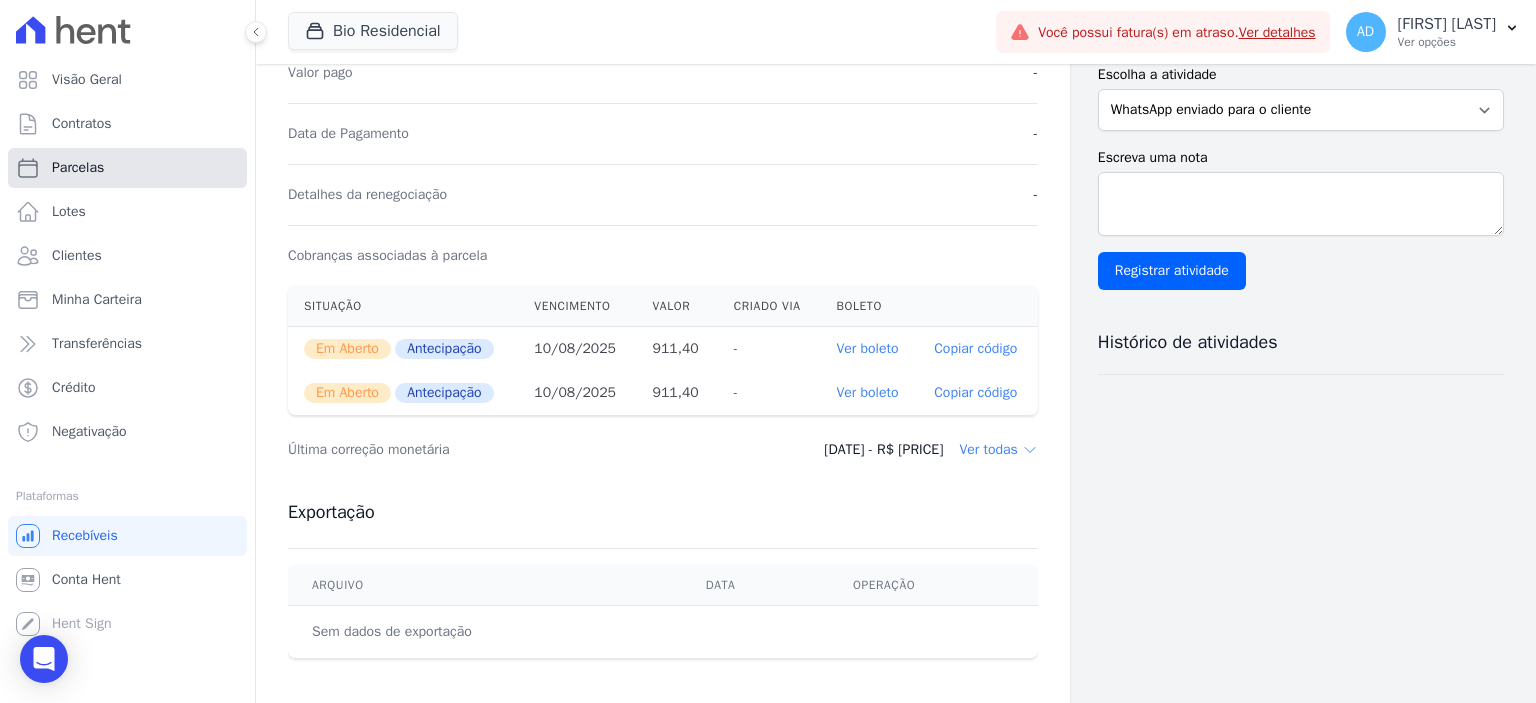 click on "Parcelas" at bounding box center (127, 168) 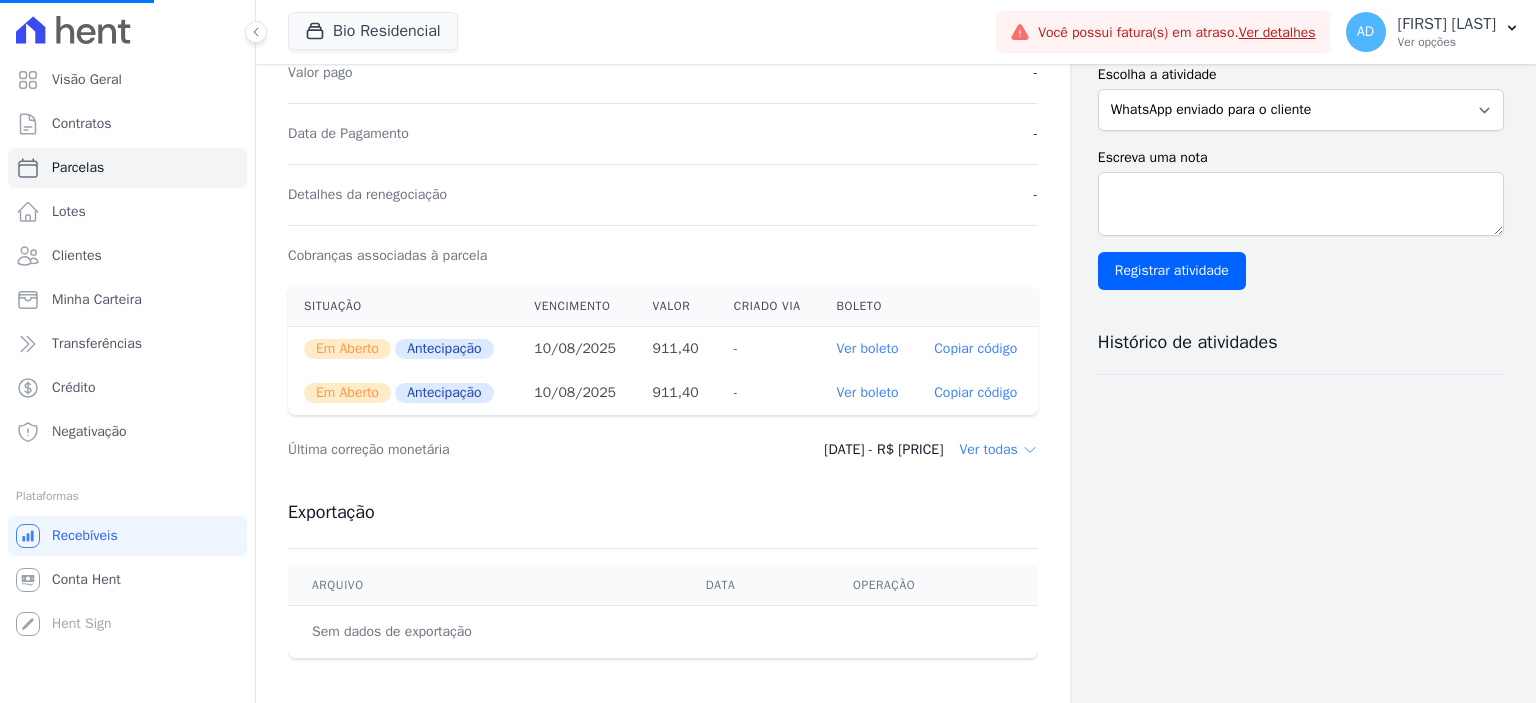 select 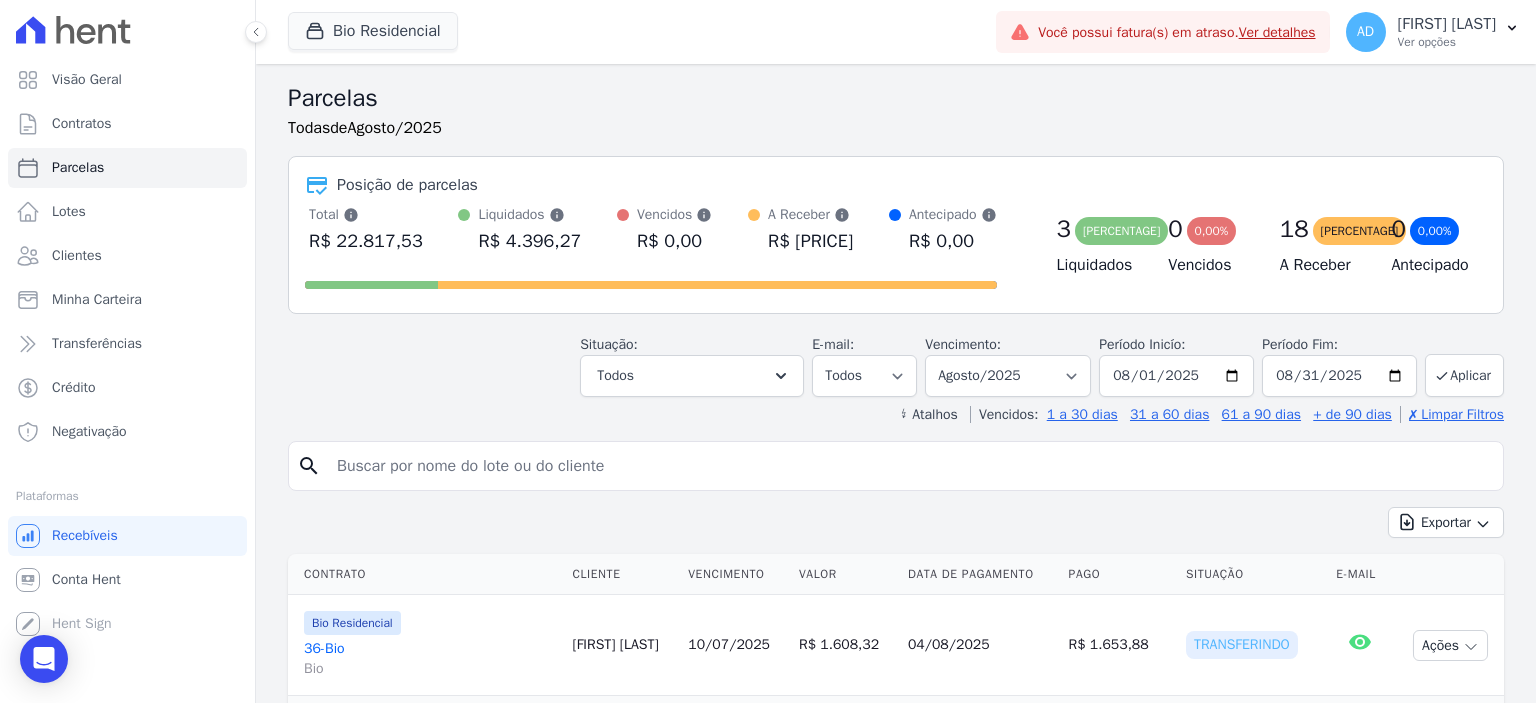 click at bounding box center [910, 466] 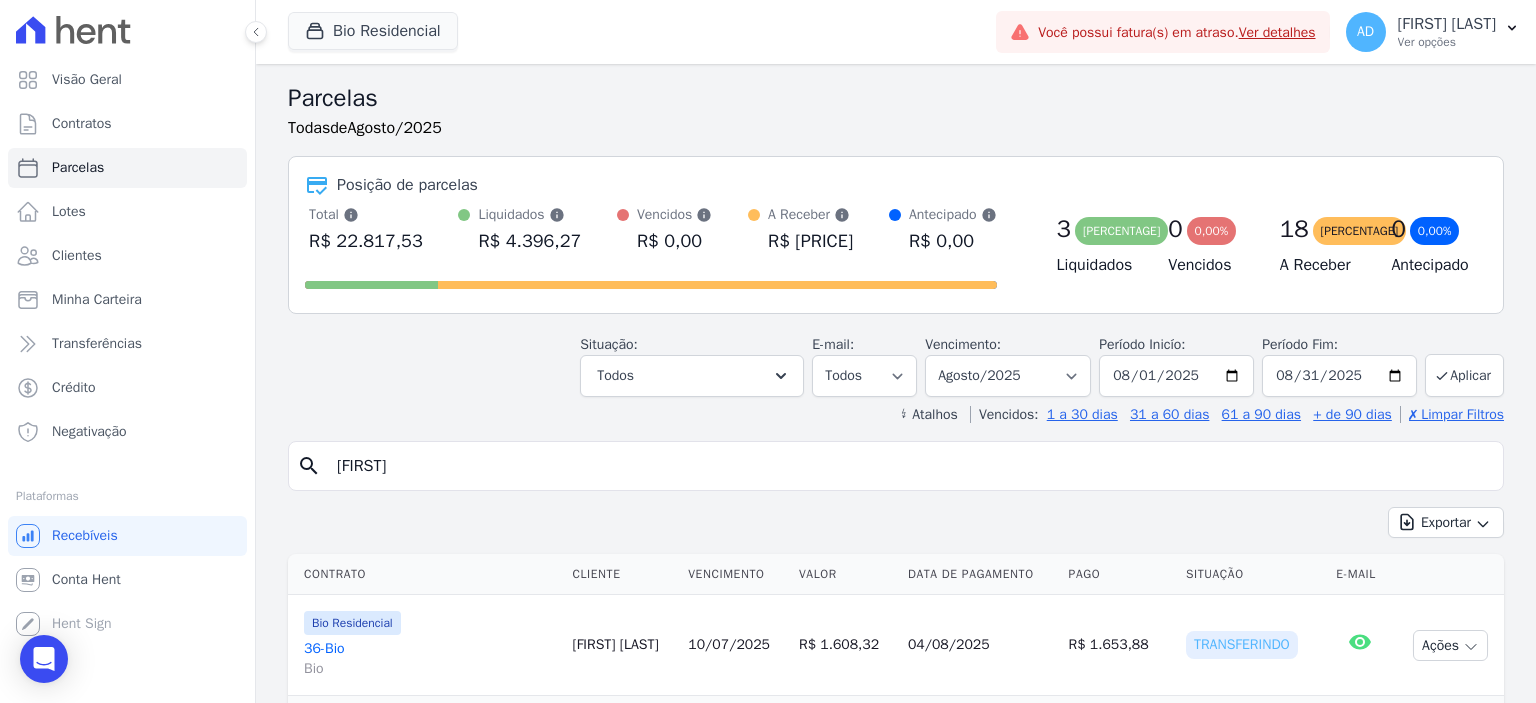 type on "caio" 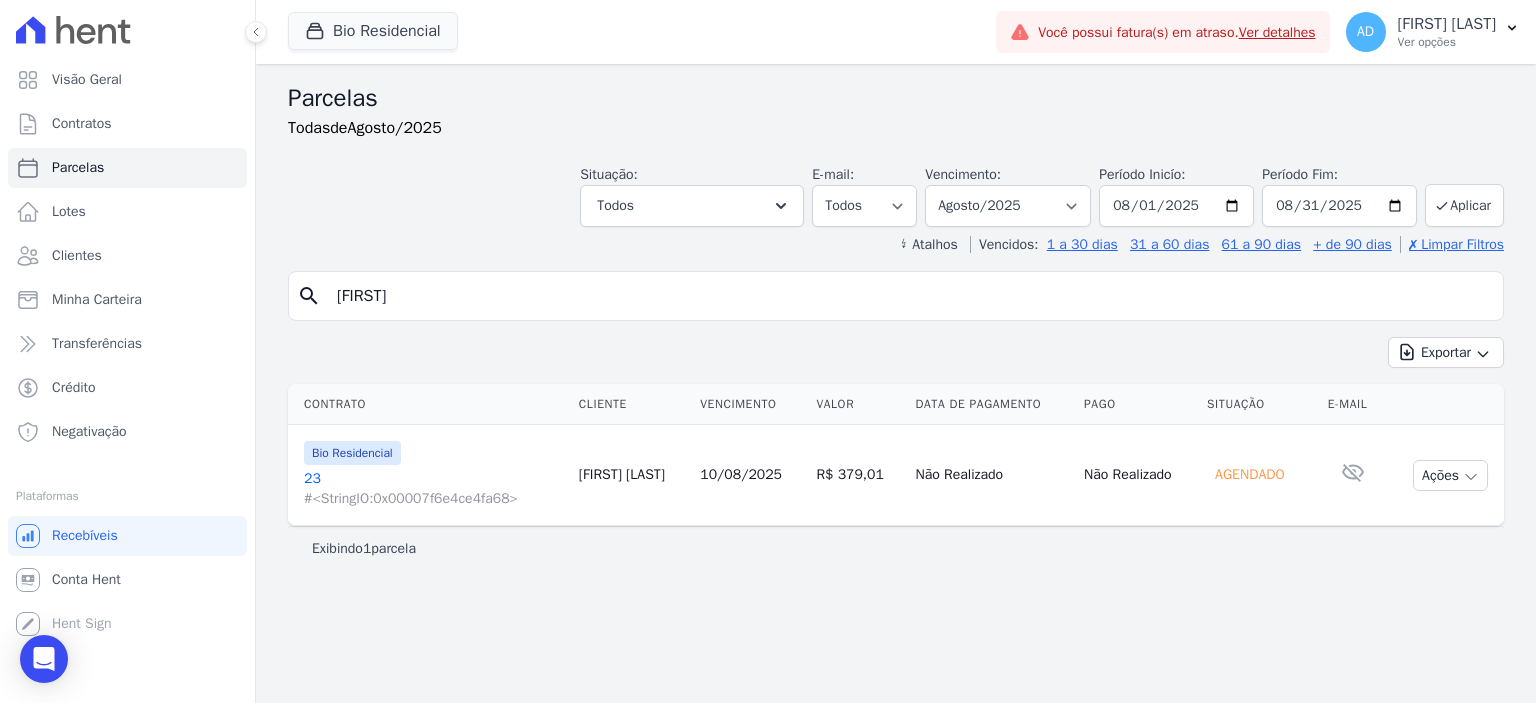 drag, startPoint x: 736, startPoint y: 471, endPoint x: 672, endPoint y: 515, distance: 77.665955 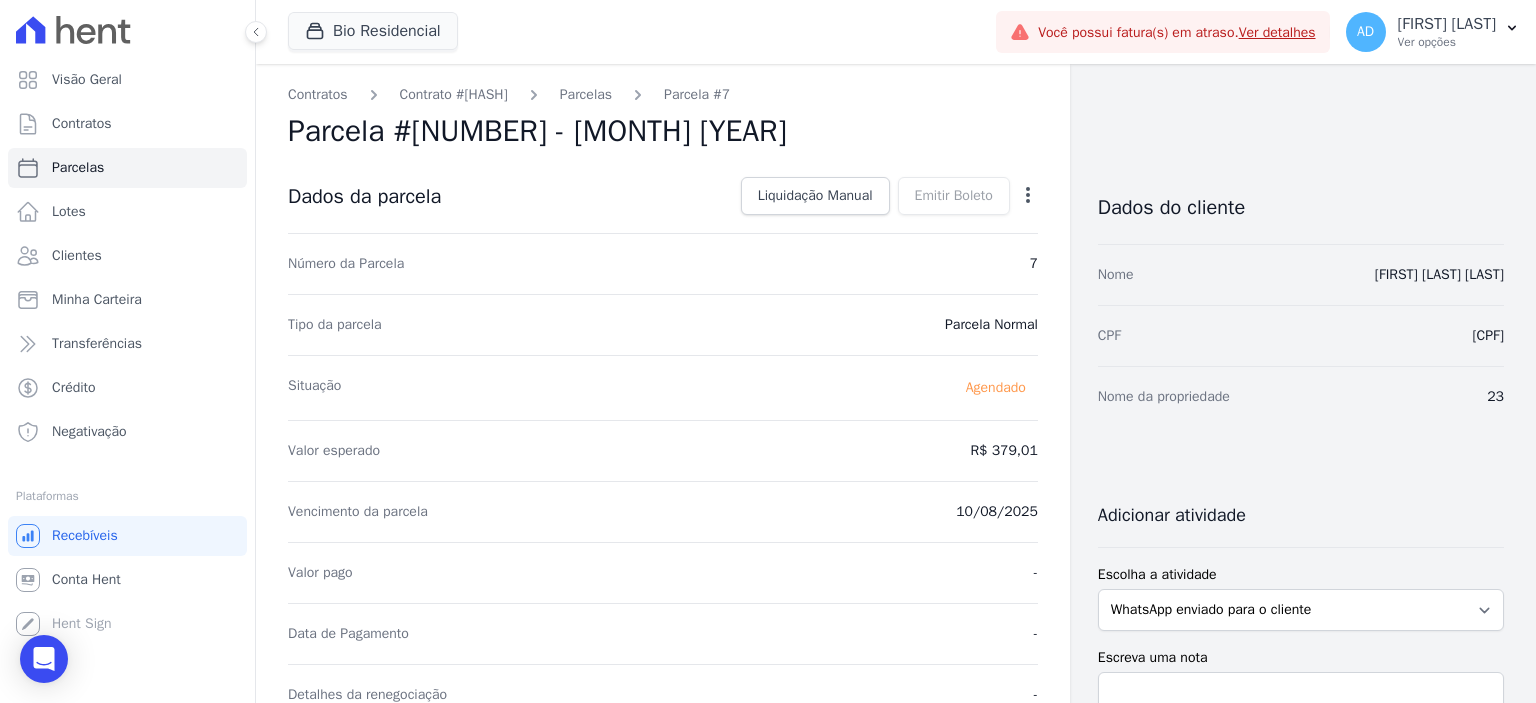 click 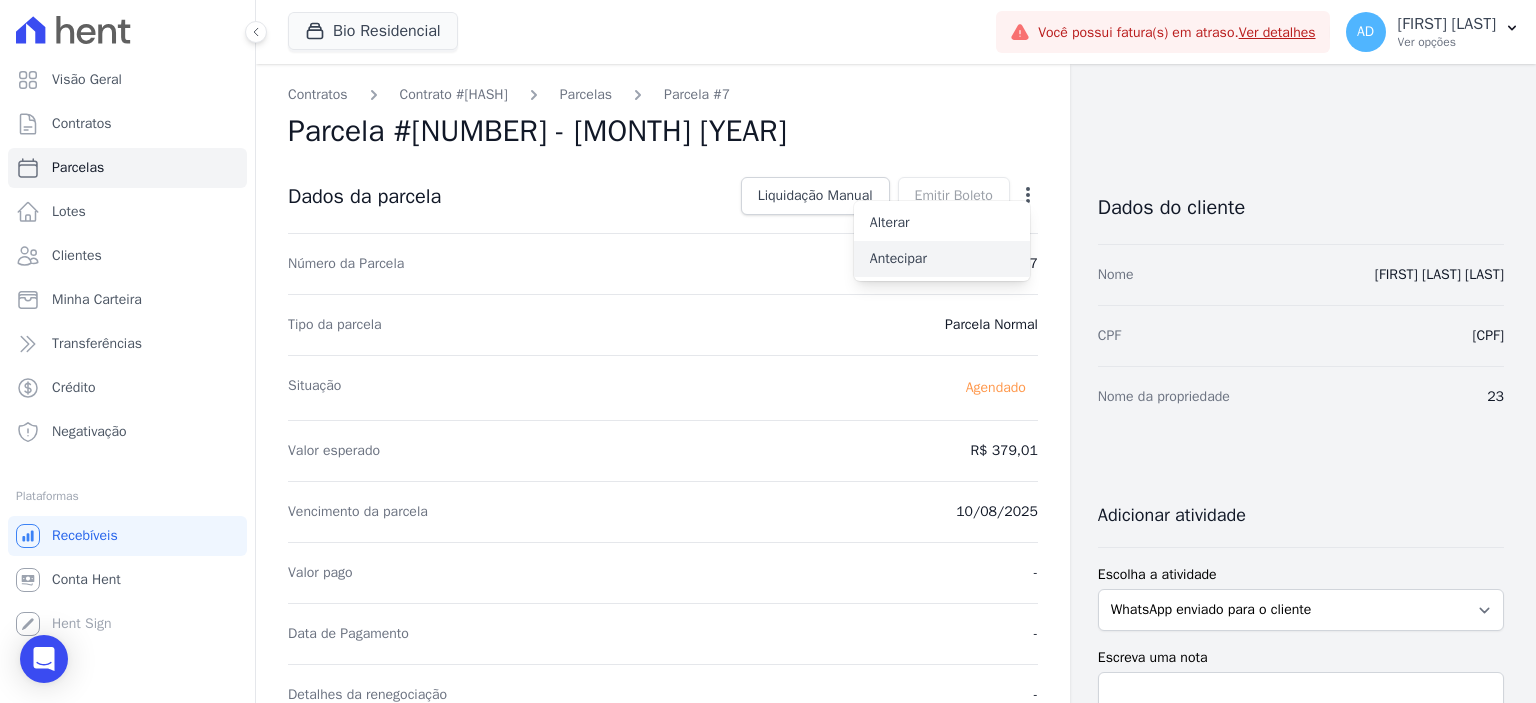 click on "Antecipar" at bounding box center [942, 259] 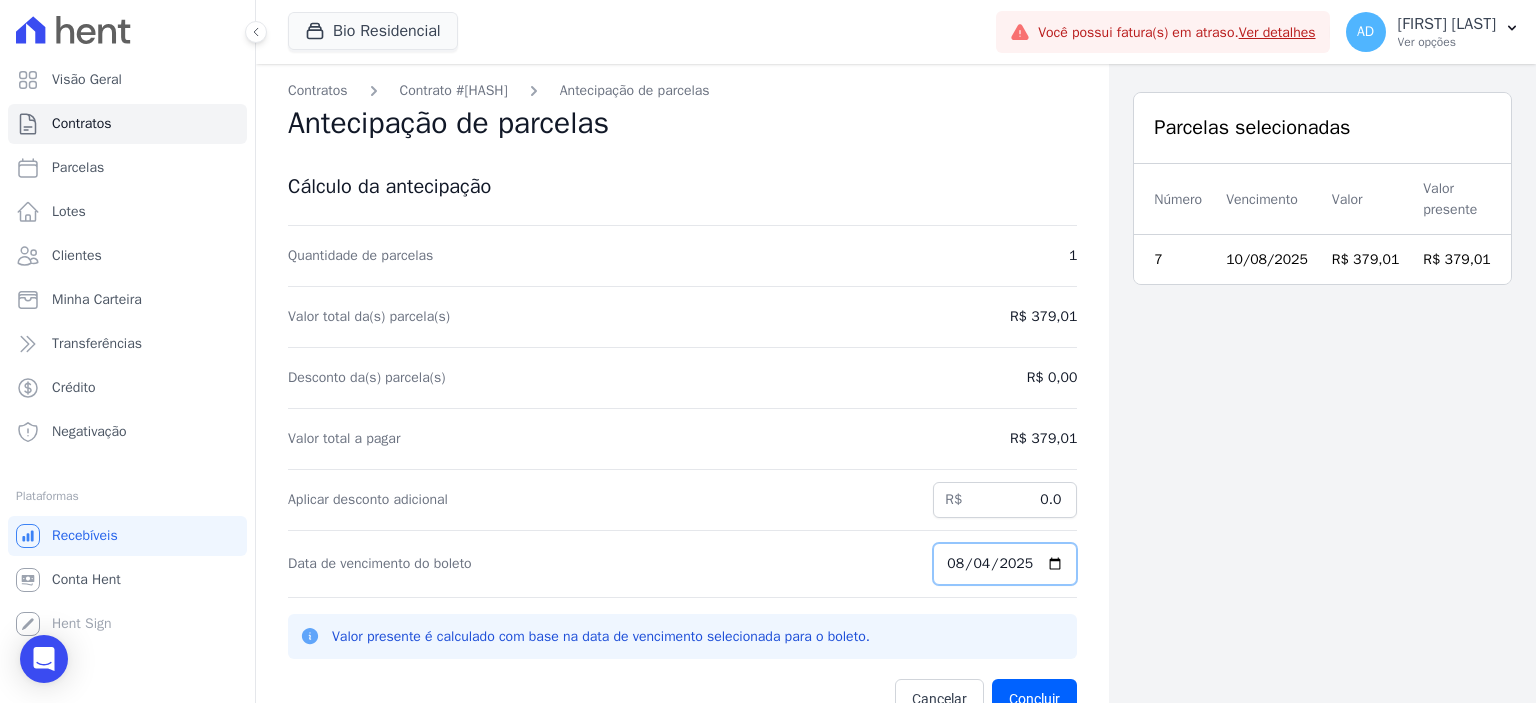 click on "2025-08-04" at bounding box center [1005, 564] 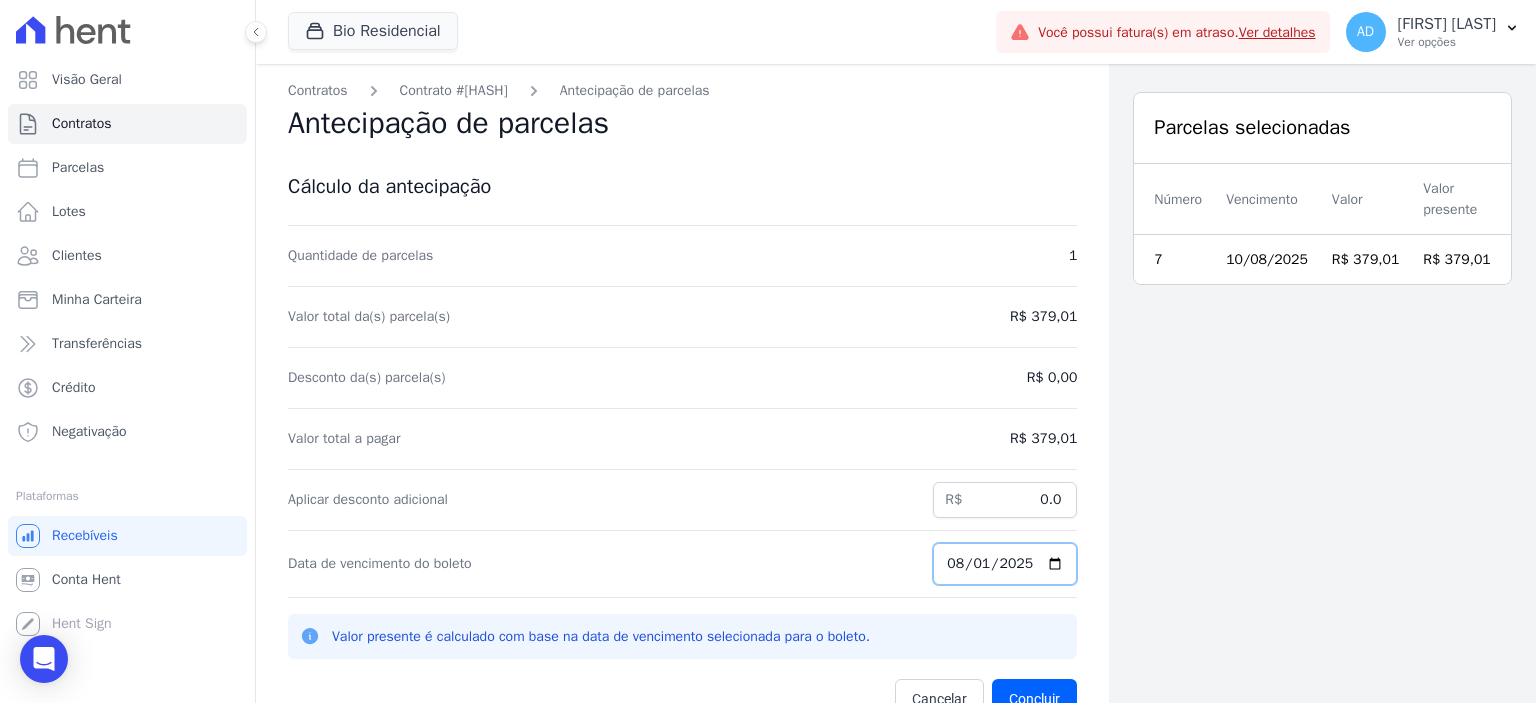 type on "2025-08-10" 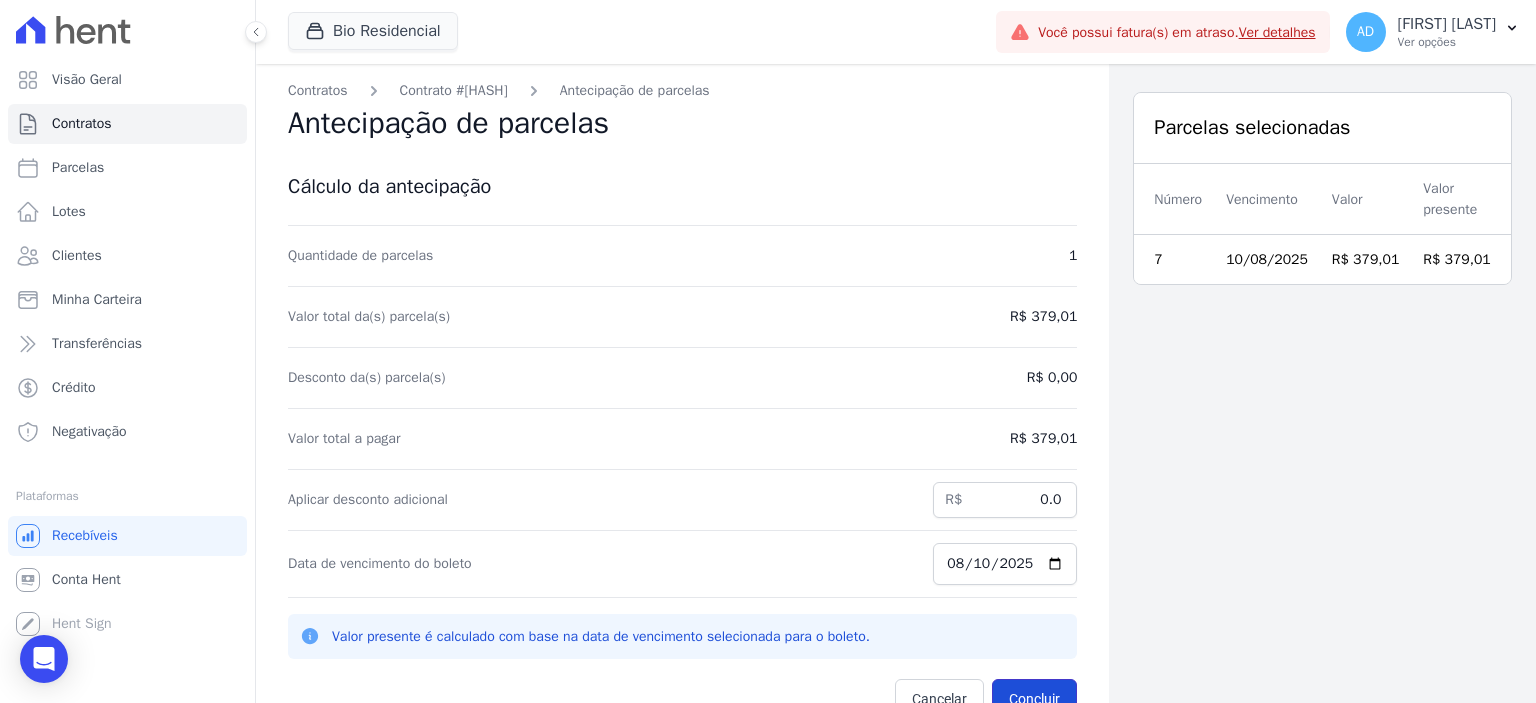 click on "Concluir" at bounding box center (1034, 699) 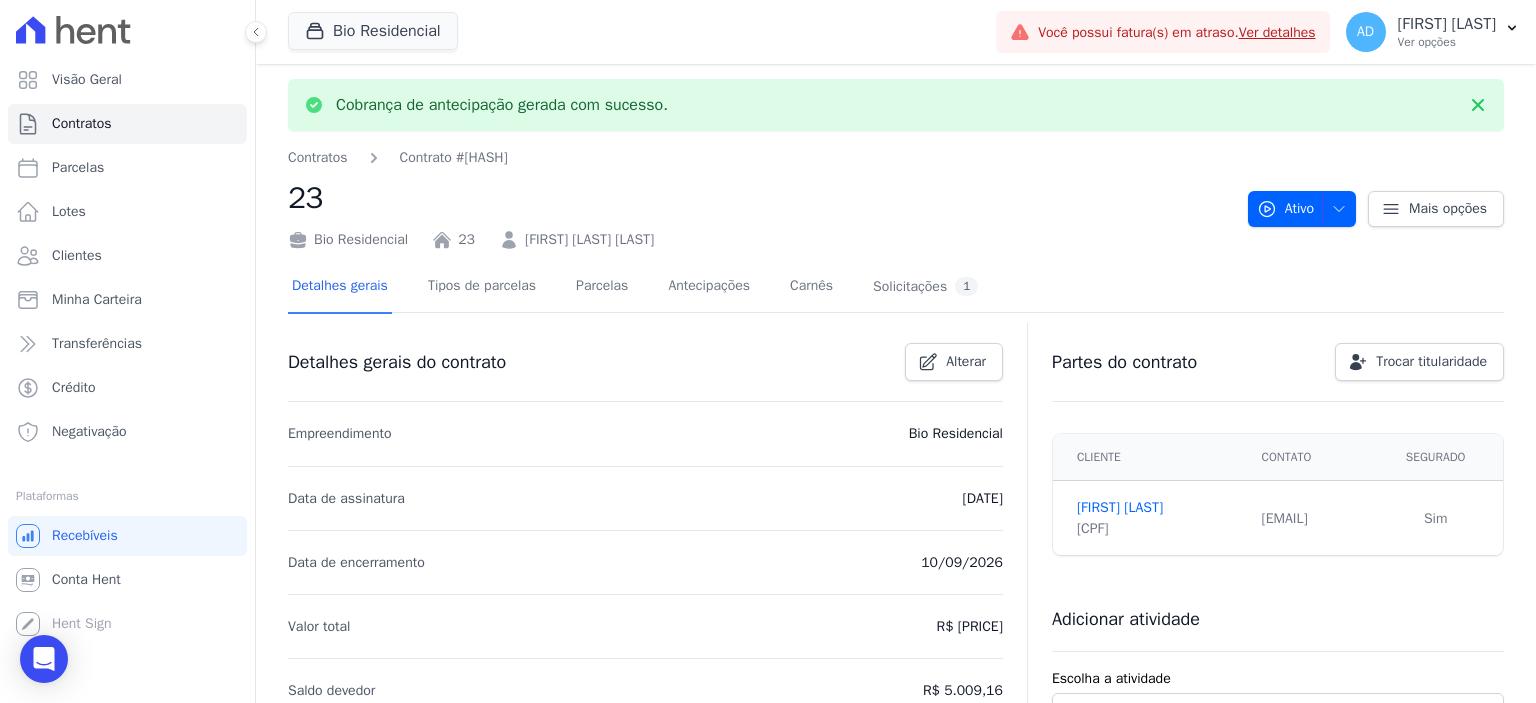 scroll, scrollTop: 0, scrollLeft: 0, axis: both 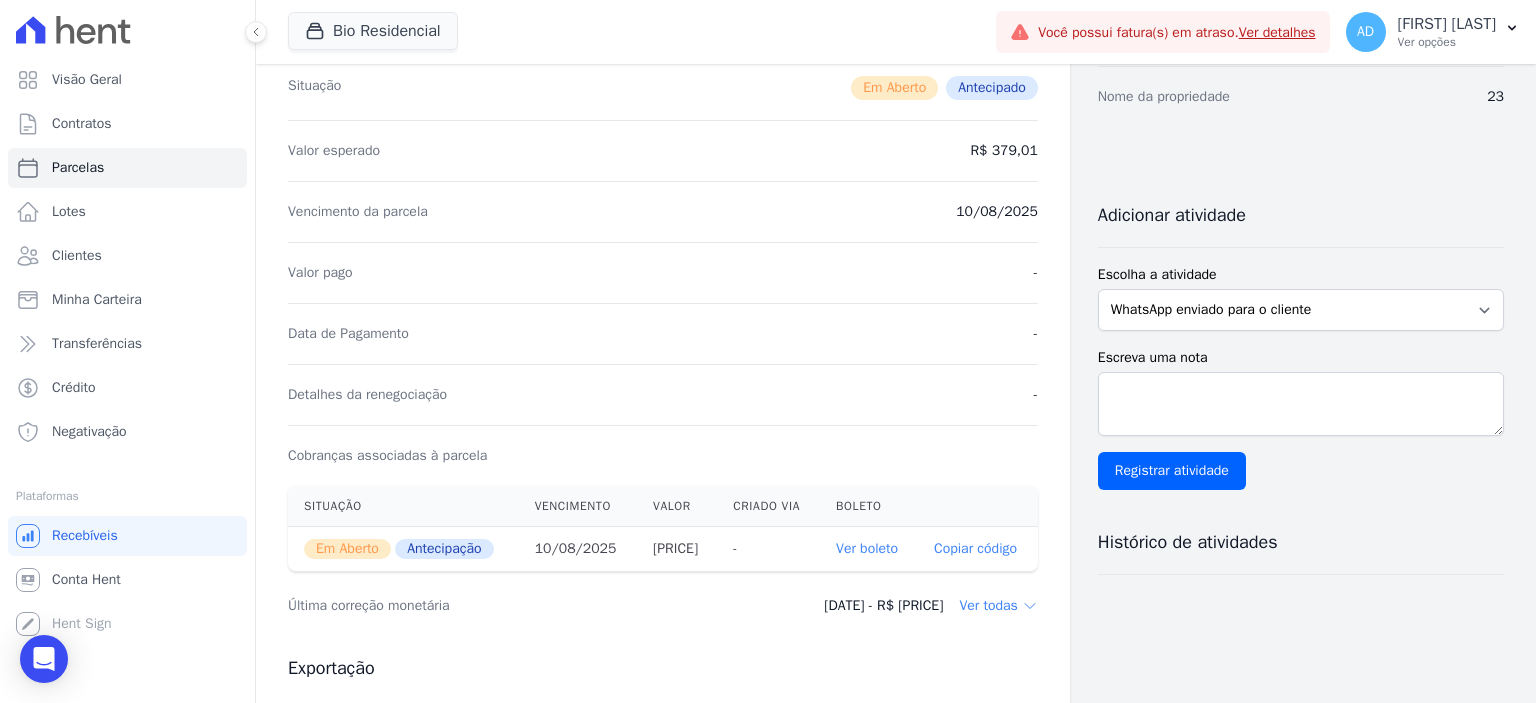 click on "Copiar código" at bounding box center (975, 549) 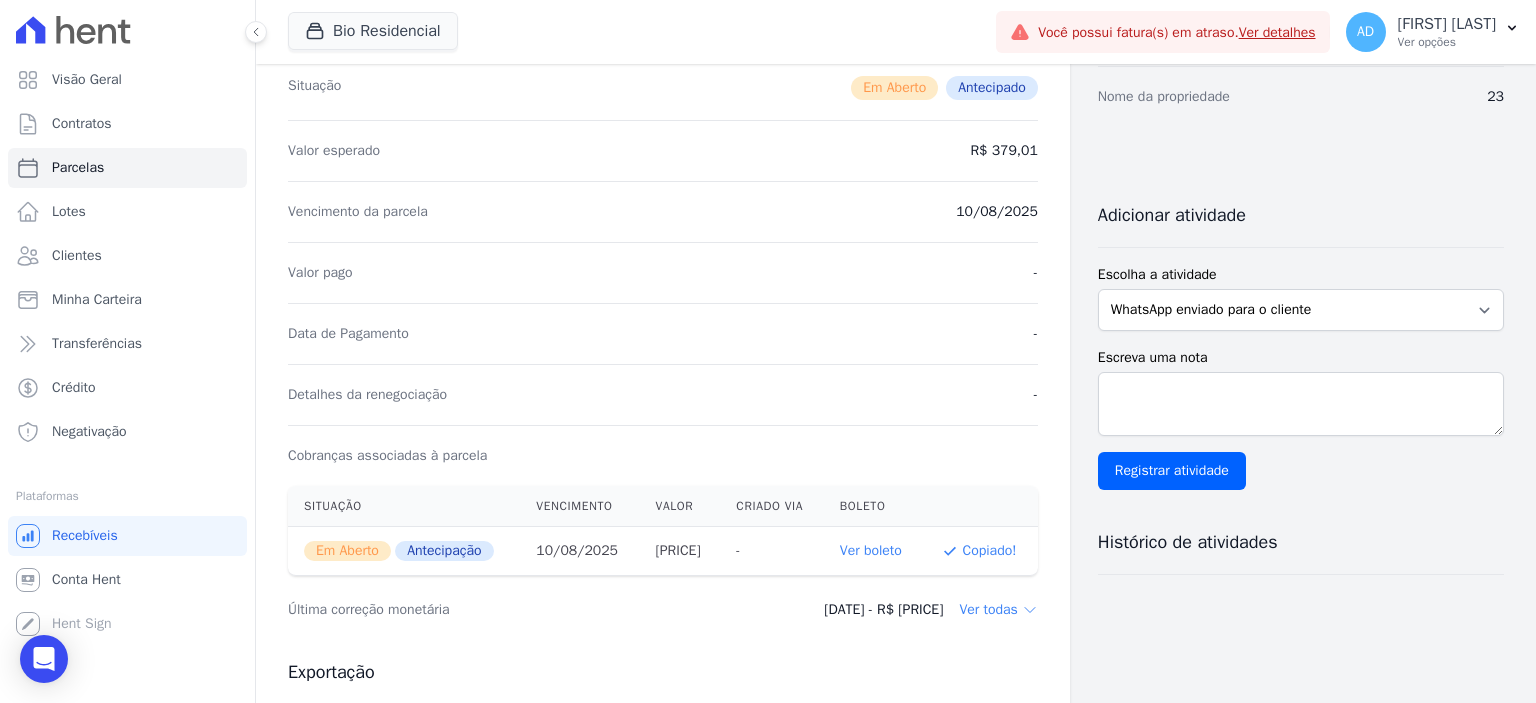type 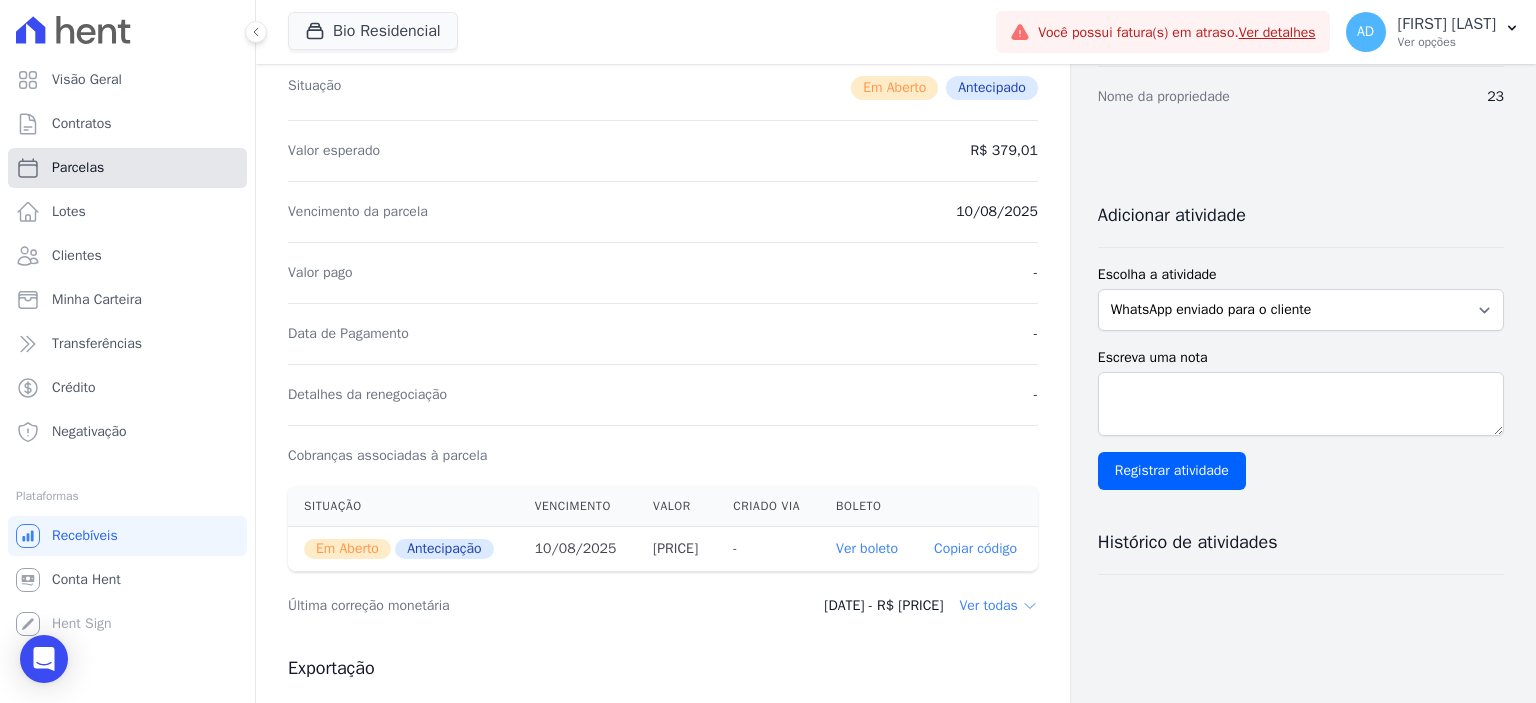 click on "Parcelas" at bounding box center (127, 168) 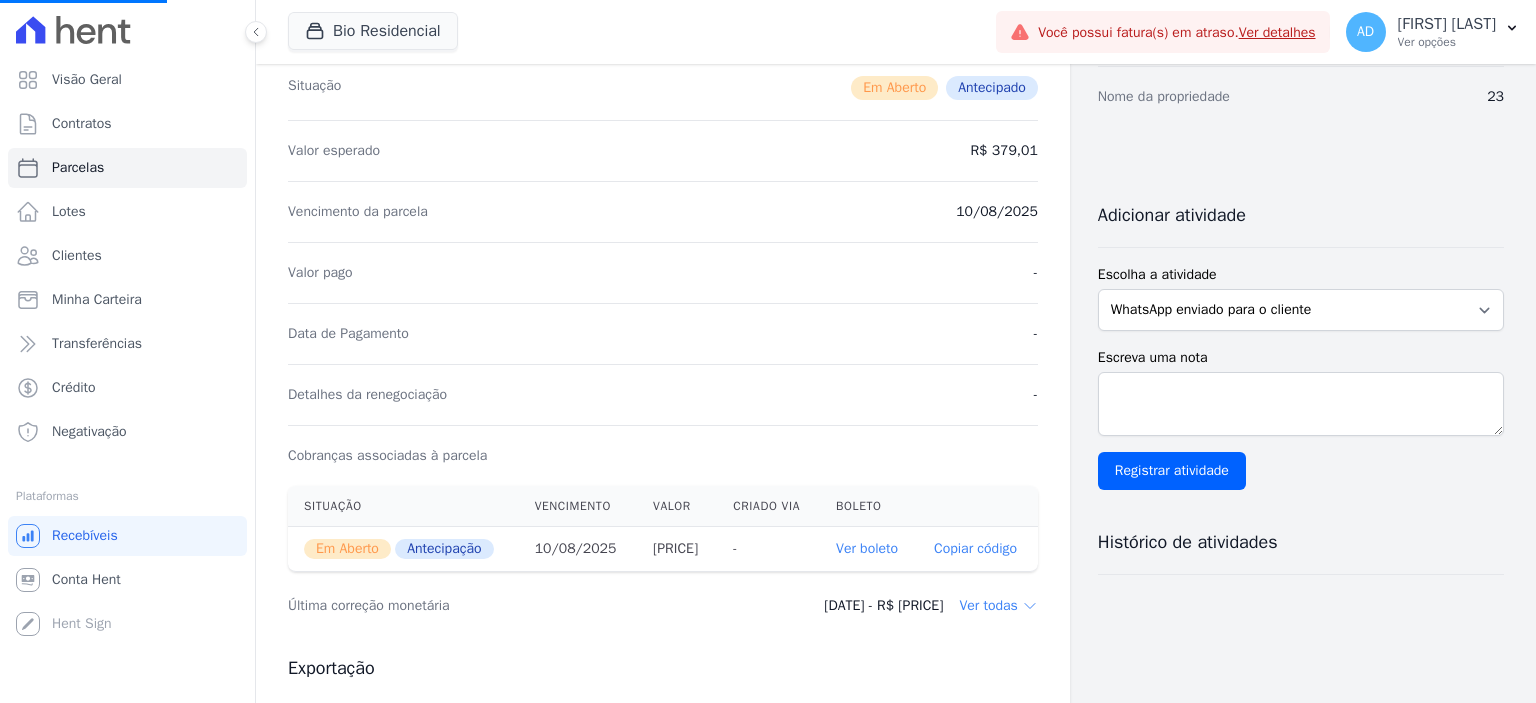 select 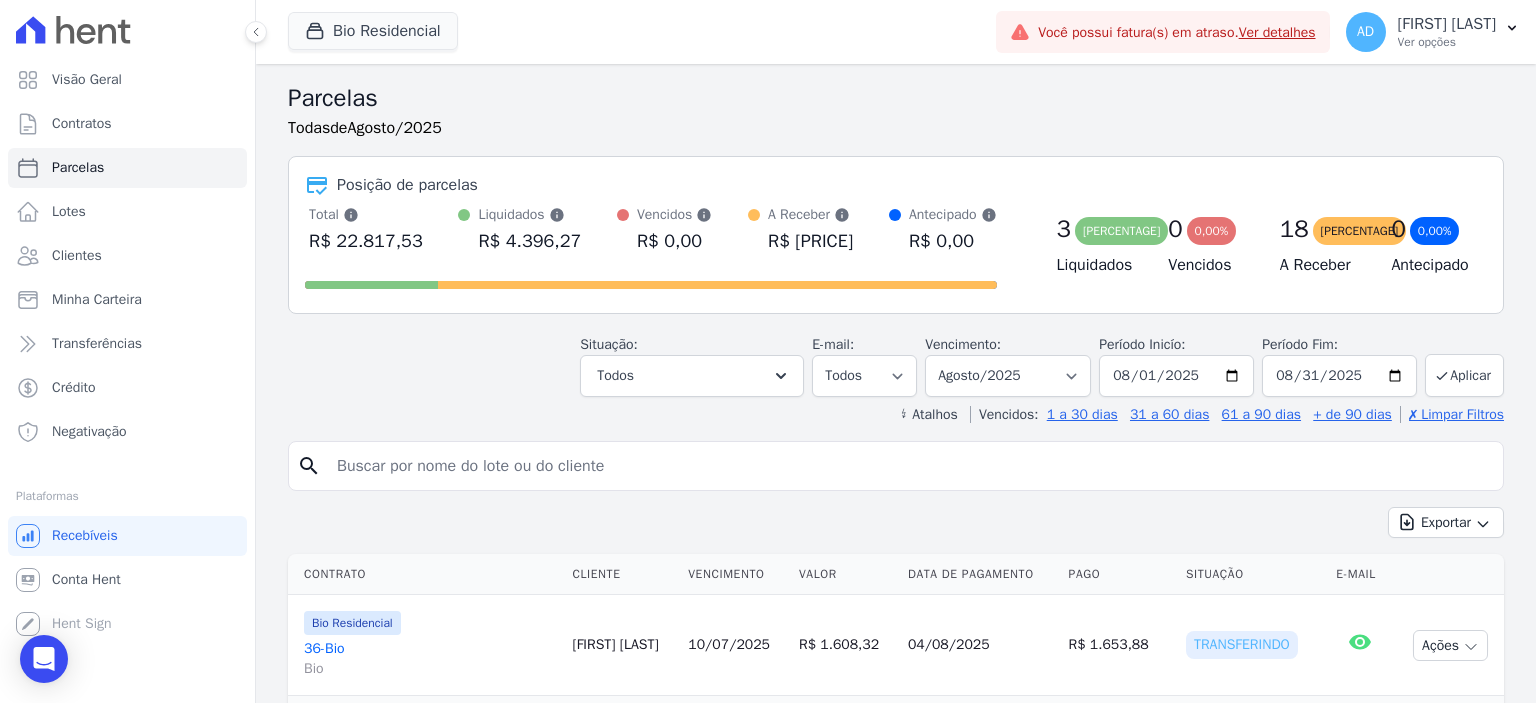 click at bounding box center [910, 466] 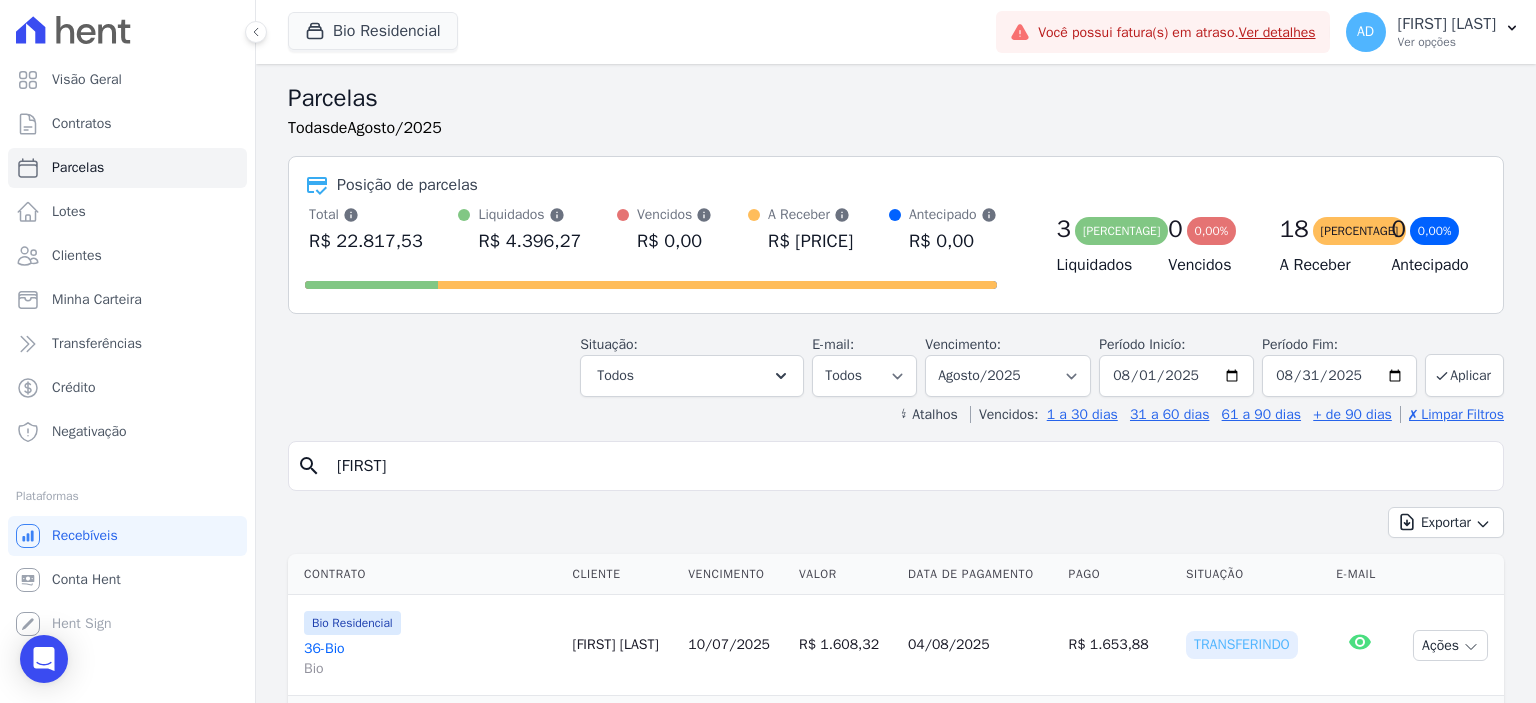 type on "samuel" 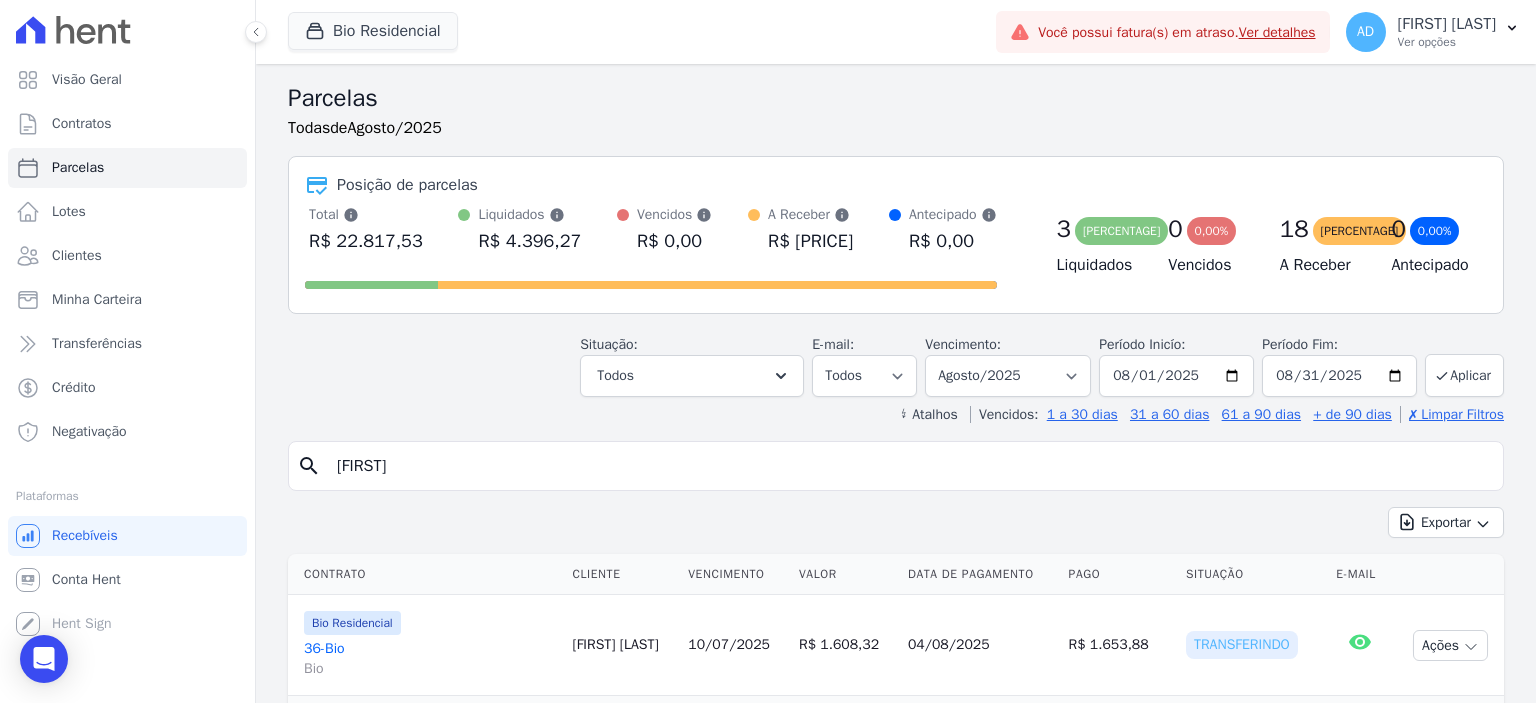 select 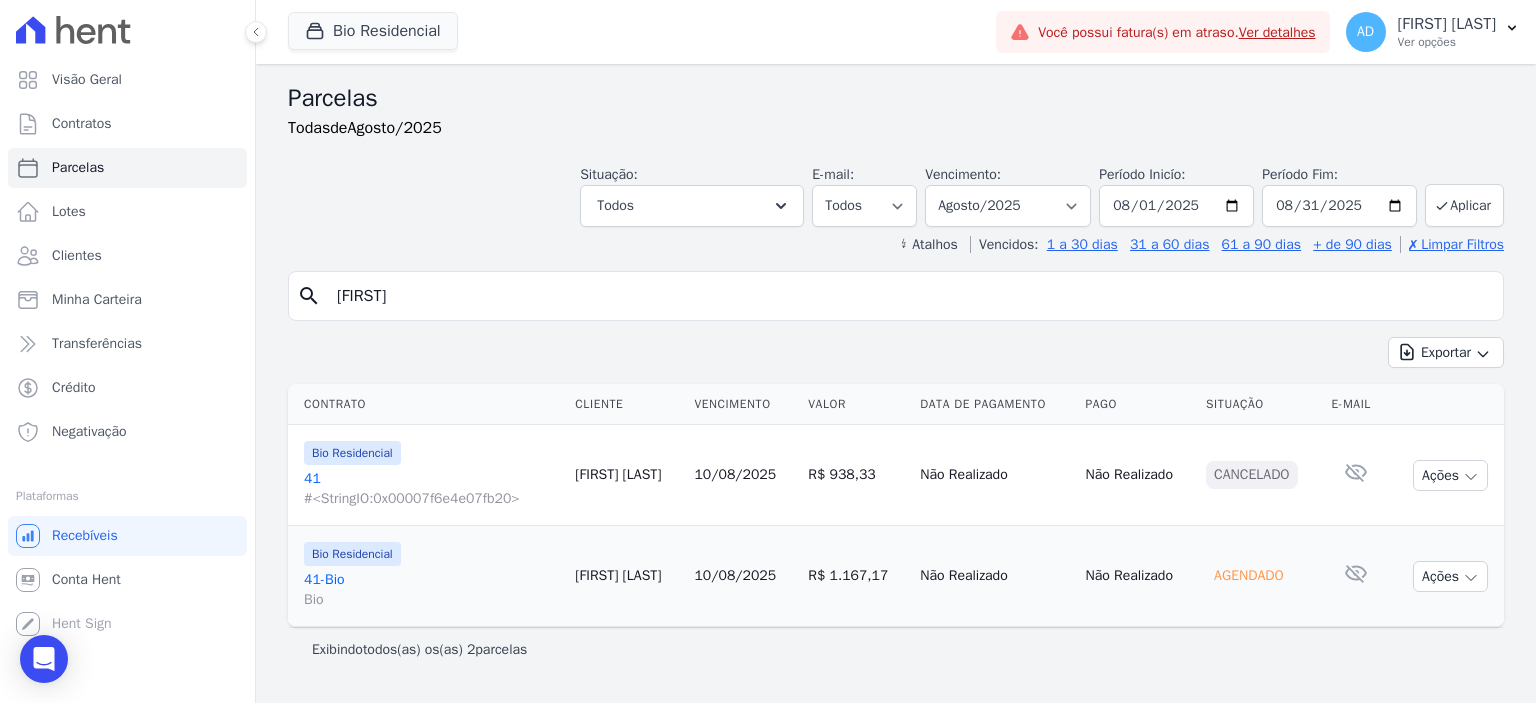click on "10/08/2025" at bounding box center [735, 575] 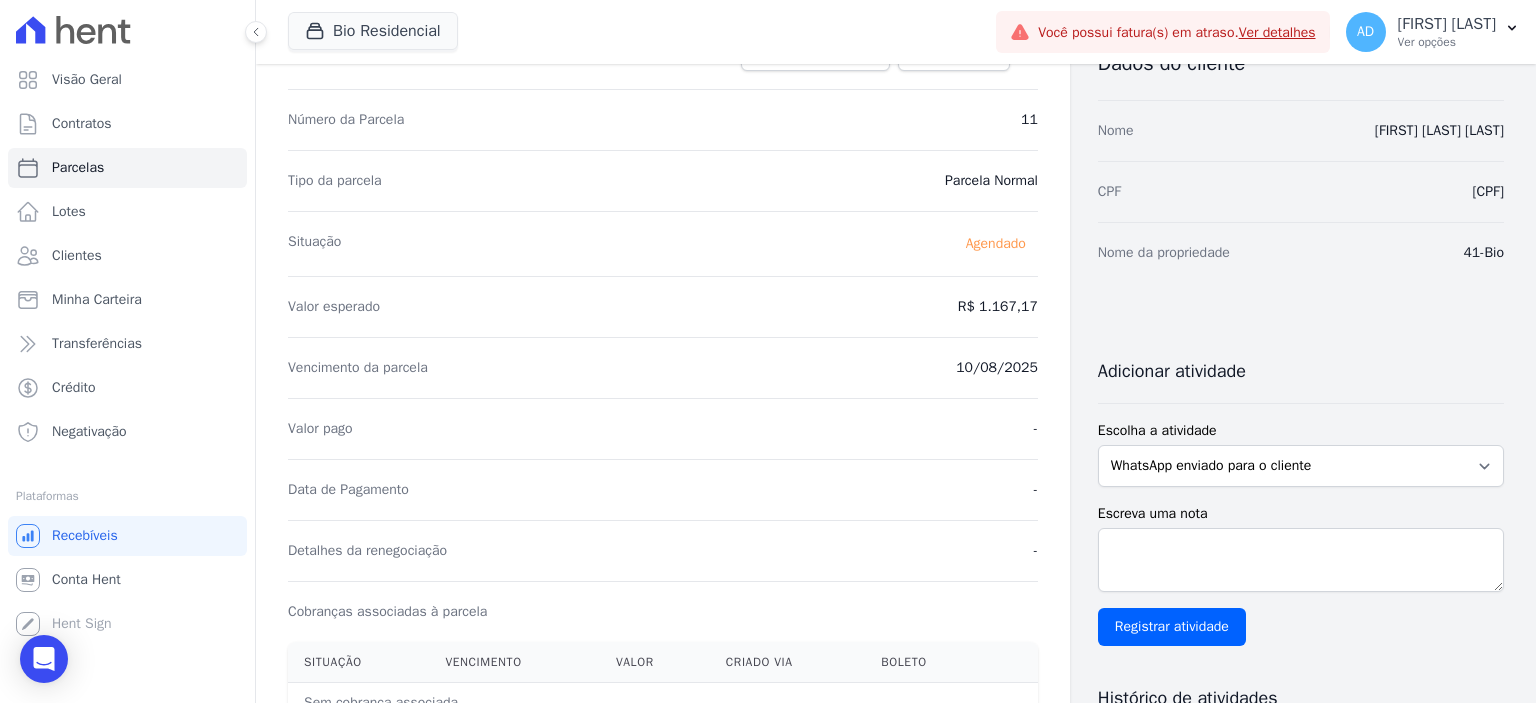 scroll, scrollTop: 100, scrollLeft: 0, axis: vertical 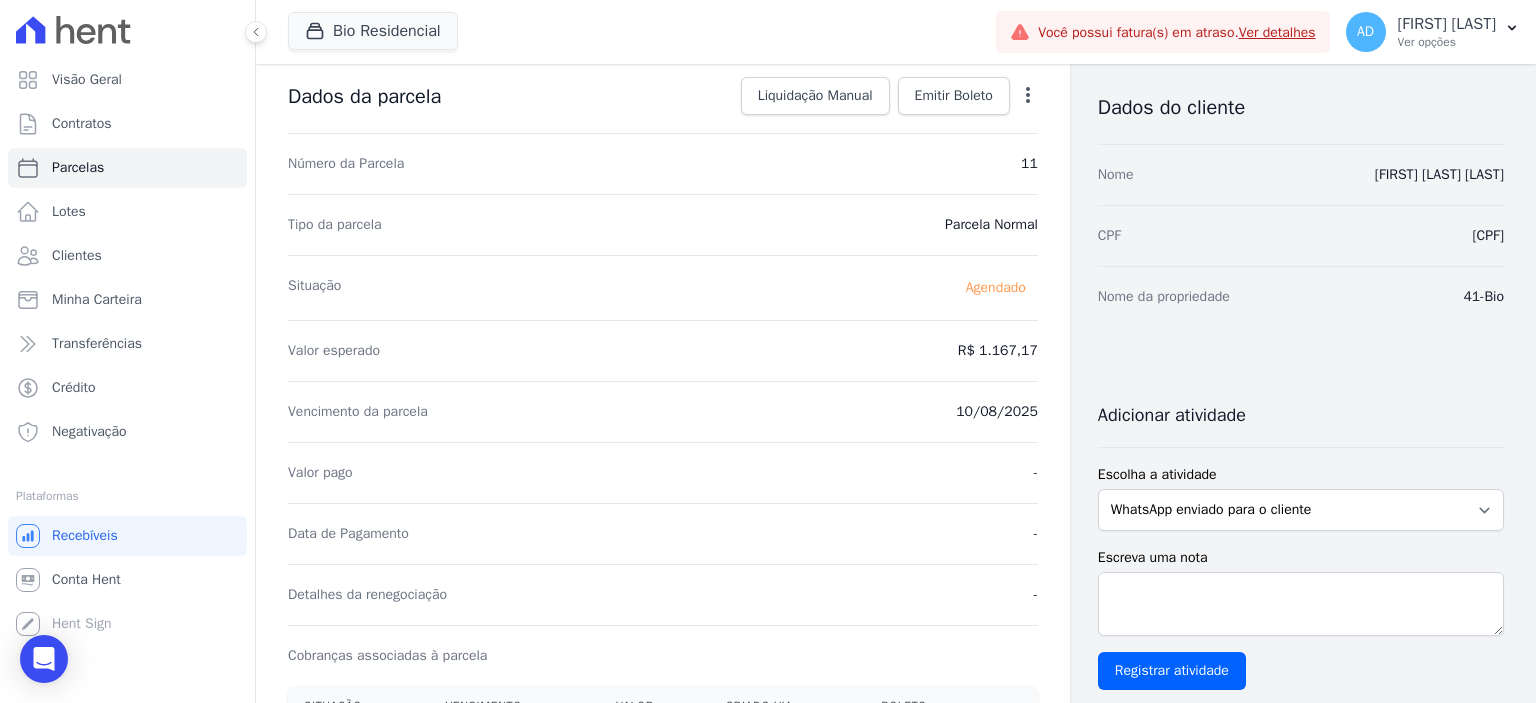 drag, startPoint x: 1012, startPoint y: 103, endPoint x: 1010, endPoint y: 115, distance: 12.165525 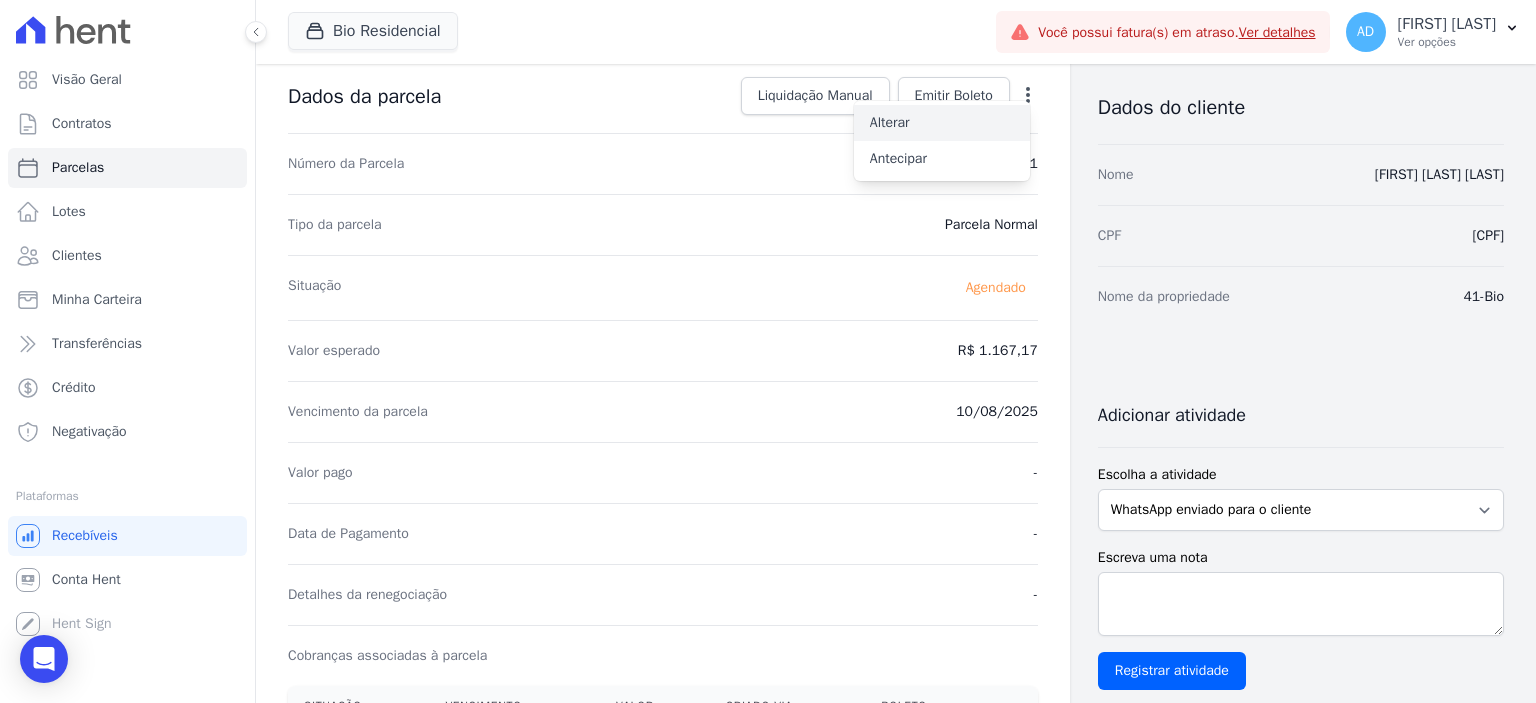 click on "Alterar" at bounding box center [942, 123] 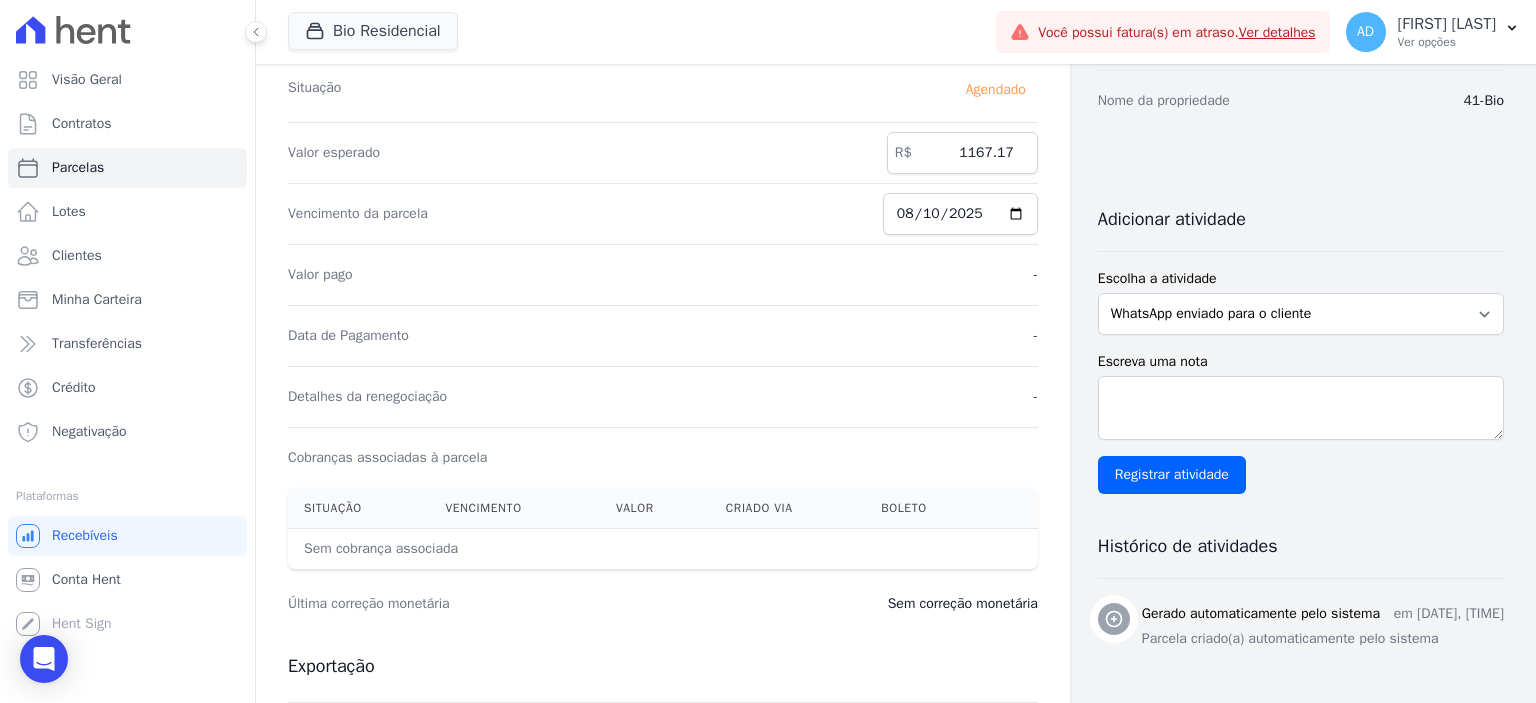 scroll, scrollTop: 186, scrollLeft: 0, axis: vertical 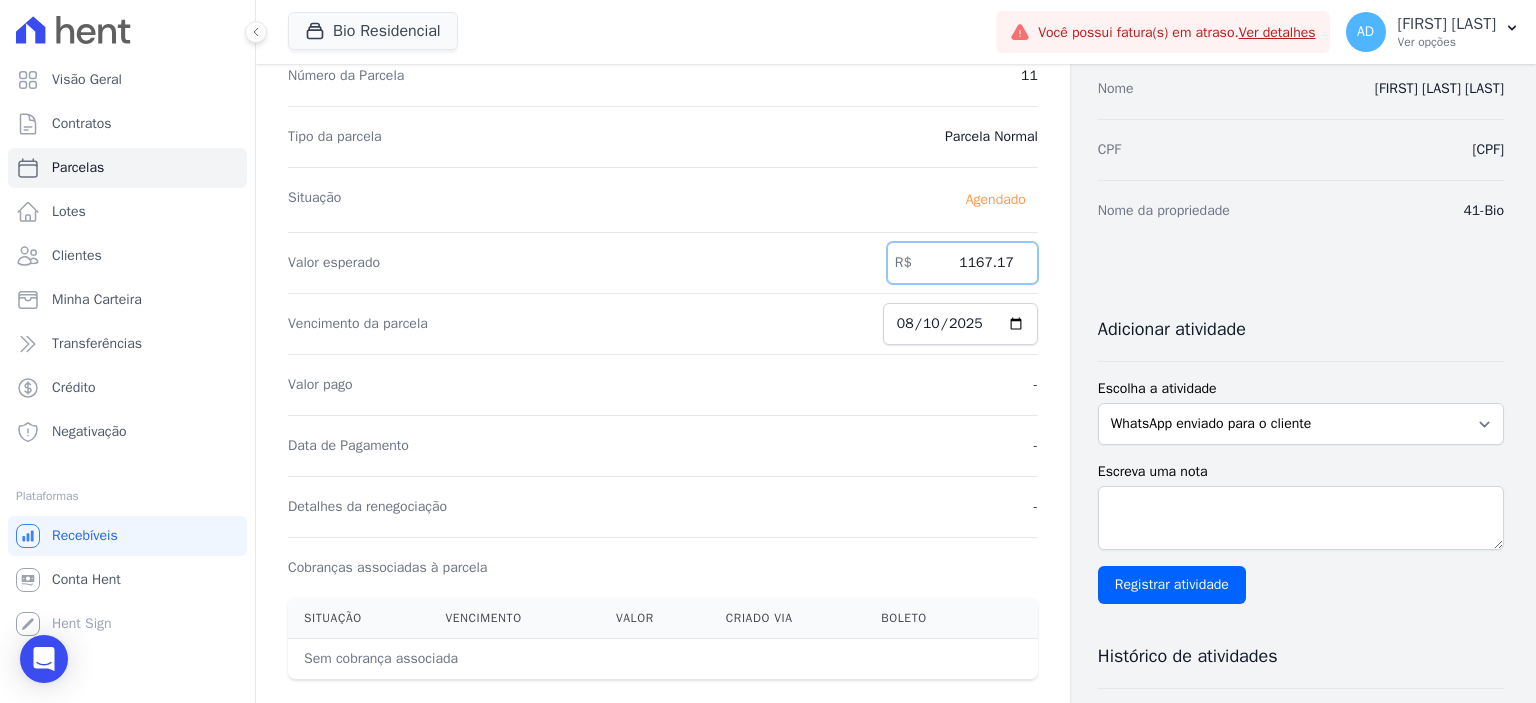 click on "1167.17" at bounding box center [962, 263] 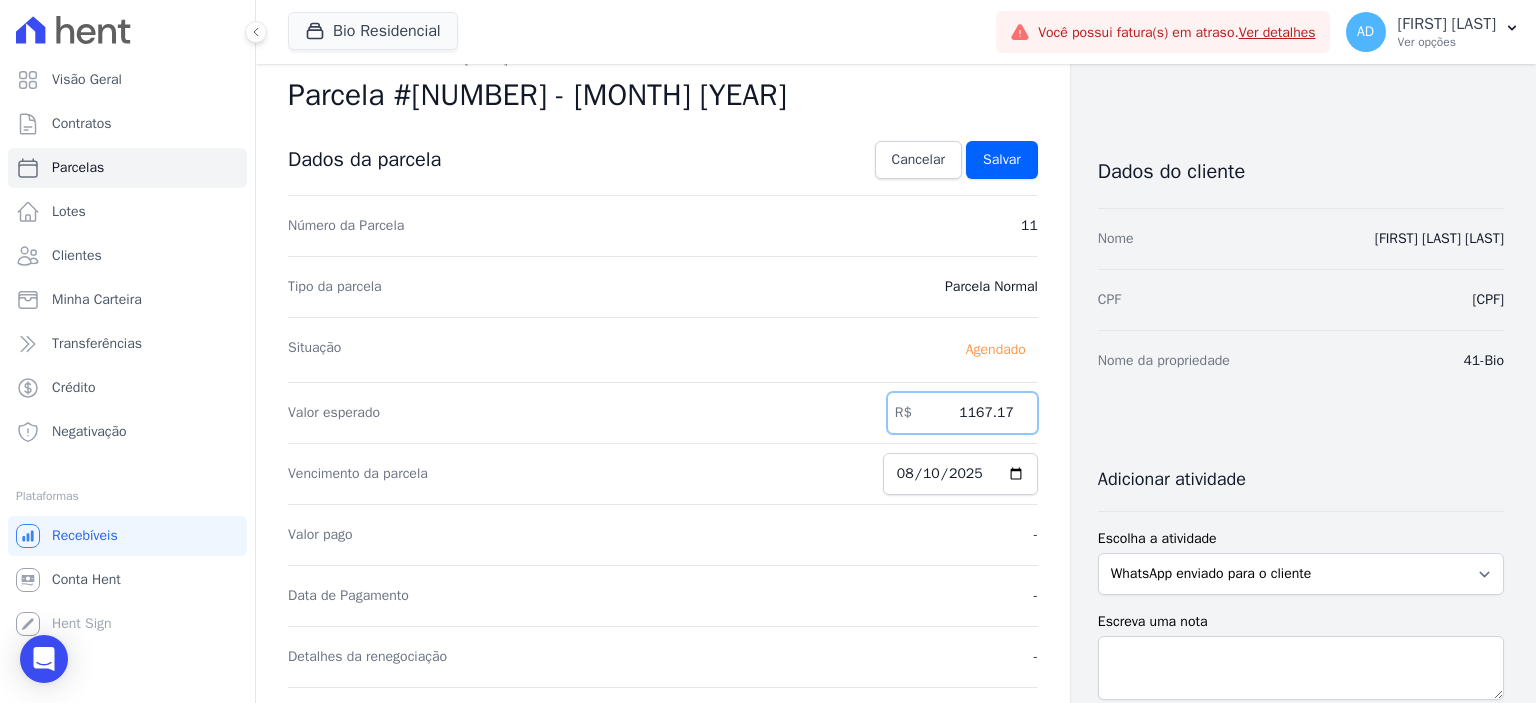 scroll, scrollTop: 0, scrollLeft: 0, axis: both 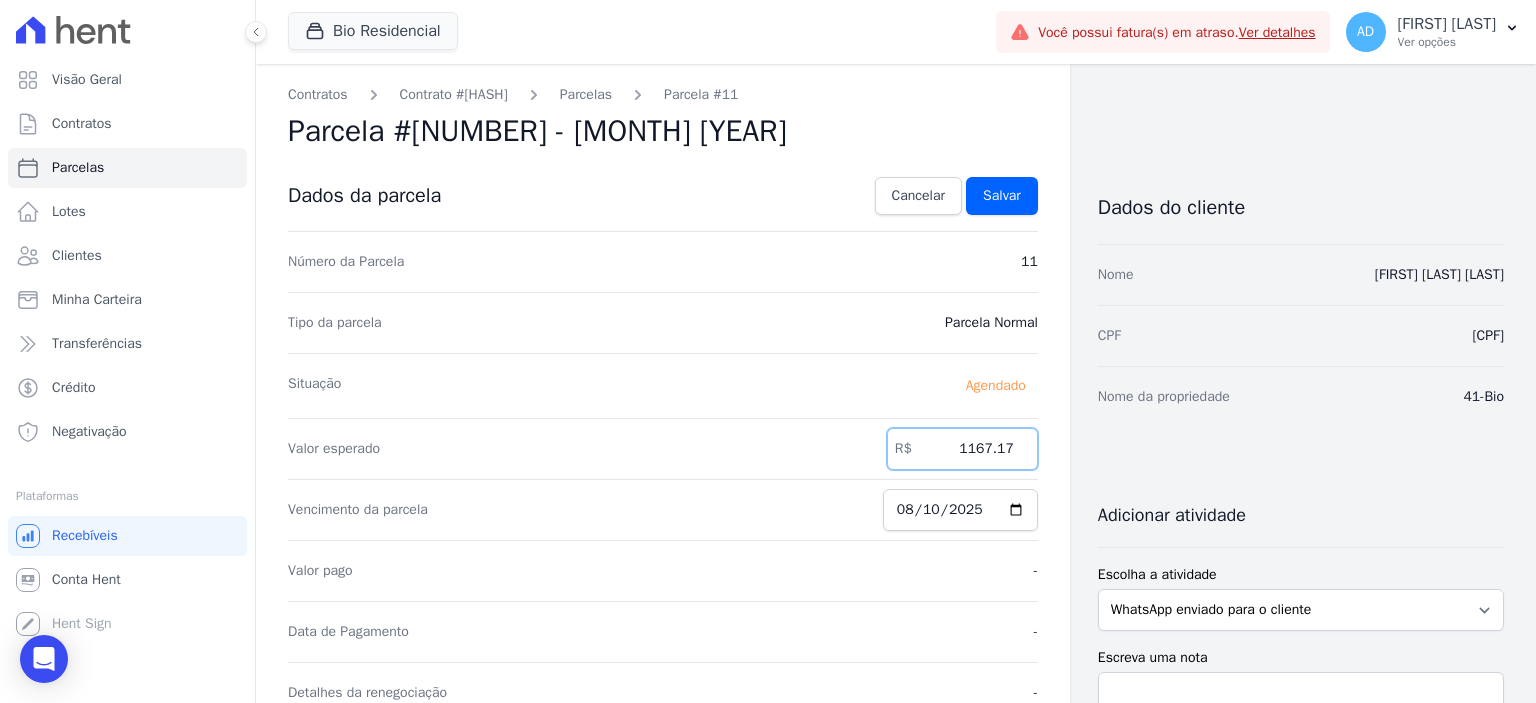 type on "1167.95" 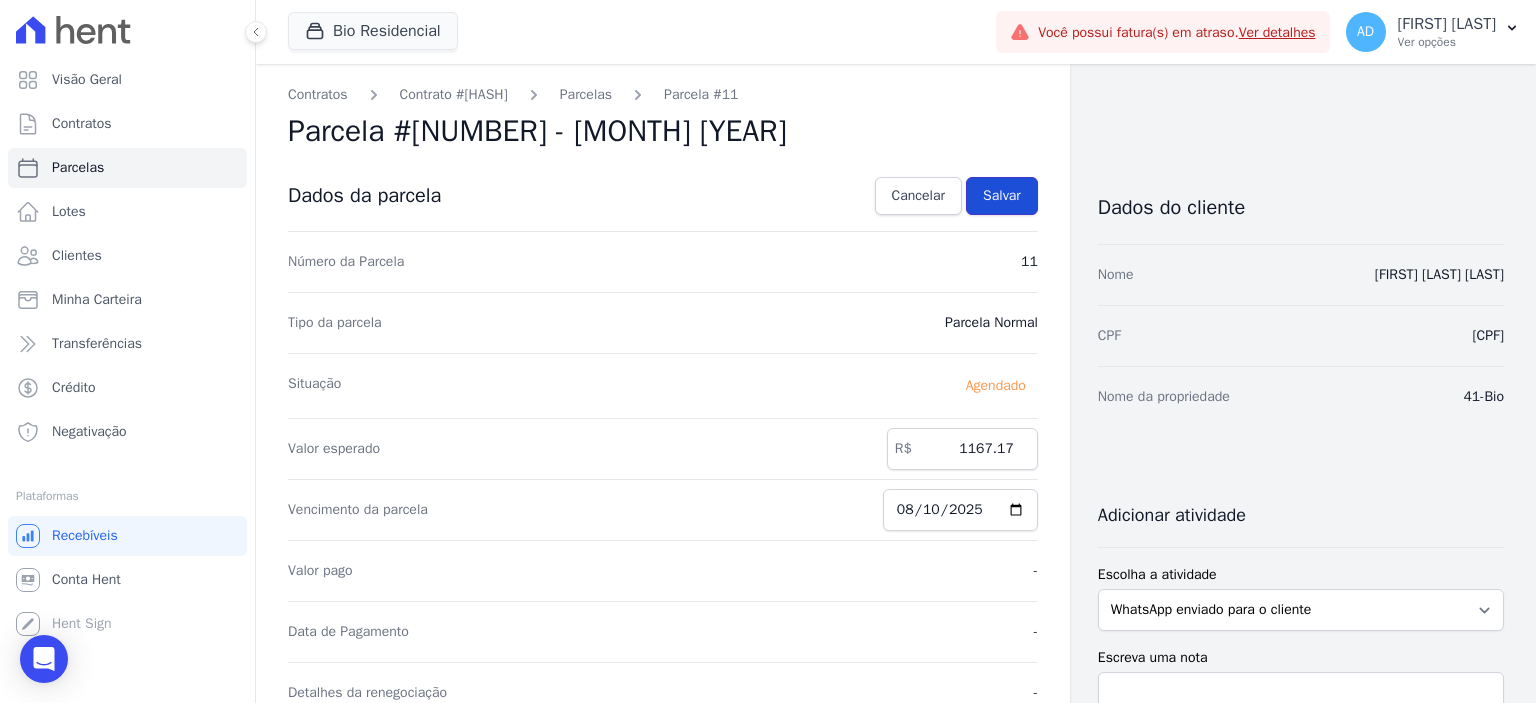 click on "Salvar" at bounding box center [1002, 196] 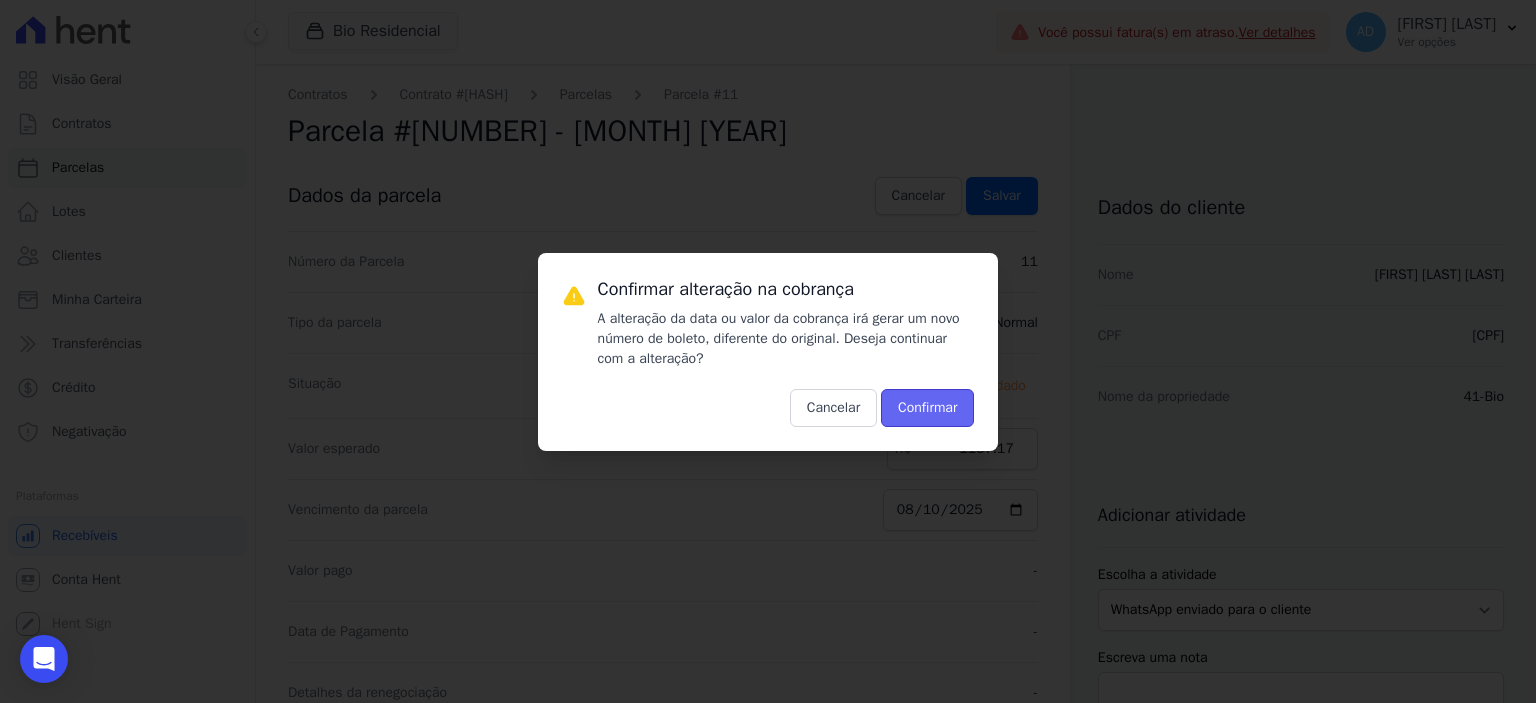 click on "Confirmar" at bounding box center [927, 408] 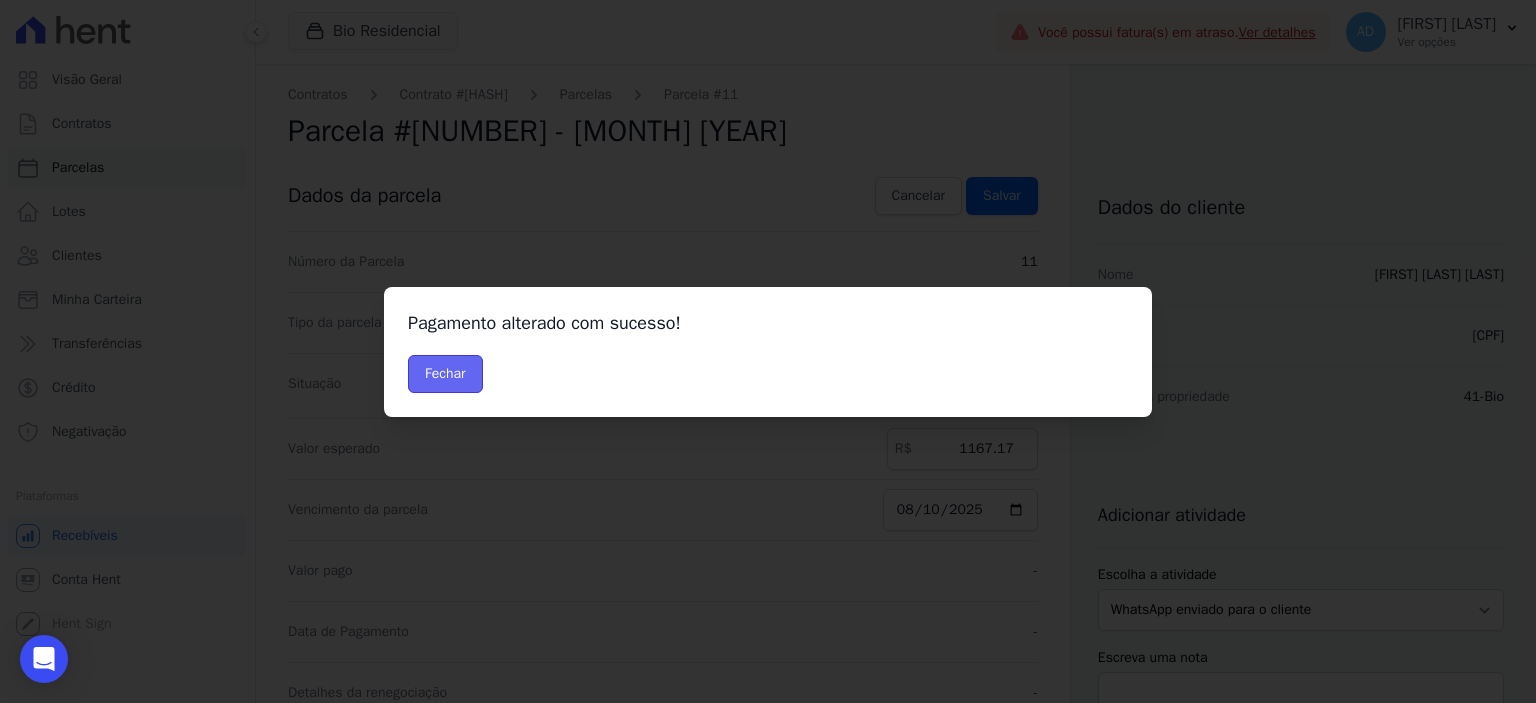 click on "Fechar" at bounding box center (445, 374) 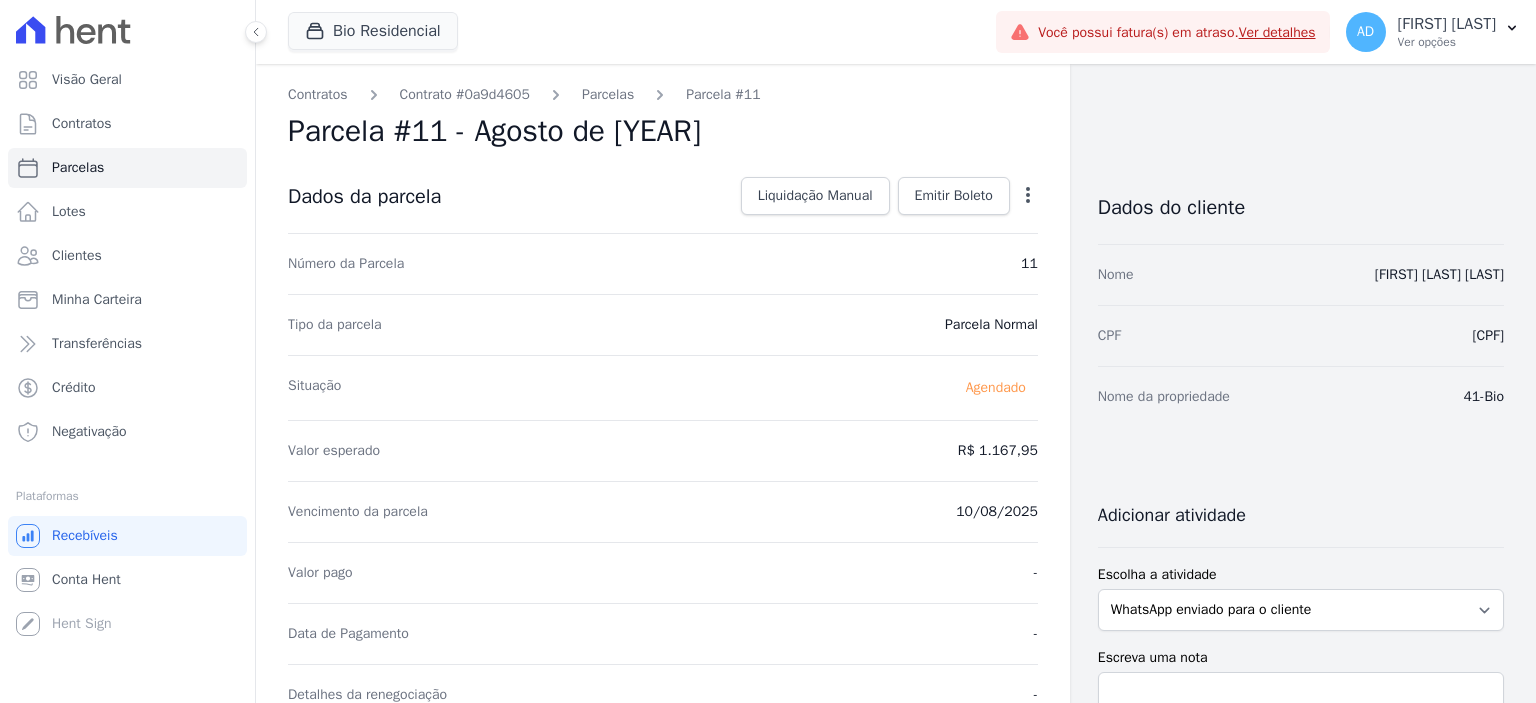 scroll, scrollTop: 0, scrollLeft: 0, axis: both 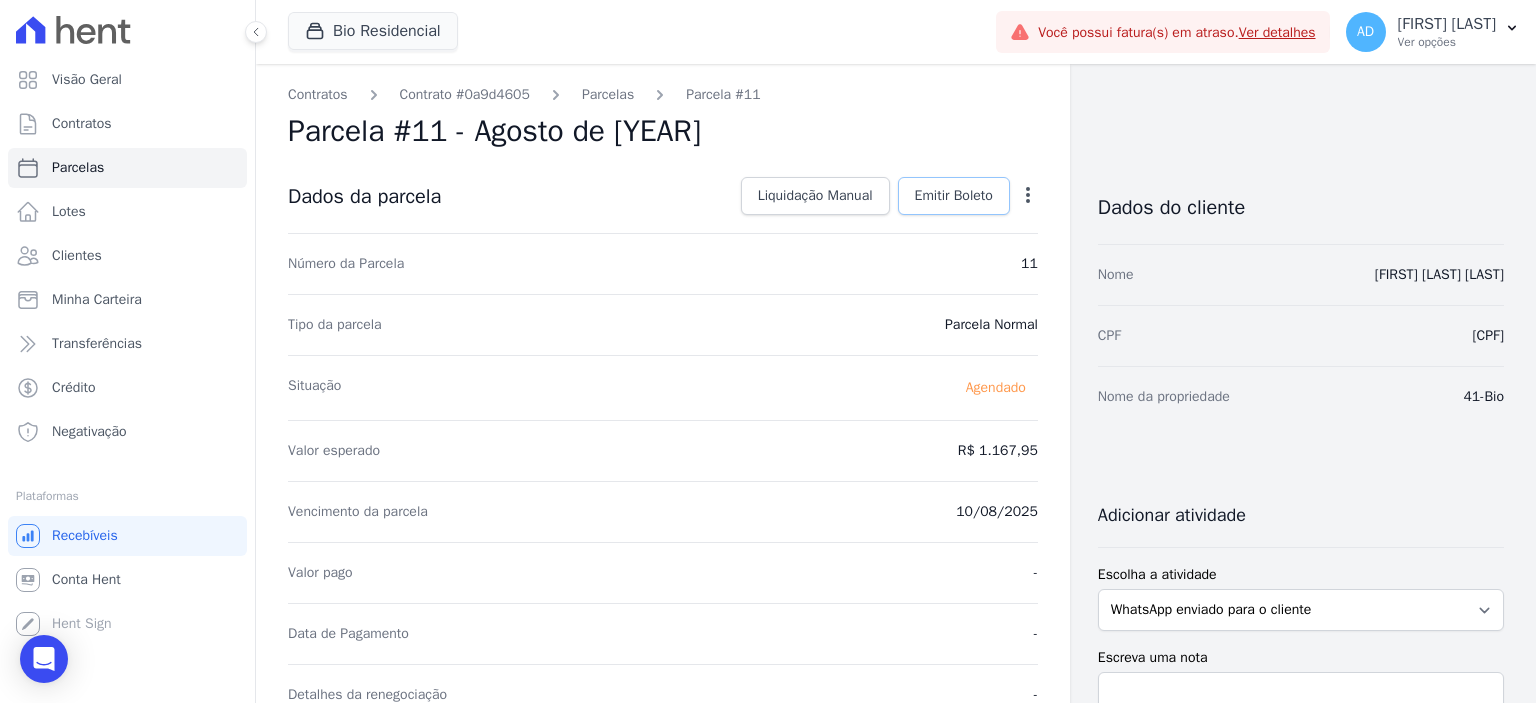 click on "Emitir Boleto" at bounding box center (954, 196) 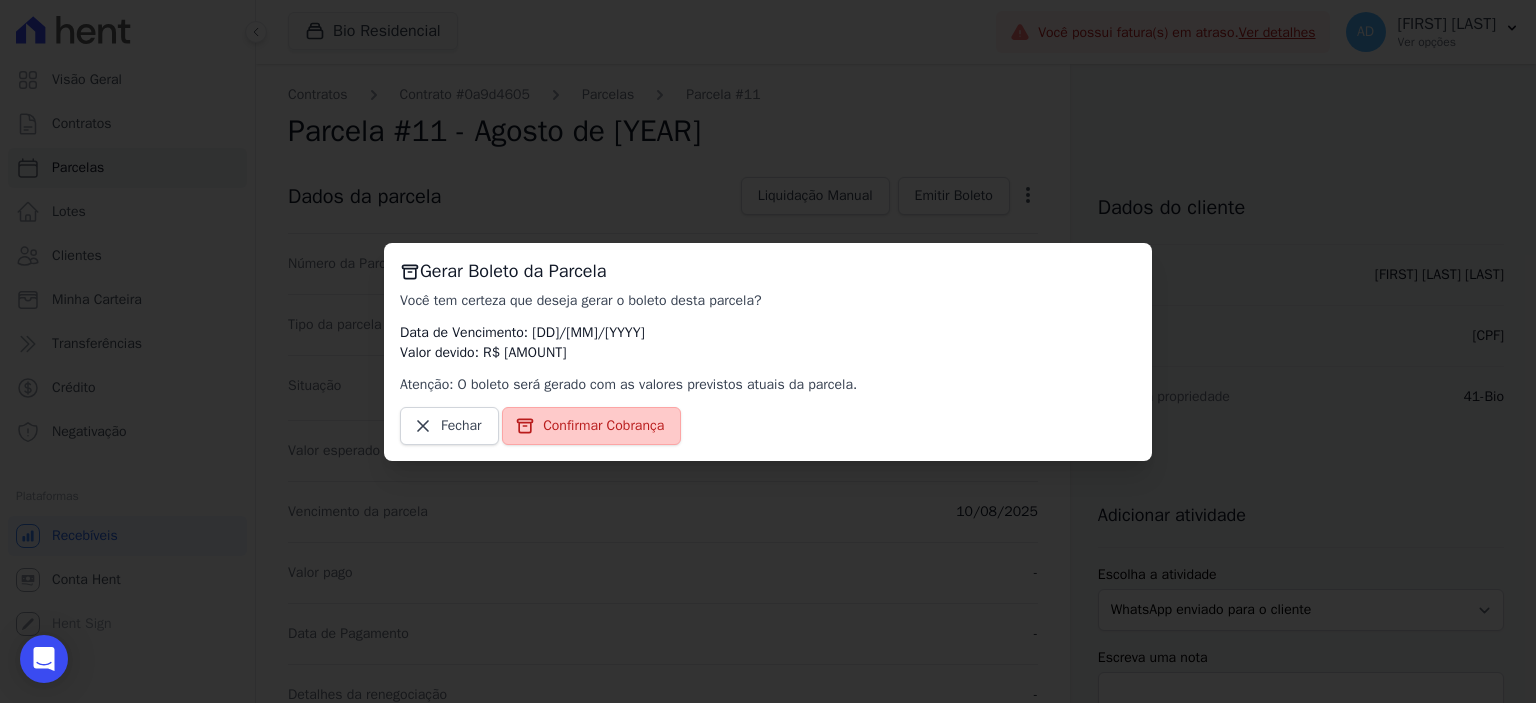 click on "Confirmar Cobrança" at bounding box center [603, 426] 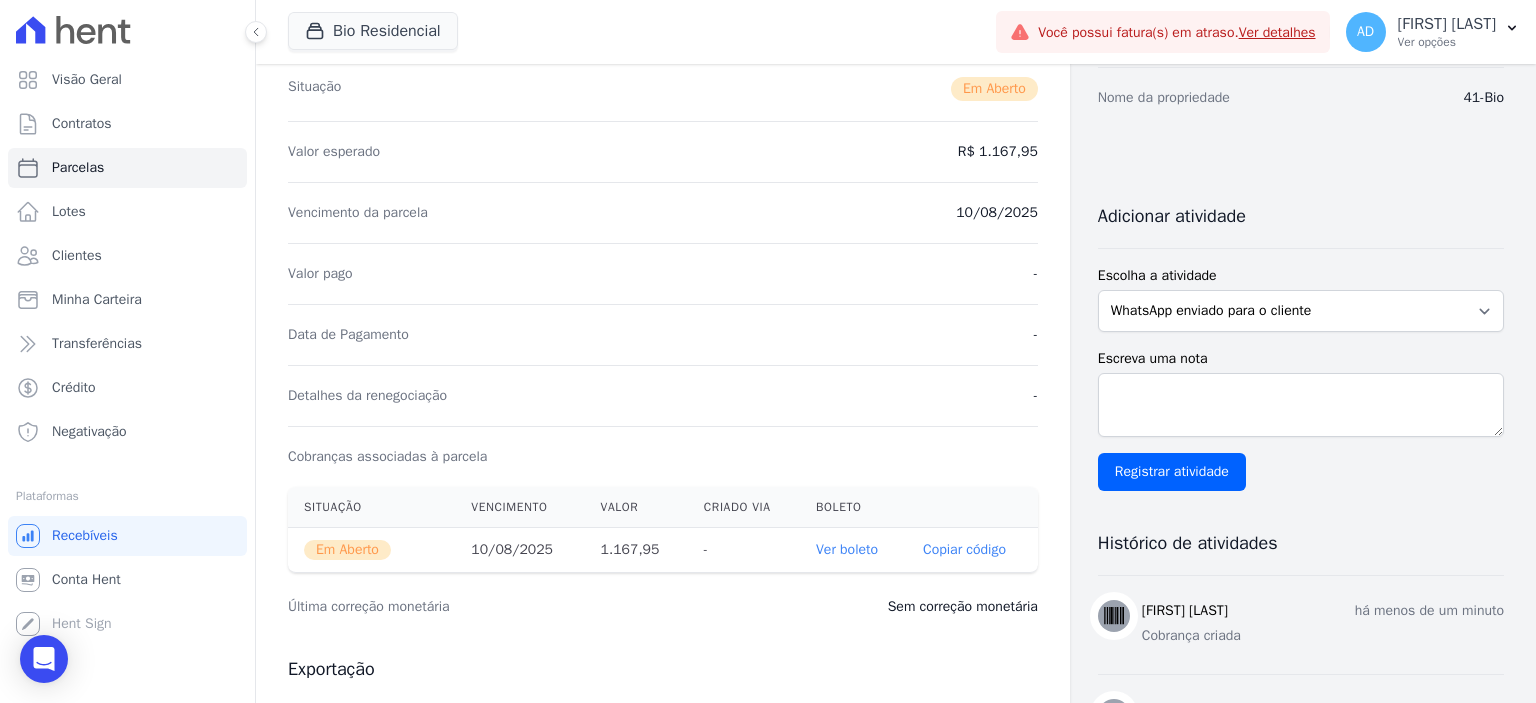 scroll, scrollTop: 300, scrollLeft: 0, axis: vertical 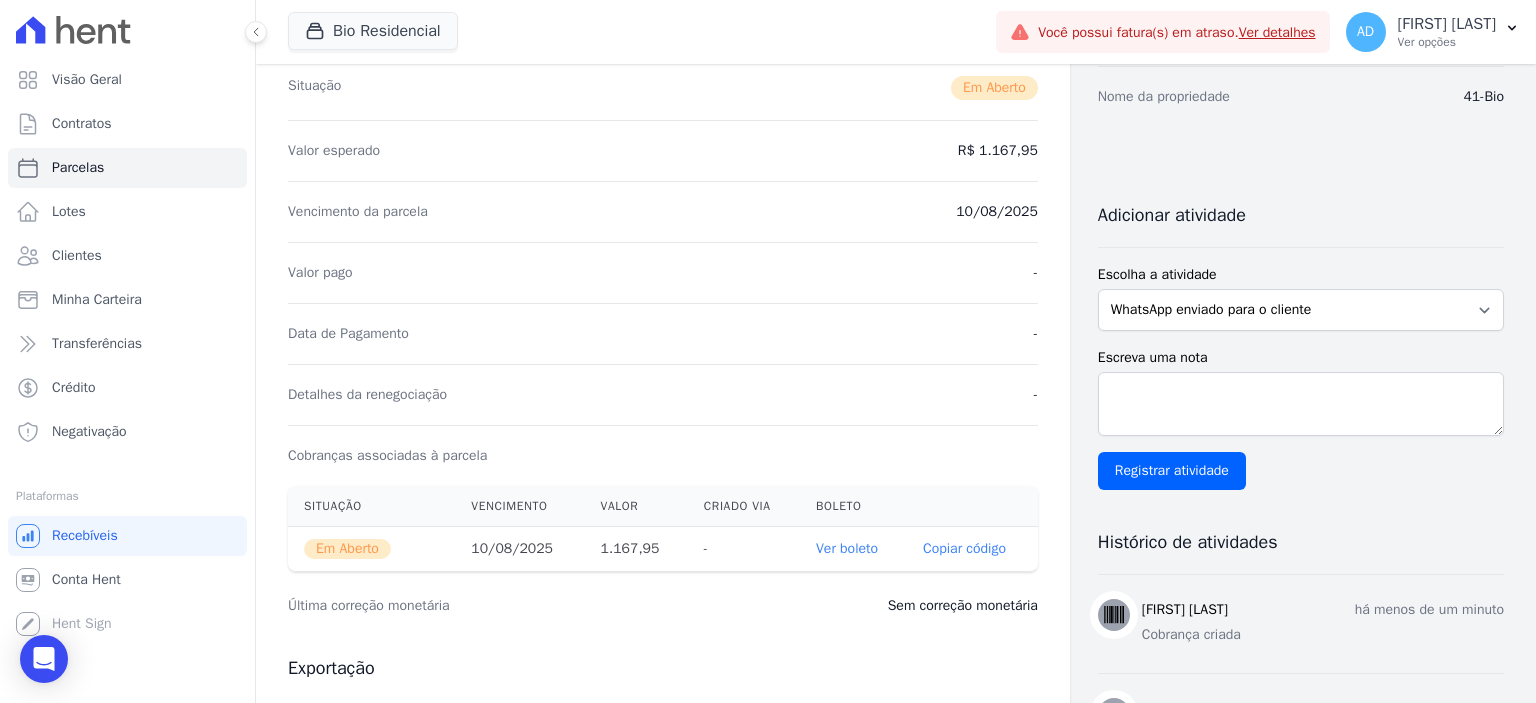 click on "Copiar código" at bounding box center [964, 549] 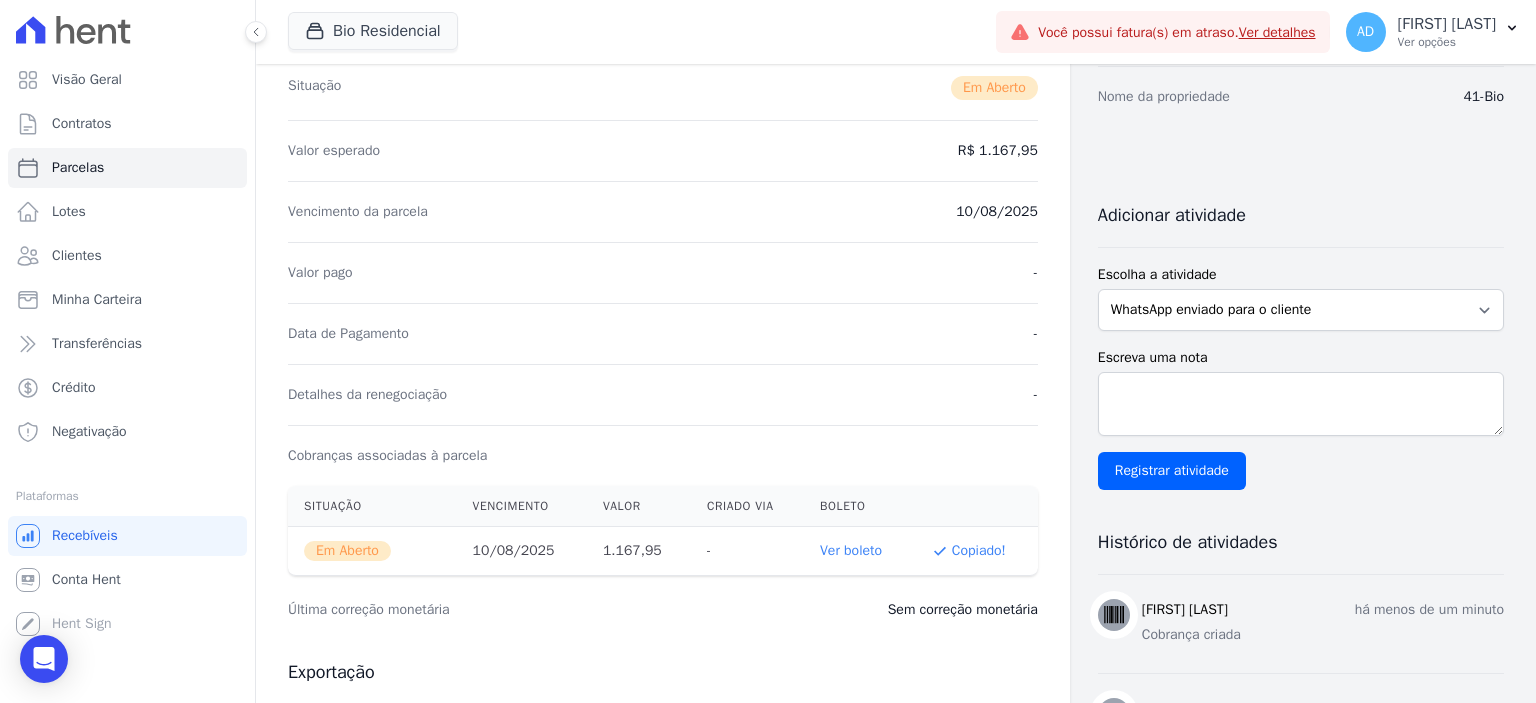 type 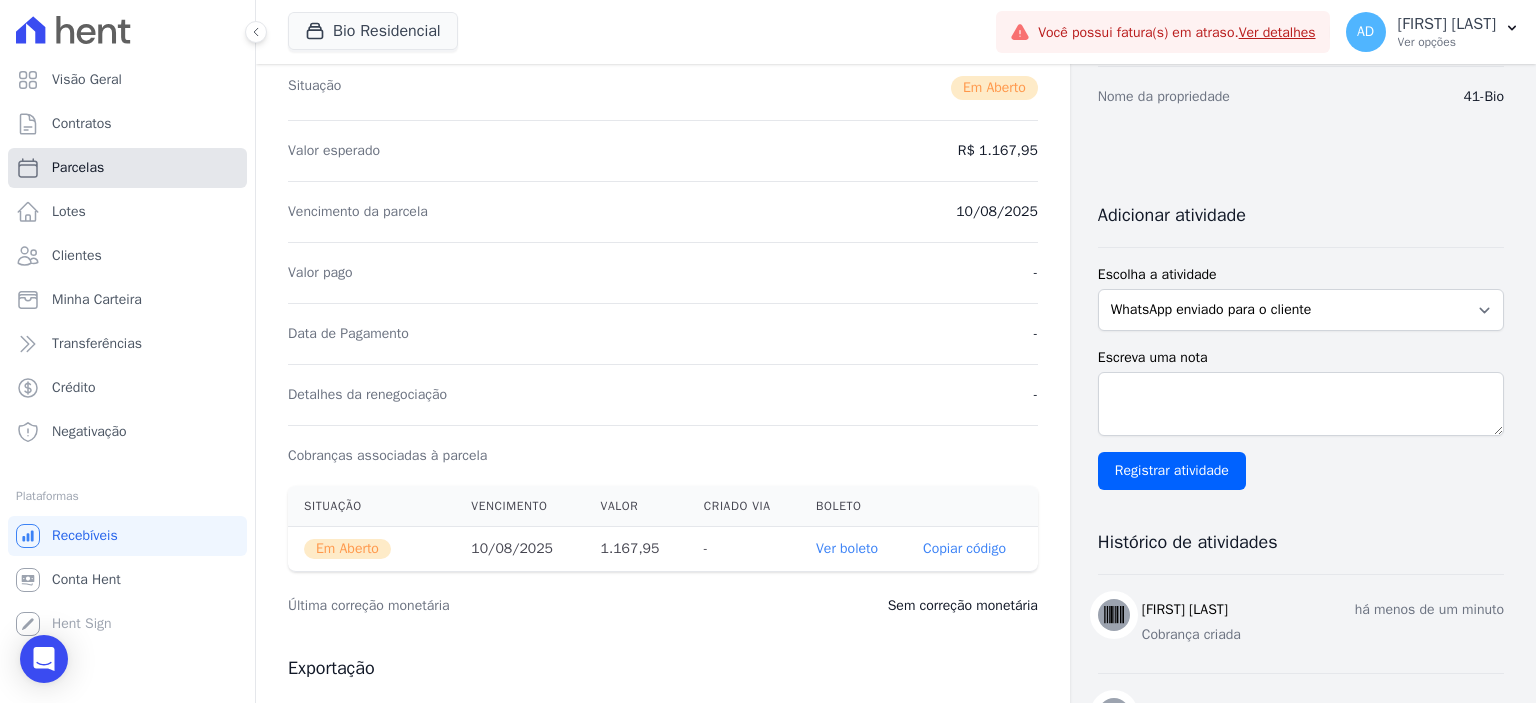 click on "Parcelas" at bounding box center (78, 168) 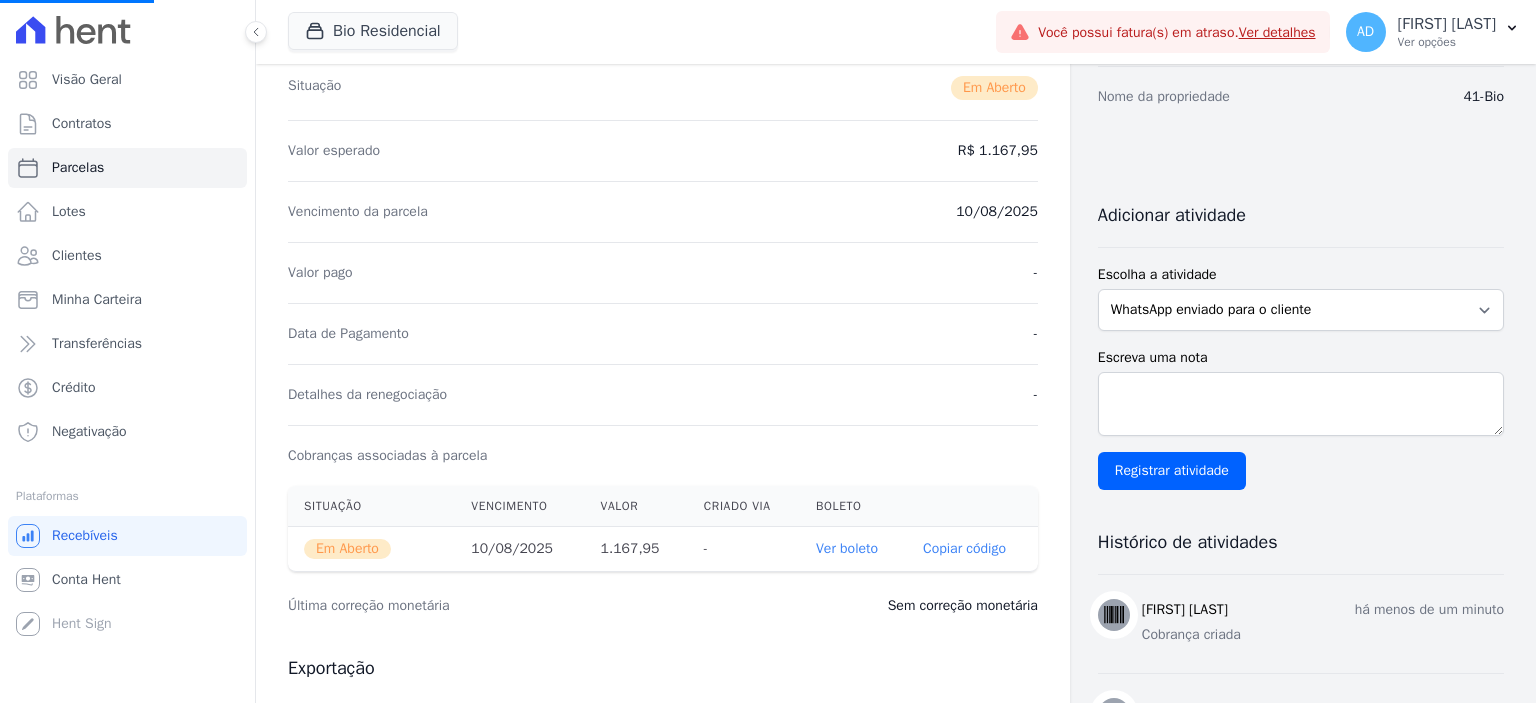 select 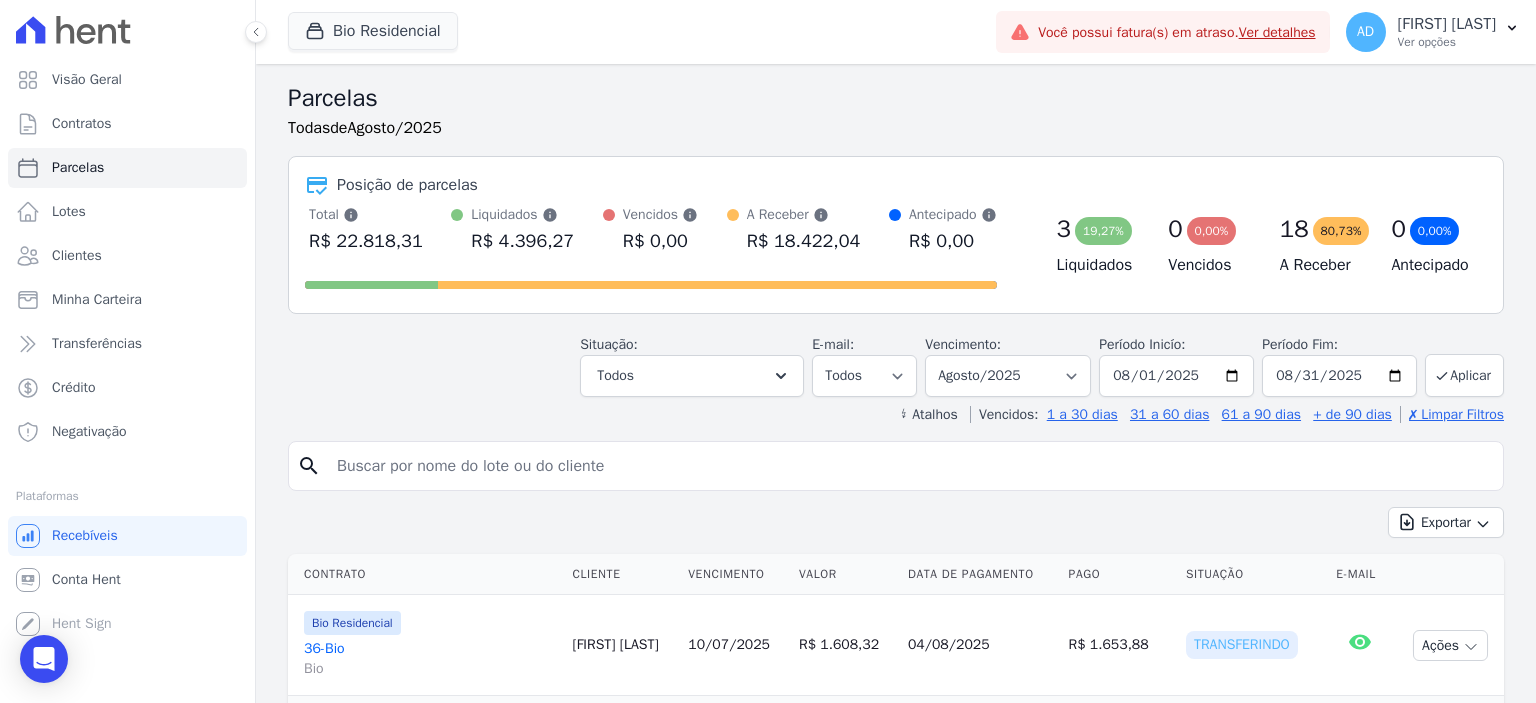 drag, startPoint x: 427, startPoint y: 471, endPoint x: 428, endPoint y: 449, distance: 22.022715 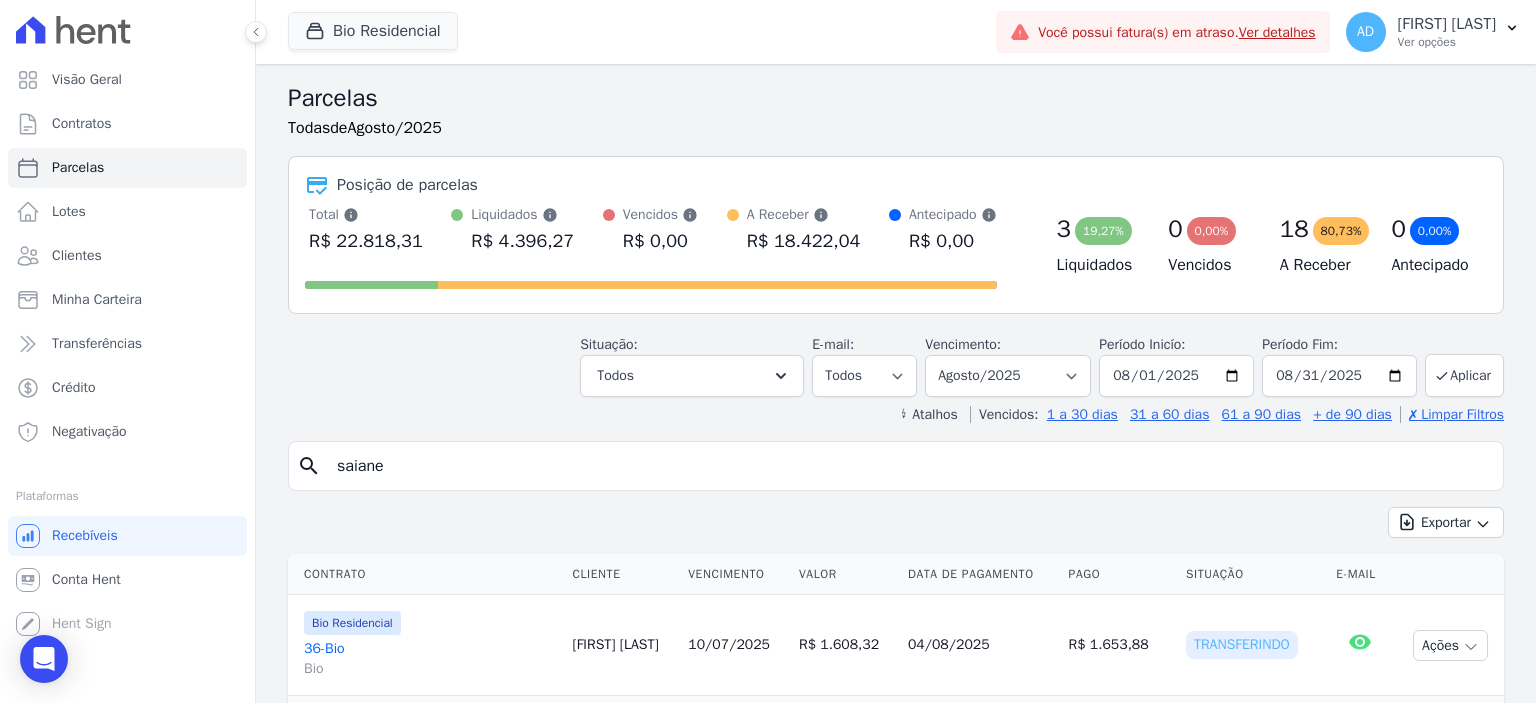type on "saiane" 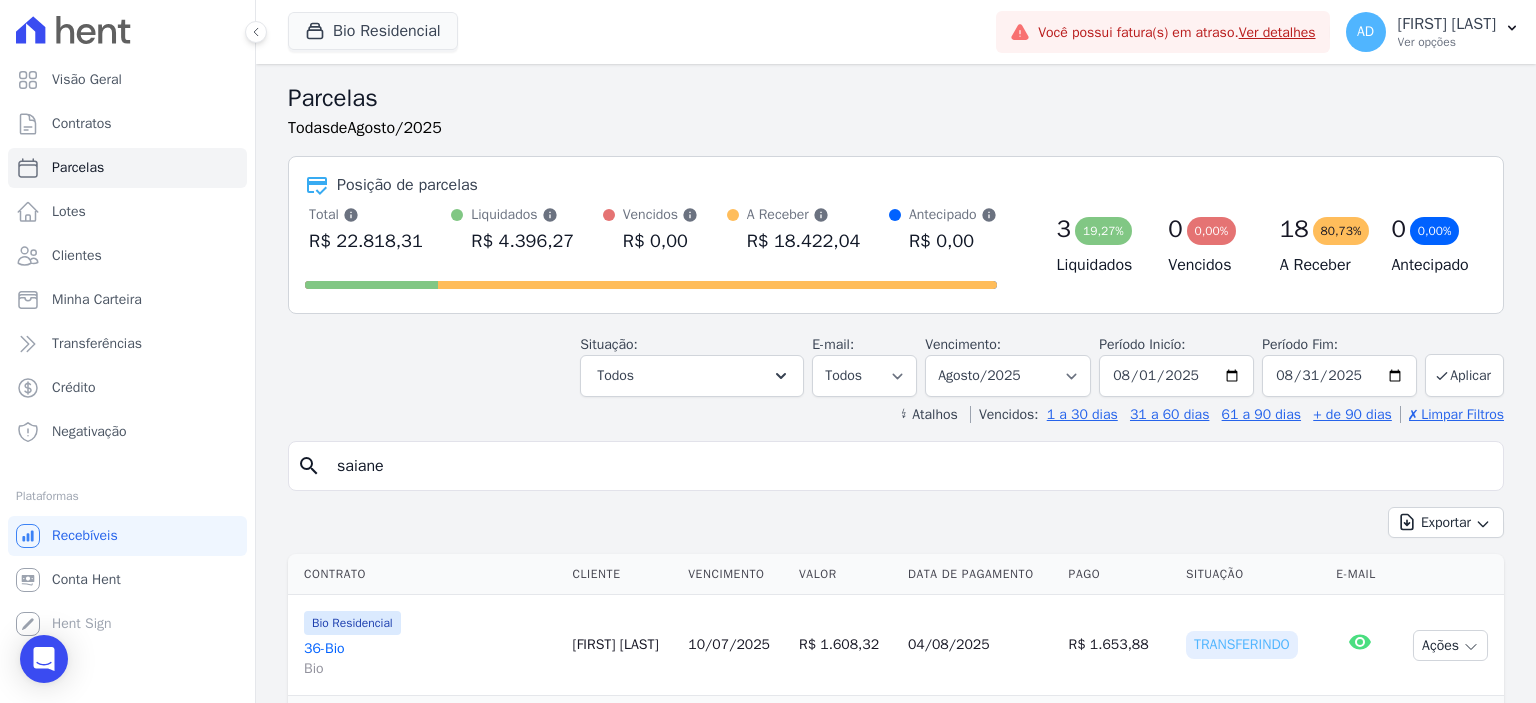 select 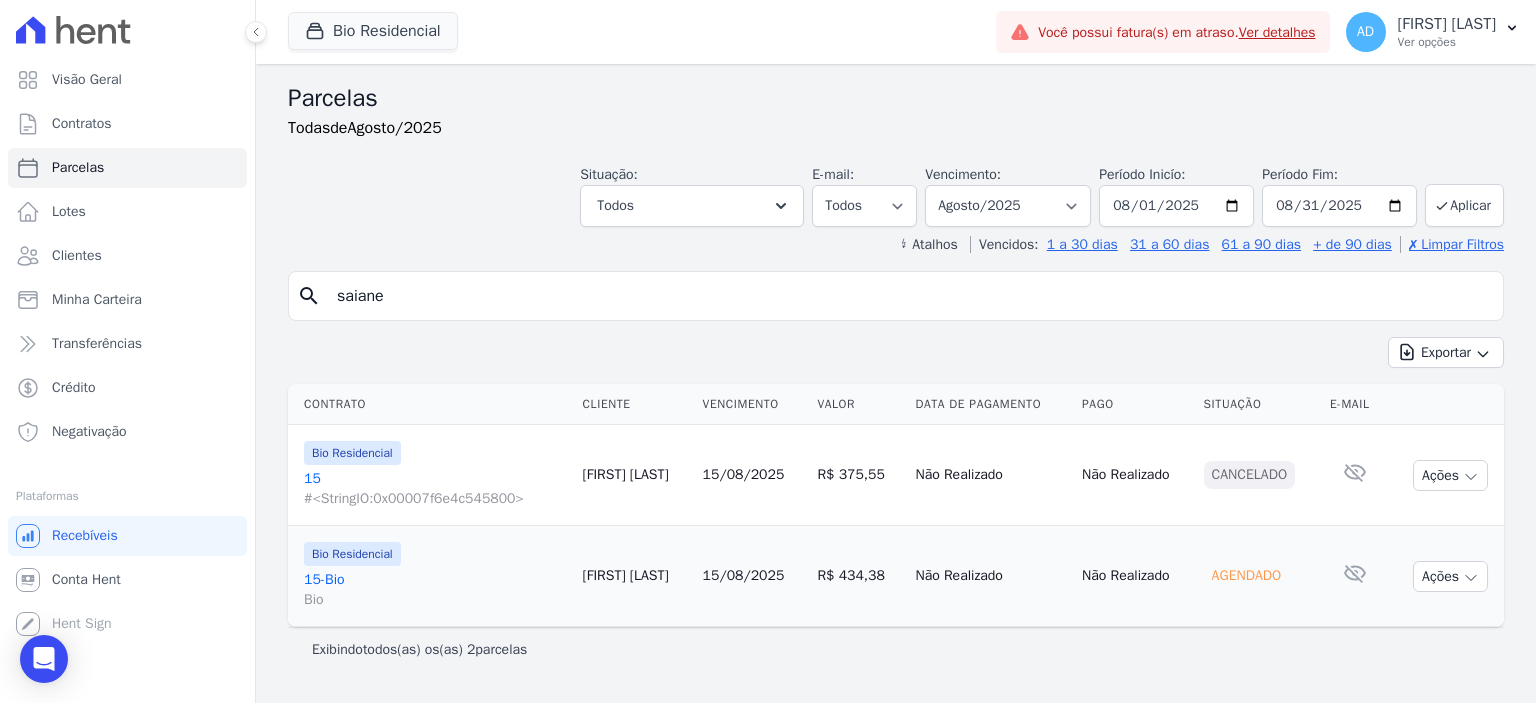 click on "15/08/2025" at bounding box center [744, 575] 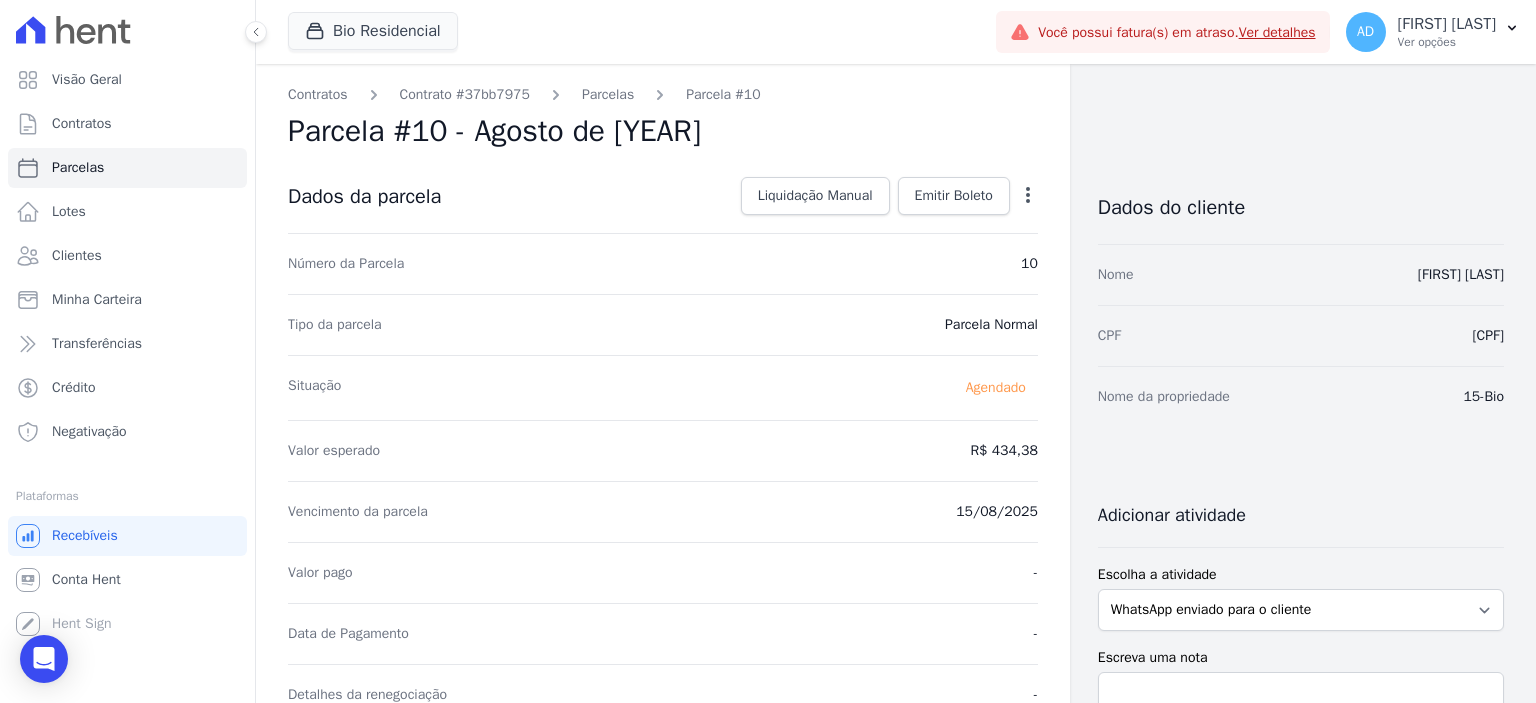 click 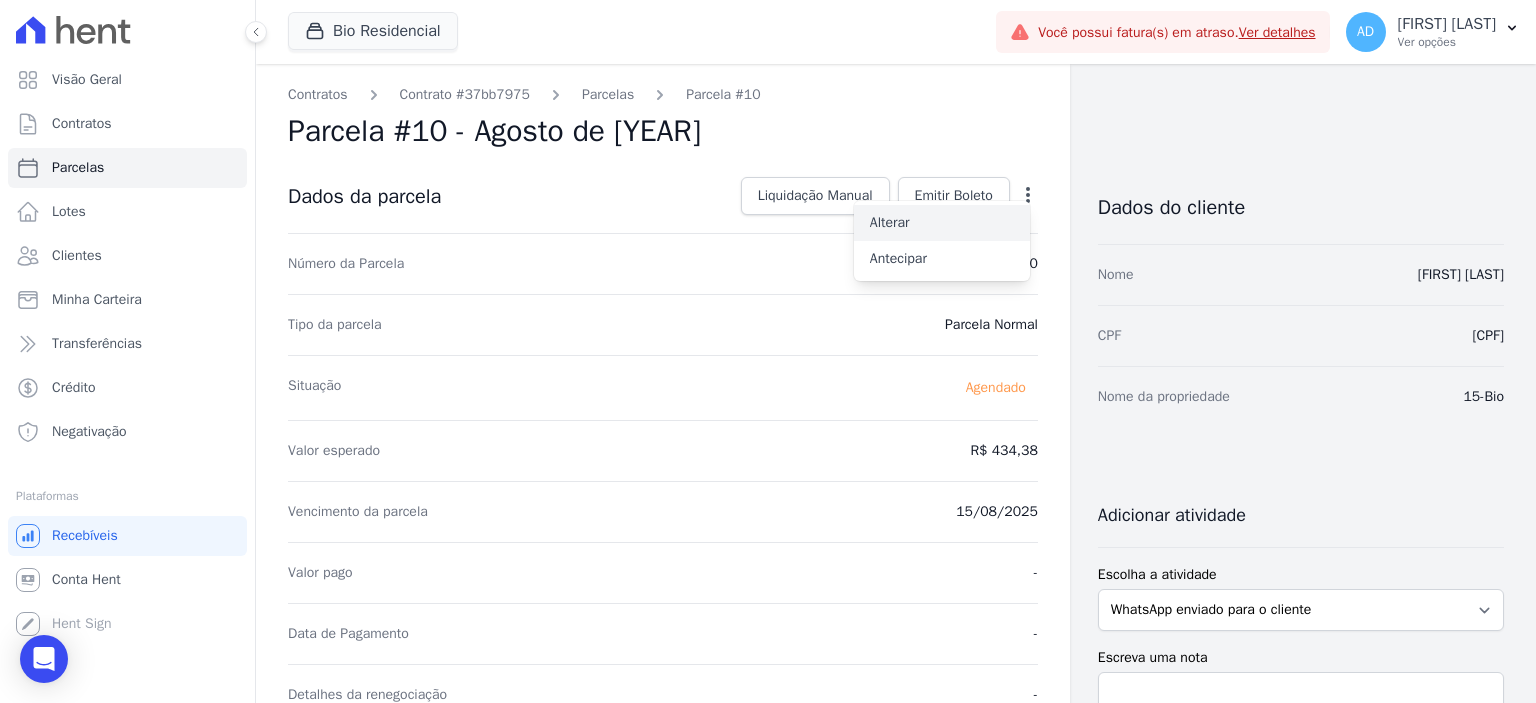 click on "Alterar" at bounding box center [942, 223] 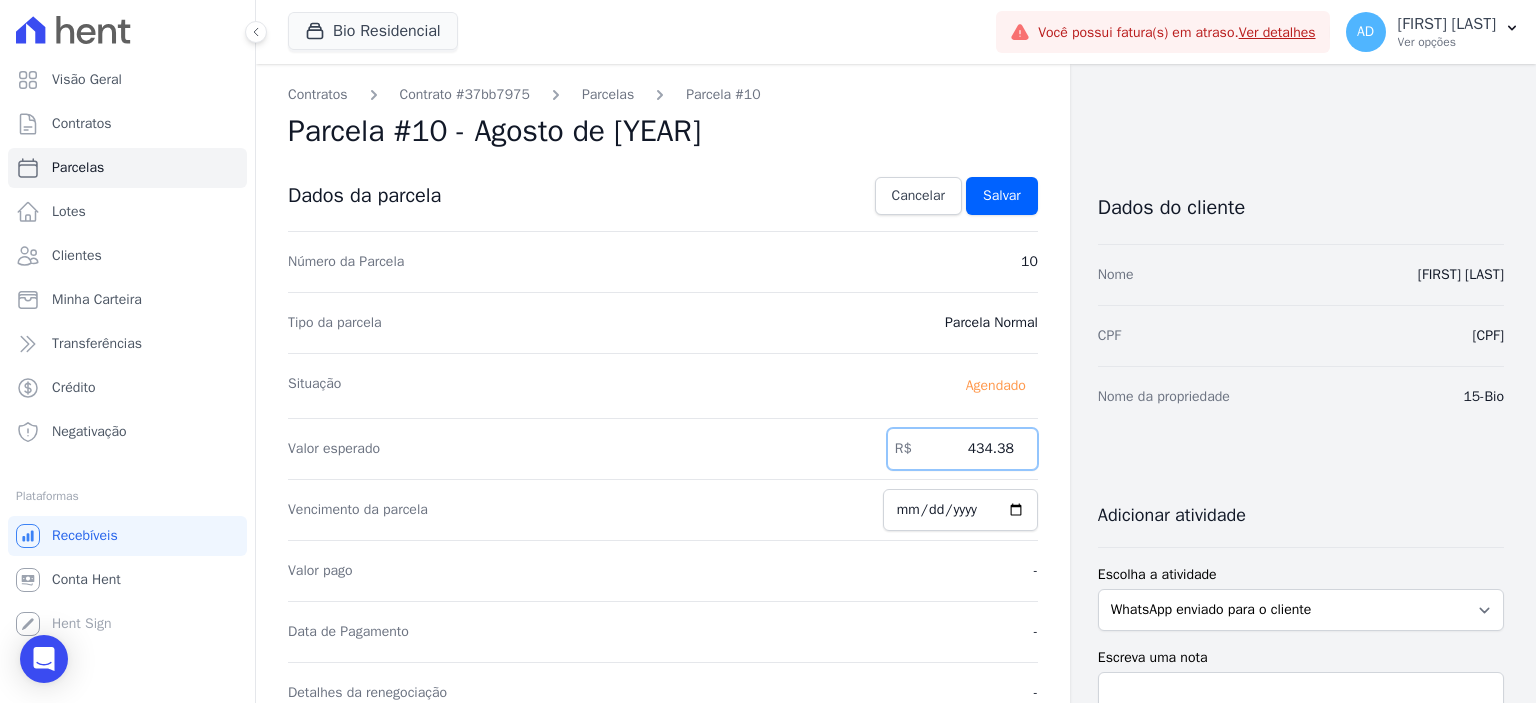 click on "434.38" at bounding box center [962, 449] 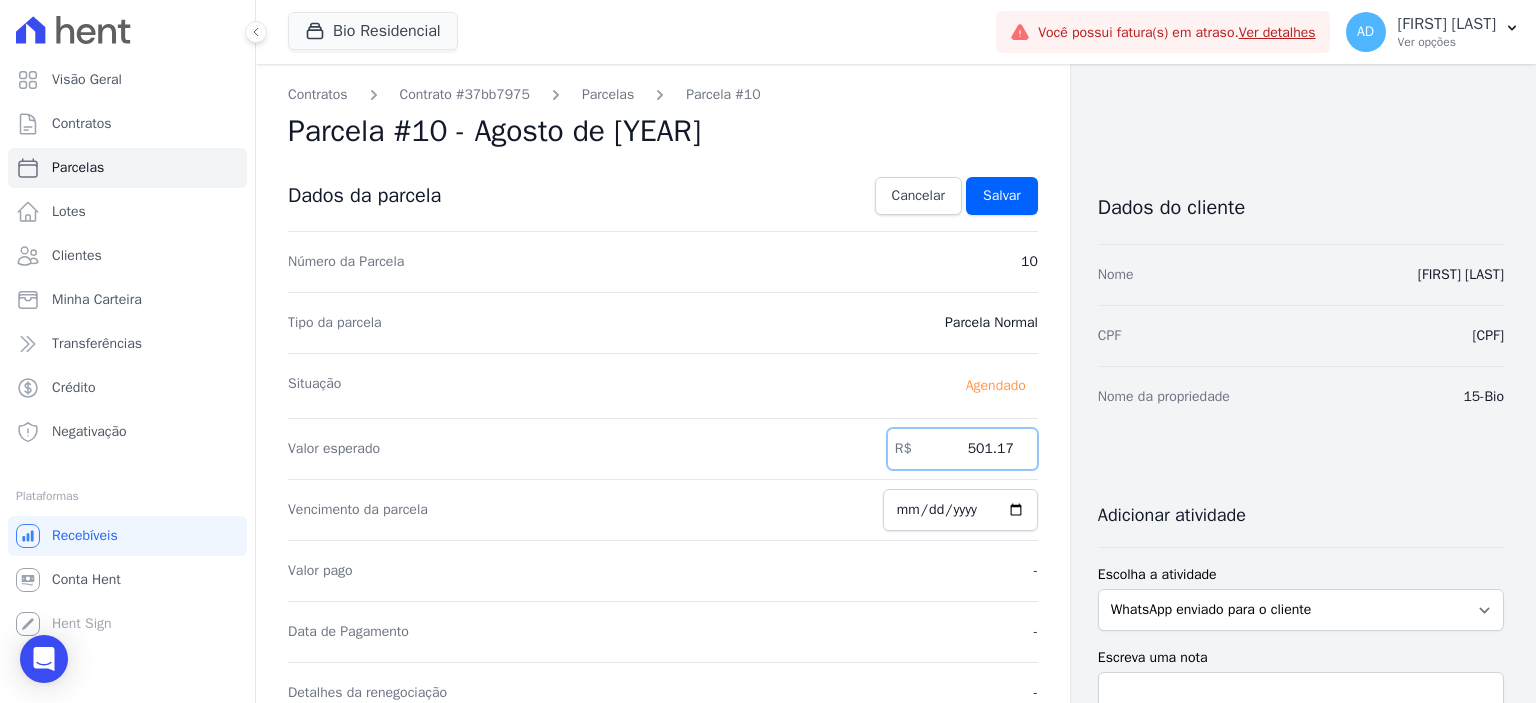 type on "501.17" 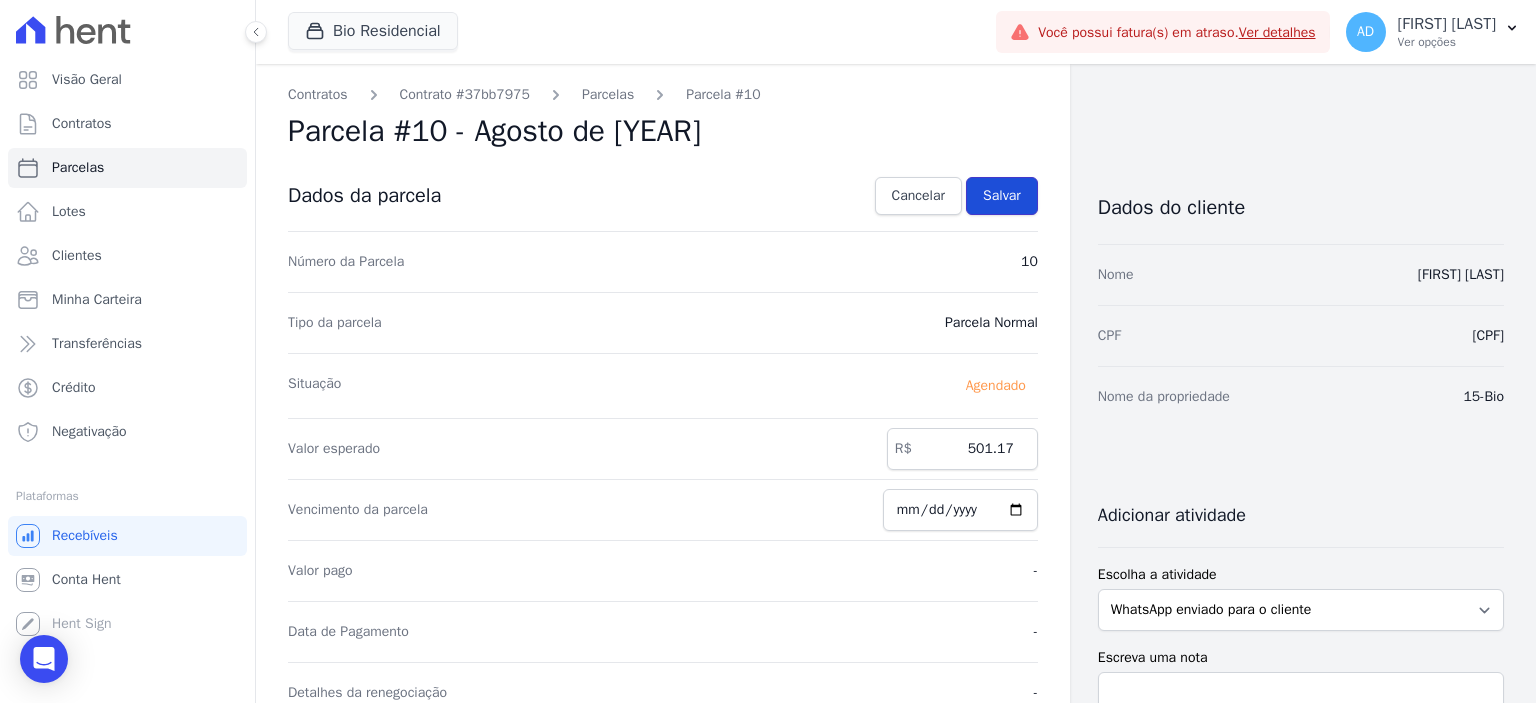 click on "Salvar" at bounding box center [1002, 196] 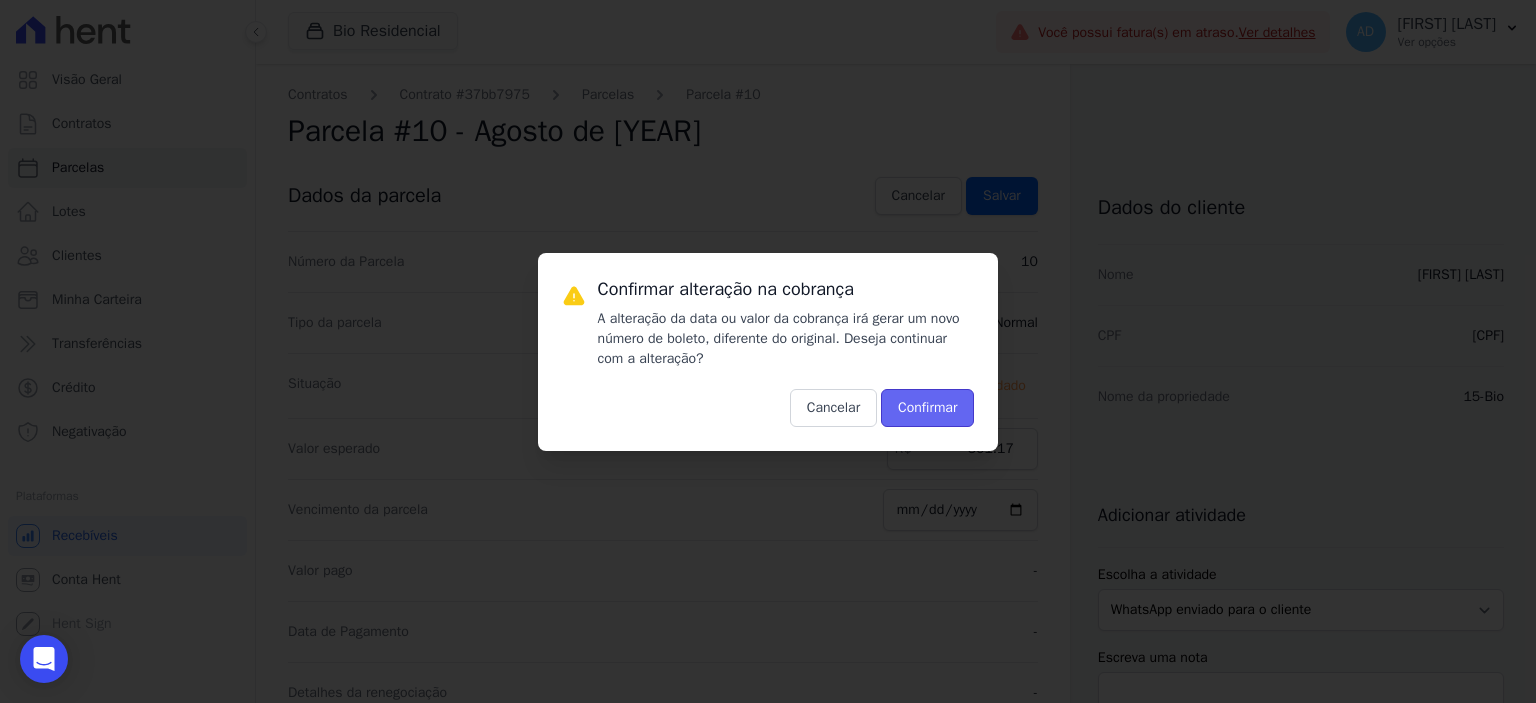 click on "Confirmar" at bounding box center (927, 408) 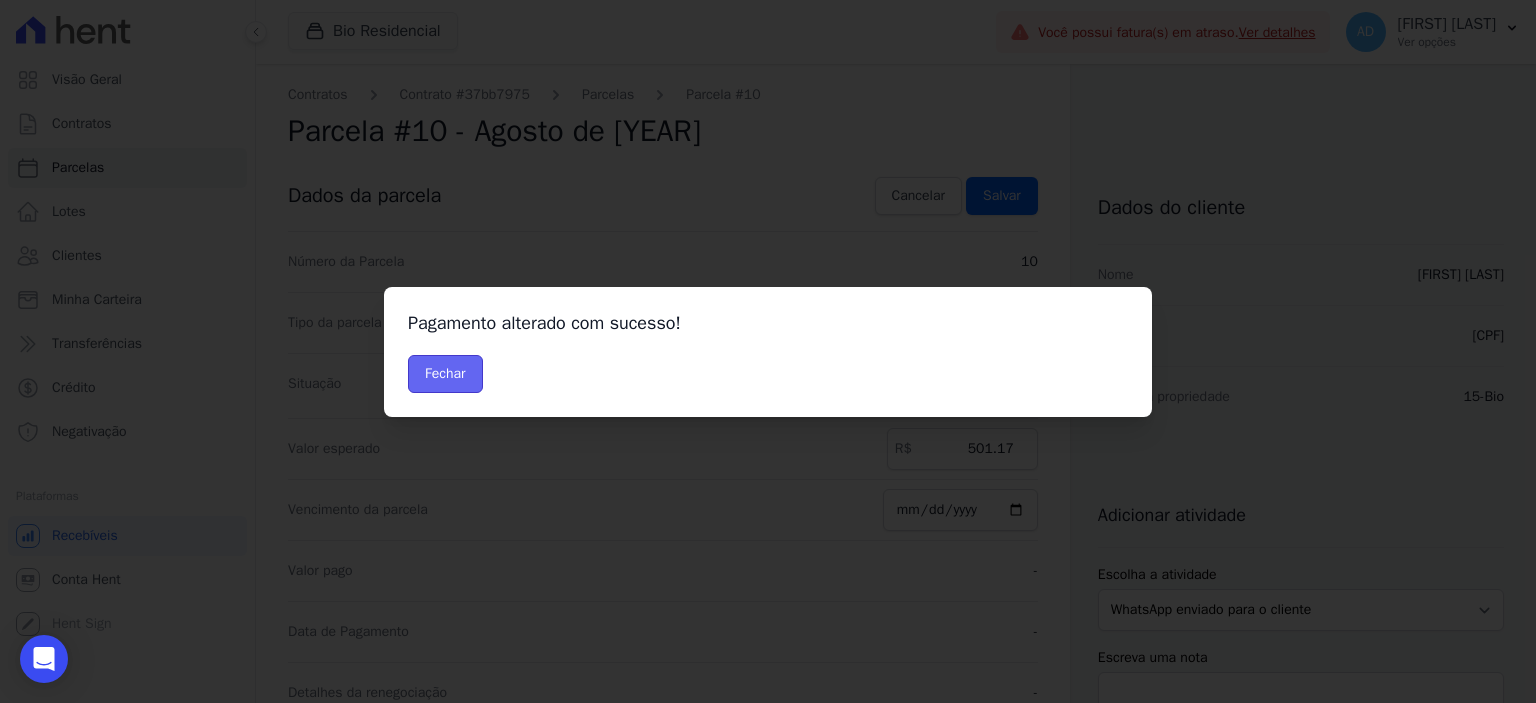 click on "Fechar" at bounding box center [445, 374] 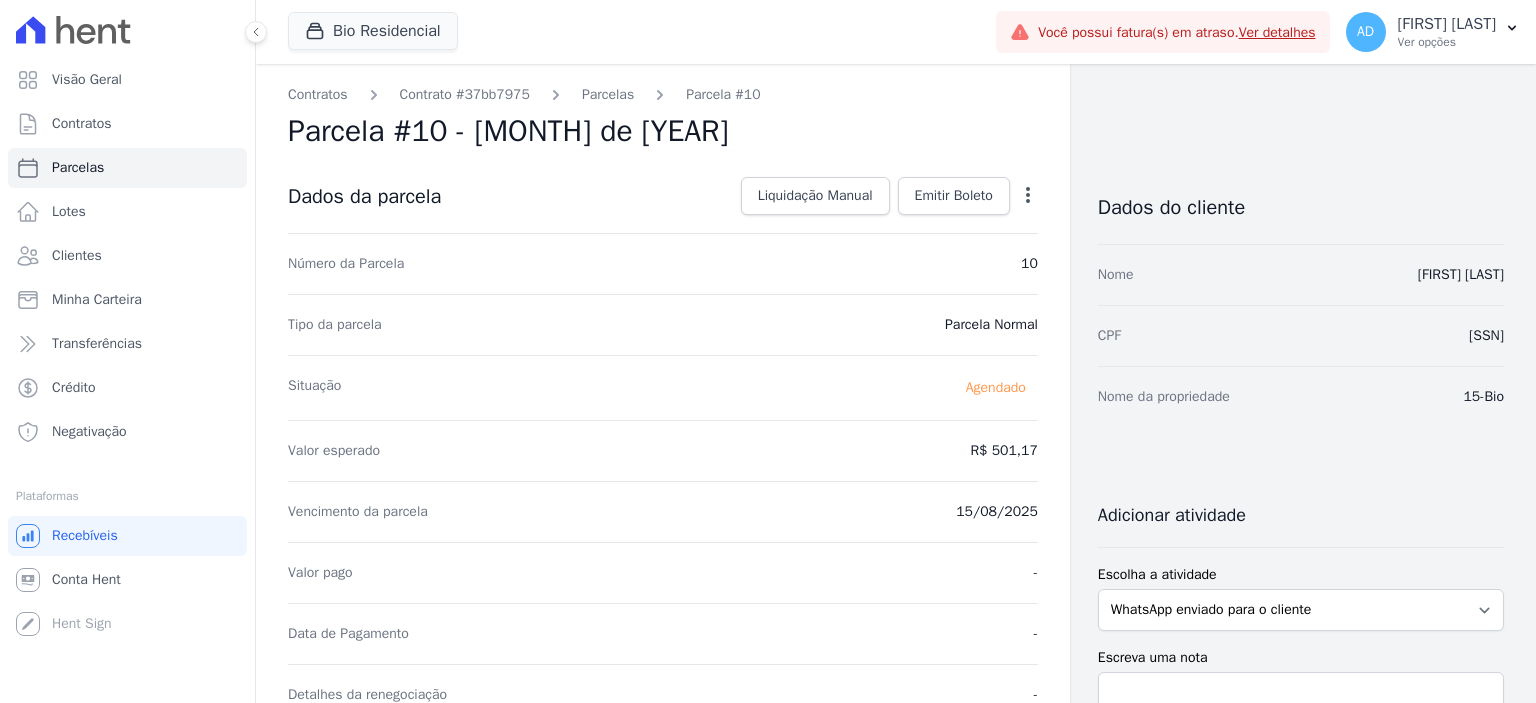 scroll, scrollTop: 0, scrollLeft: 0, axis: both 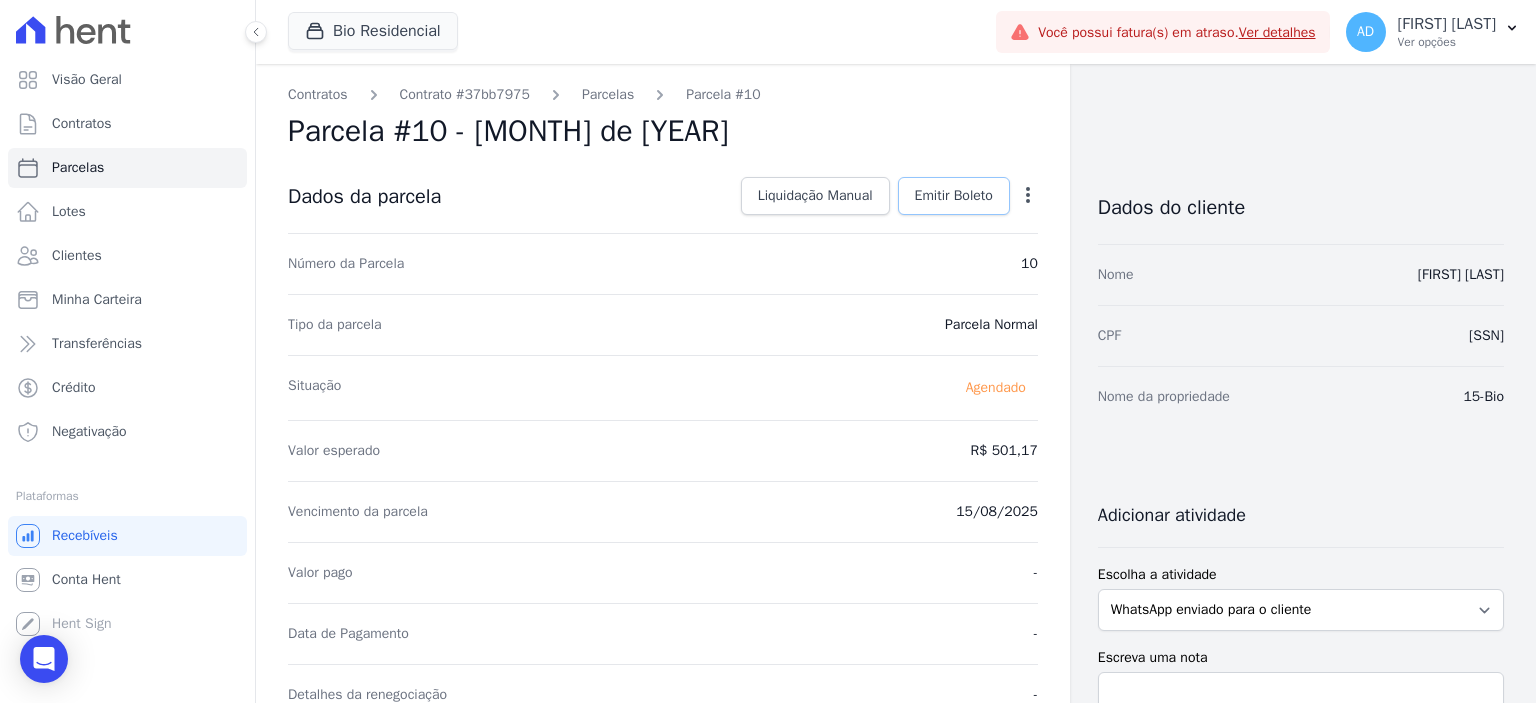 click on "Emitir Boleto" at bounding box center (954, 196) 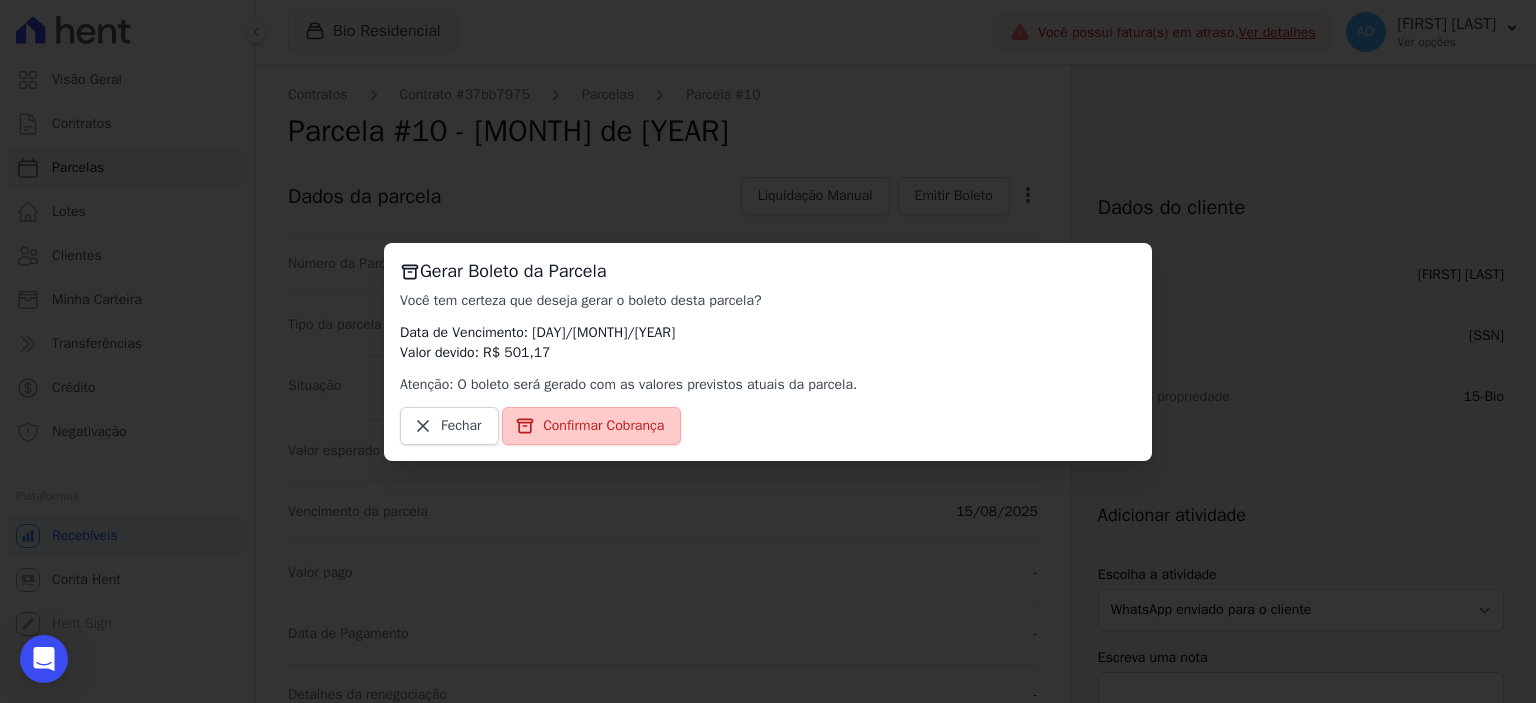 click on "Confirmar Cobrança" at bounding box center [603, 426] 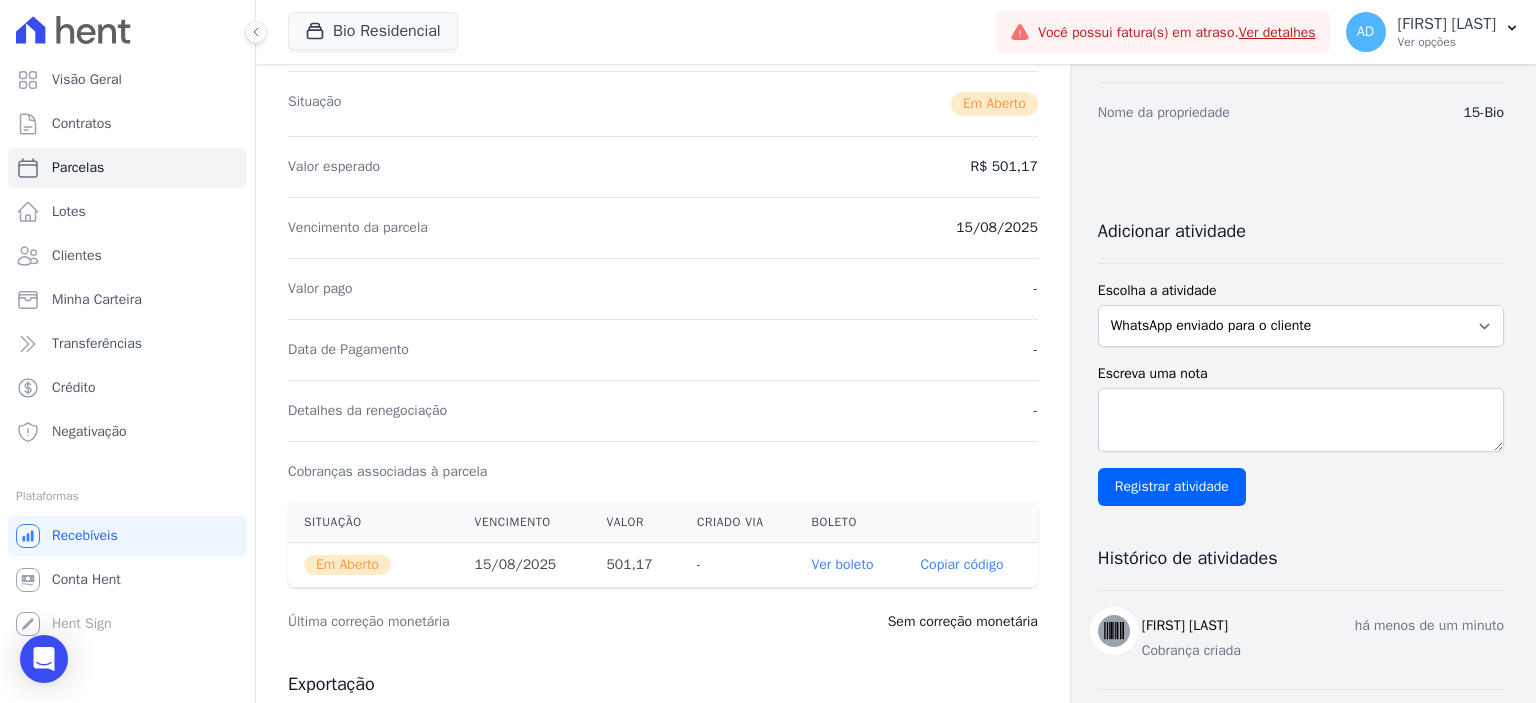 scroll, scrollTop: 300, scrollLeft: 0, axis: vertical 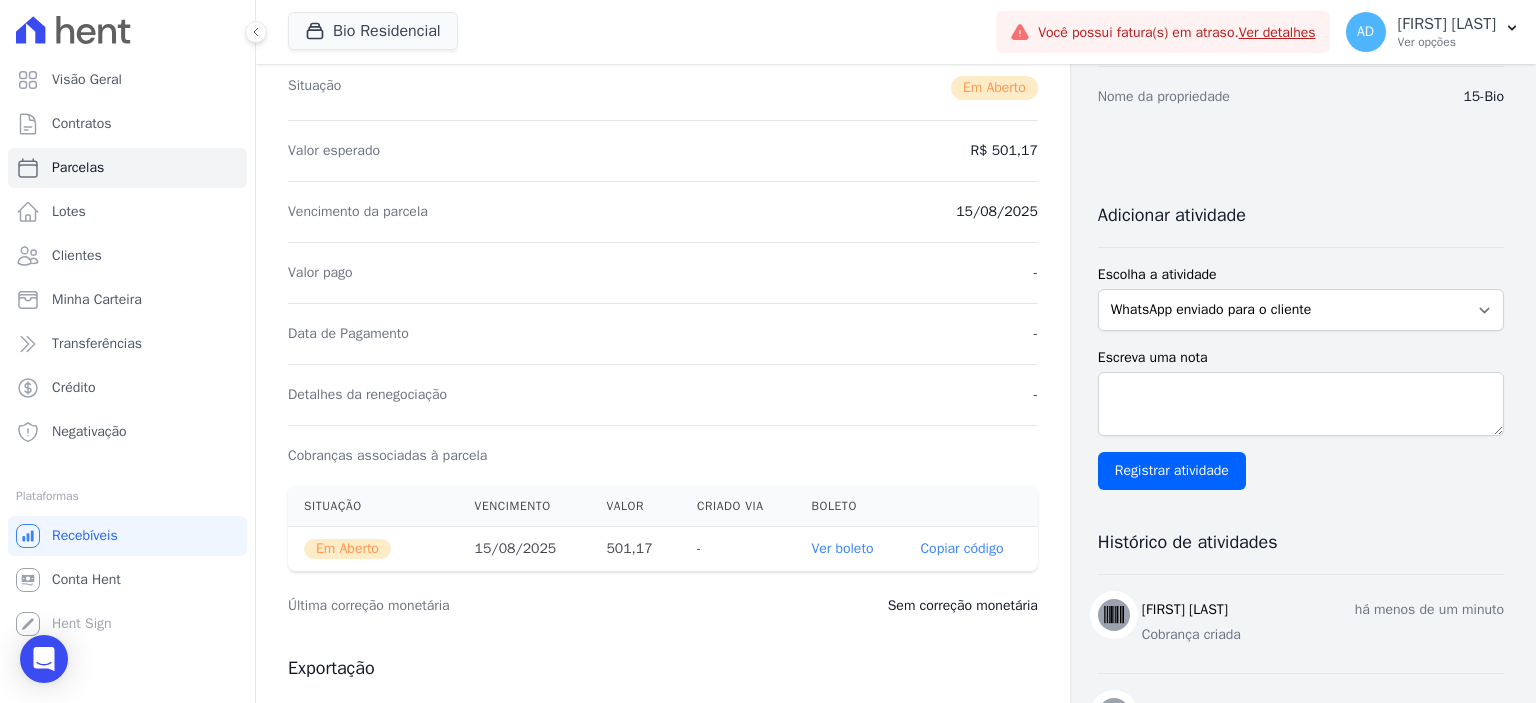 click on "Copiar código" at bounding box center (961, 549) 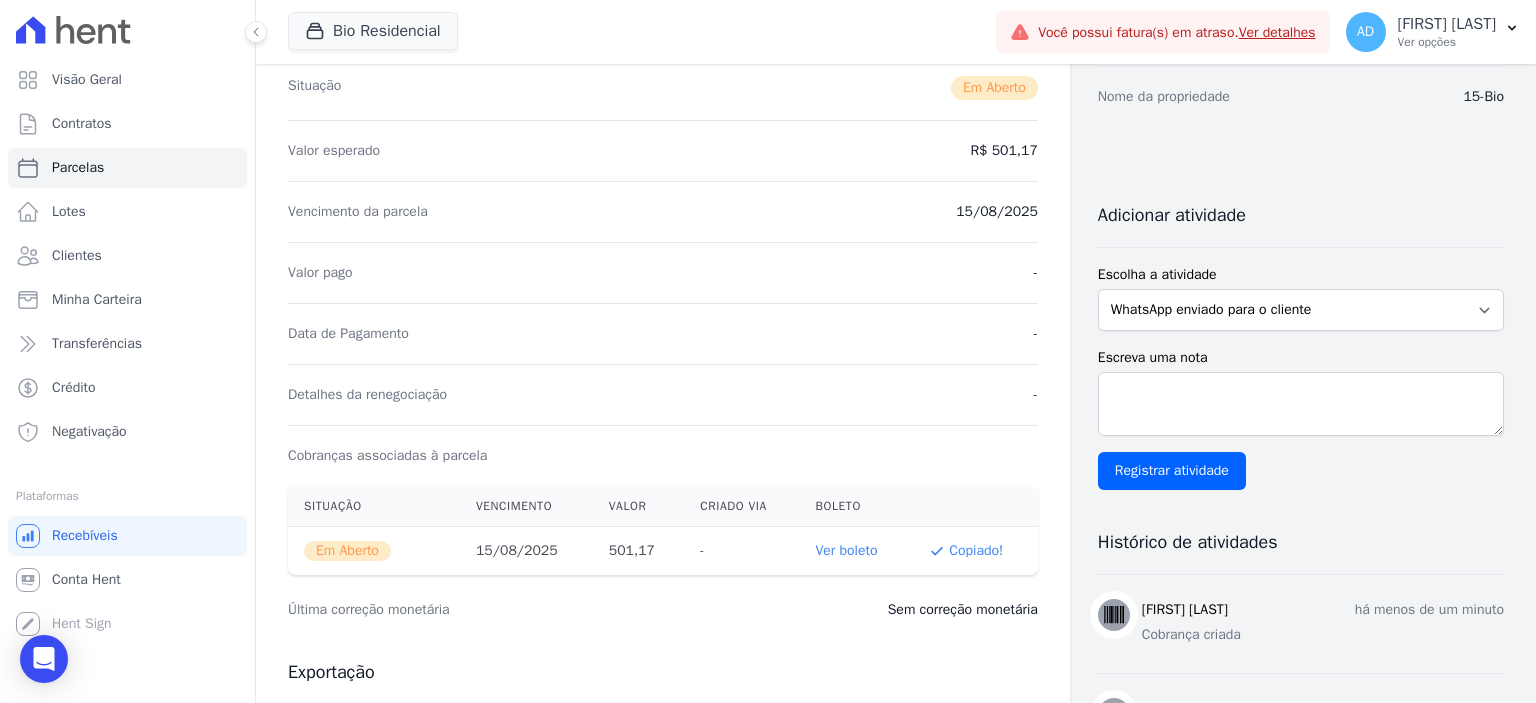 type 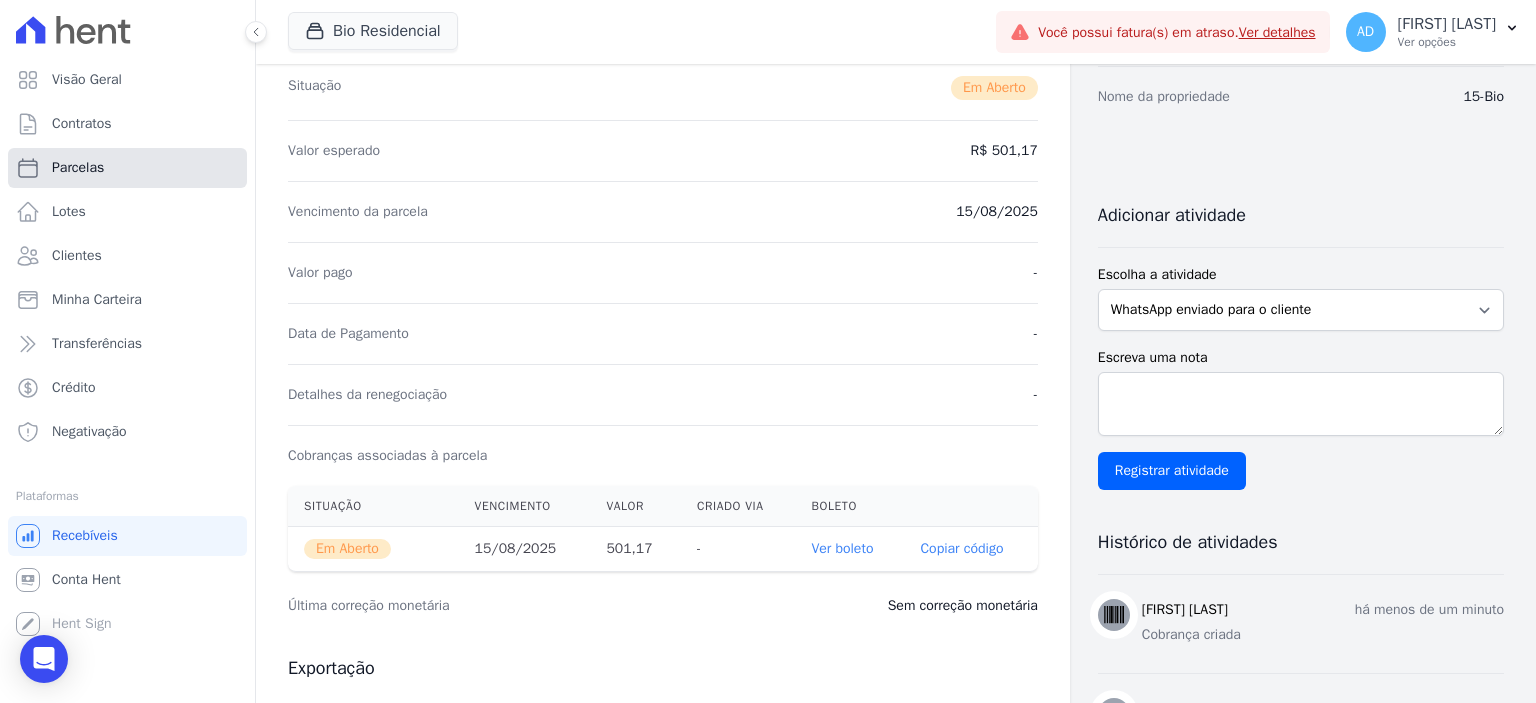 click on "Parcelas" at bounding box center [78, 168] 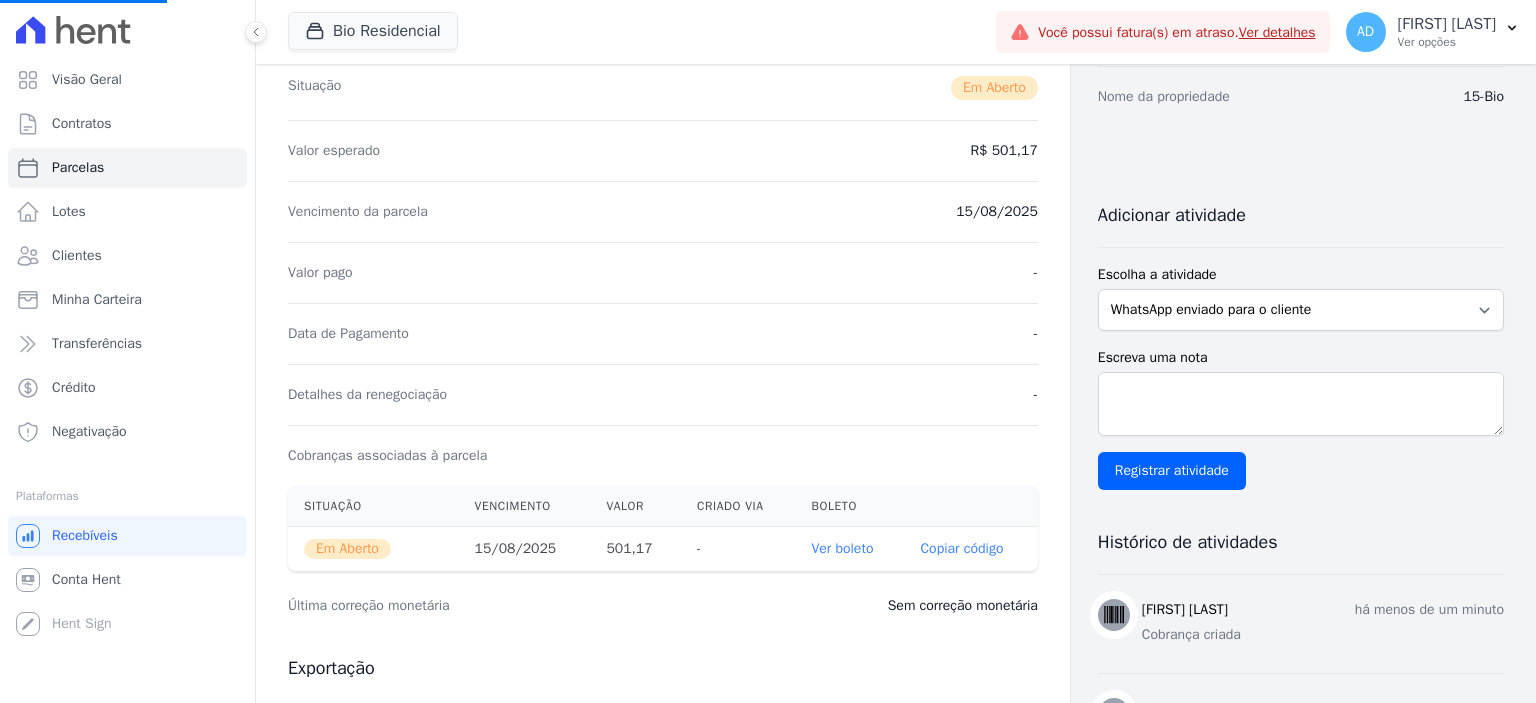 select 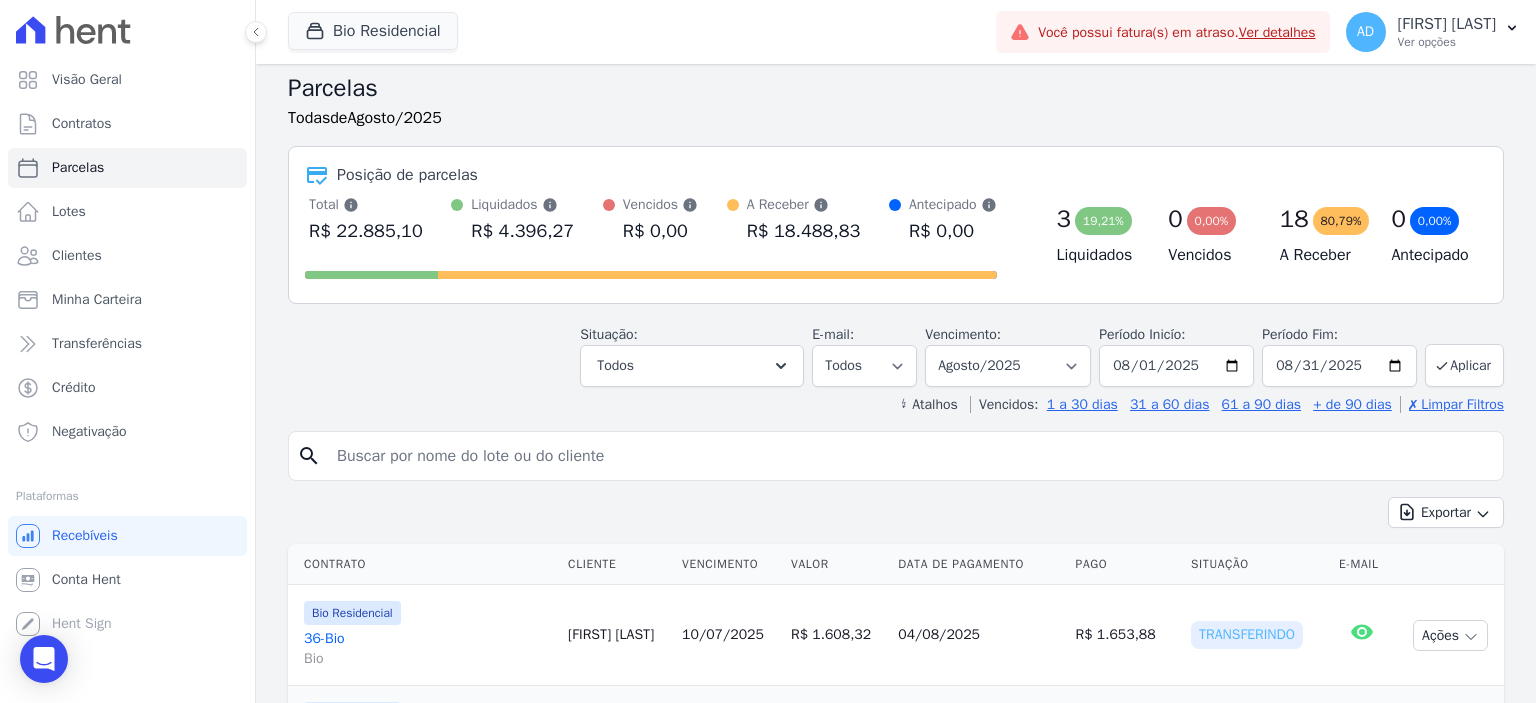 scroll, scrollTop: 0, scrollLeft: 0, axis: both 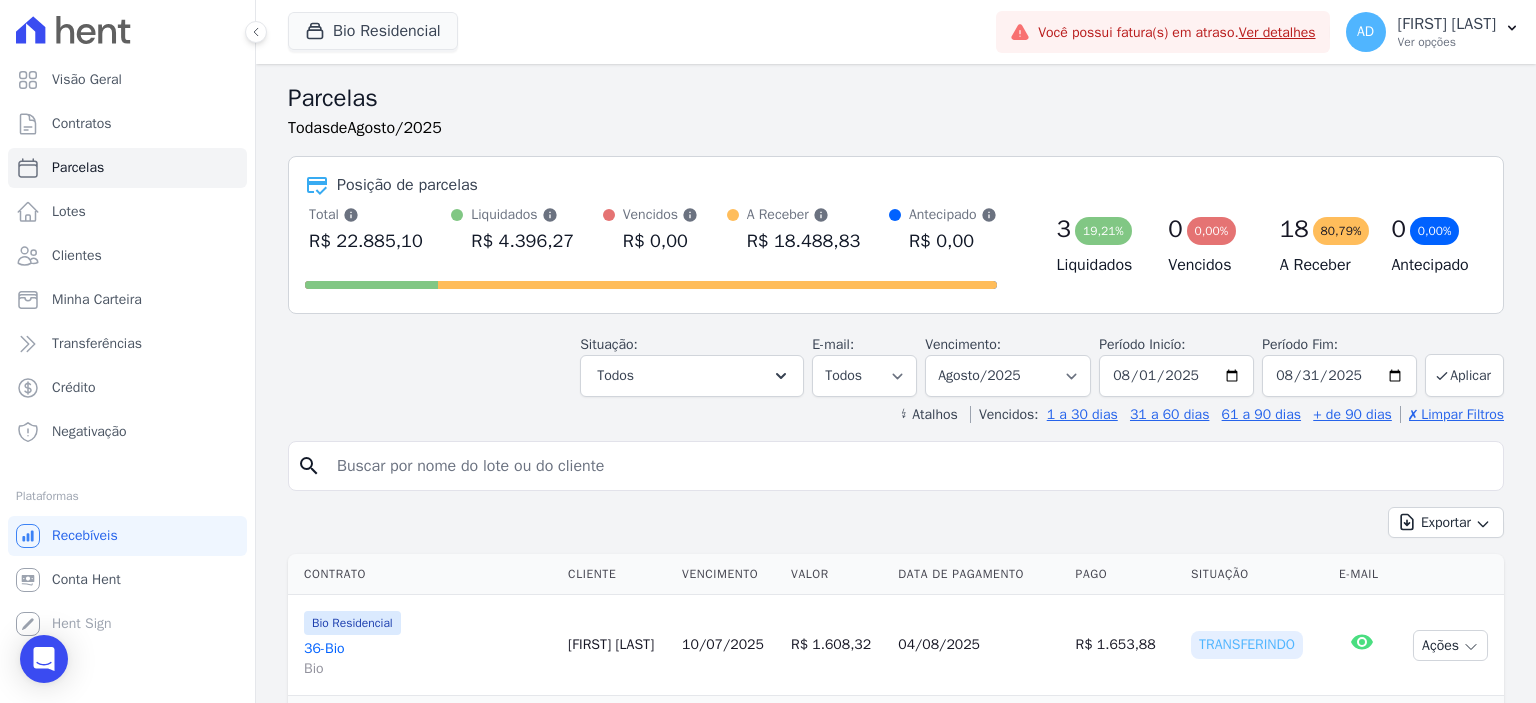 click at bounding box center (910, 466) 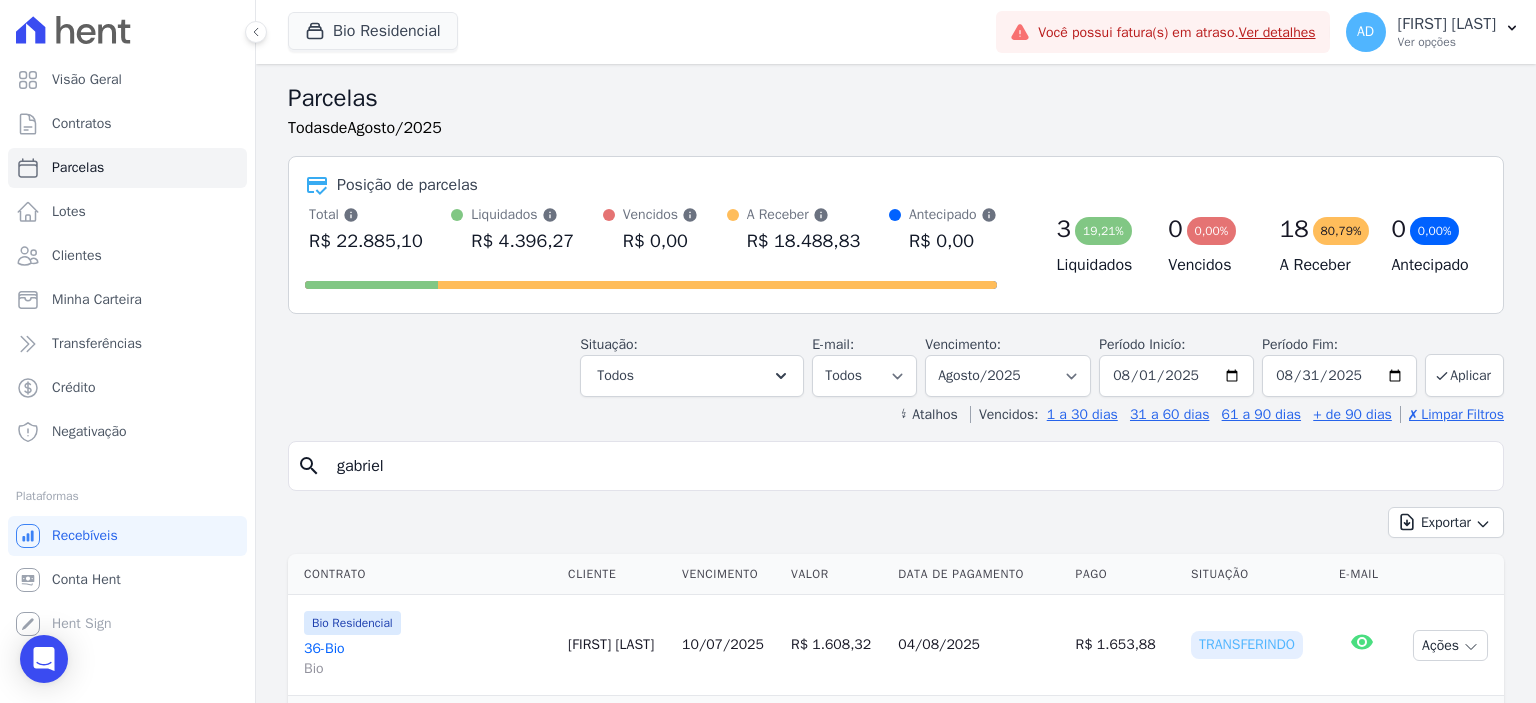 type on "gabriel" 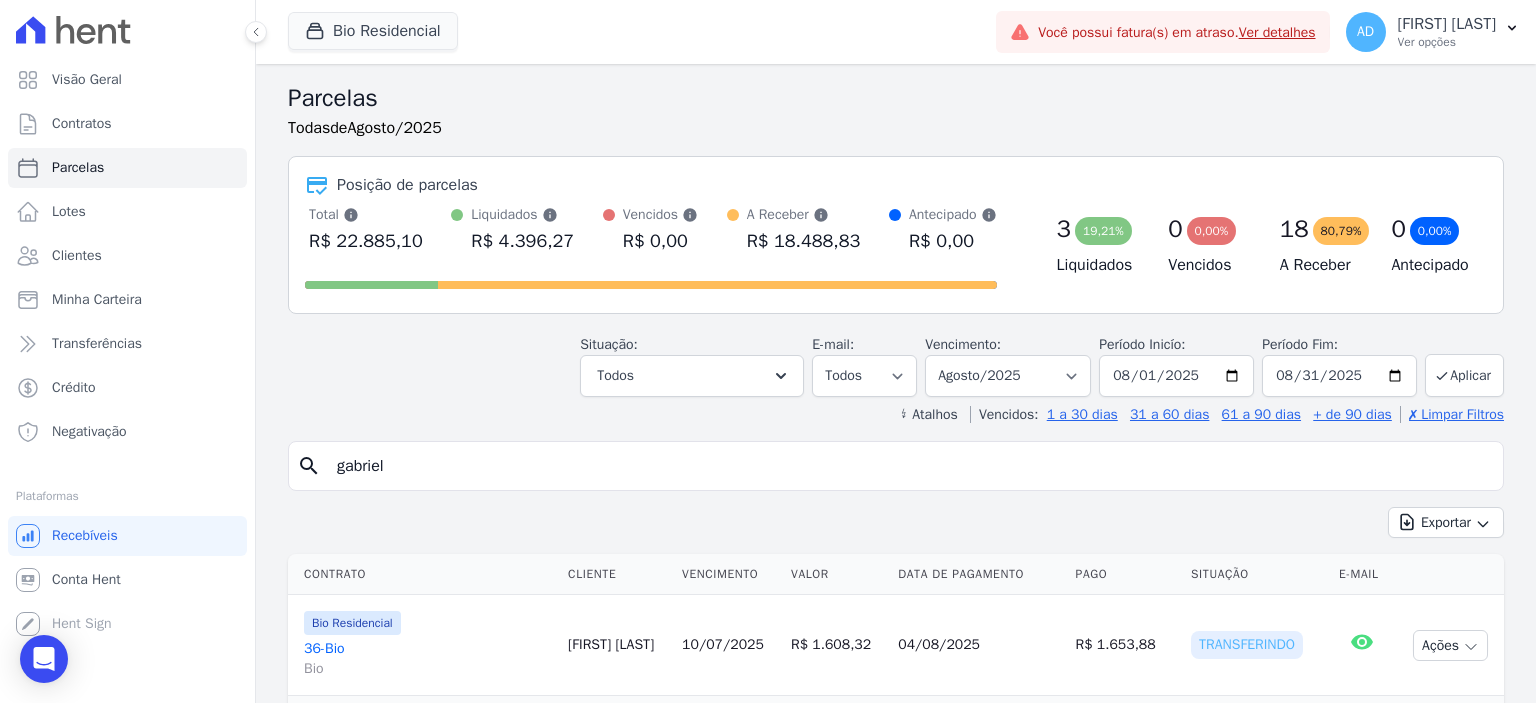 select 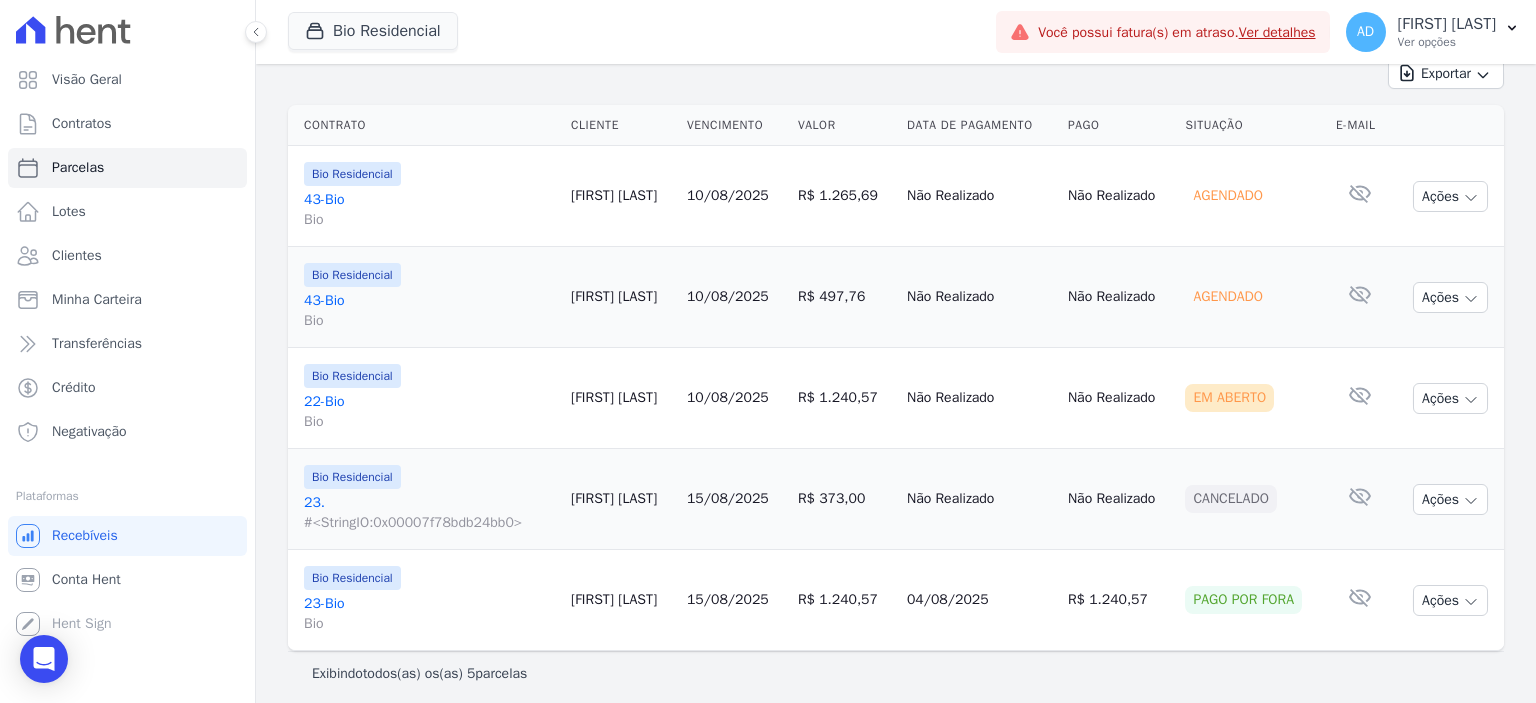 scroll, scrollTop: 285, scrollLeft: 0, axis: vertical 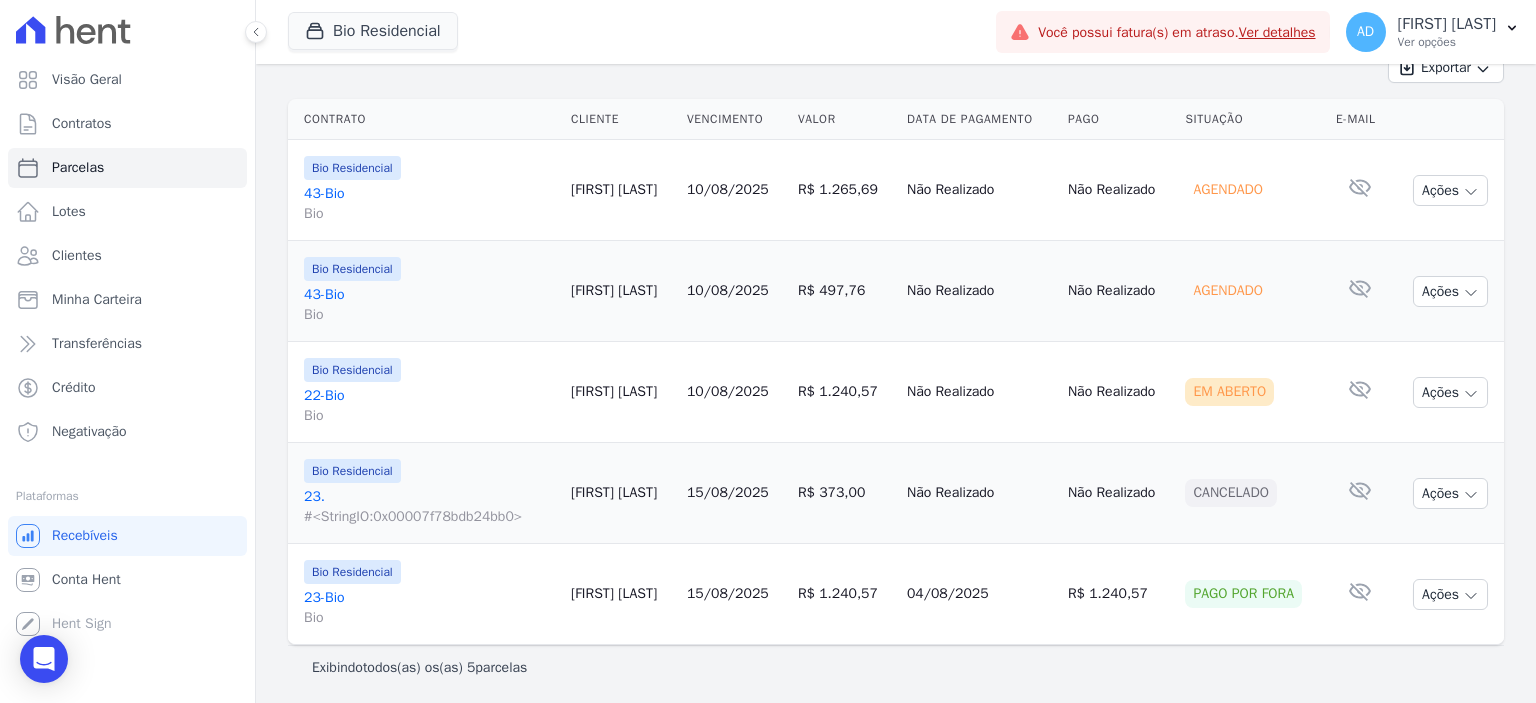 click on "10/08/2025" at bounding box center (728, 189) 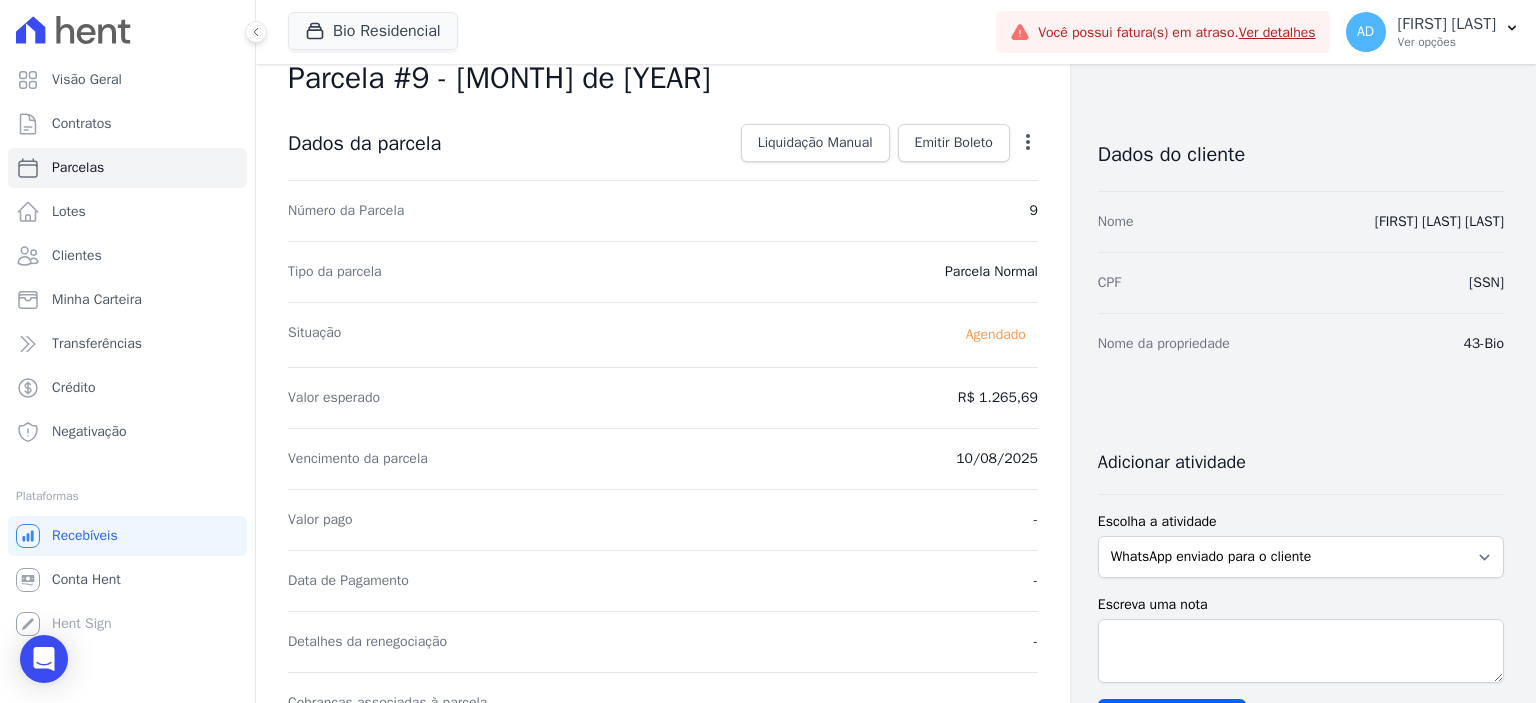 scroll, scrollTop: 0, scrollLeft: 0, axis: both 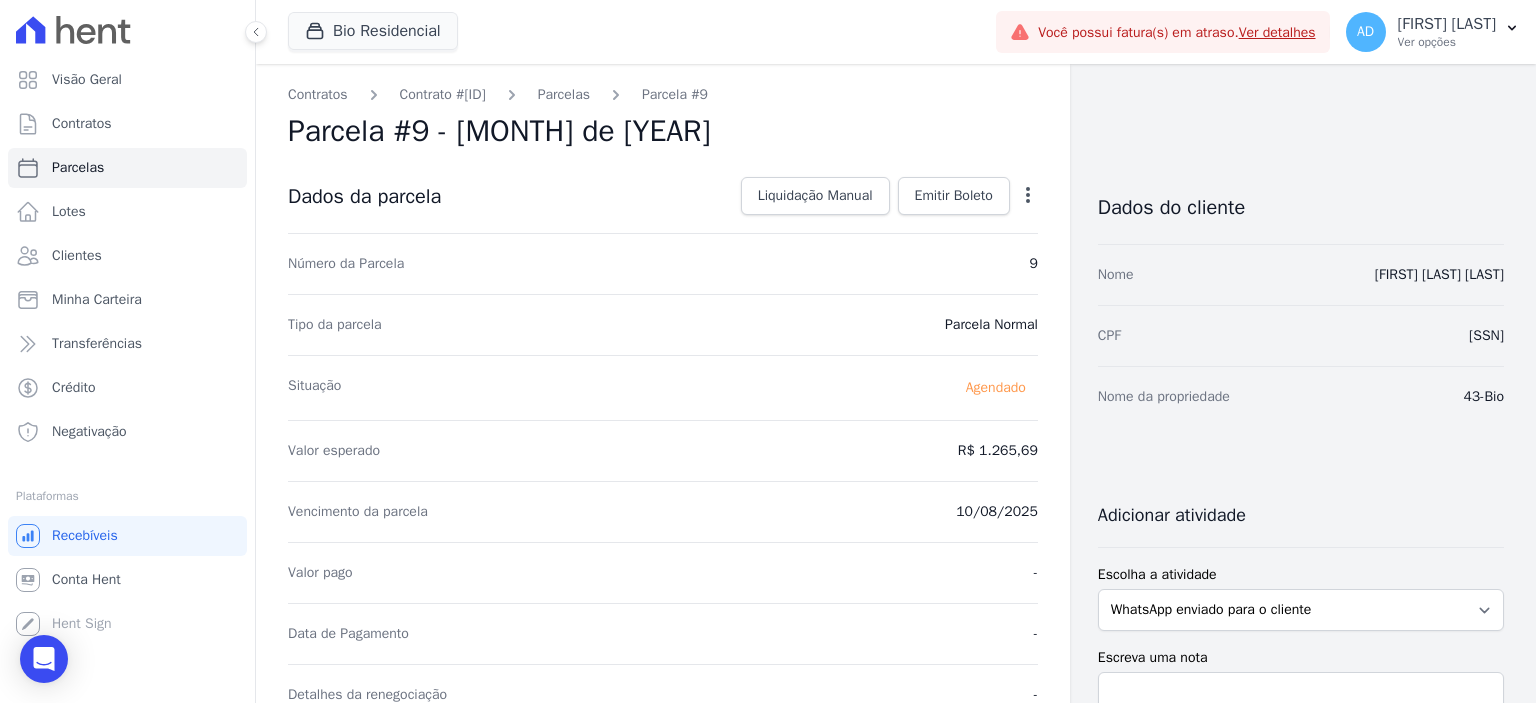 click 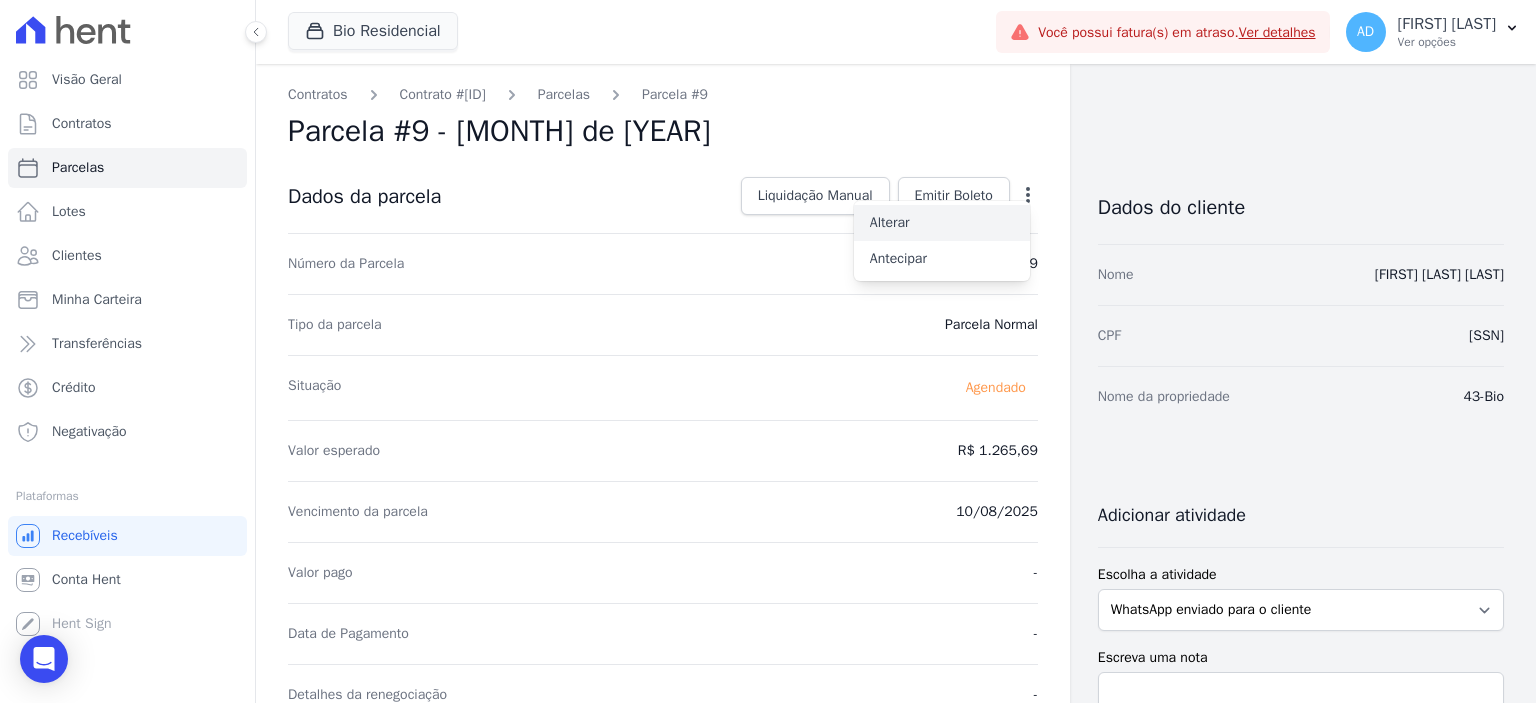 click on "Alterar" at bounding box center [942, 223] 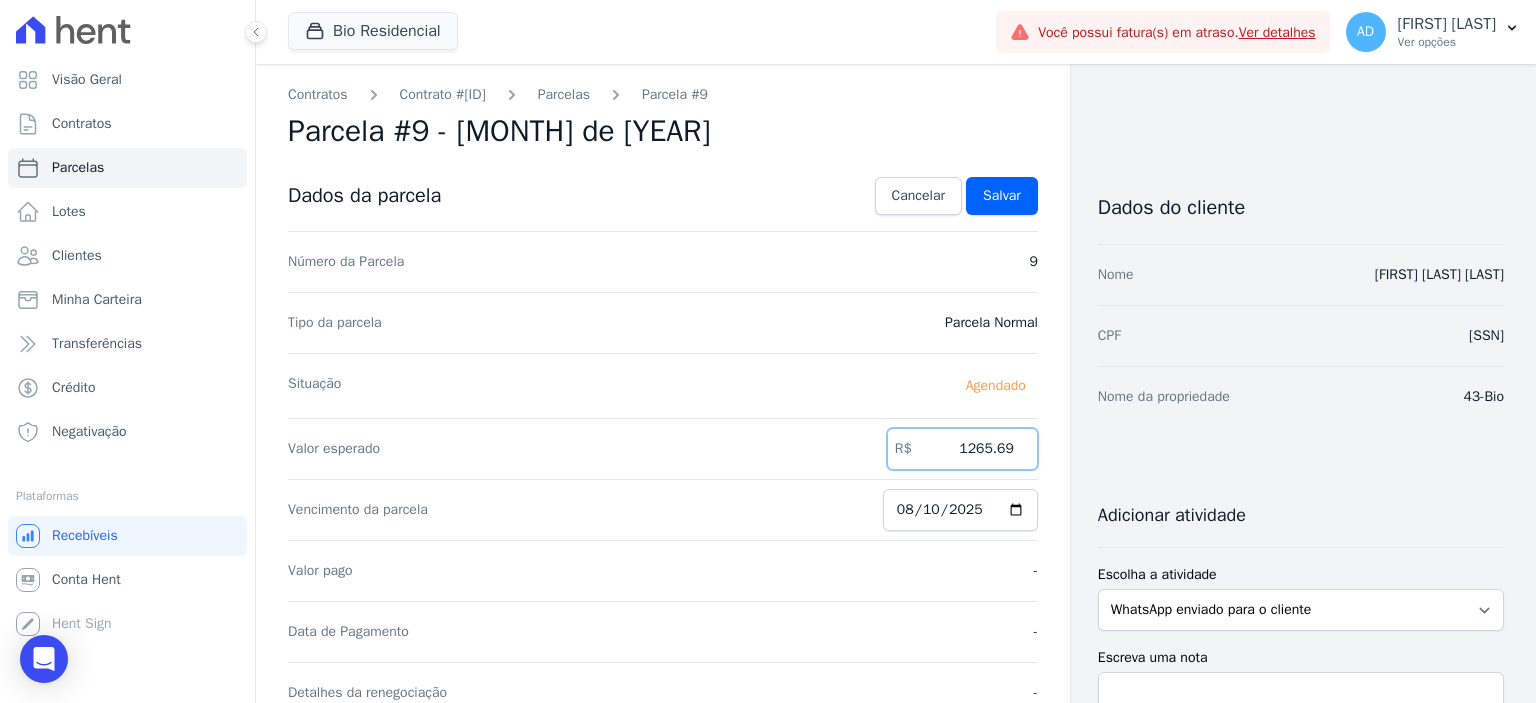 click on "1265.69" at bounding box center [962, 449] 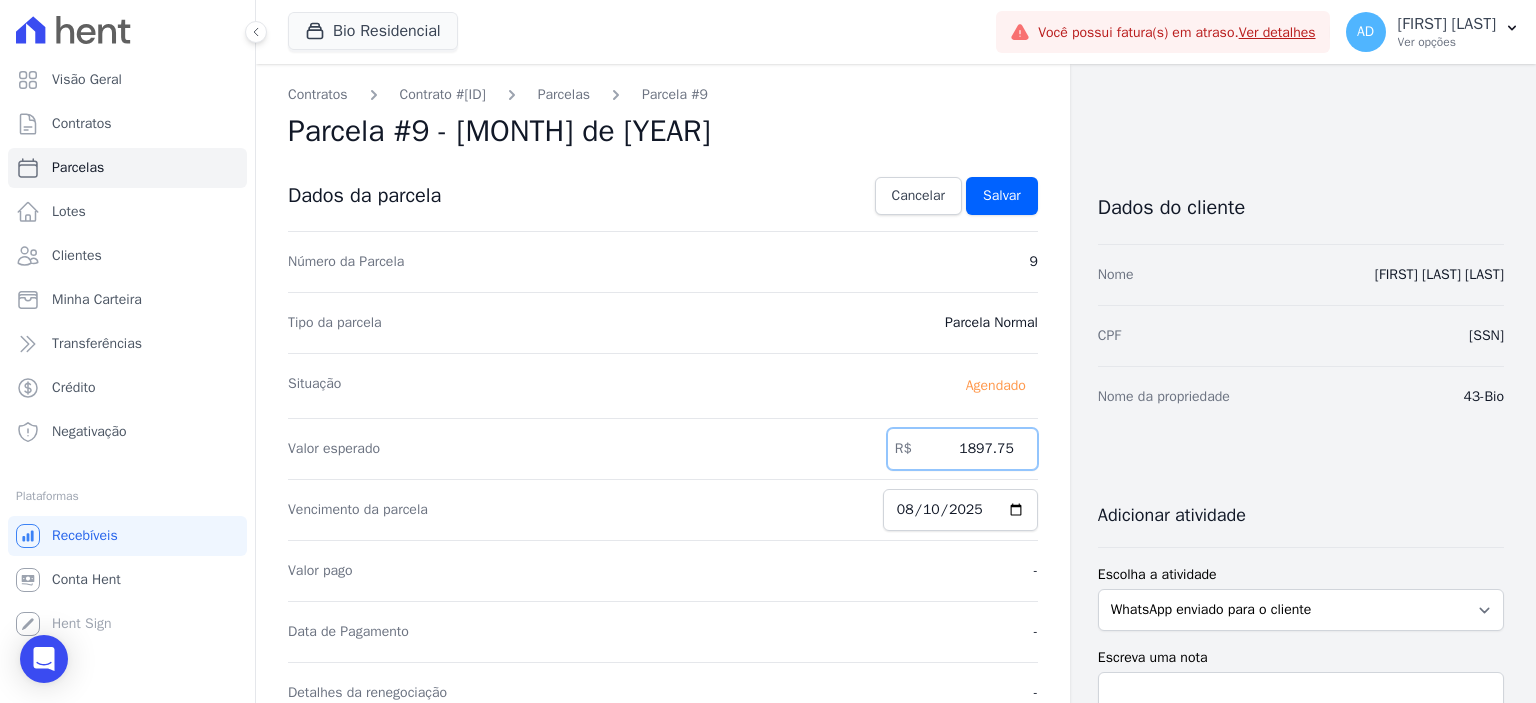 type on "1897.75" 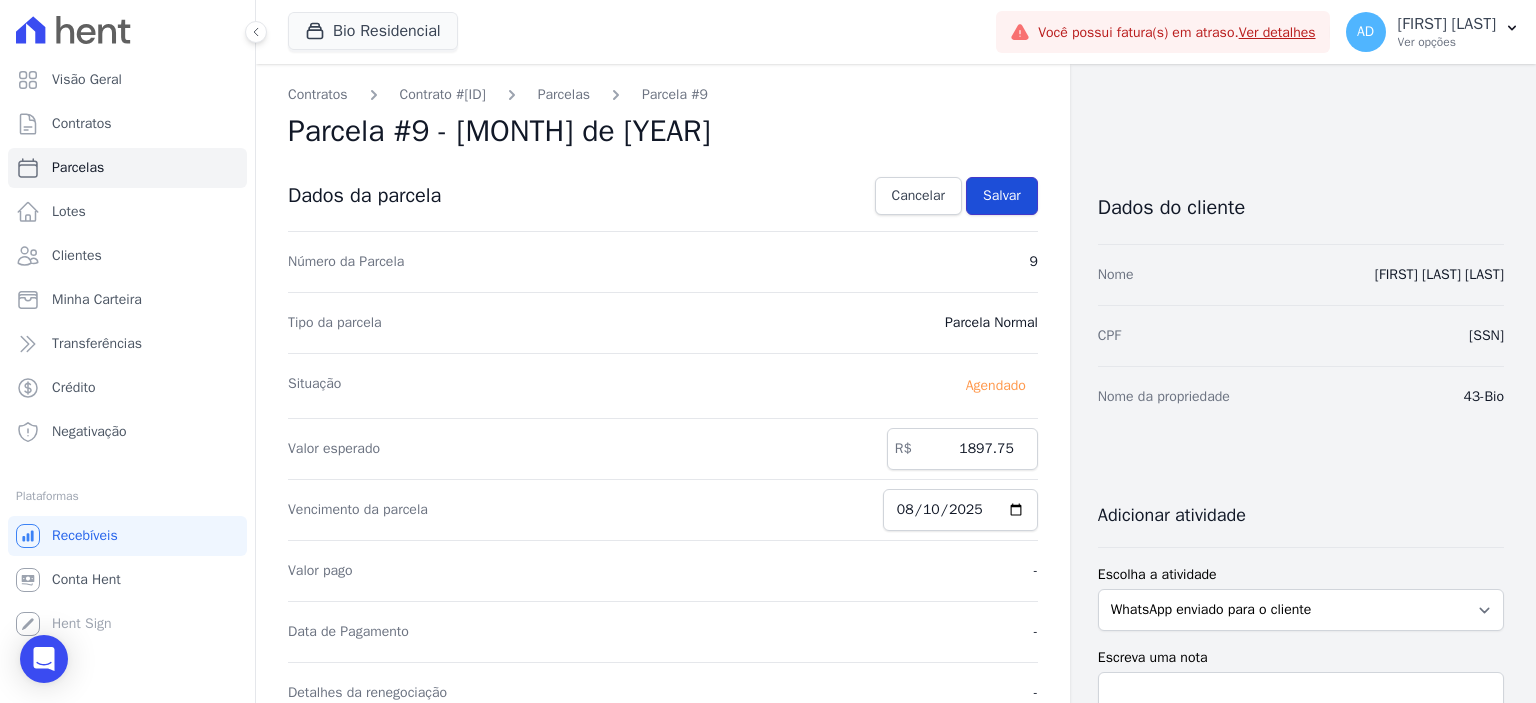 click on "Salvar" at bounding box center [1002, 196] 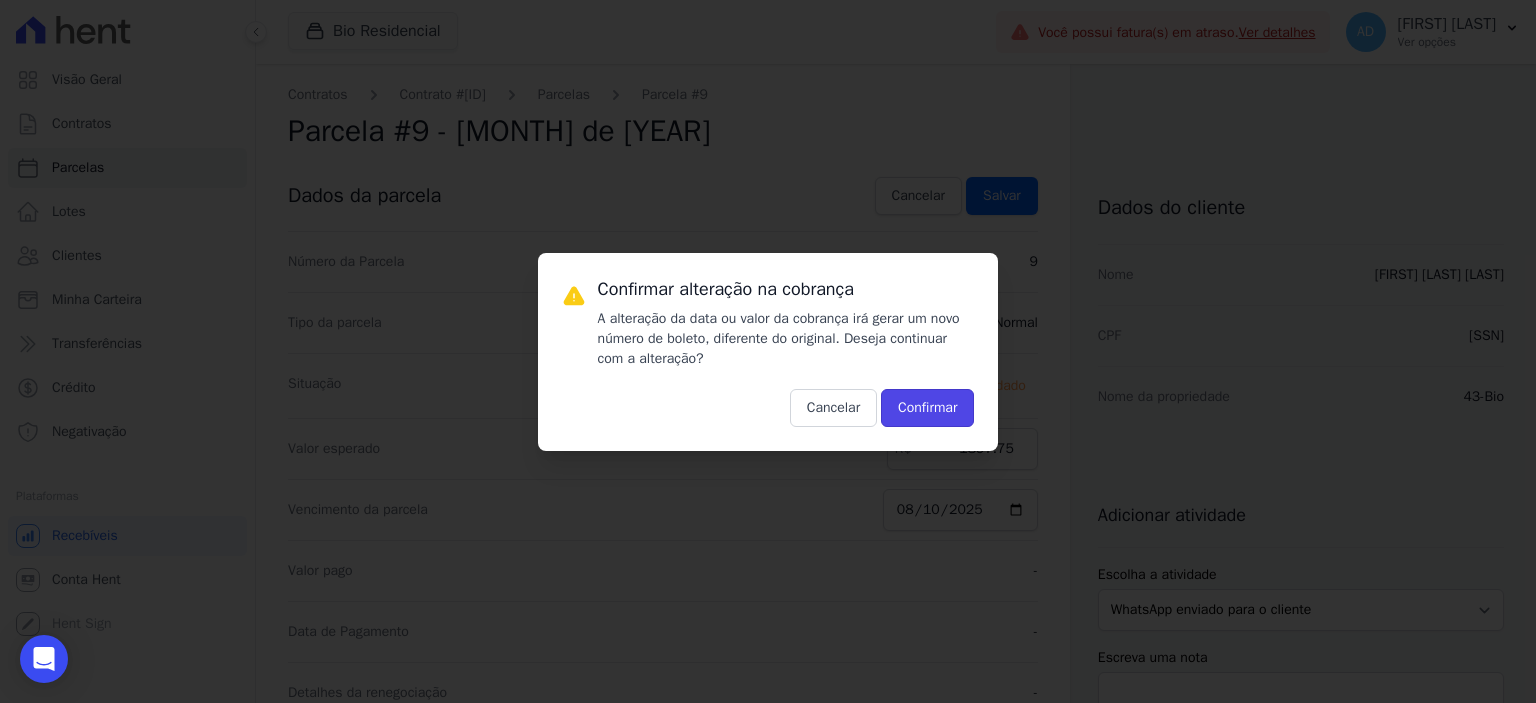 drag, startPoint x: 918, startPoint y: 413, endPoint x: 881, endPoint y: 427, distance: 39.56008 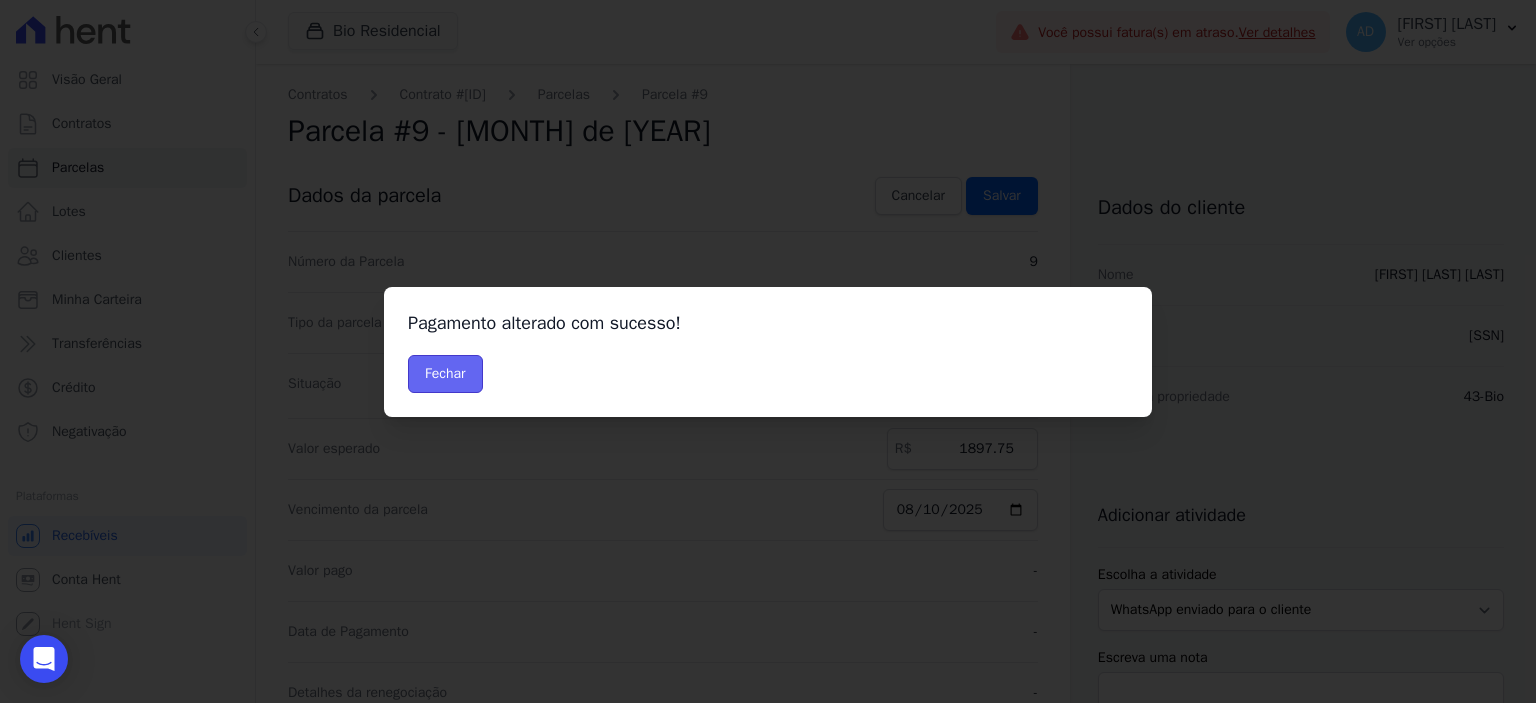 click on "Fechar" at bounding box center (445, 374) 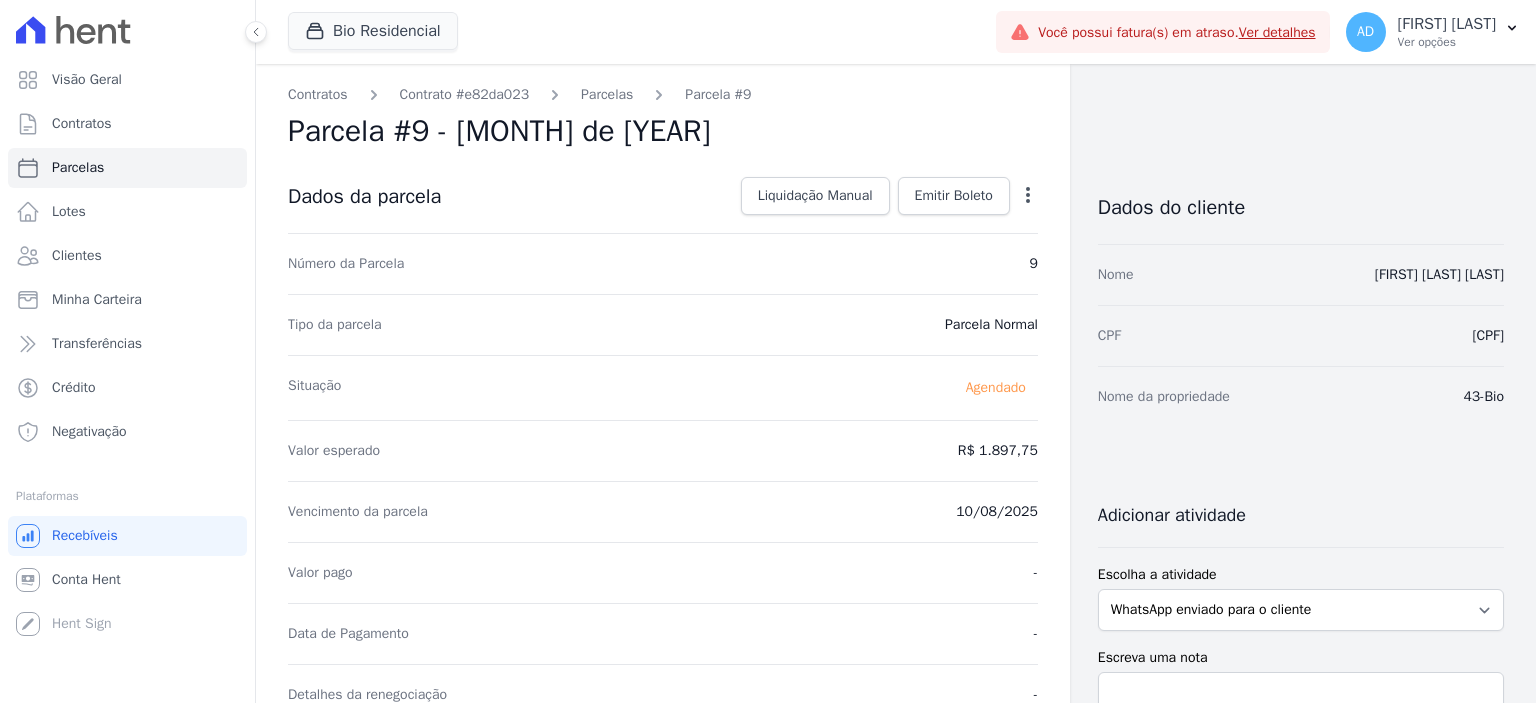 scroll, scrollTop: 0, scrollLeft: 0, axis: both 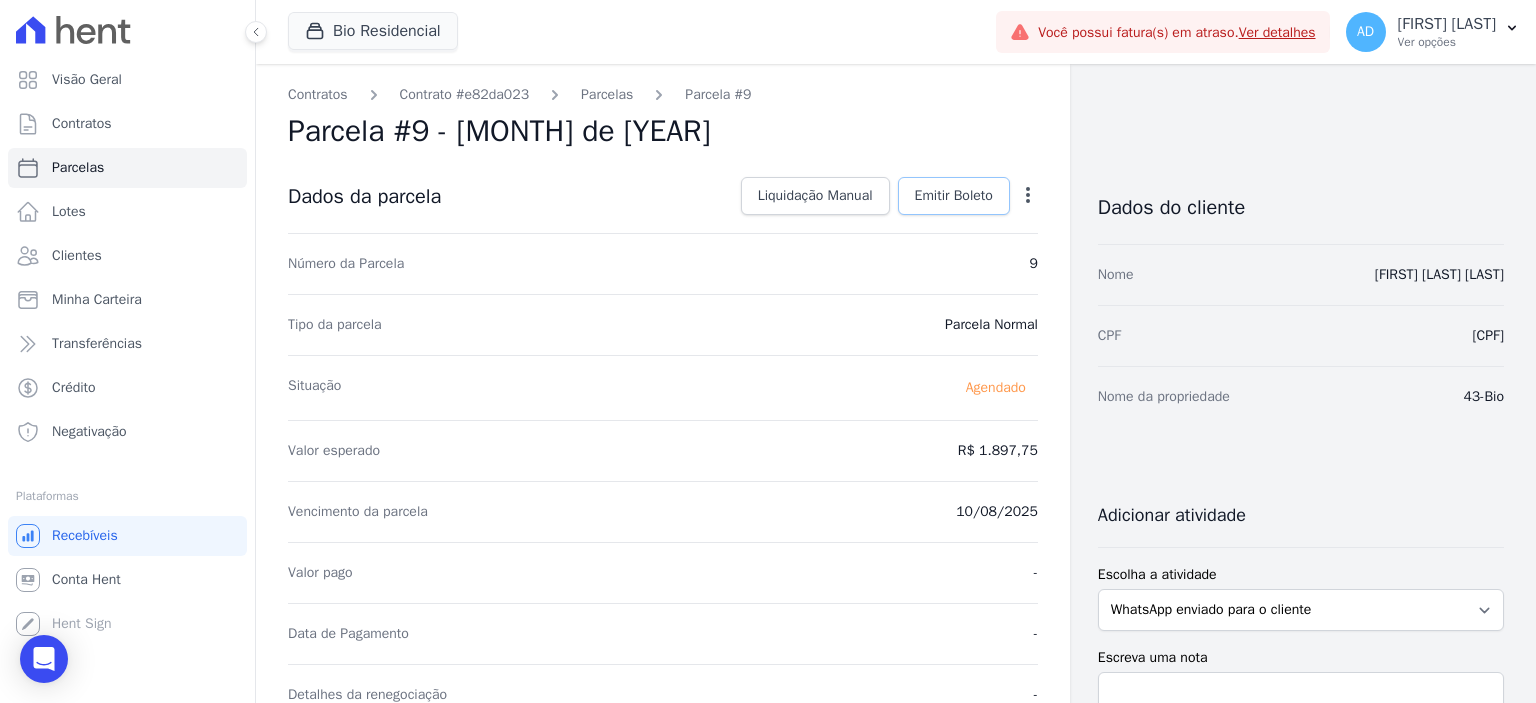 click on "Emitir Boleto" at bounding box center (954, 196) 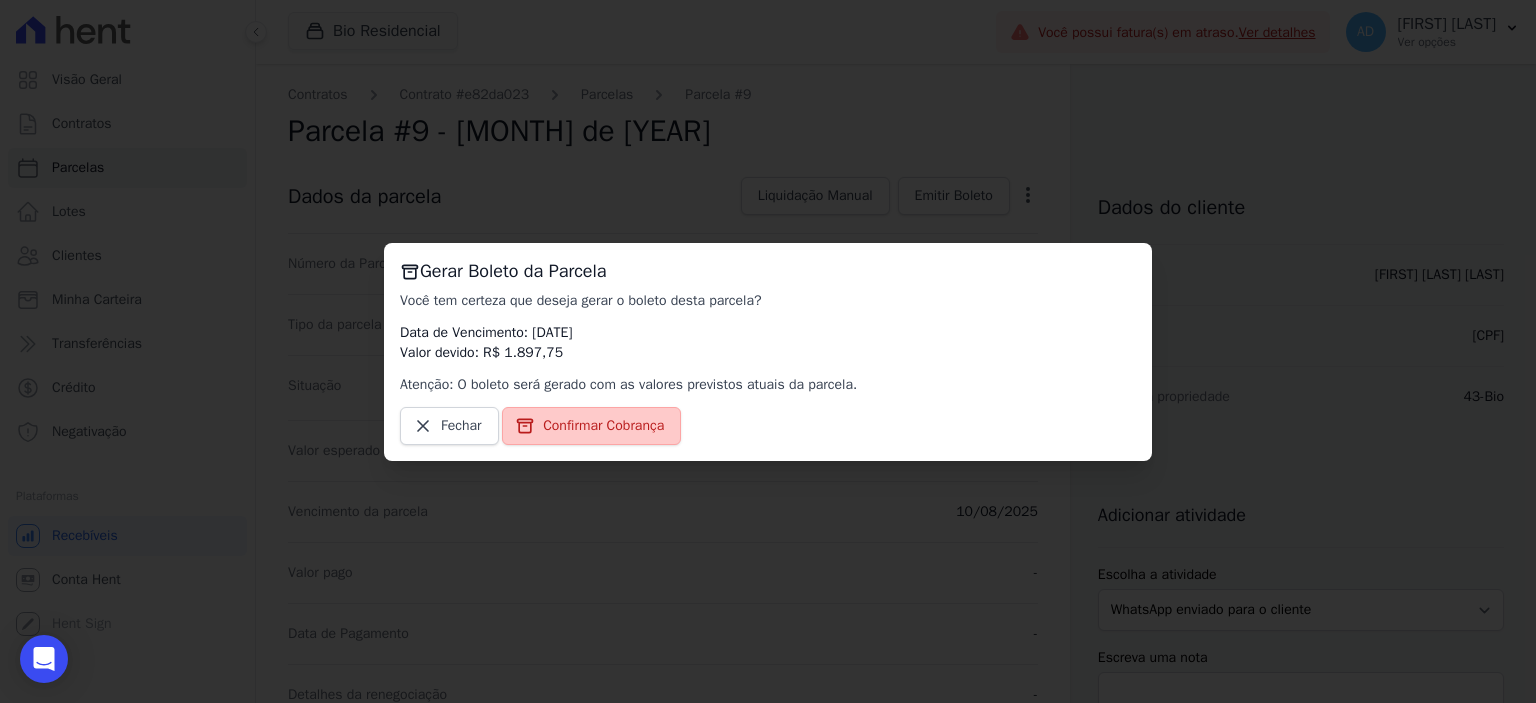 click on "Confirmar Cobrança" at bounding box center [603, 426] 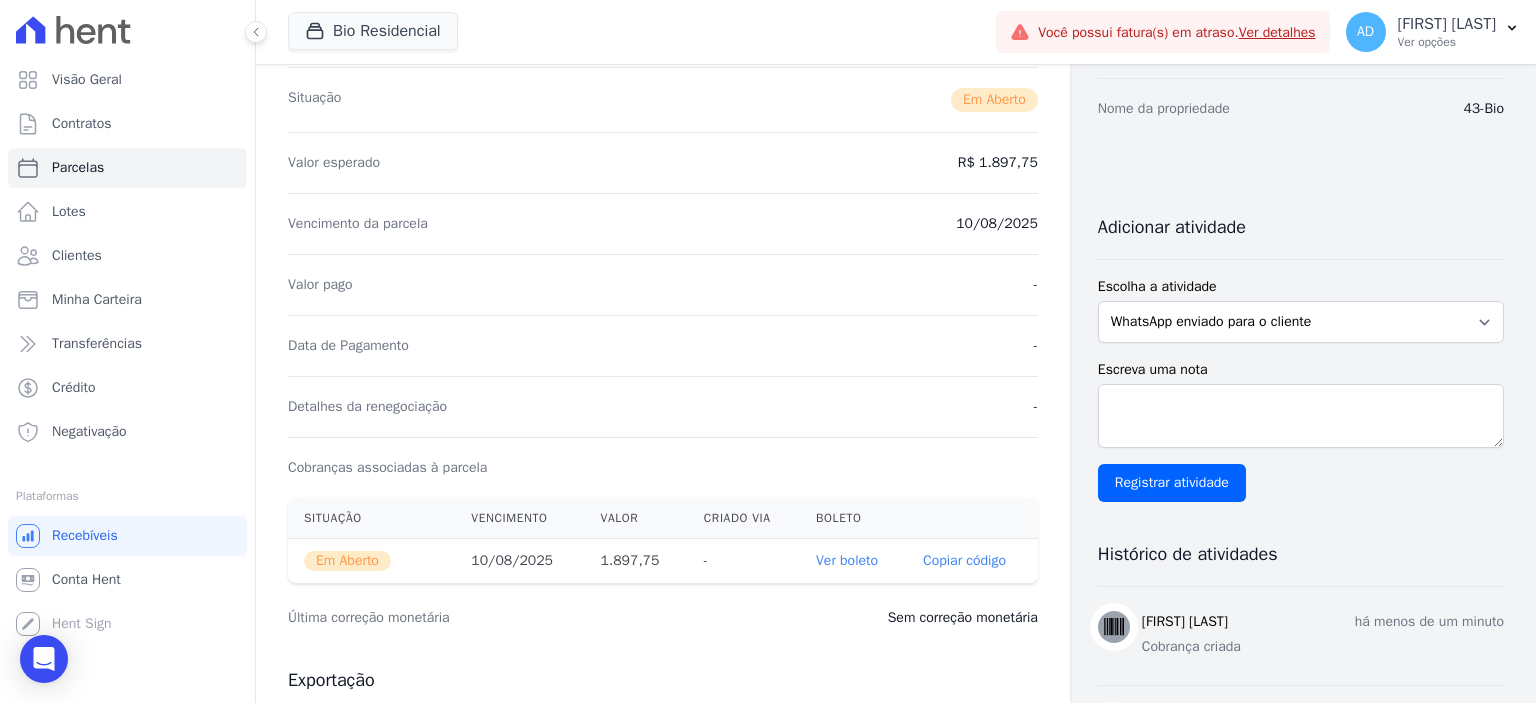 scroll, scrollTop: 300, scrollLeft: 0, axis: vertical 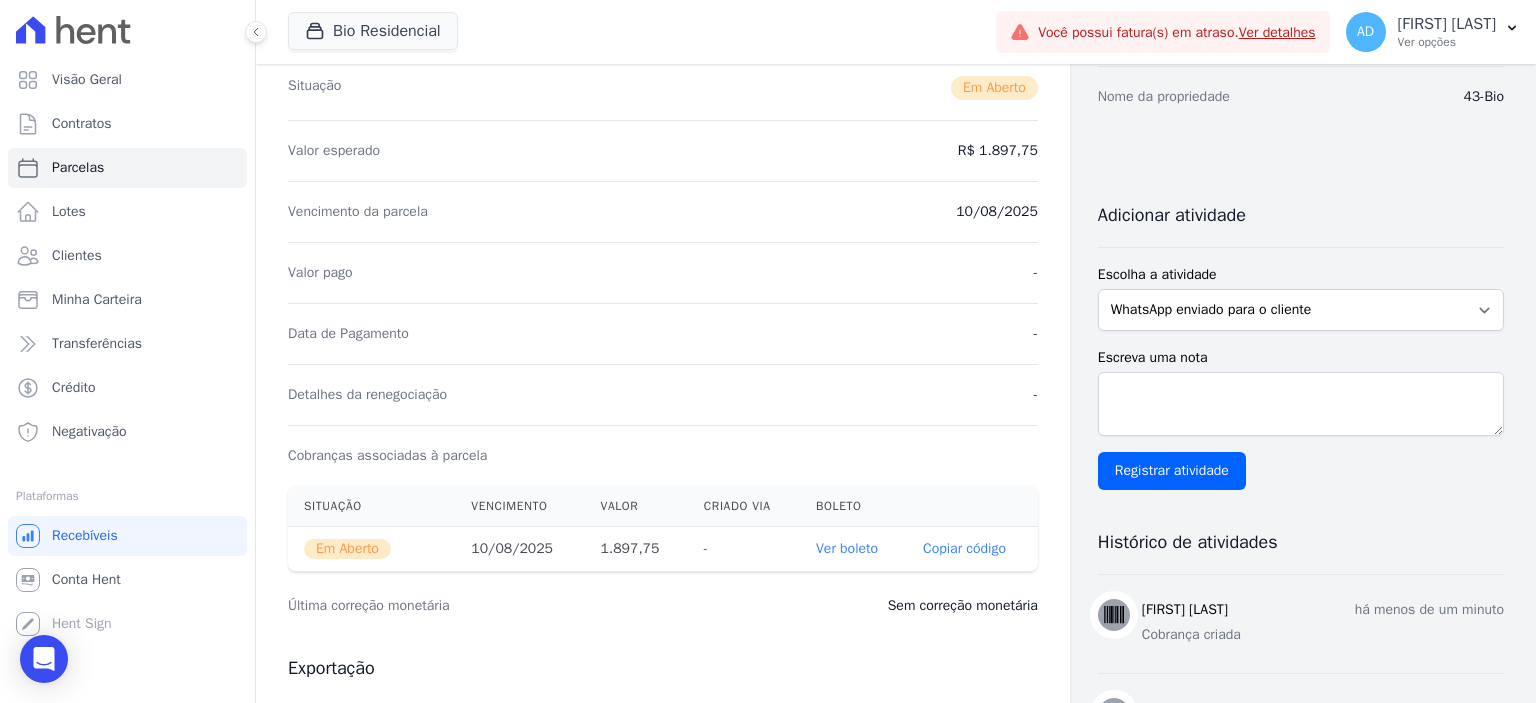 click on "Copiar código" at bounding box center [964, 549] 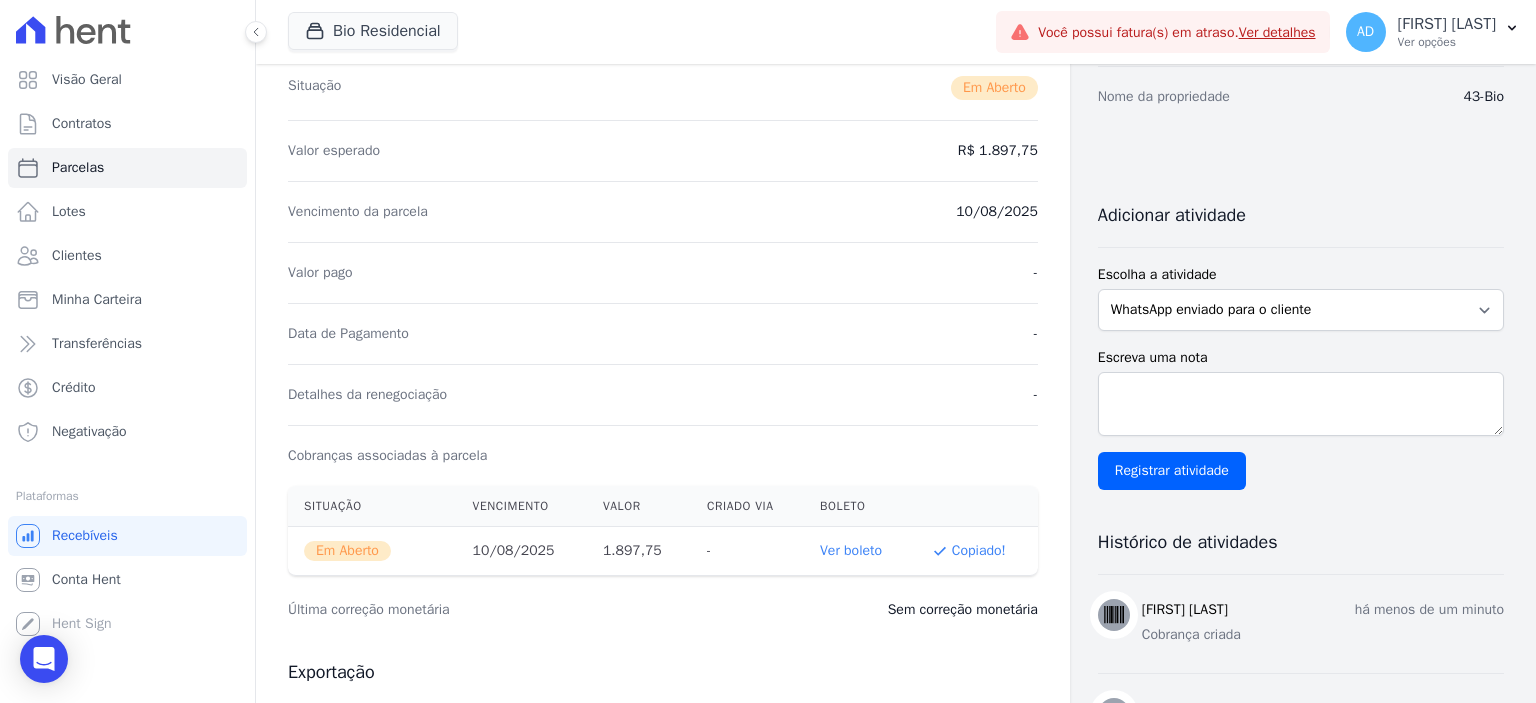 type 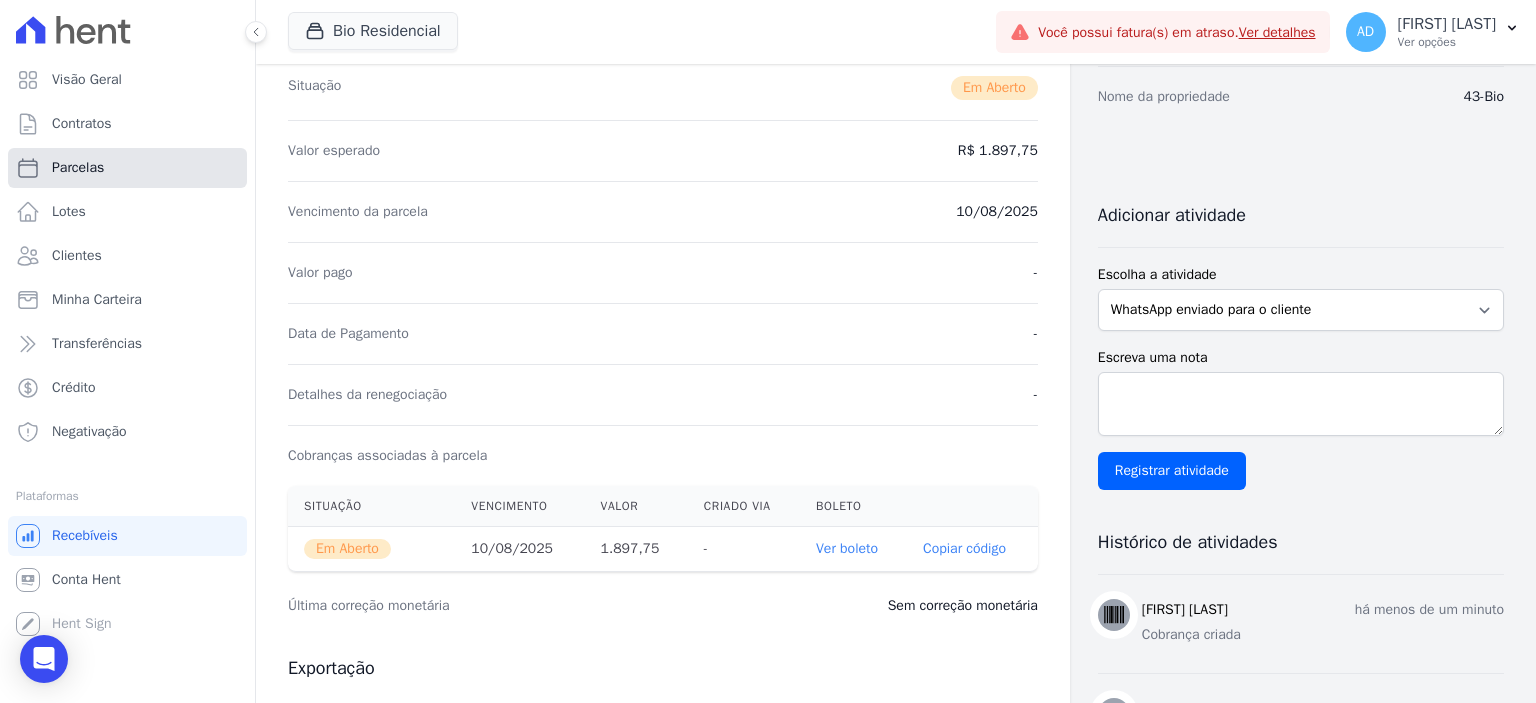 click on "Parcelas" at bounding box center [127, 168] 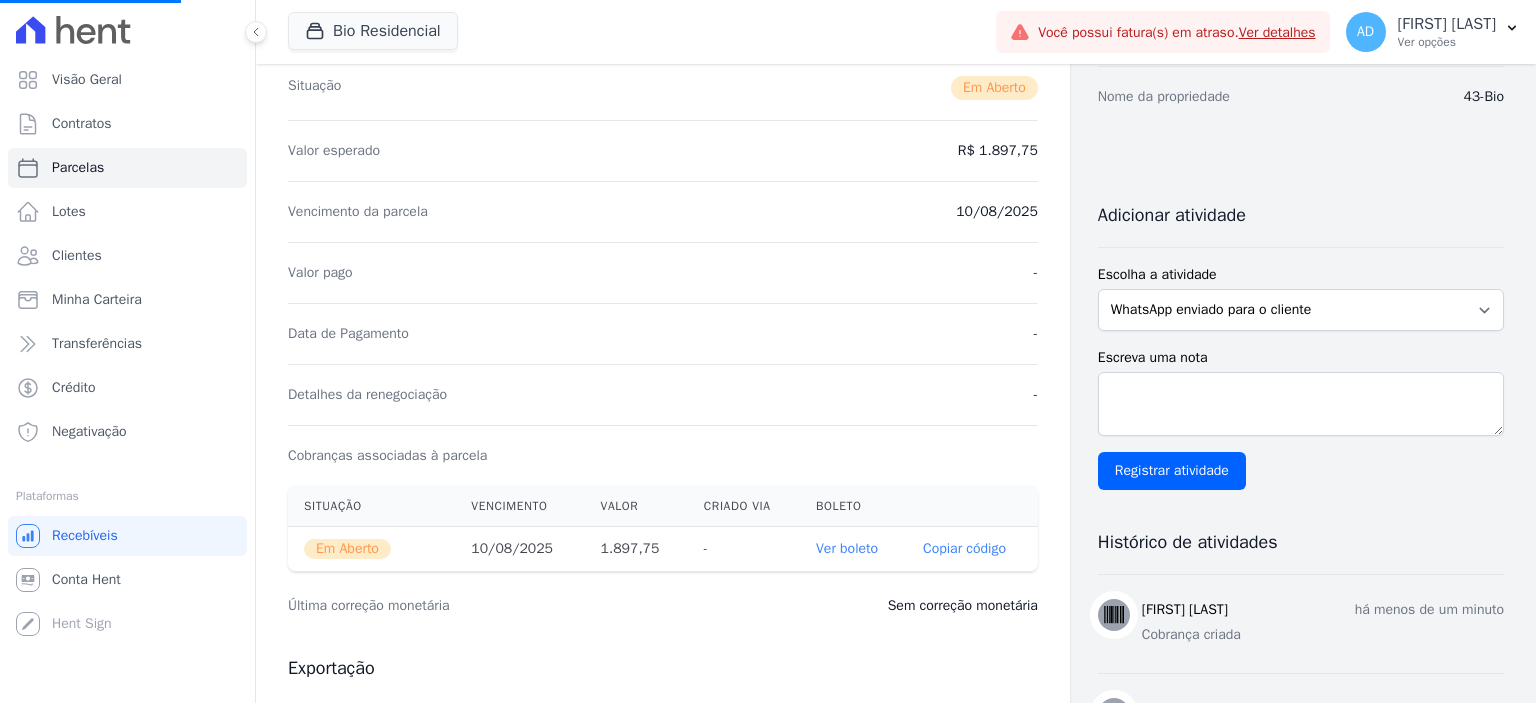 select 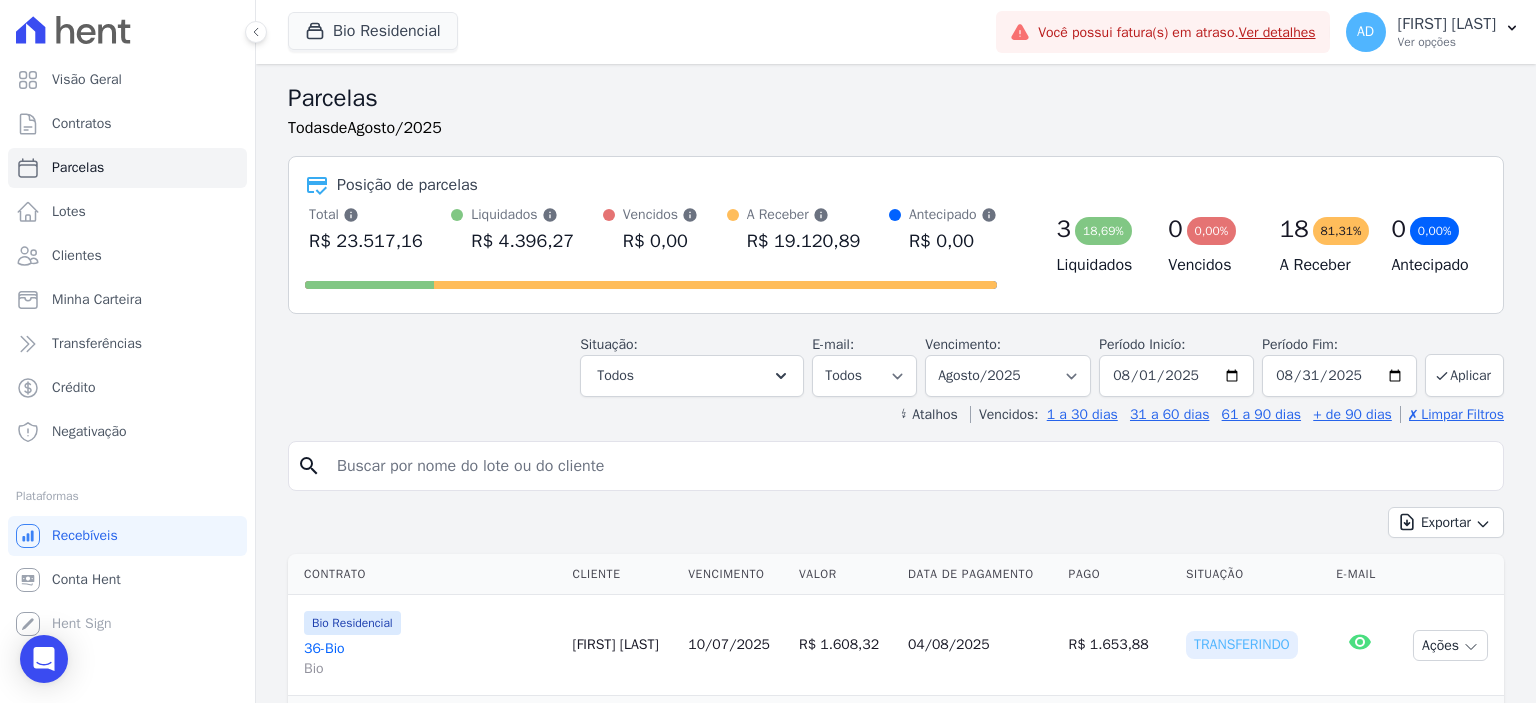 click at bounding box center (910, 466) 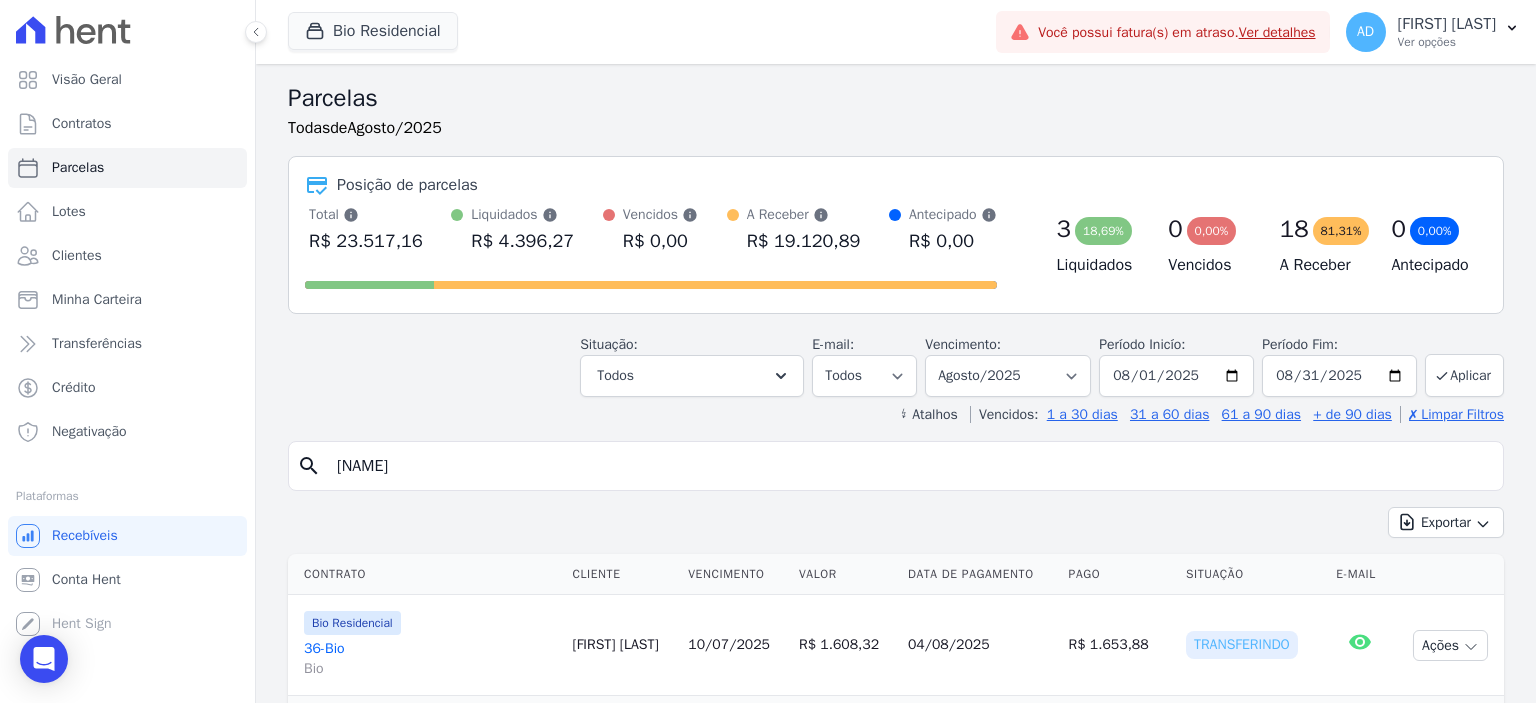 type on "samantha" 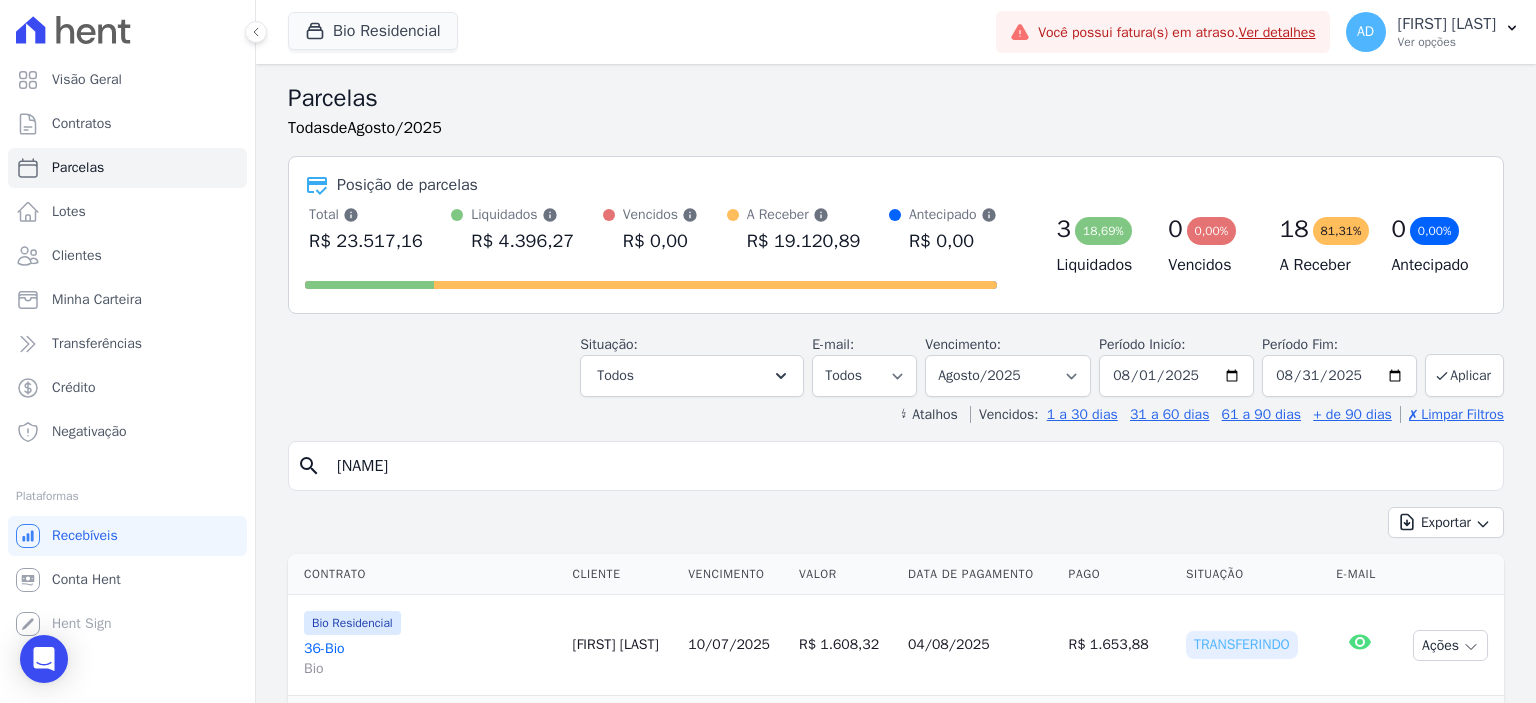 select 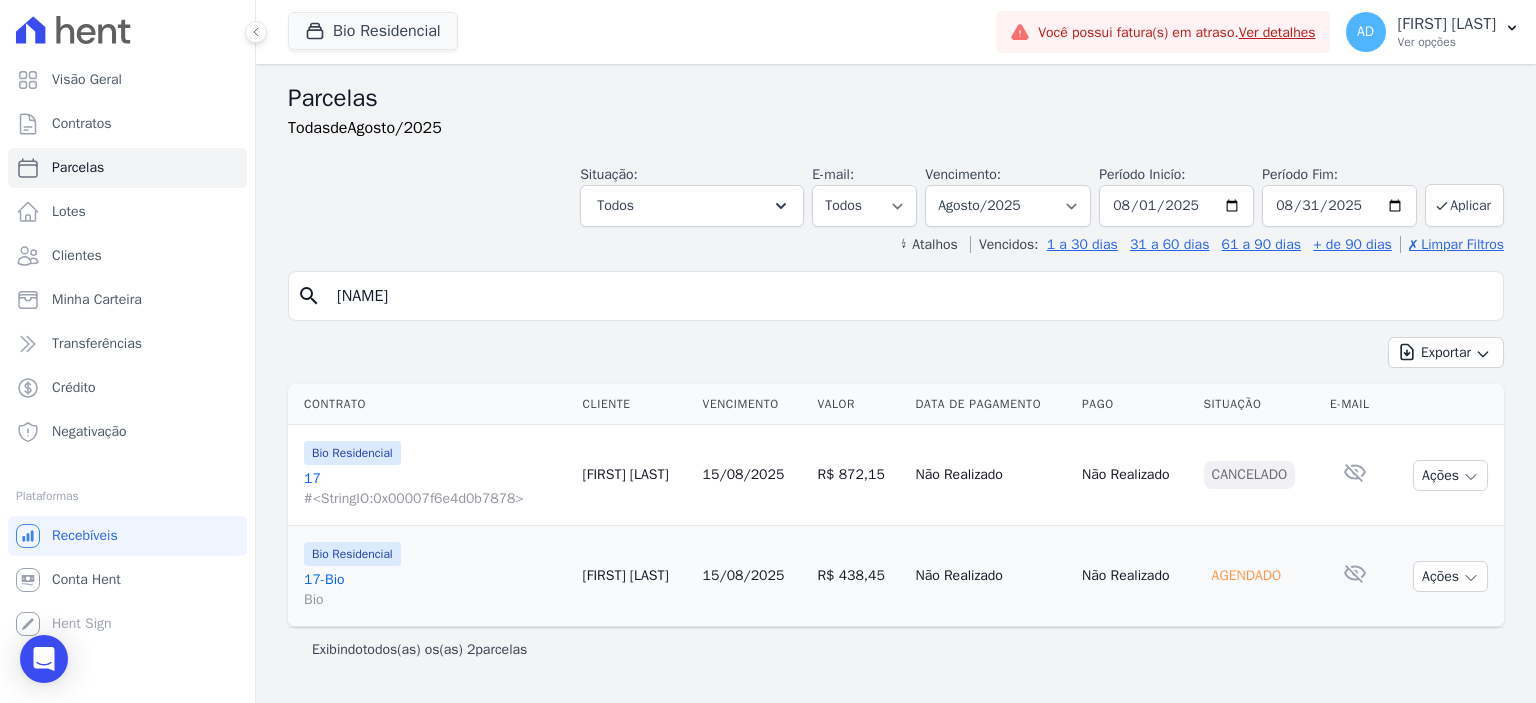 click on "15/08/2025" at bounding box center [744, 575] 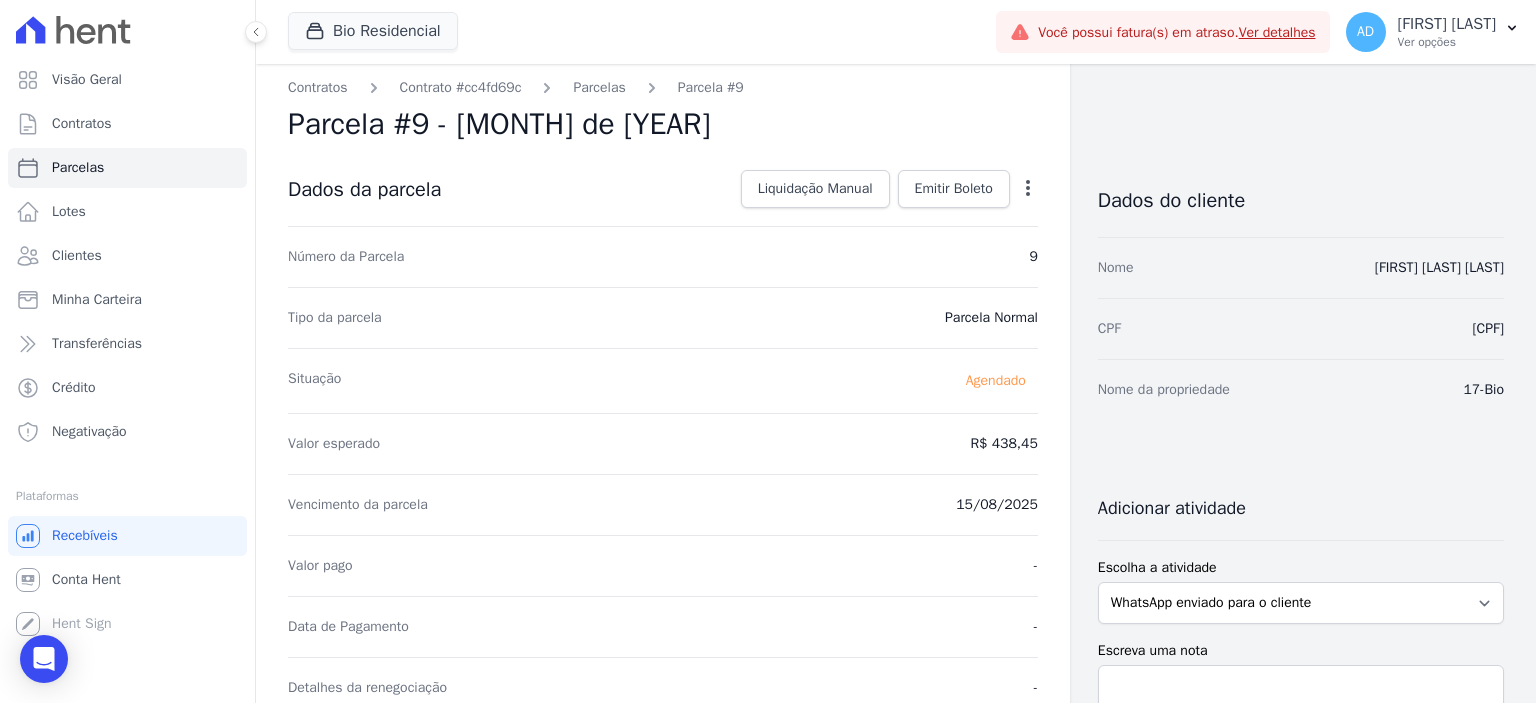 scroll, scrollTop: 0, scrollLeft: 0, axis: both 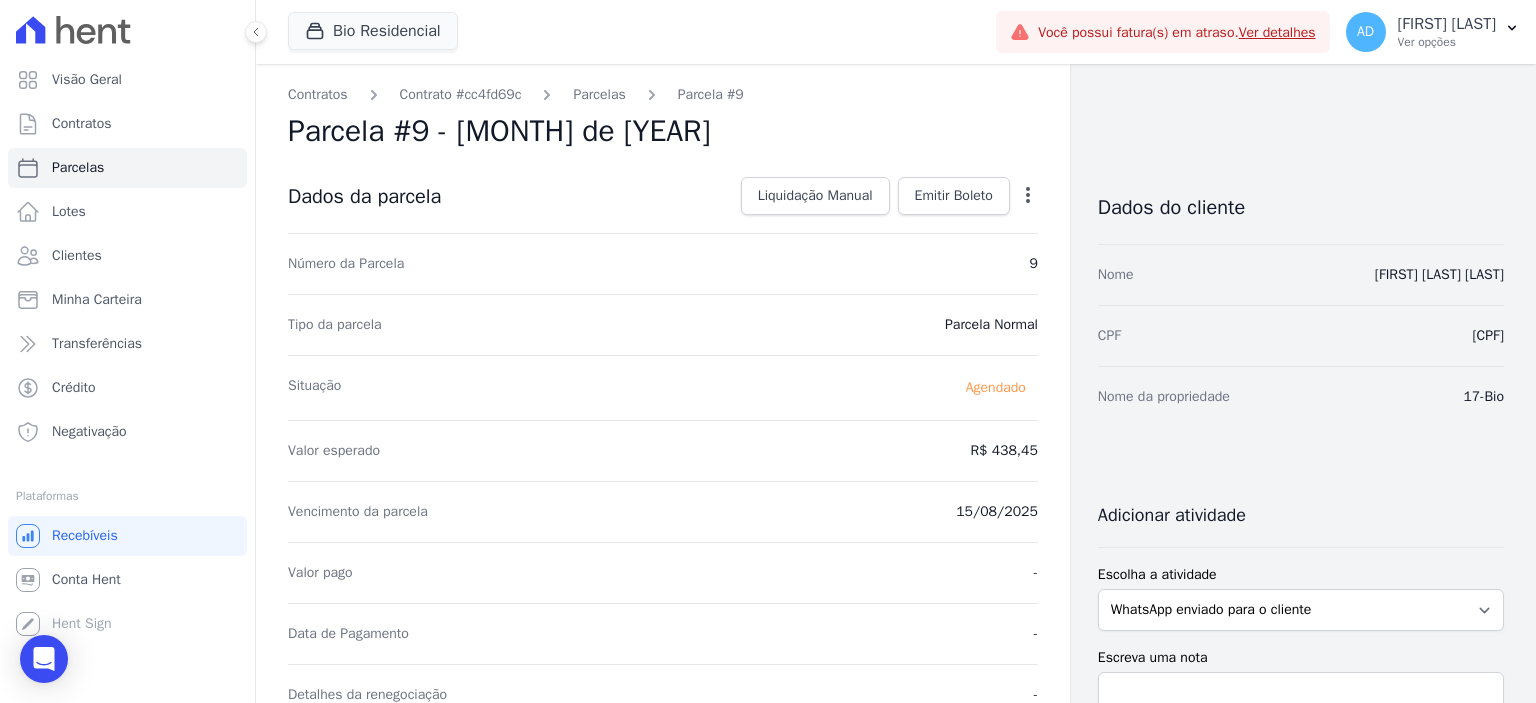click 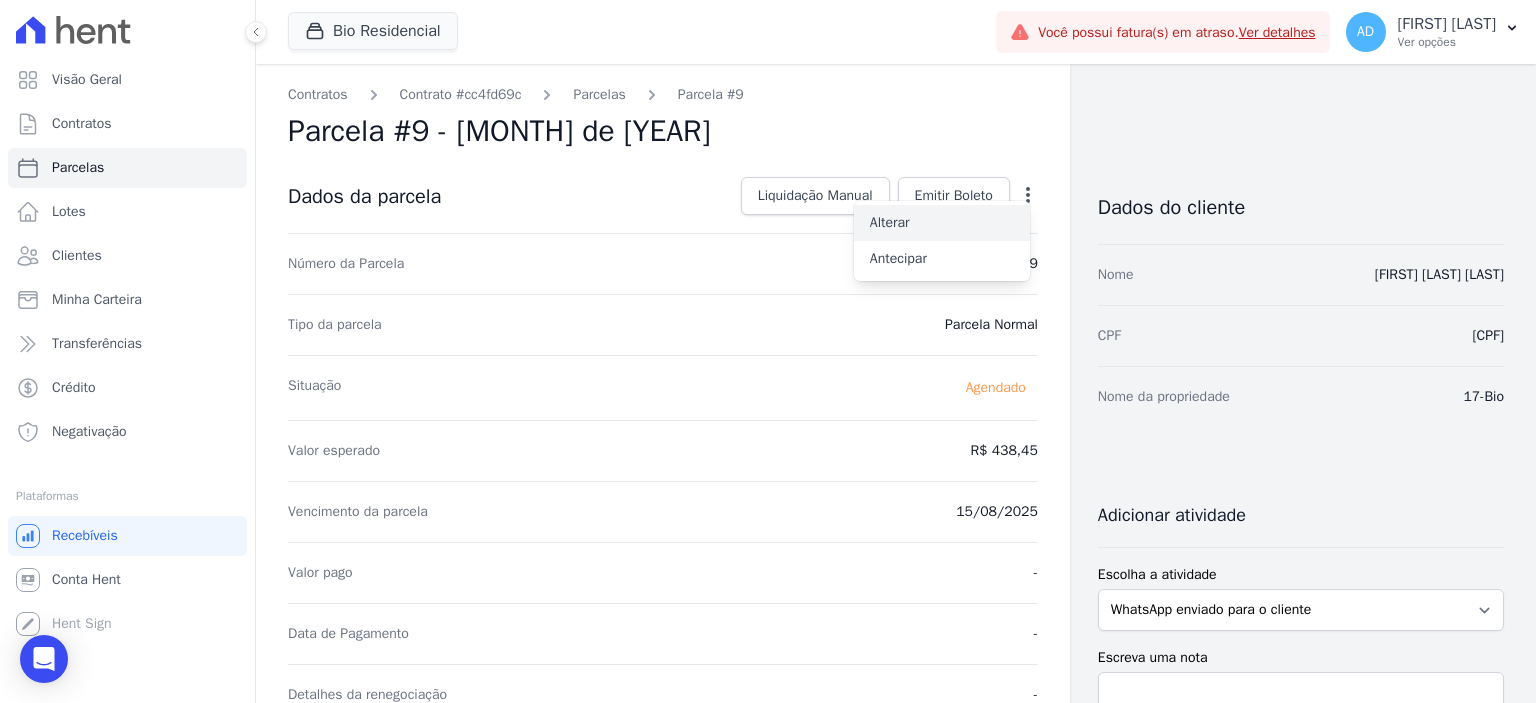 click on "Alterar" at bounding box center [942, 223] 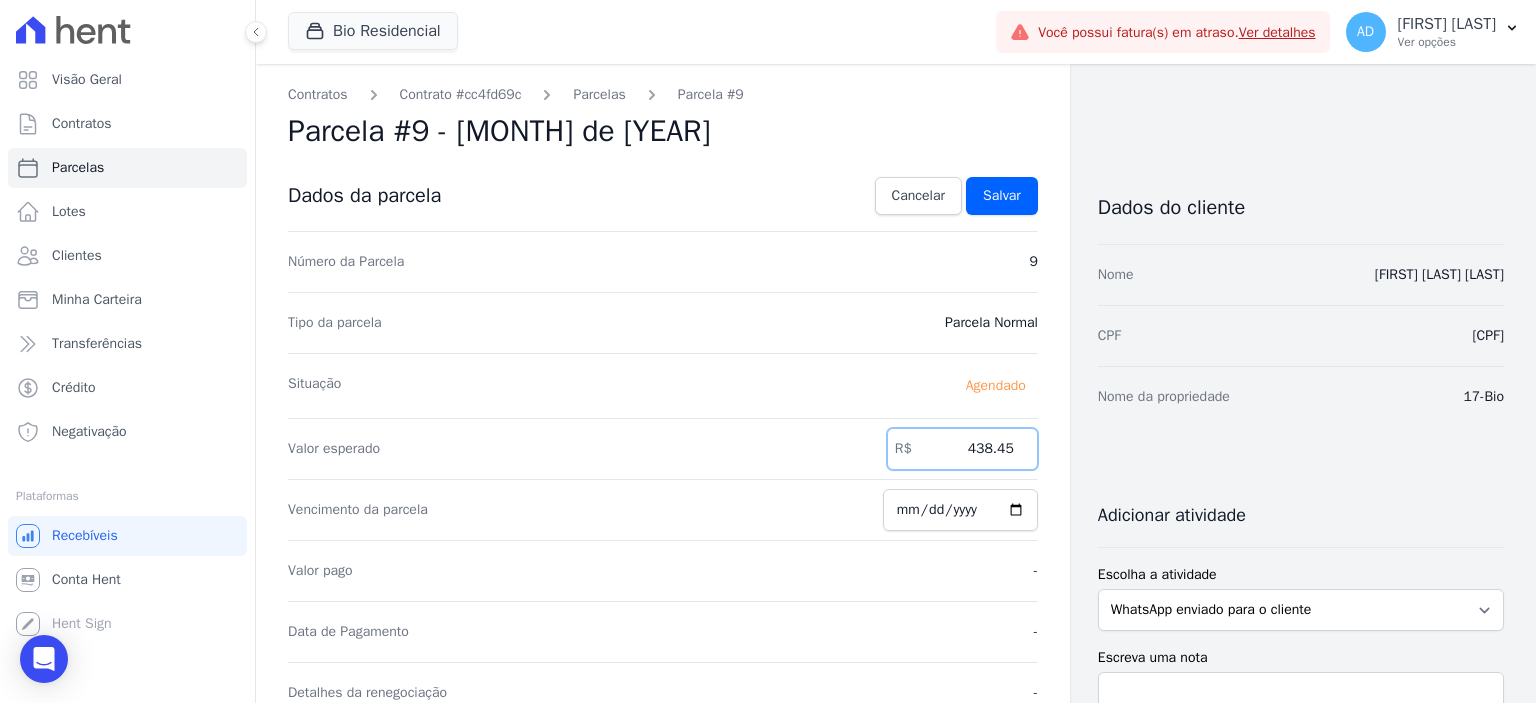 click on "438.45" at bounding box center [962, 449] 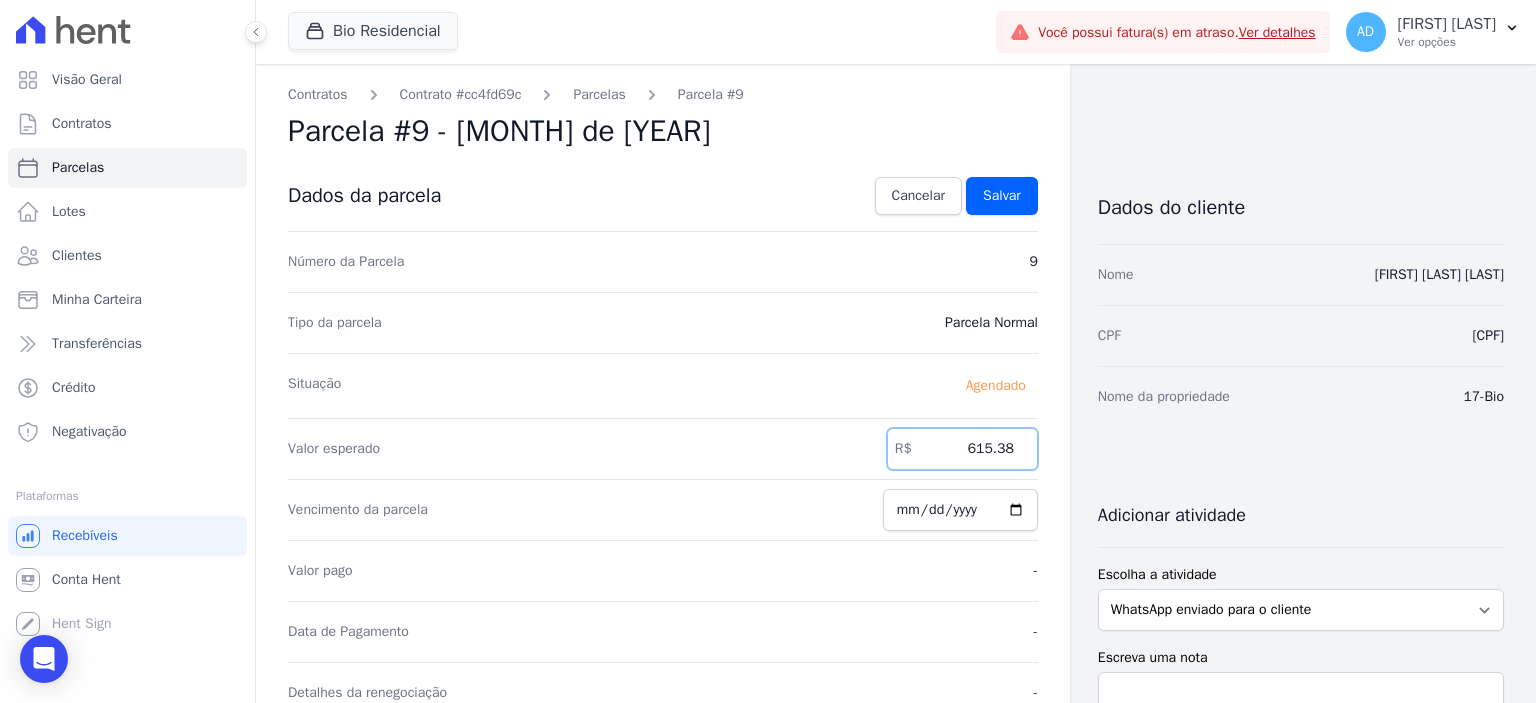 type on "615.38" 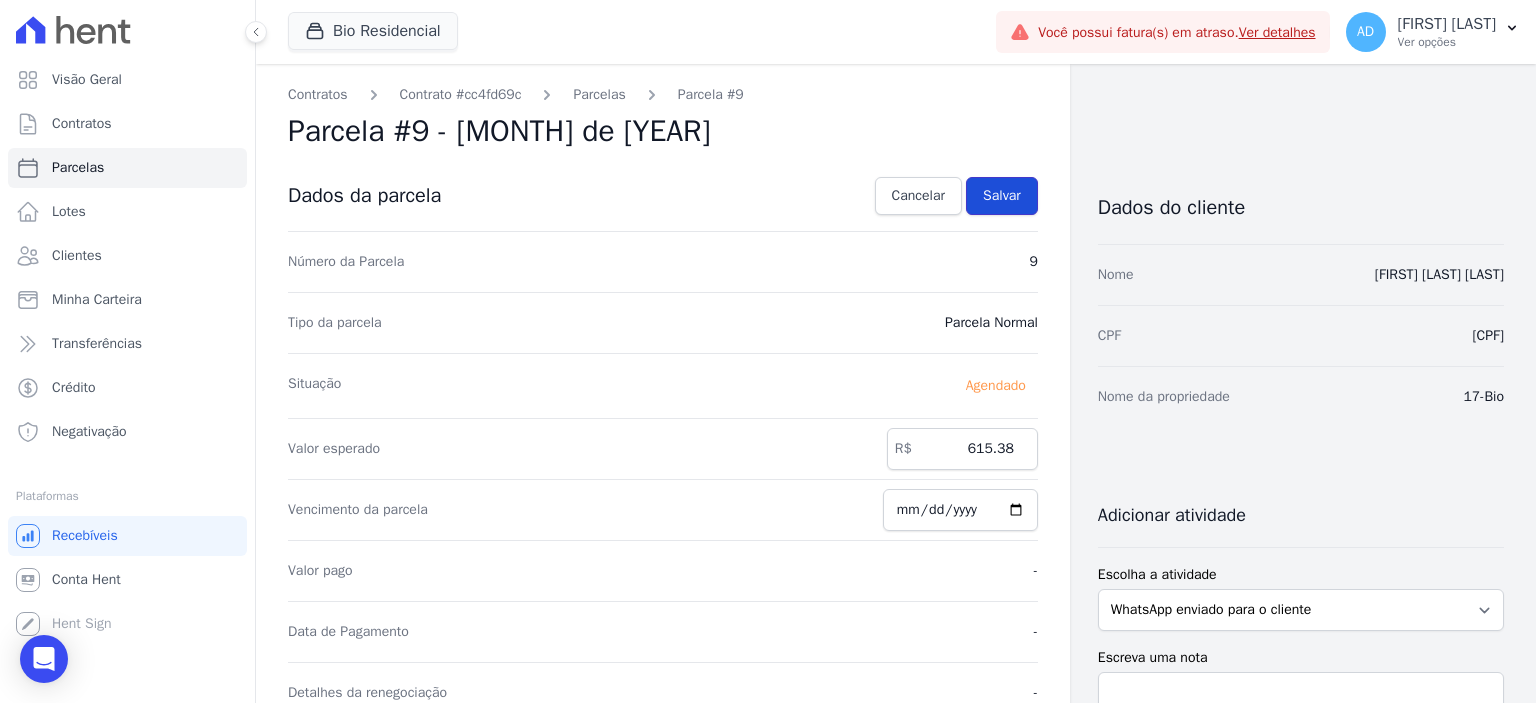 click on "Salvar" at bounding box center [1002, 196] 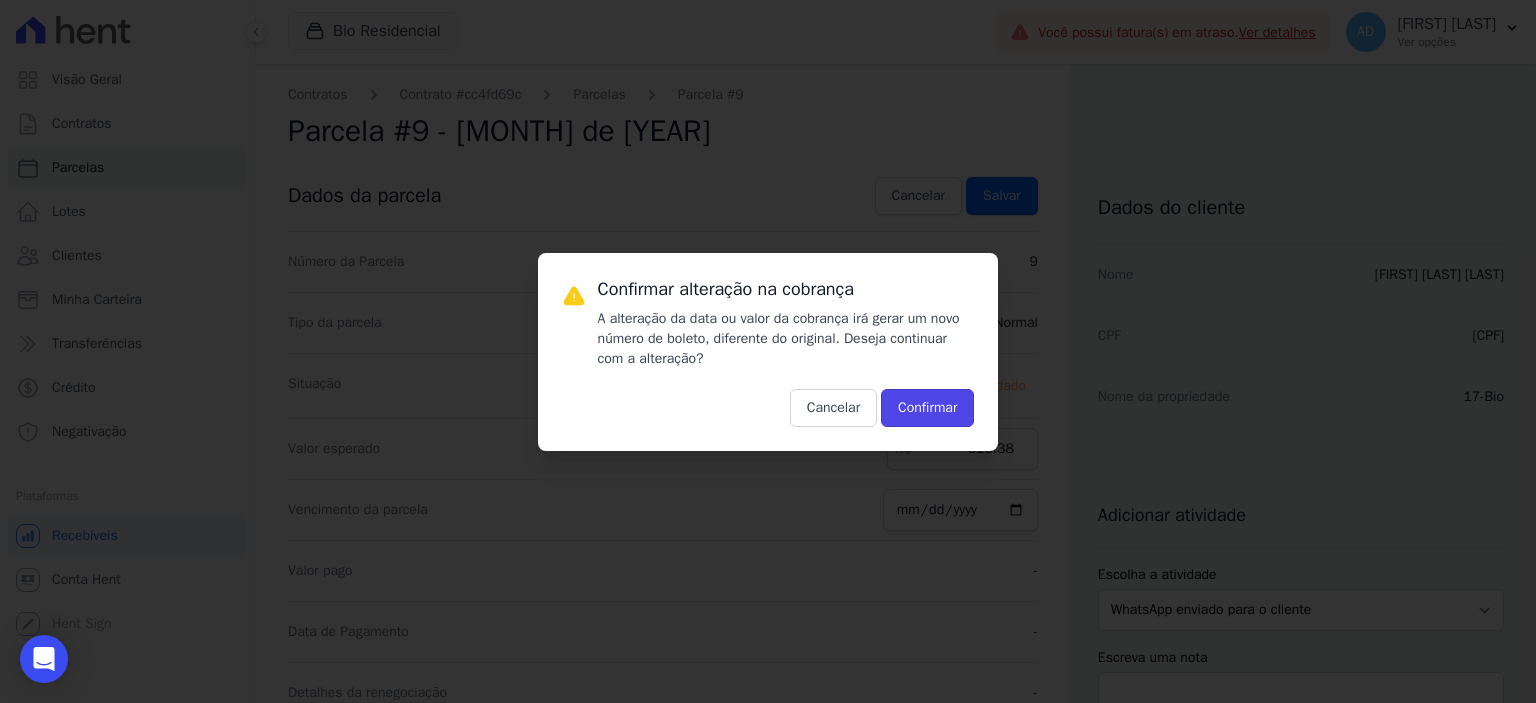 drag, startPoint x: 937, startPoint y: 402, endPoint x: 922, endPoint y: 413, distance: 18.601076 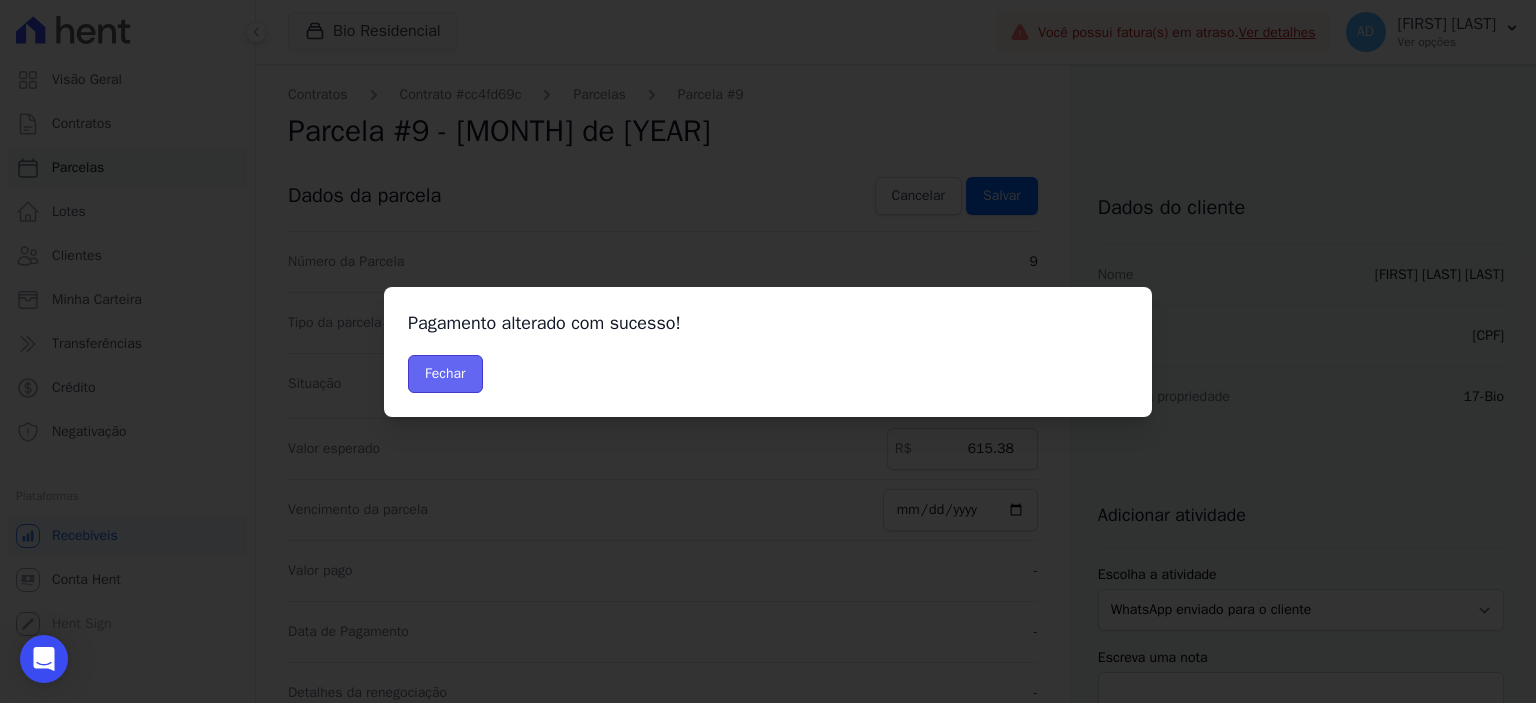 drag, startPoint x: 443, startPoint y: 366, endPoint x: 480, endPoint y: 405, distance: 53.75872 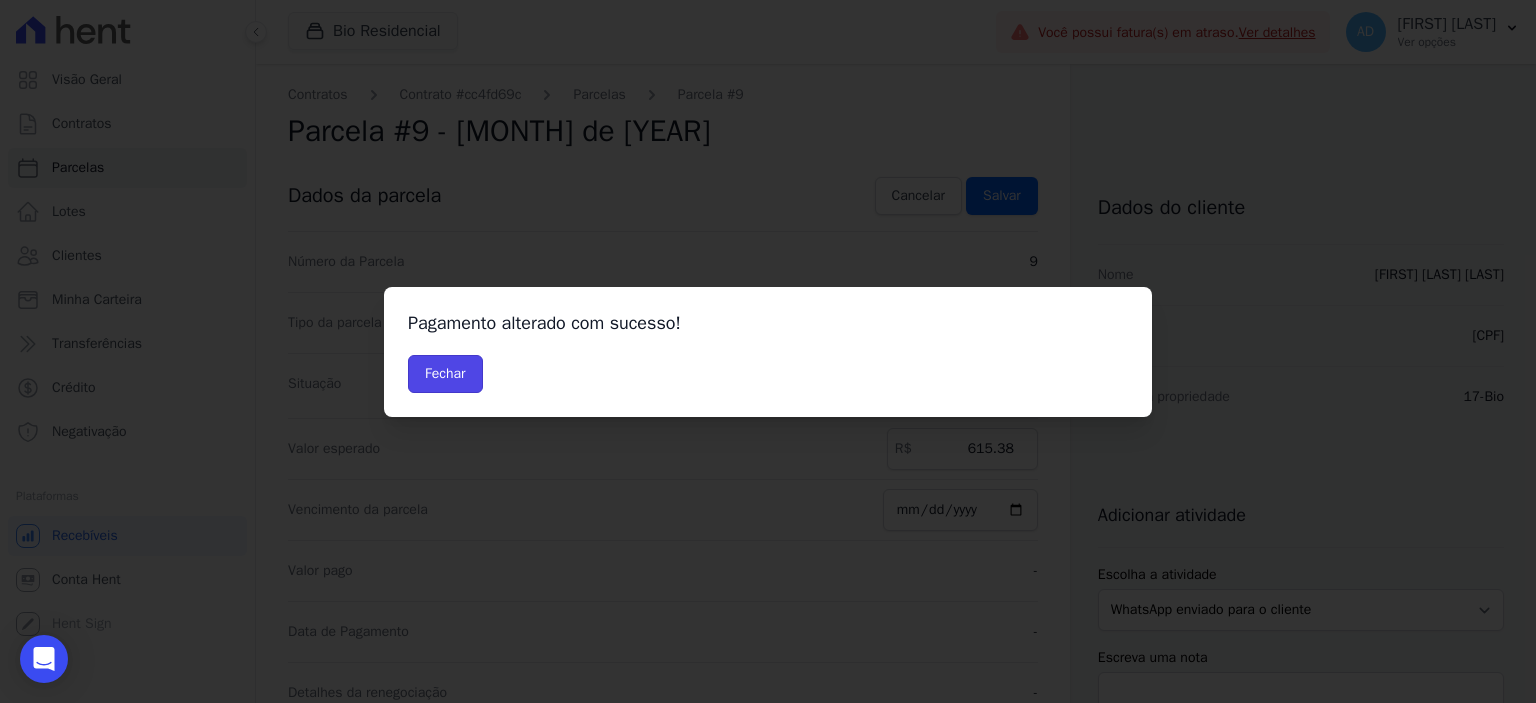 click on "Fechar" at bounding box center (445, 374) 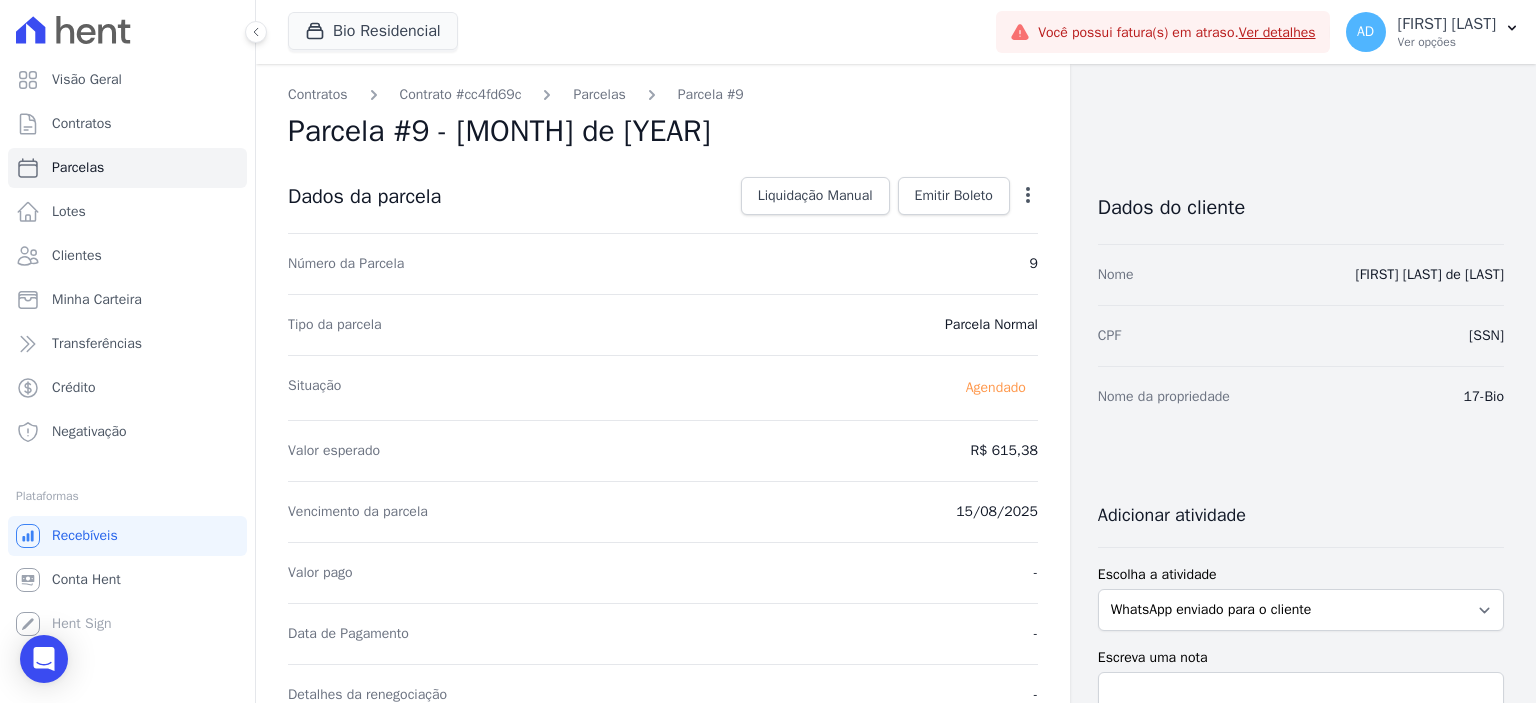 scroll, scrollTop: 0, scrollLeft: 0, axis: both 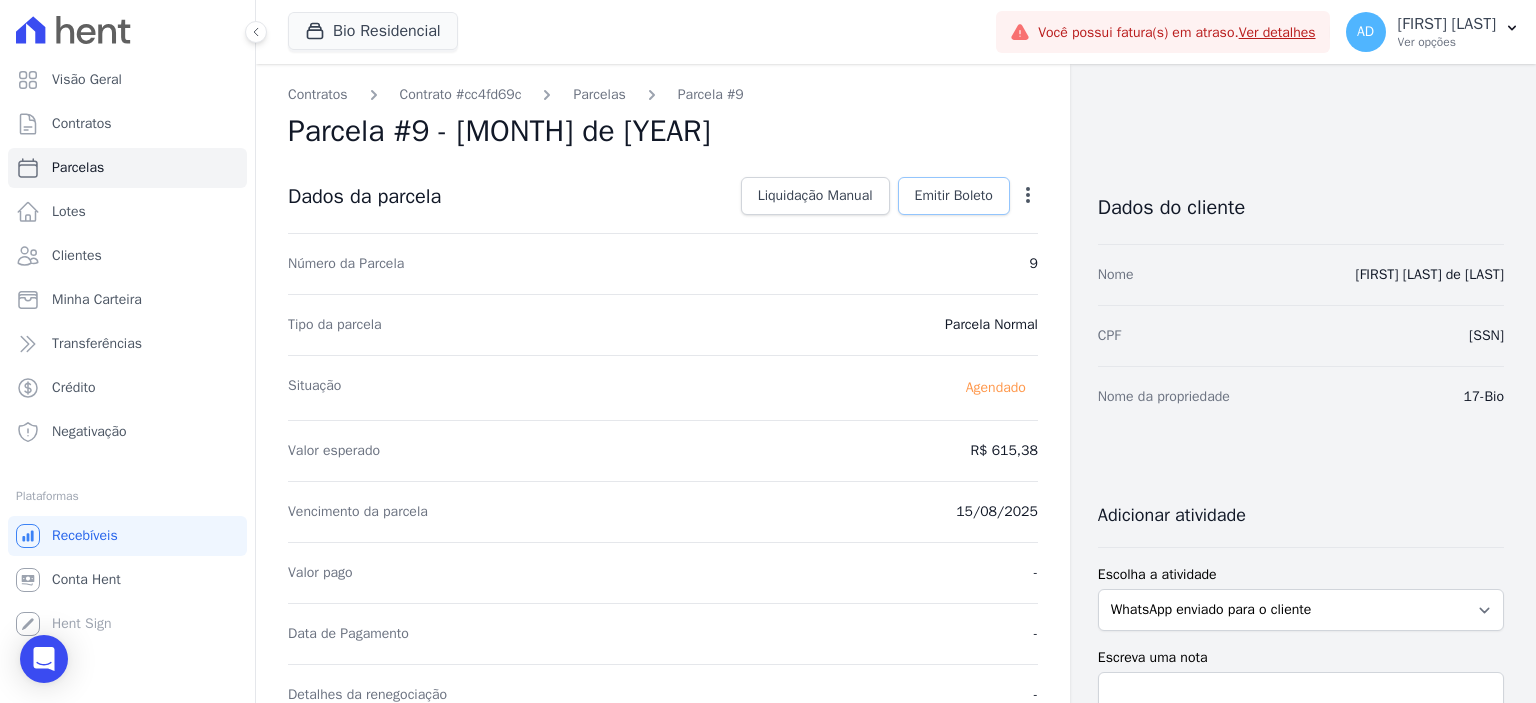 click on "Emitir Boleto" at bounding box center [954, 196] 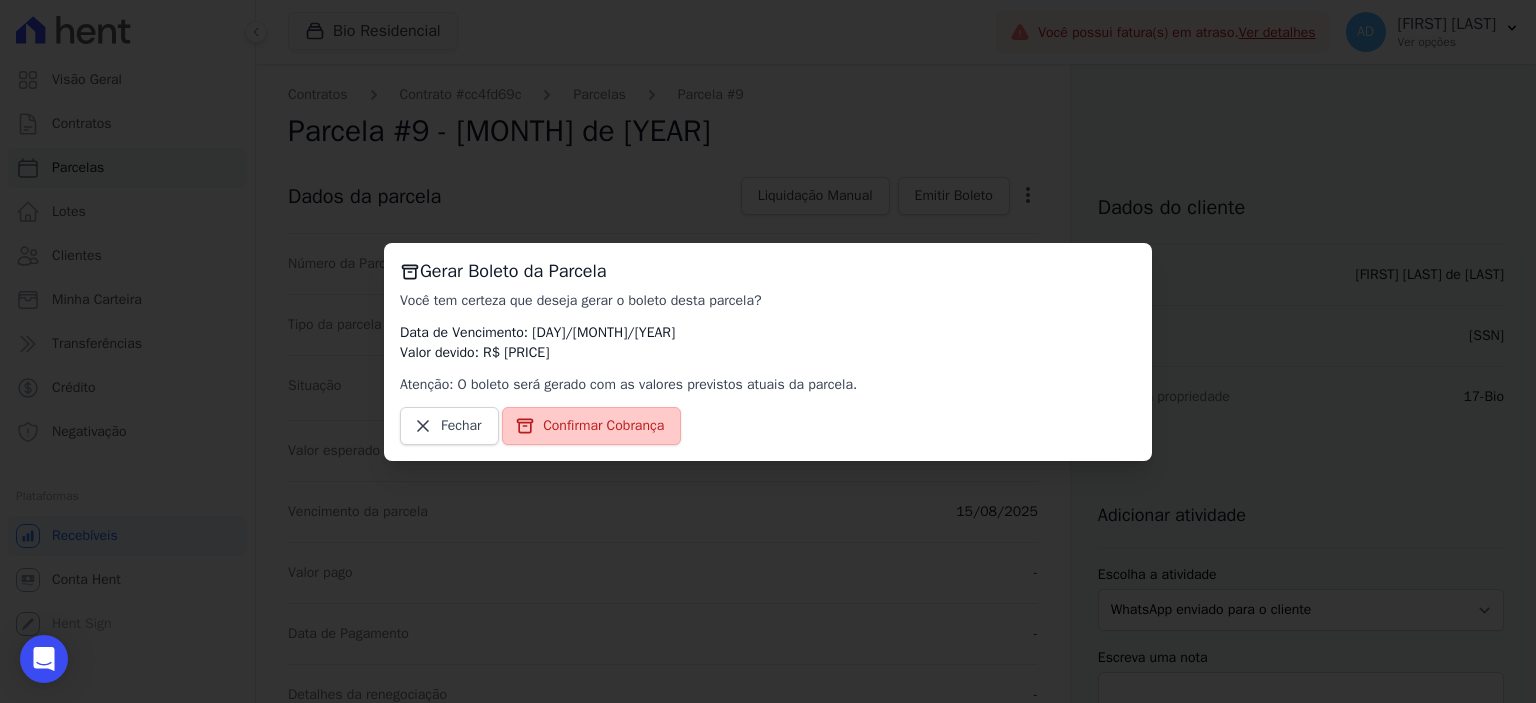 click on "Confirmar Cobrança" at bounding box center [603, 426] 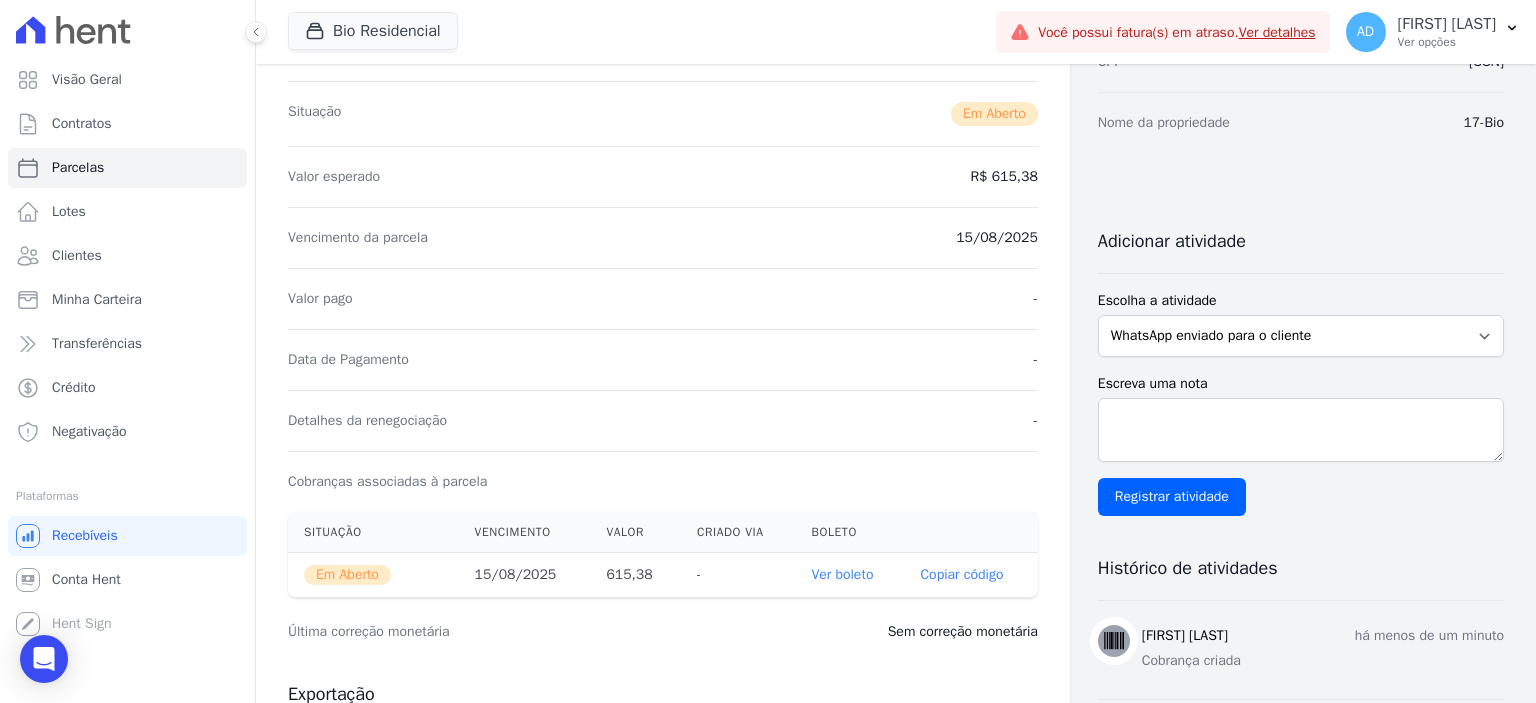 scroll, scrollTop: 300, scrollLeft: 0, axis: vertical 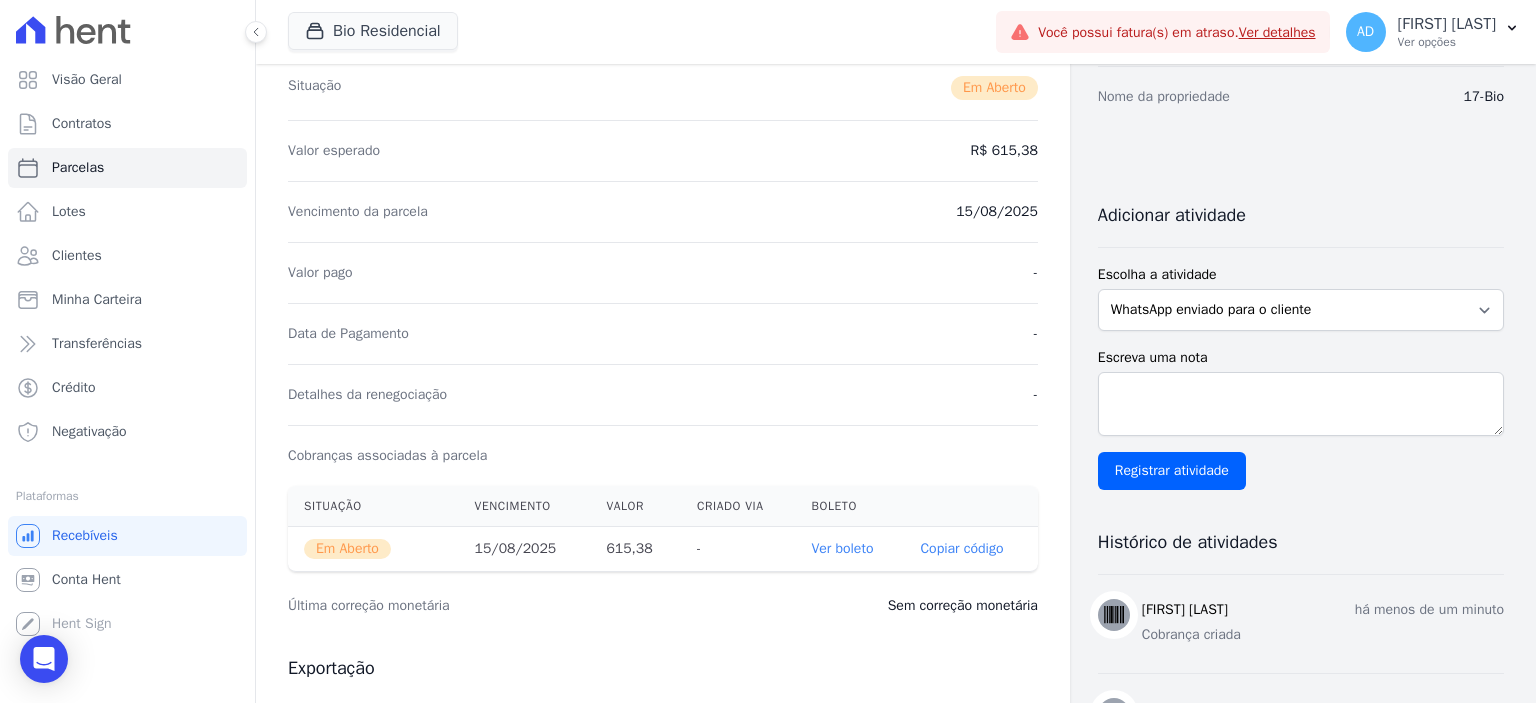 click on "Copiar código" at bounding box center (961, 549) 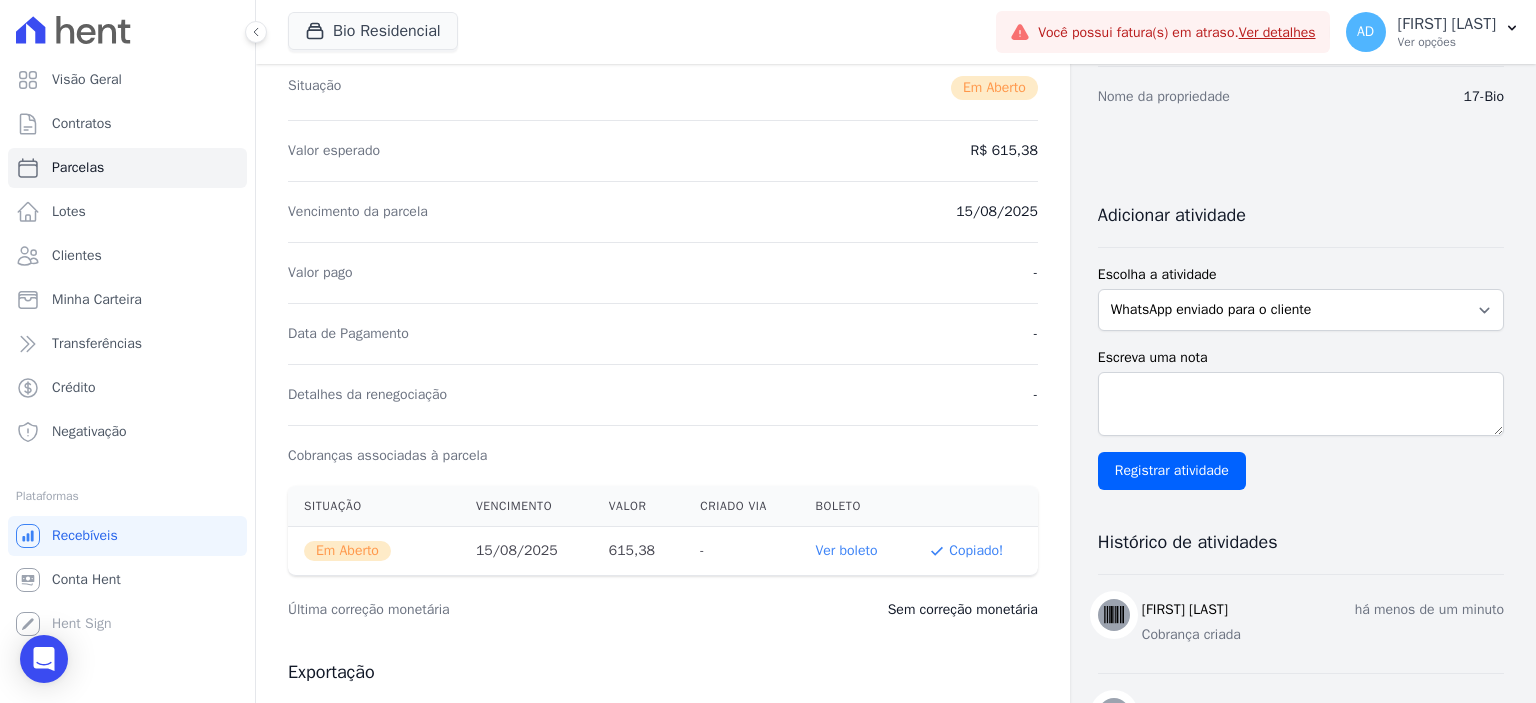 type 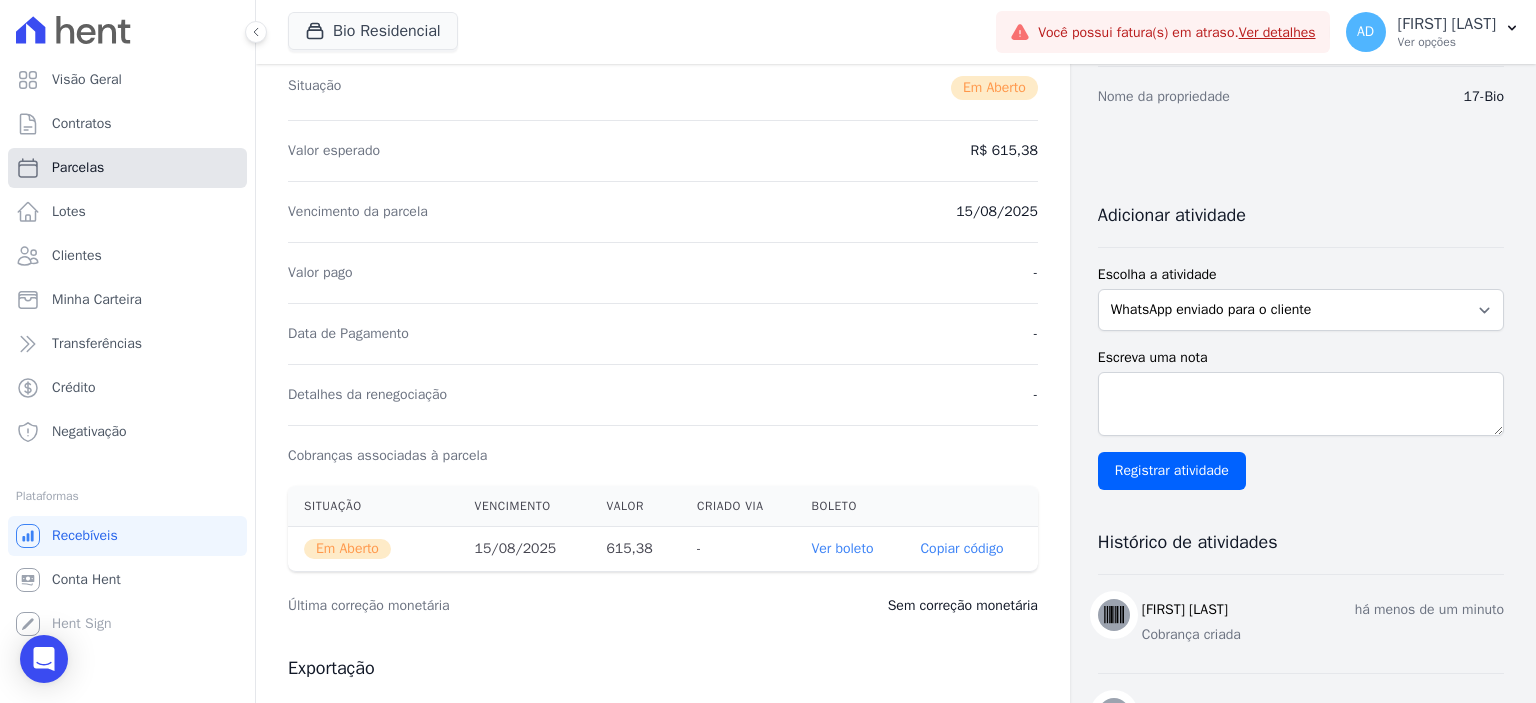 click on "Parcelas" at bounding box center [78, 168] 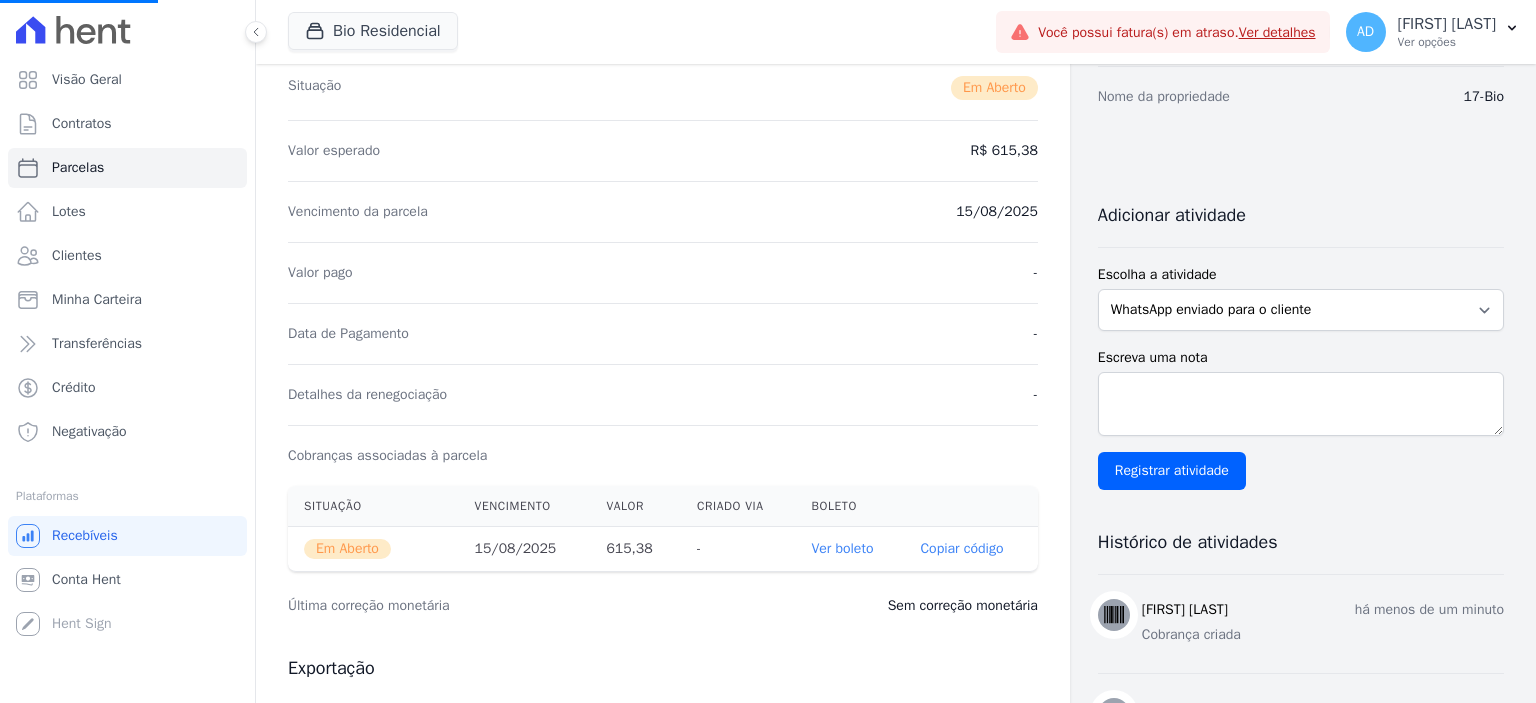 select 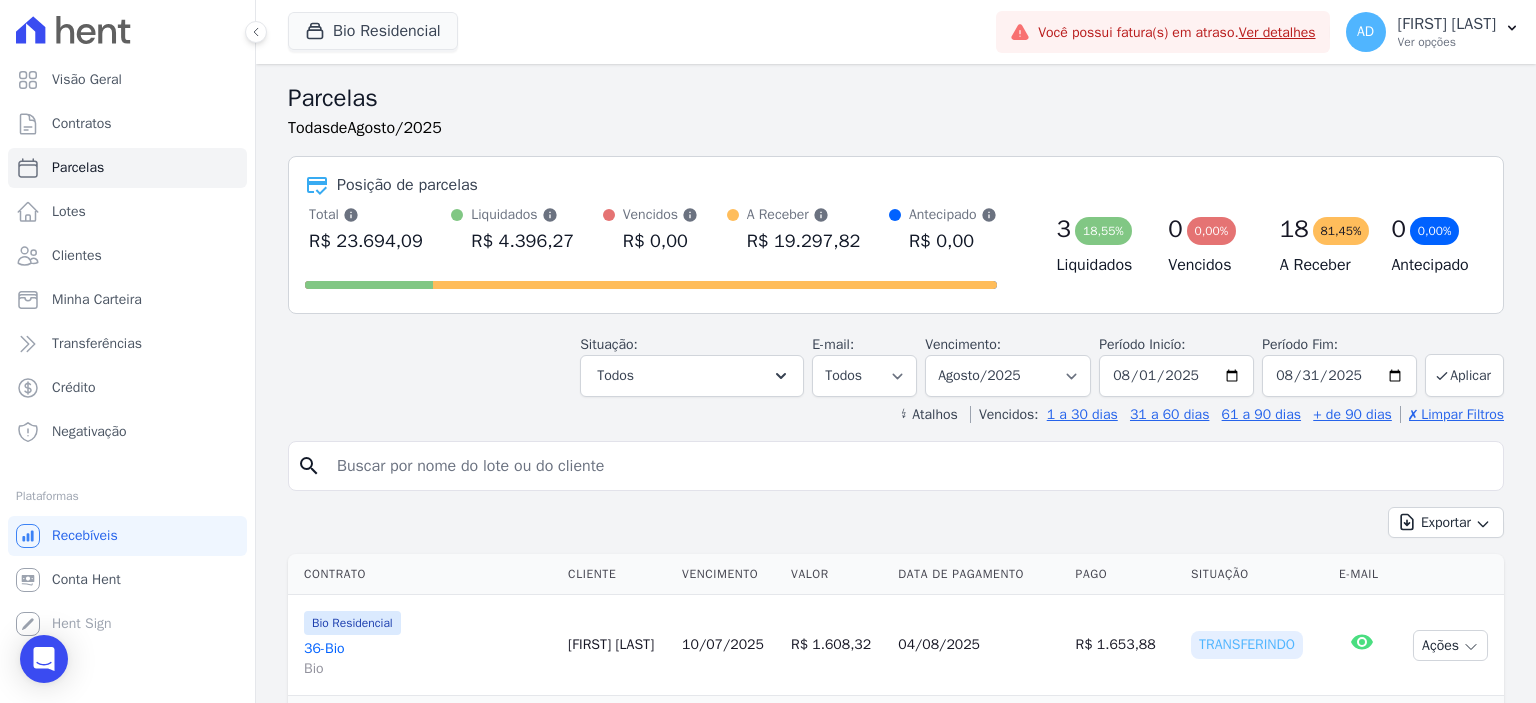 click at bounding box center [910, 466] 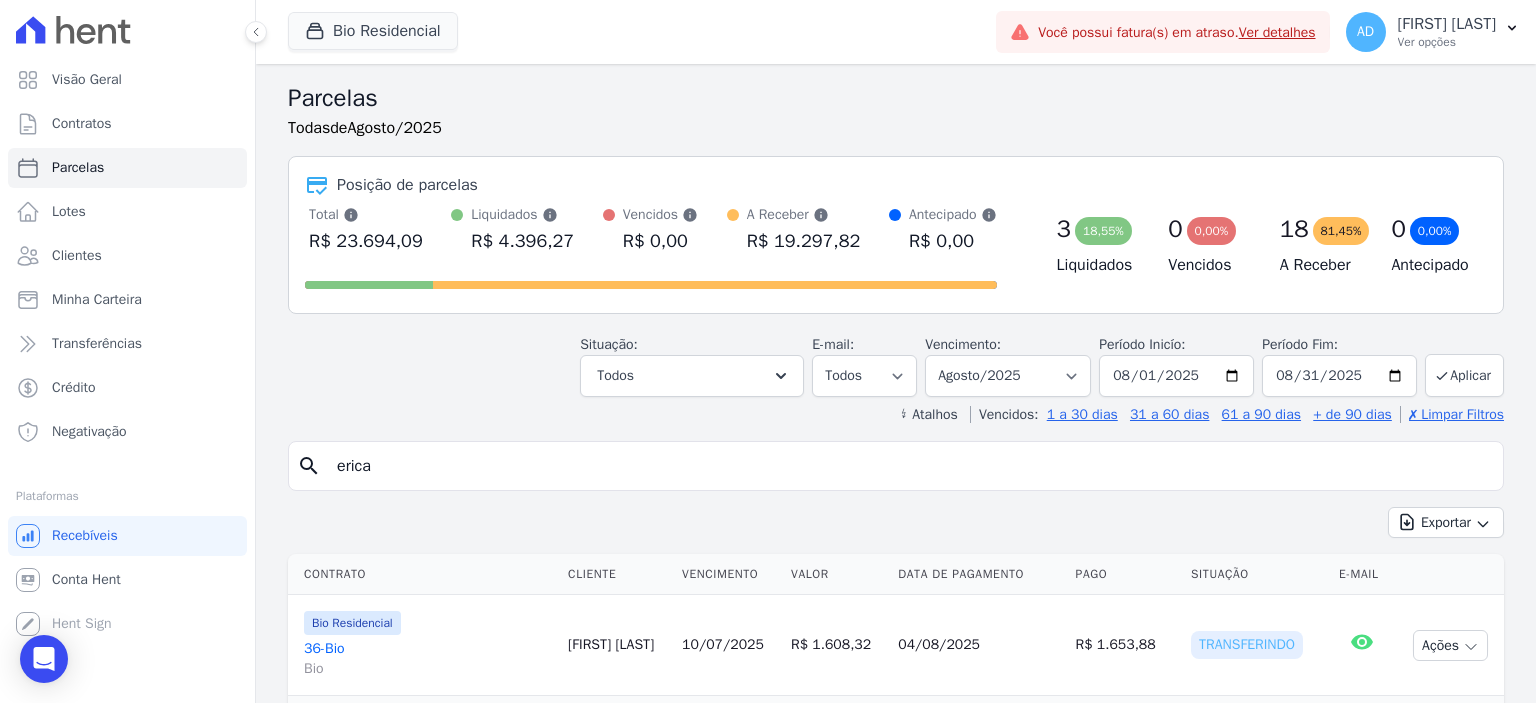 type on "erica" 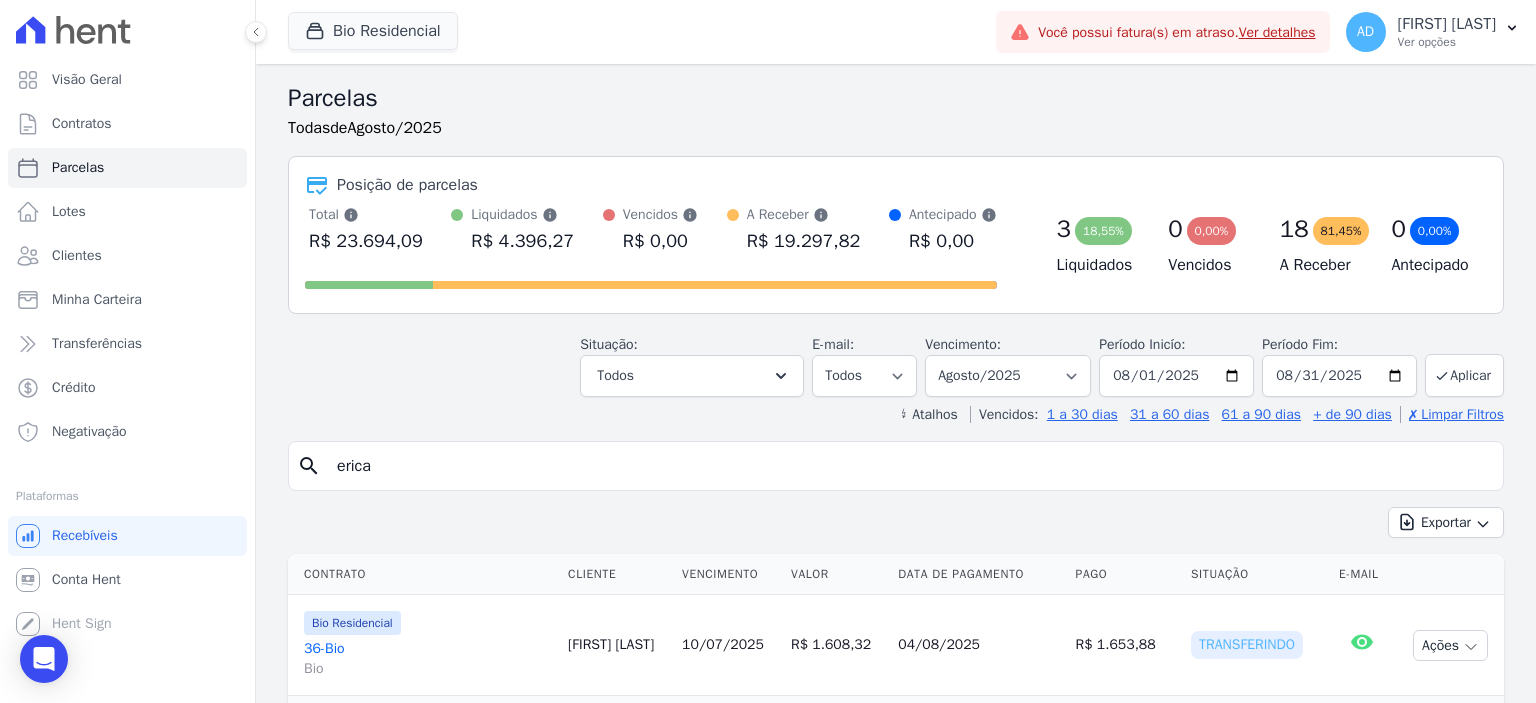 select 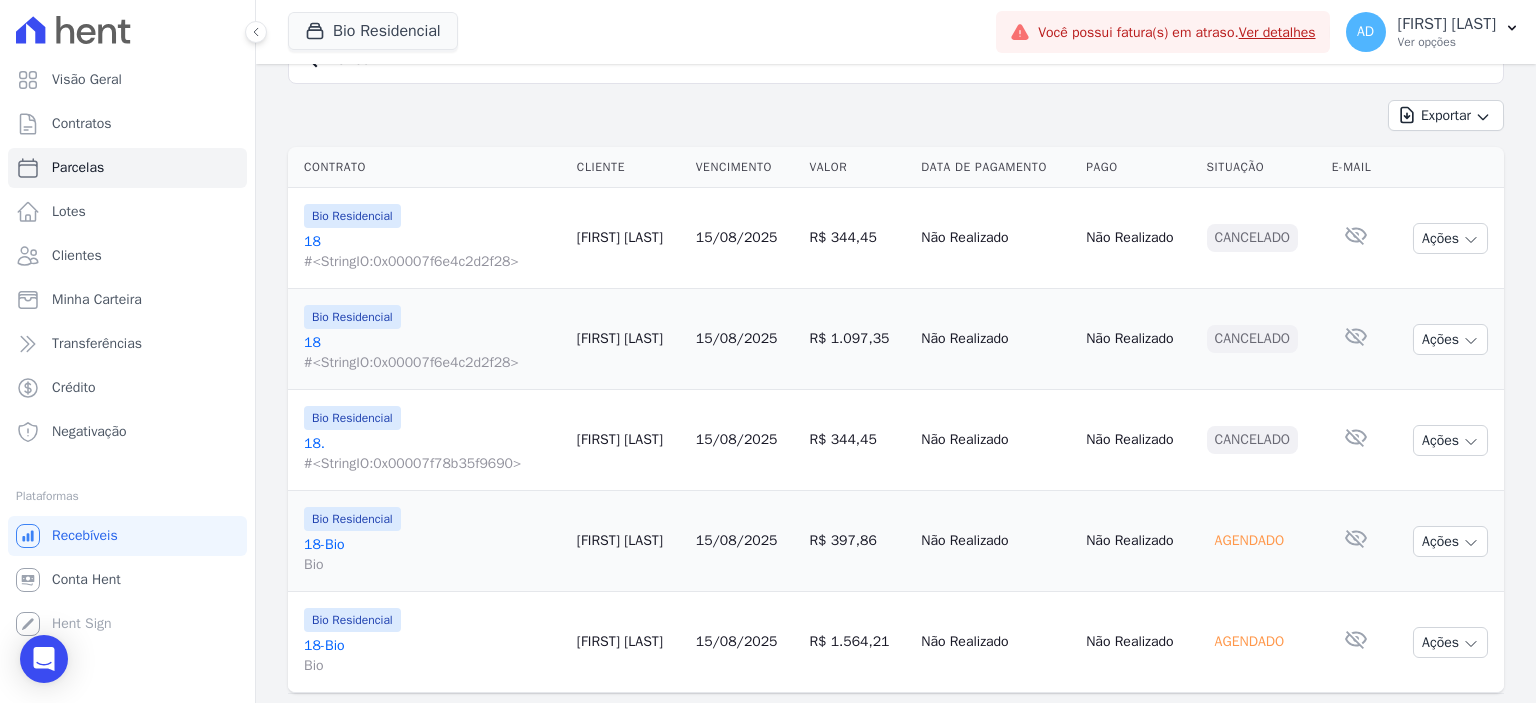 scroll, scrollTop: 285, scrollLeft: 0, axis: vertical 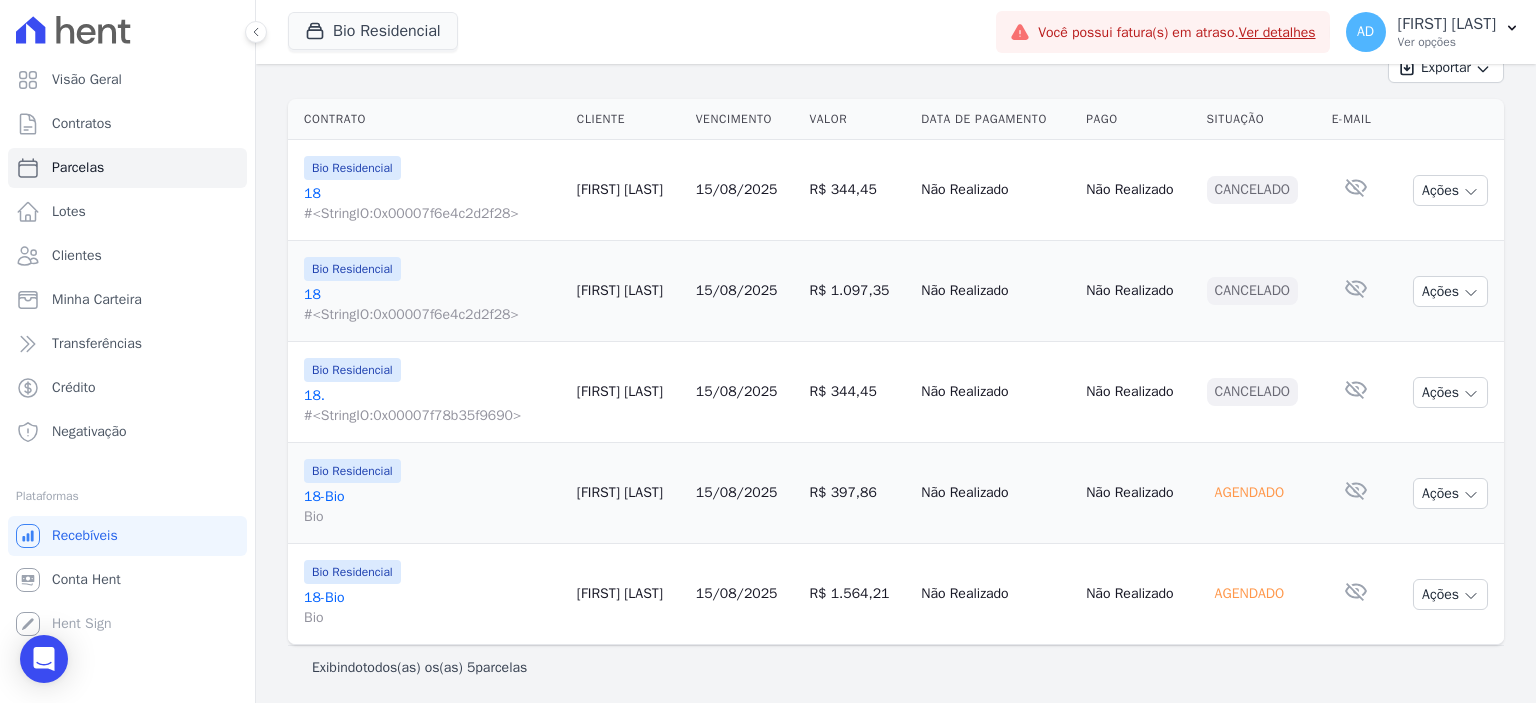 click on "15/08/2025" at bounding box center (737, 593) 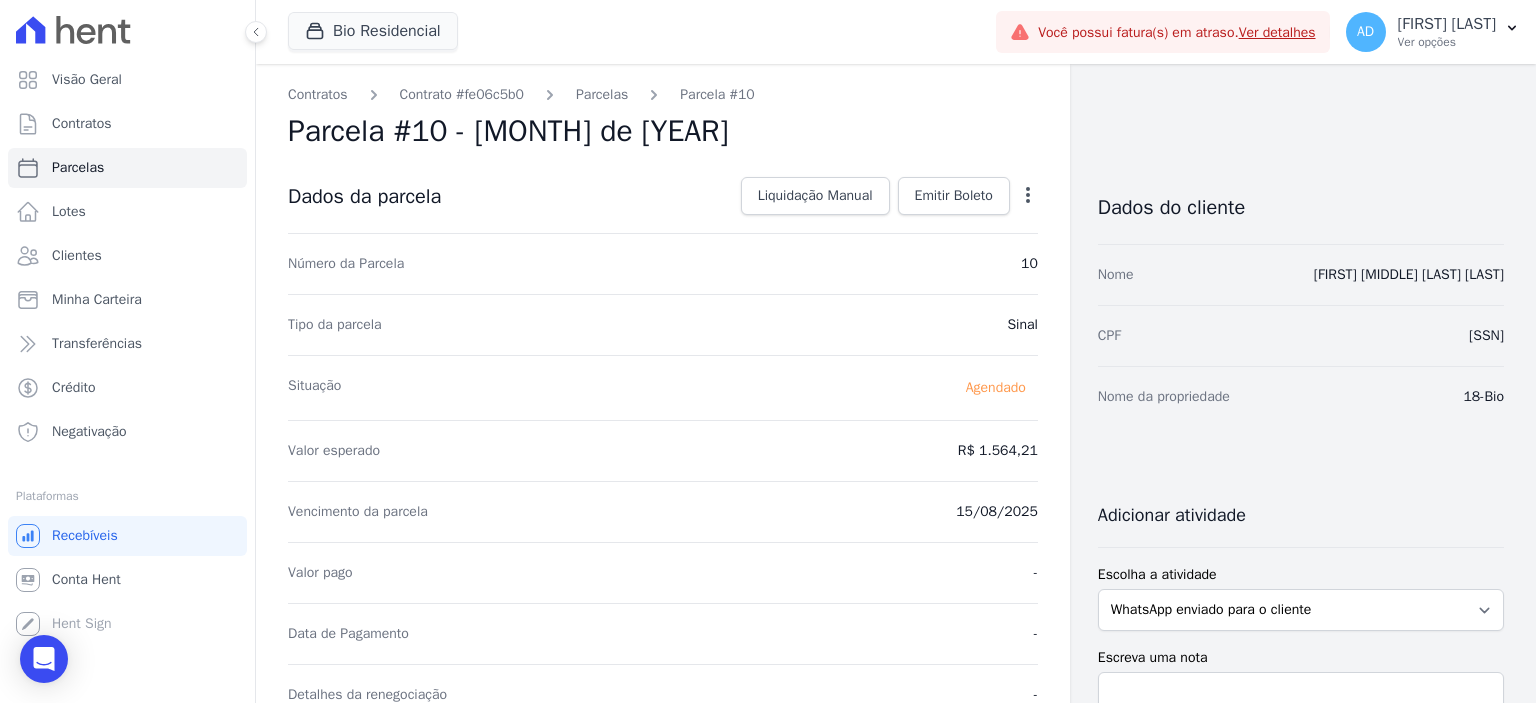 drag, startPoint x: 1020, startPoint y: 201, endPoint x: 1018, endPoint y: 213, distance: 12.165525 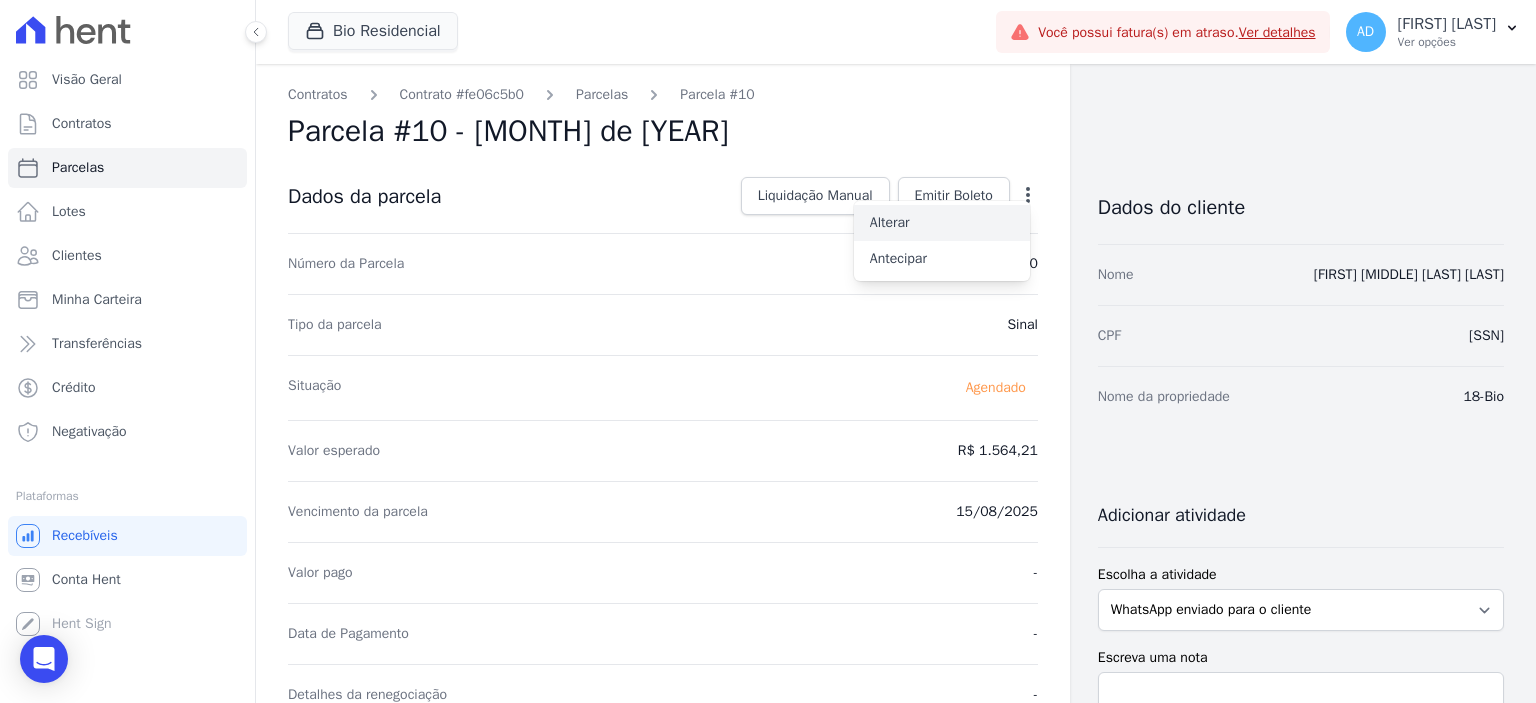 click on "Alterar" at bounding box center (942, 223) 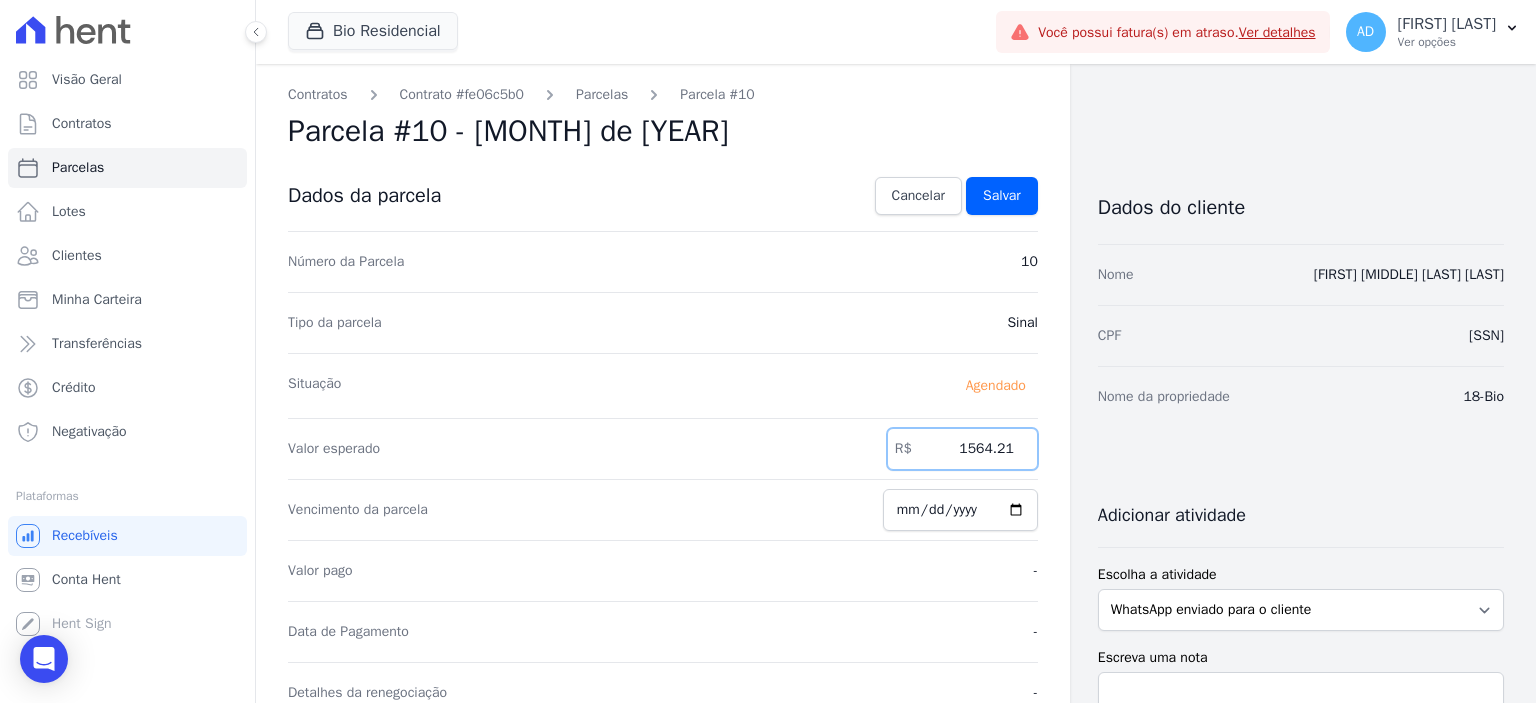 click on "1564.21" at bounding box center [962, 449] 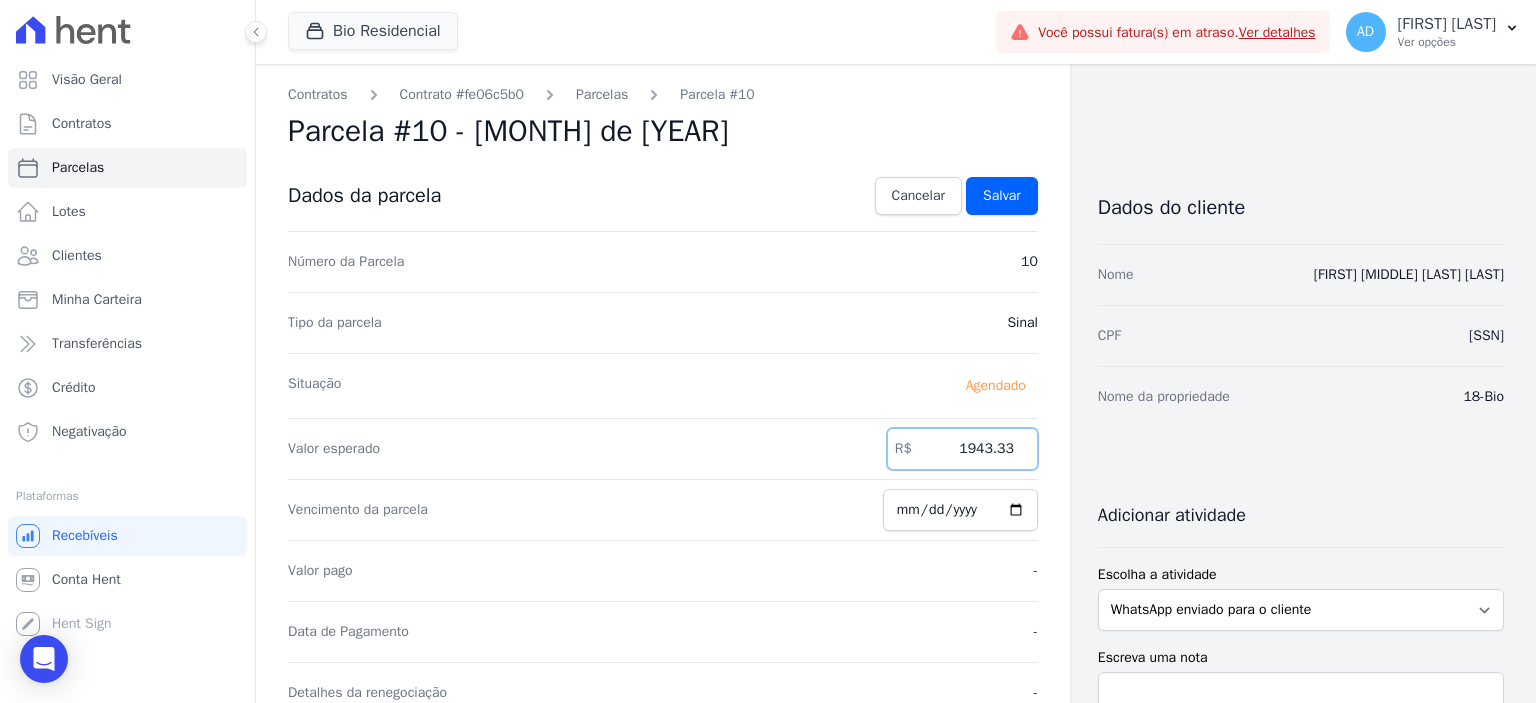 type on "1943.33" 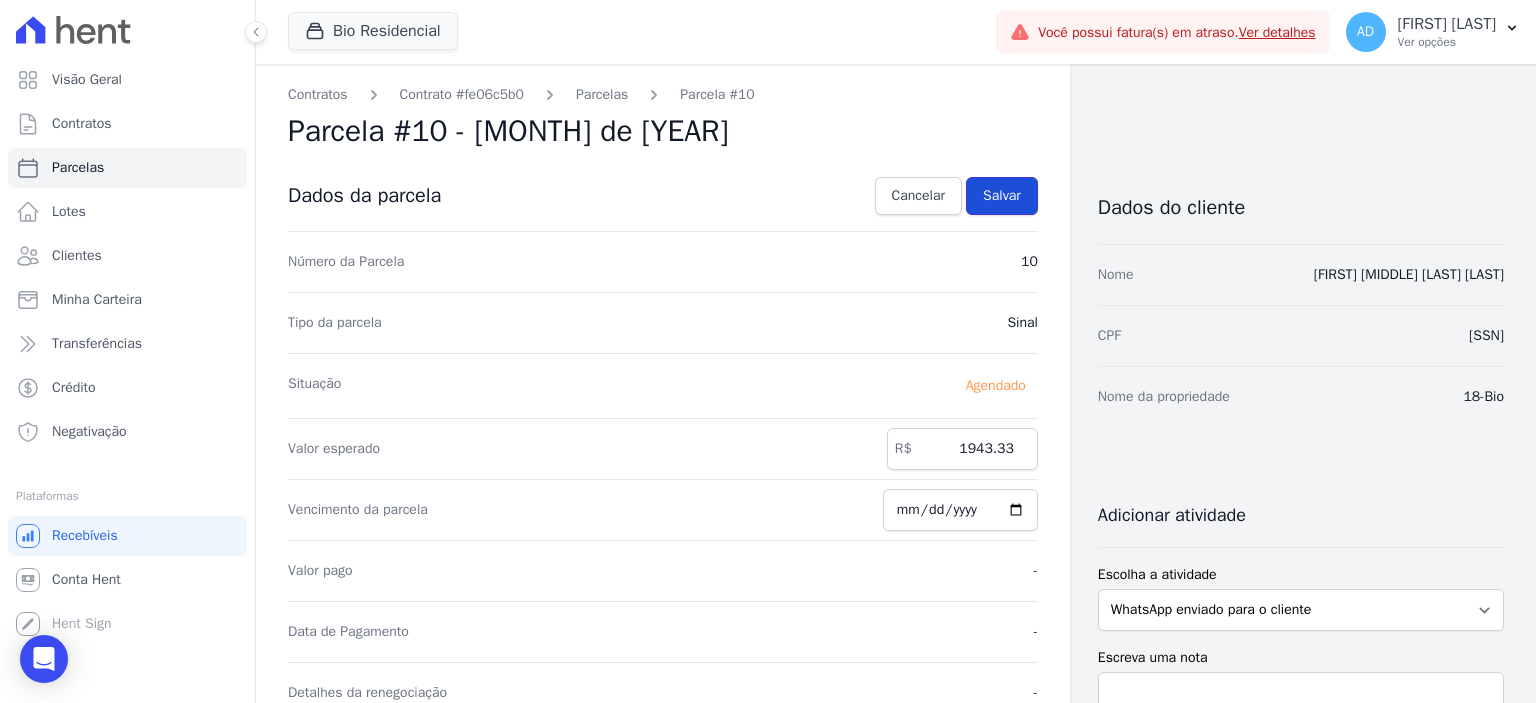 click on "Salvar" at bounding box center (1002, 196) 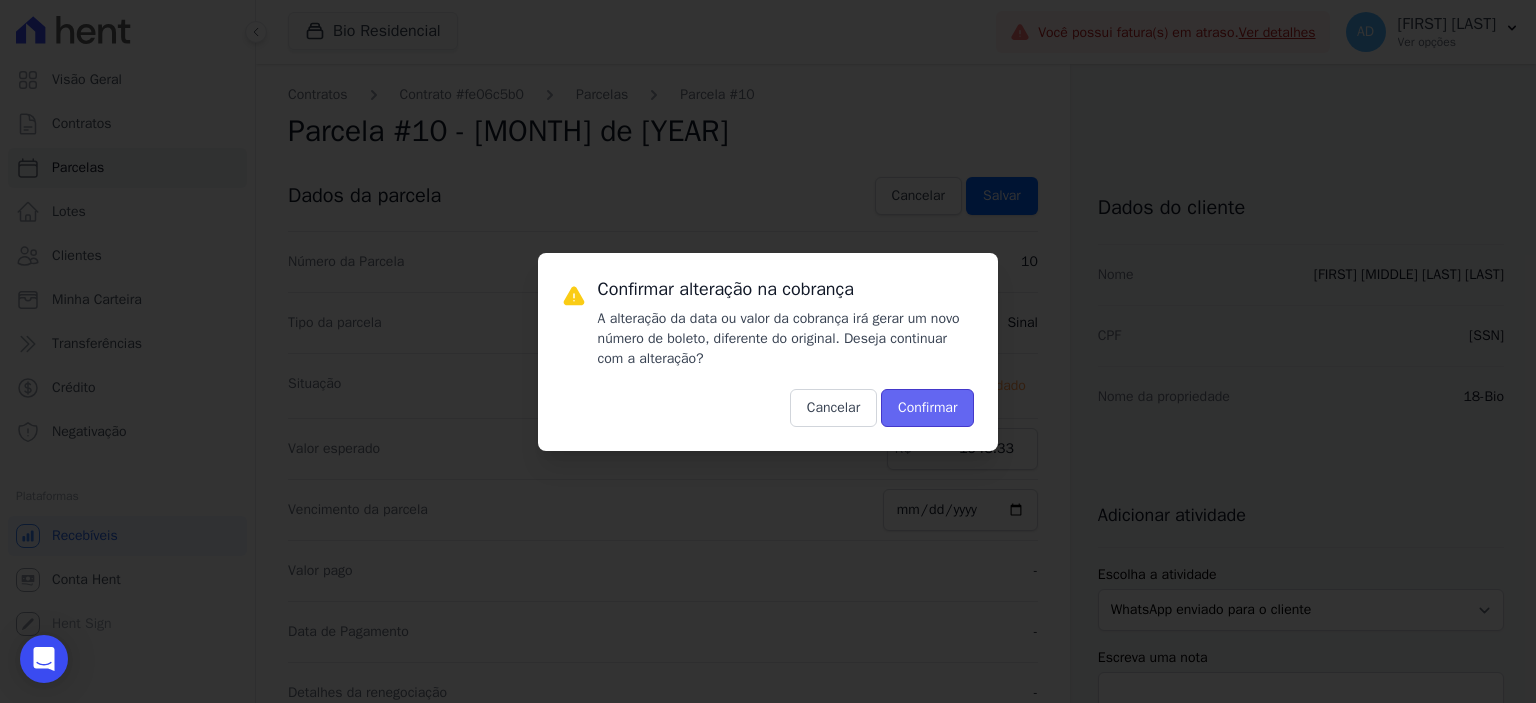 click on "Confirmar" at bounding box center [927, 408] 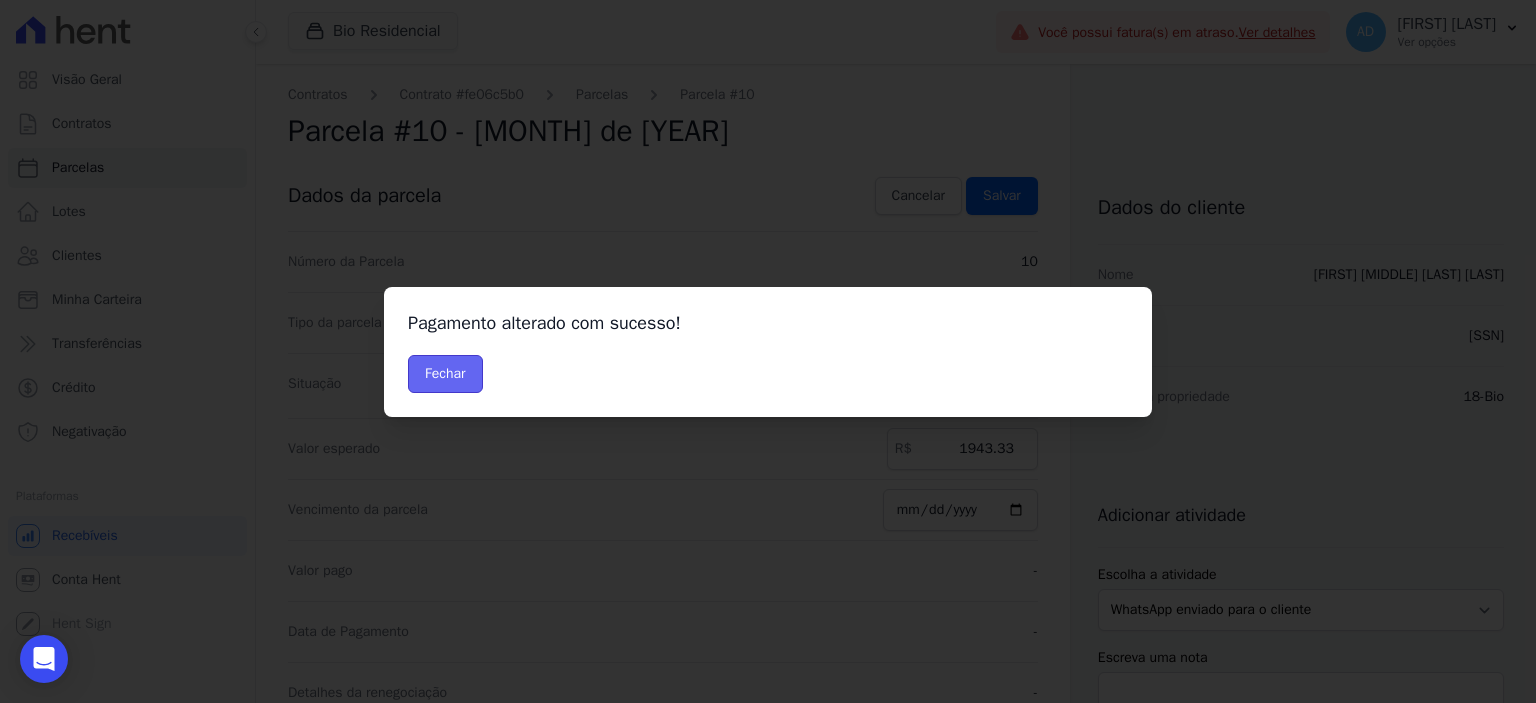 click on "Fechar" at bounding box center (445, 374) 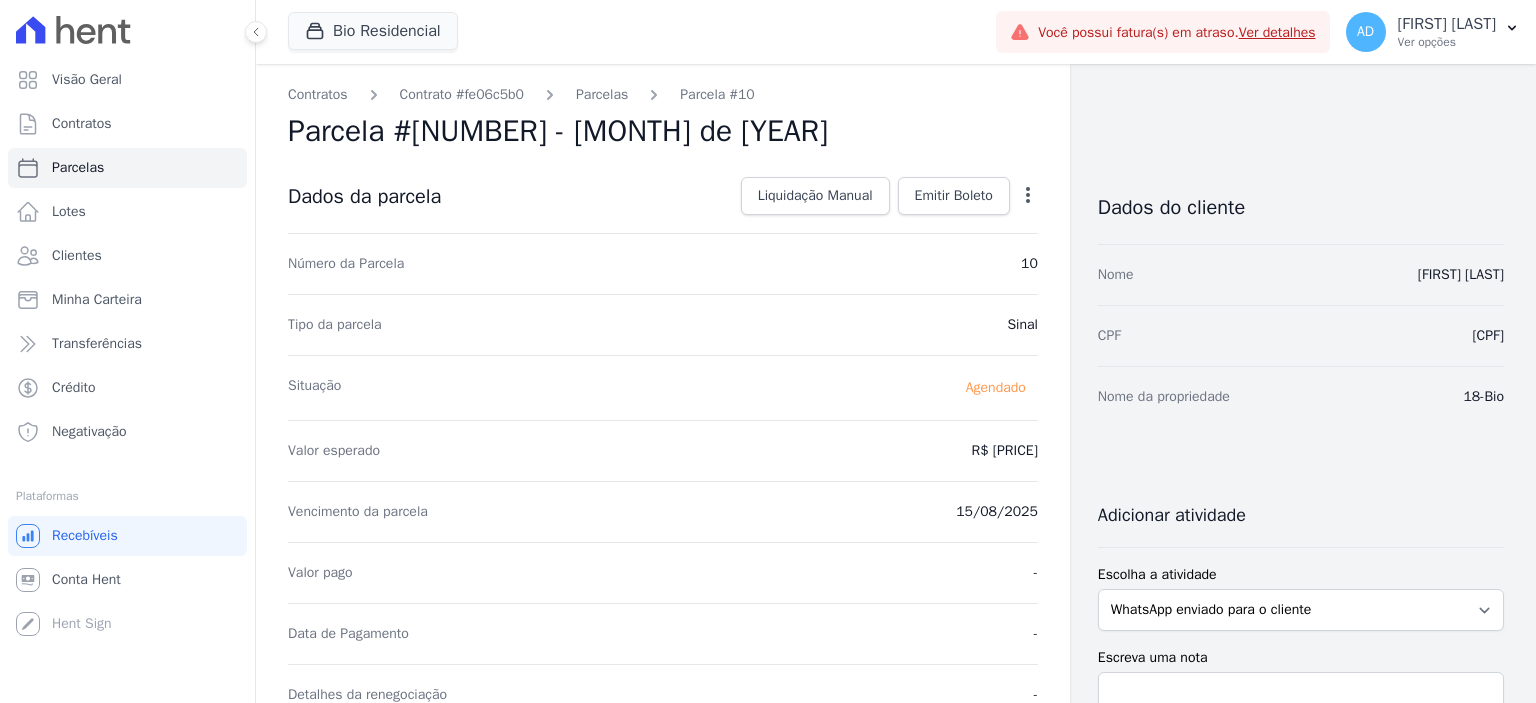 scroll, scrollTop: 0, scrollLeft: 0, axis: both 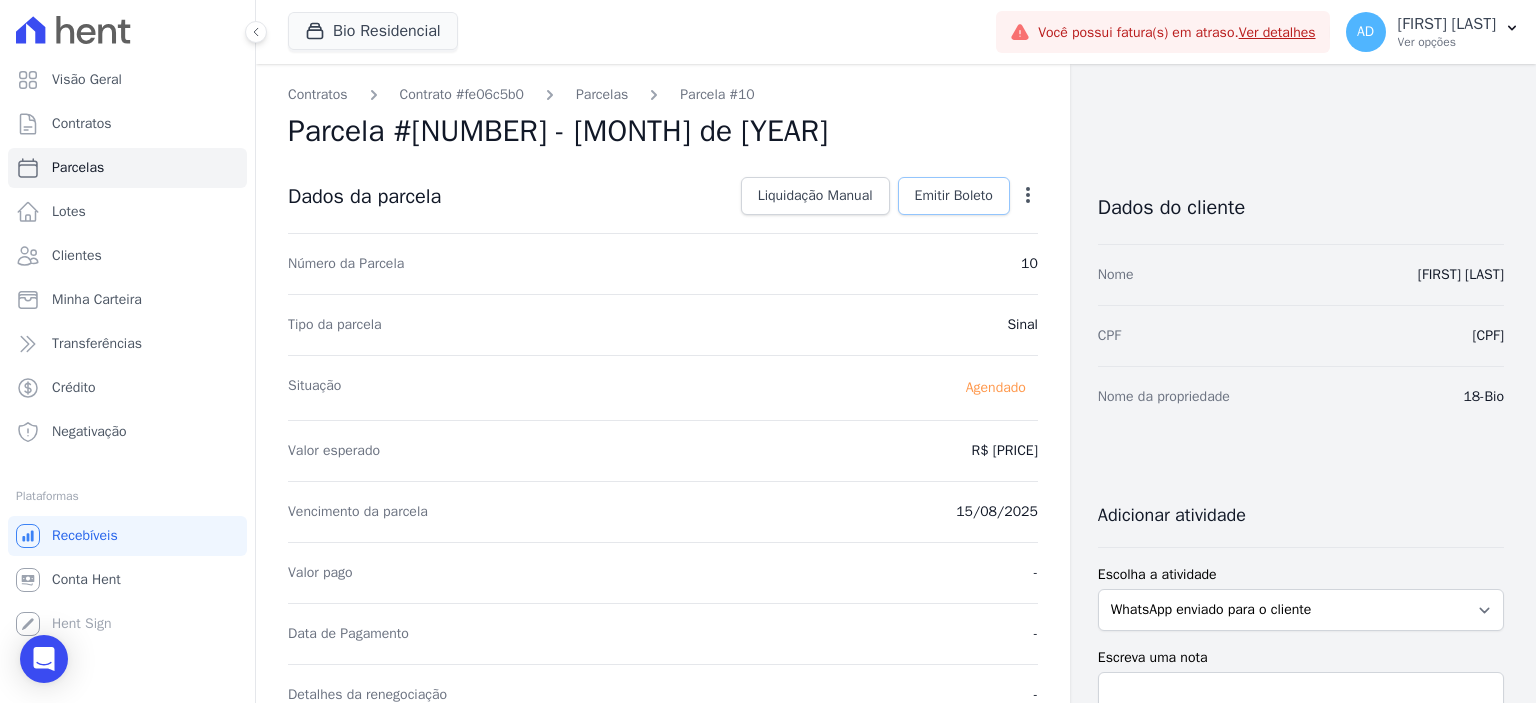 click on "Emitir Boleto" at bounding box center (954, 196) 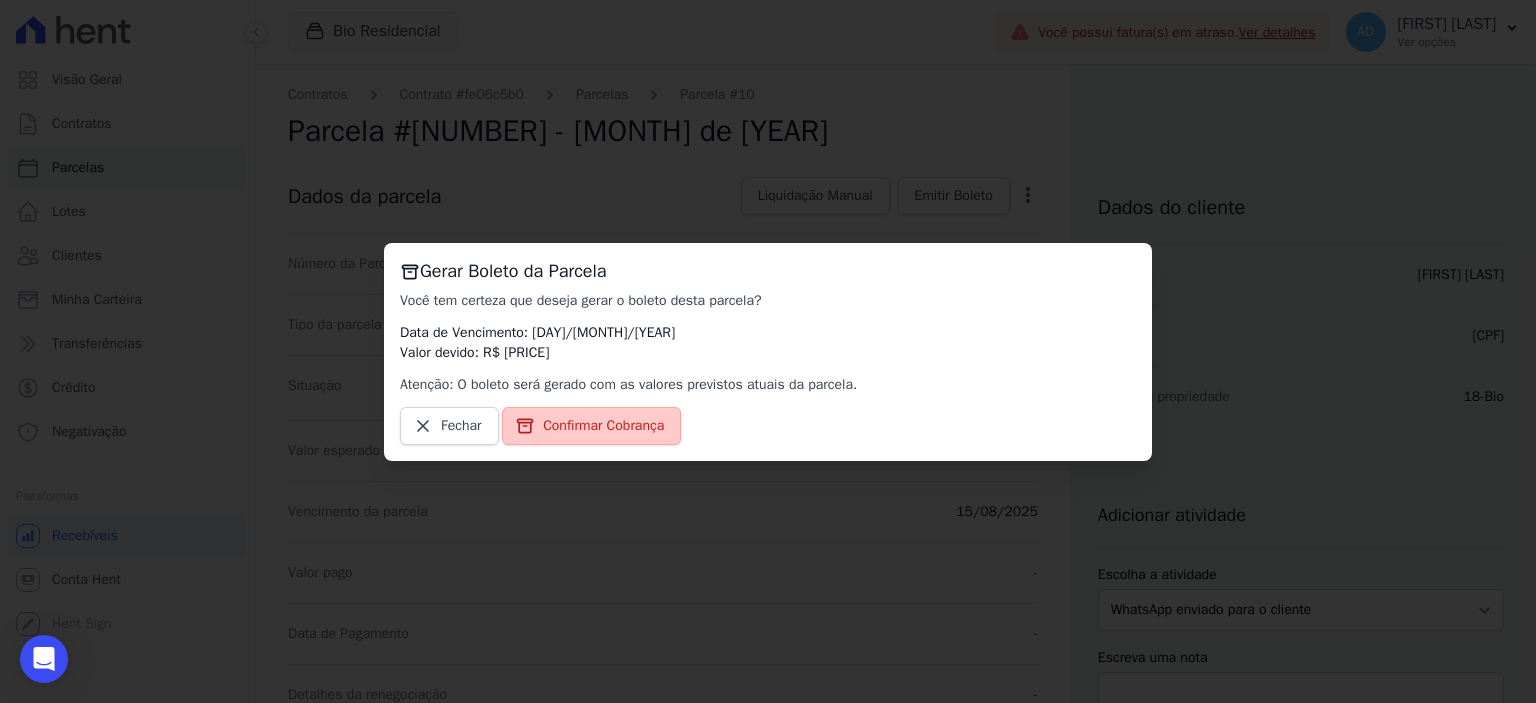 click on "Confirmar Cobrança" at bounding box center [603, 426] 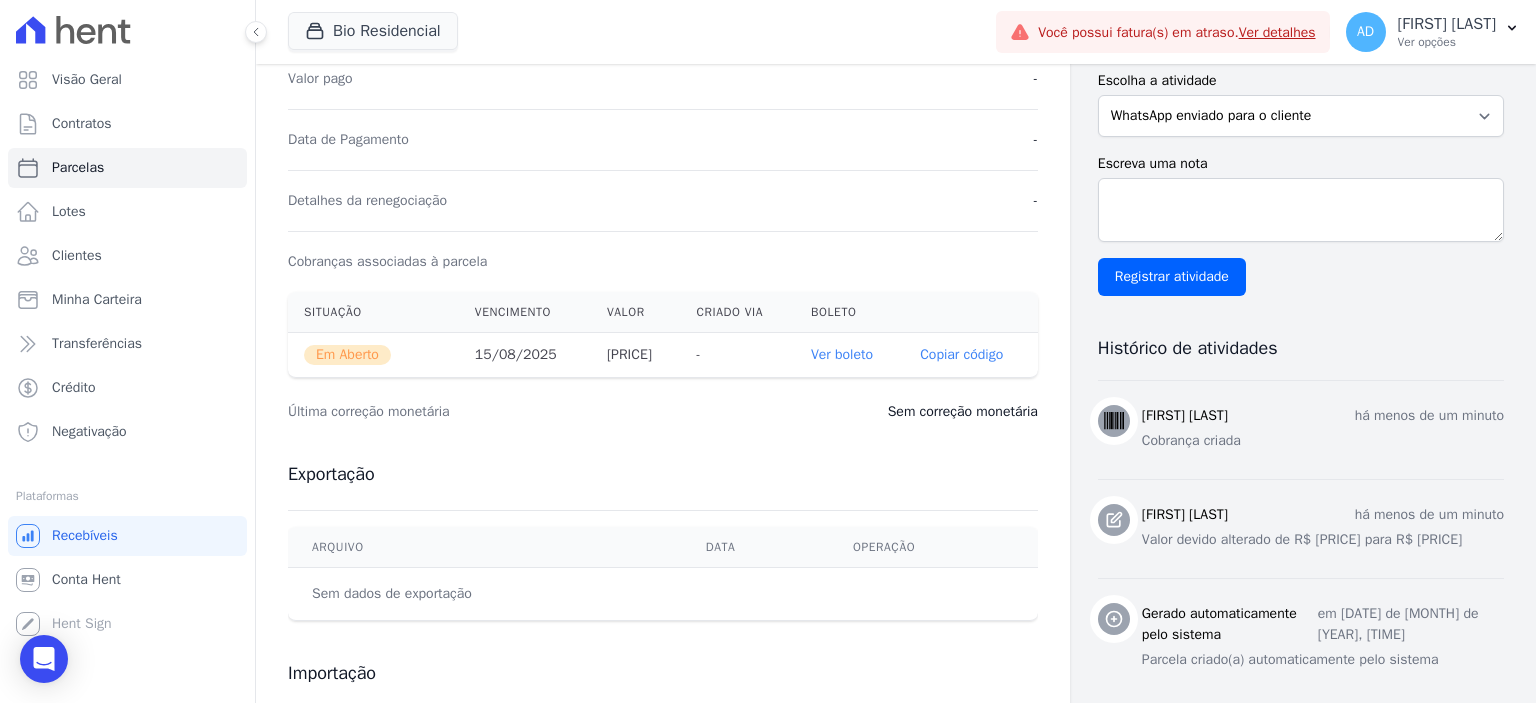 scroll, scrollTop: 500, scrollLeft: 0, axis: vertical 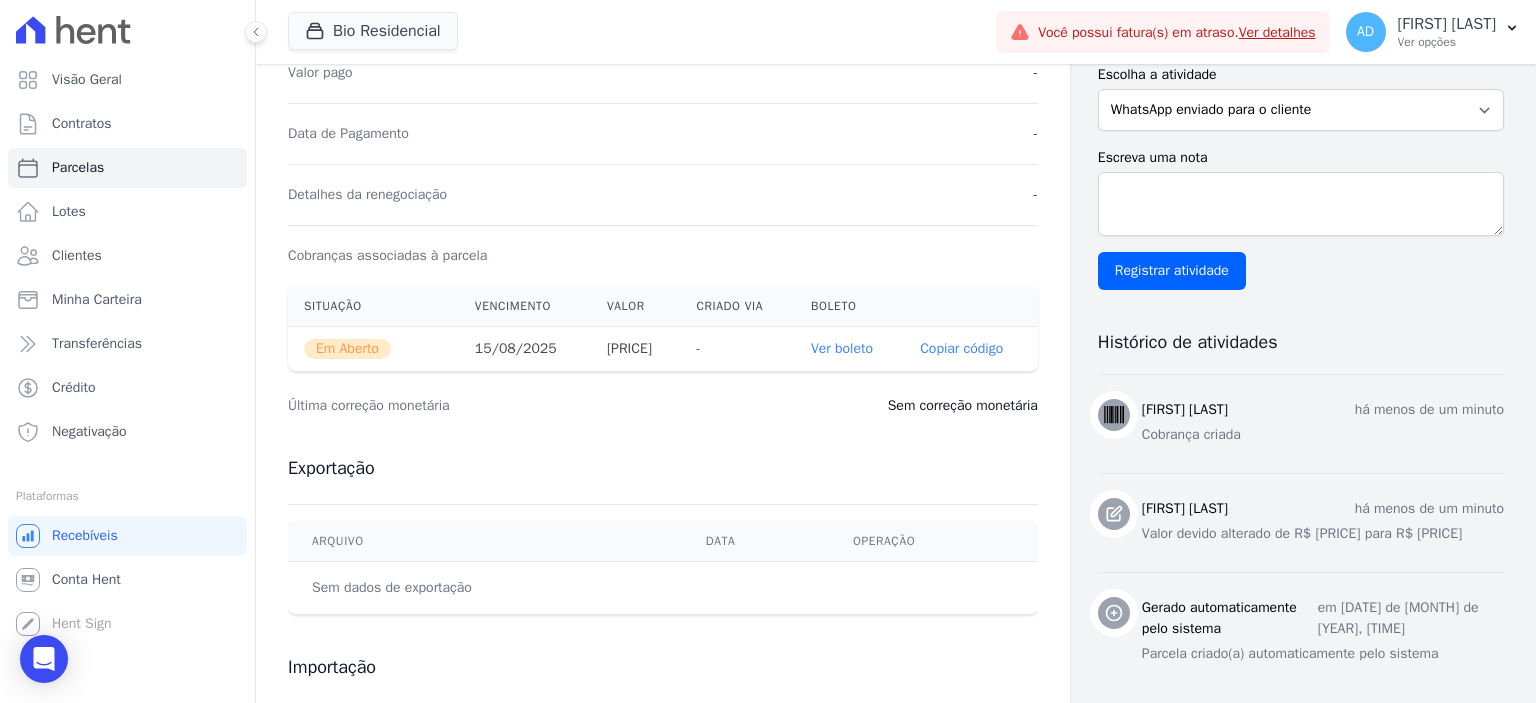 click on "[CODE]
Copiar código" at bounding box center (971, 349) 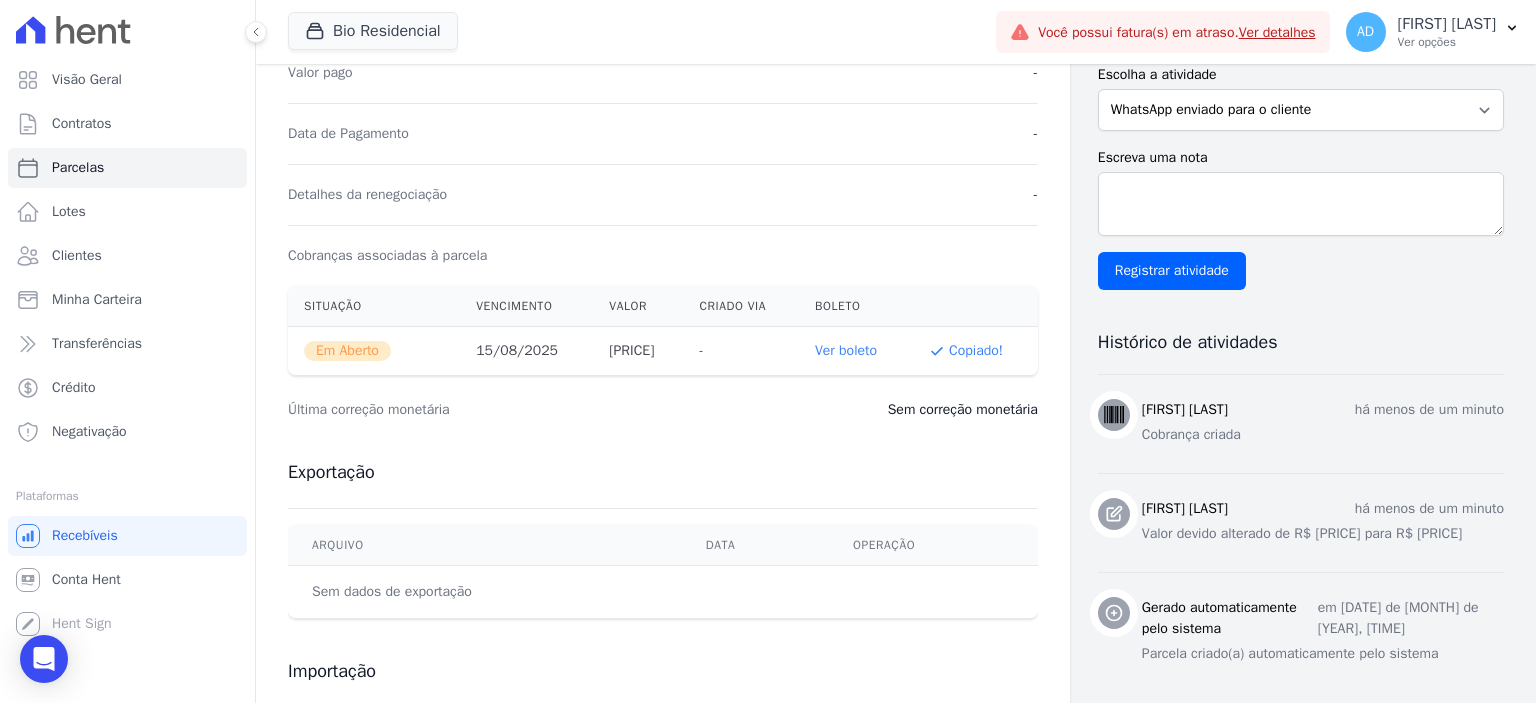 type 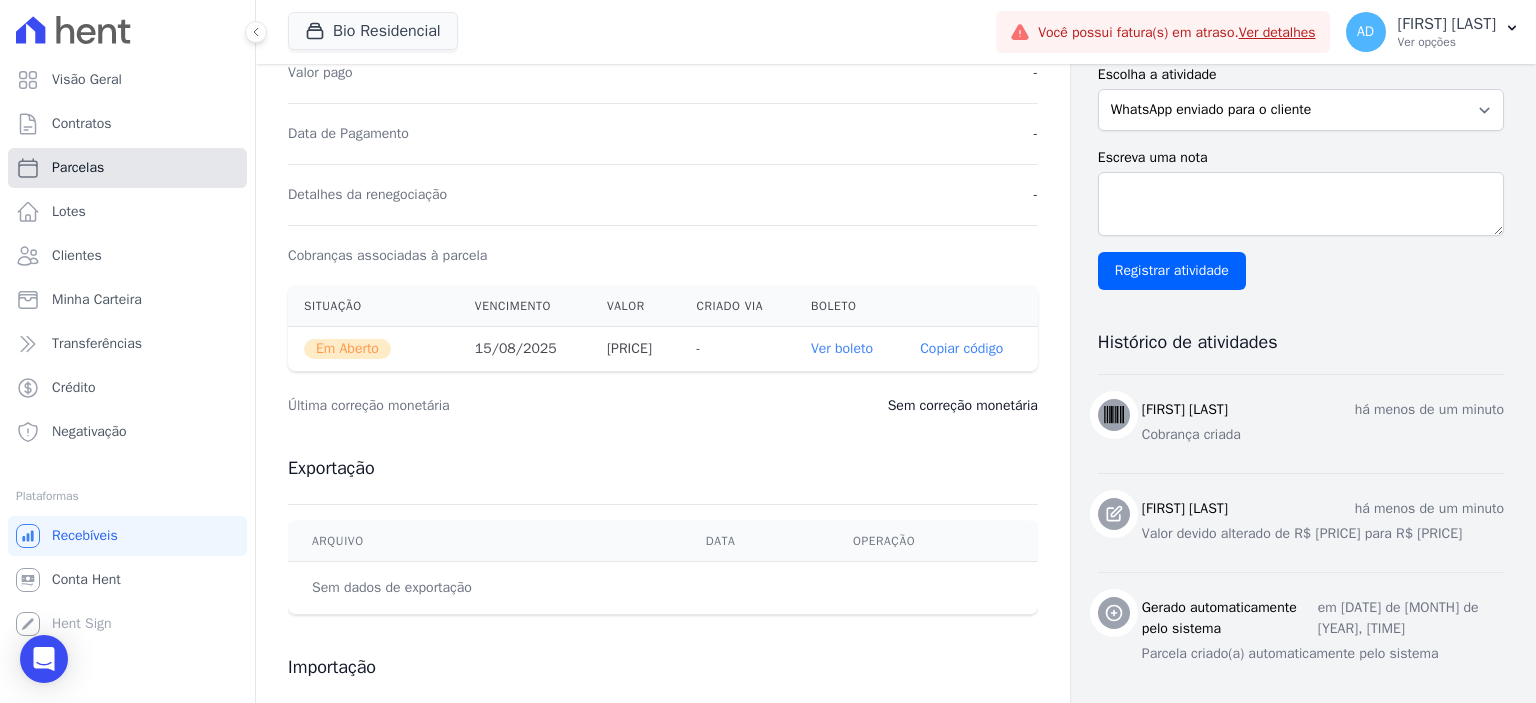 click on "Parcelas" at bounding box center [78, 168] 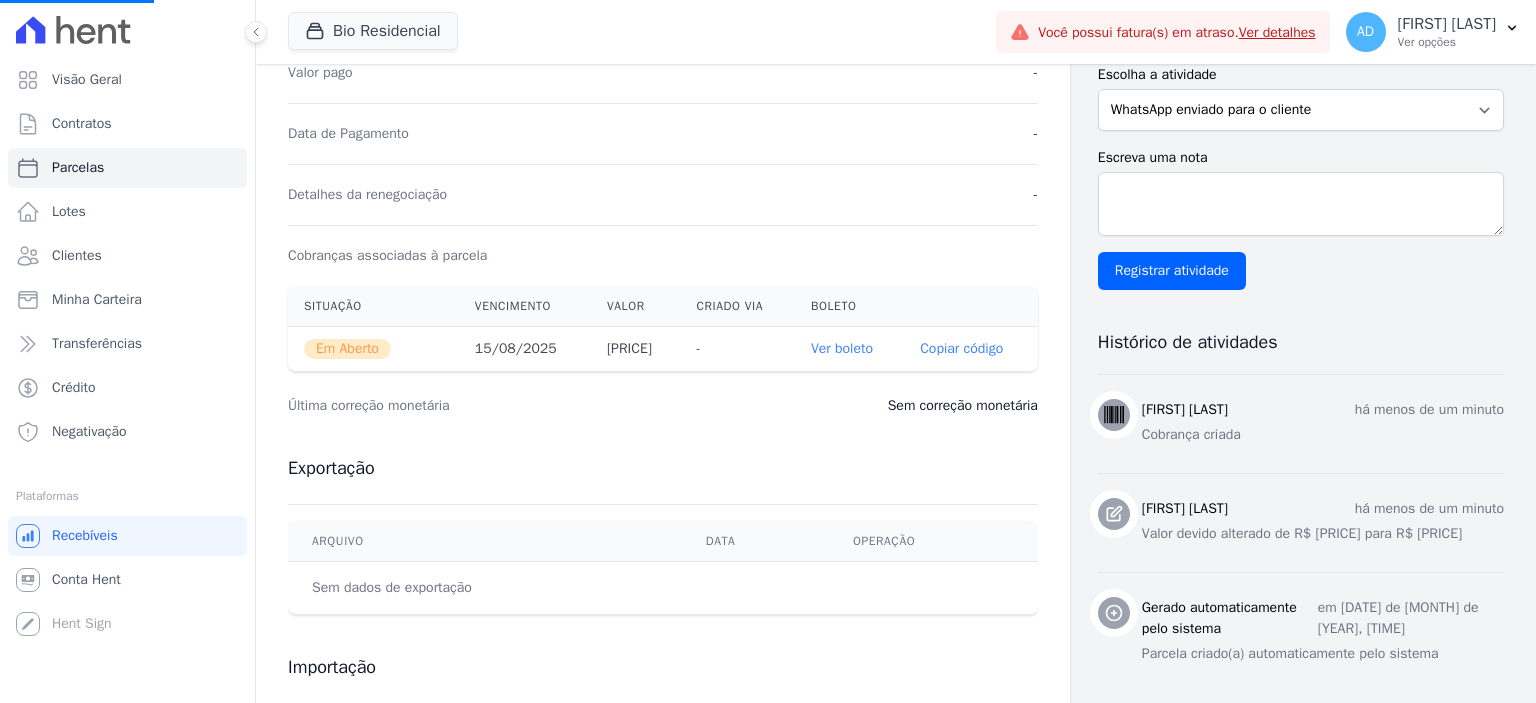 select 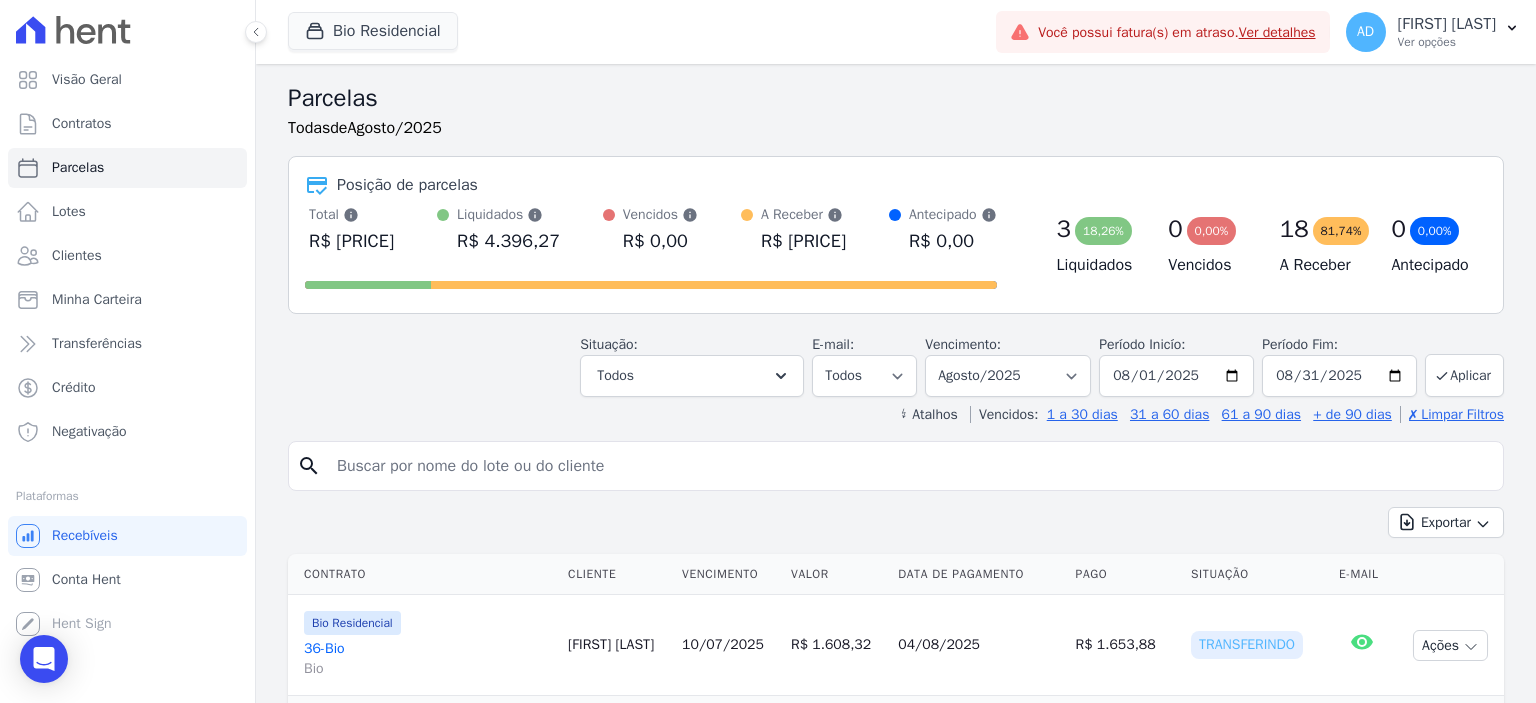 click at bounding box center [910, 466] 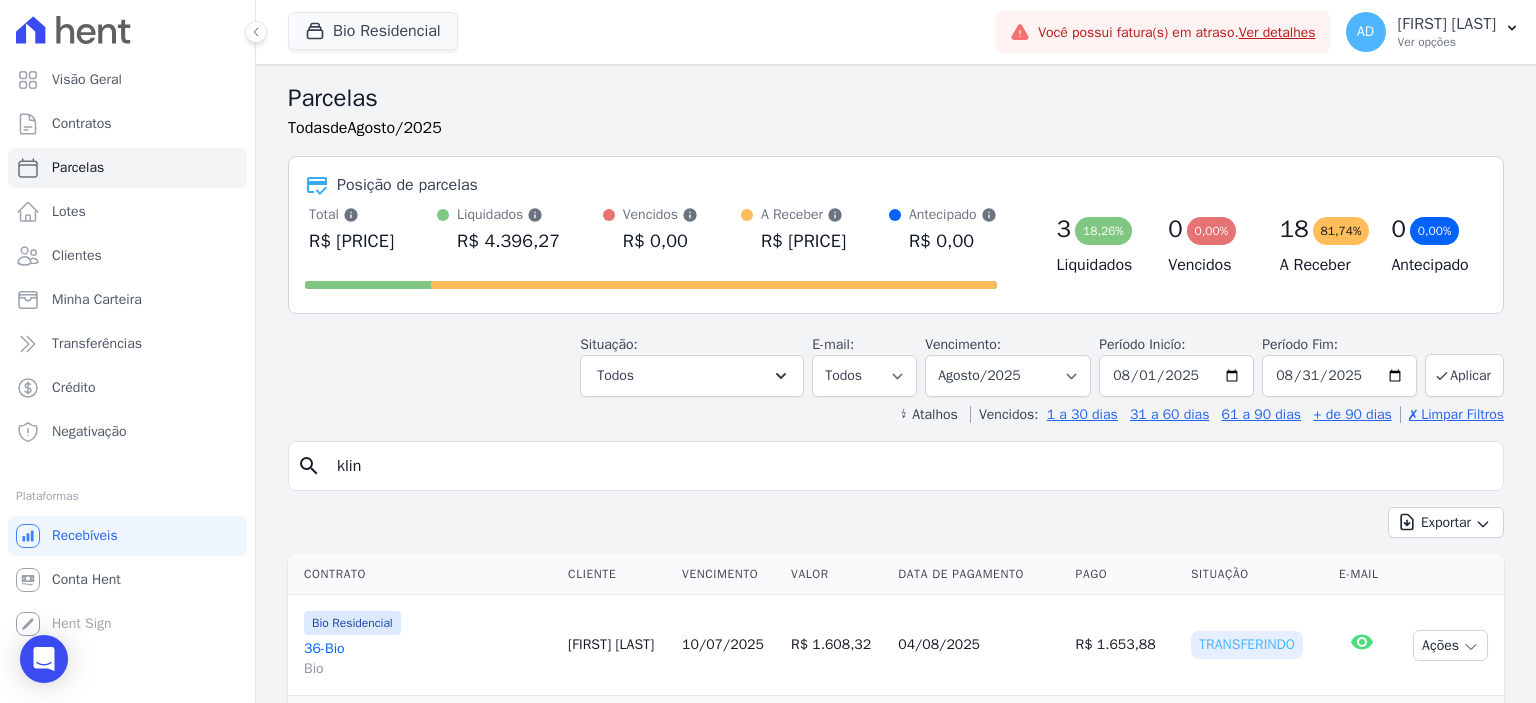 type on "klin" 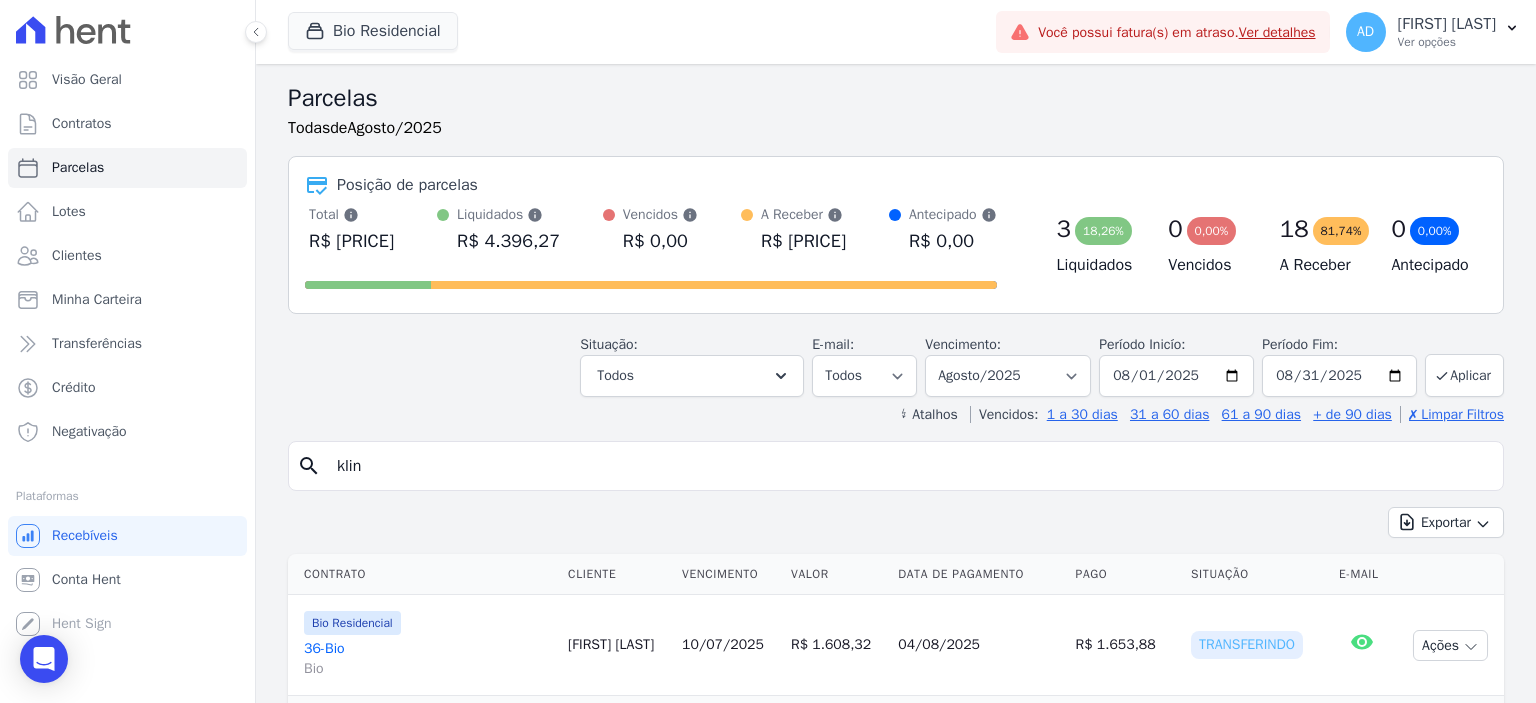 select 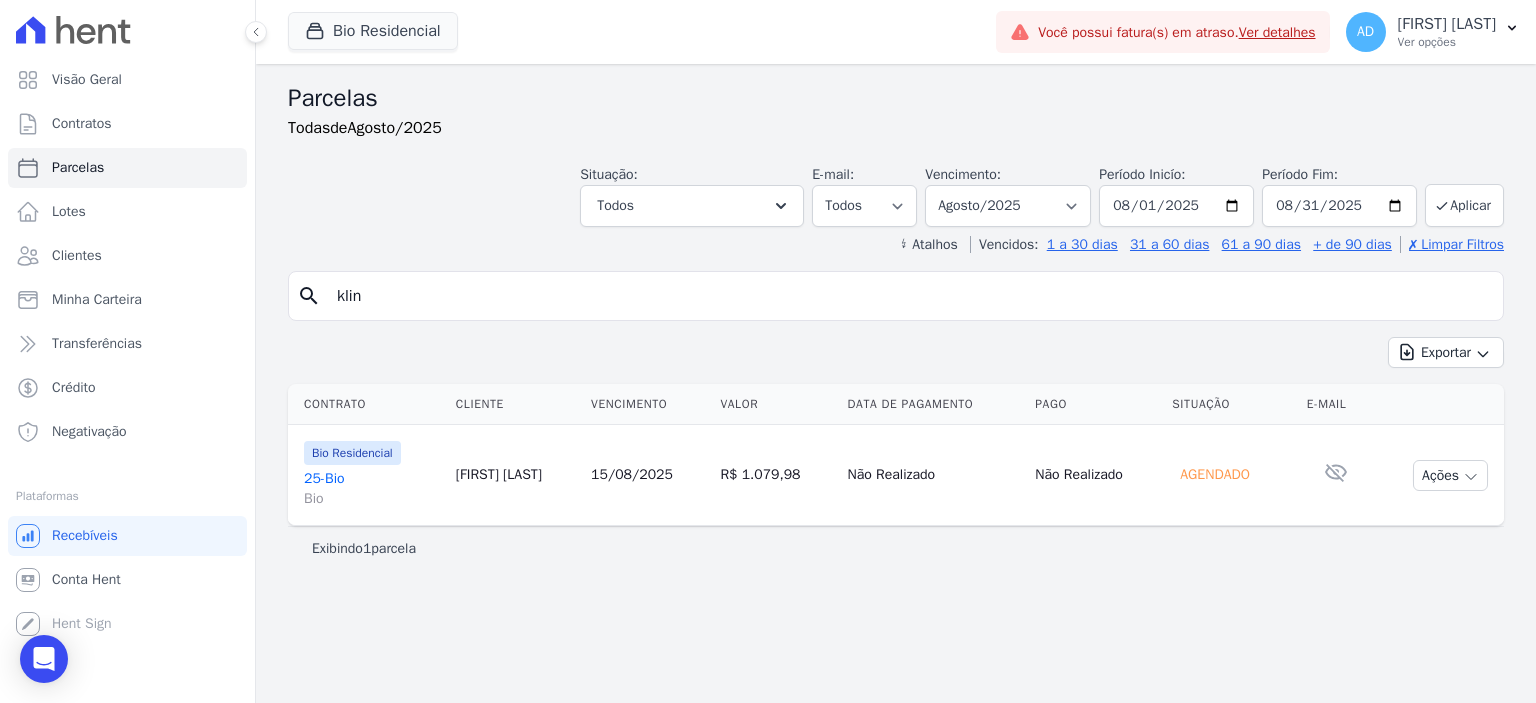 click on "15/08/2025" at bounding box center [632, 474] 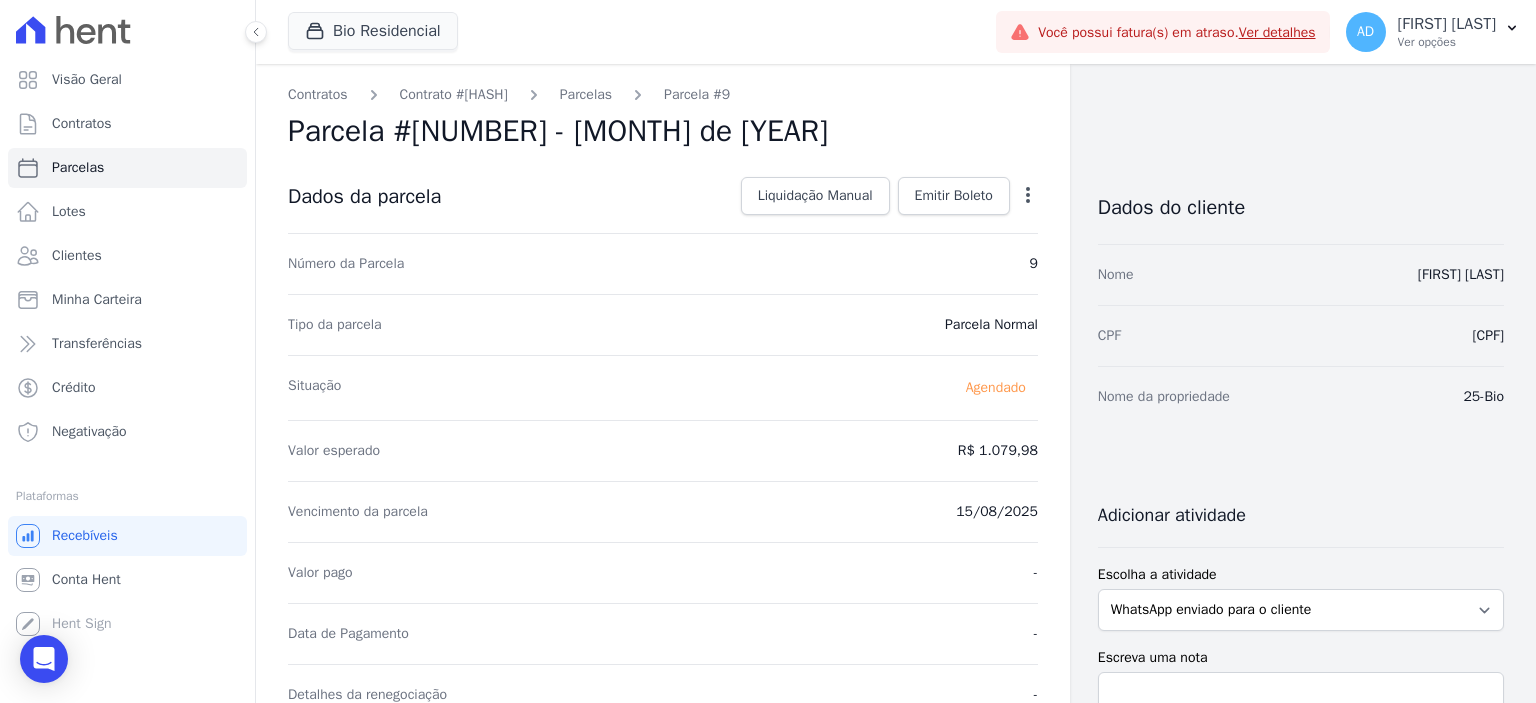 click on "Open options
Alterar
Antecipar" at bounding box center [1024, 198] 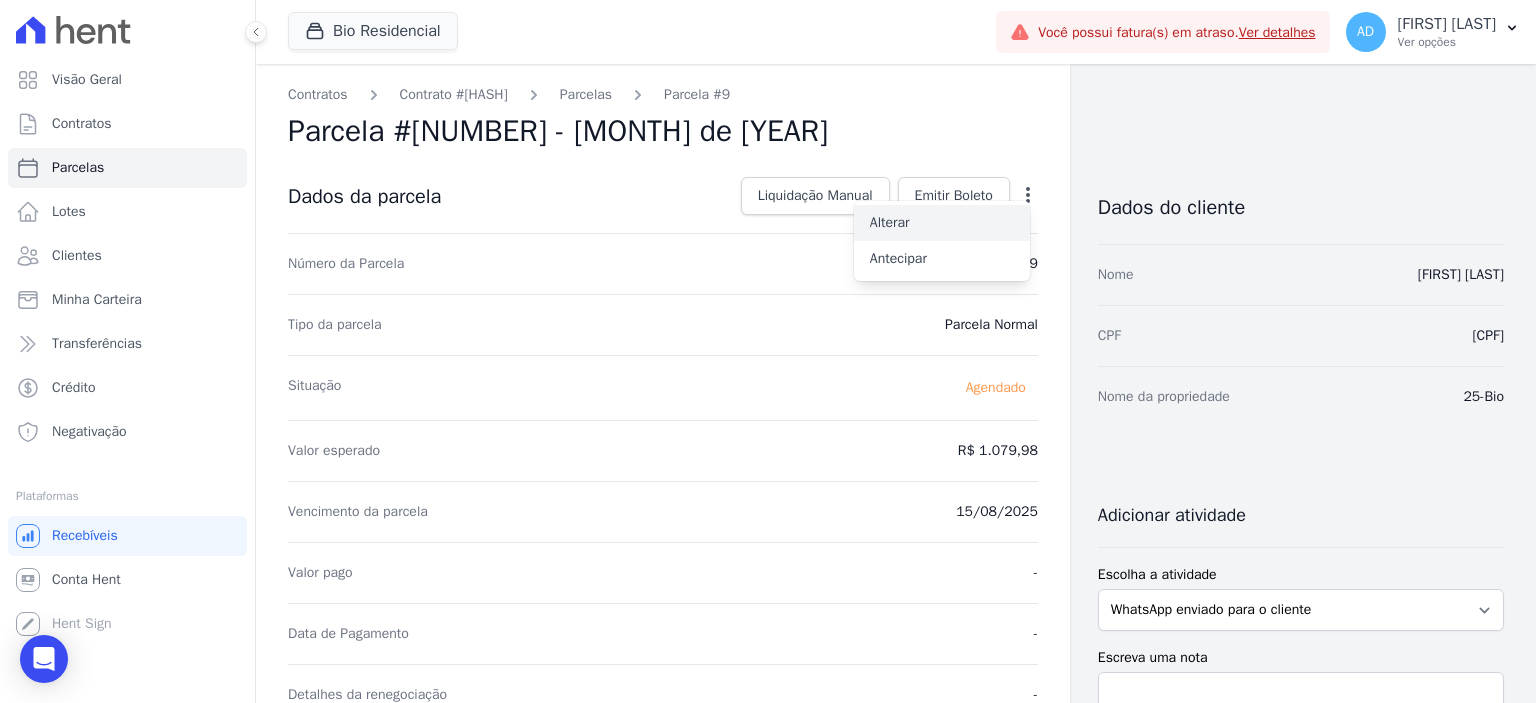 click on "Alterar" at bounding box center [942, 223] 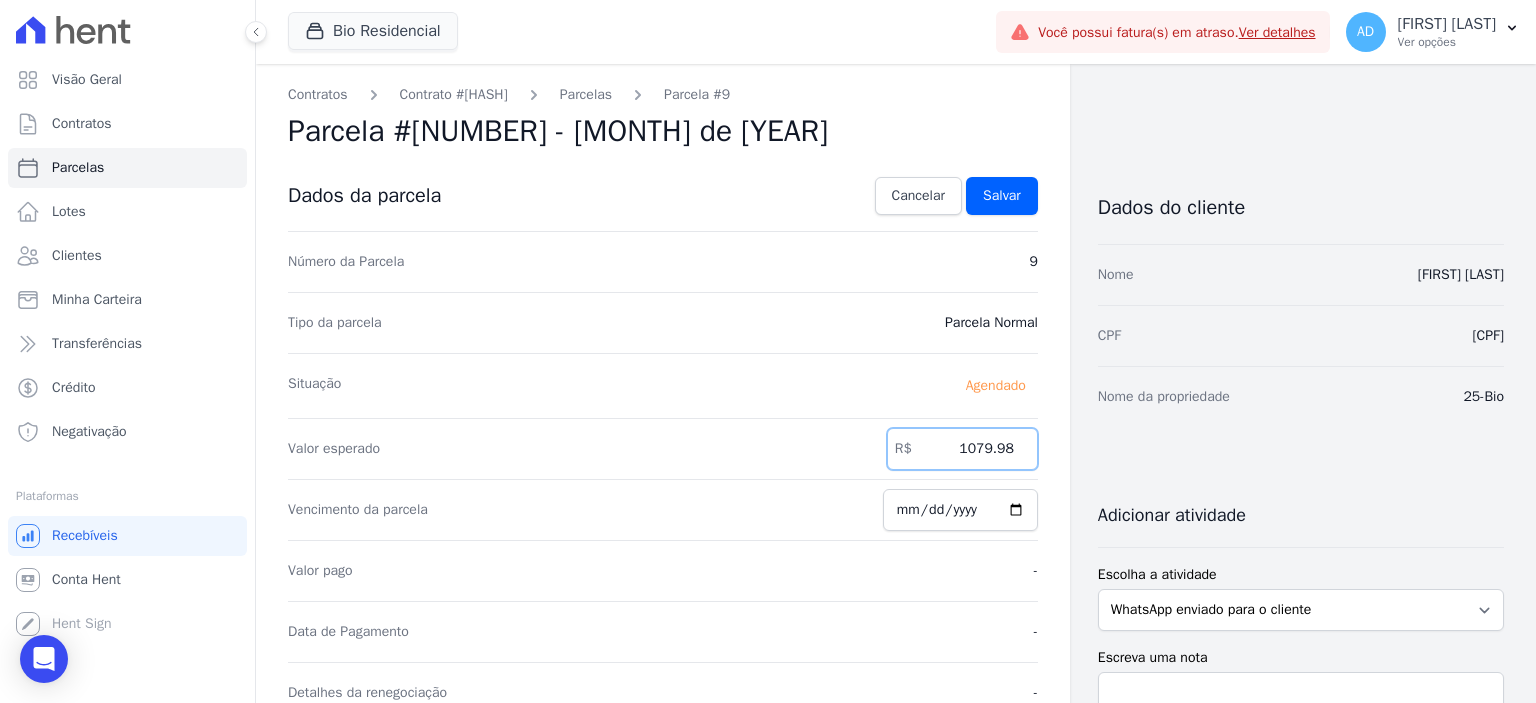 click on "1079.98" at bounding box center [962, 449] 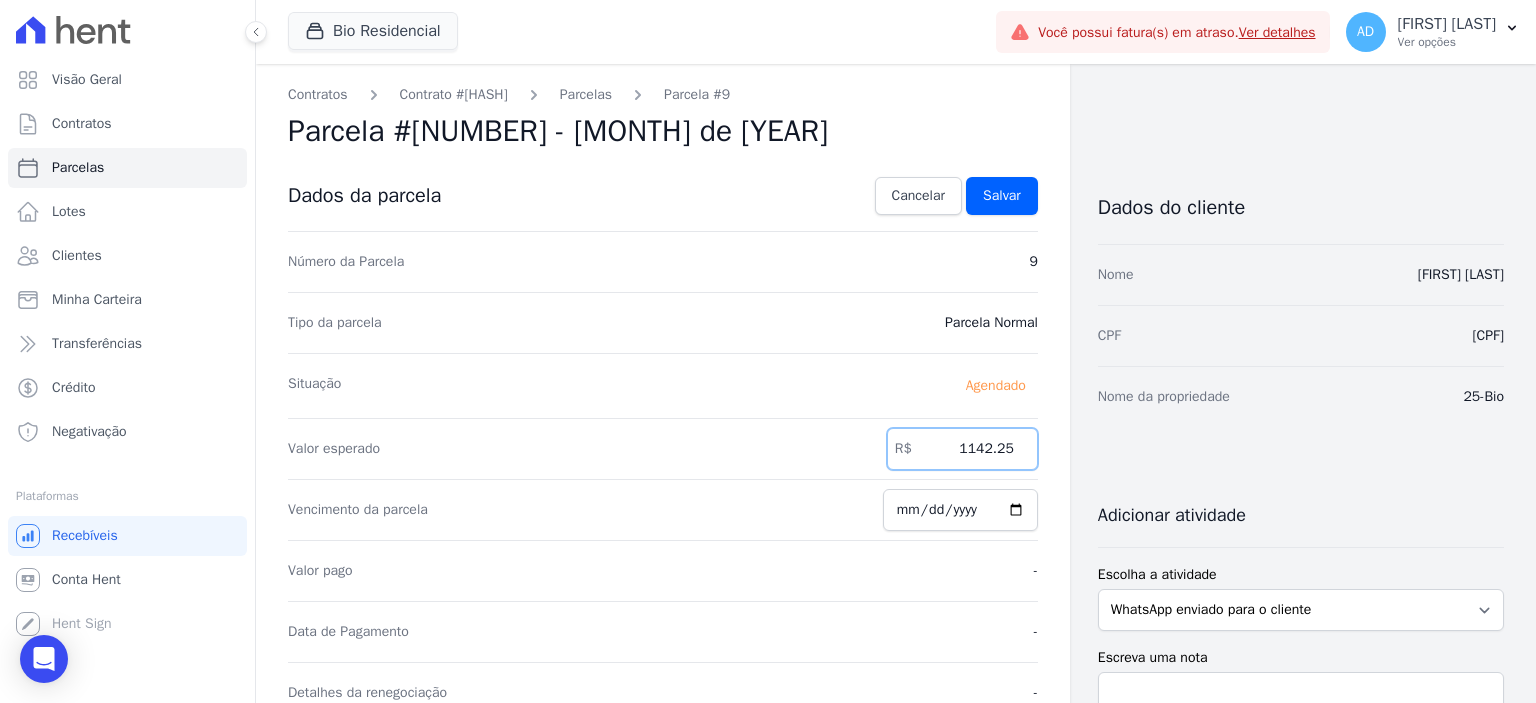 type on "1142.25" 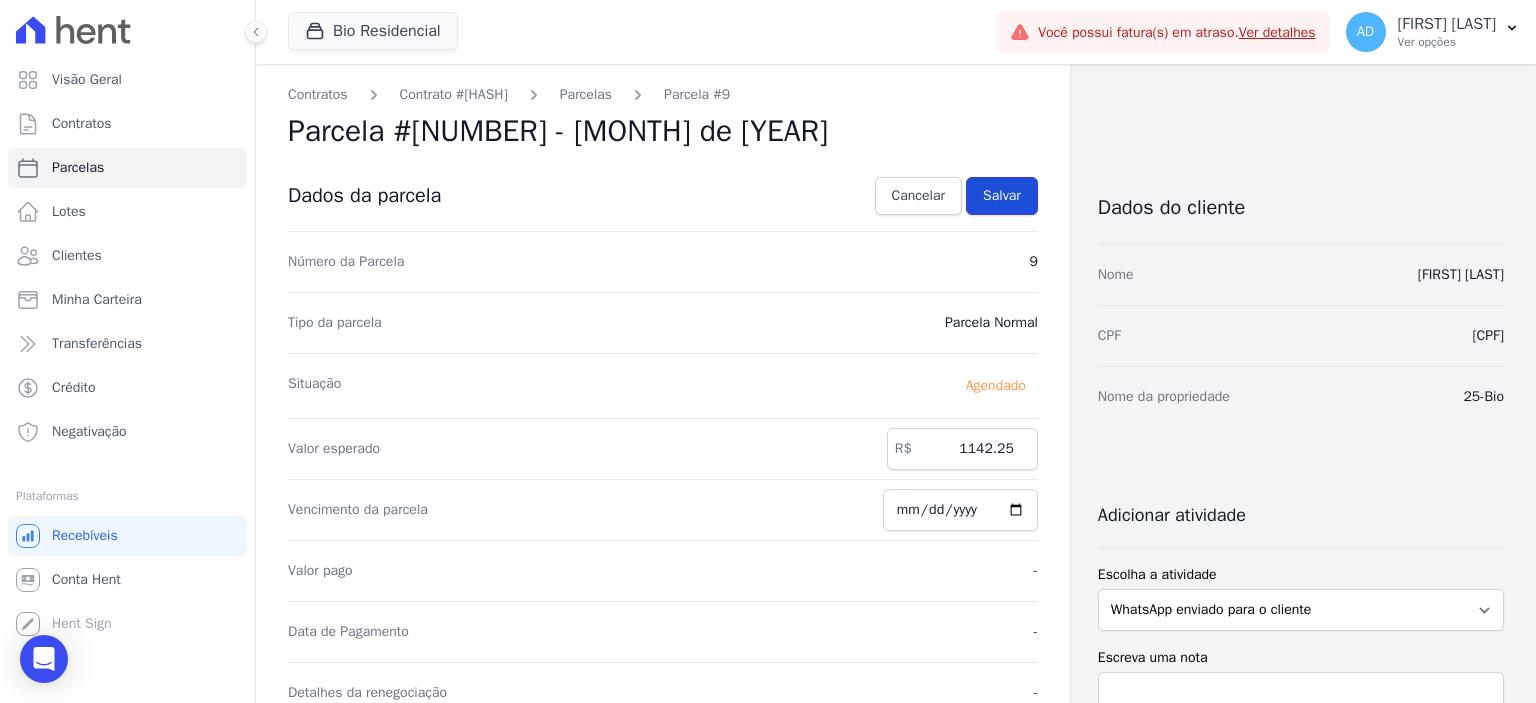 click on "Salvar" at bounding box center [1002, 196] 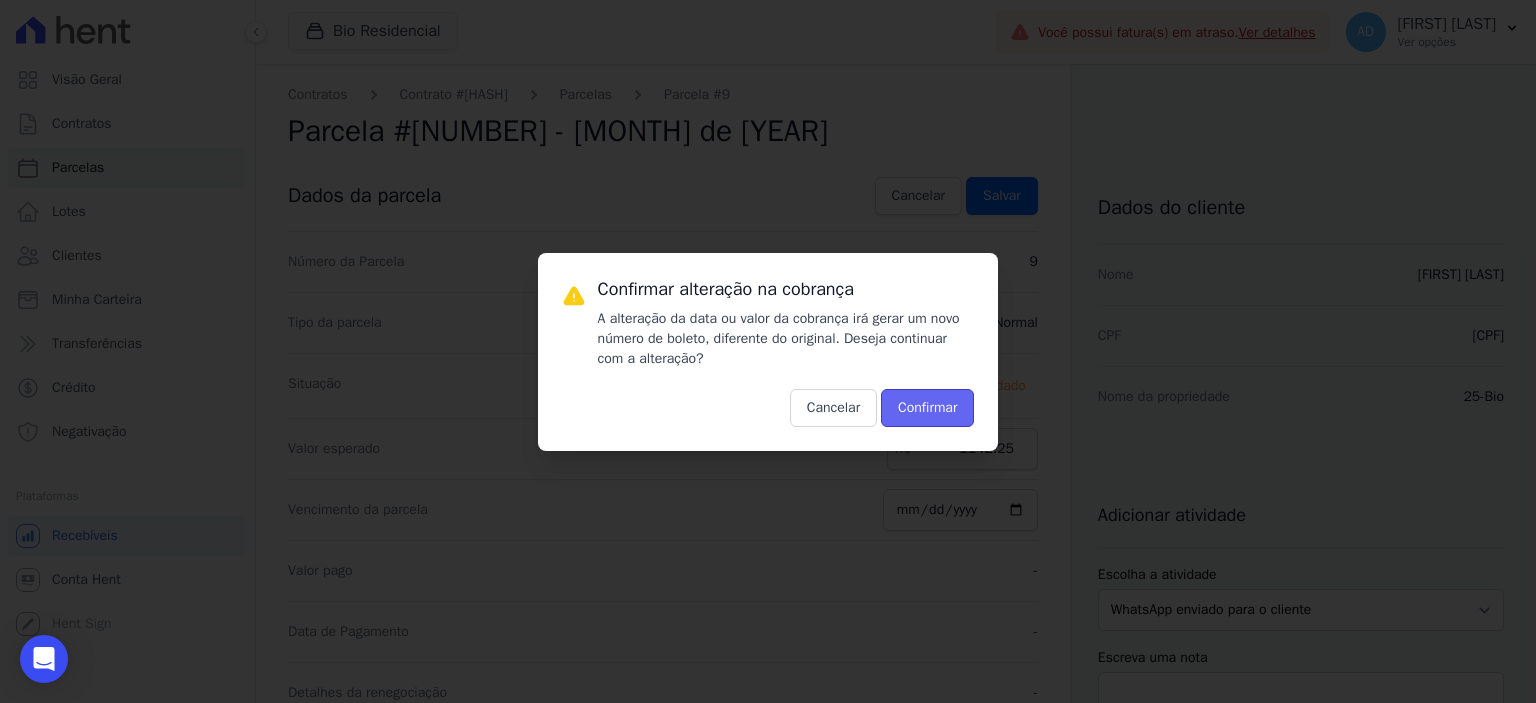 click on "Confirmar" at bounding box center (927, 408) 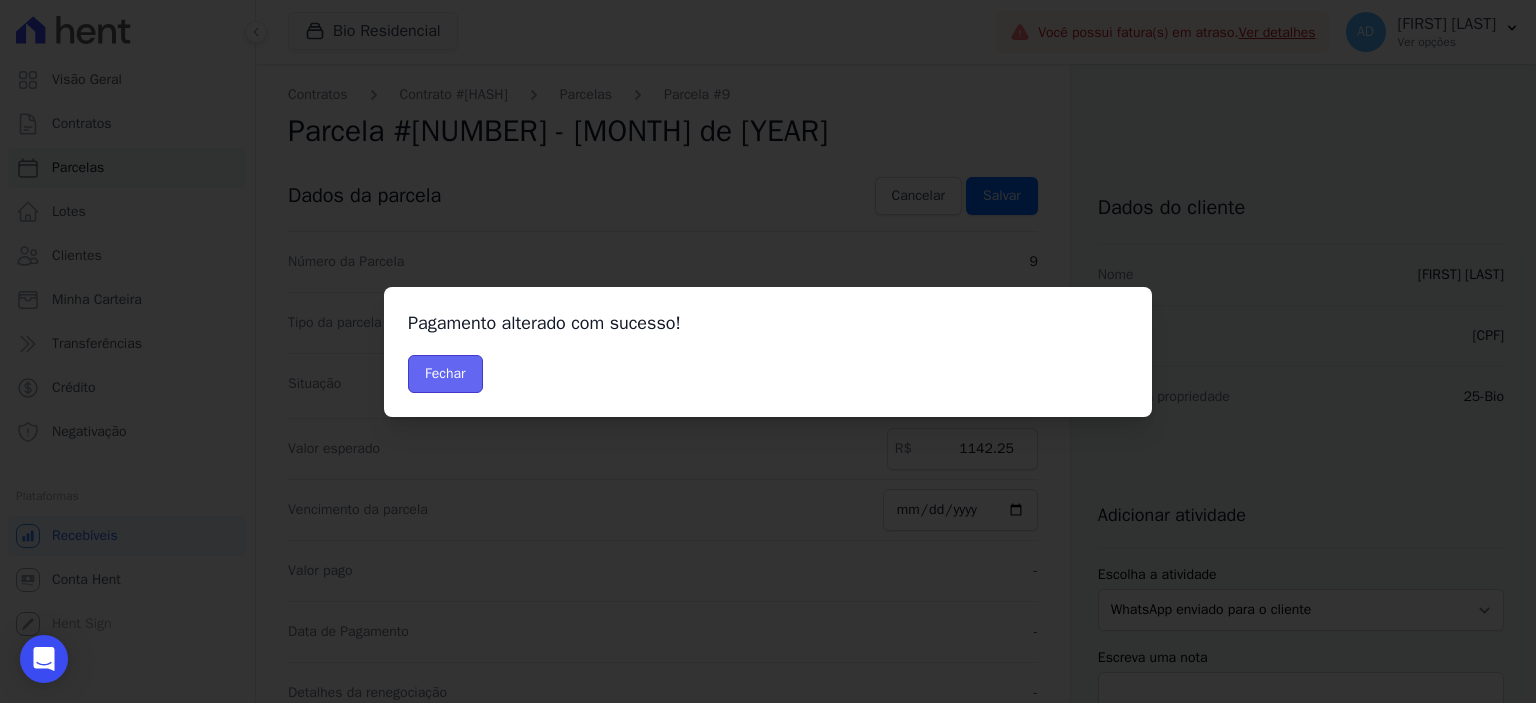 click on "Fechar" at bounding box center [445, 374] 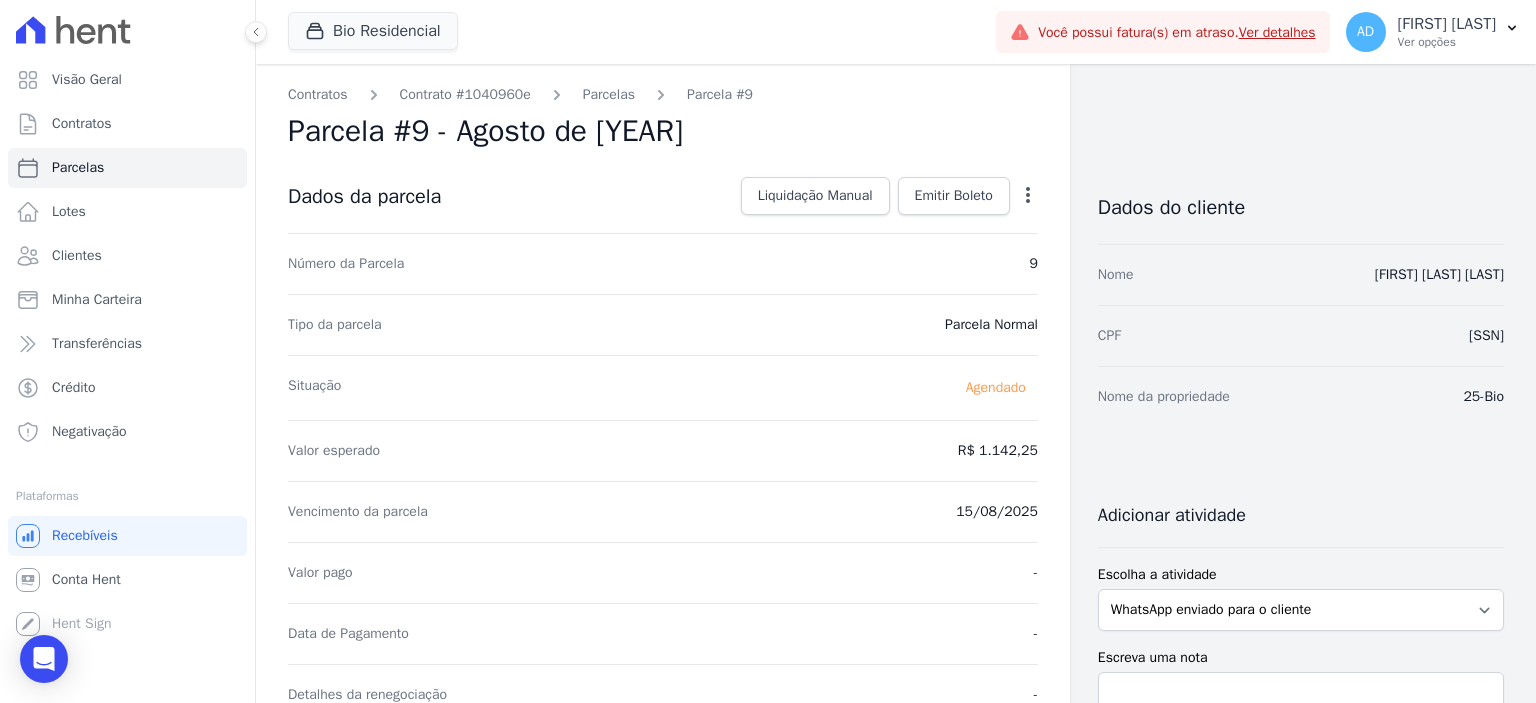 scroll, scrollTop: 0, scrollLeft: 0, axis: both 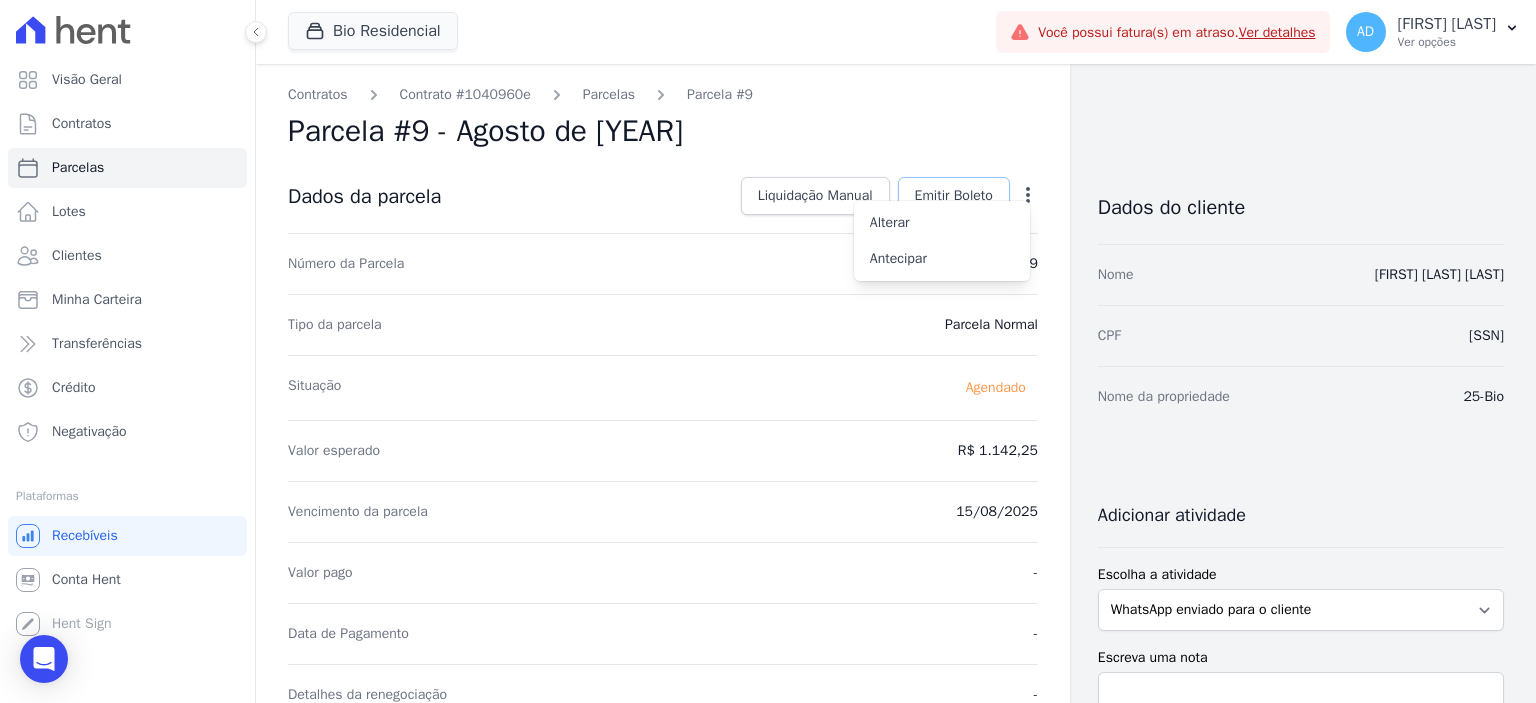 click on "Emitir Boleto" at bounding box center [954, 196] 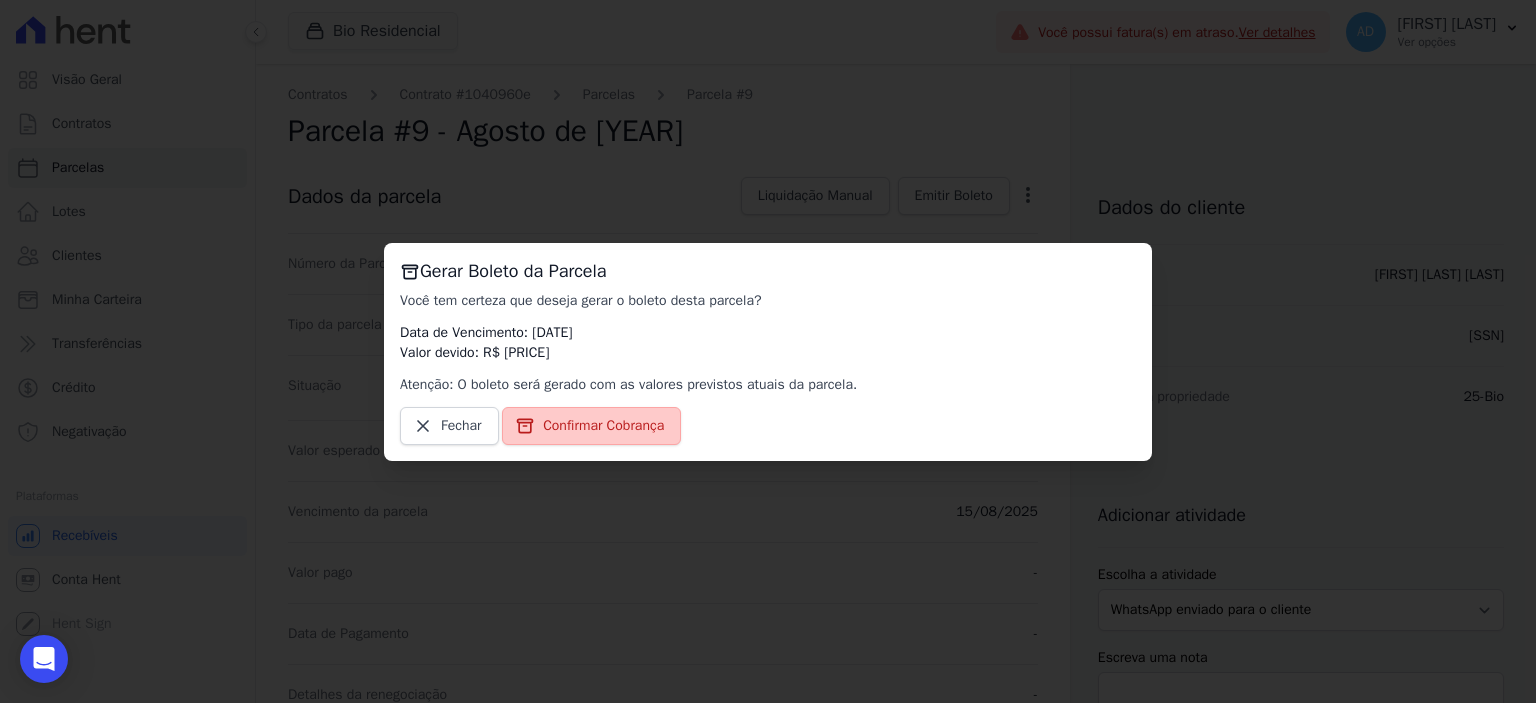 click on "Confirmar Cobrança" at bounding box center [603, 426] 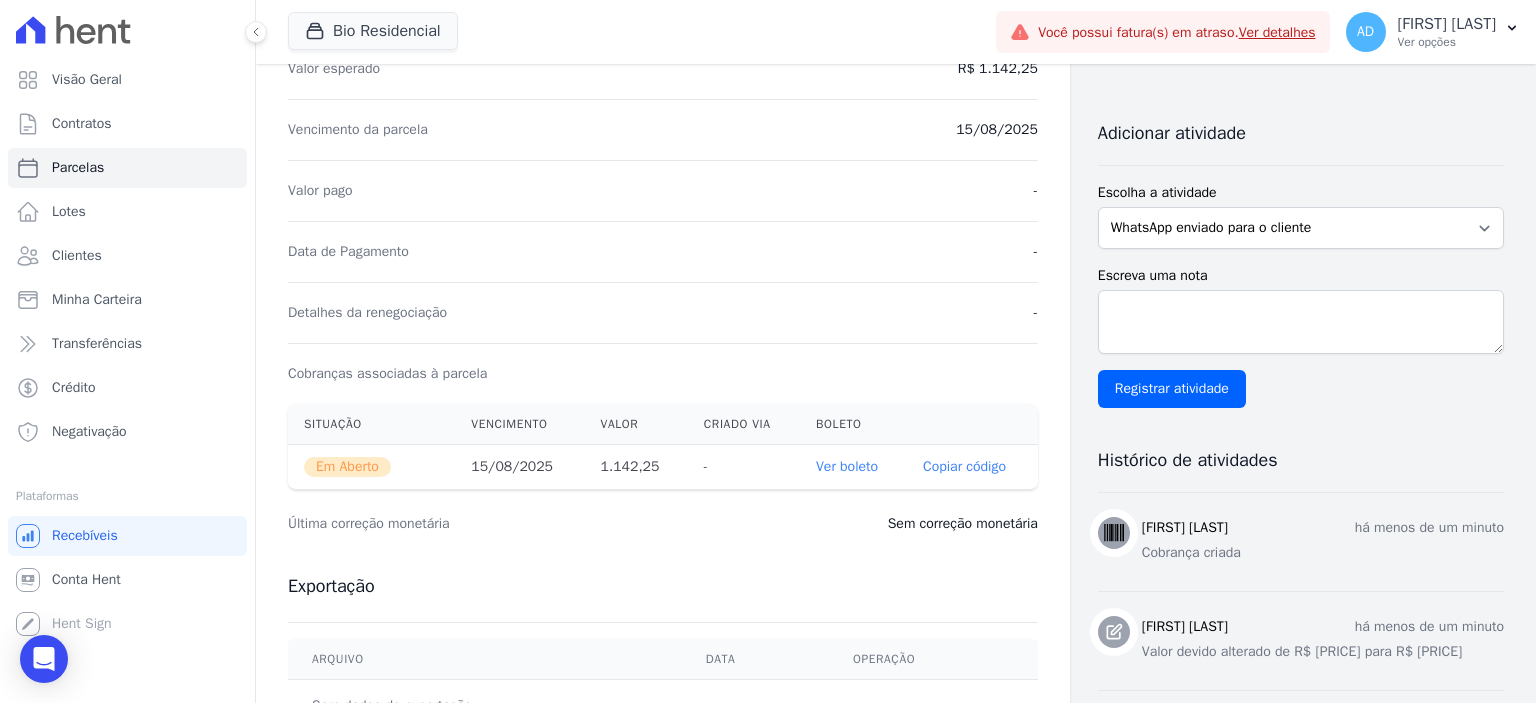 scroll, scrollTop: 400, scrollLeft: 0, axis: vertical 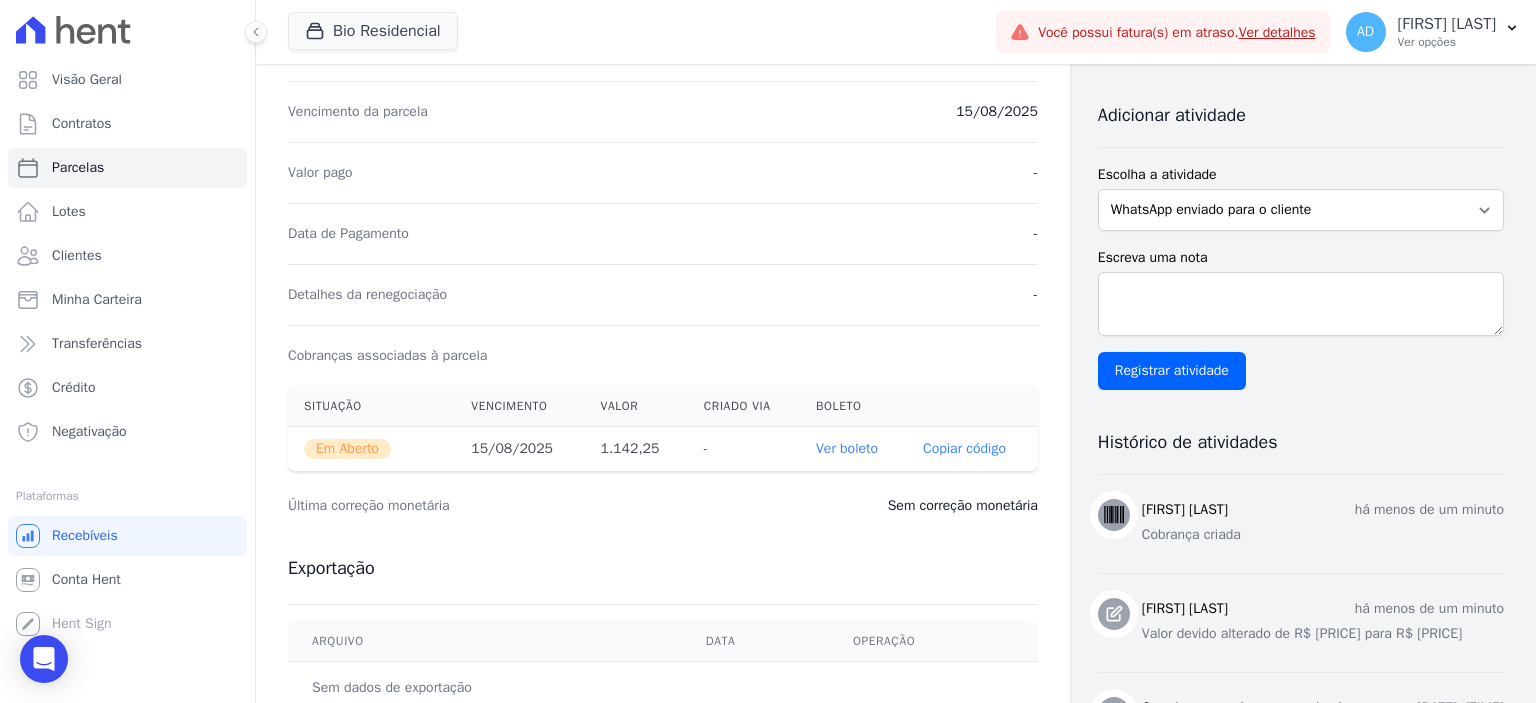 click on "Copiar código" at bounding box center (964, 449) 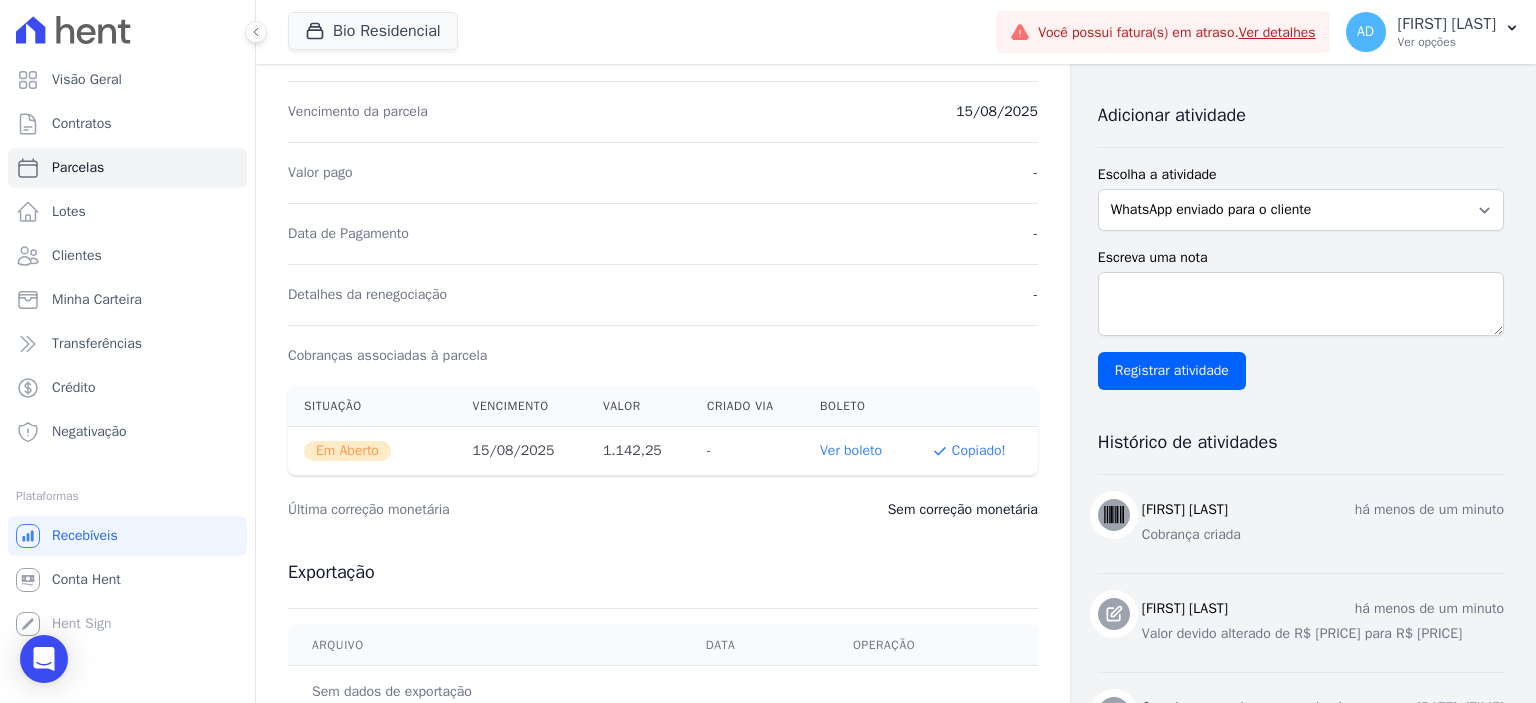 type 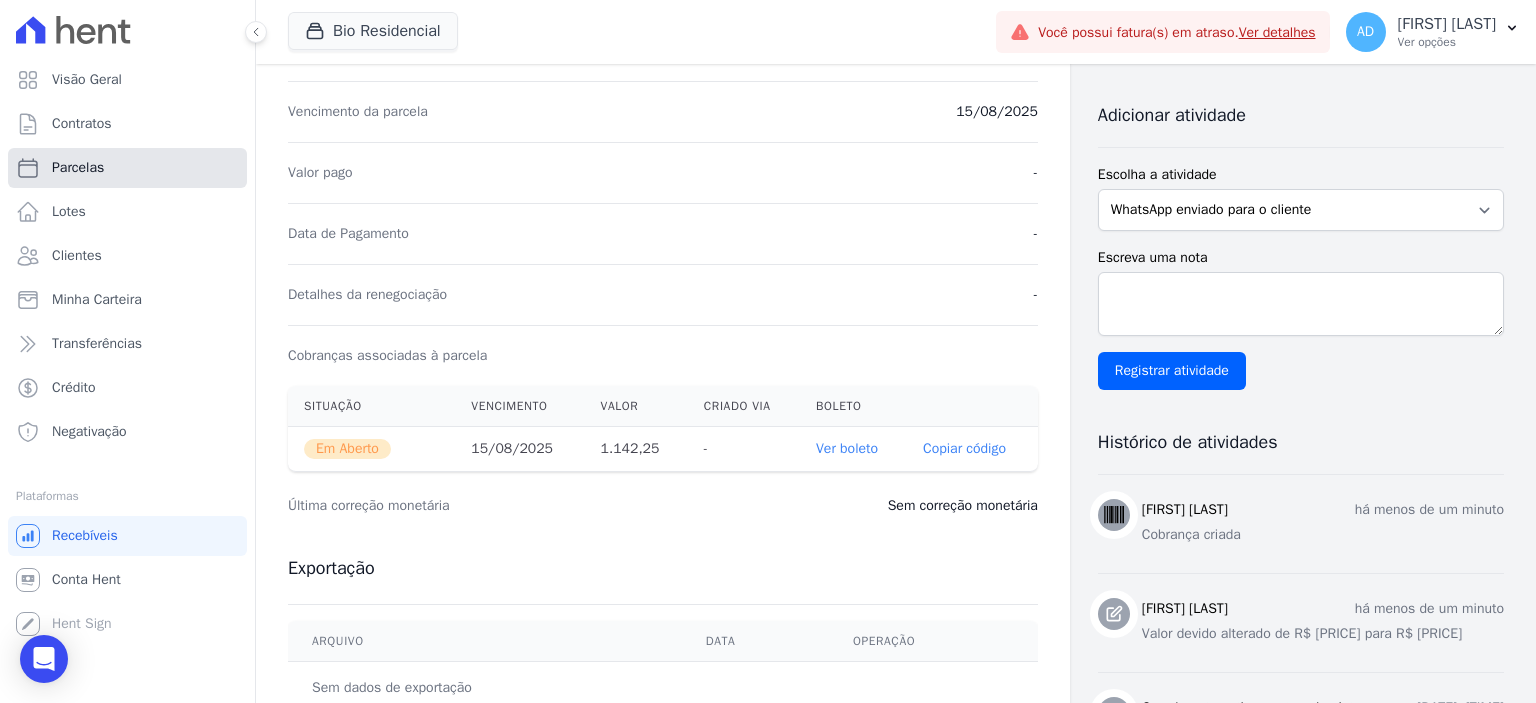 click on "Parcelas" at bounding box center [127, 168] 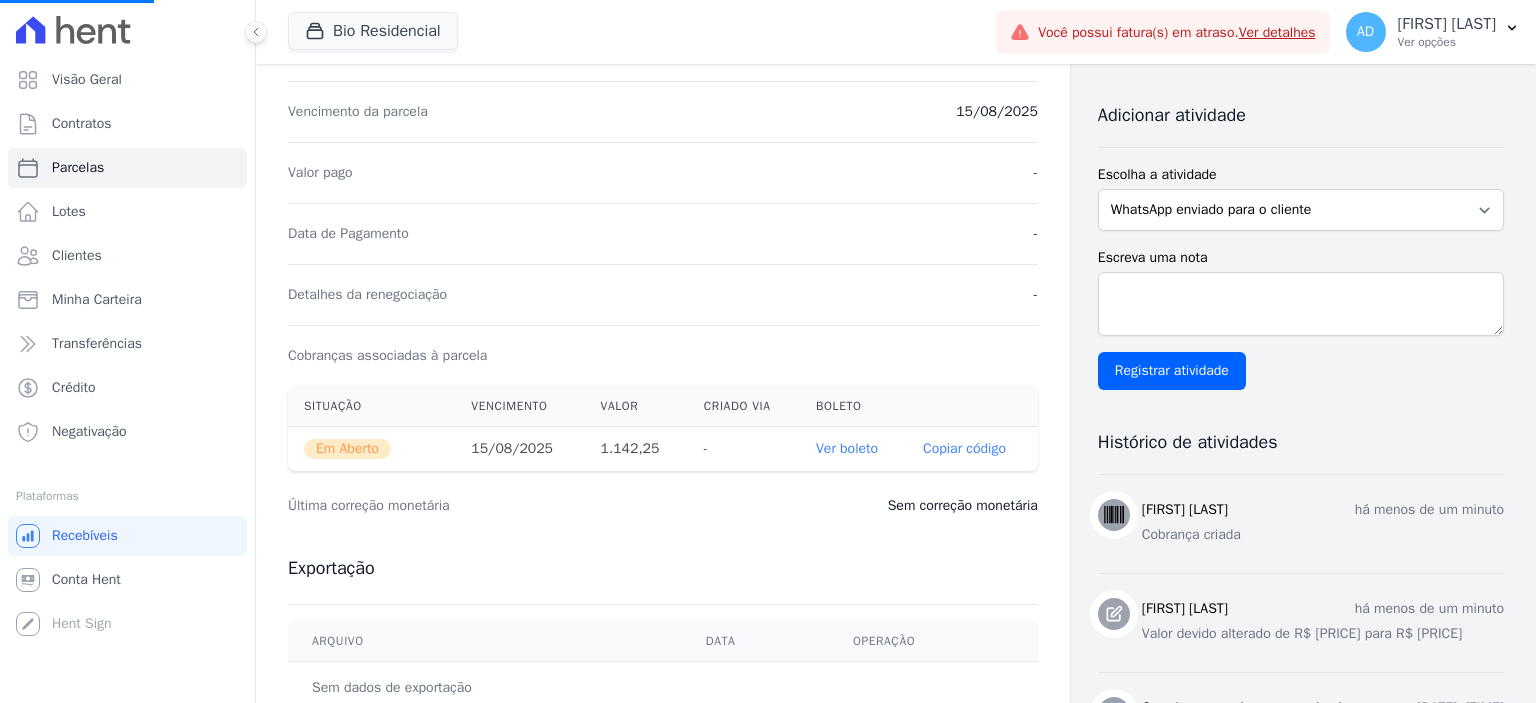 select 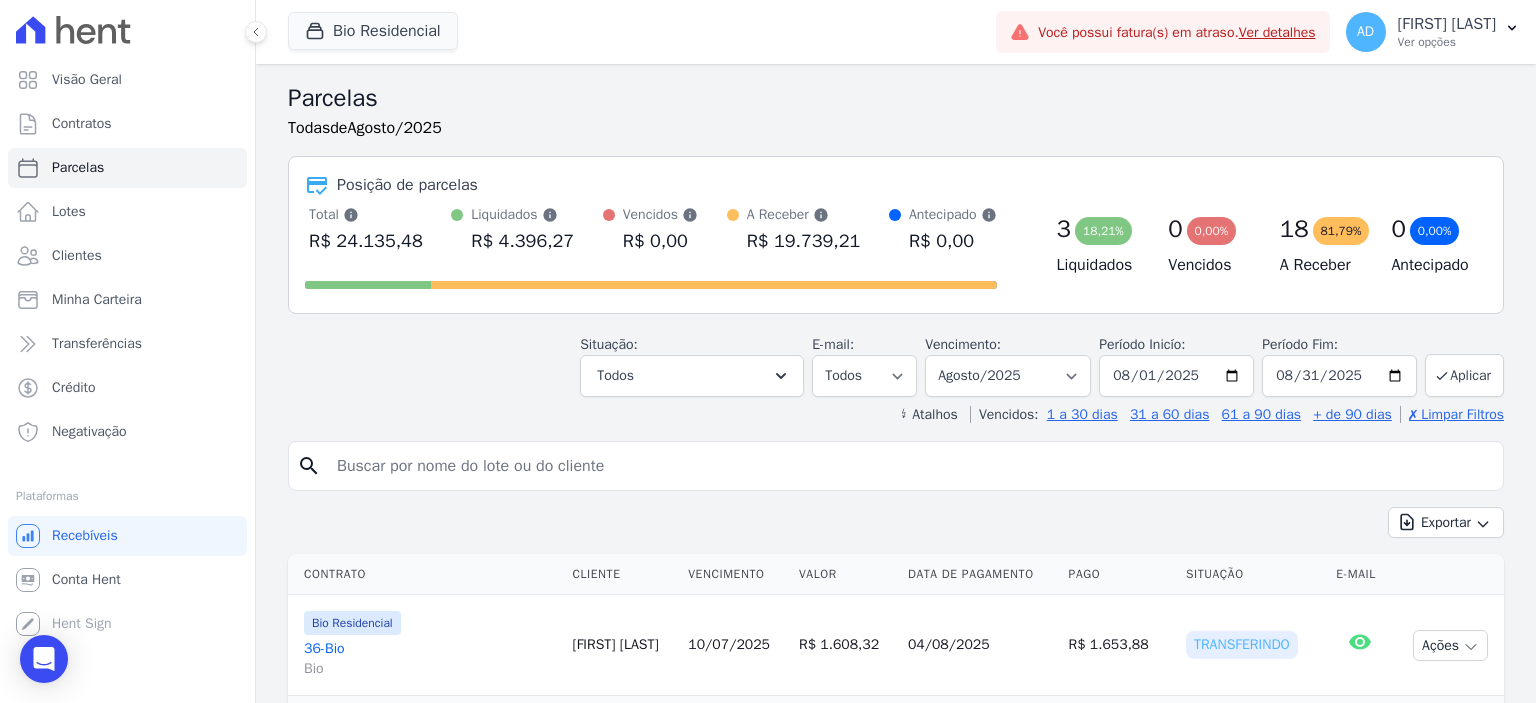 click at bounding box center [910, 466] 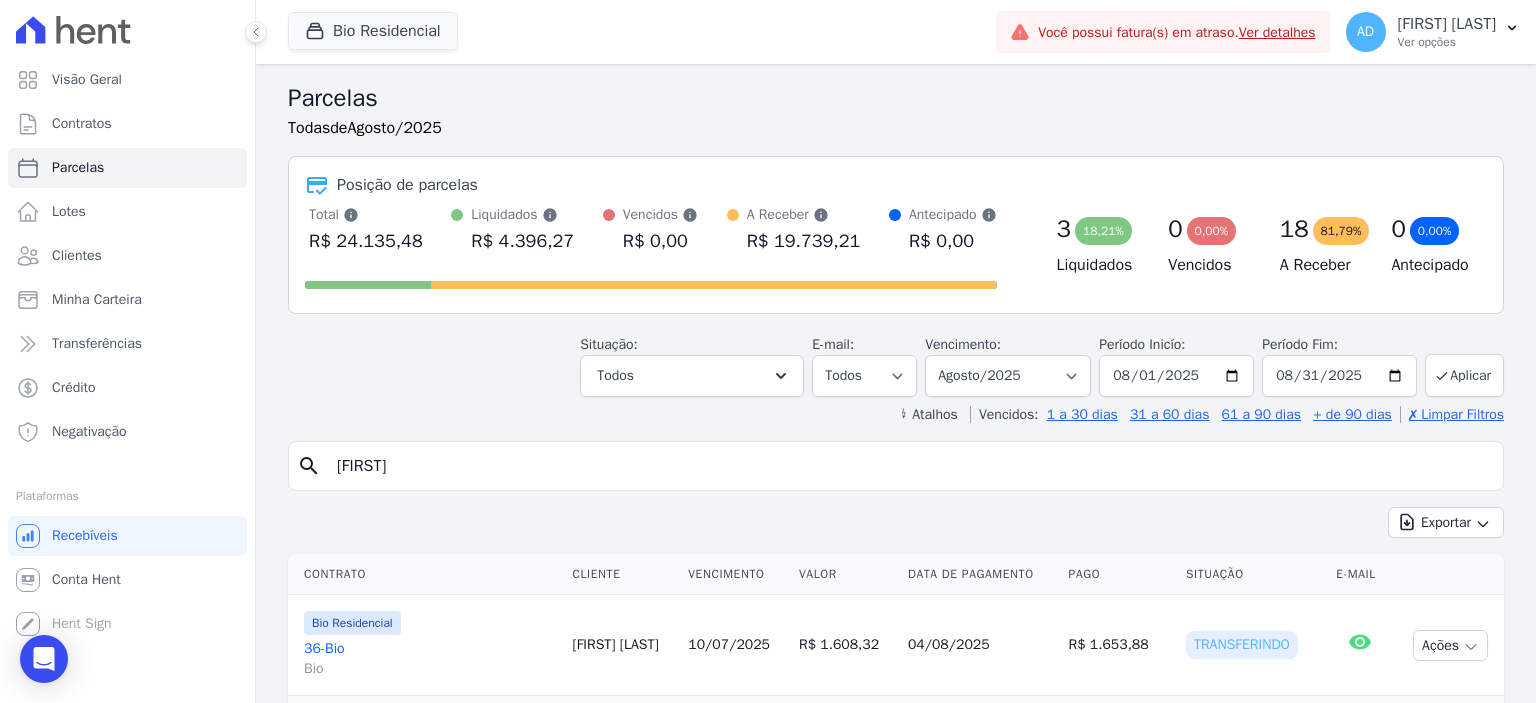 type on "guilherme" 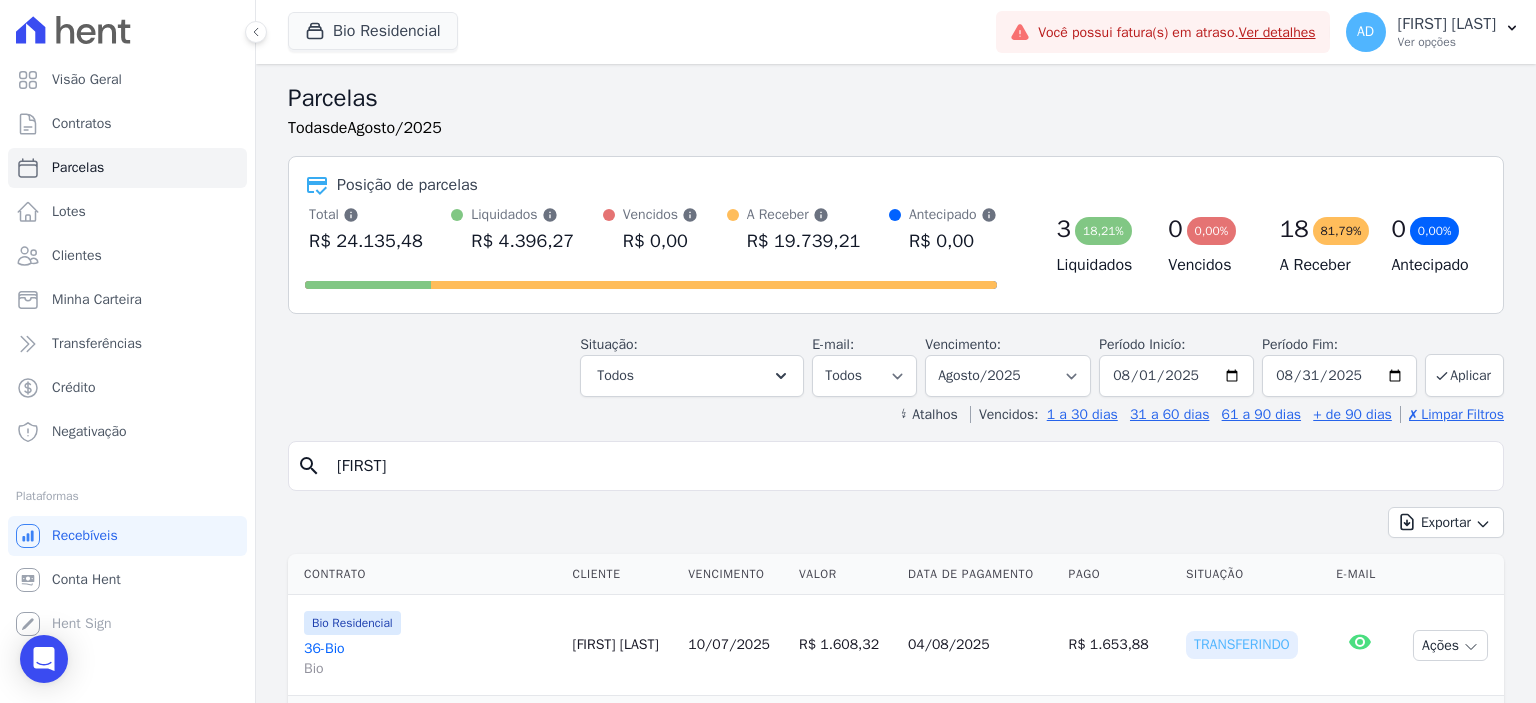 select 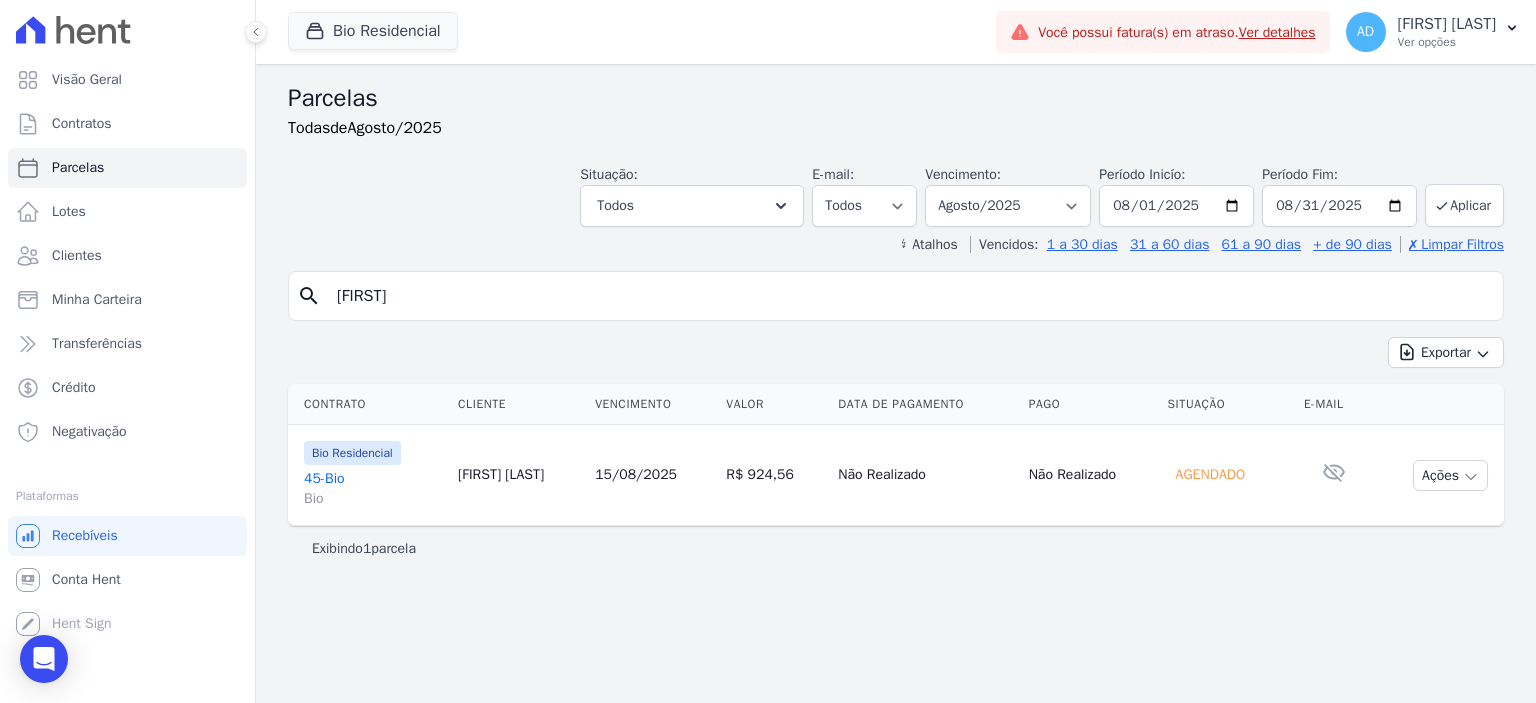 click on "15/08/2025" at bounding box center (636, 474) 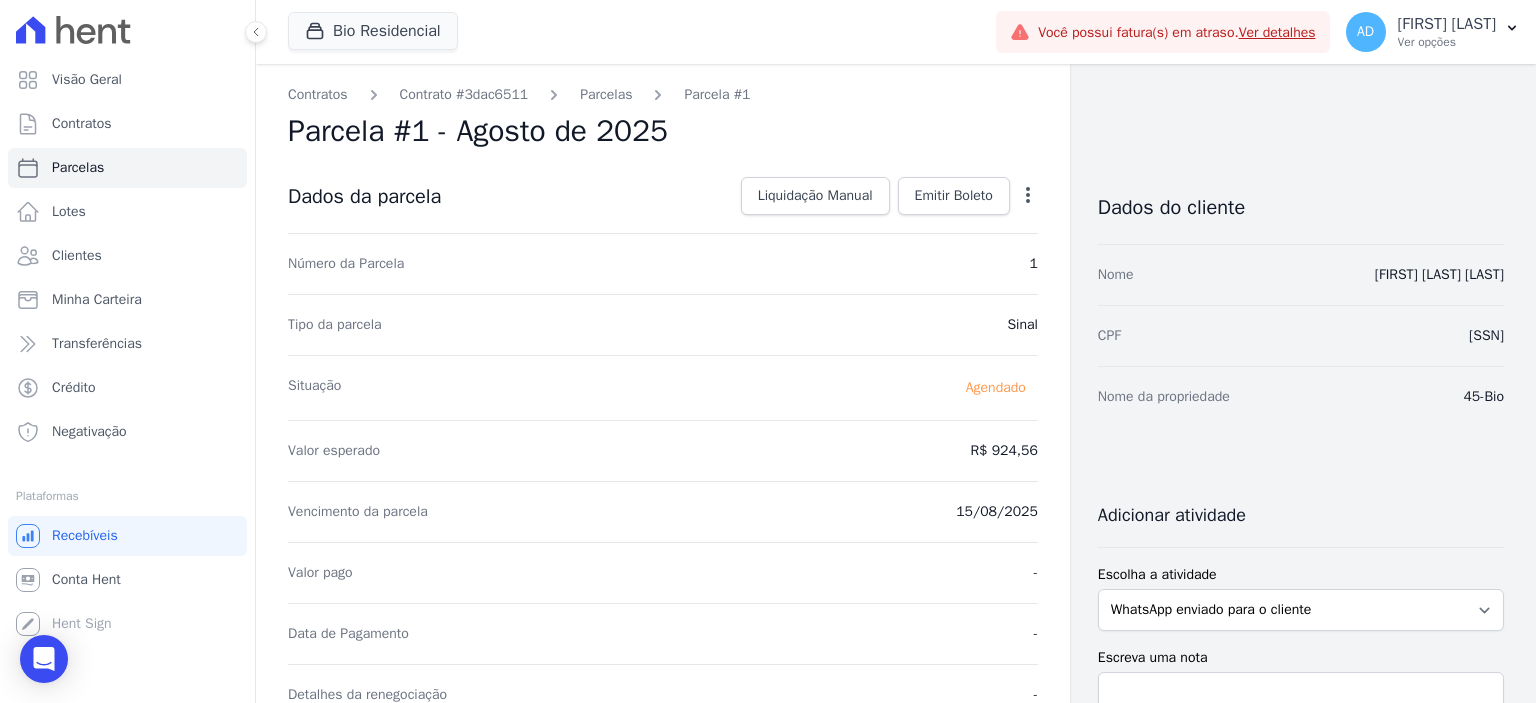 click 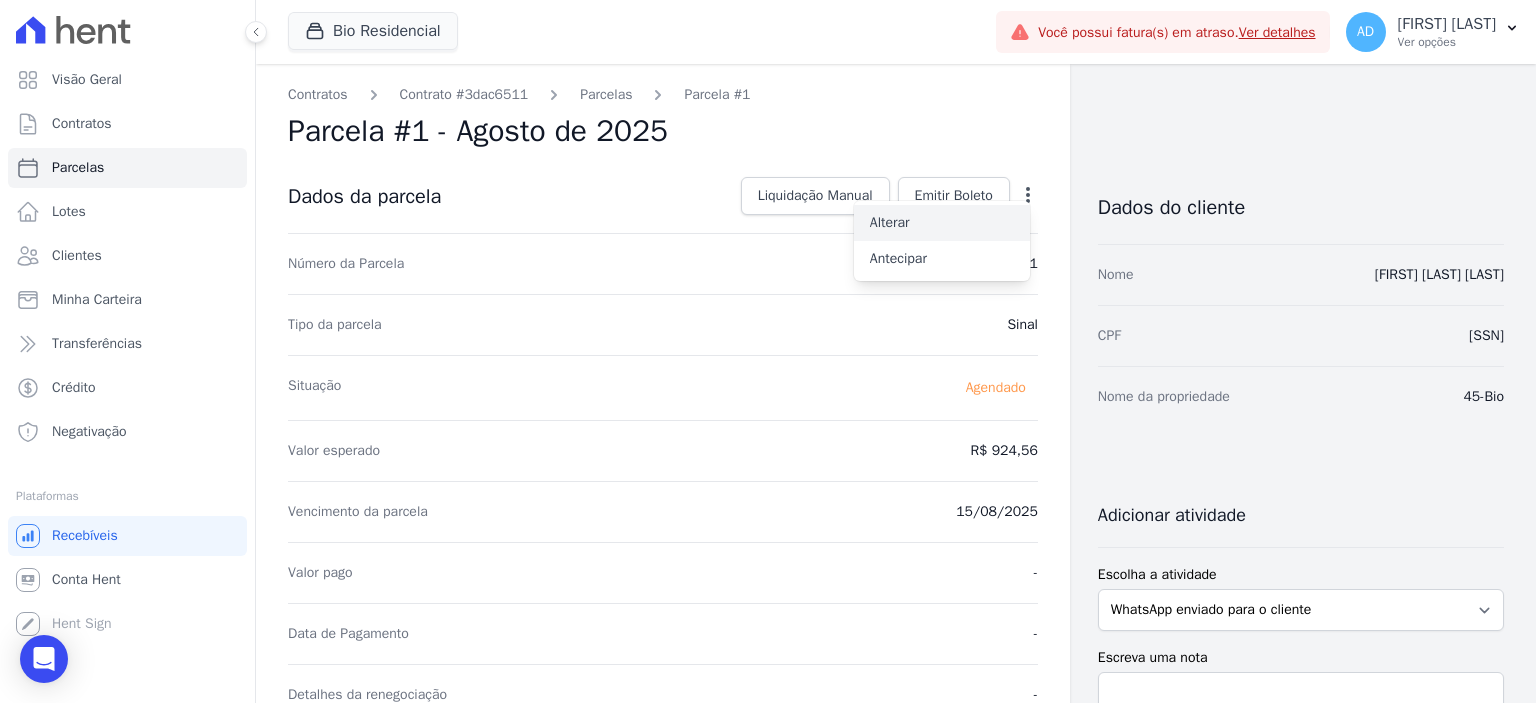 click on "Alterar" at bounding box center [942, 223] 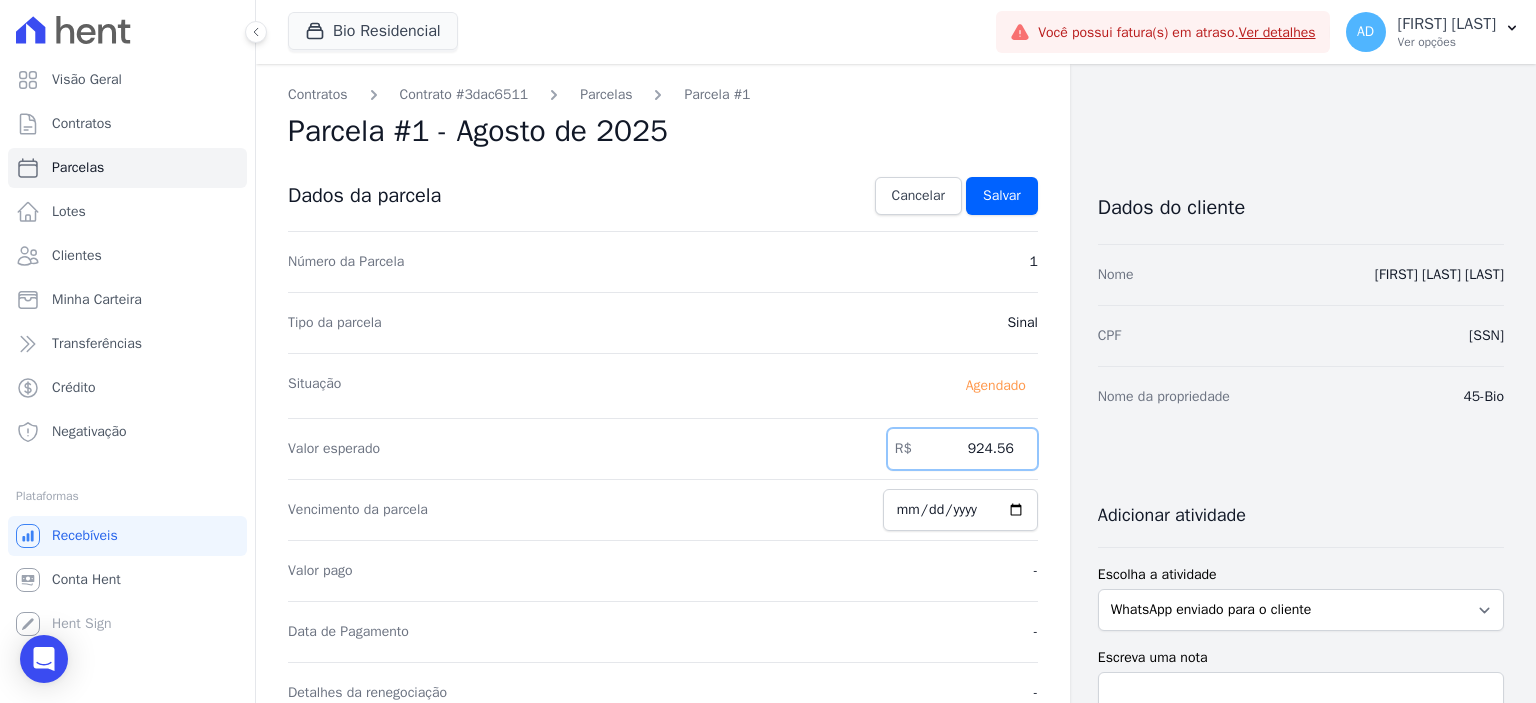 click on "924.56" at bounding box center [962, 449] 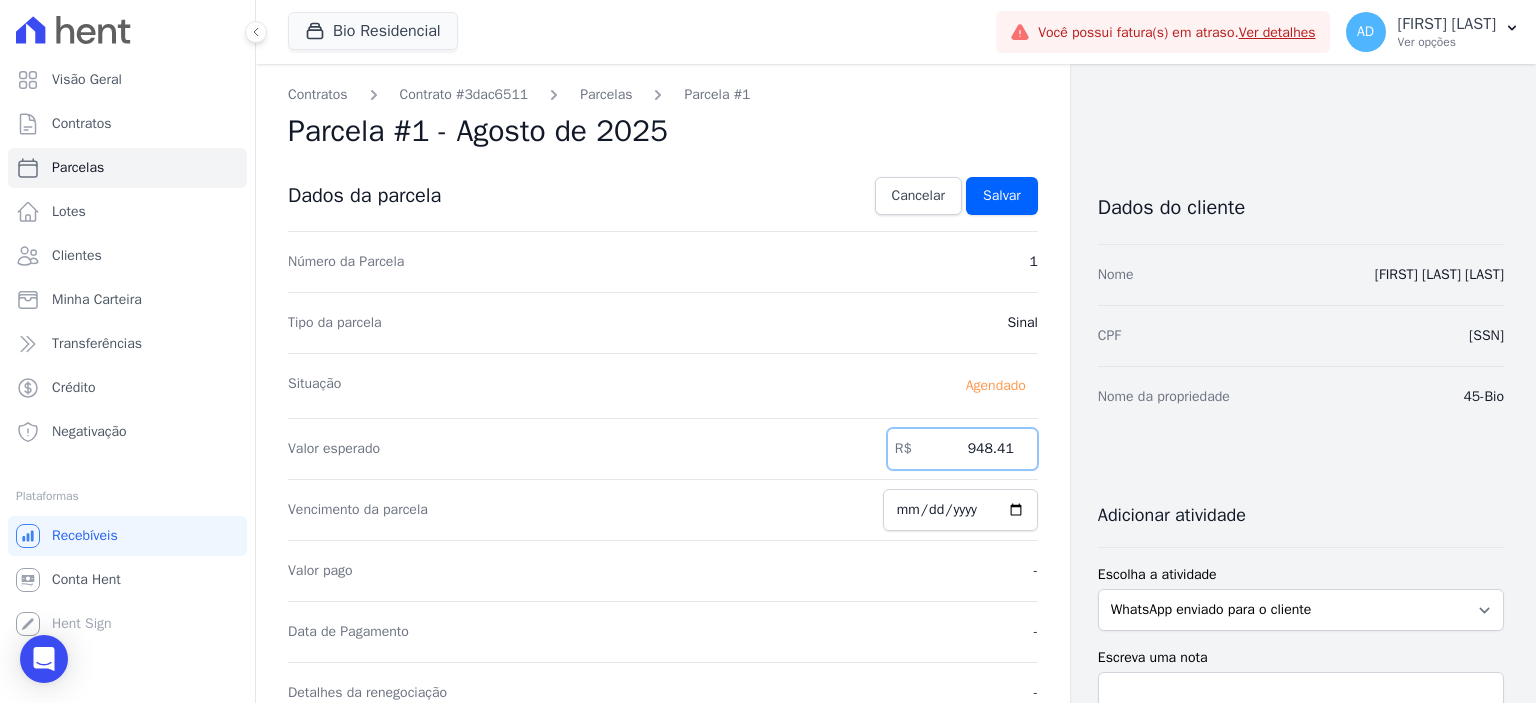 type on "948.41" 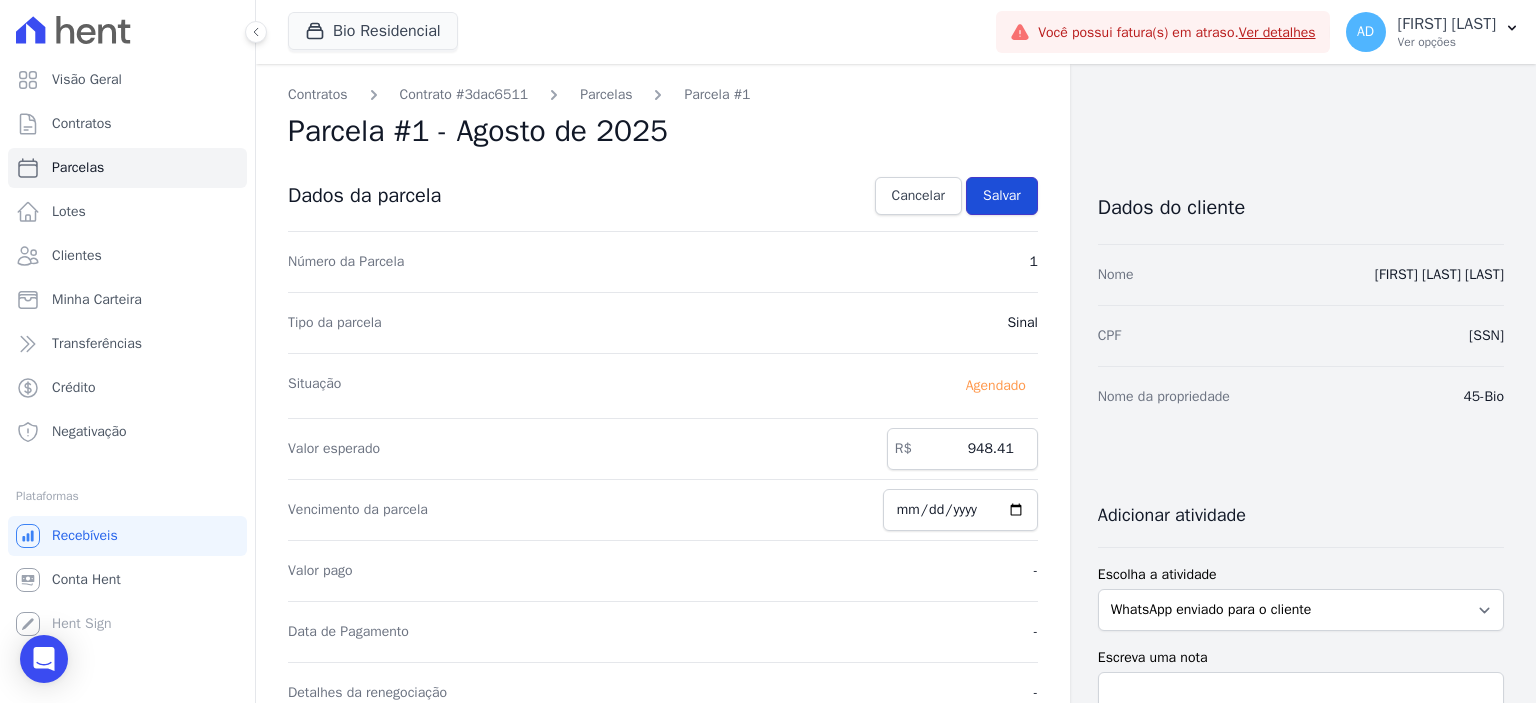 click on "Salvar" at bounding box center (1002, 196) 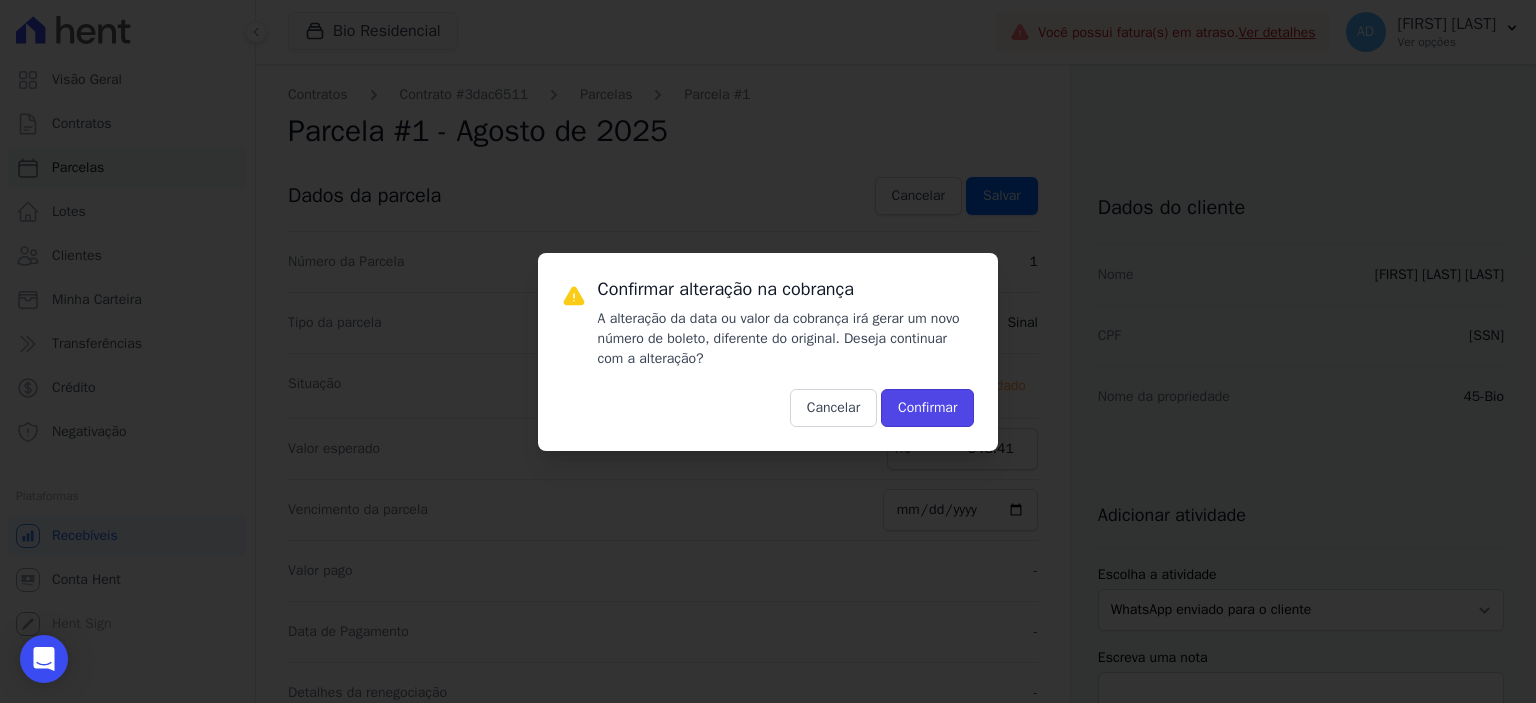 click on "Confirmar" at bounding box center [927, 408] 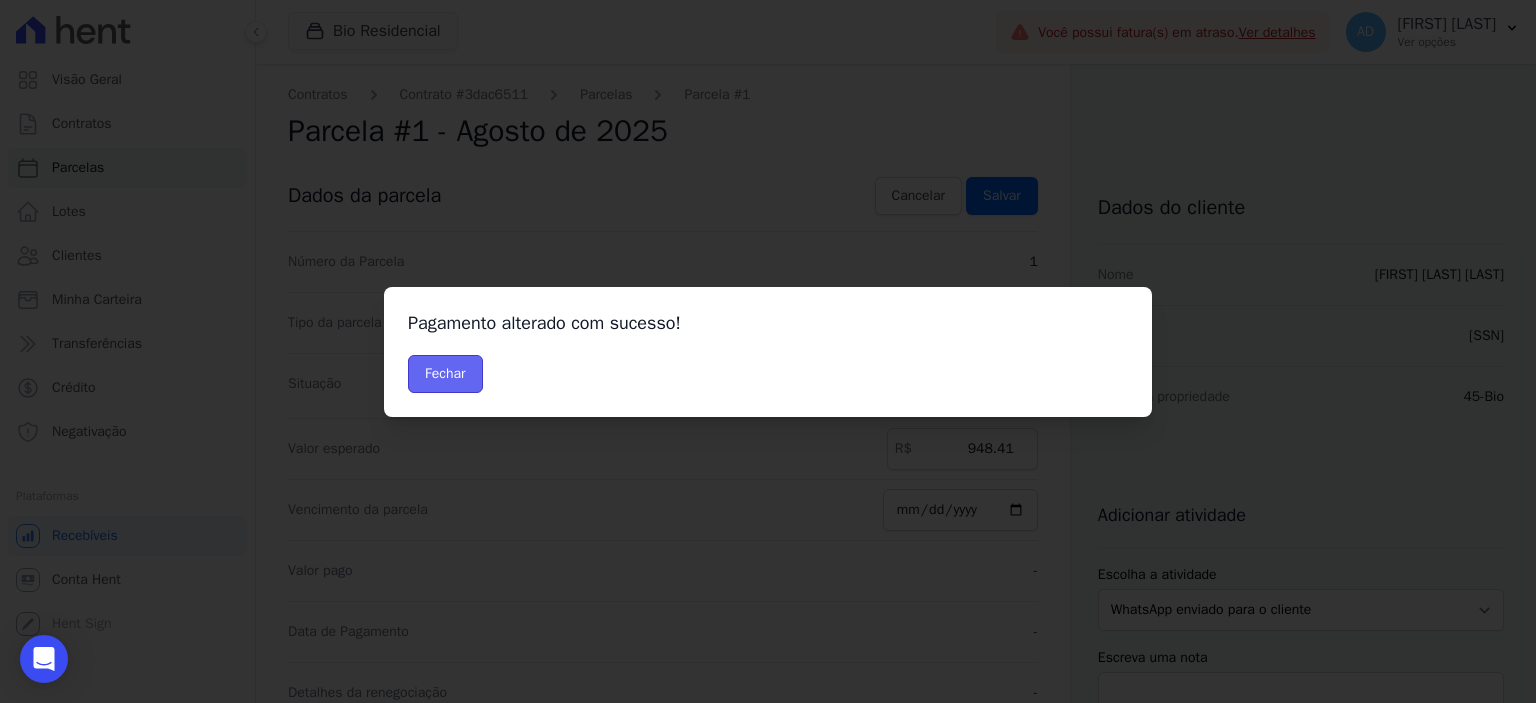 click on "Fechar" at bounding box center (445, 374) 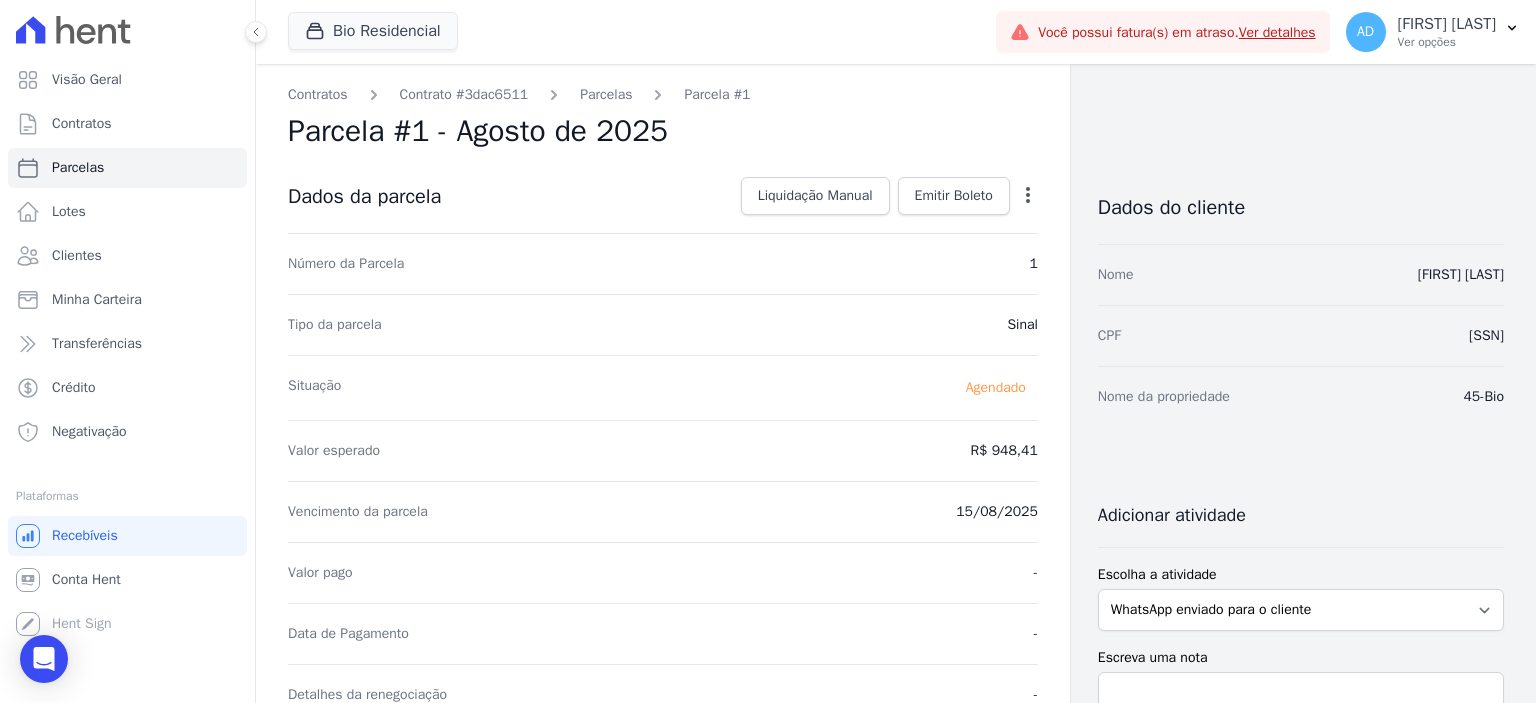 scroll, scrollTop: 0, scrollLeft: 0, axis: both 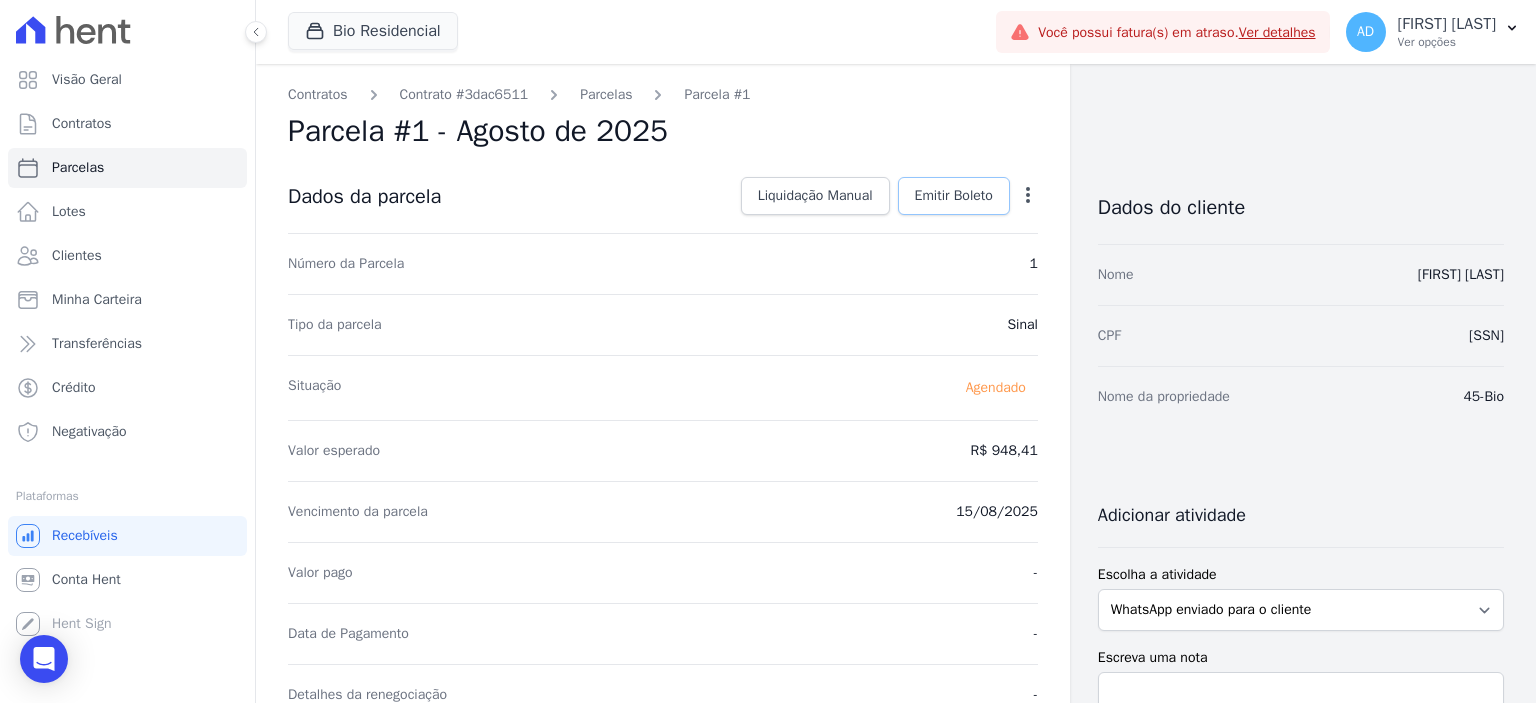 click on "Emitir Boleto" at bounding box center (954, 196) 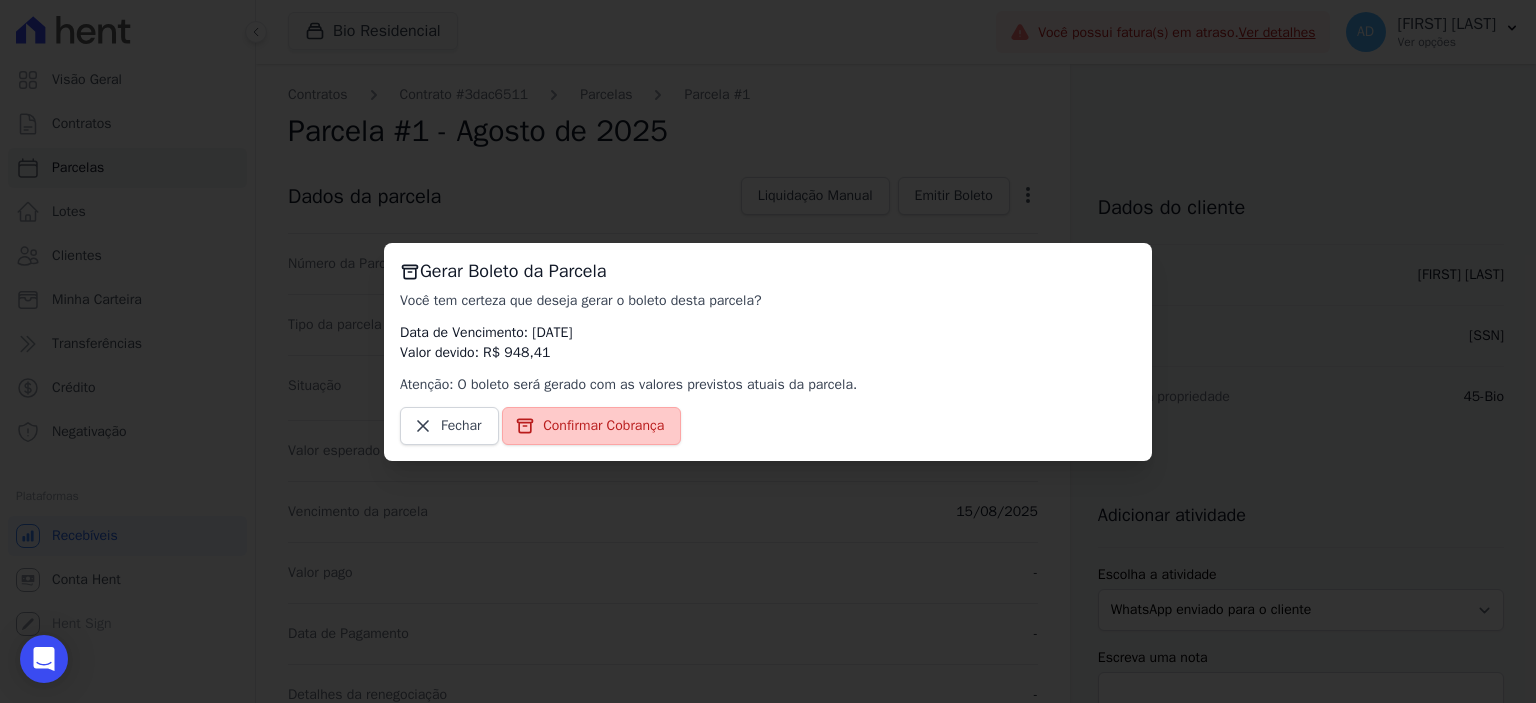click on "Confirmar Cobrança" at bounding box center (603, 426) 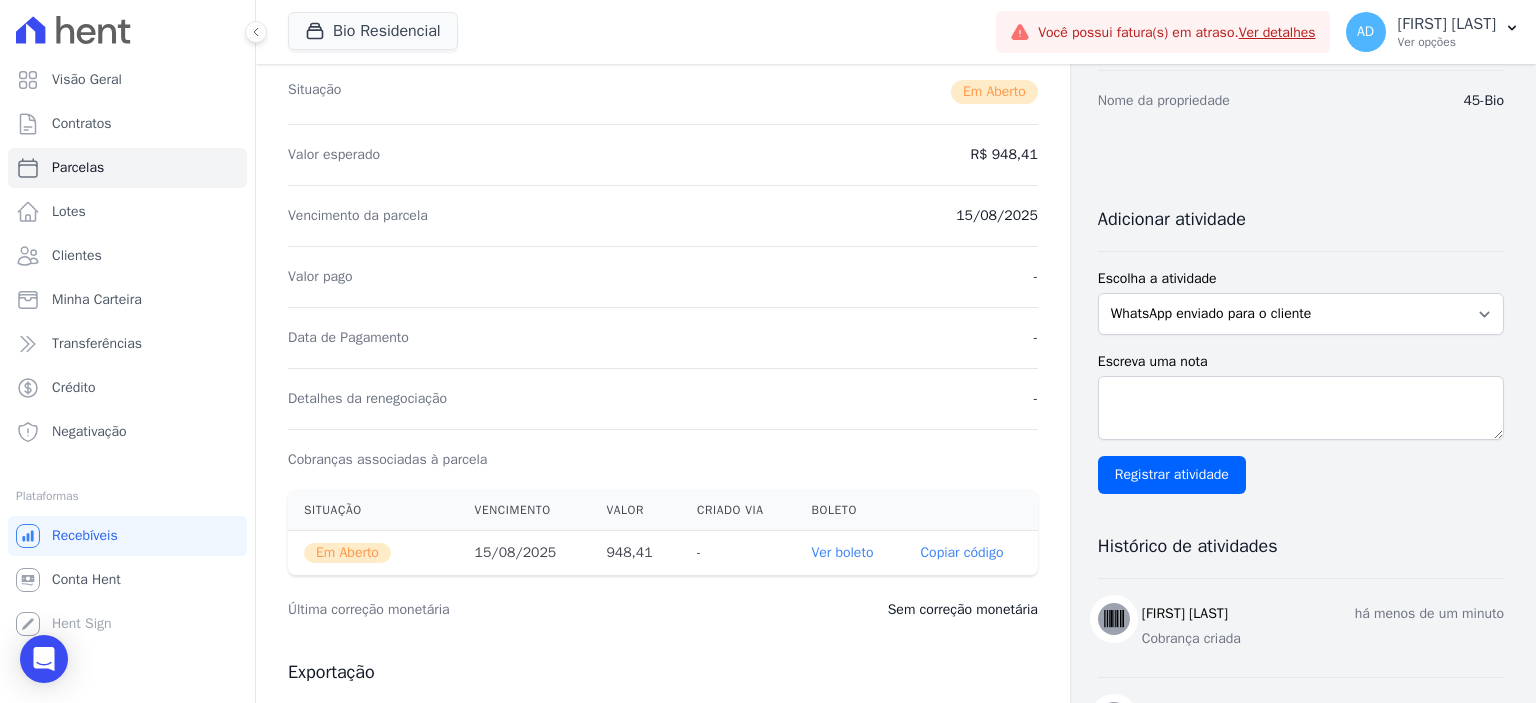 scroll, scrollTop: 300, scrollLeft: 0, axis: vertical 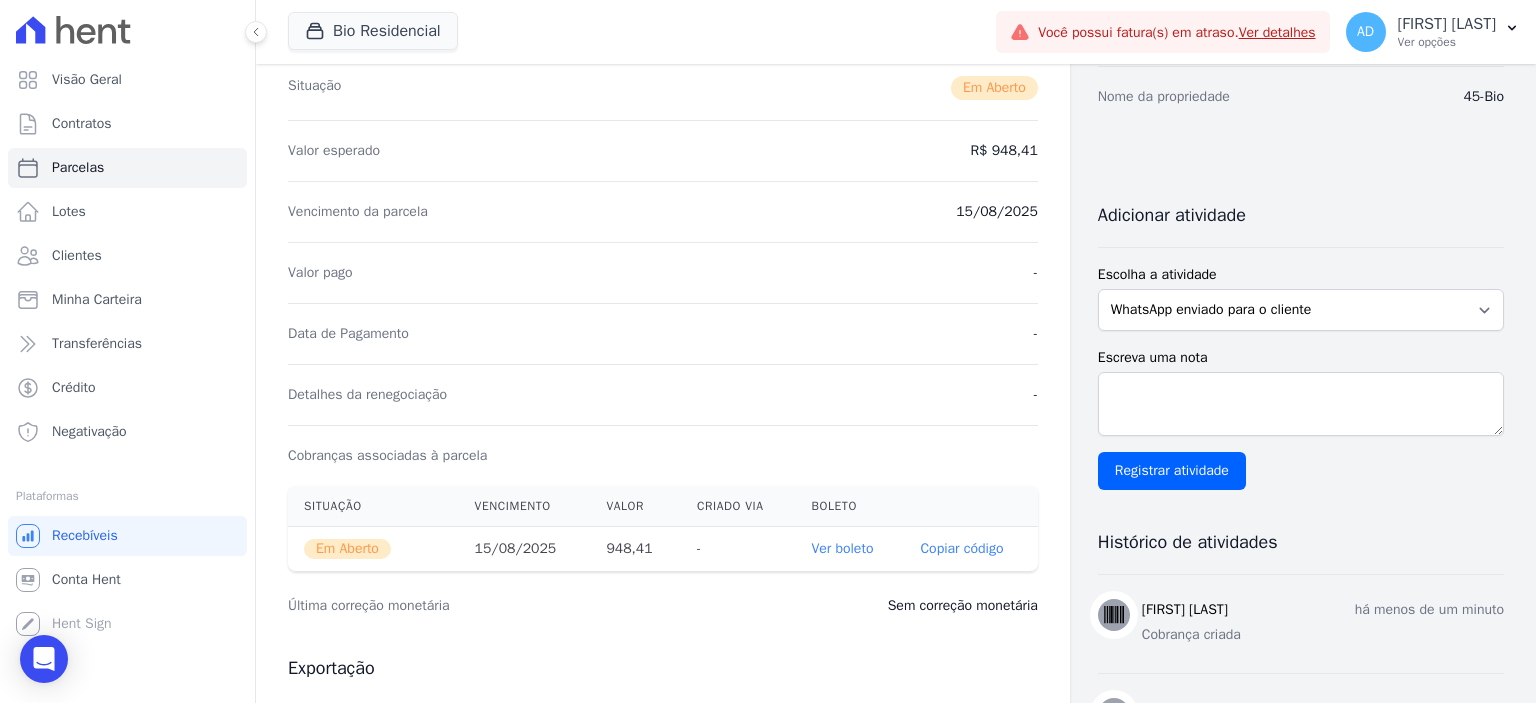 click on "Copiar código" at bounding box center [961, 549] 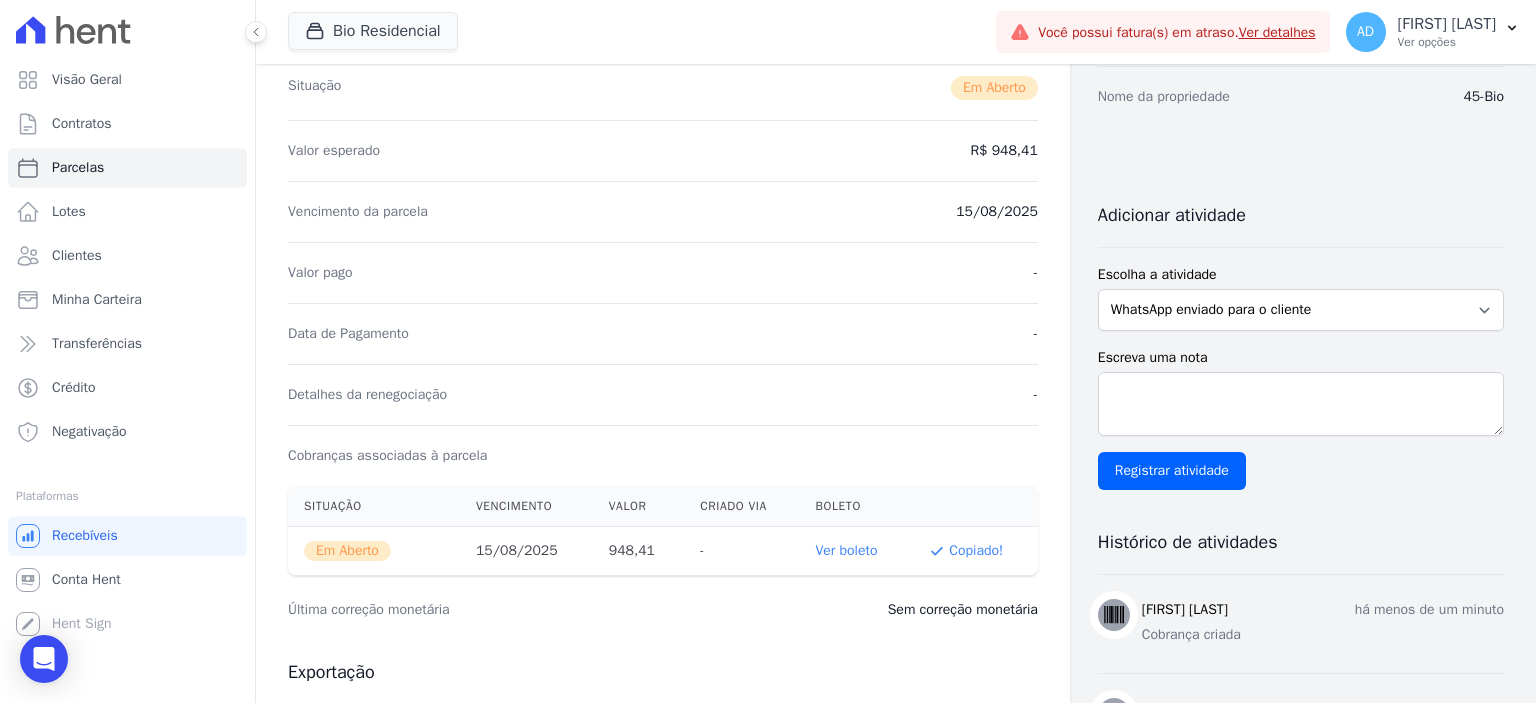 type 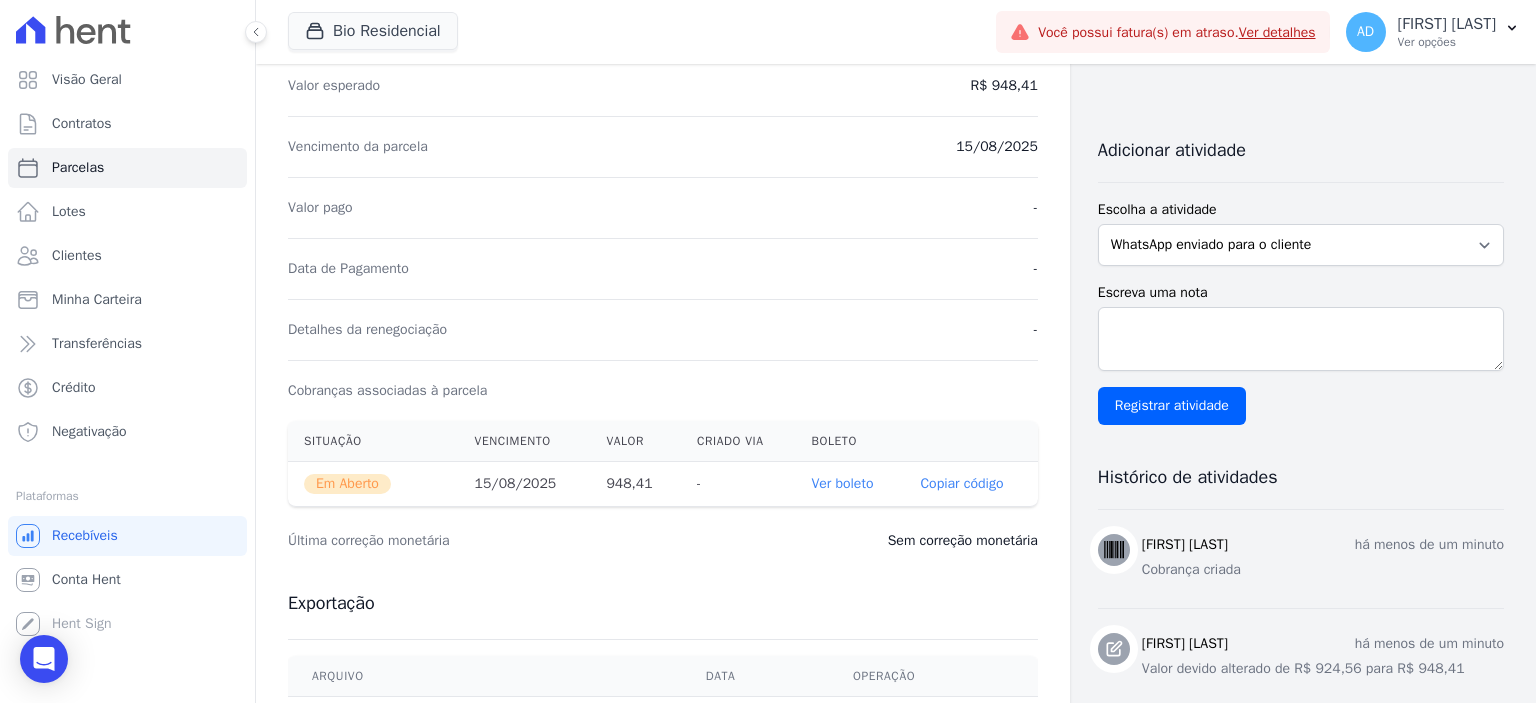 scroll, scrollTop: 400, scrollLeft: 0, axis: vertical 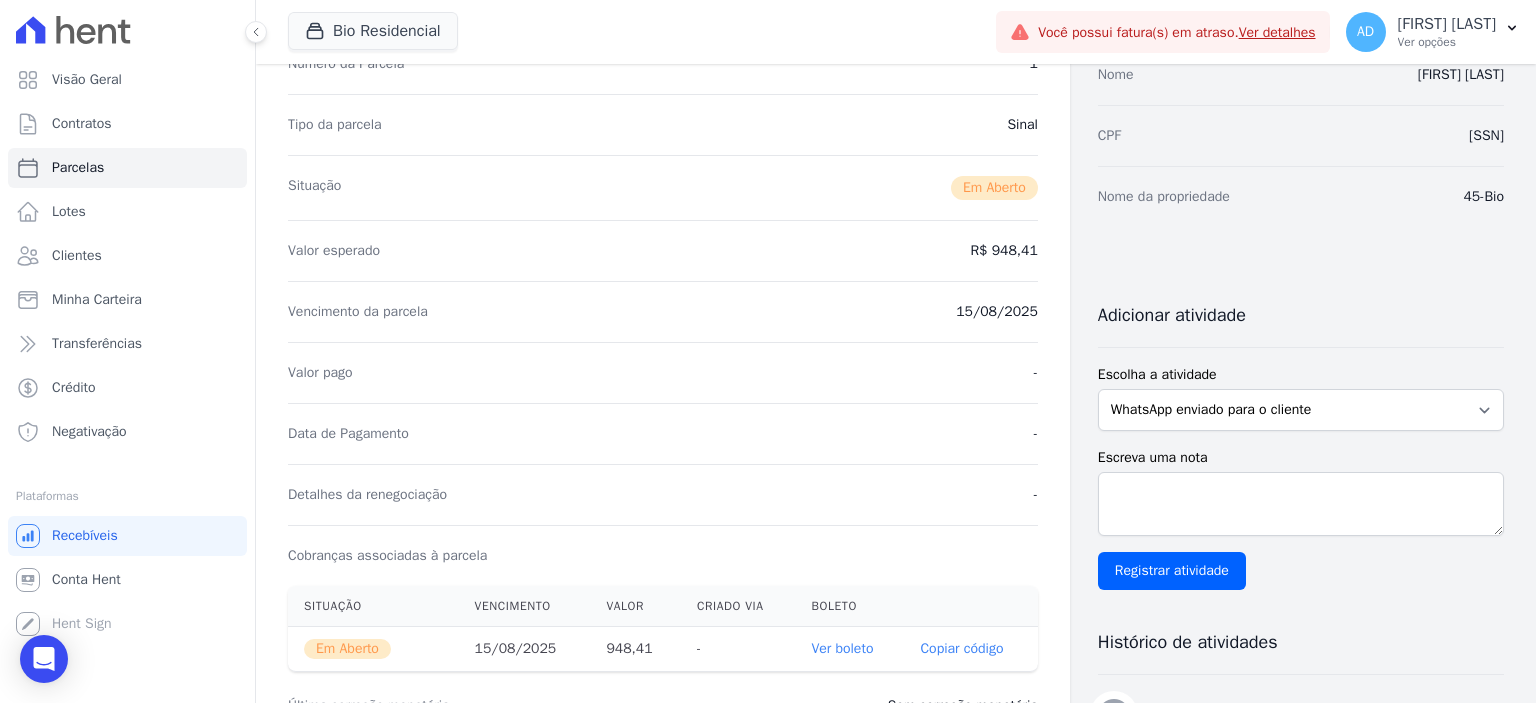 click on "Copiar código" at bounding box center (961, 649) 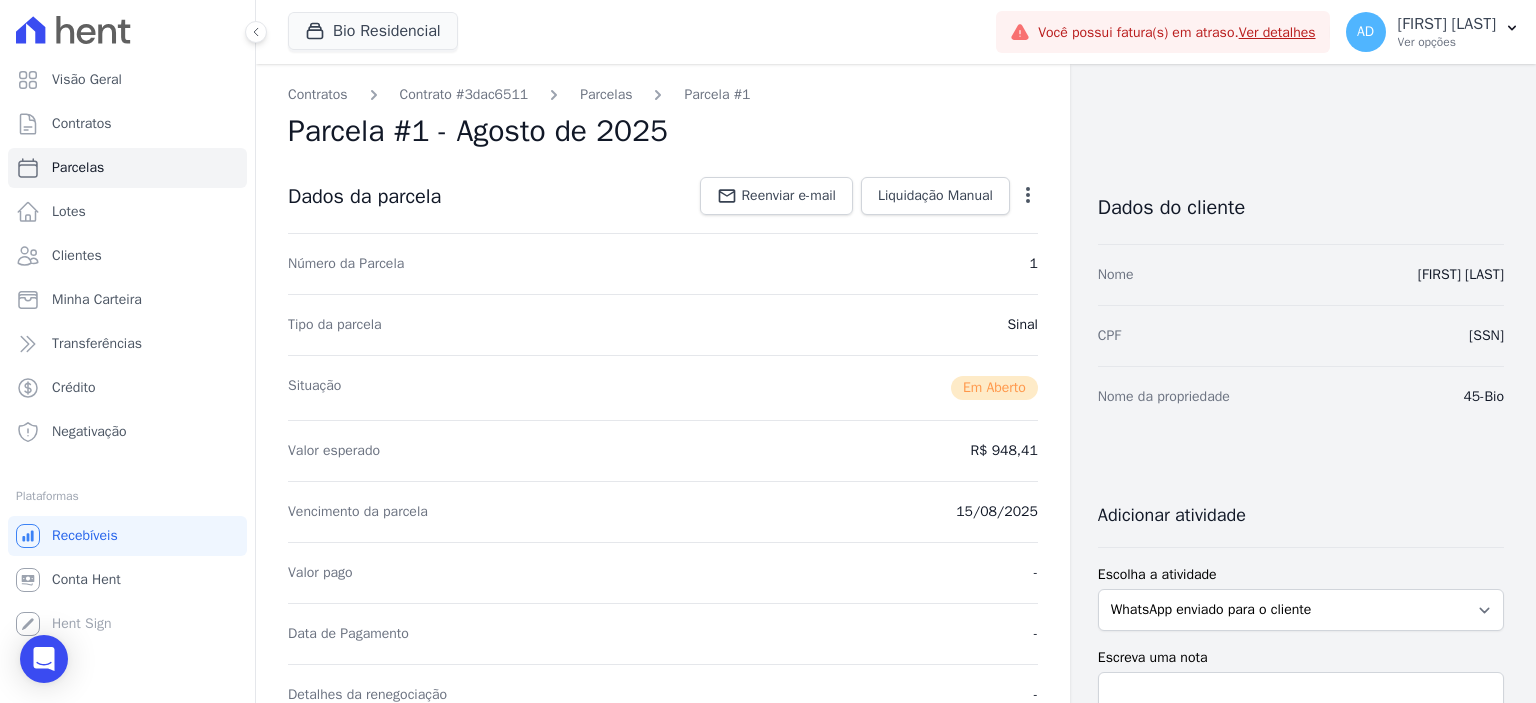 scroll, scrollTop: 0, scrollLeft: 0, axis: both 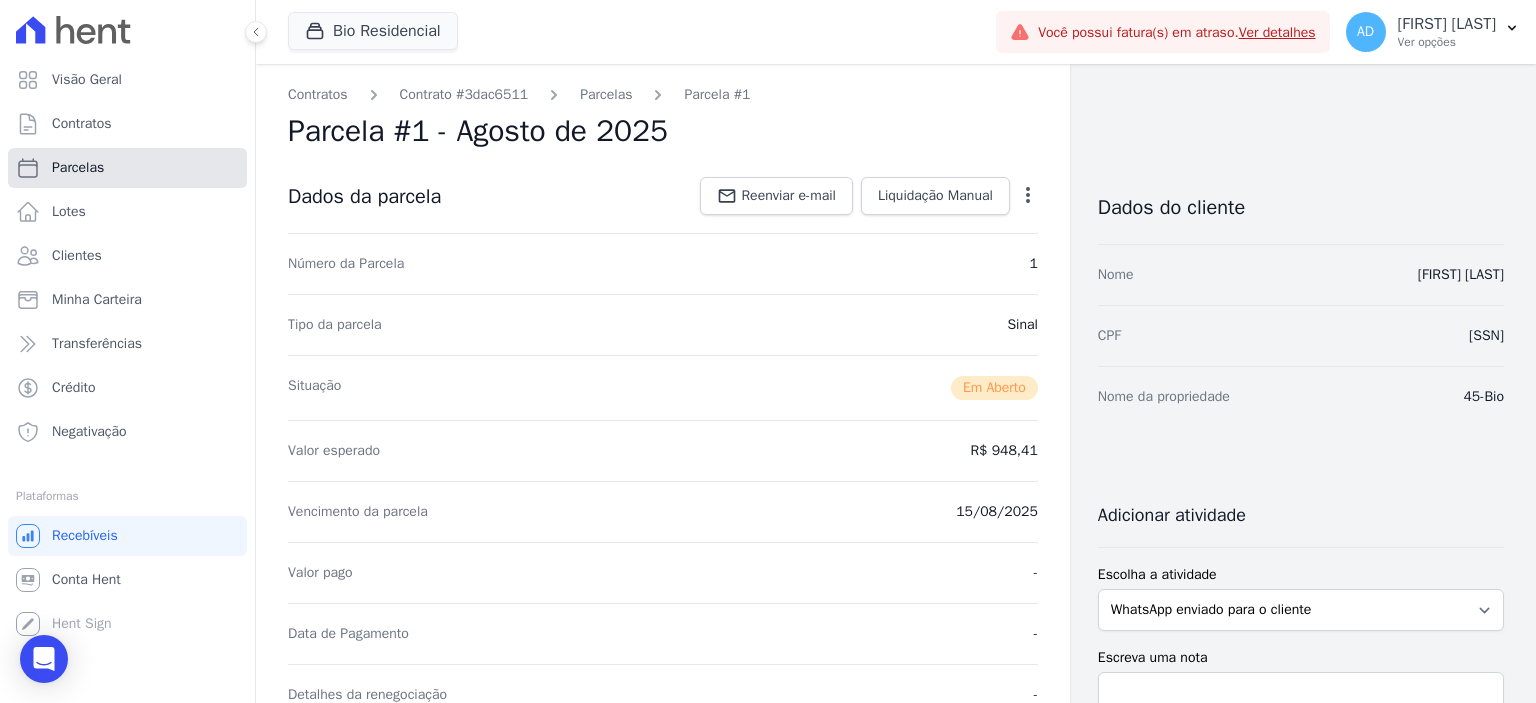 click on "Parcelas" at bounding box center [127, 168] 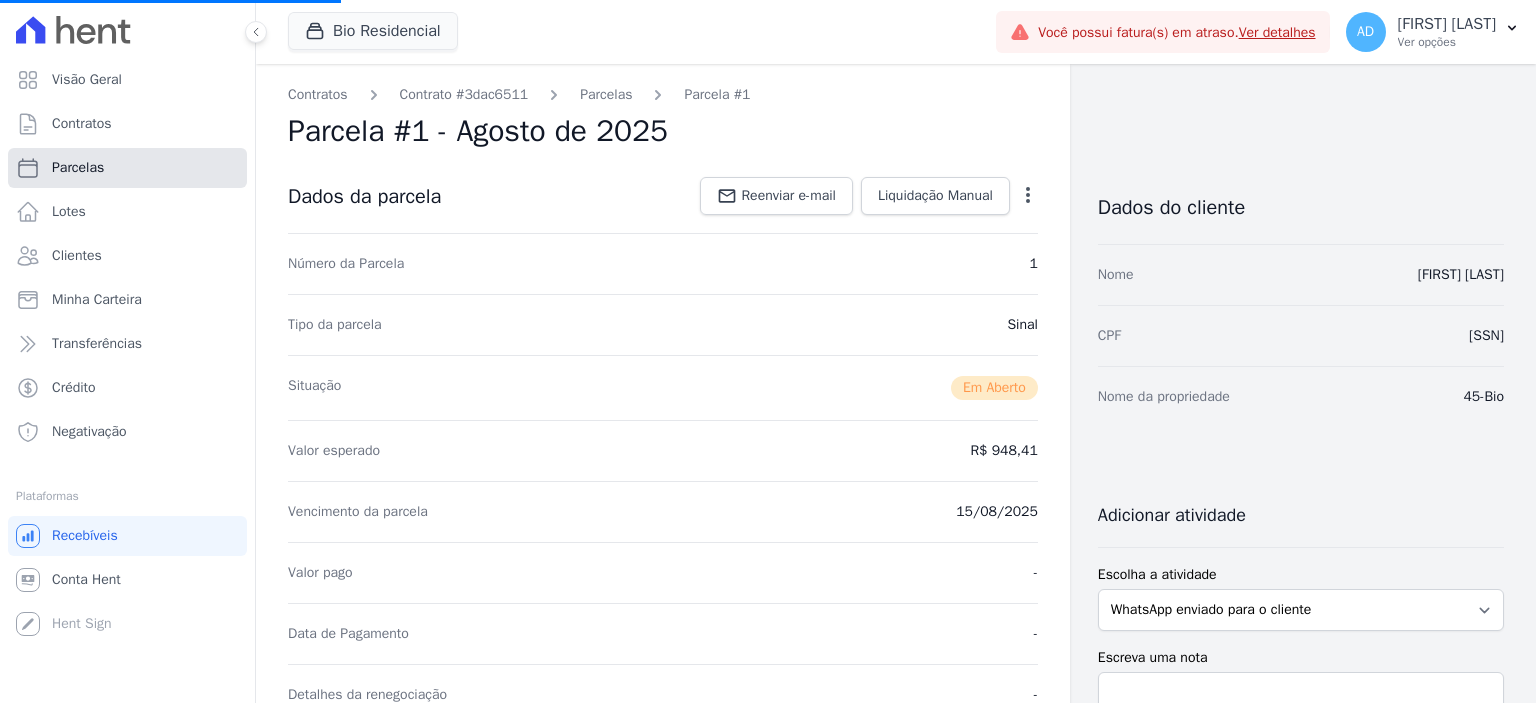 click on "Parcelas" at bounding box center [78, 168] 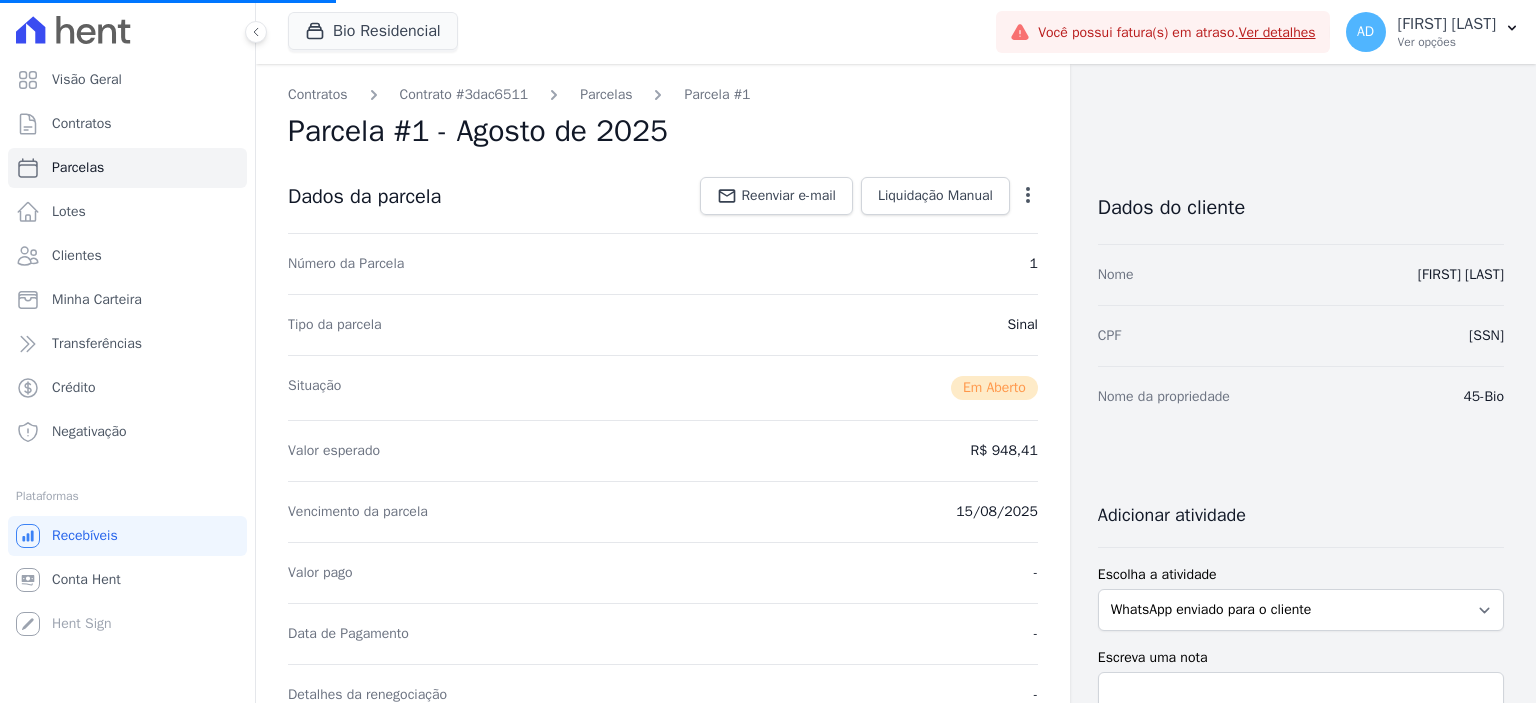 select 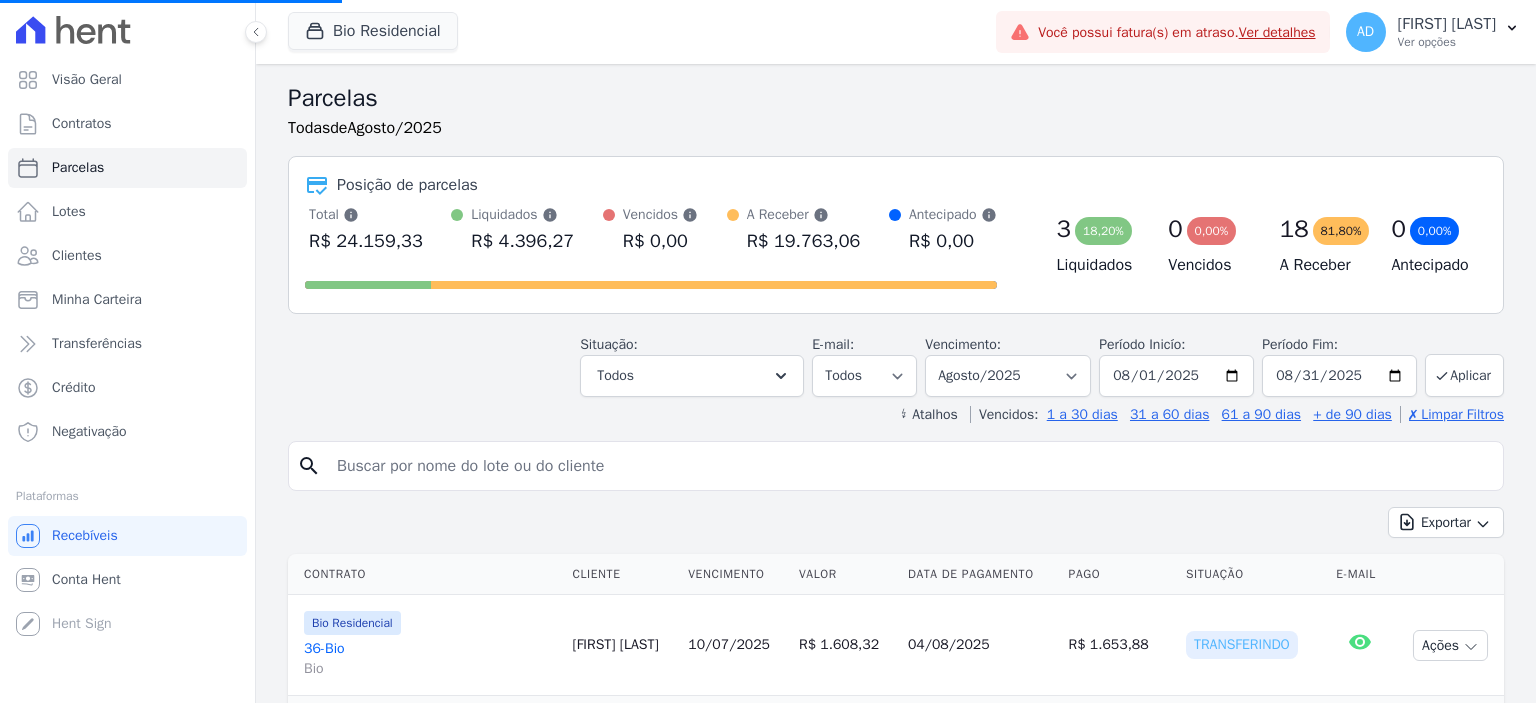 select 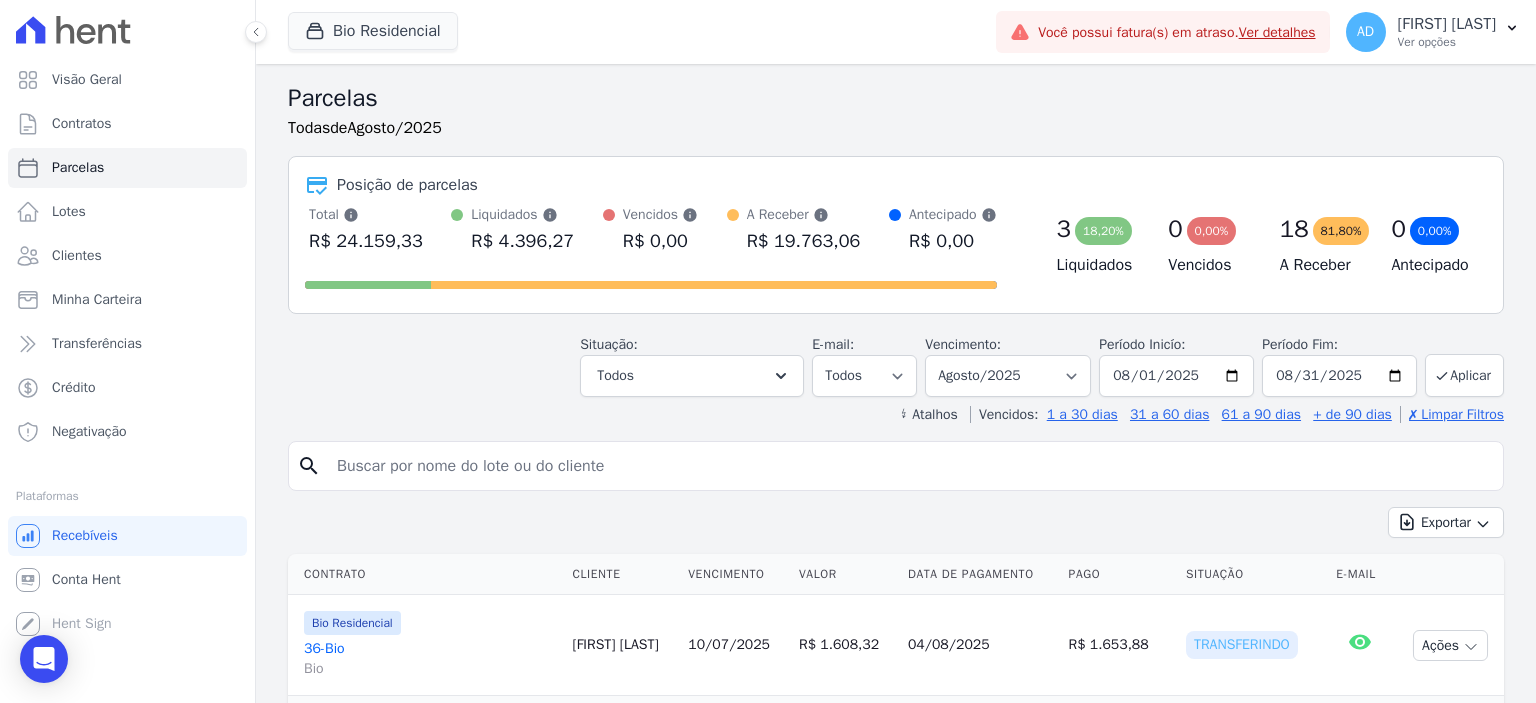 click at bounding box center (910, 466) 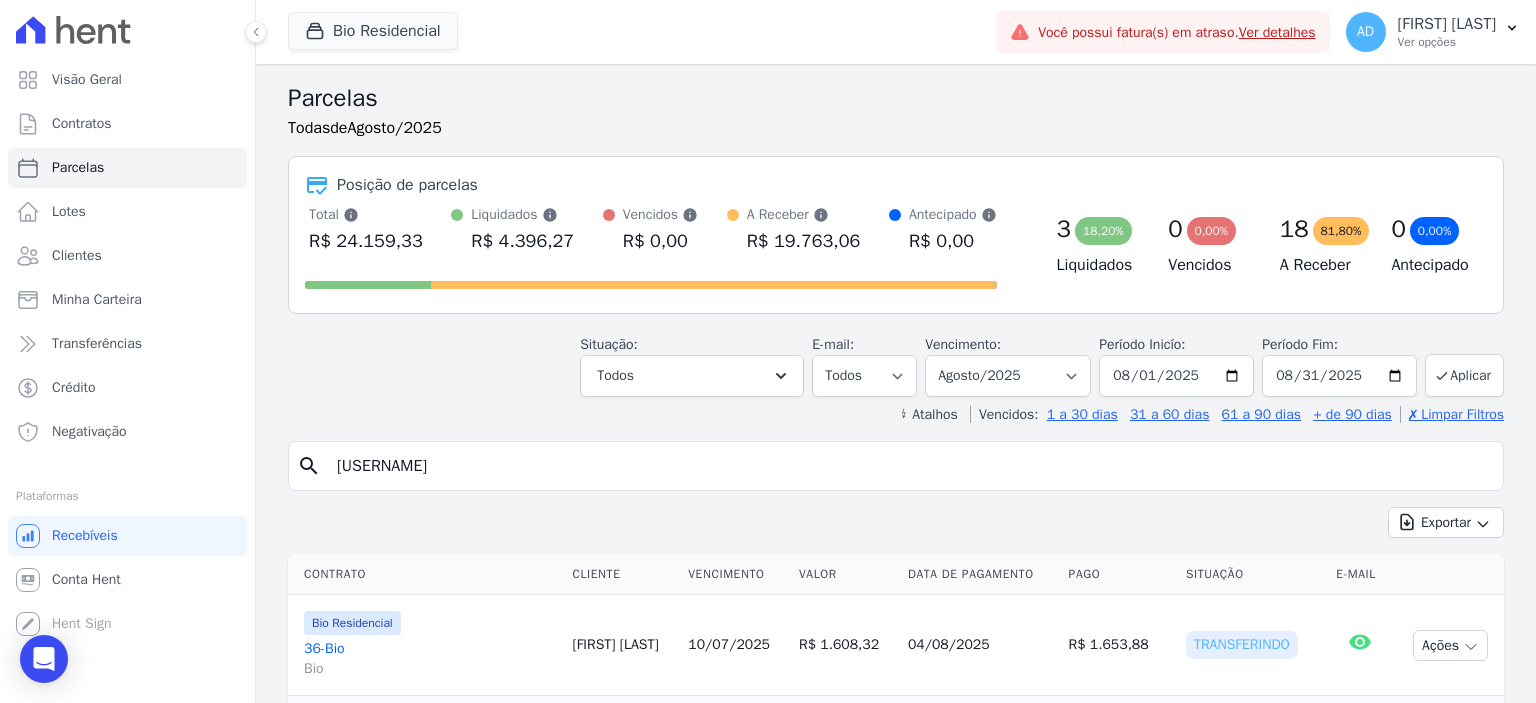 type on "alex" 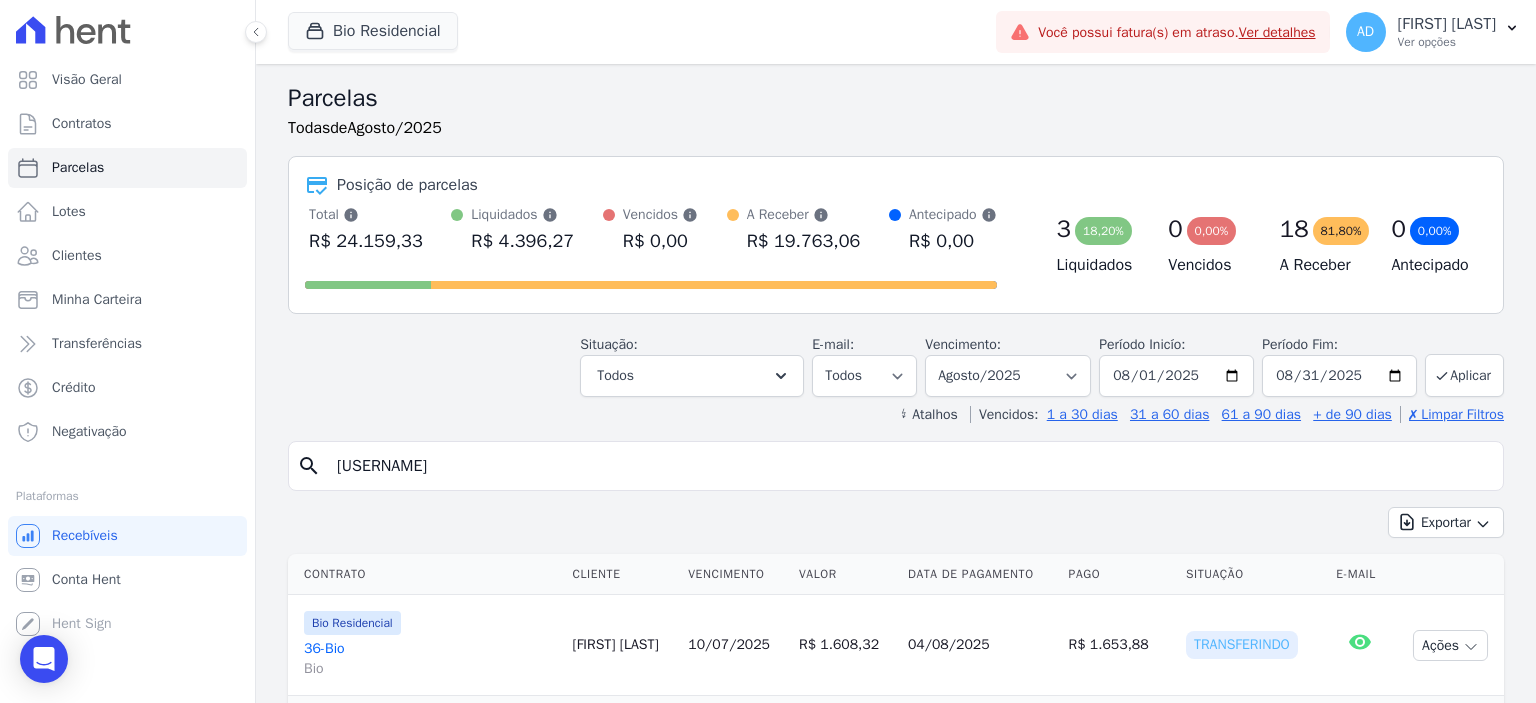 select 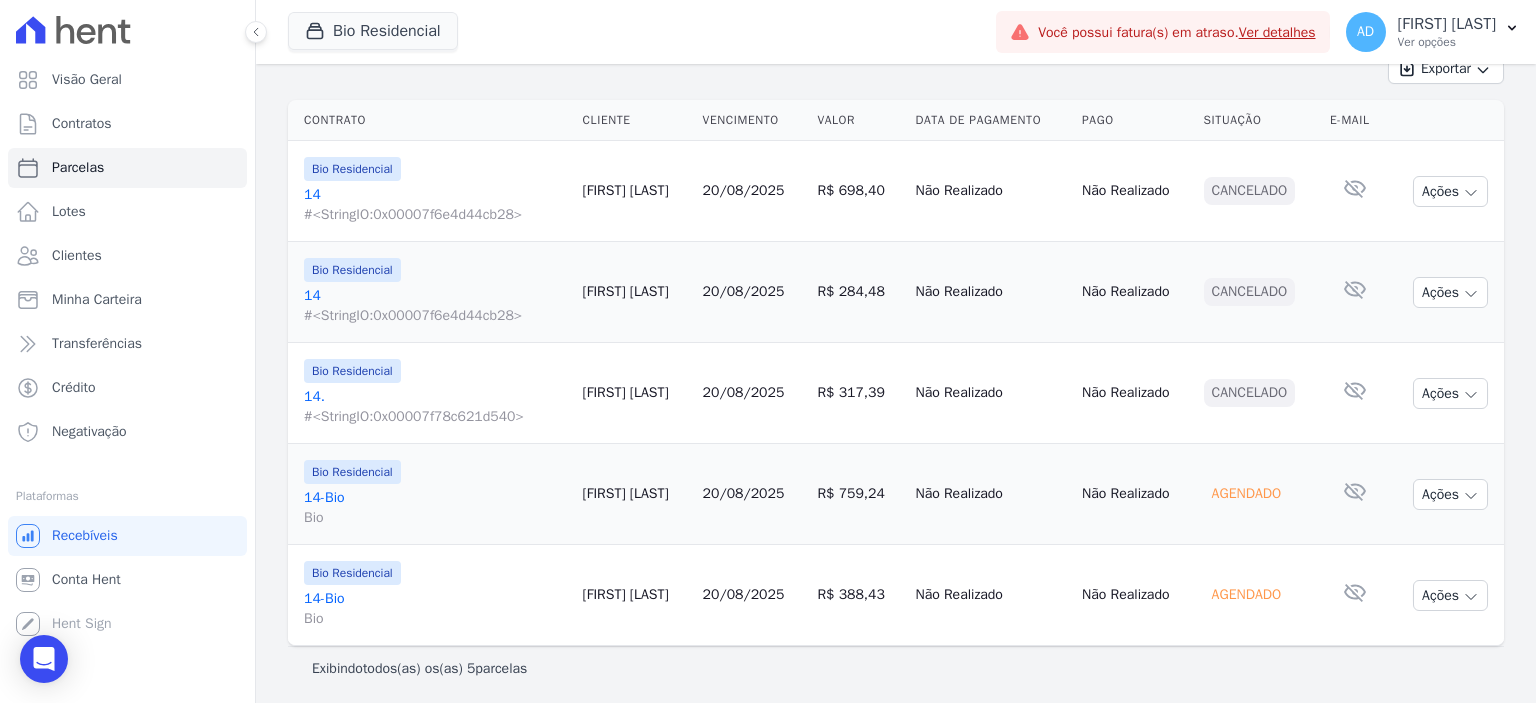 scroll, scrollTop: 285, scrollLeft: 0, axis: vertical 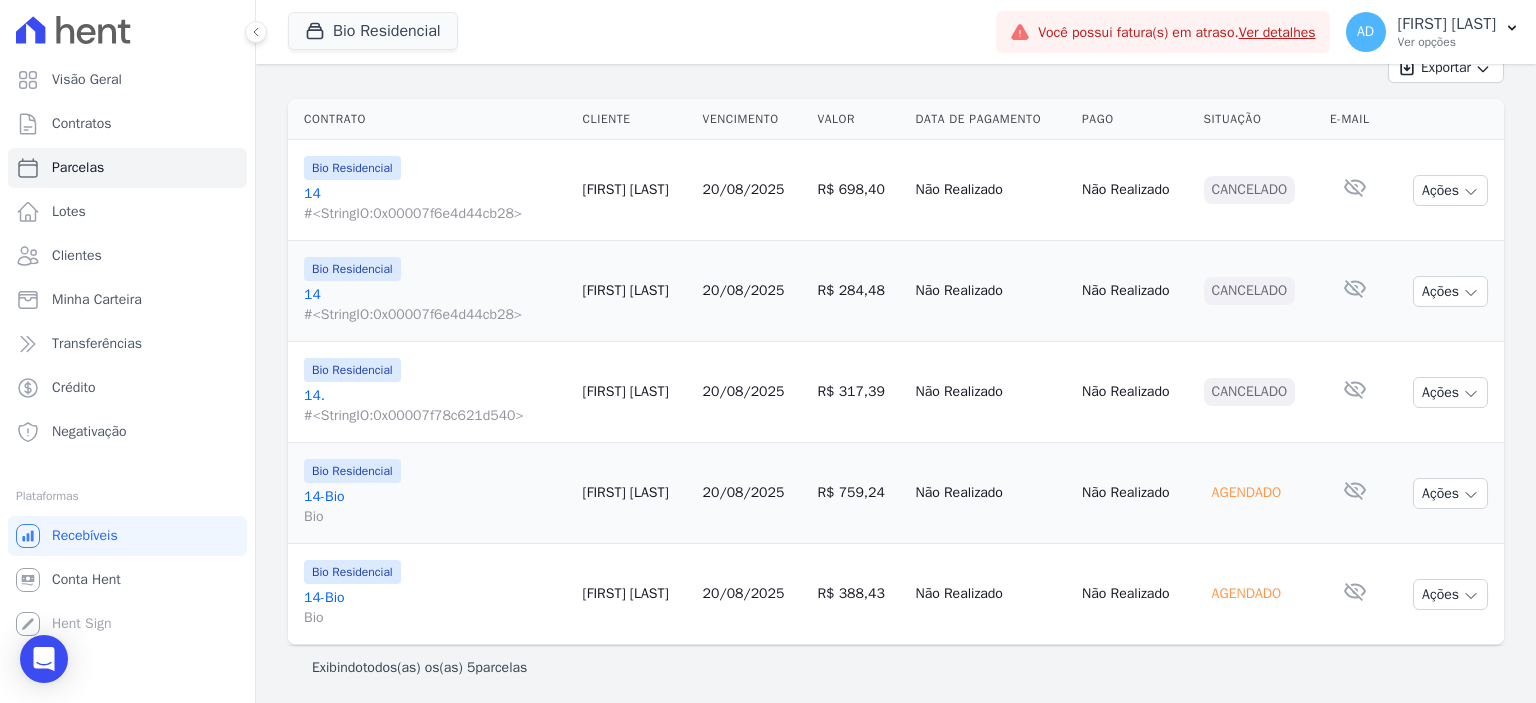 click on "20/08/2025" at bounding box center [744, 492] 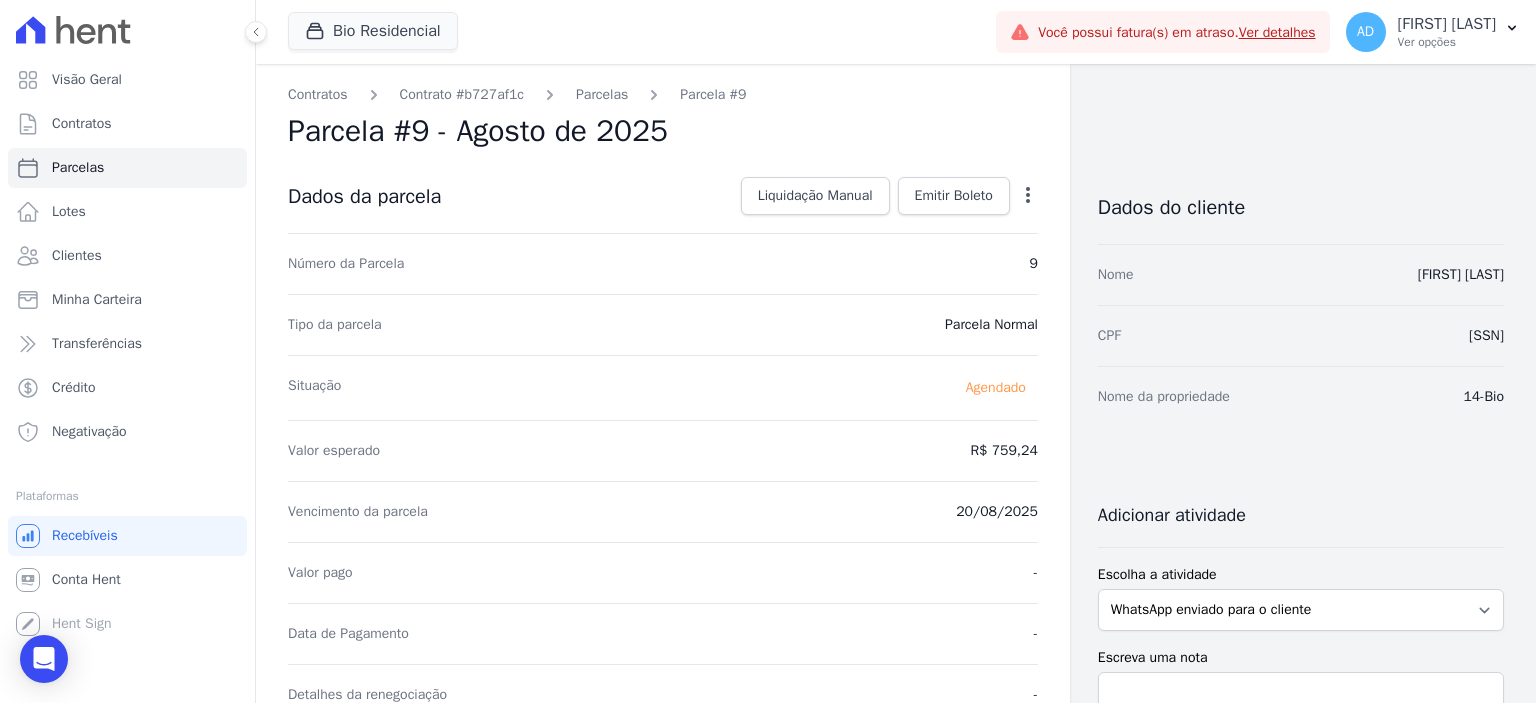 click 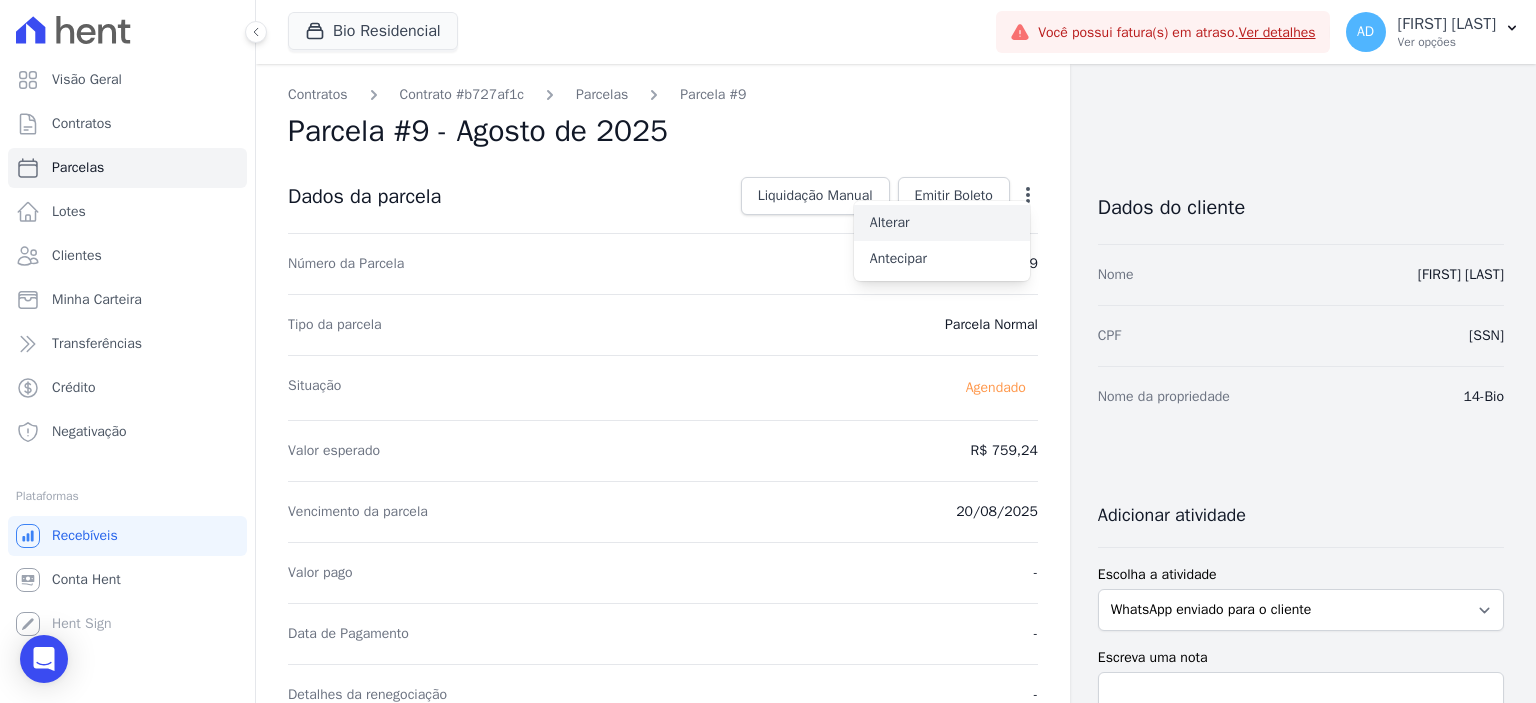 click on "Alterar" at bounding box center (942, 223) 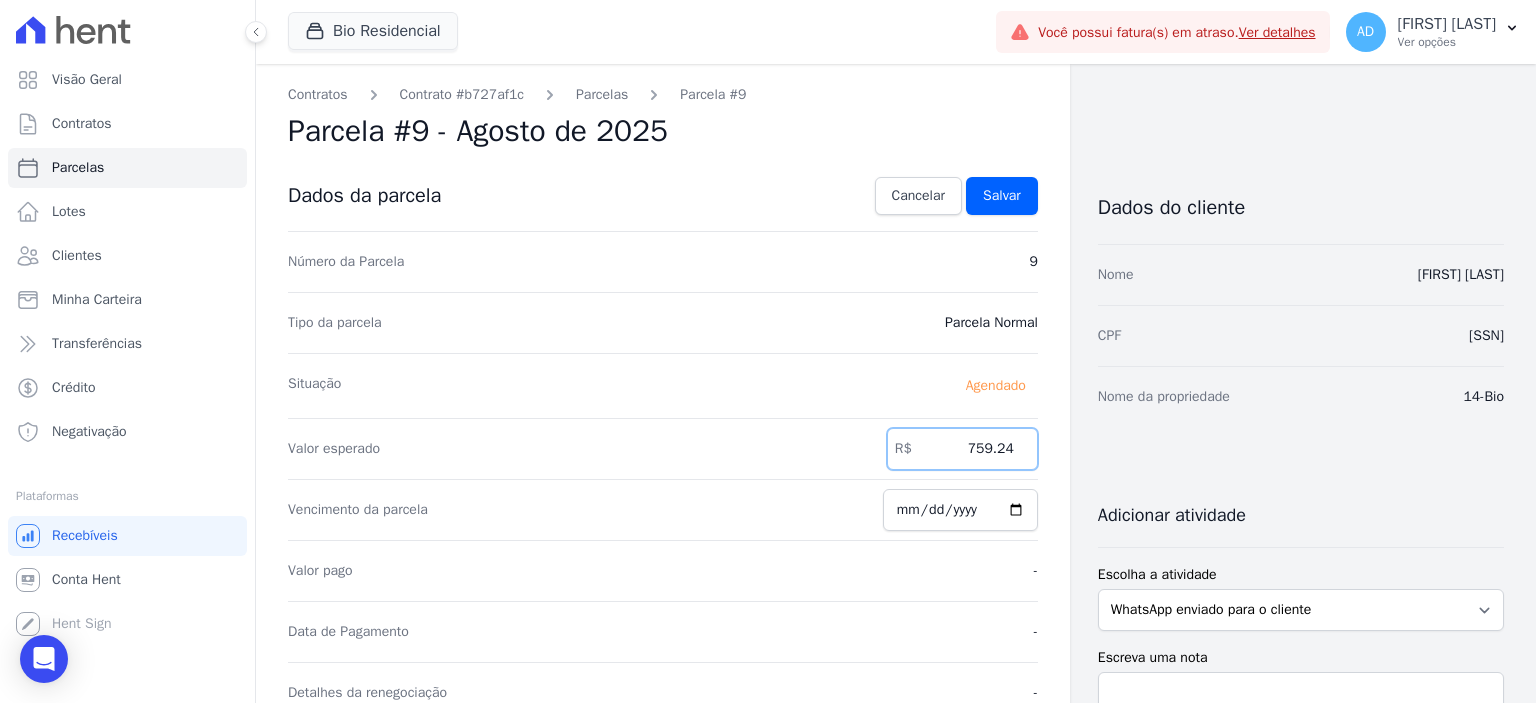 click on "759.24" at bounding box center [962, 449] 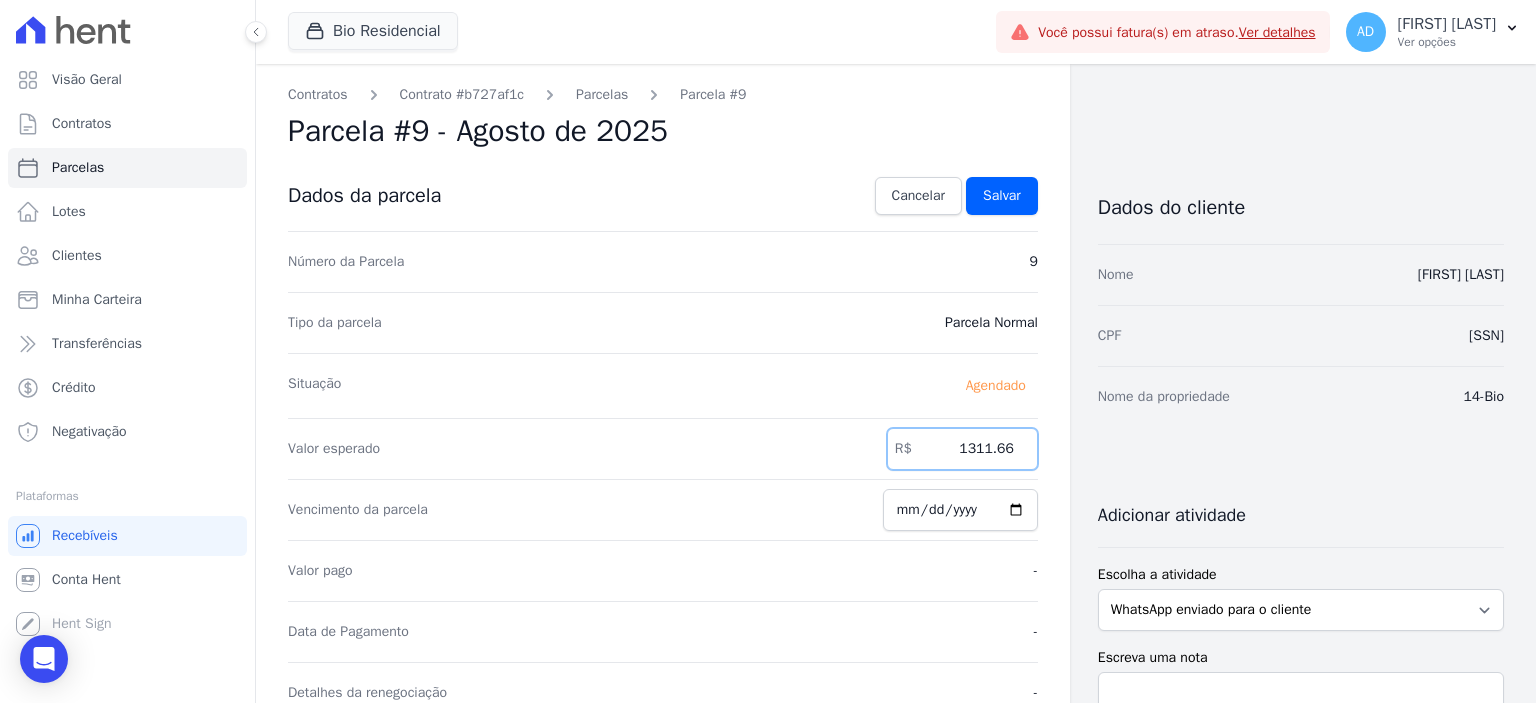 type on "1311.66" 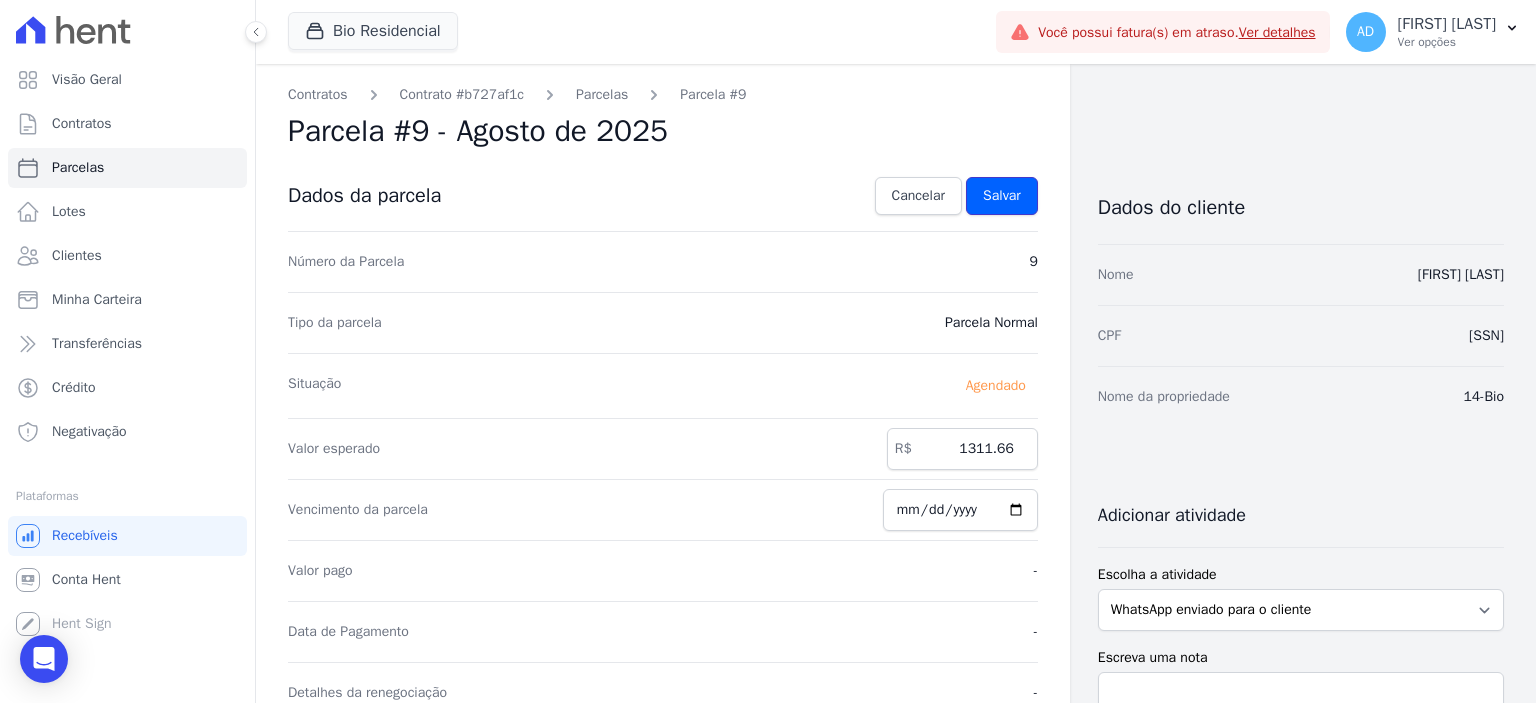 drag, startPoint x: 987, startPoint y: 206, endPoint x: 975, endPoint y: 215, distance: 15 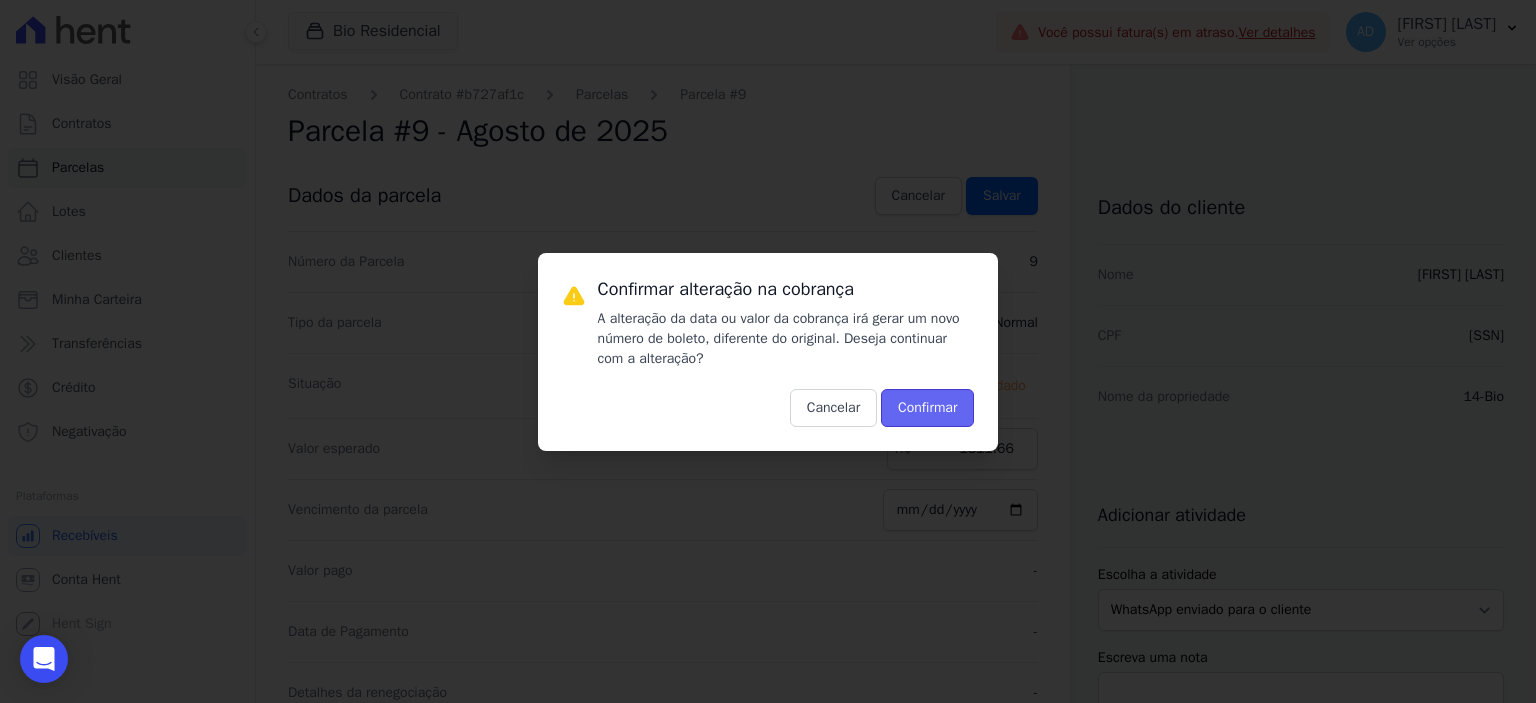 click on "Confirmar" at bounding box center [927, 408] 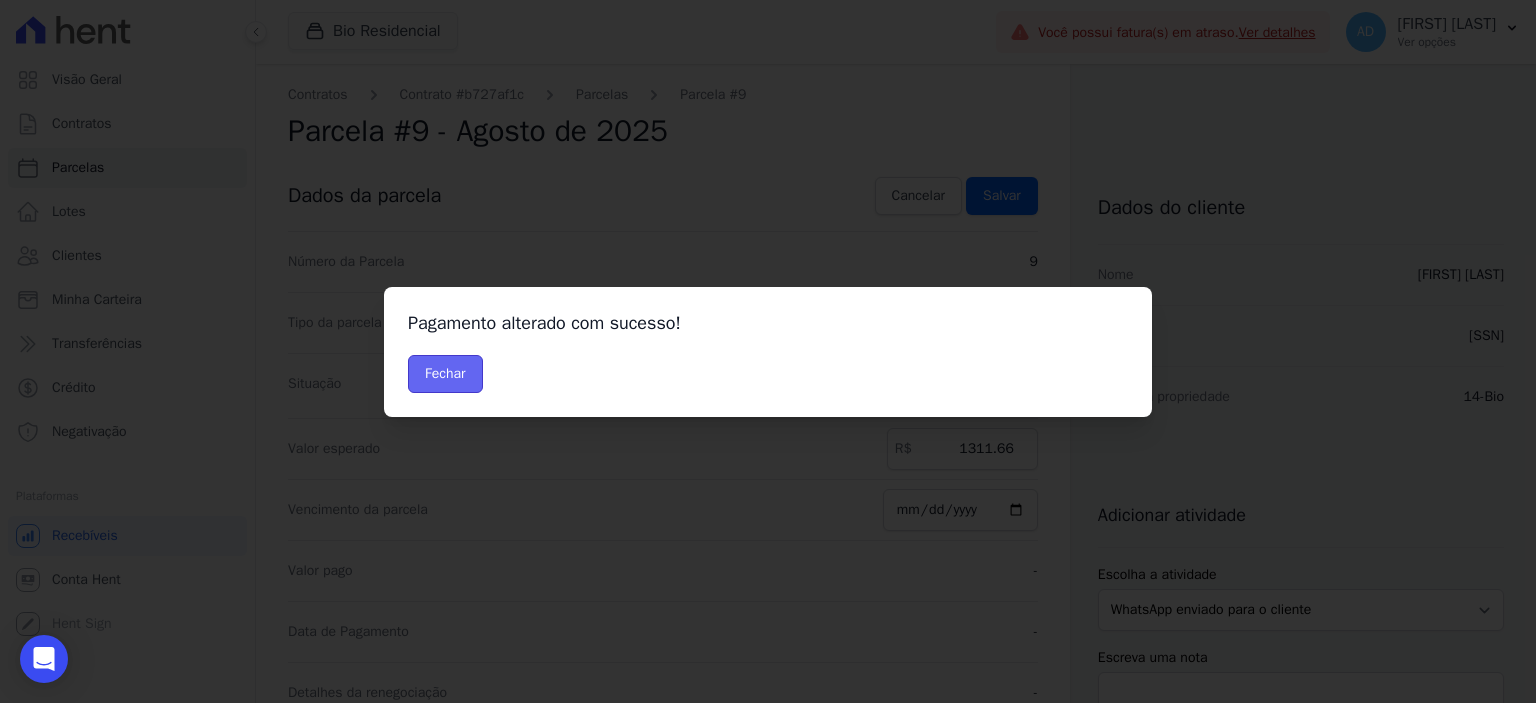 click on "Fechar" at bounding box center [445, 374] 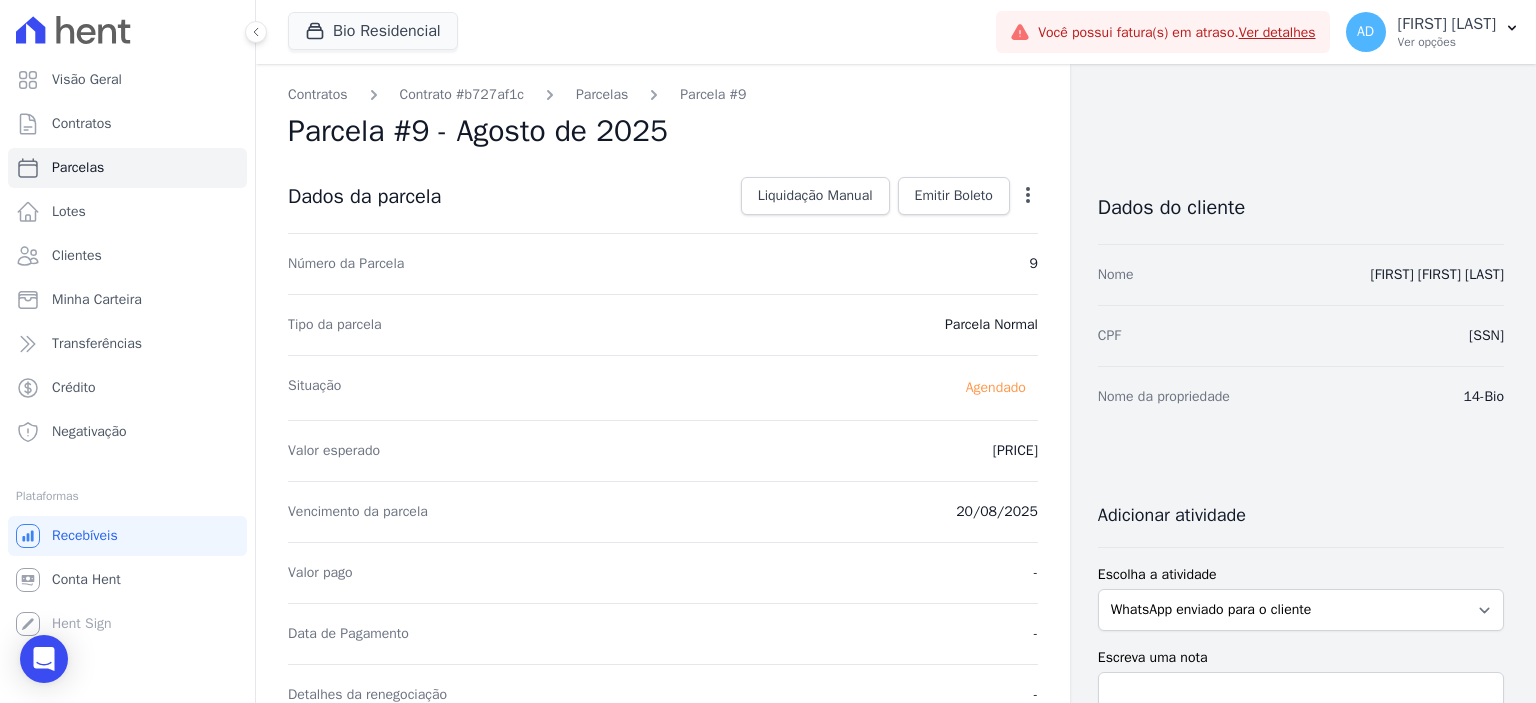 scroll, scrollTop: 0, scrollLeft: 0, axis: both 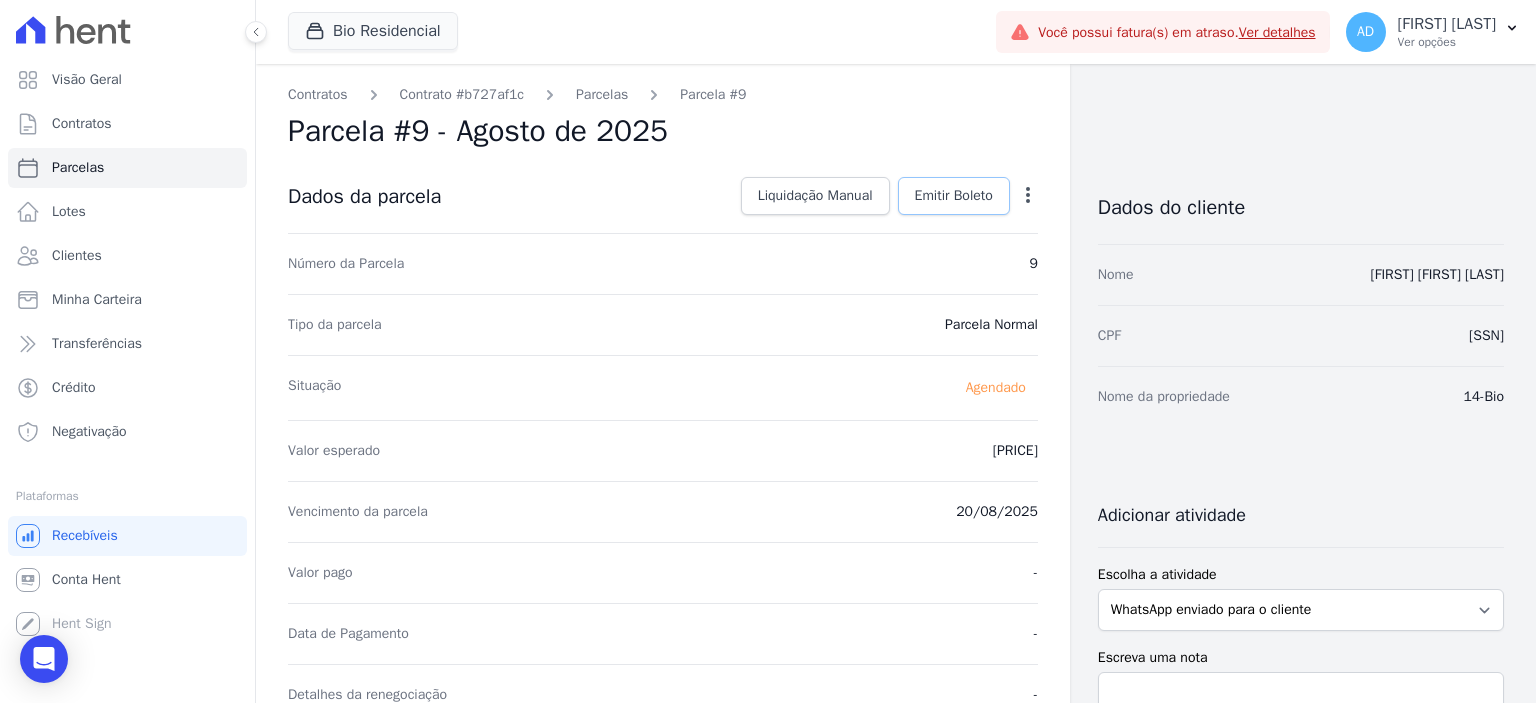 click on "Emitir Boleto" at bounding box center [954, 196] 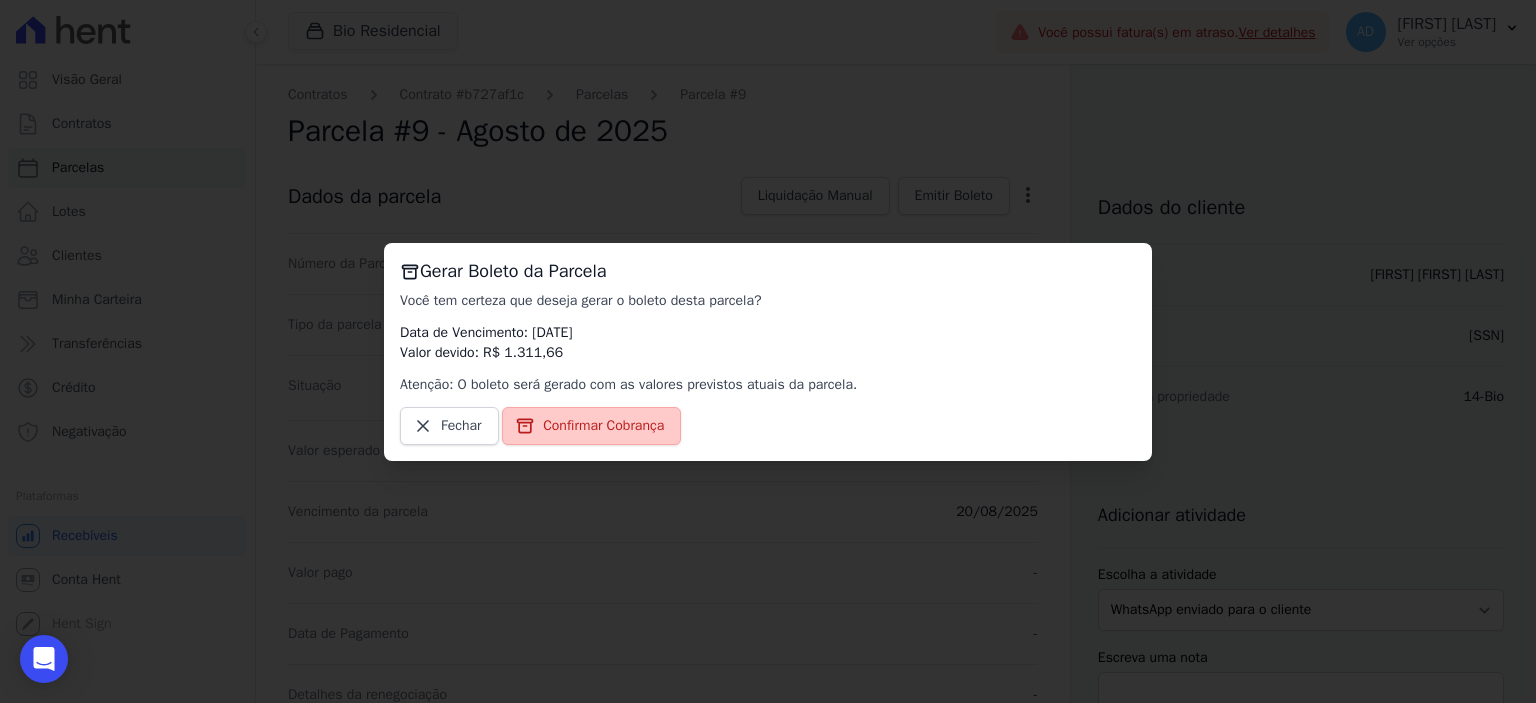 click on "Confirmar Cobrança" at bounding box center [603, 426] 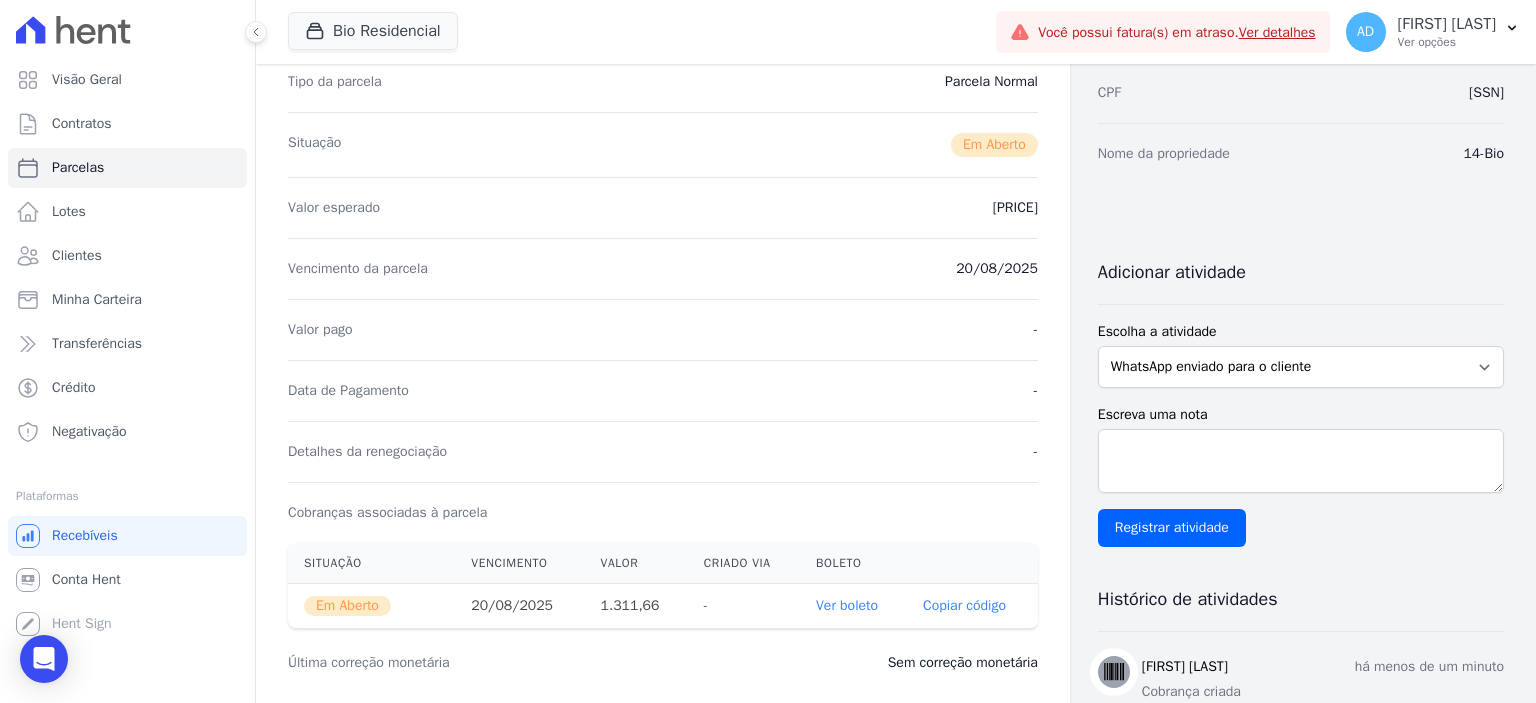 scroll, scrollTop: 300, scrollLeft: 0, axis: vertical 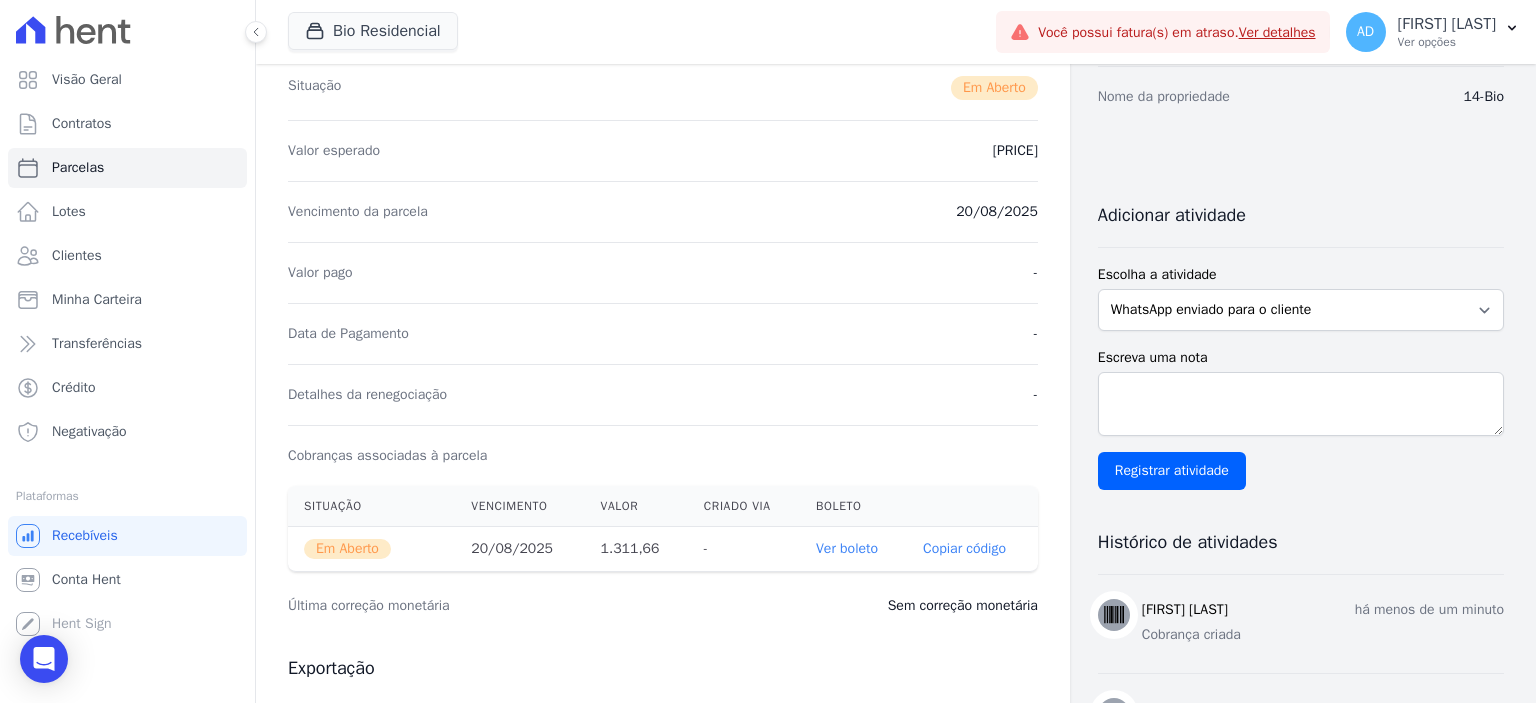 click on "Copiar código" at bounding box center (964, 549) 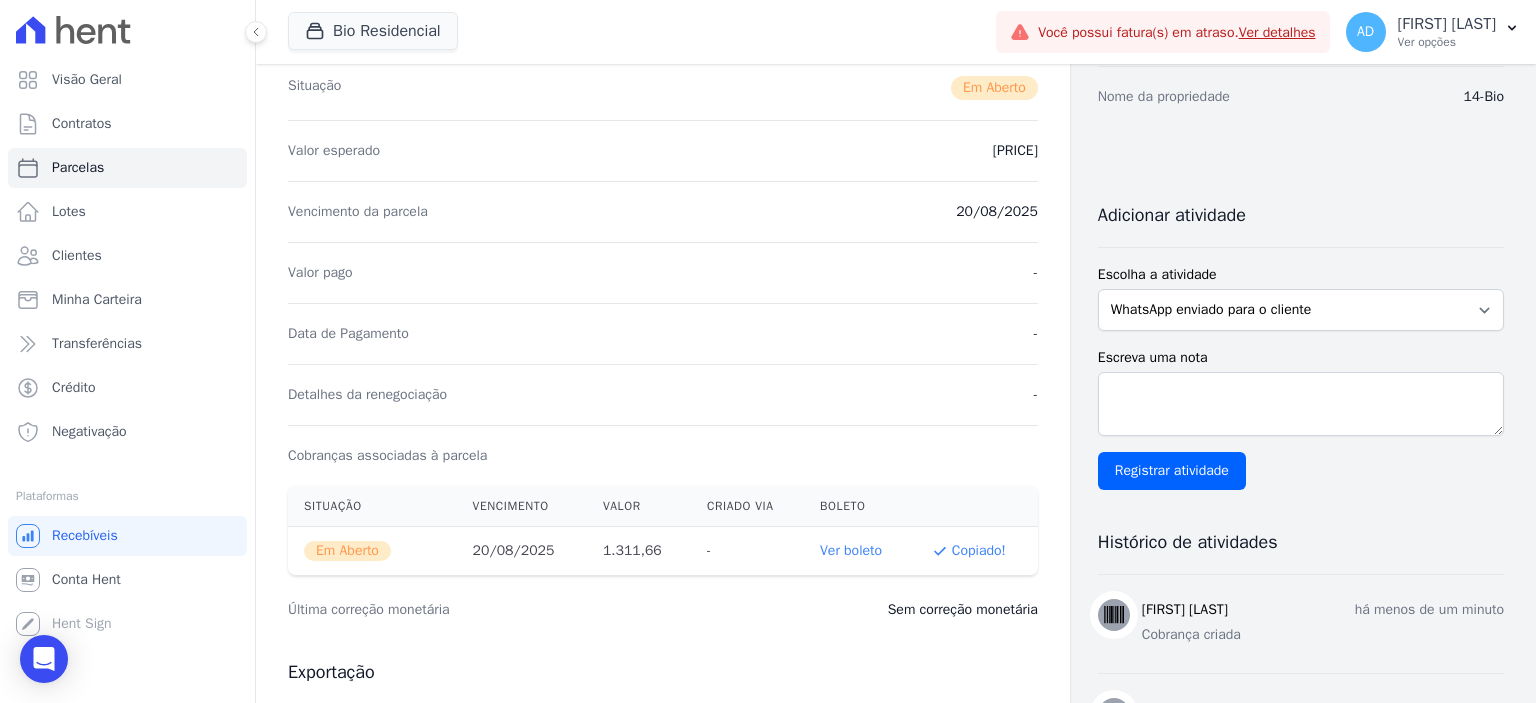 type 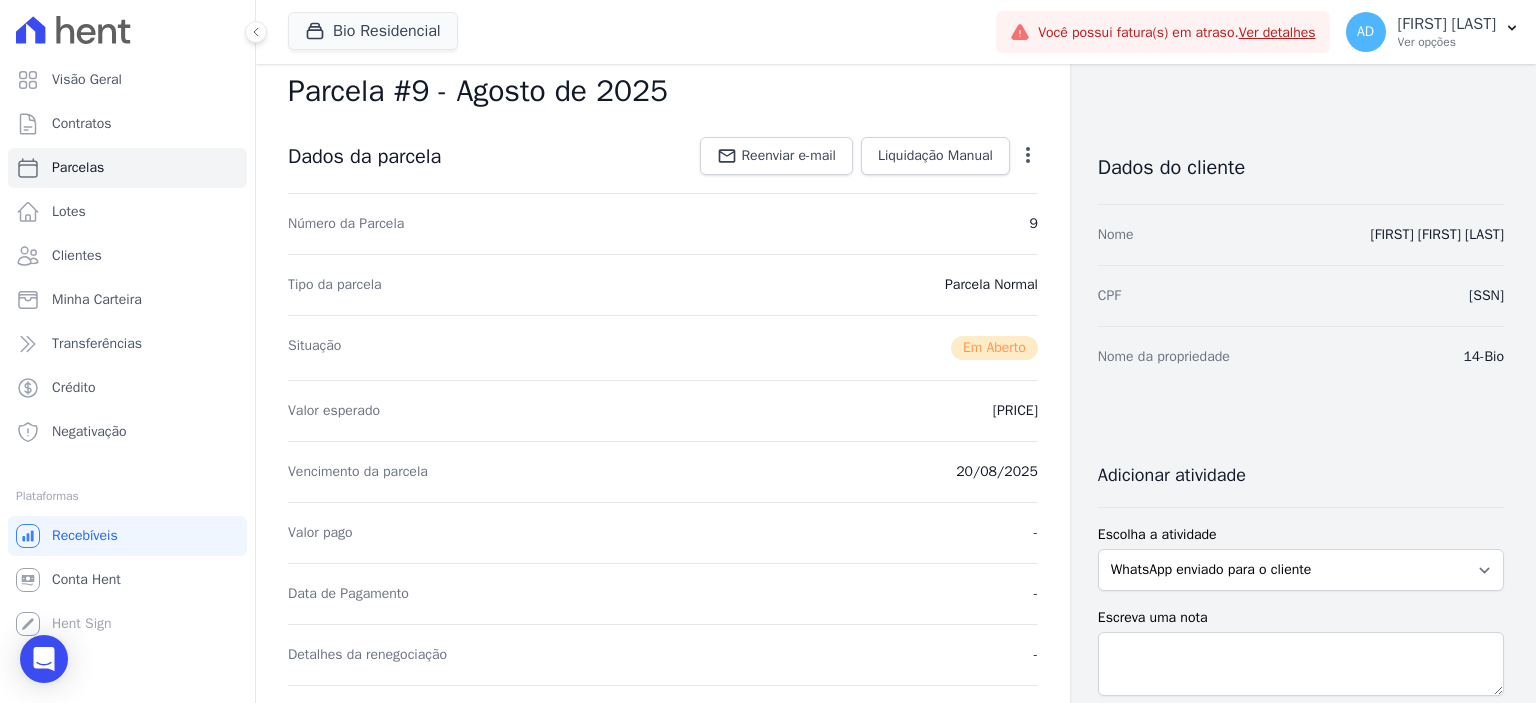 scroll, scrollTop: 0, scrollLeft: 0, axis: both 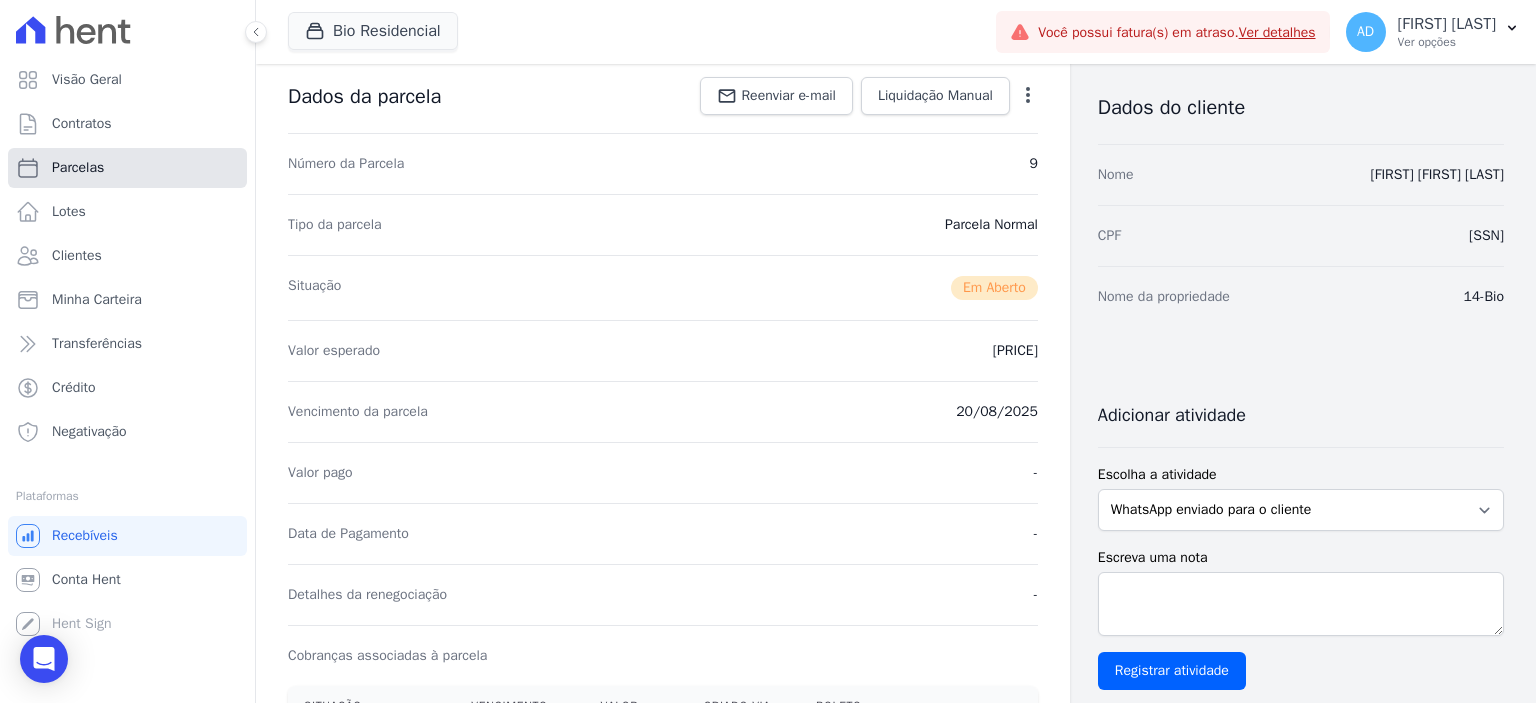 click on "Parcelas" at bounding box center [127, 168] 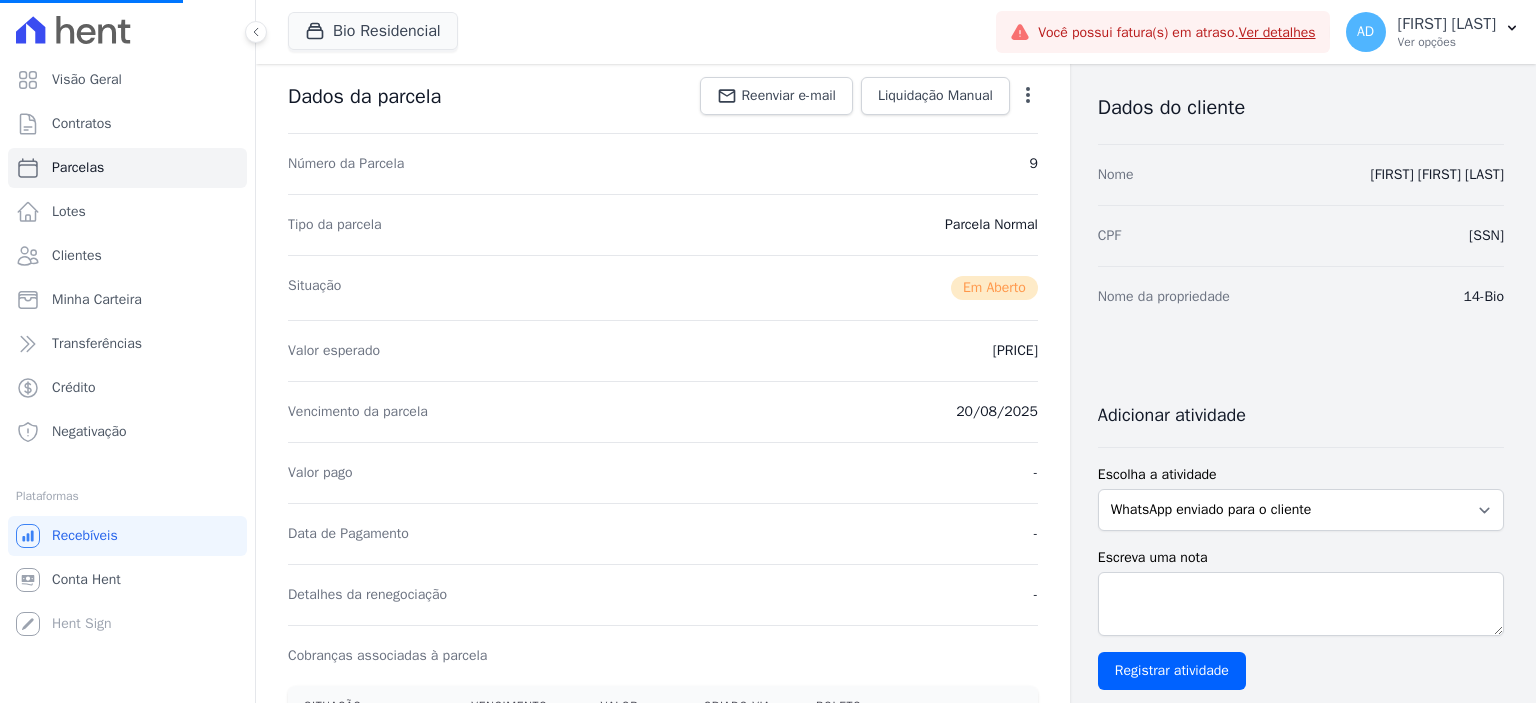 select 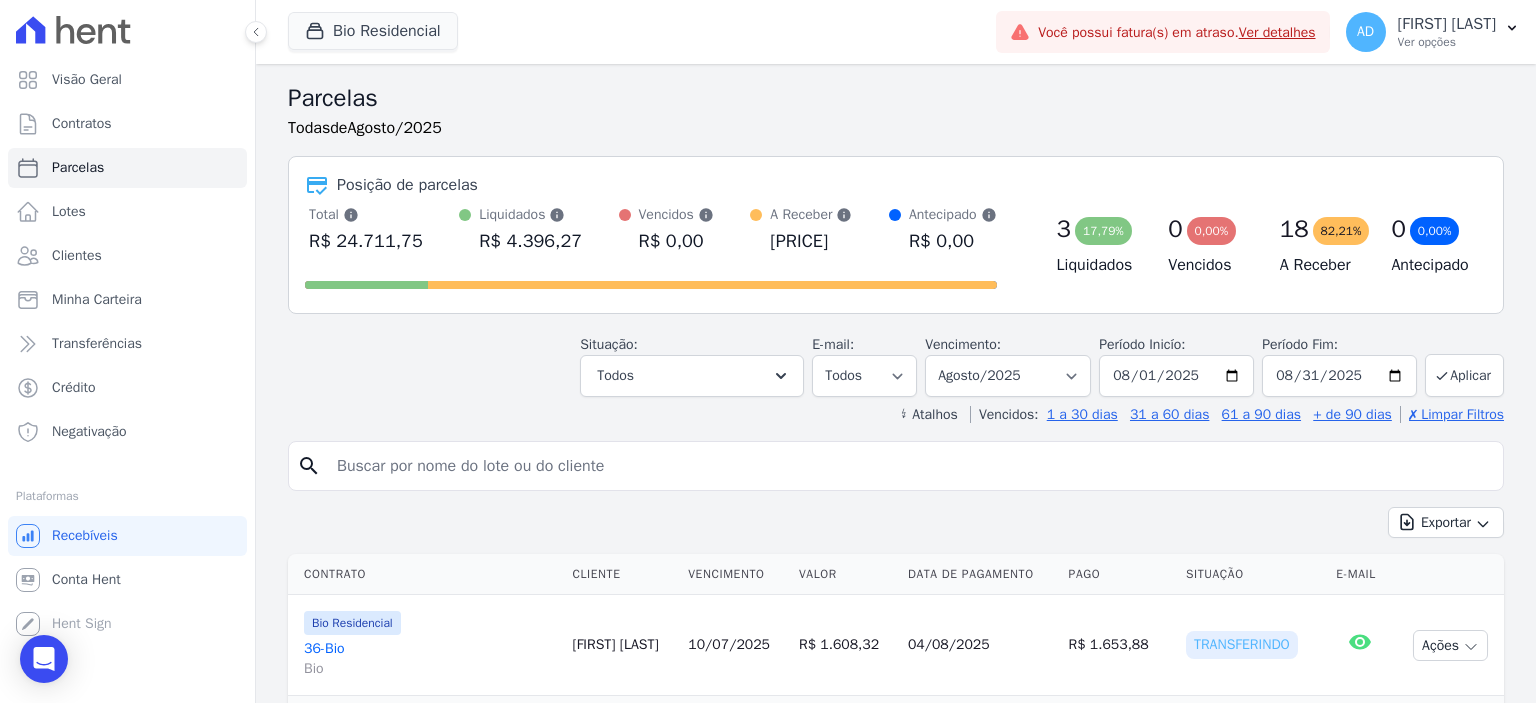 click at bounding box center (910, 466) 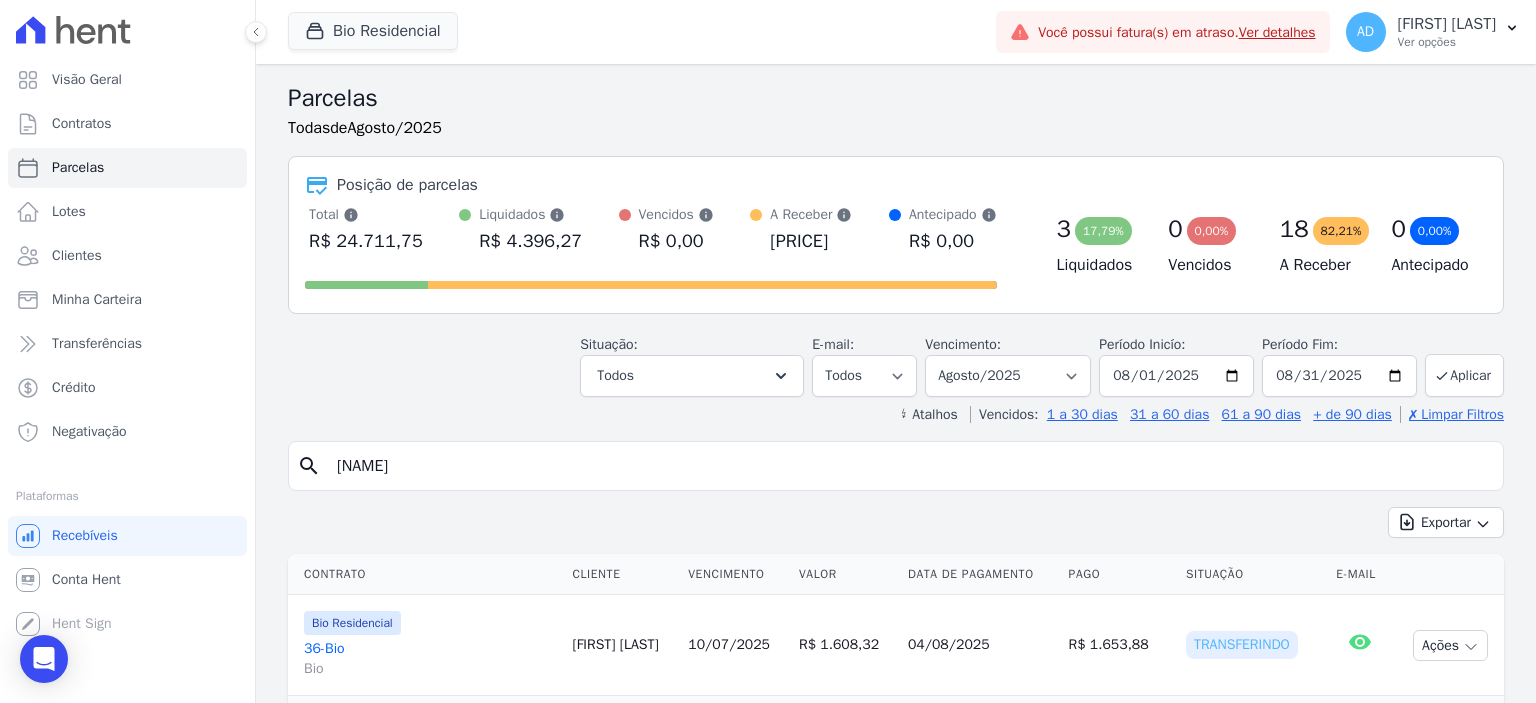 type on "antonio" 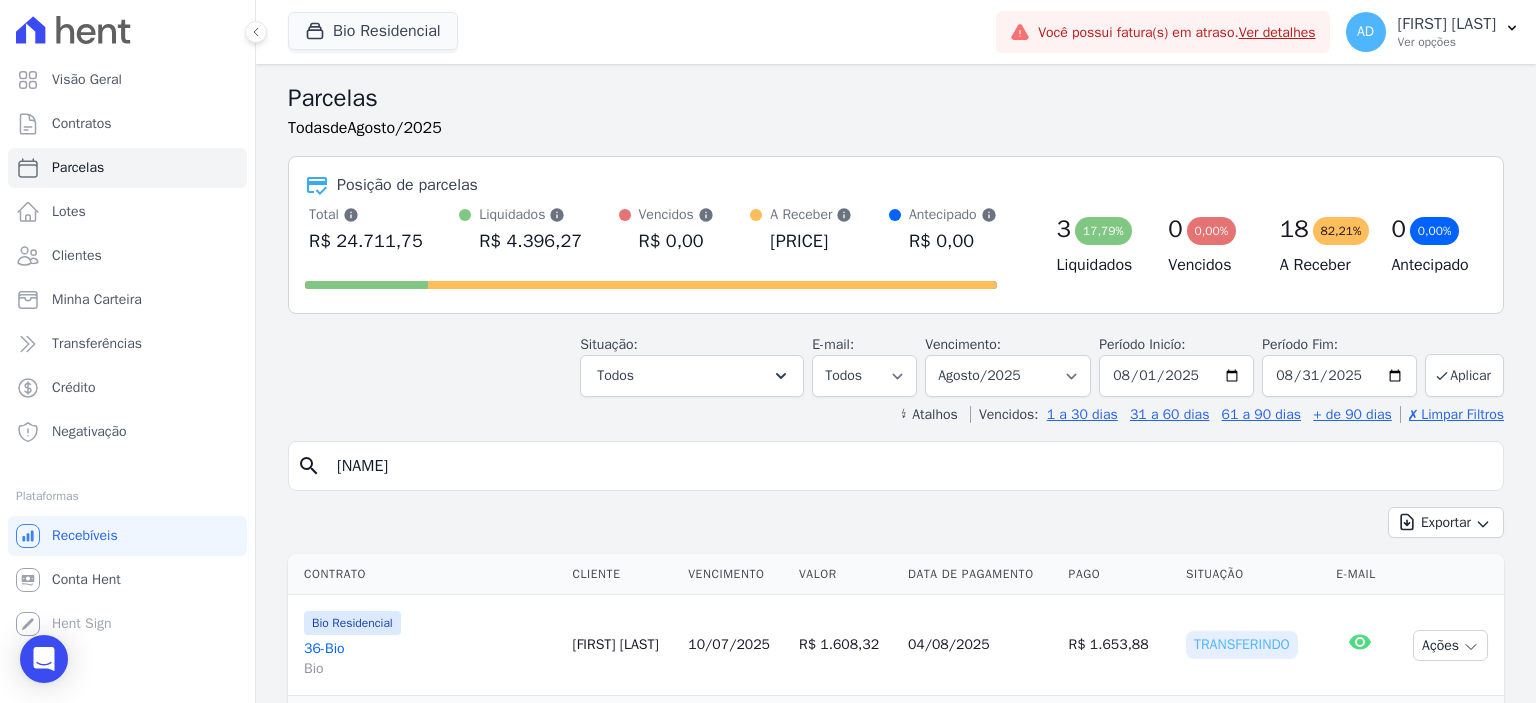select 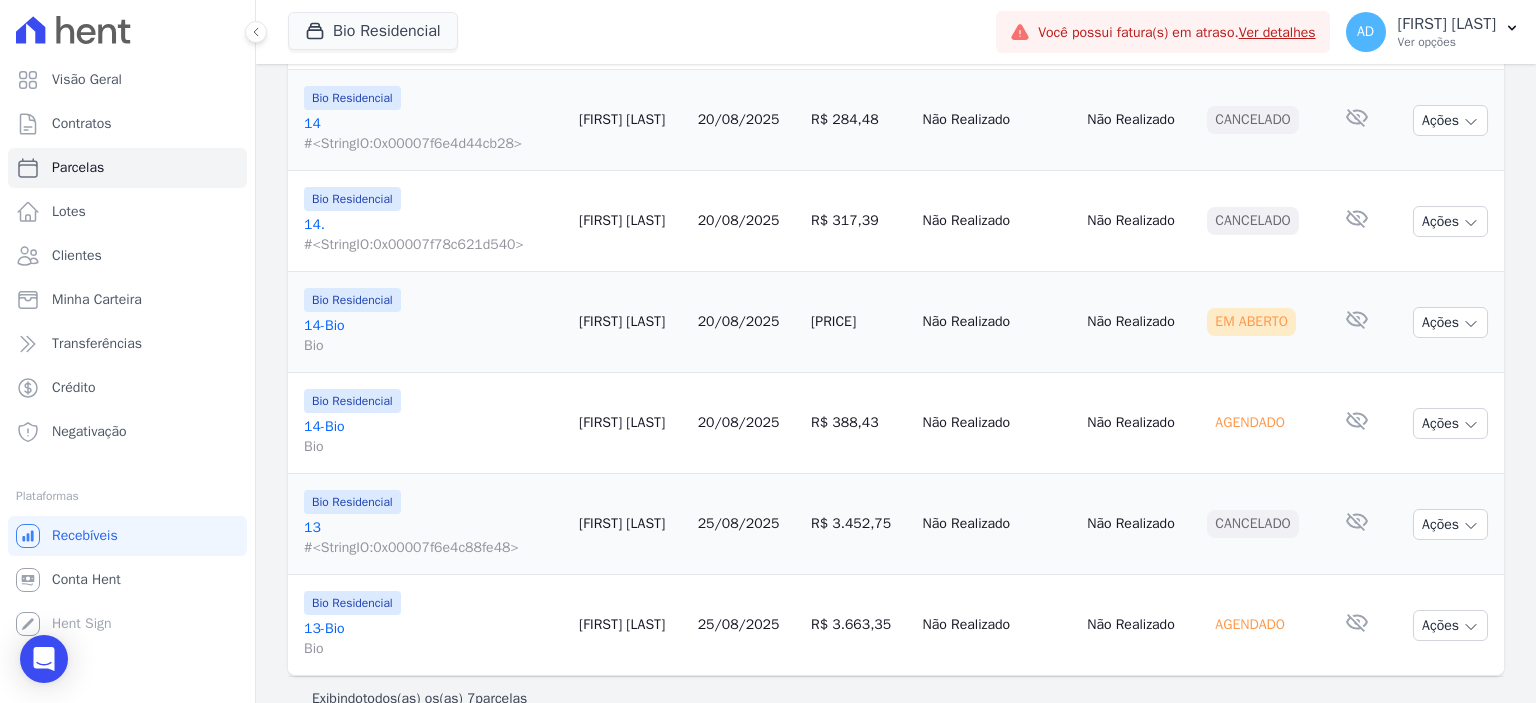 scroll, scrollTop: 487, scrollLeft: 0, axis: vertical 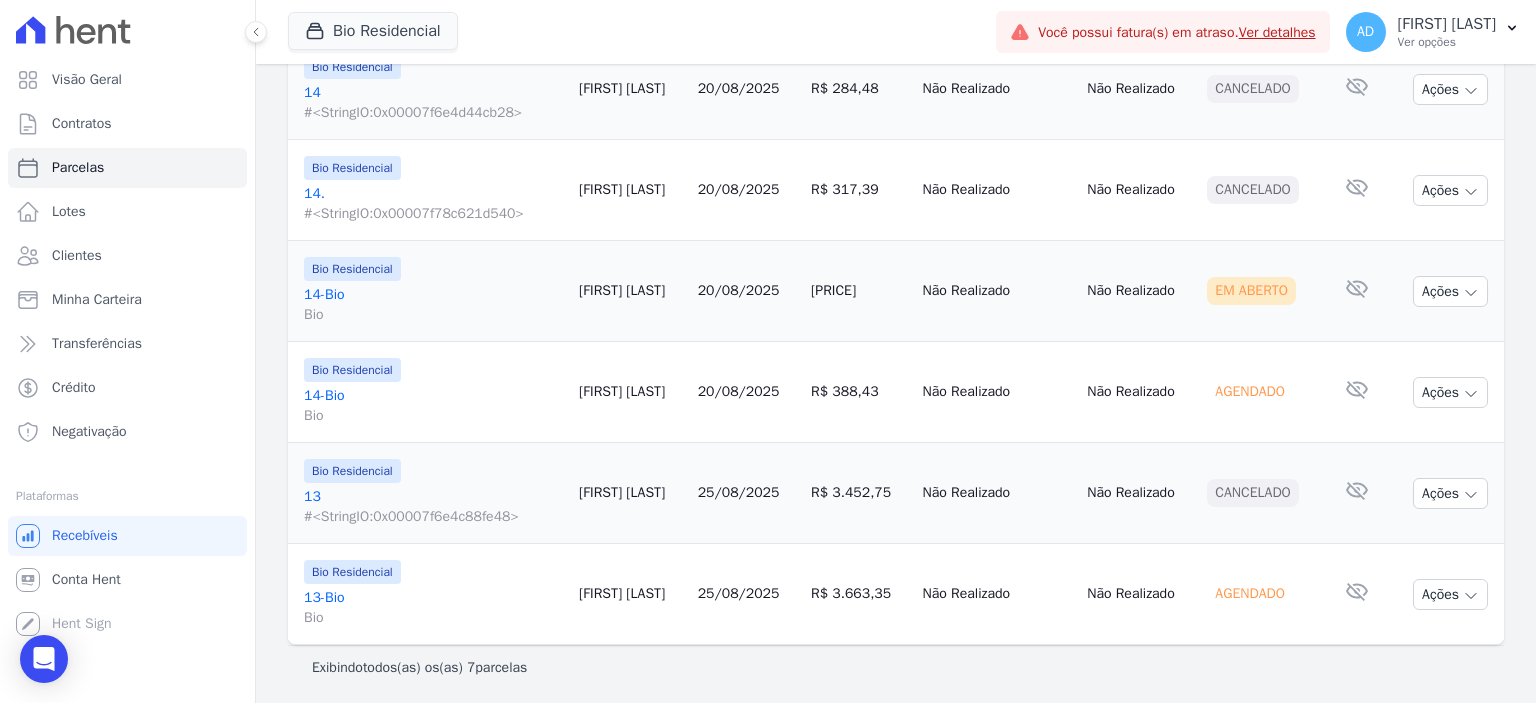 click on "25/08/2025" at bounding box center (739, 593) 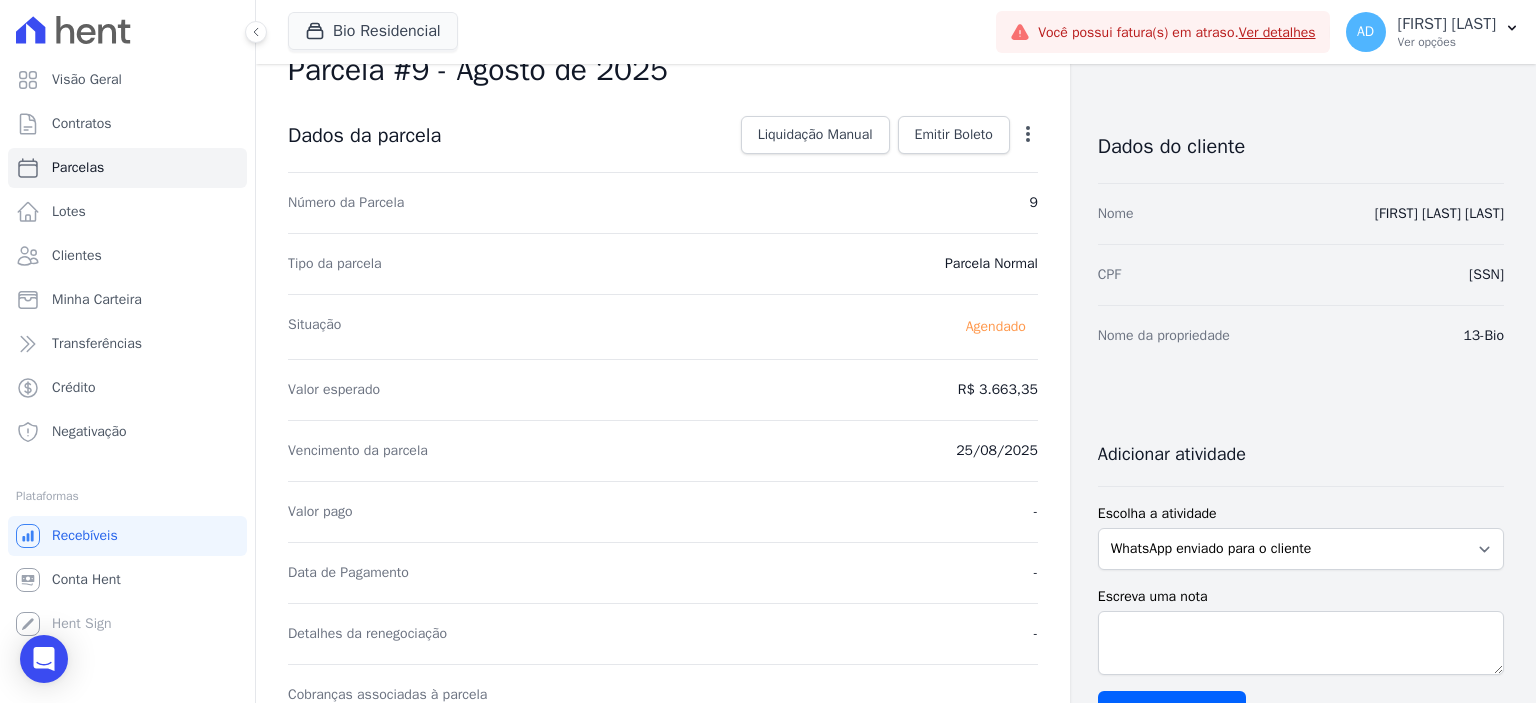 scroll, scrollTop: 0, scrollLeft: 0, axis: both 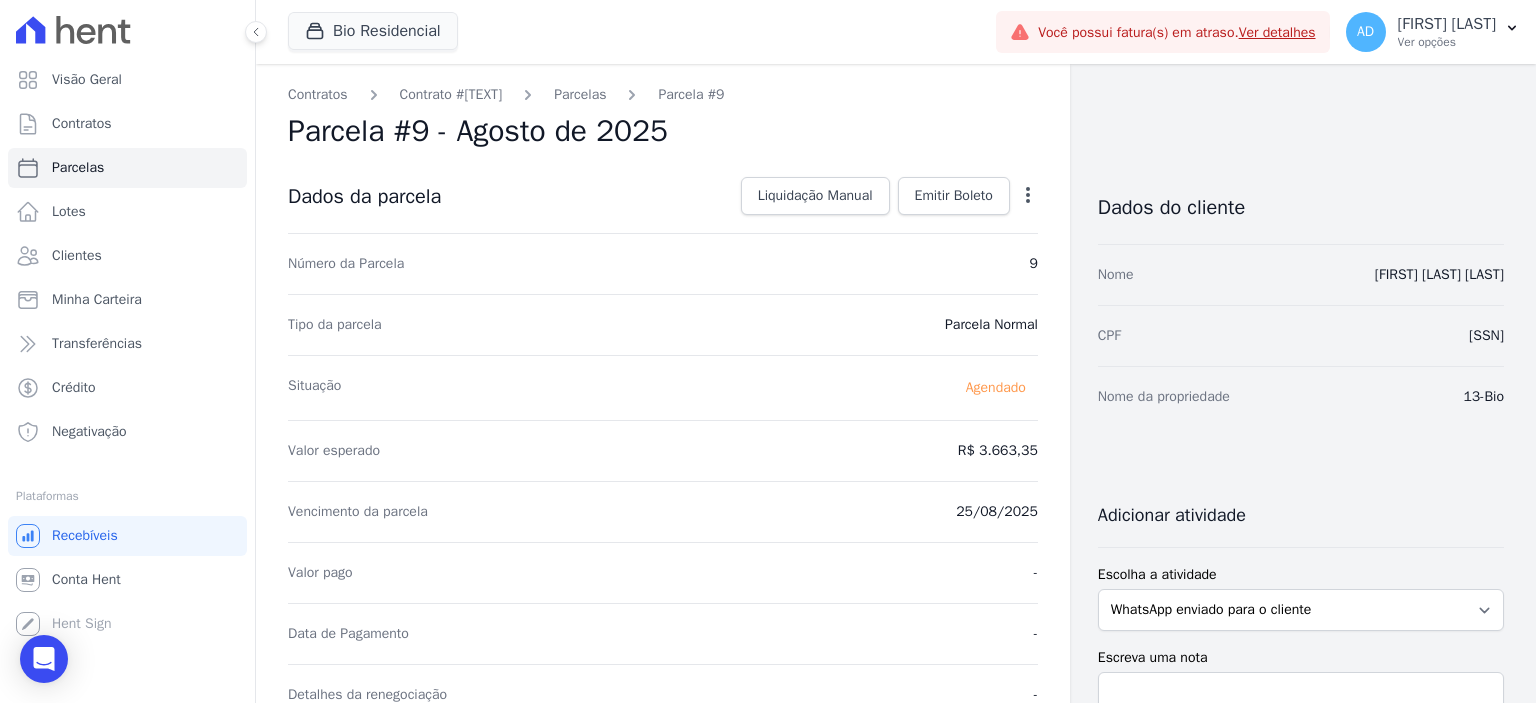 click 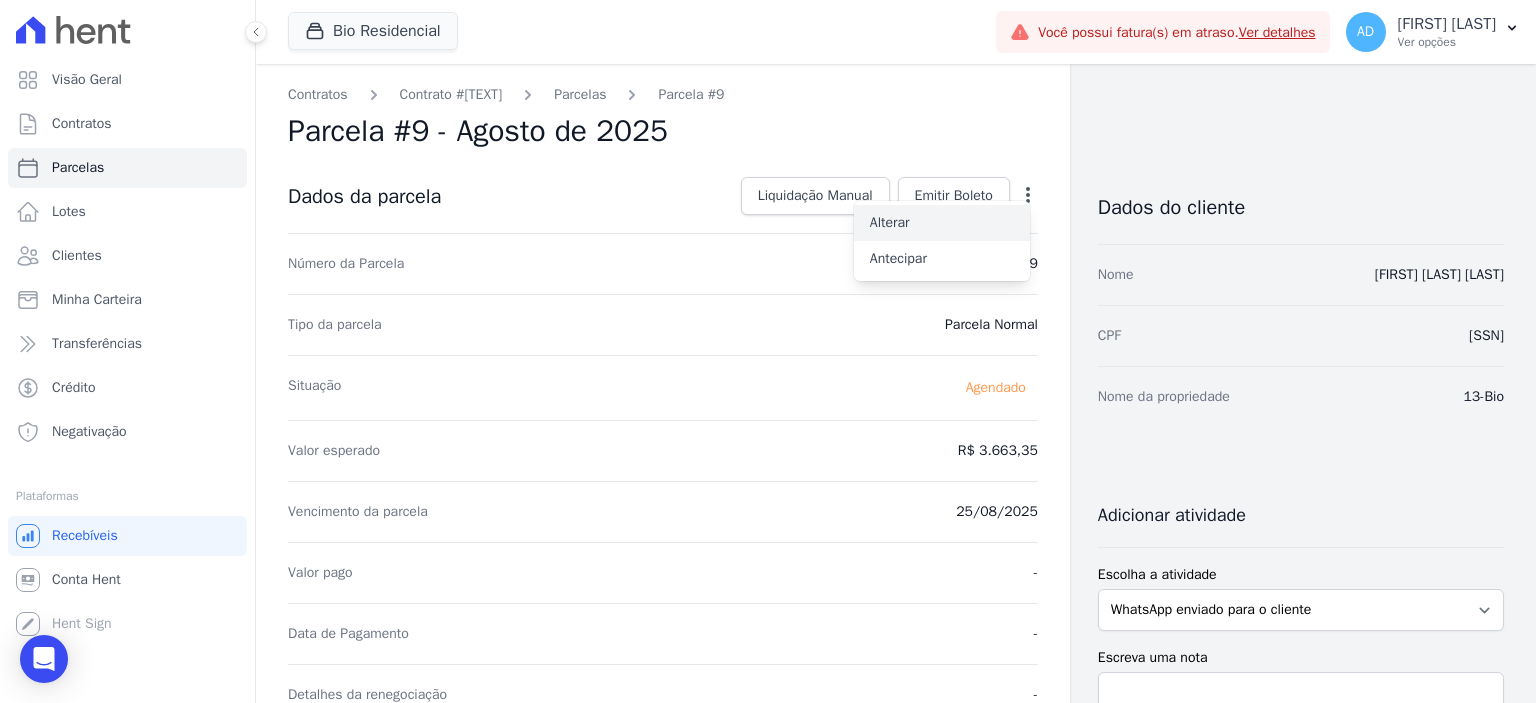 click on "Alterar" at bounding box center [942, 223] 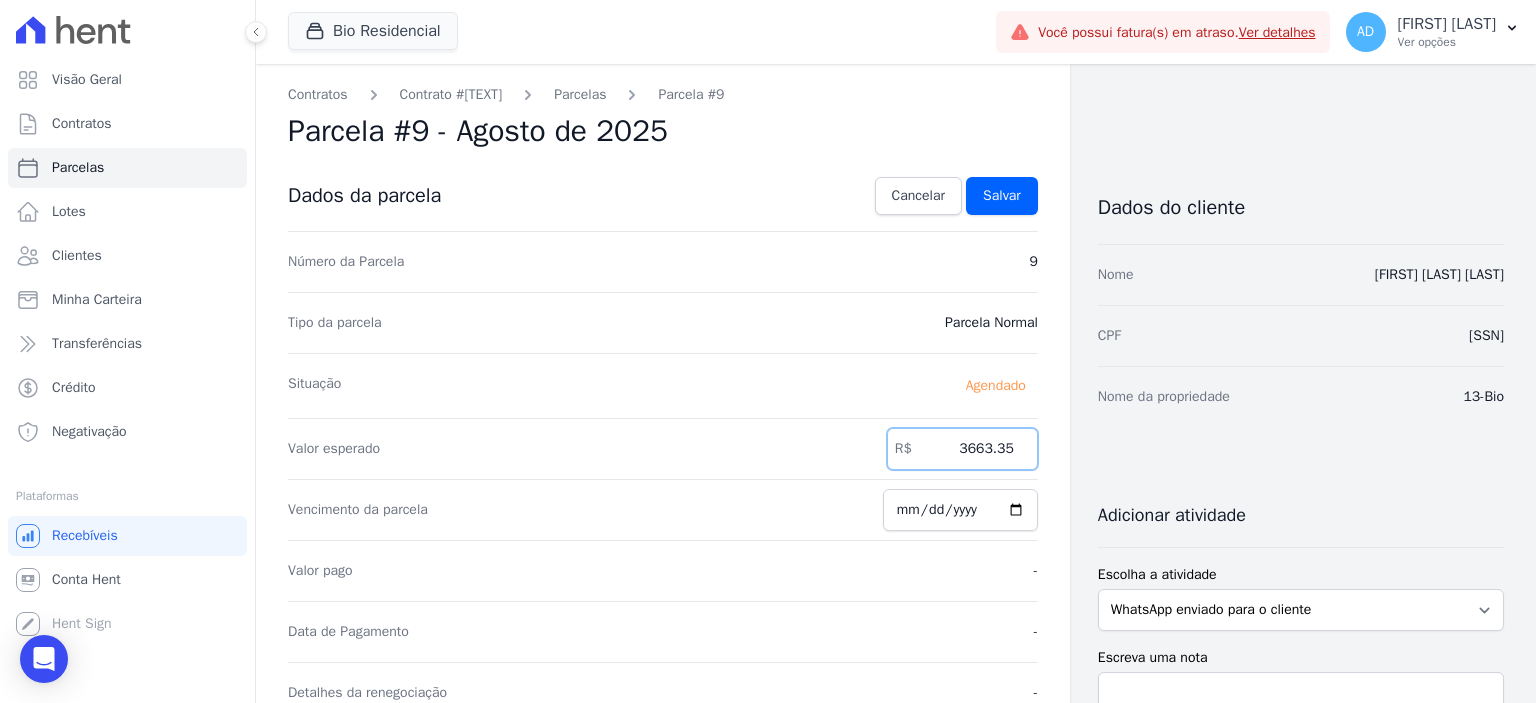 click on "3663.35" at bounding box center [962, 449] 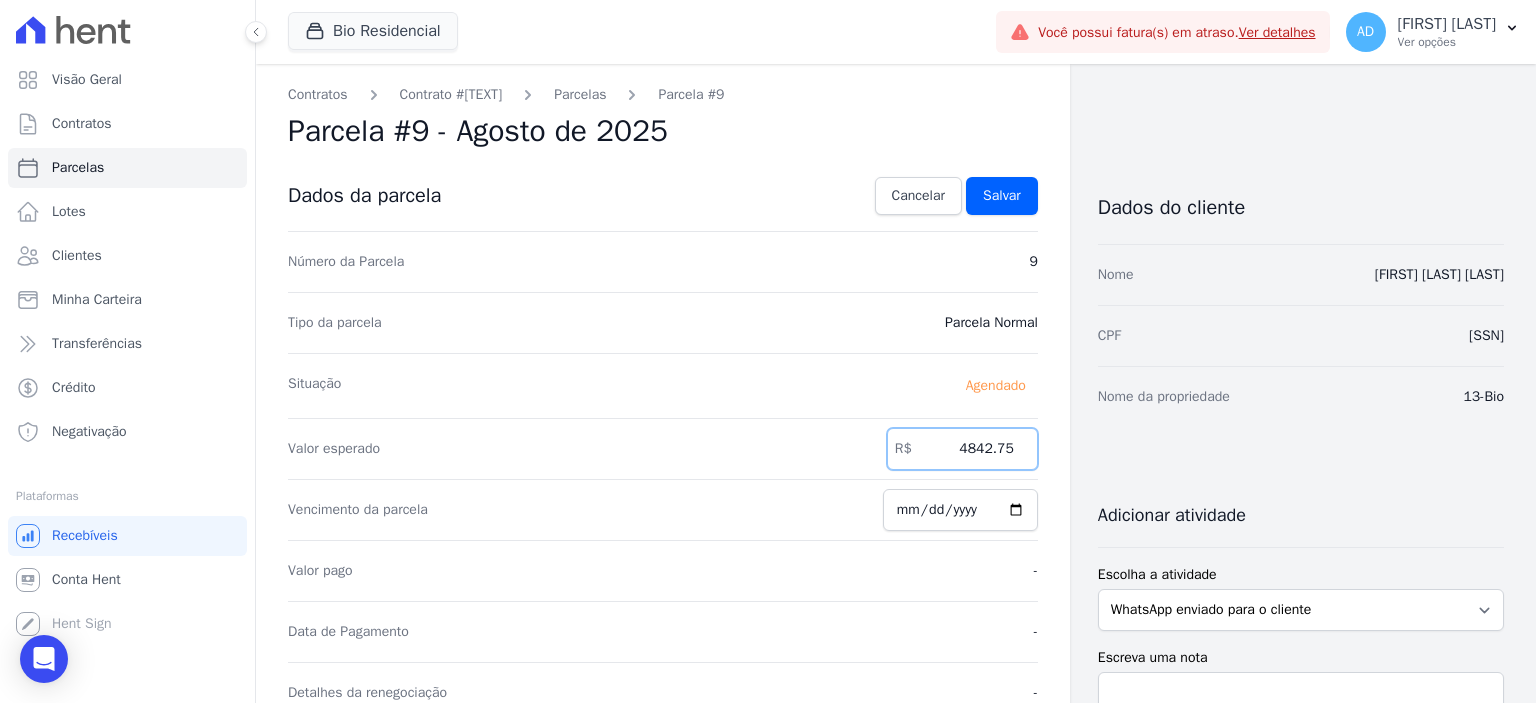 type on "4842.75" 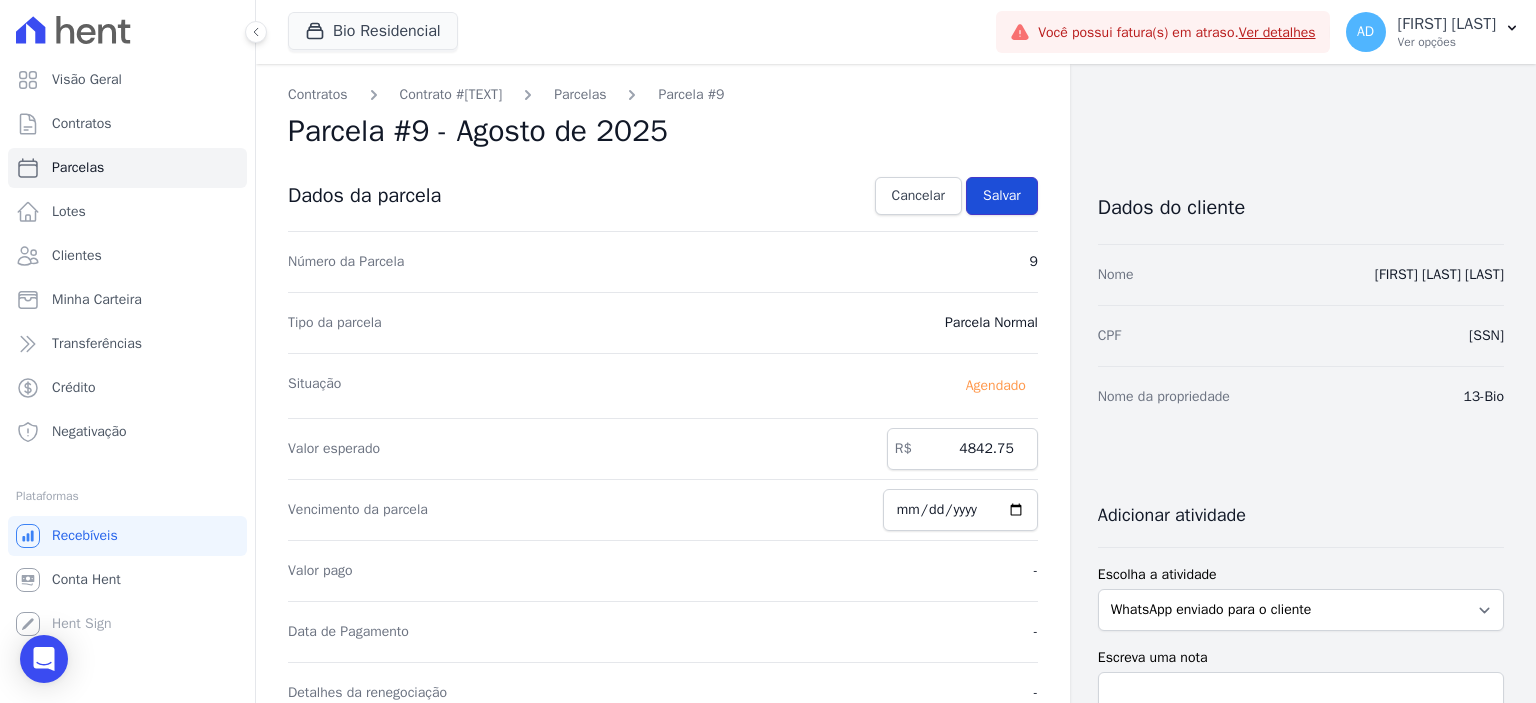 click on "Salvar" at bounding box center (1002, 196) 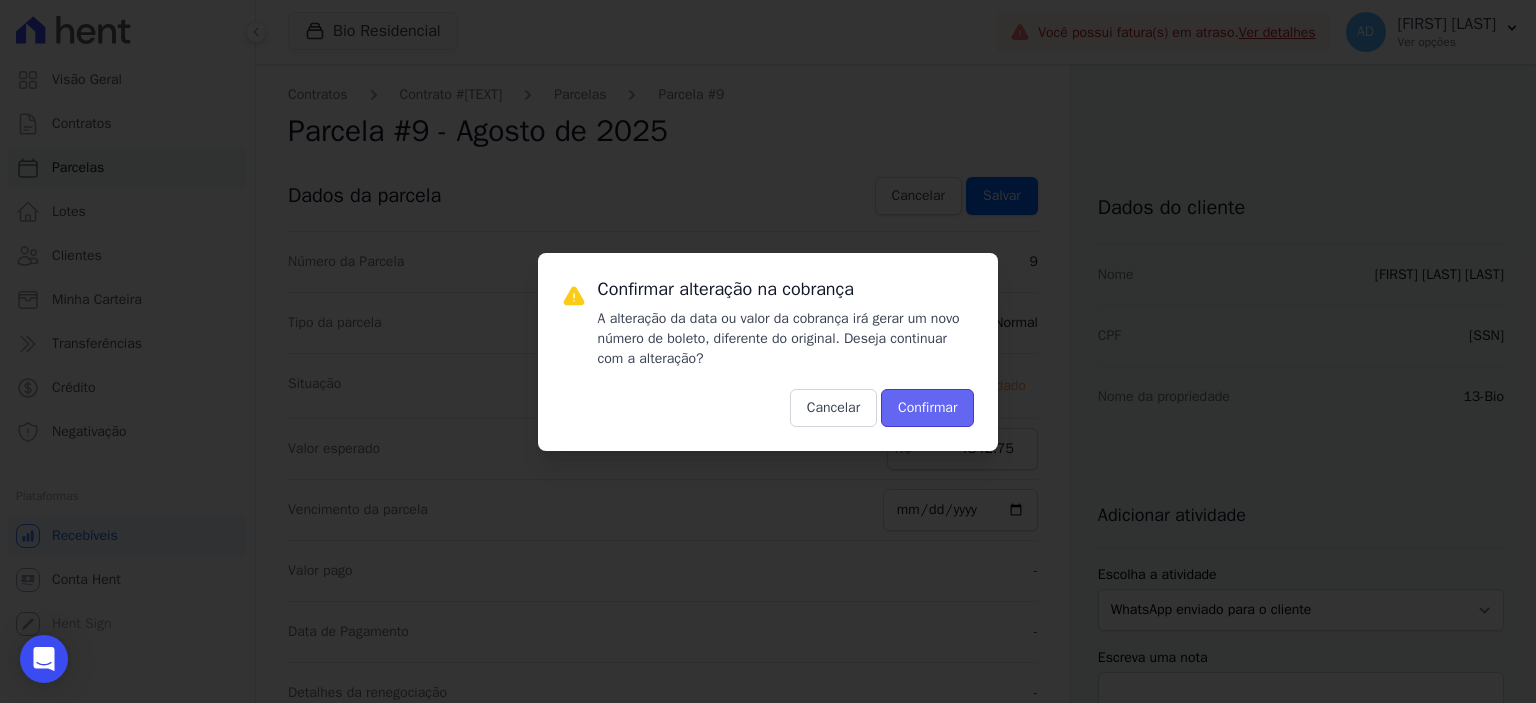 click on "Confirmar" at bounding box center (927, 408) 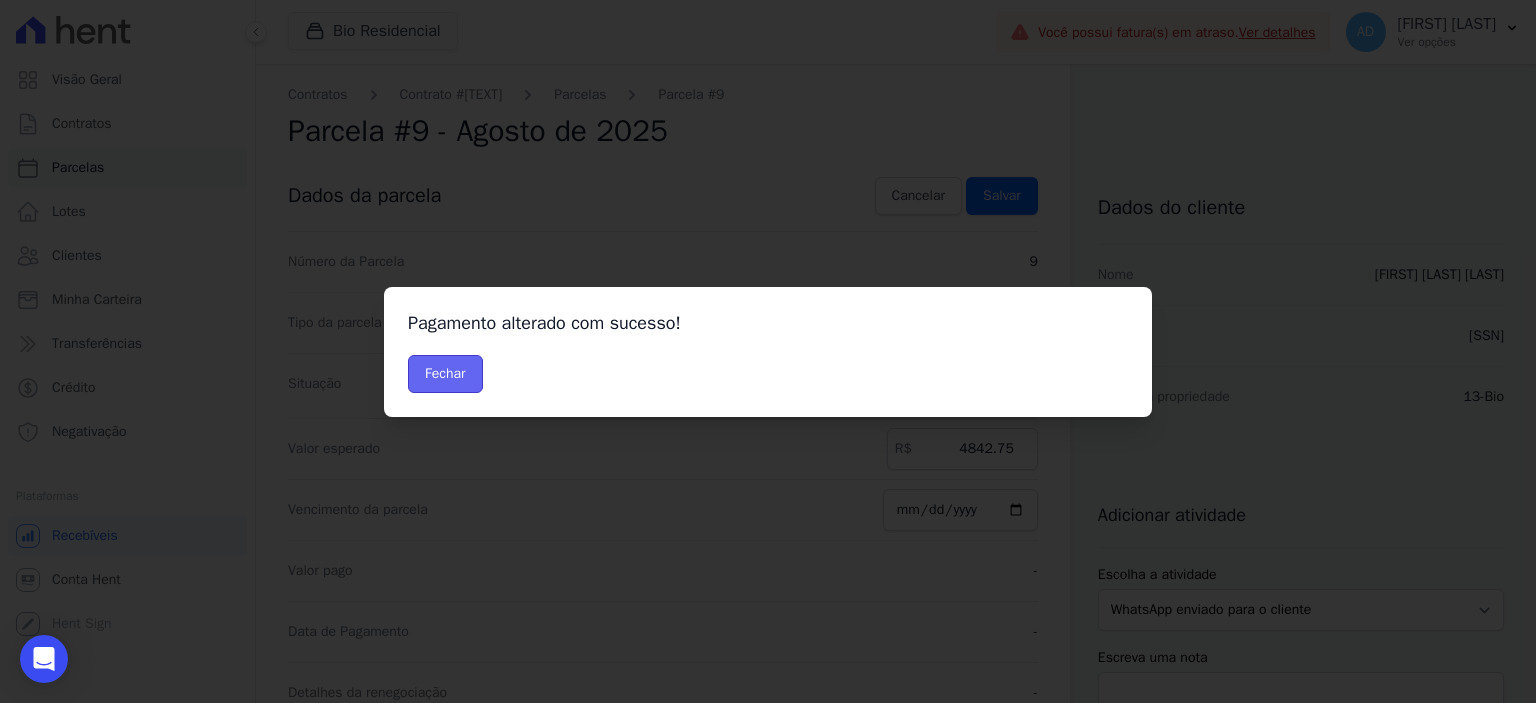 click on "Fechar" at bounding box center [445, 374] 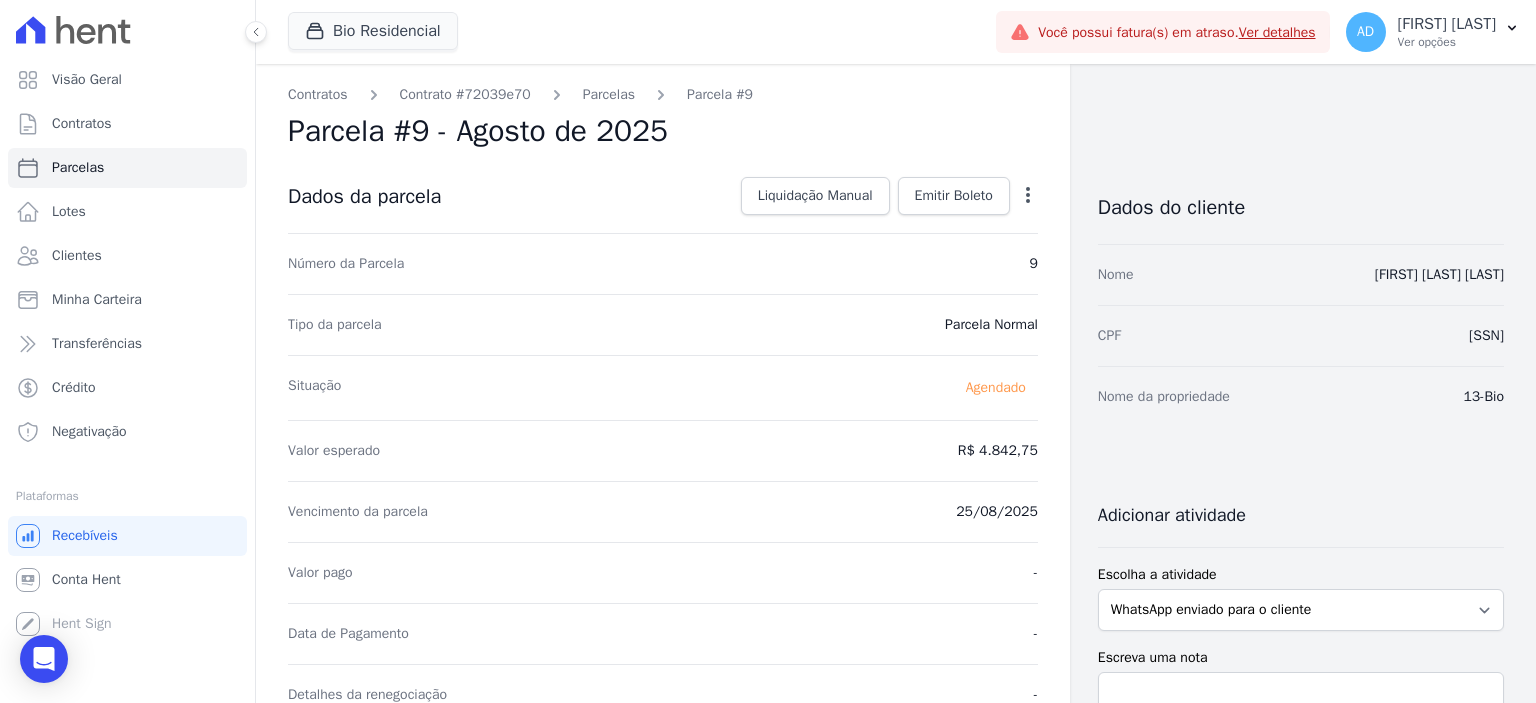 scroll, scrollTop: 0, scrollLeft: 0, axis: both 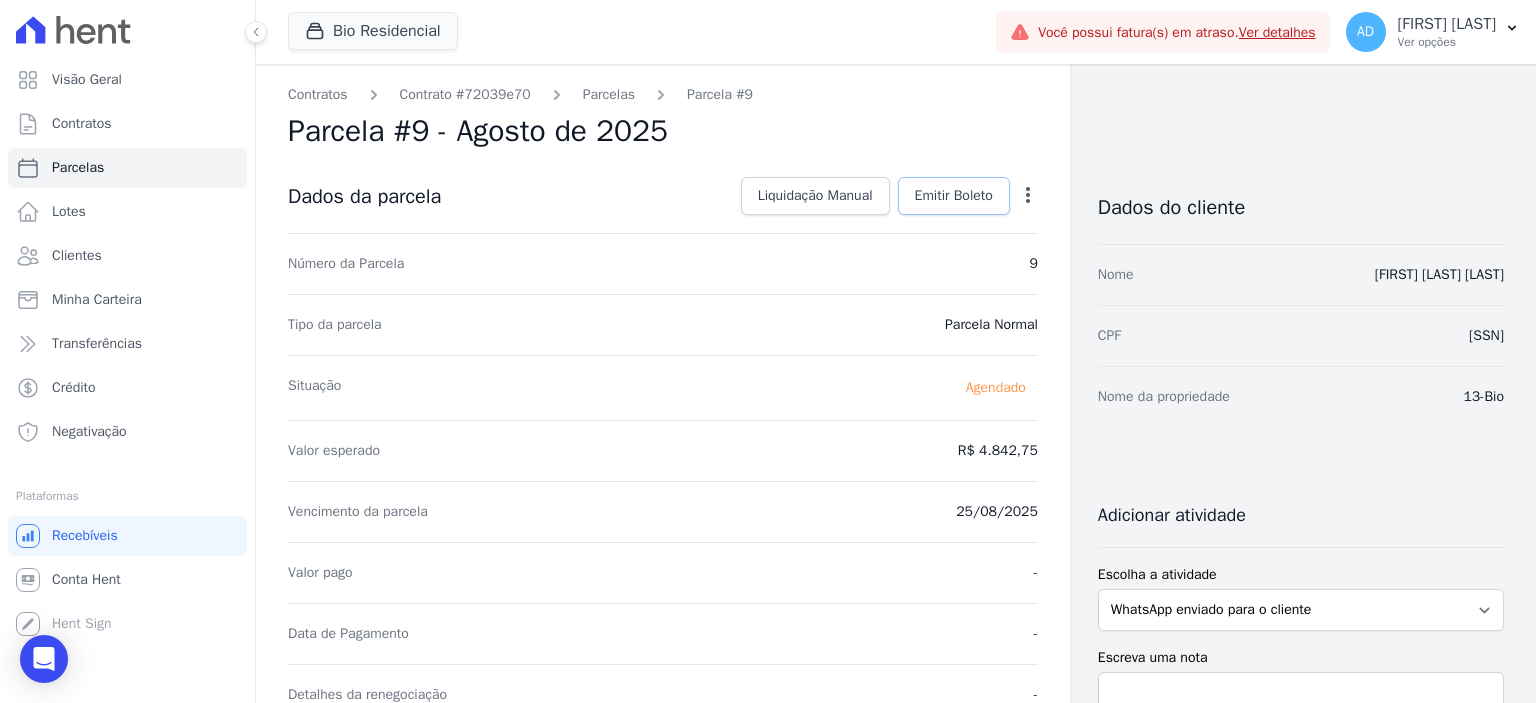 click on "Emitir Boleto" at bounding box center (954, 196) 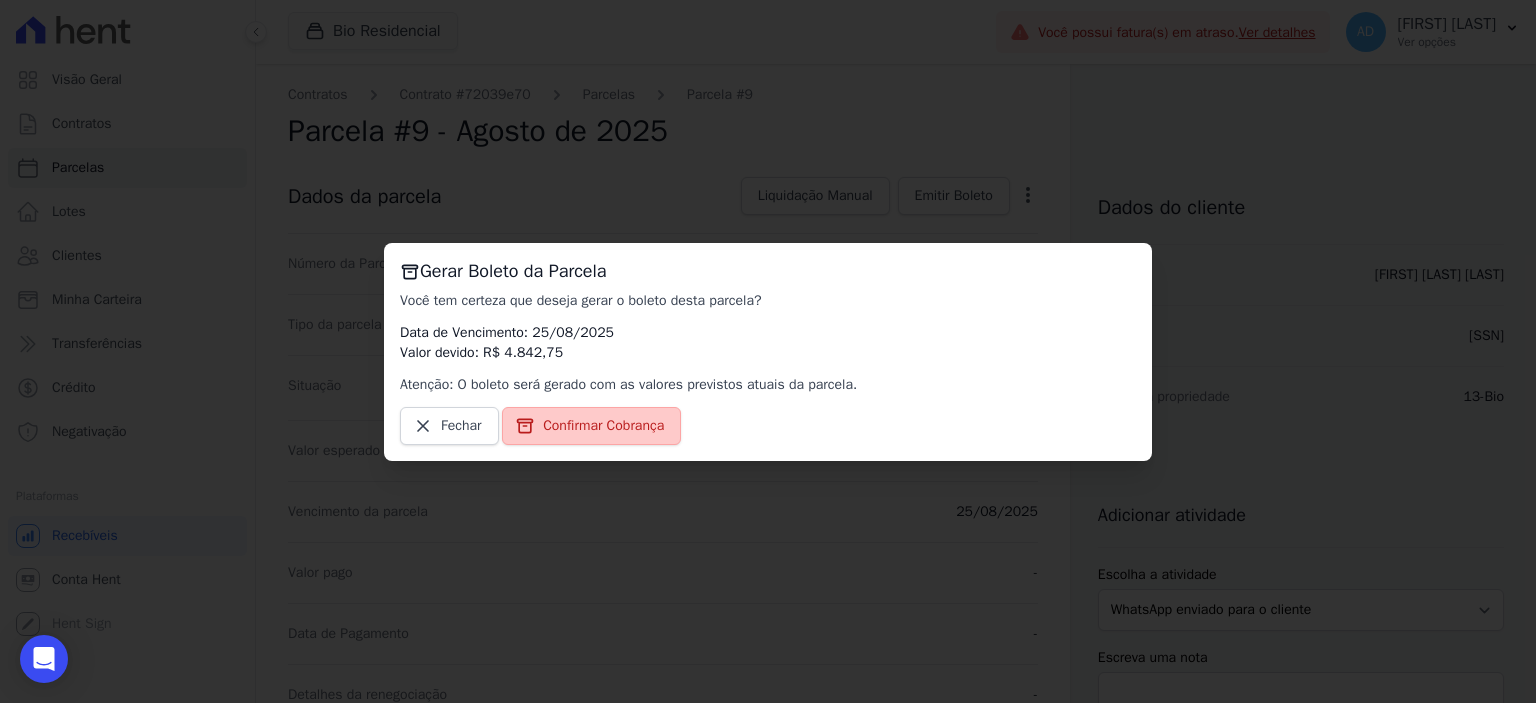 click on "Confirmar Cobrança" at bounding box center (603, 426) 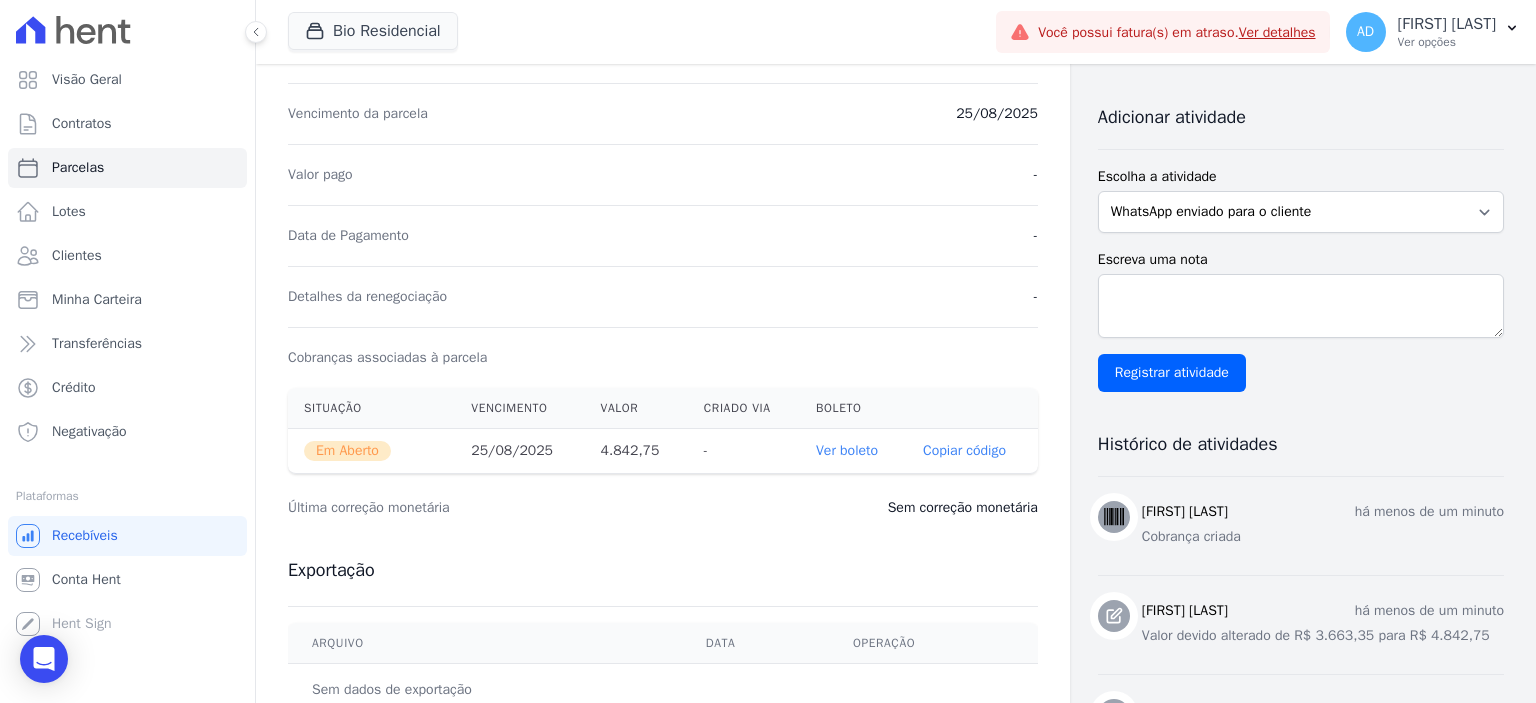 scroll, scrollTop: 400, scrollLeft: 0, axis: vertical 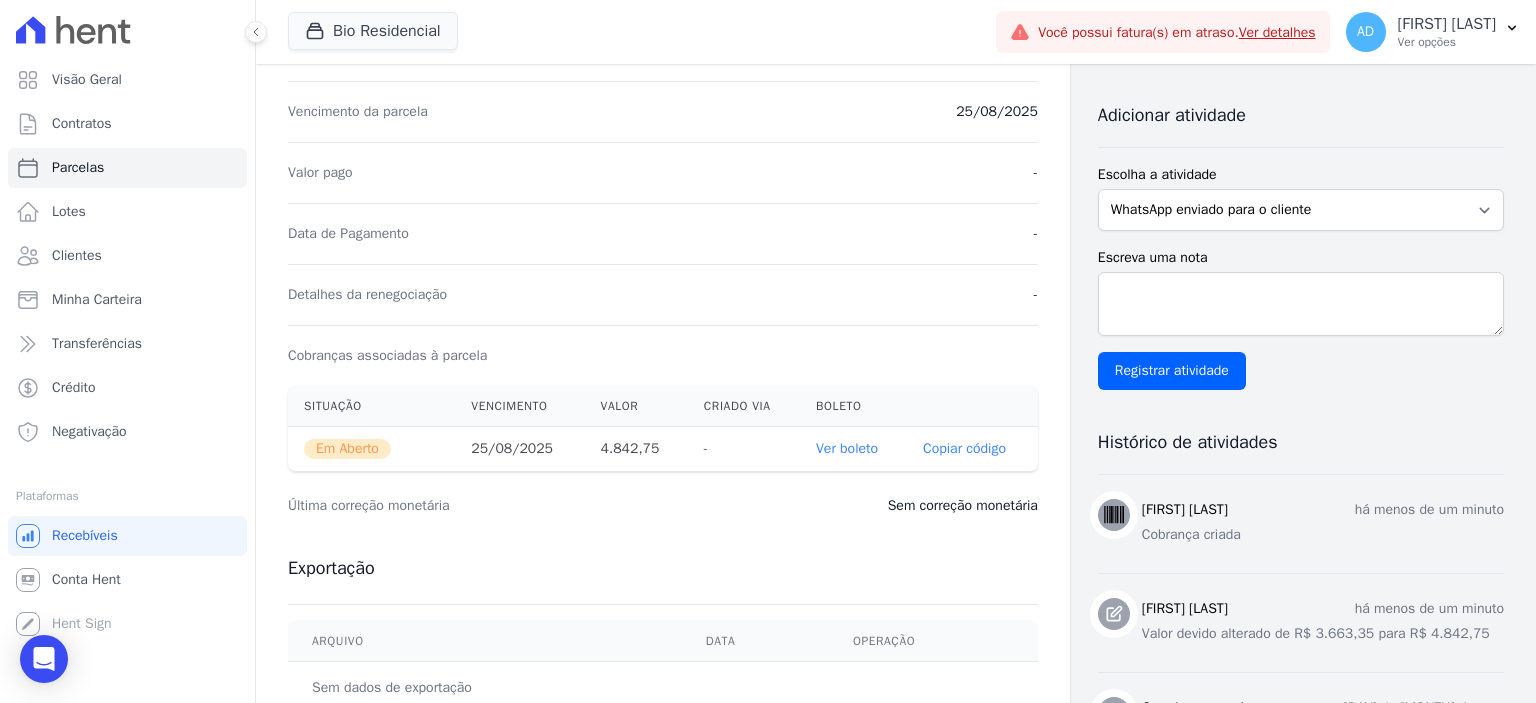 click on "Copiar código" at bounding box center (964, 449) 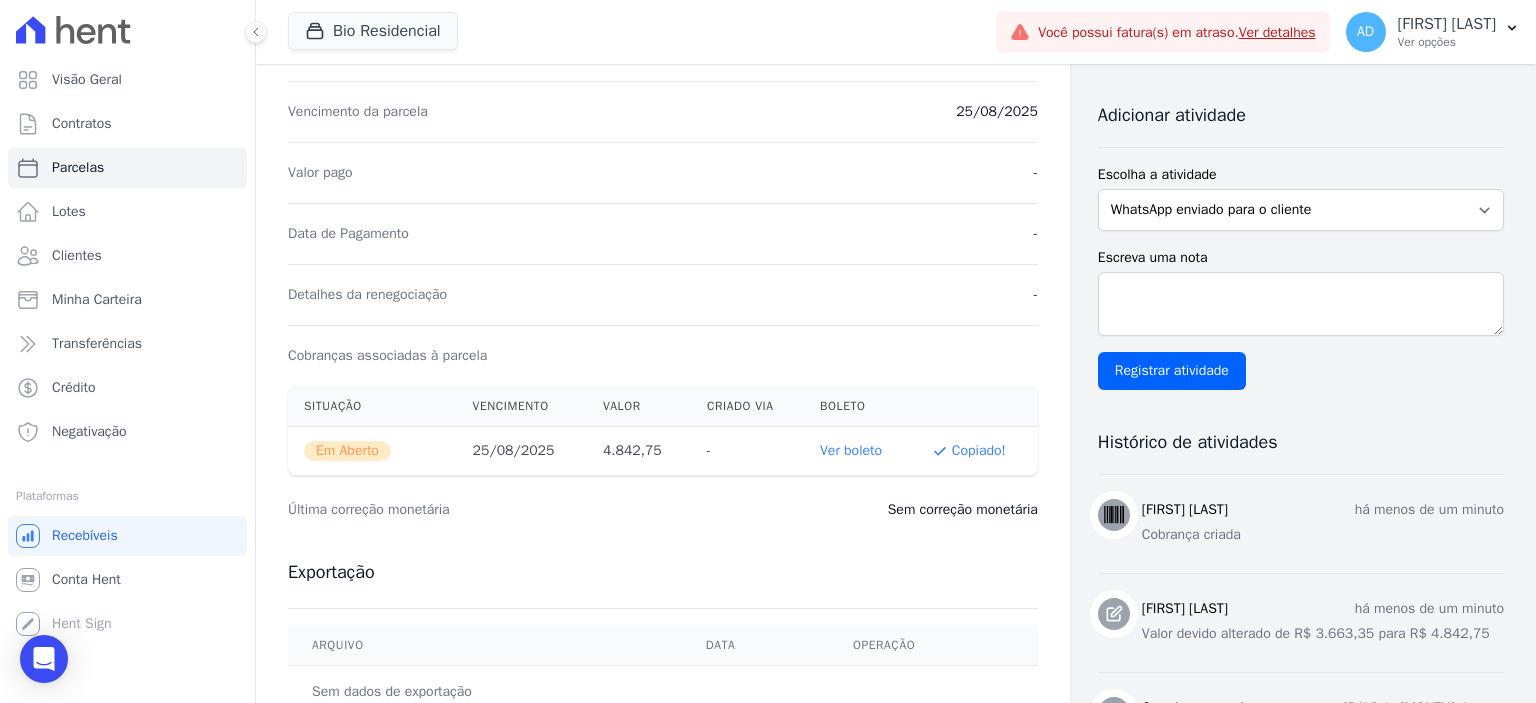 type 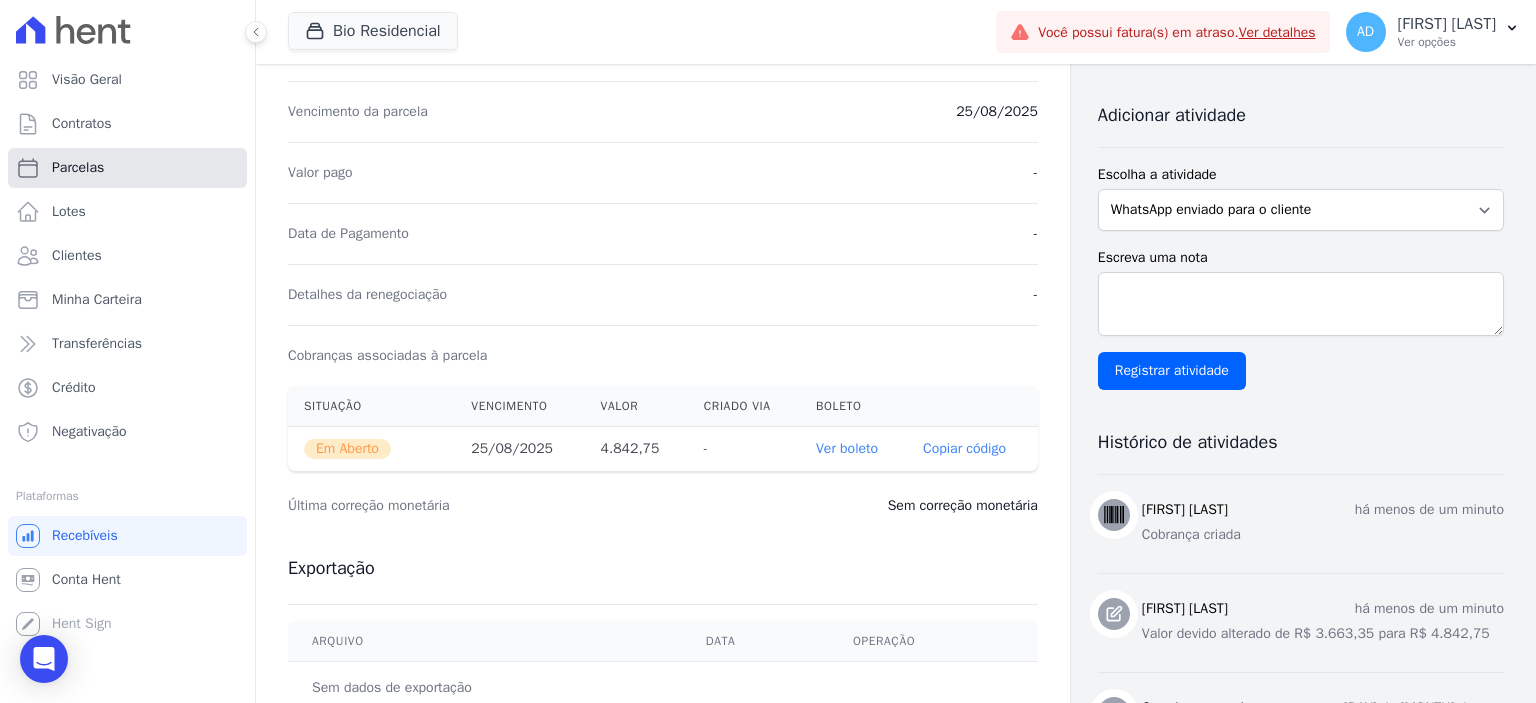 click on "Parcelas" at bounding box center (127, 168) 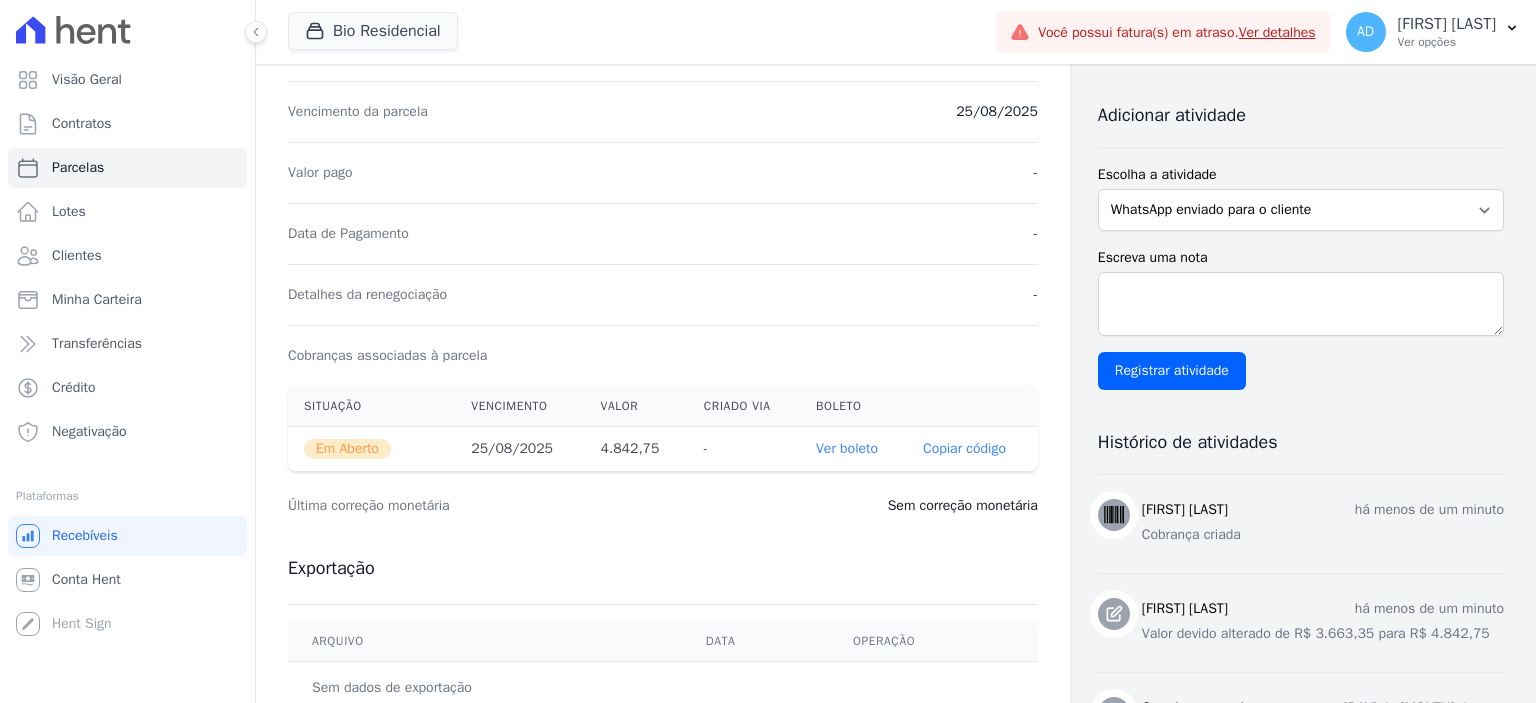 select 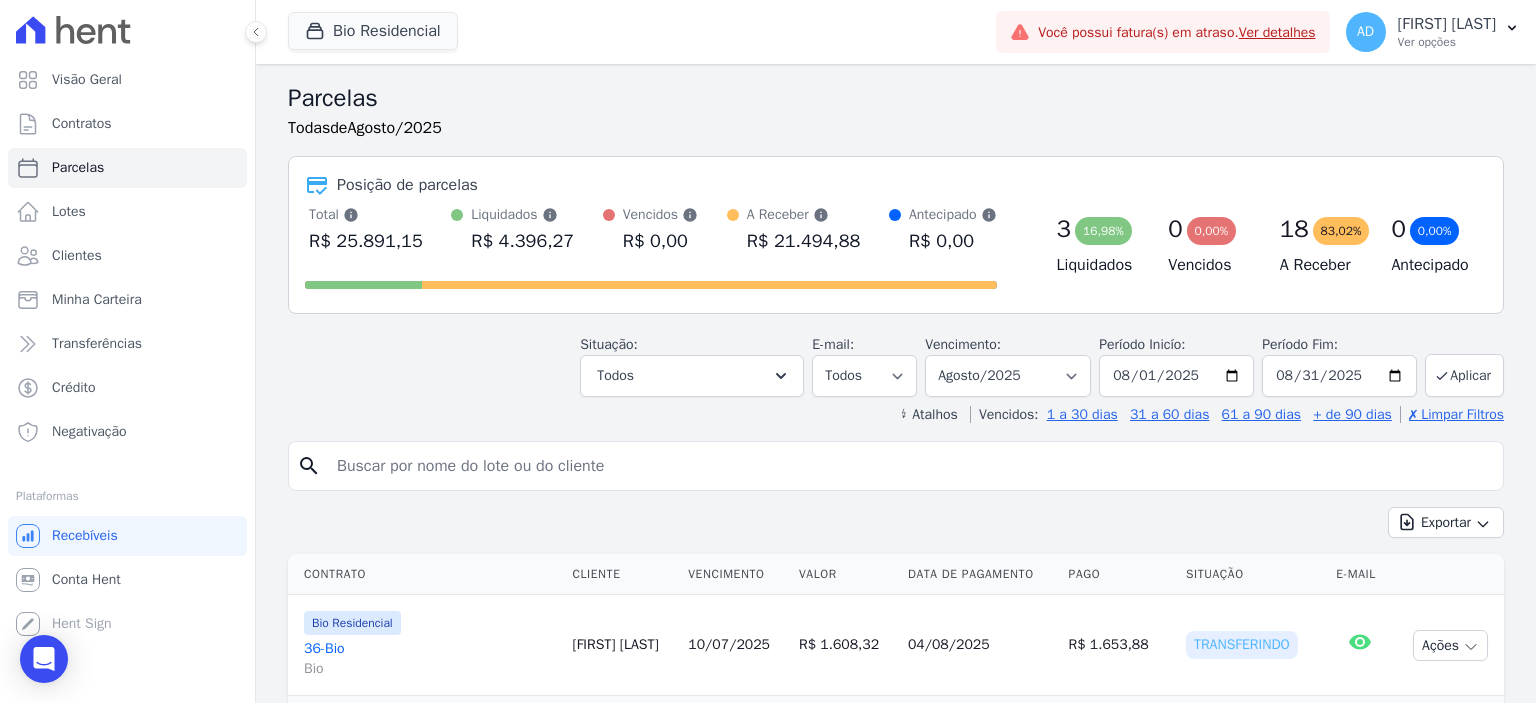 click at bounding box center (910, 466) 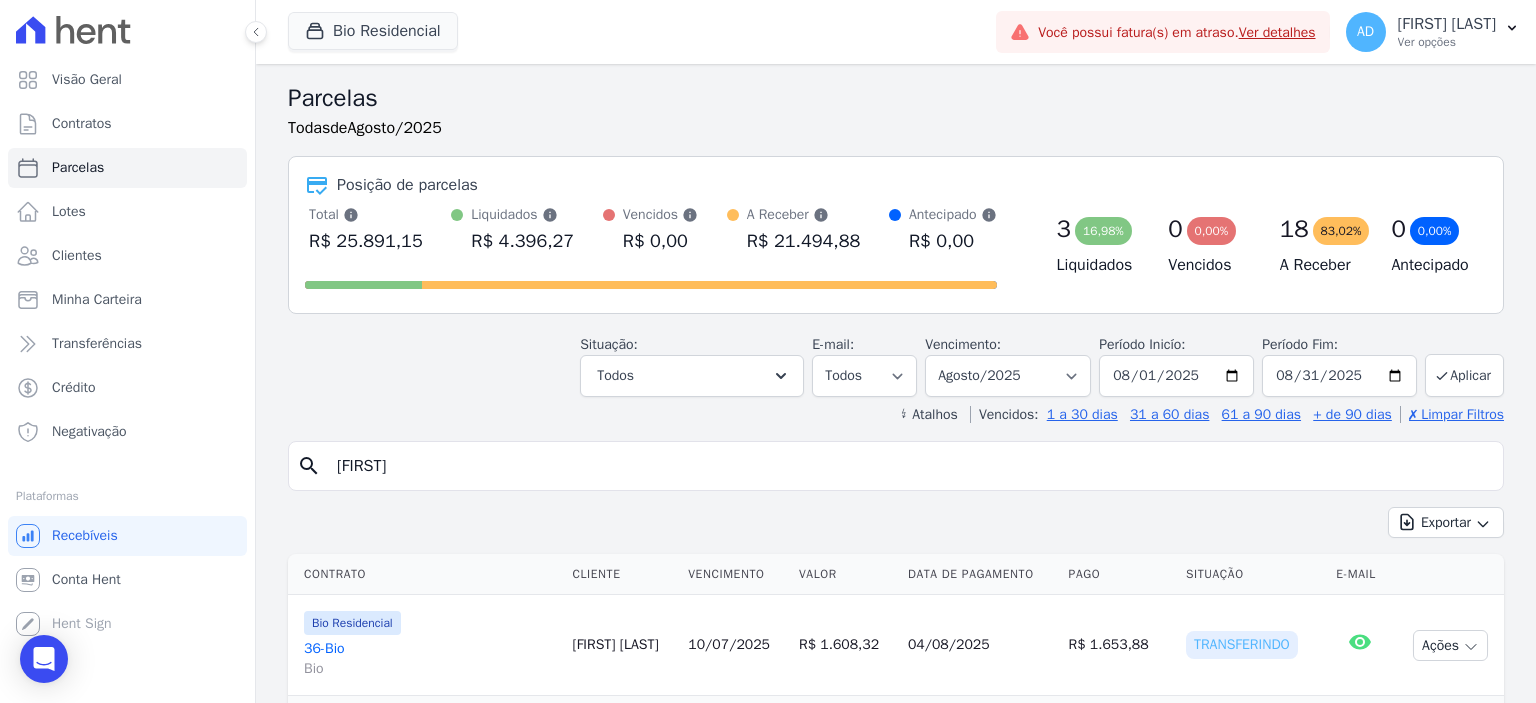 type on "[FIRST]" 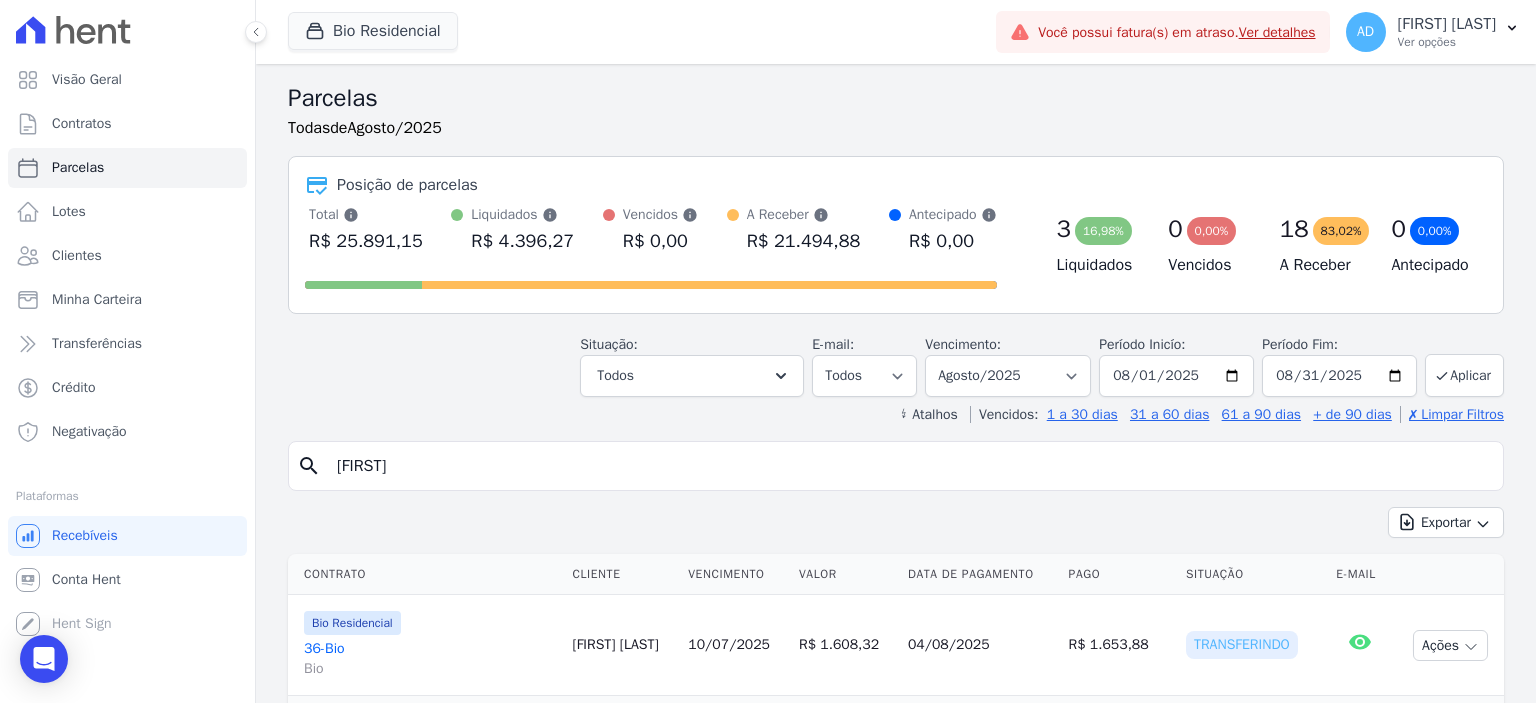 select 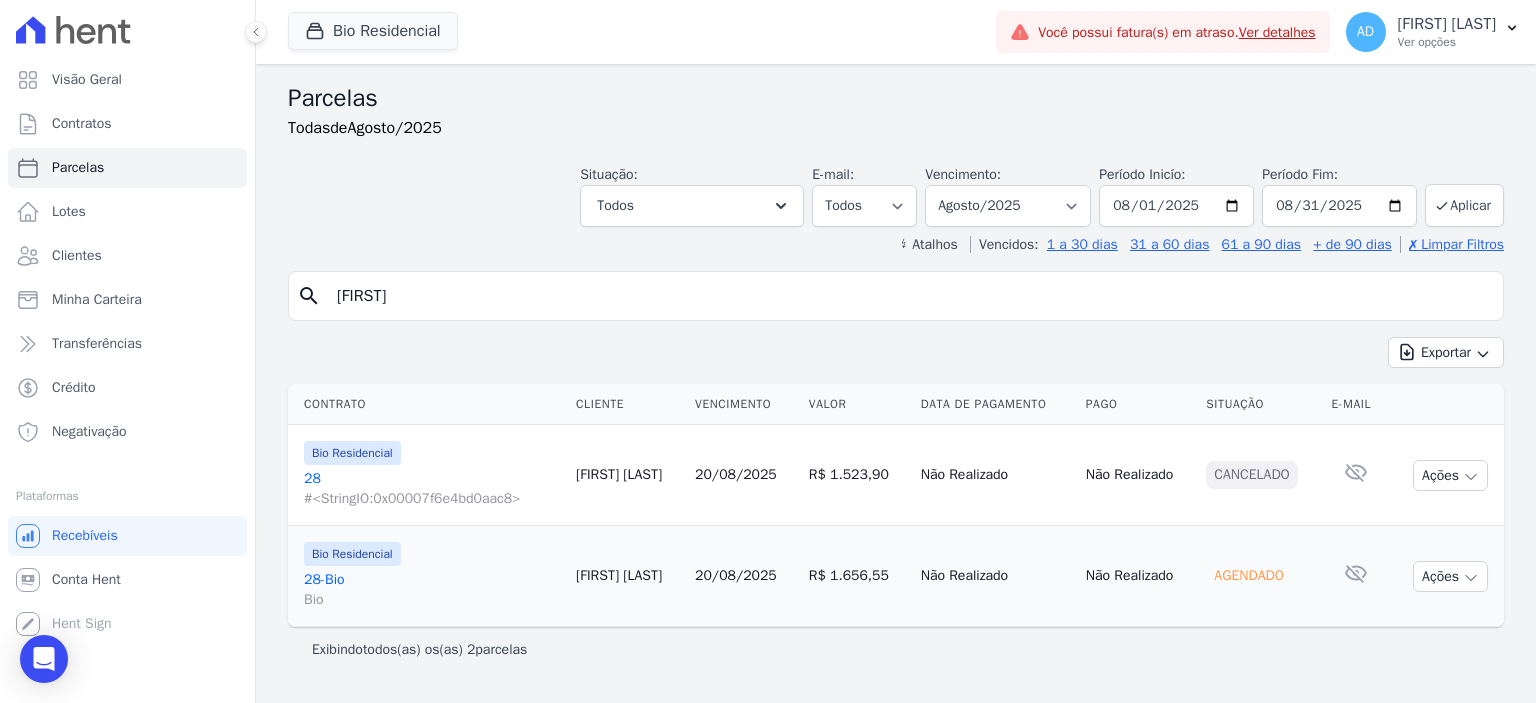 click on "20/08/2025" at bounding box center [744, 576] 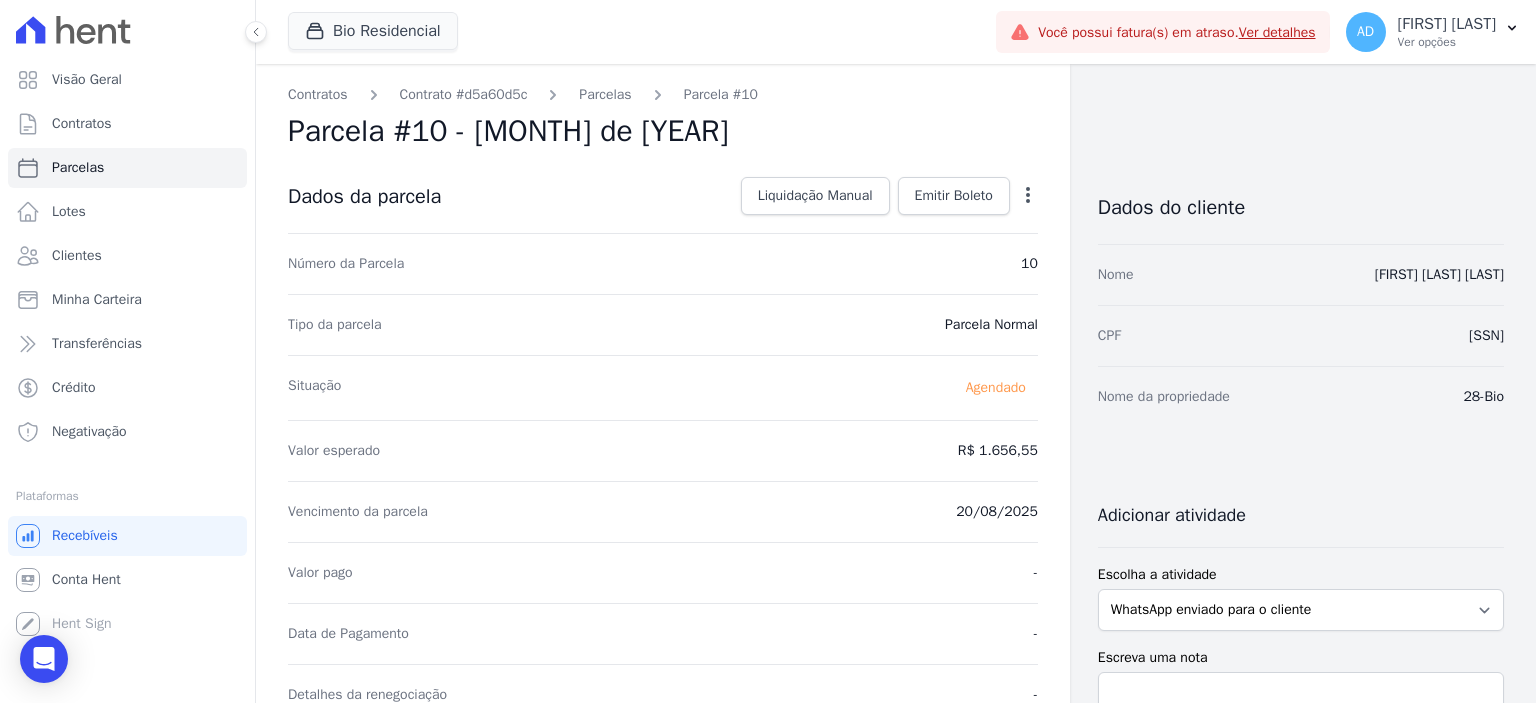 drag, startPoint x: 1015, startPoint y: 202, endPoint x: 1004, endPoint y: 220, distance: 21.095022 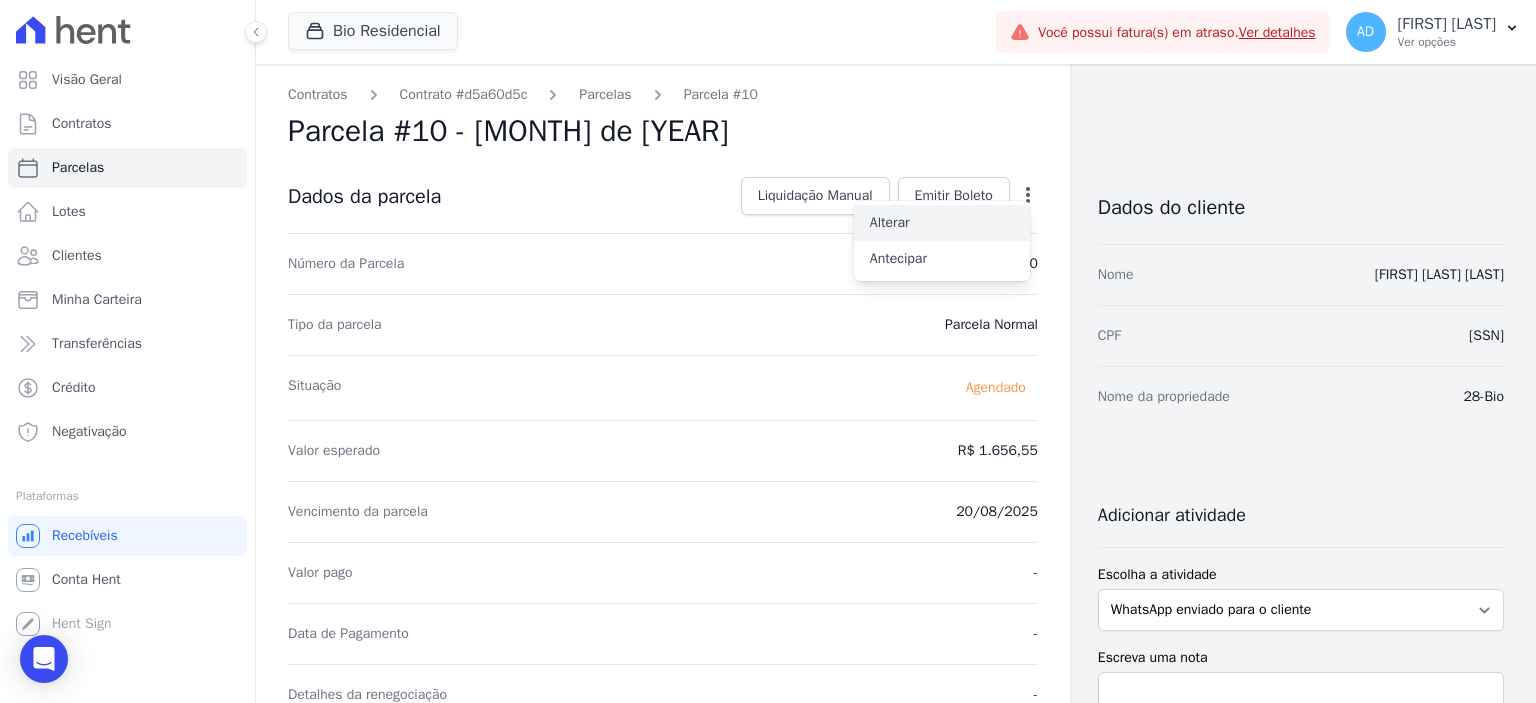 click on "Alterar" at bounding box center [942, 223] 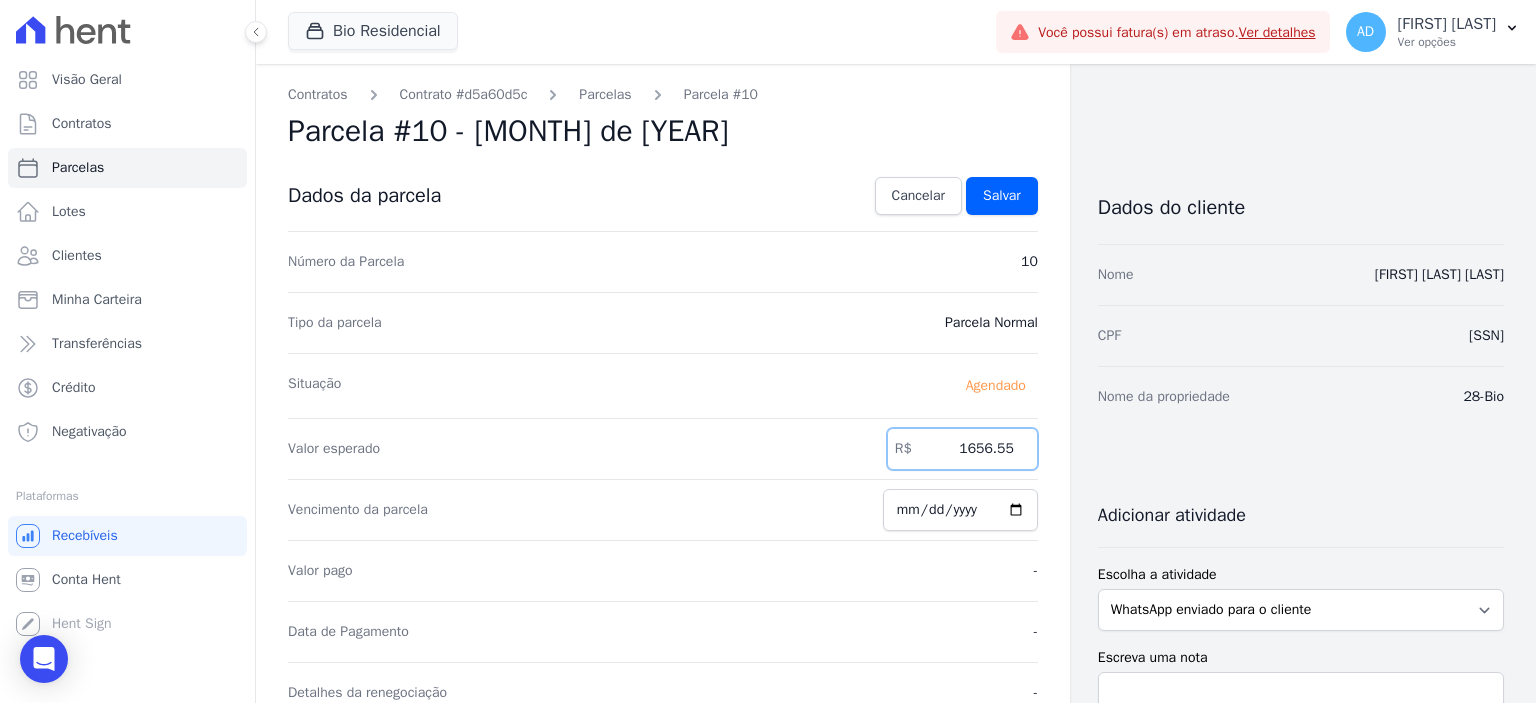click on "1656.55" at bounding box center [962, 449] 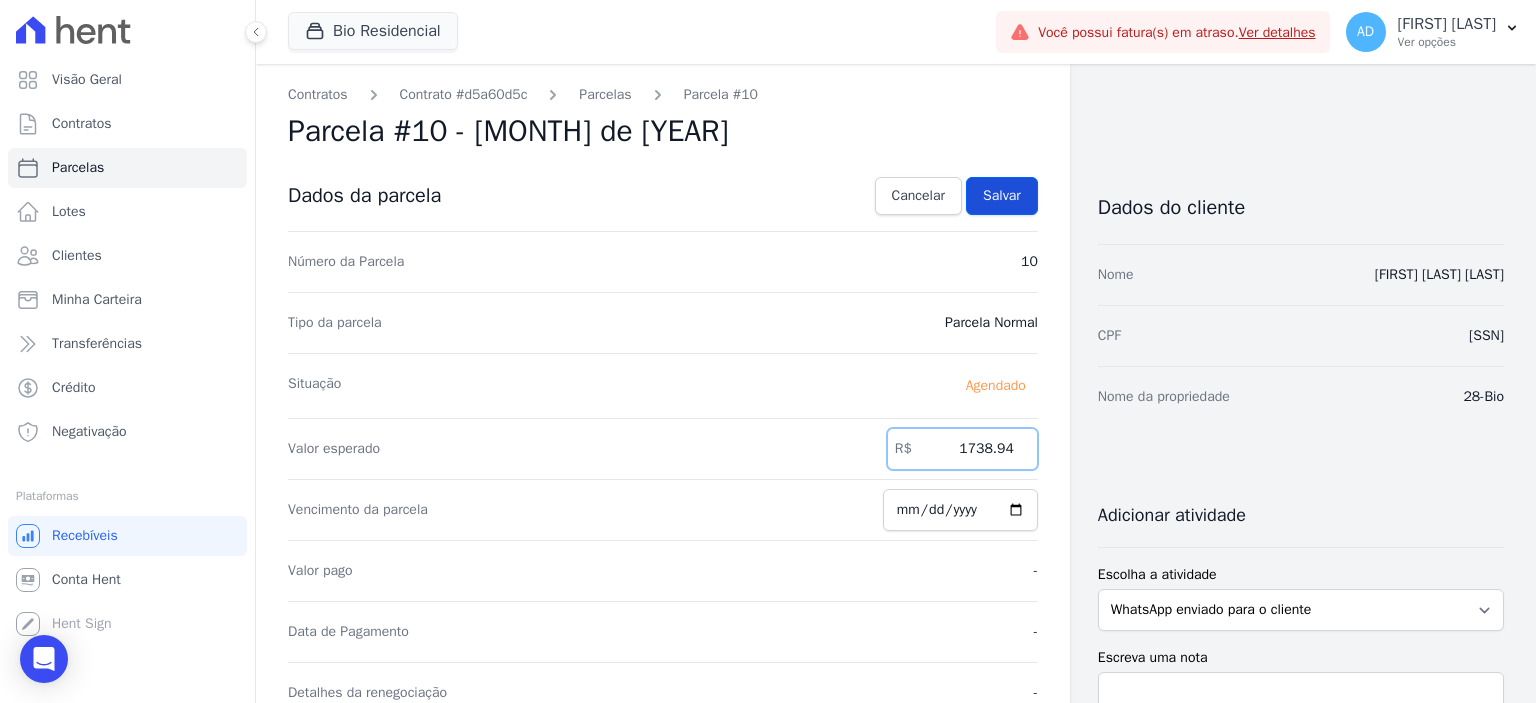 type on "1738.94" 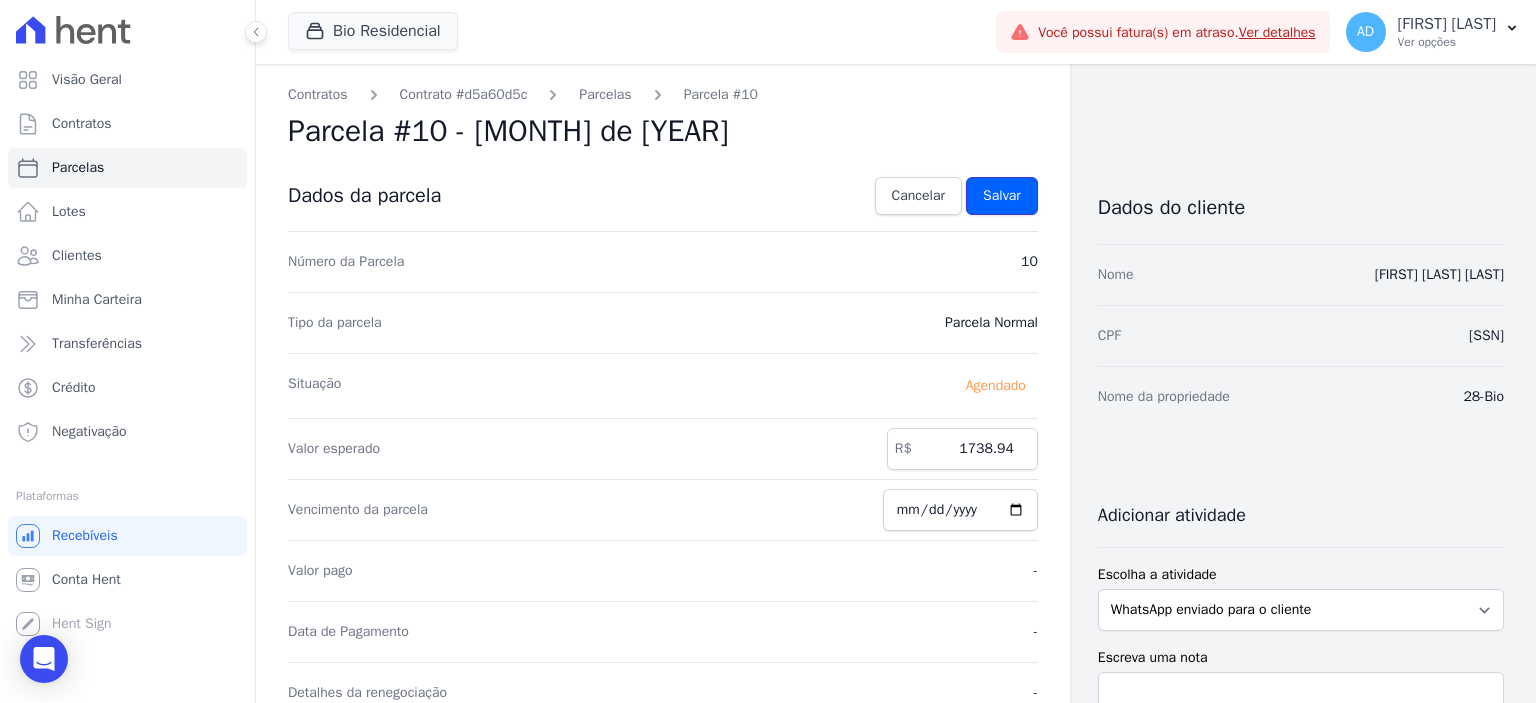 click on "Salvar" at bounding box center [1002, 196] 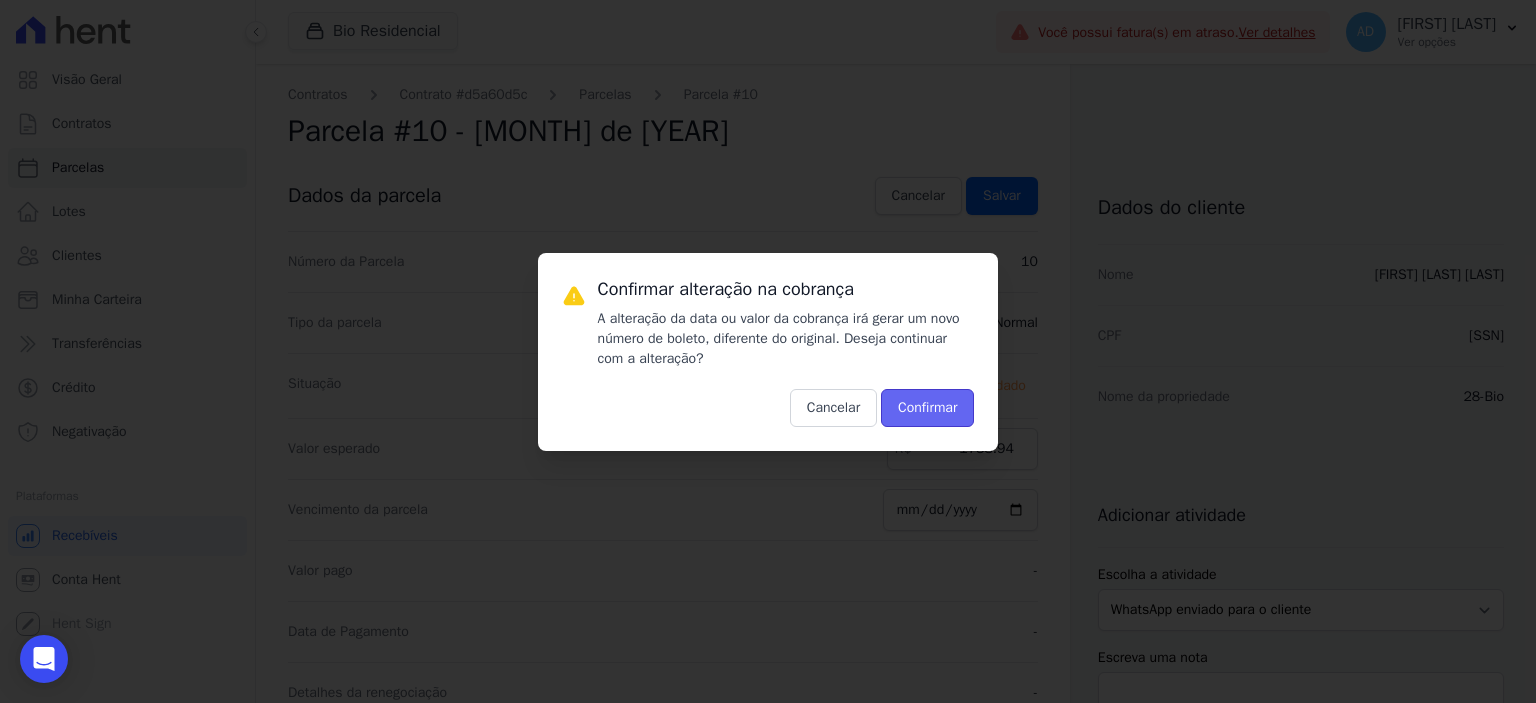 click on "Confirmar" at bounding box center (927, 408) 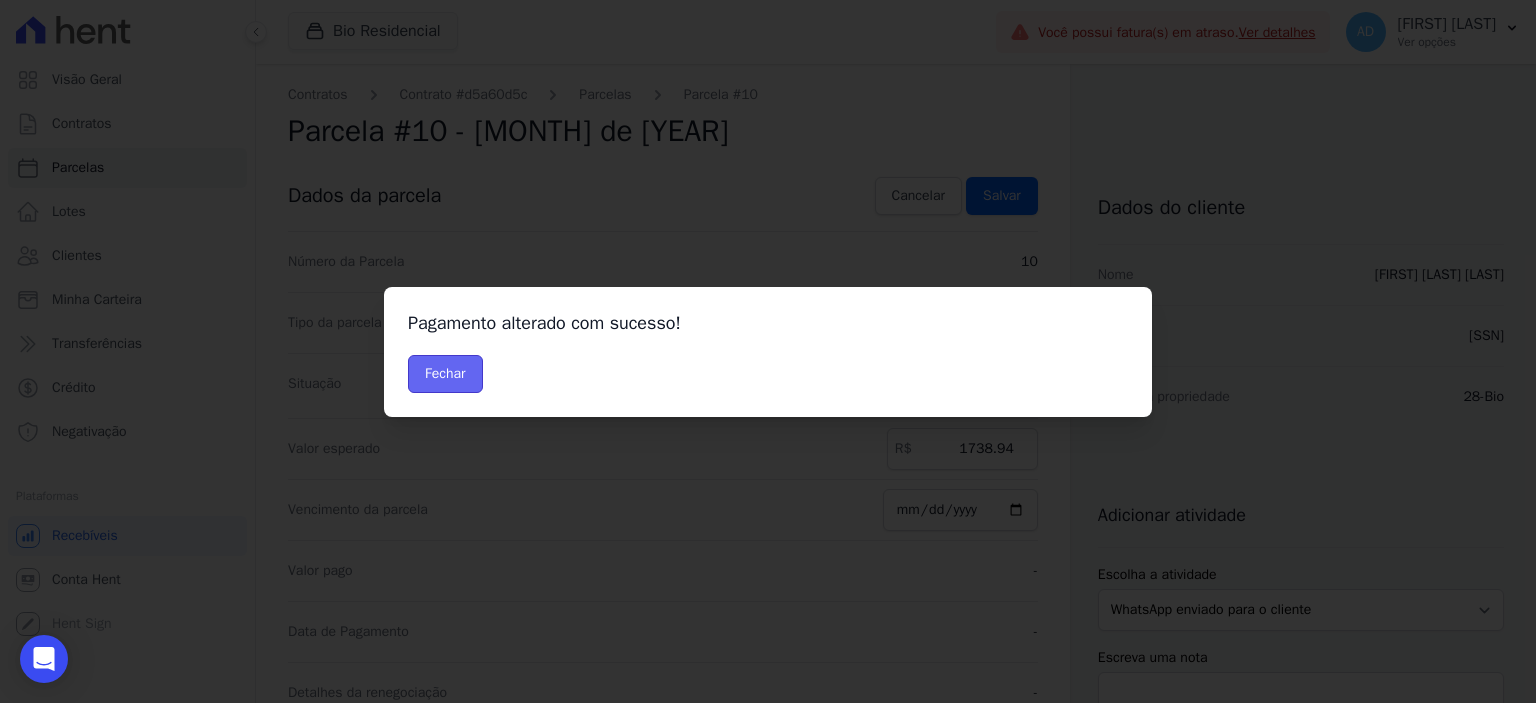 click on "Fechar" at bounding box center (445, 374) 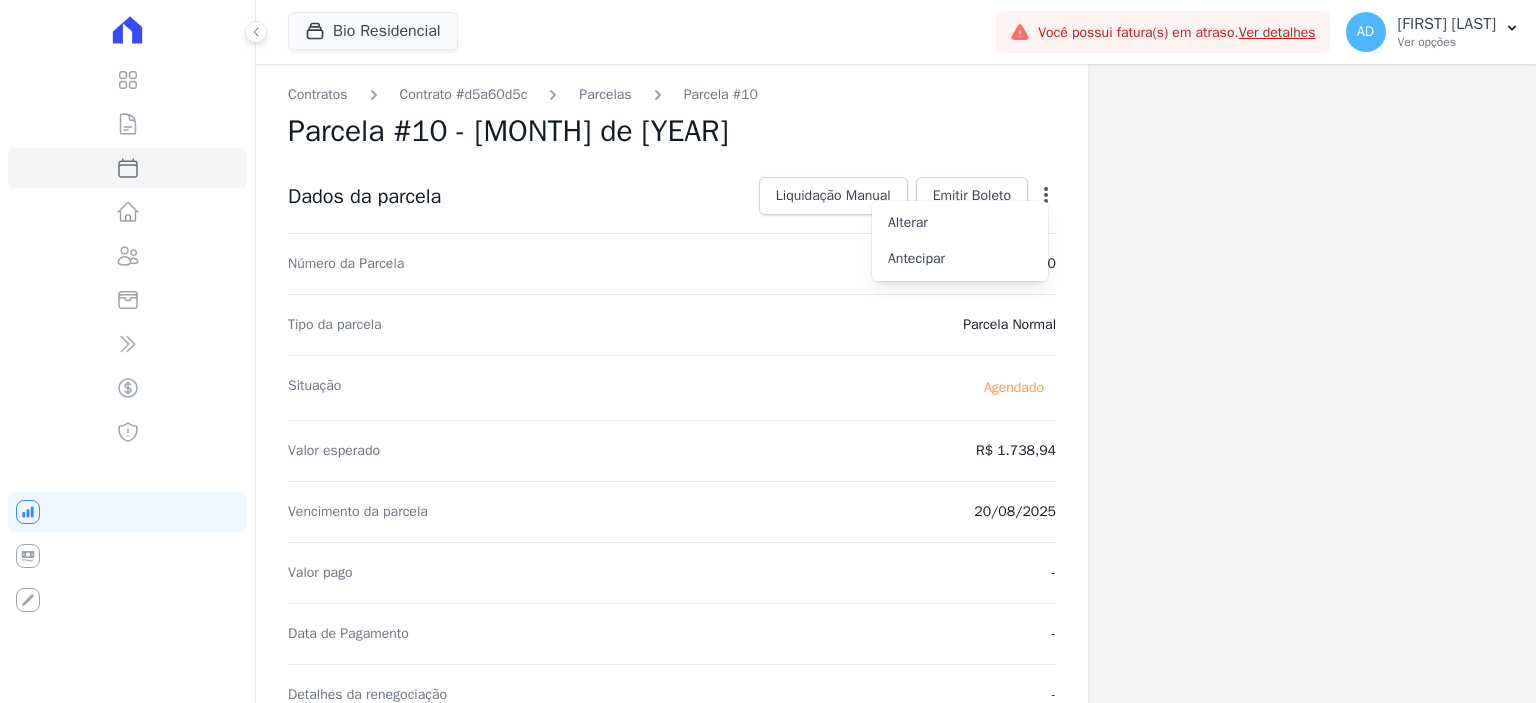 scroll, scrollTop: 0, scrollLeft: 0, axis: both 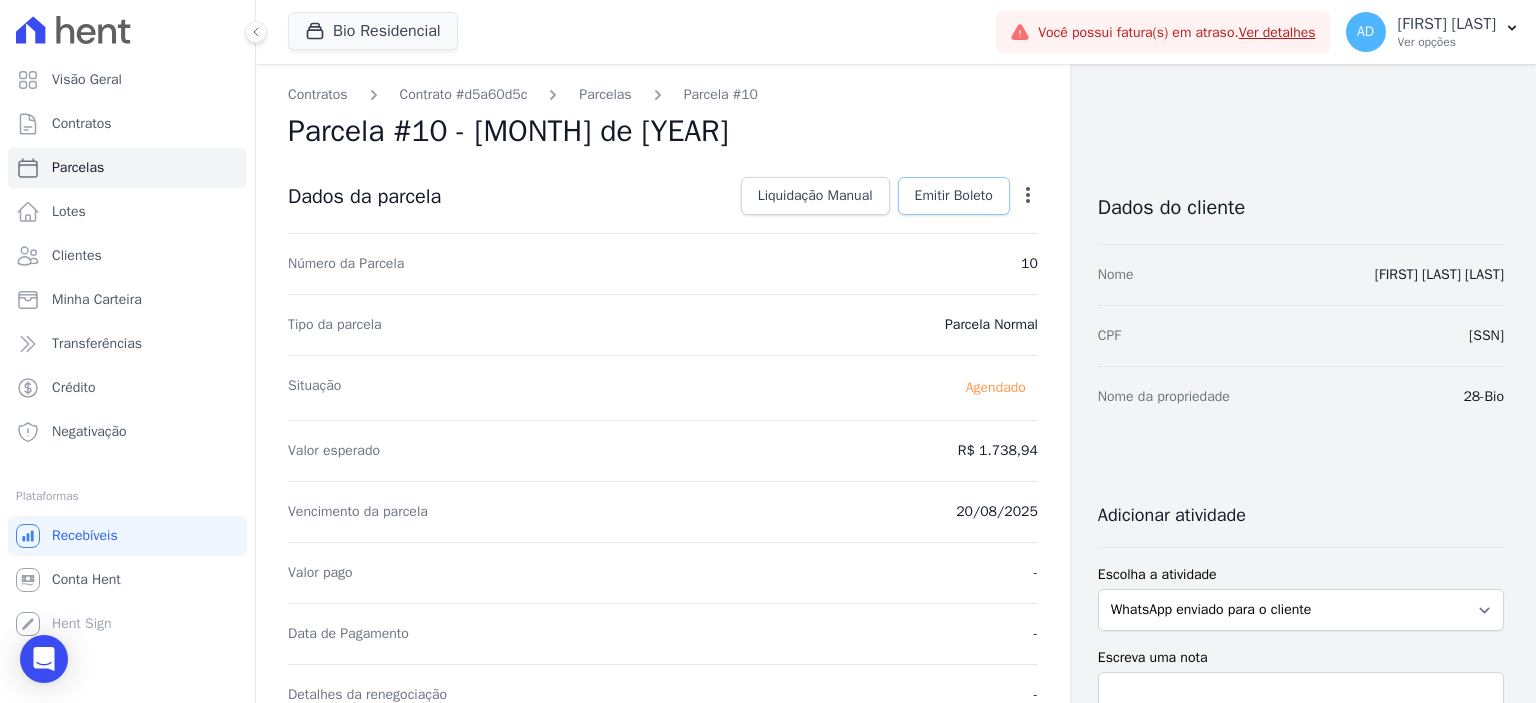 click on "Emitir Boleto" at bounding box center (954, 196) 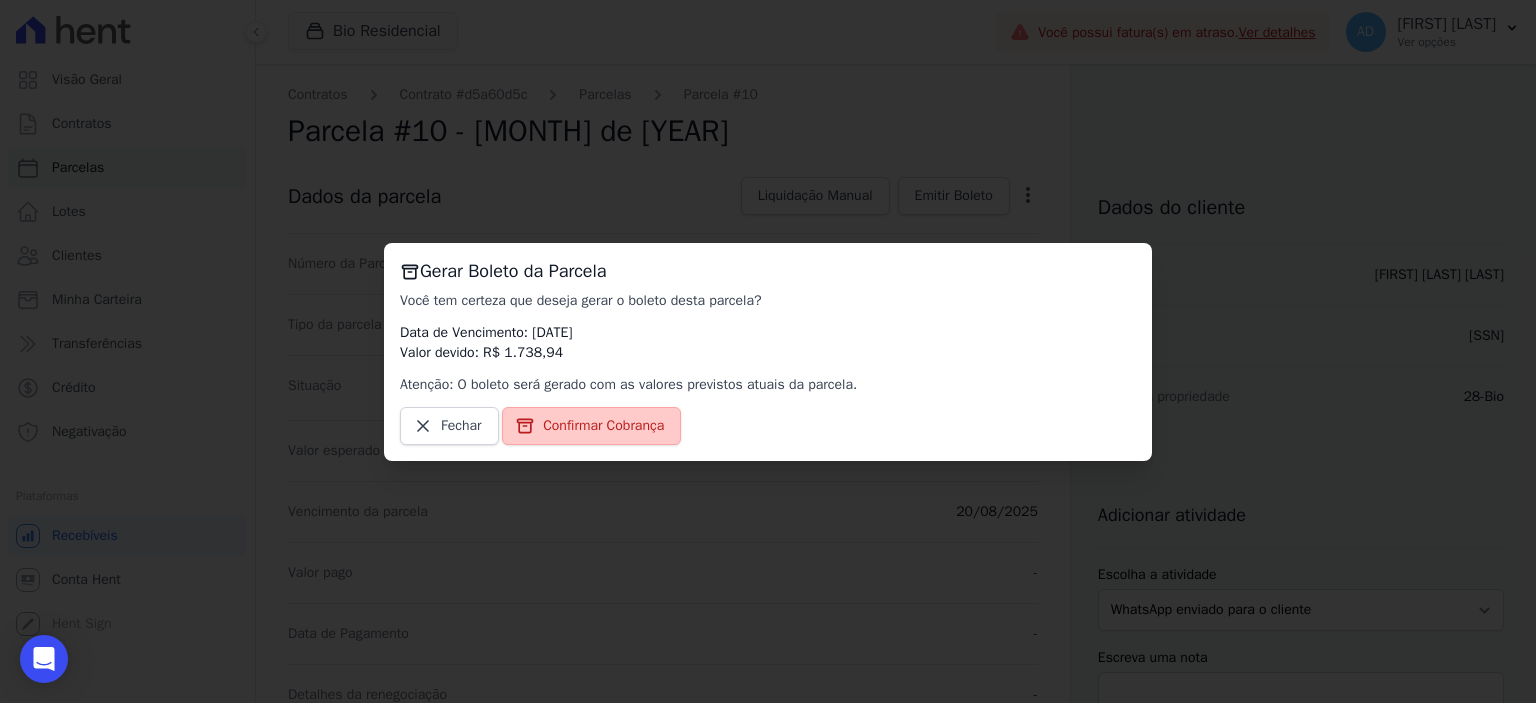 click on "Confirmar Cobrança" at bounding box center [591, 426] 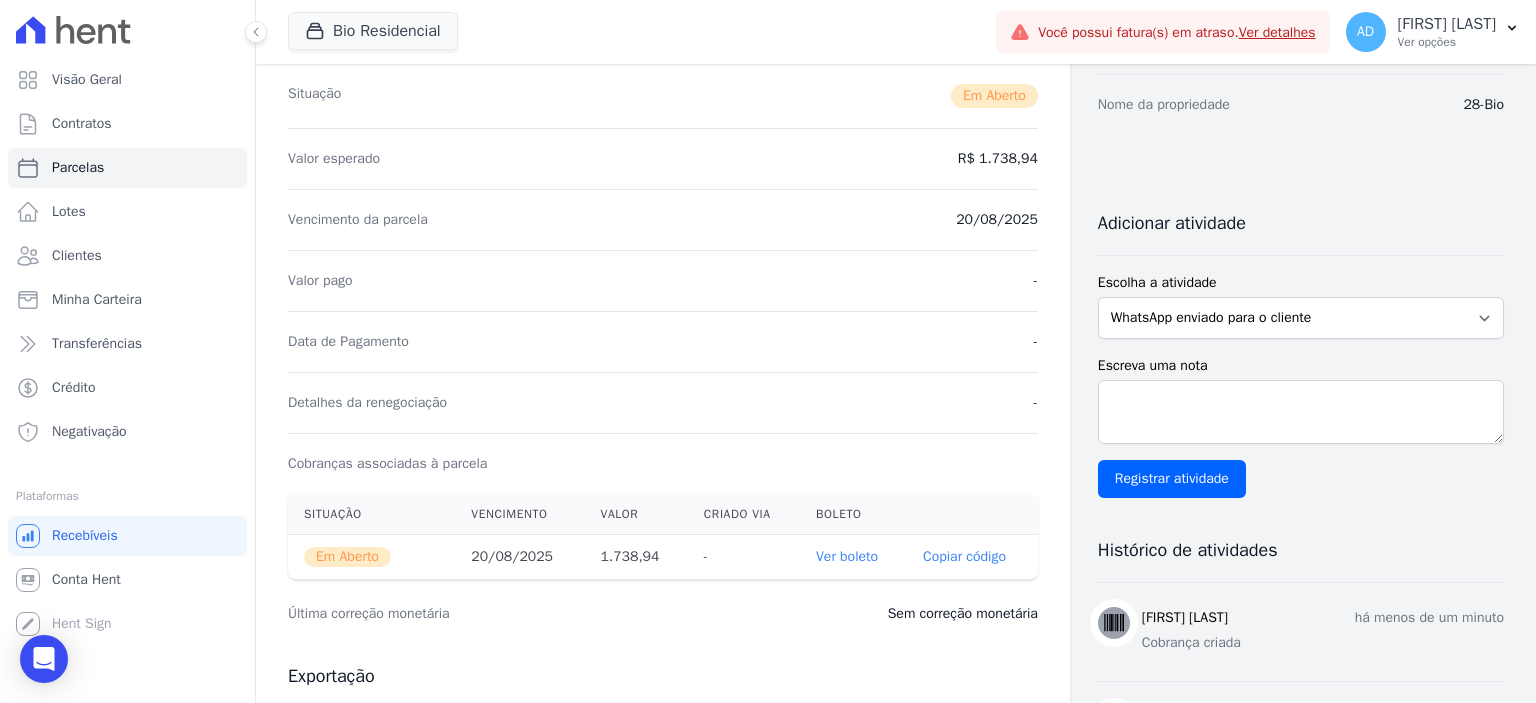 scroll, scrollTop: 300, scrollLeft: 0, axis: vertical 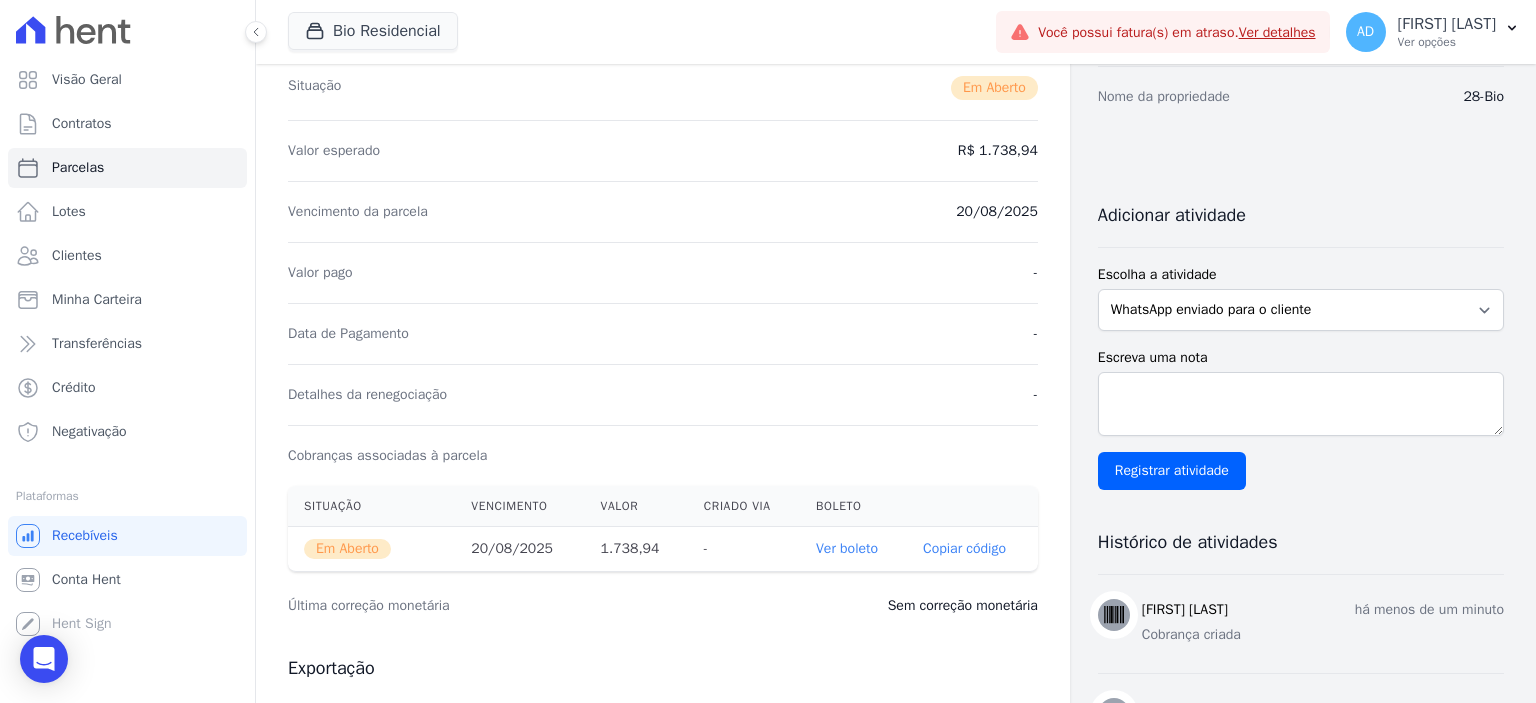 click on "Copiar código" at bounding box center [964, 549] 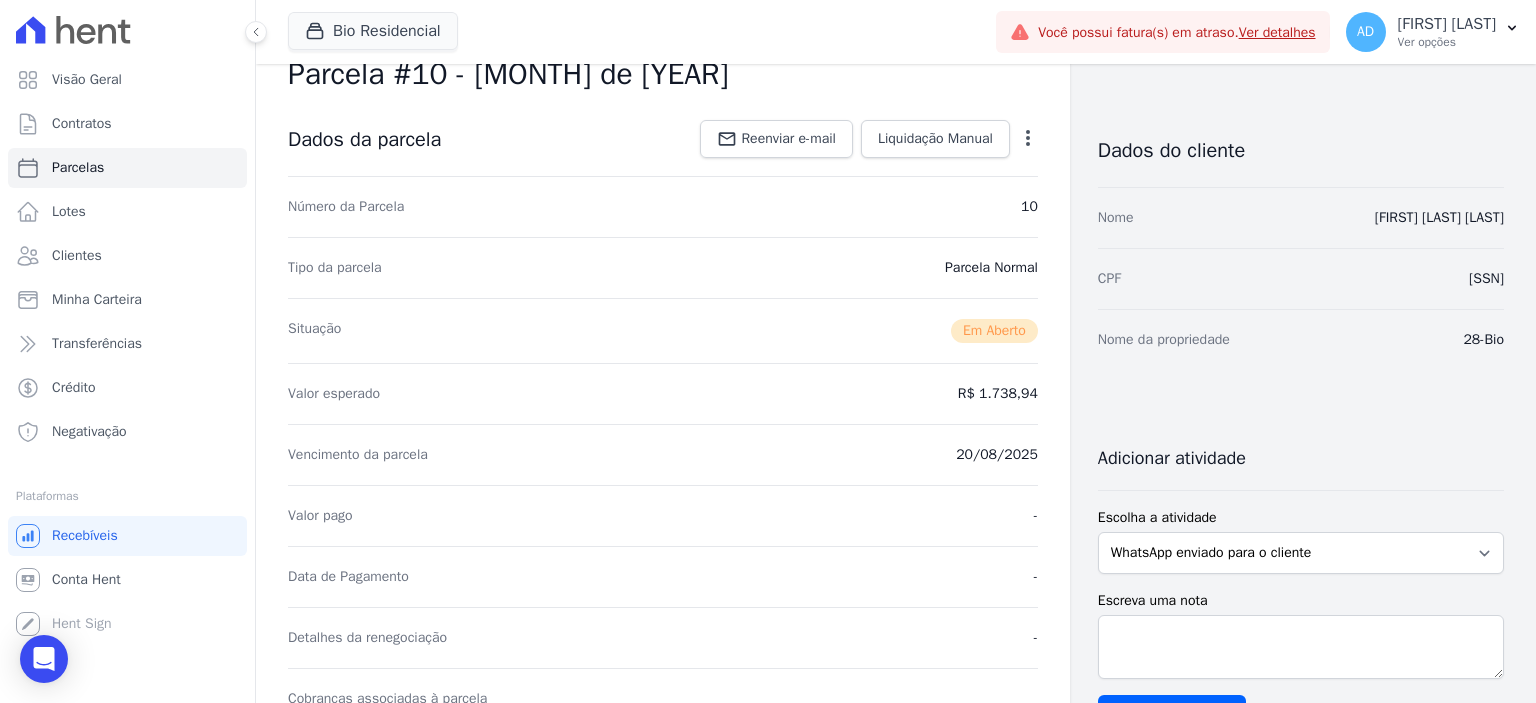 scroll, scrollTop: 0, scrollLeft: 0, axis: both 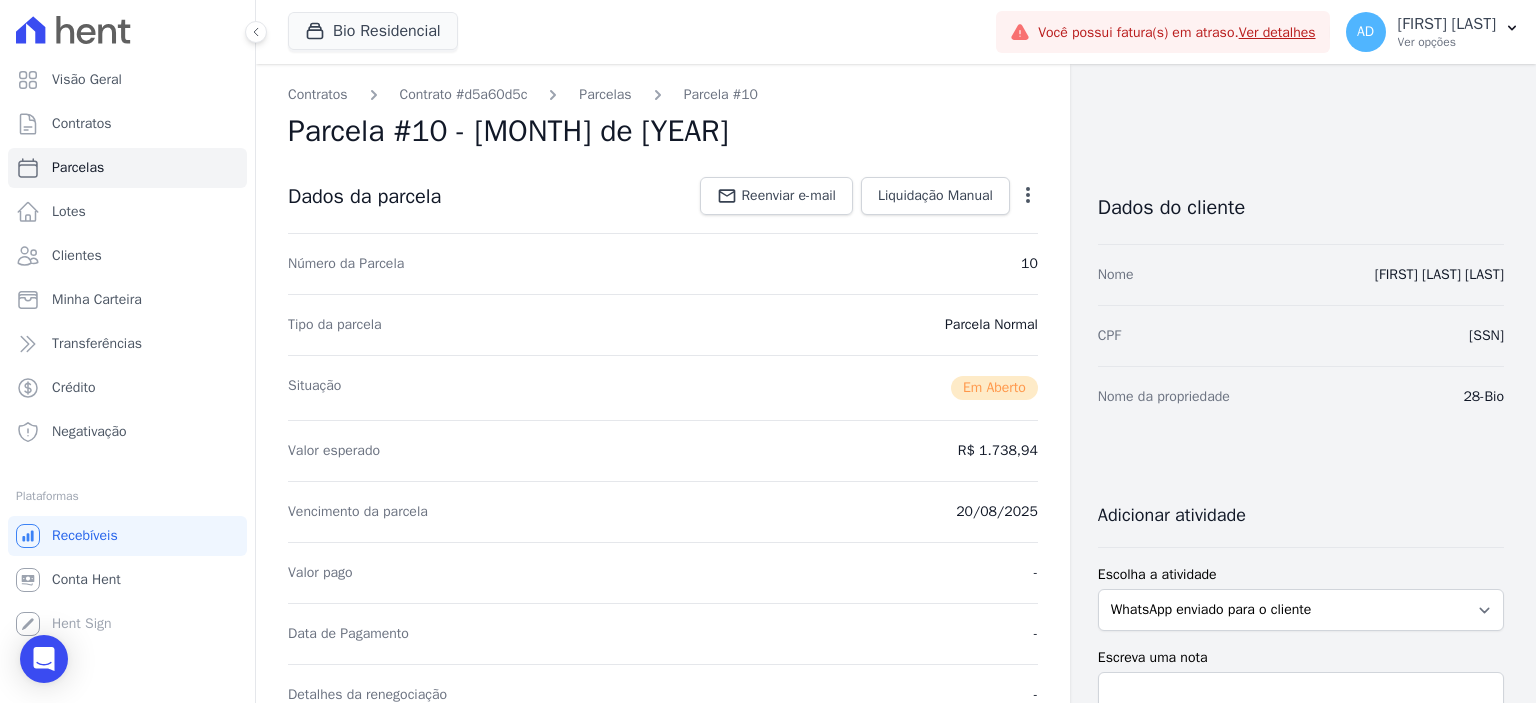 click 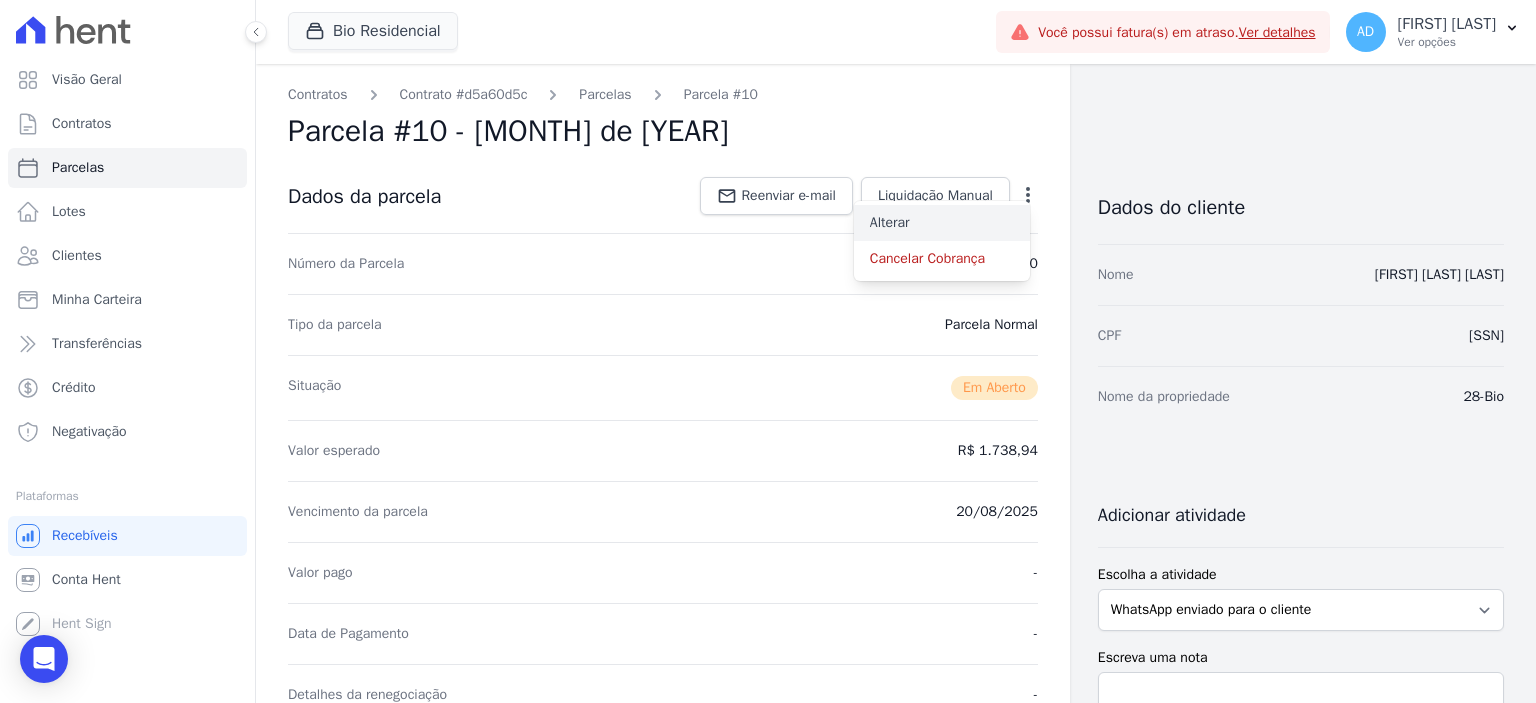 click on "Alterar" at bounding box center [942, 223] 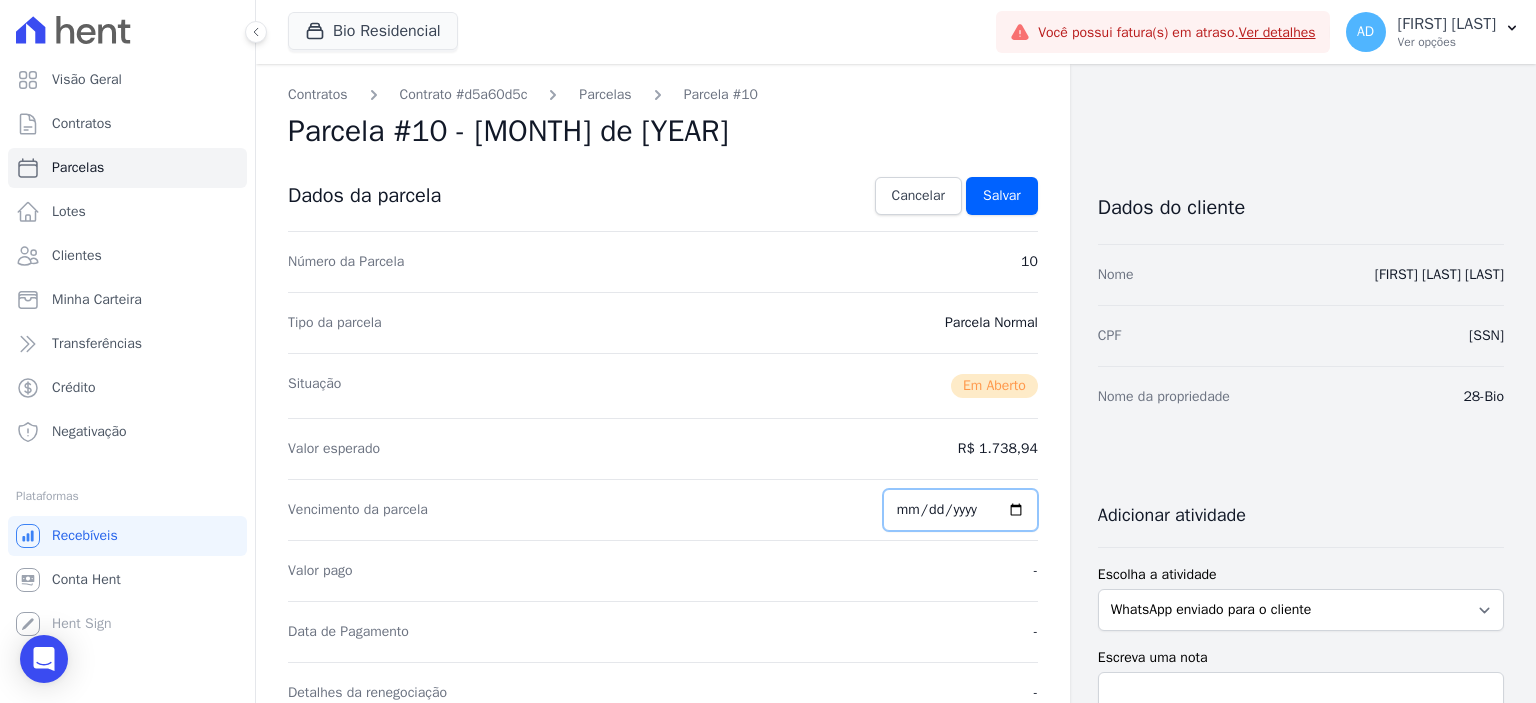 drag, startPoint x: 901, startPoint y: 506, endPoint x: 928, endPoint y: 554, distance: 55.072678 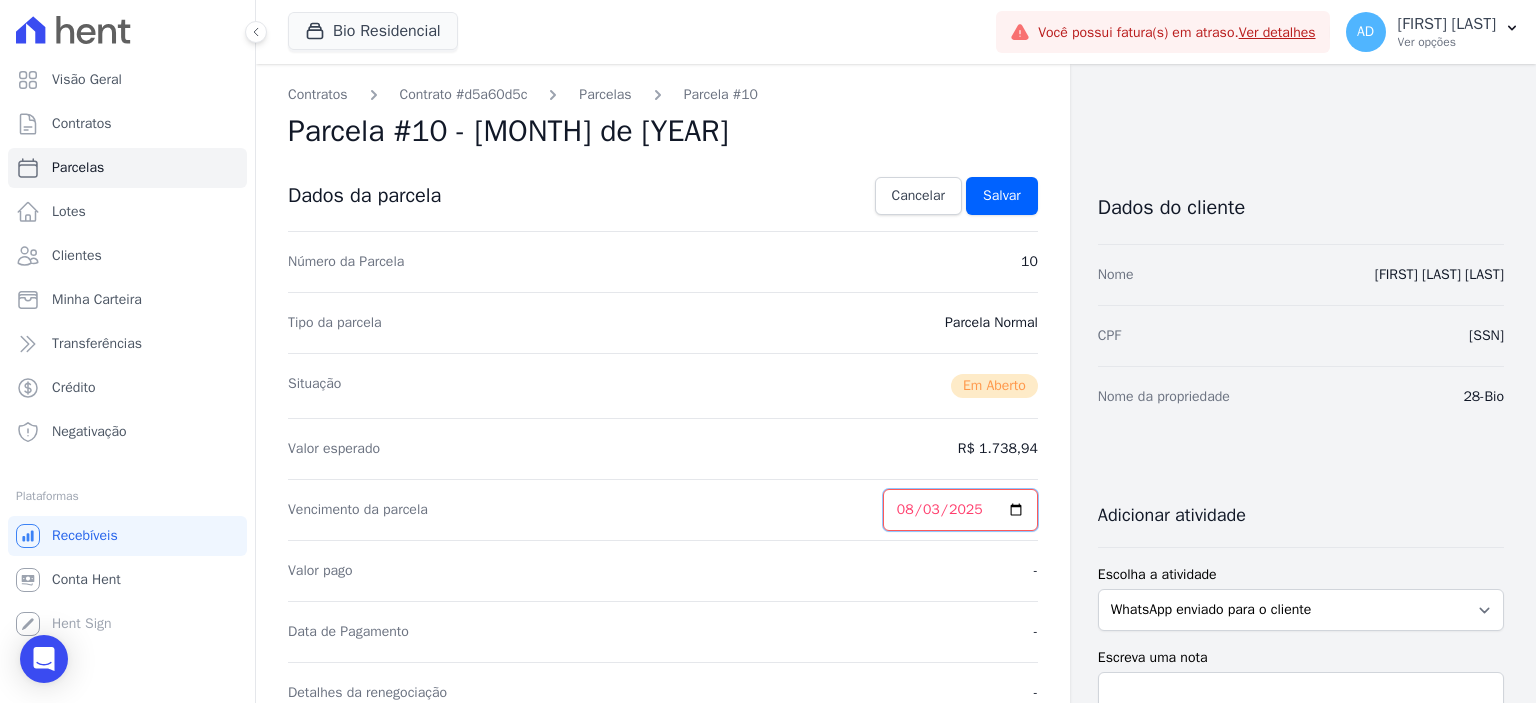 type on "2025-08-30" 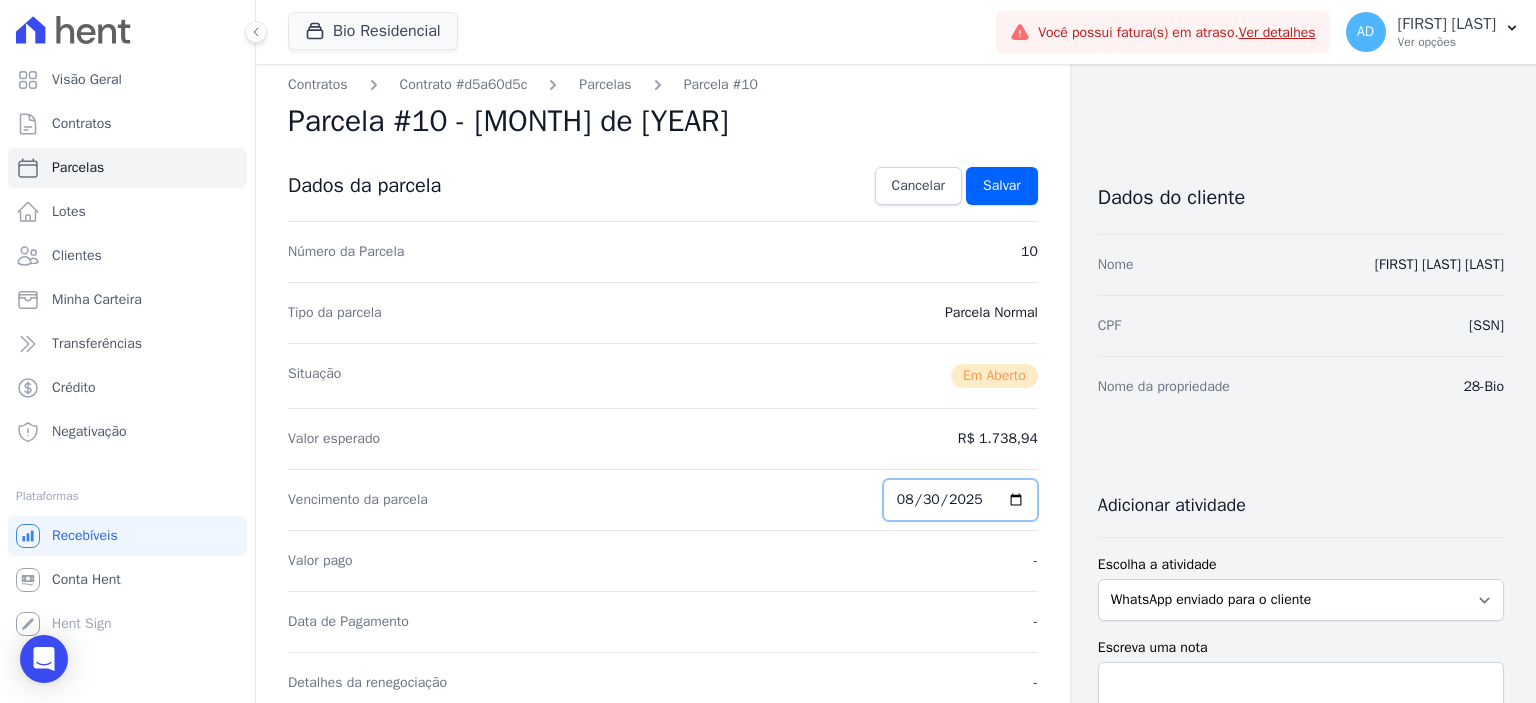 scroll, scrollTop: 0, scrollLeft: 0, axis: both 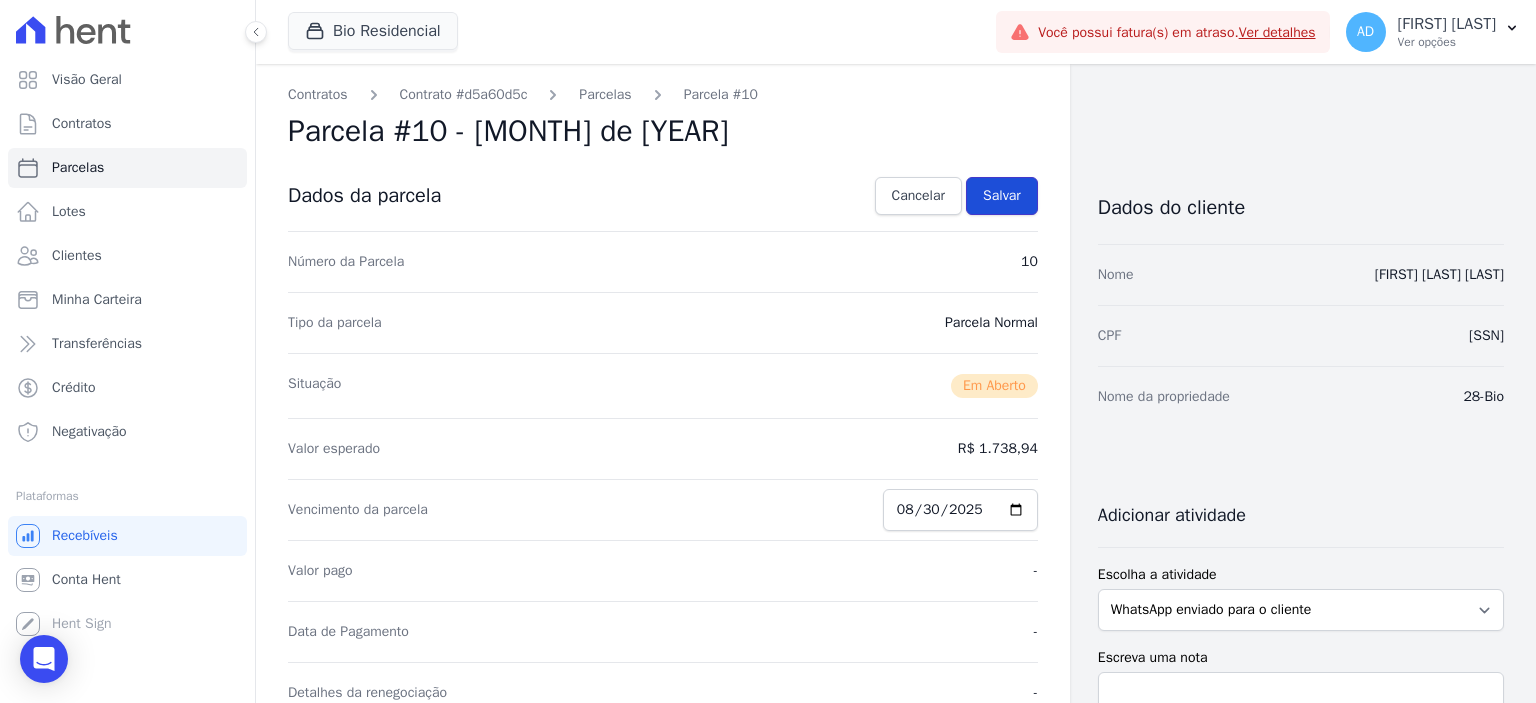click on "Salvar" at bounding box center (1002, 196) 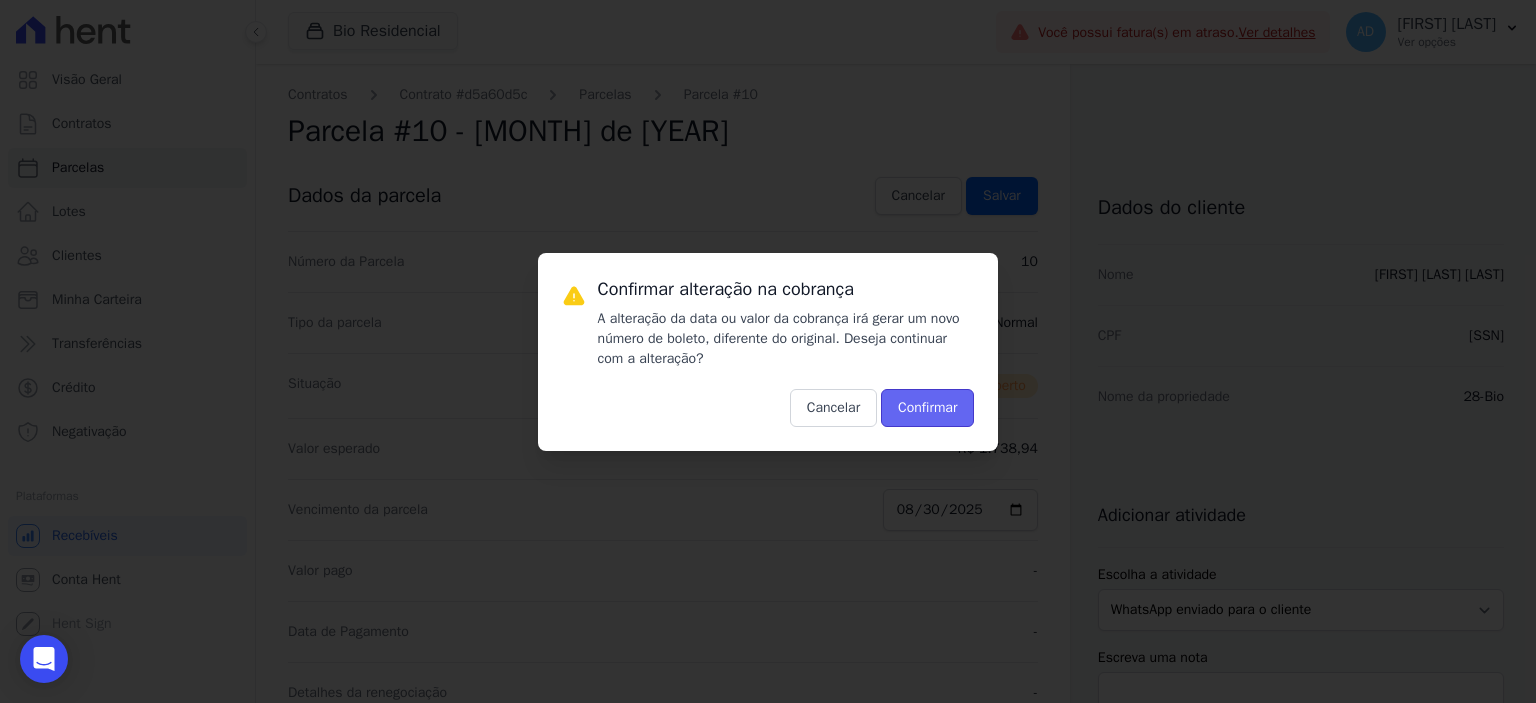 click on "Confirmar" at bounding box center [927, 408] 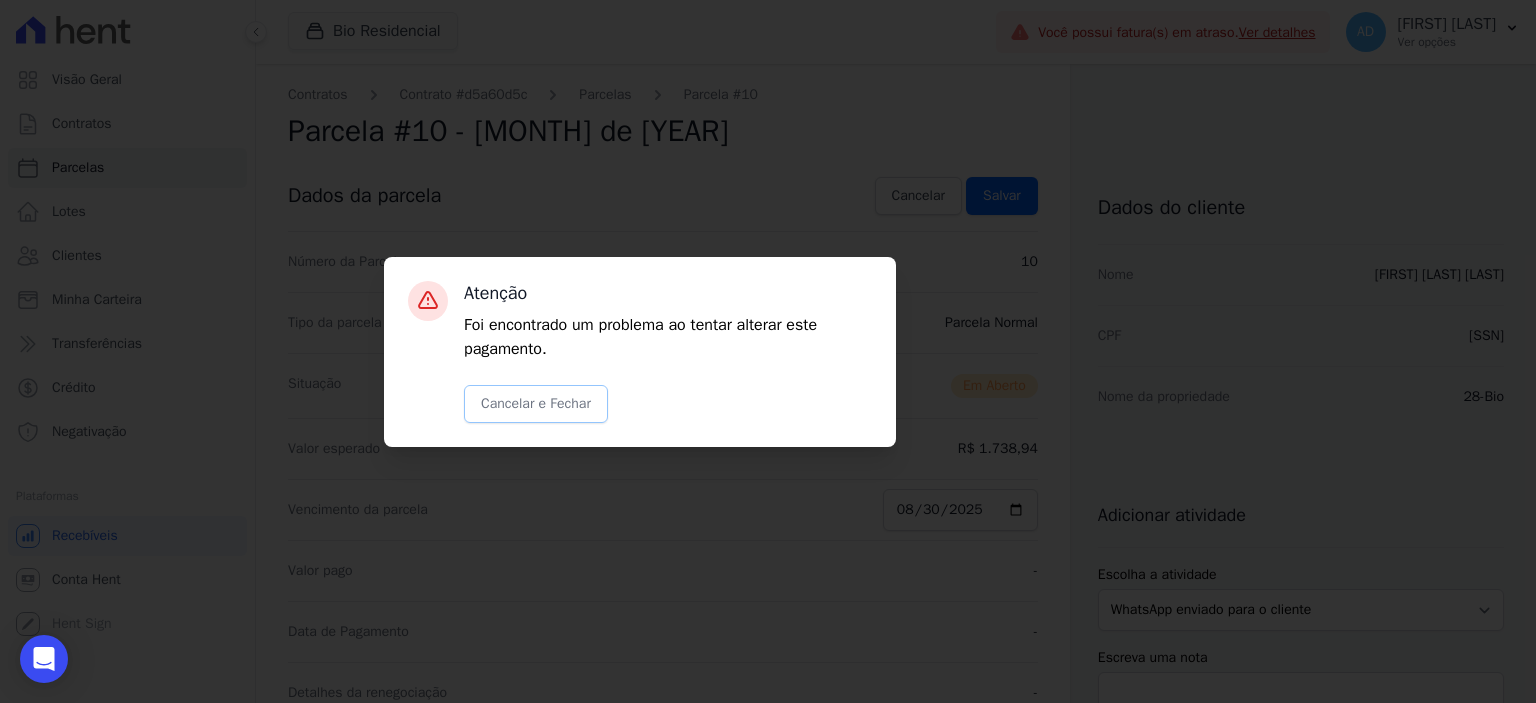 click on "Cancelar e Fechar" at bounding box center (536, 404) 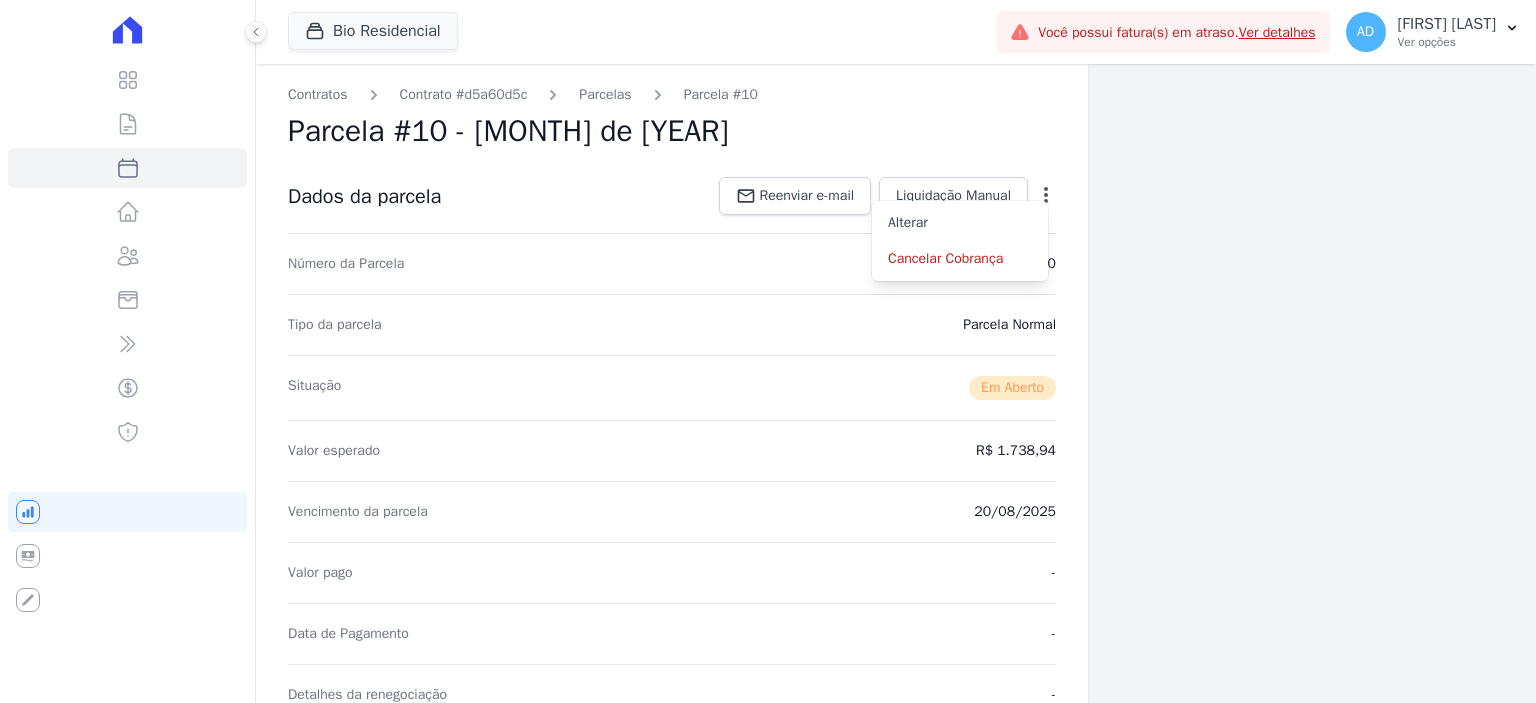 scroll, scrollTop: 0, scrollLeft: 0, axis: both 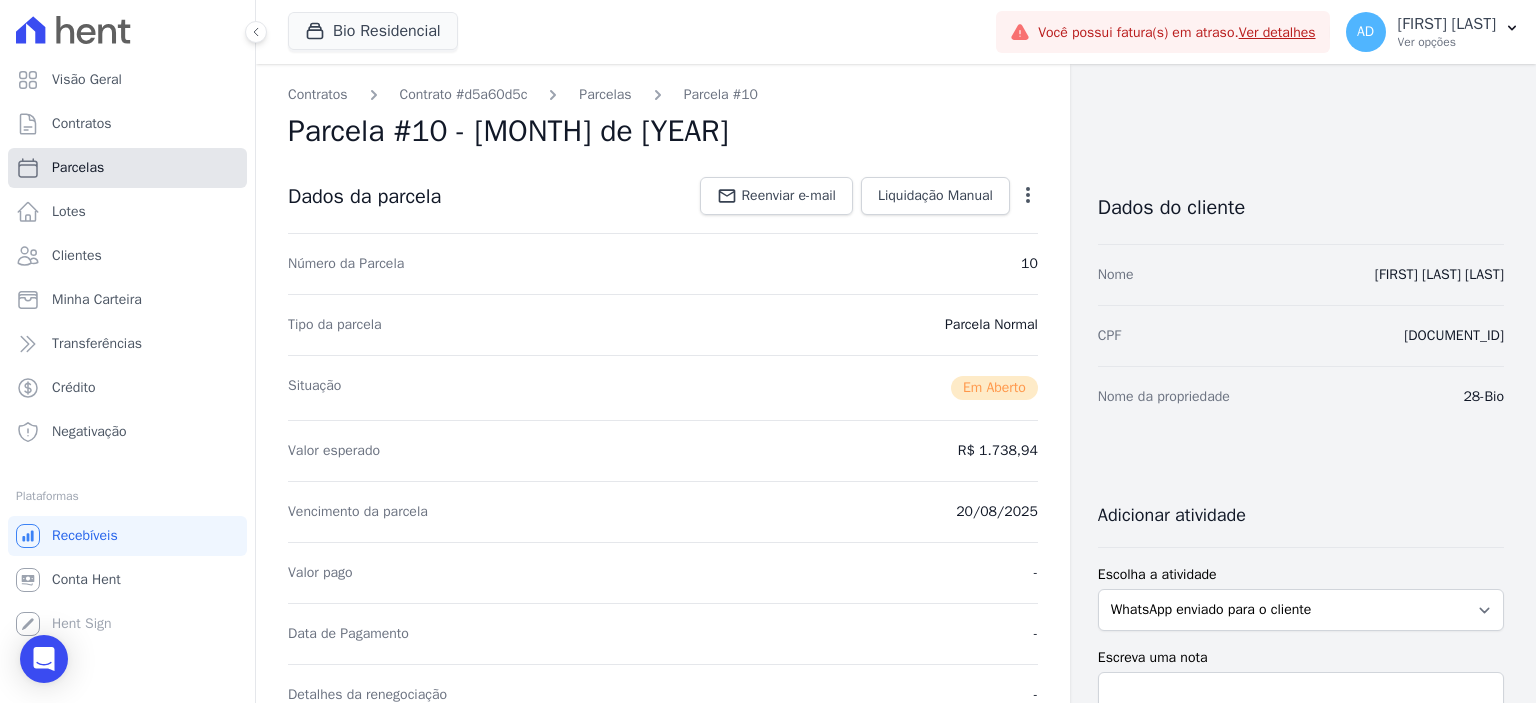 click on "Parcelas" at bounding box center (127, 168) 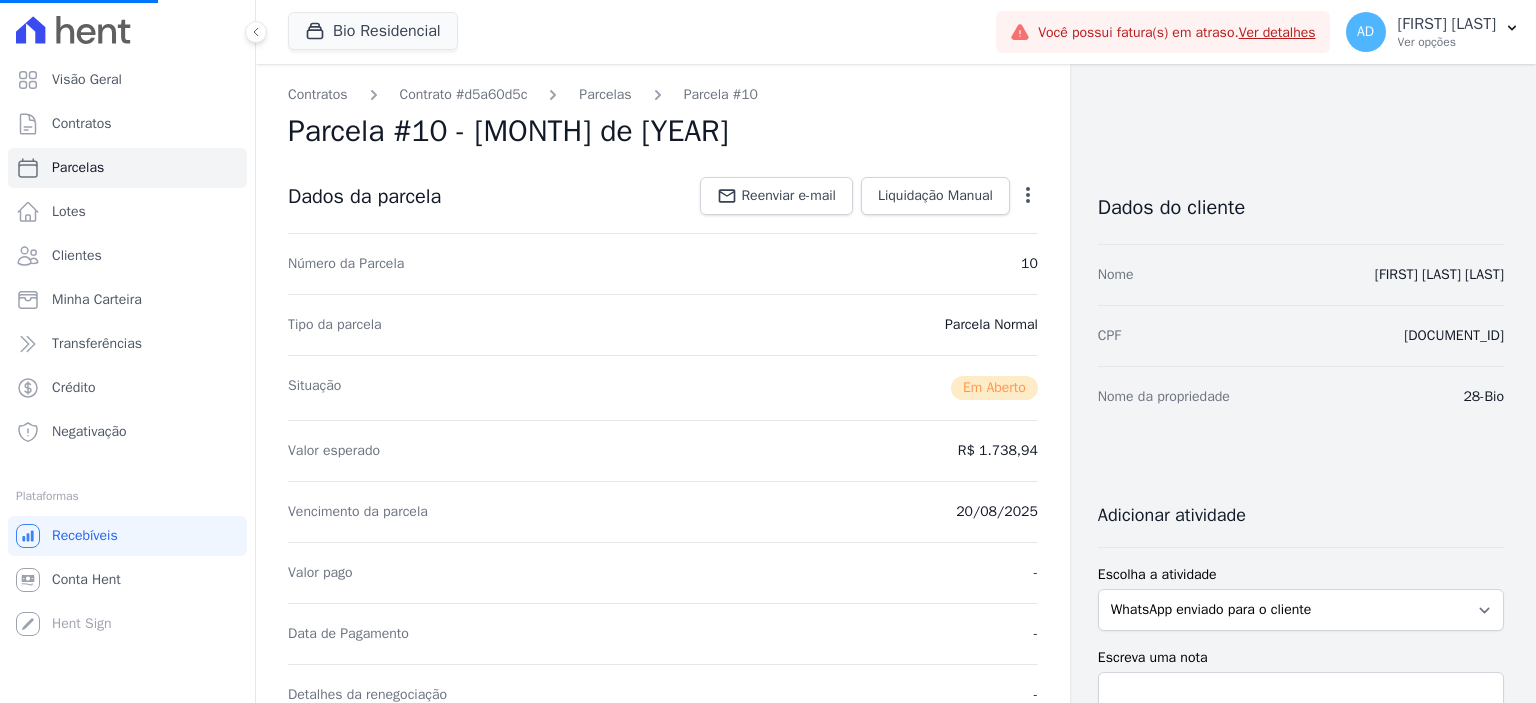select 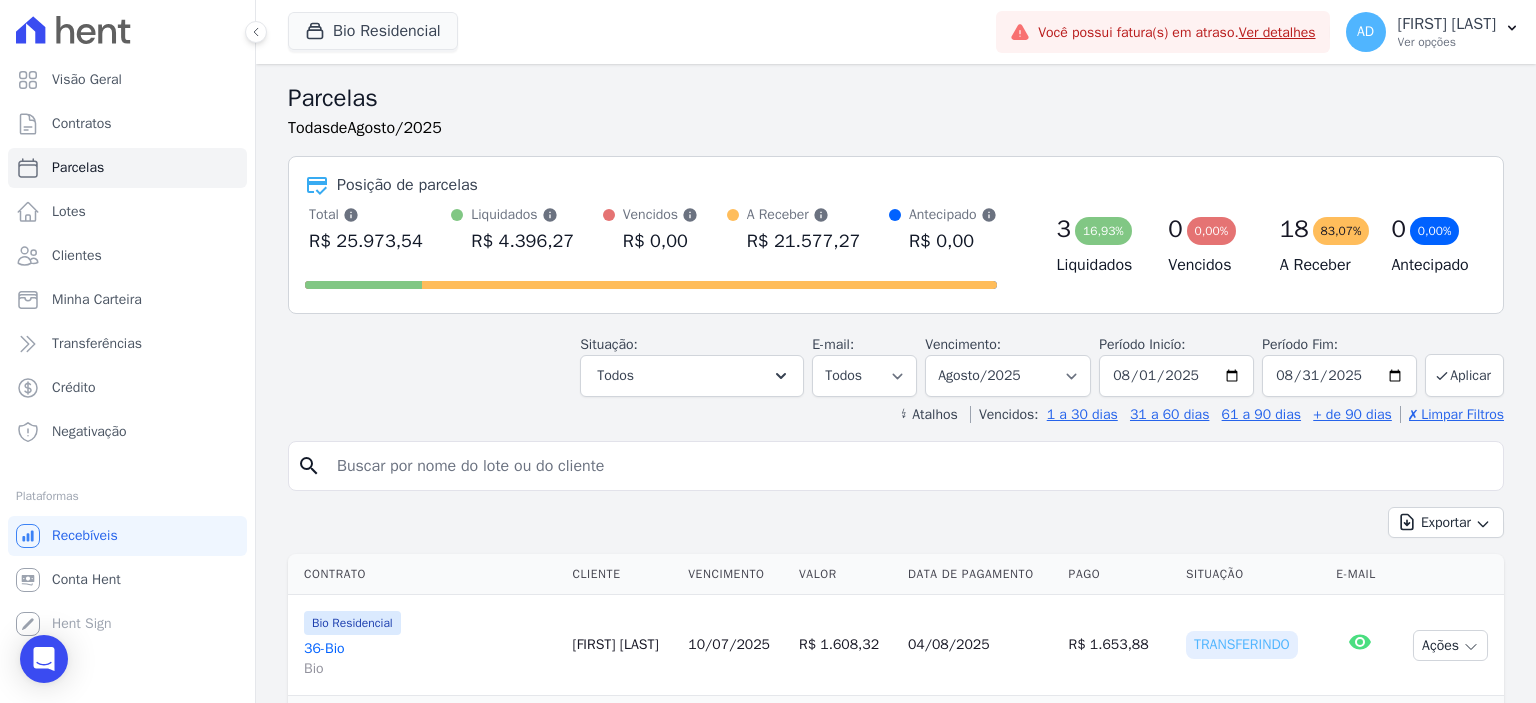 click at bounding box center [910, 466] 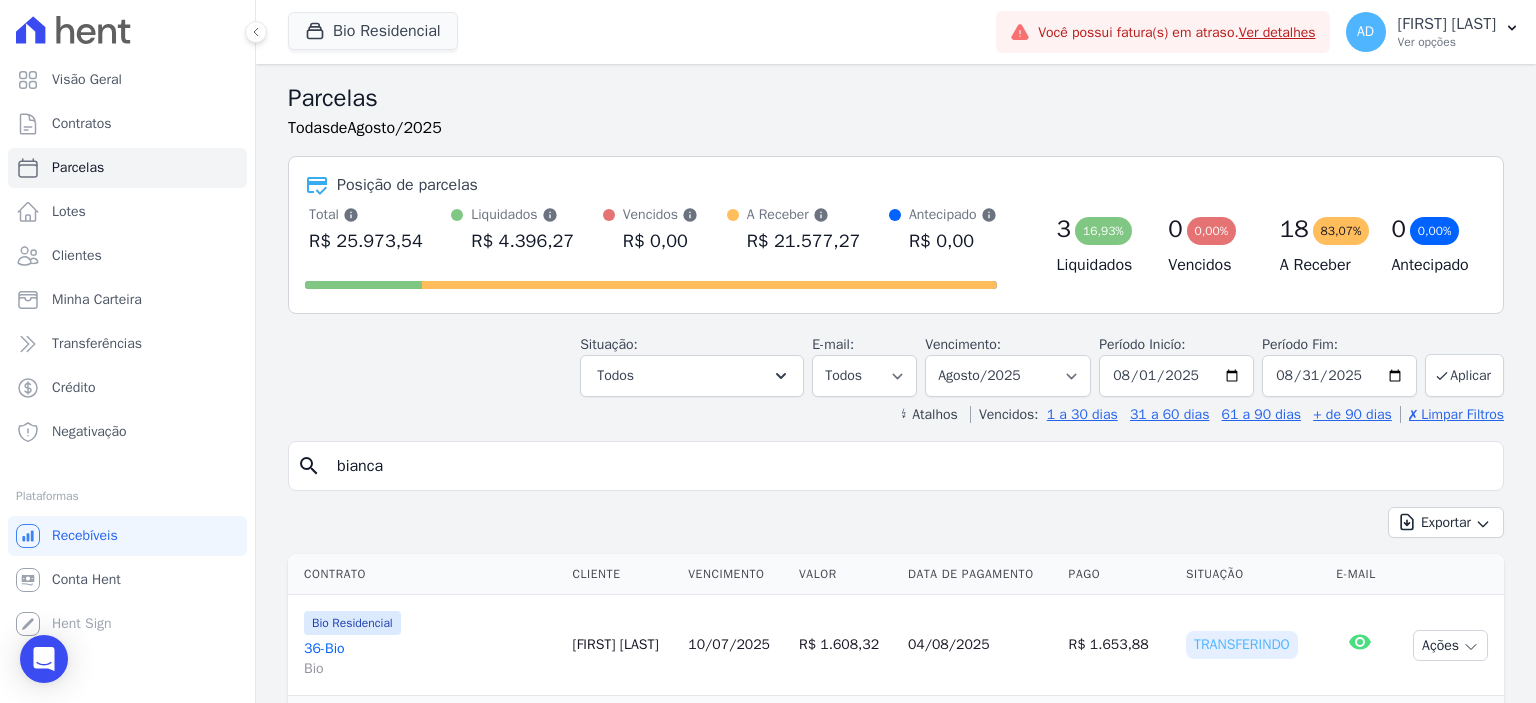 type on "bianca" 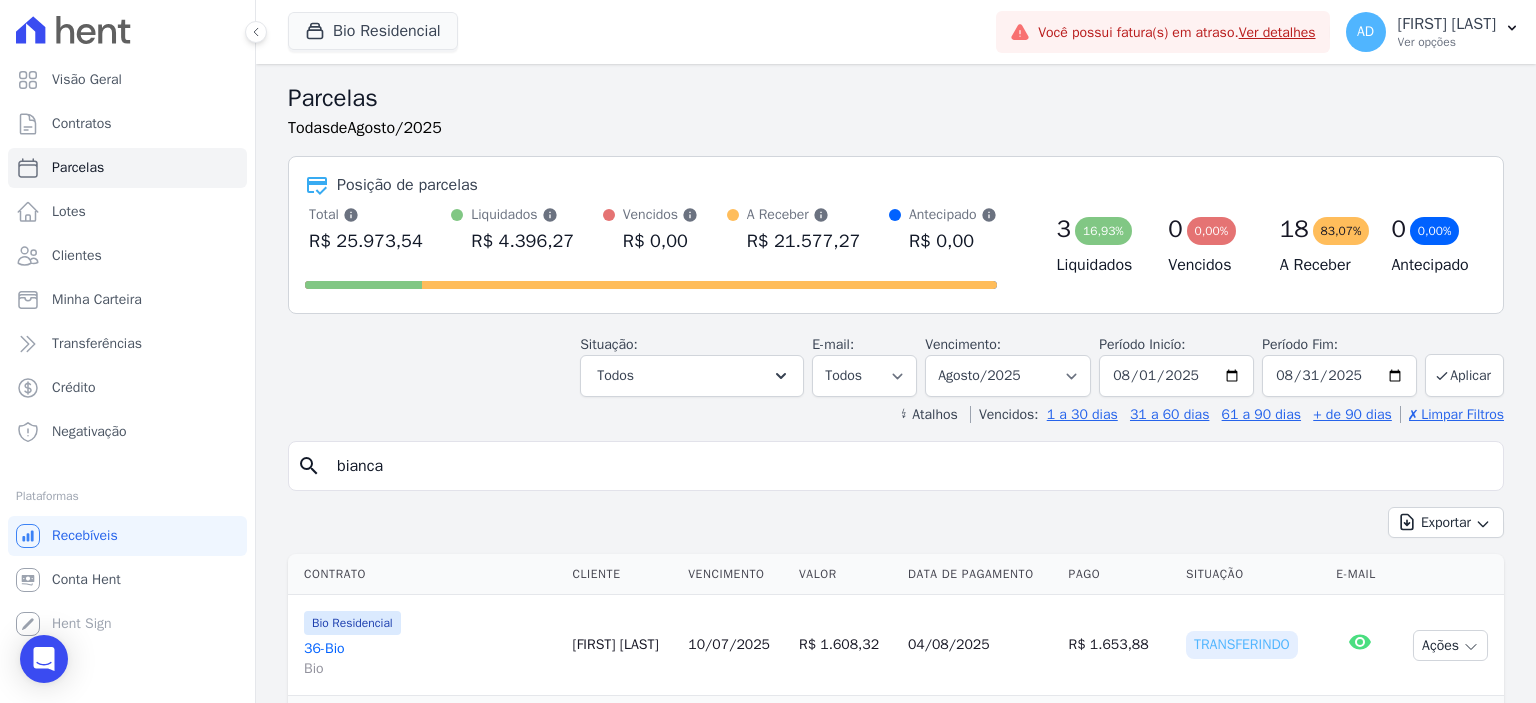 select 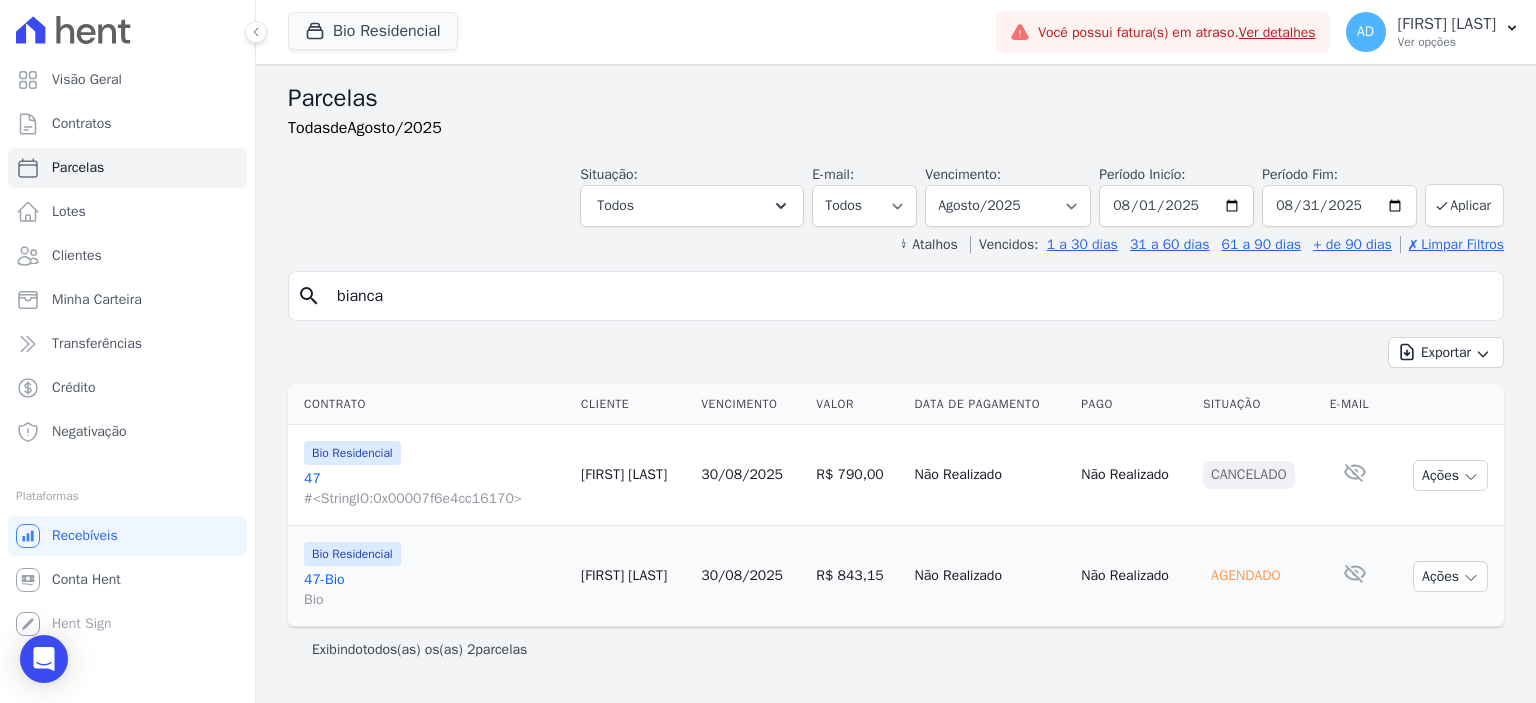 click on "30/08/2025" at bounding box center [742, 575] 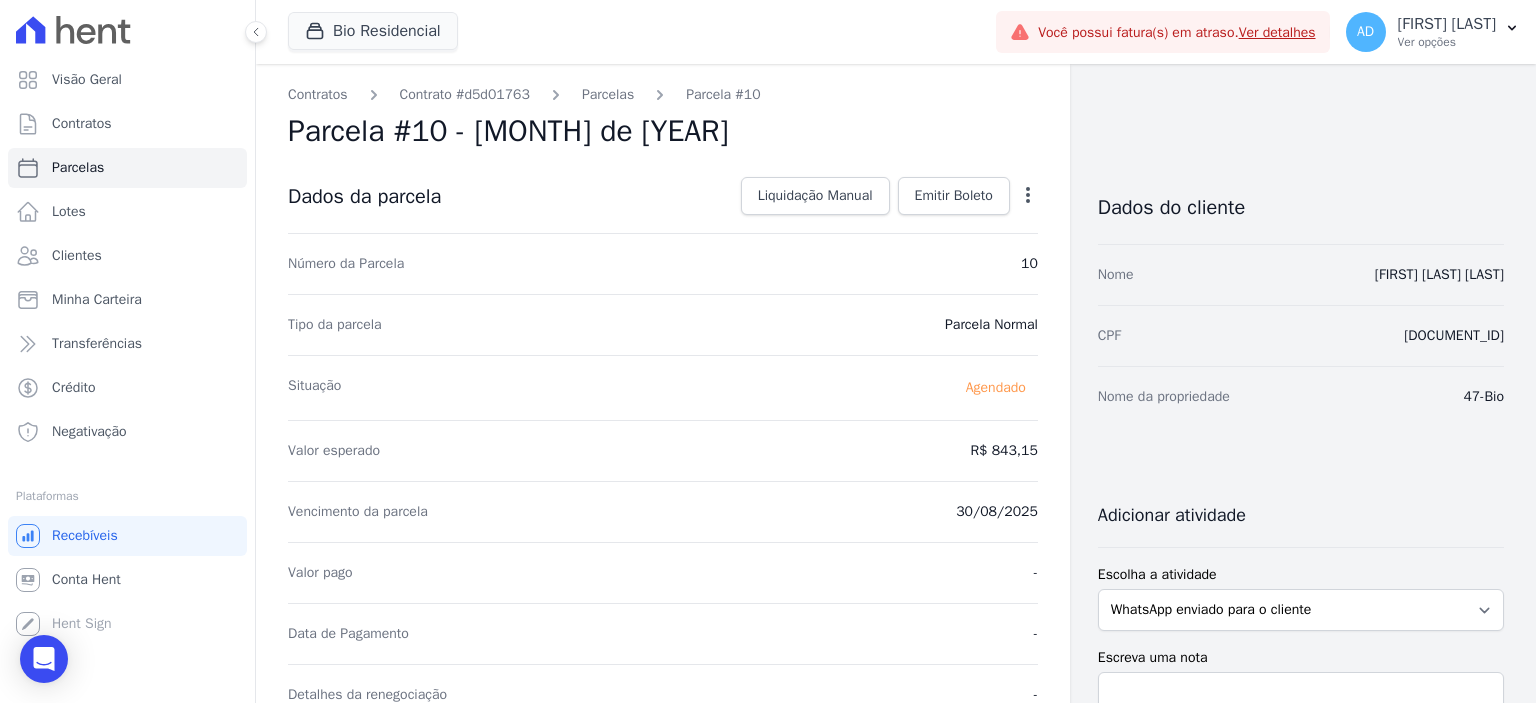click 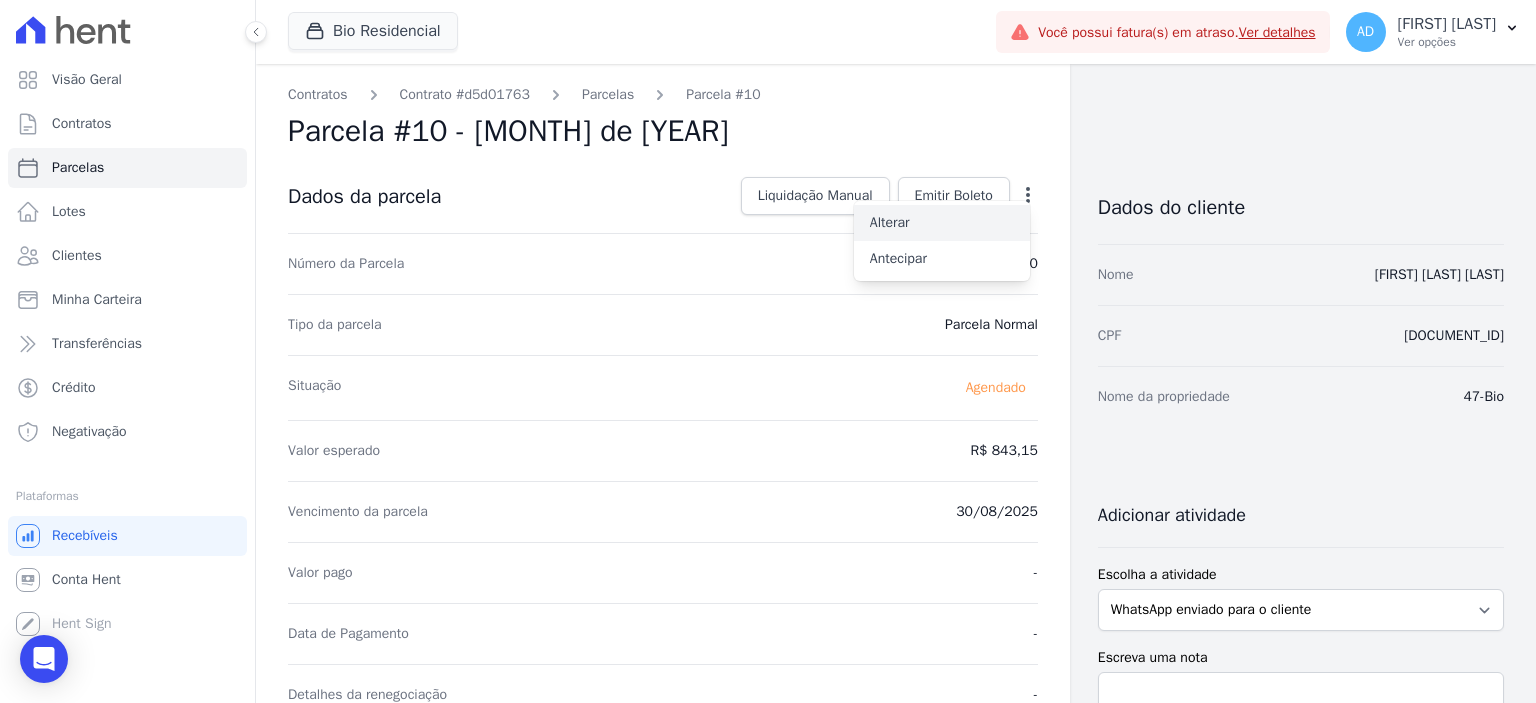 click on "Alterar" at bounding box center (942, 223) 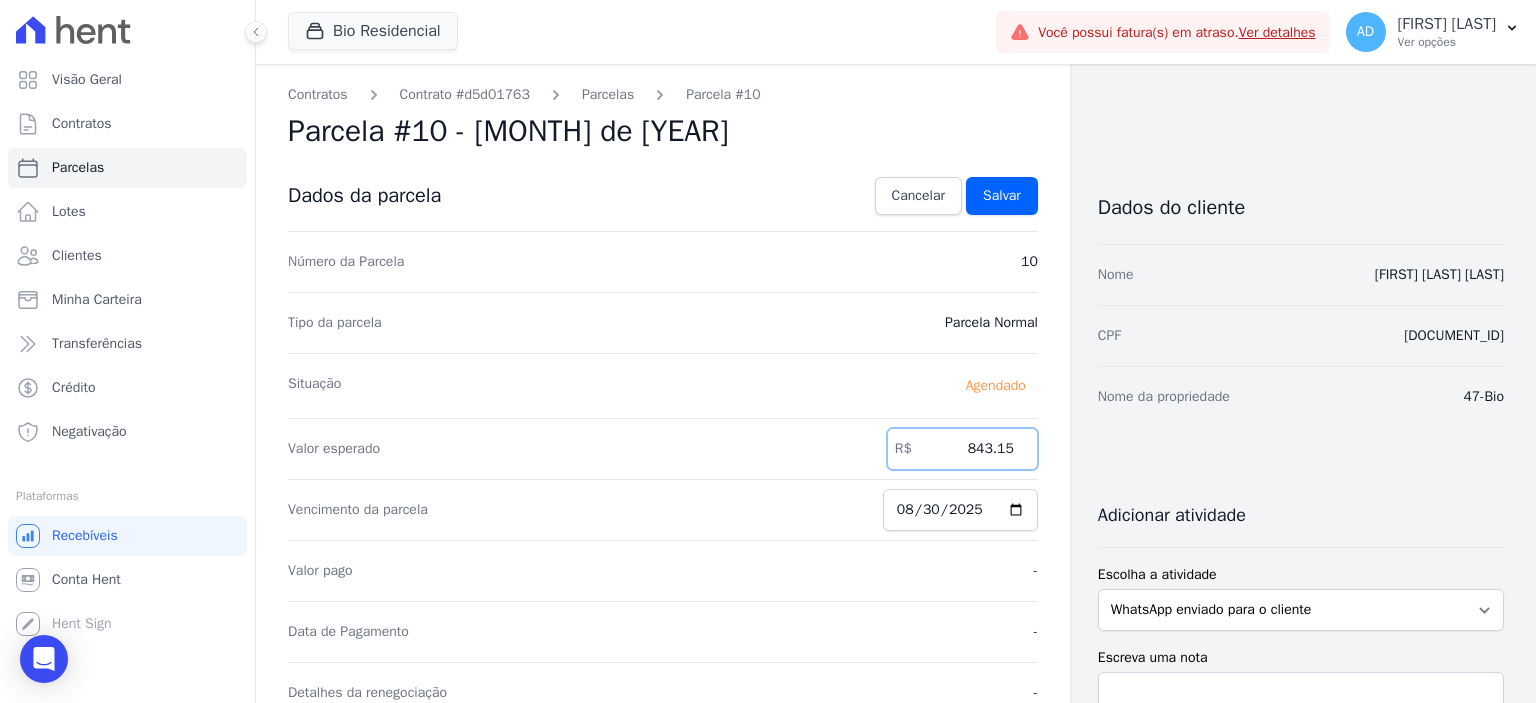 click on "843.15" at bounding box center [962, 449] 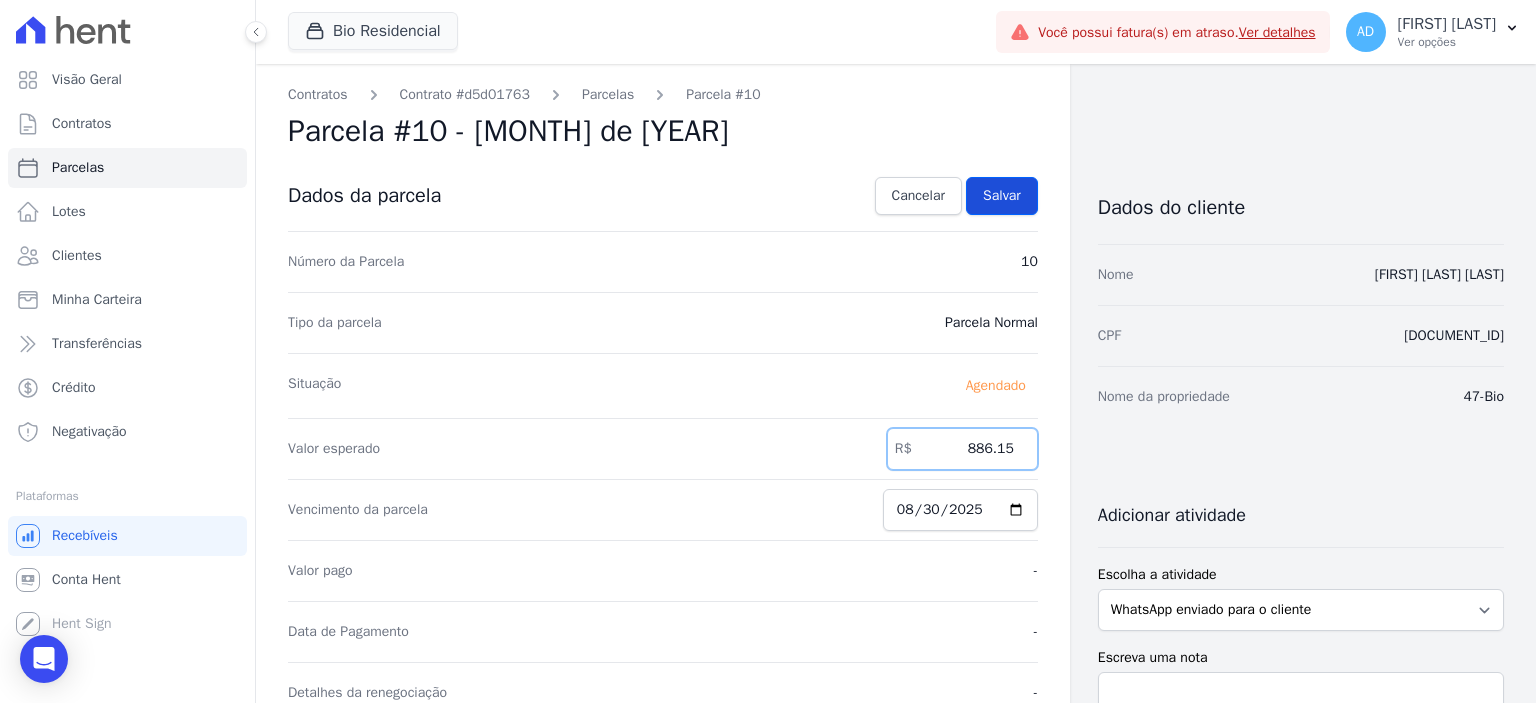 type on "886.15" 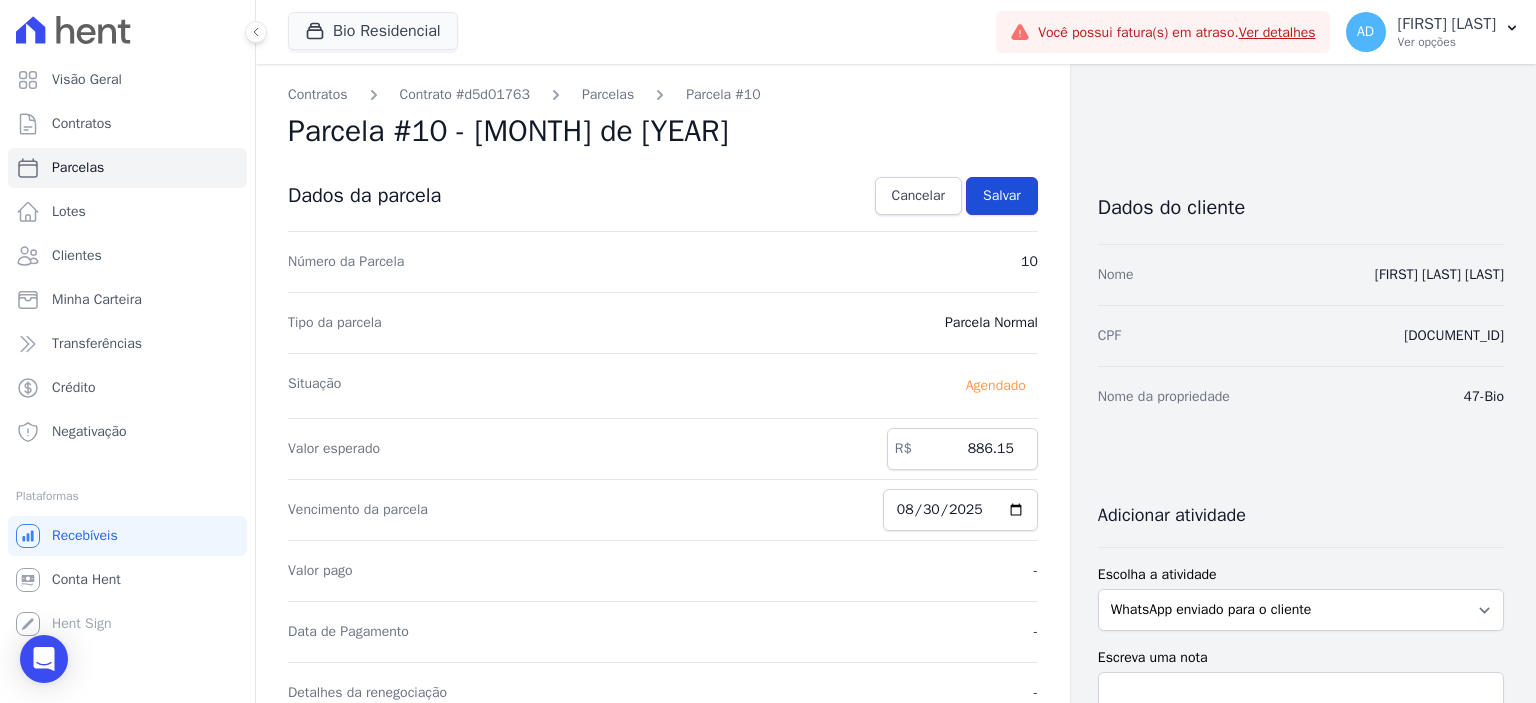 click on "Salvar" at bounding box center [1002, 196] 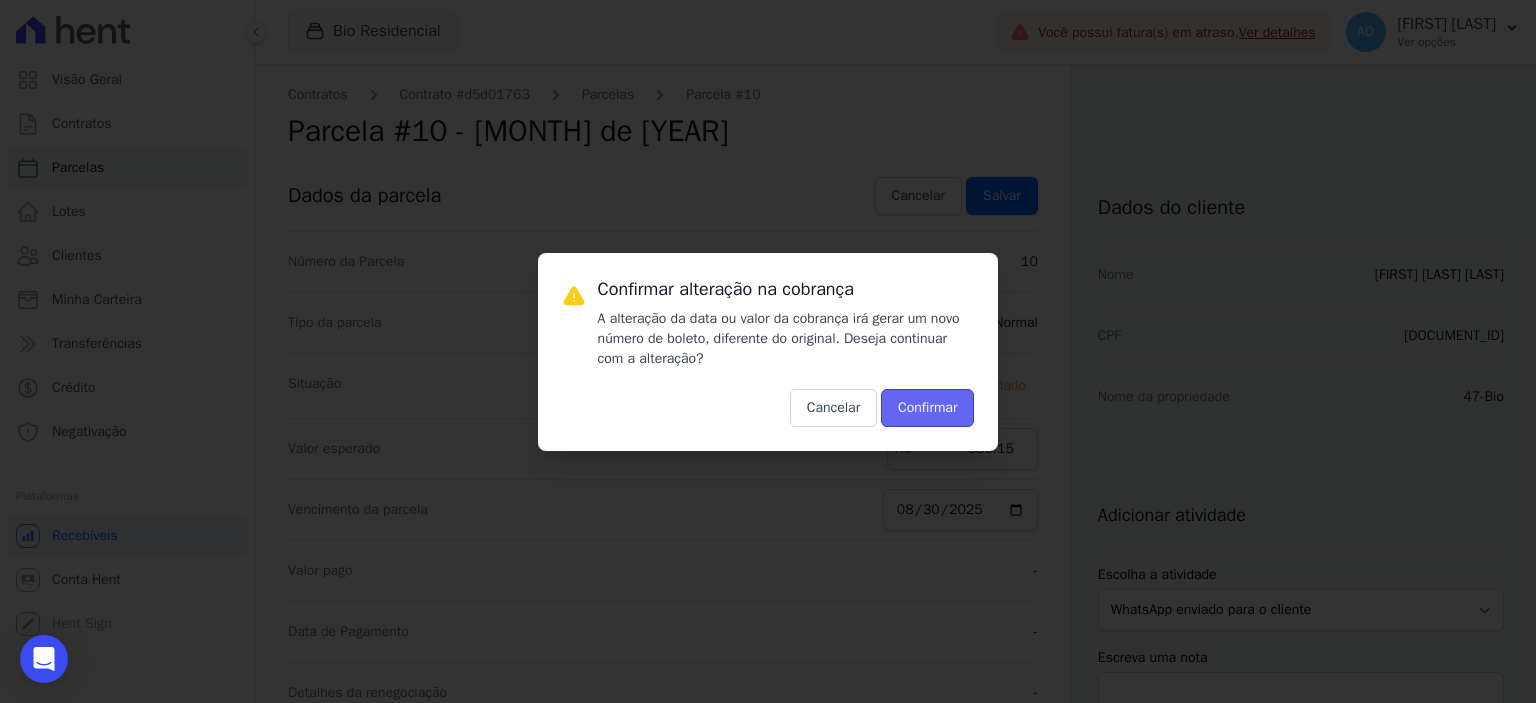 click on "Confirmar" at bounding box center (927, 408) 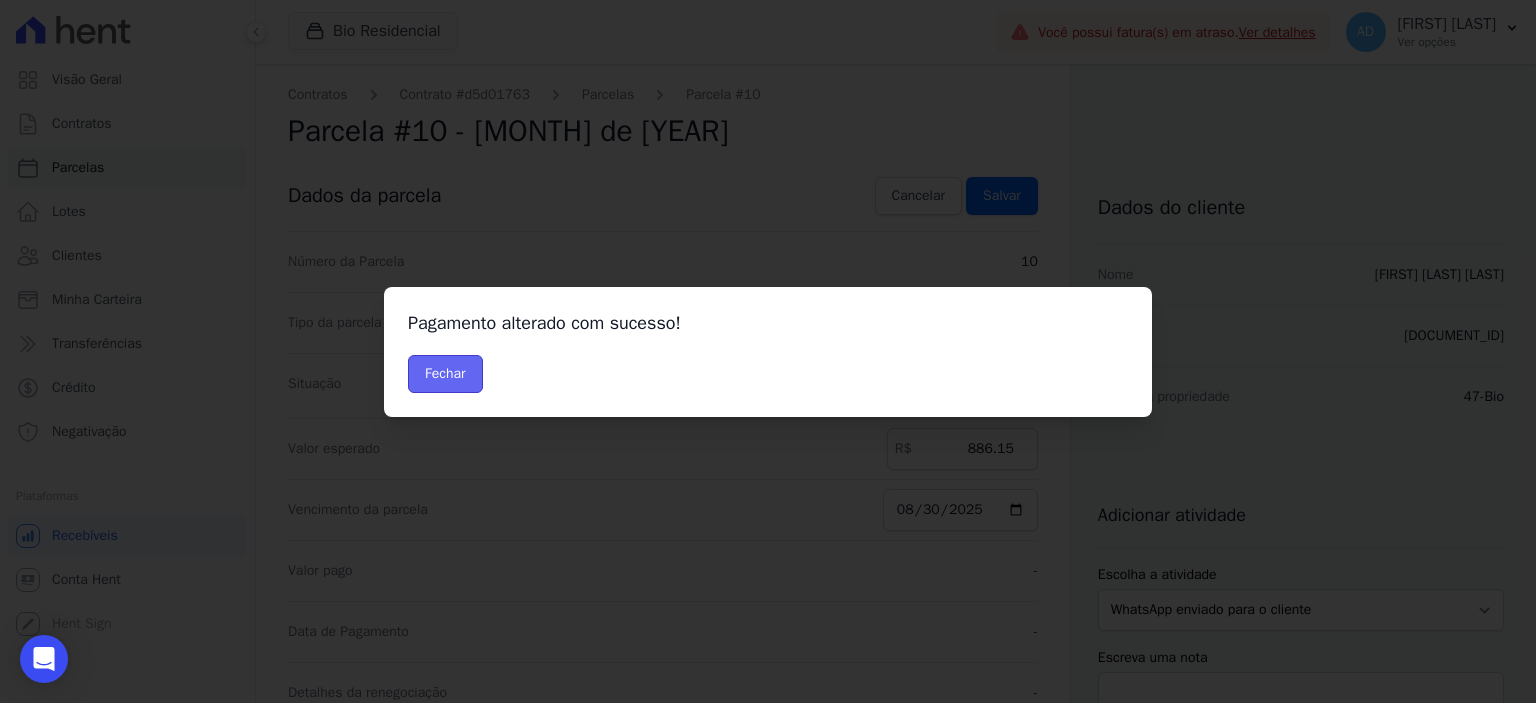click on "Fechar" at bounding box center [445, 374] 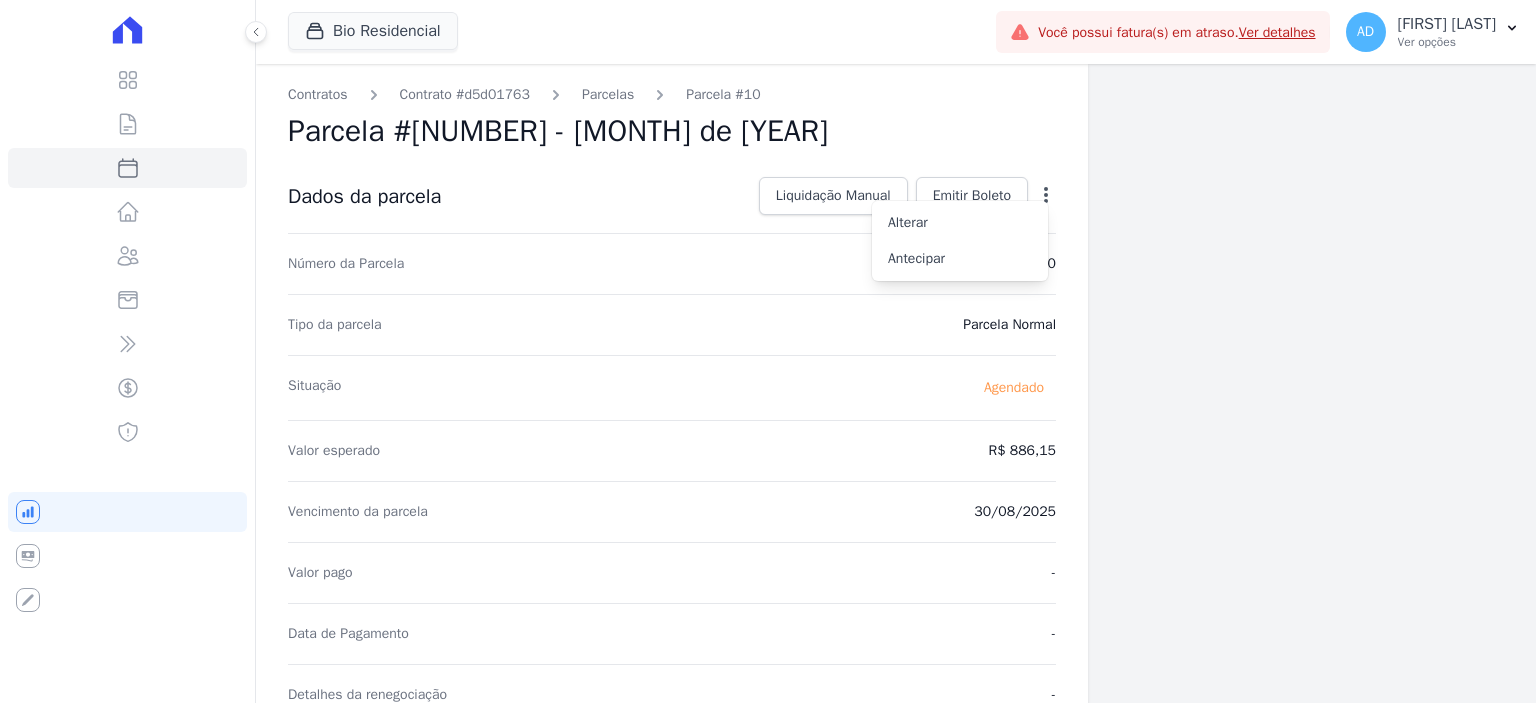 scroll, scrollTop: 0, scrollLeft: 0, axis: both 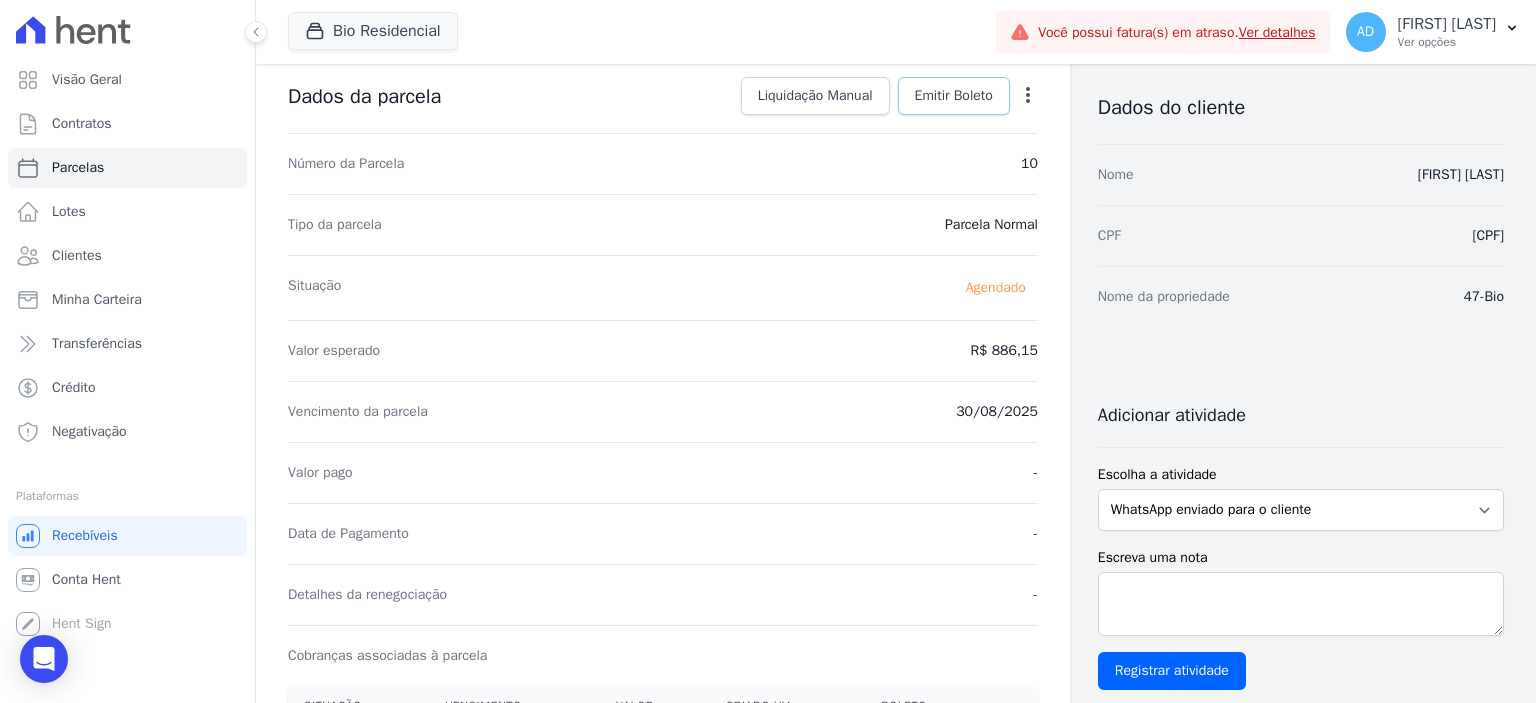 click on "Emitir Boleto" at bounding box center (954, 96) 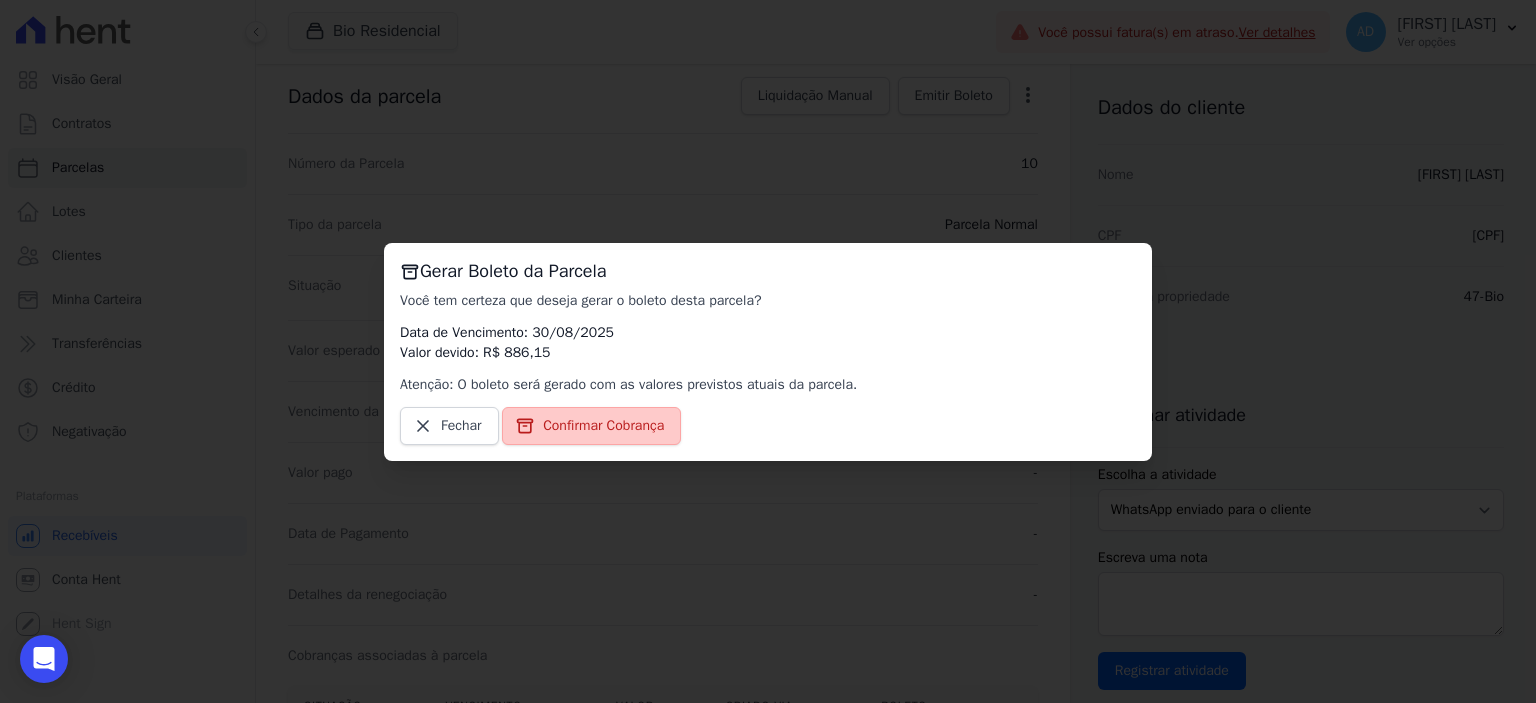 click on "Confirmar Cobrança" at bounding box center (603, 426) 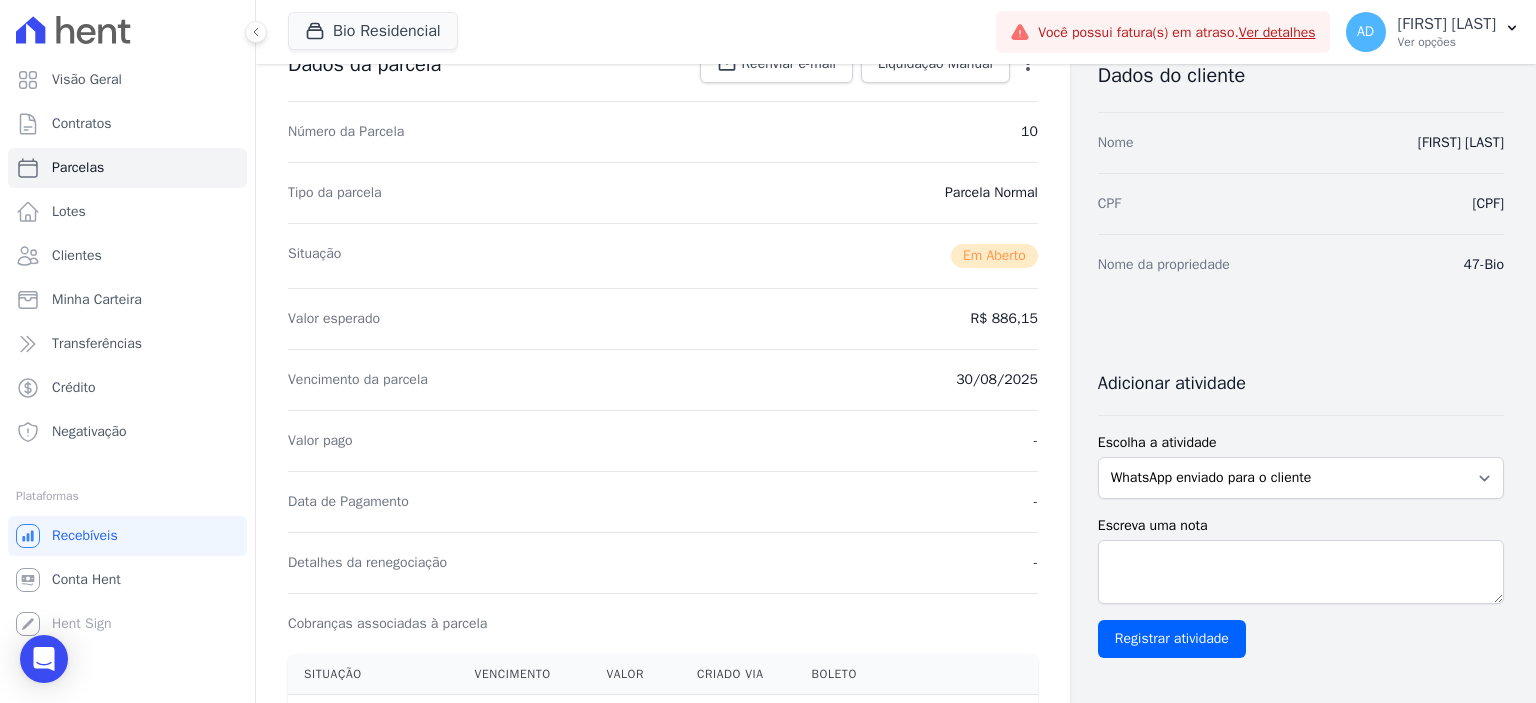 scroll, scrollTop: 400, scrollLeft: 0, axis: vertical 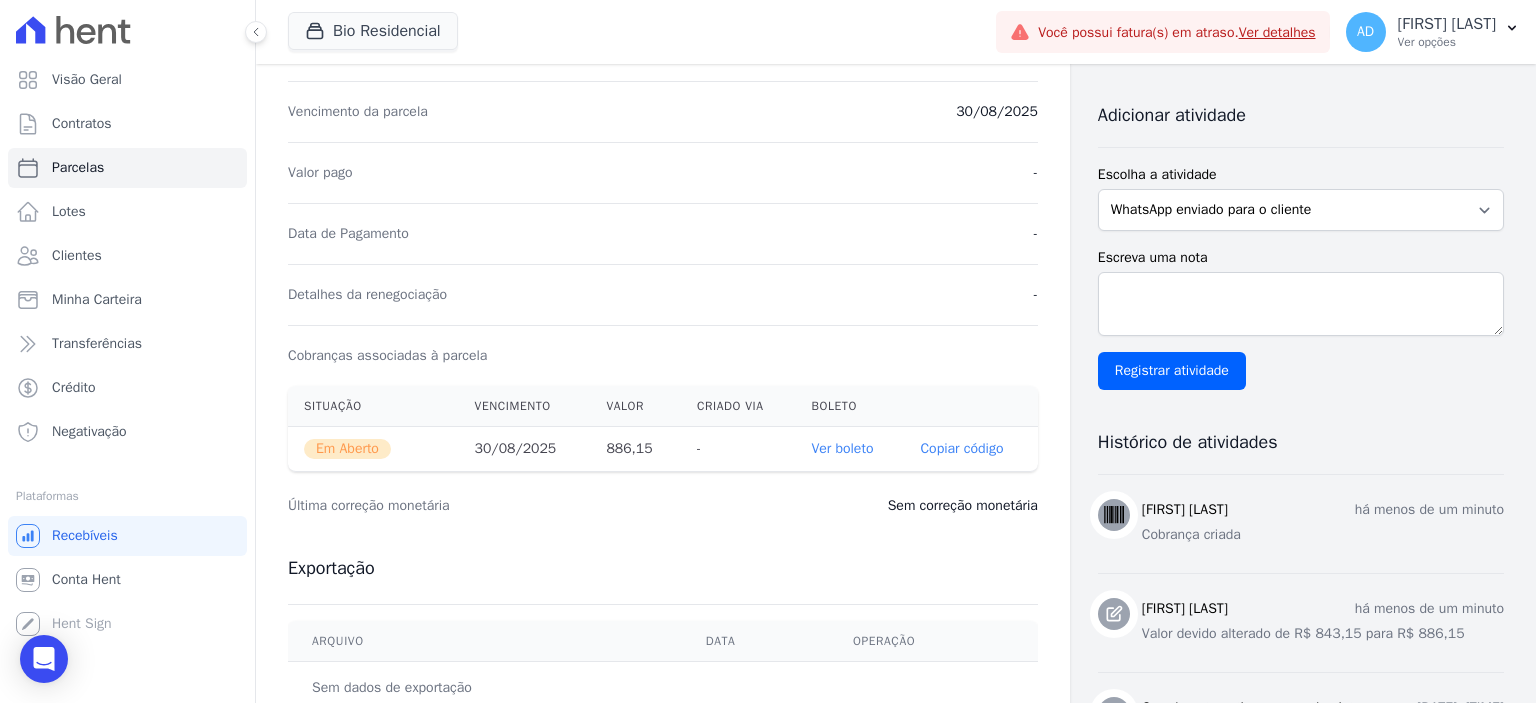 click on "Copiar código" at bounding box center [961, 449] 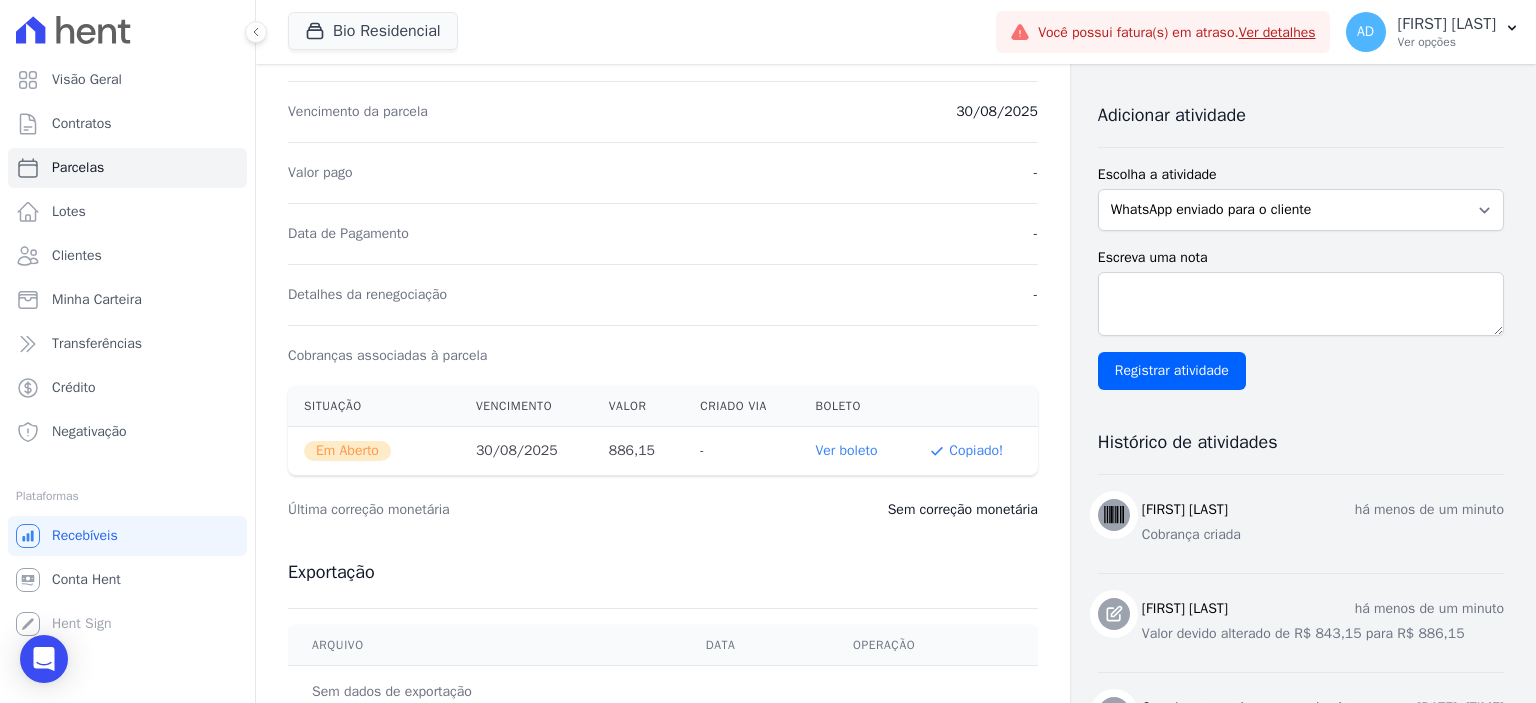 type 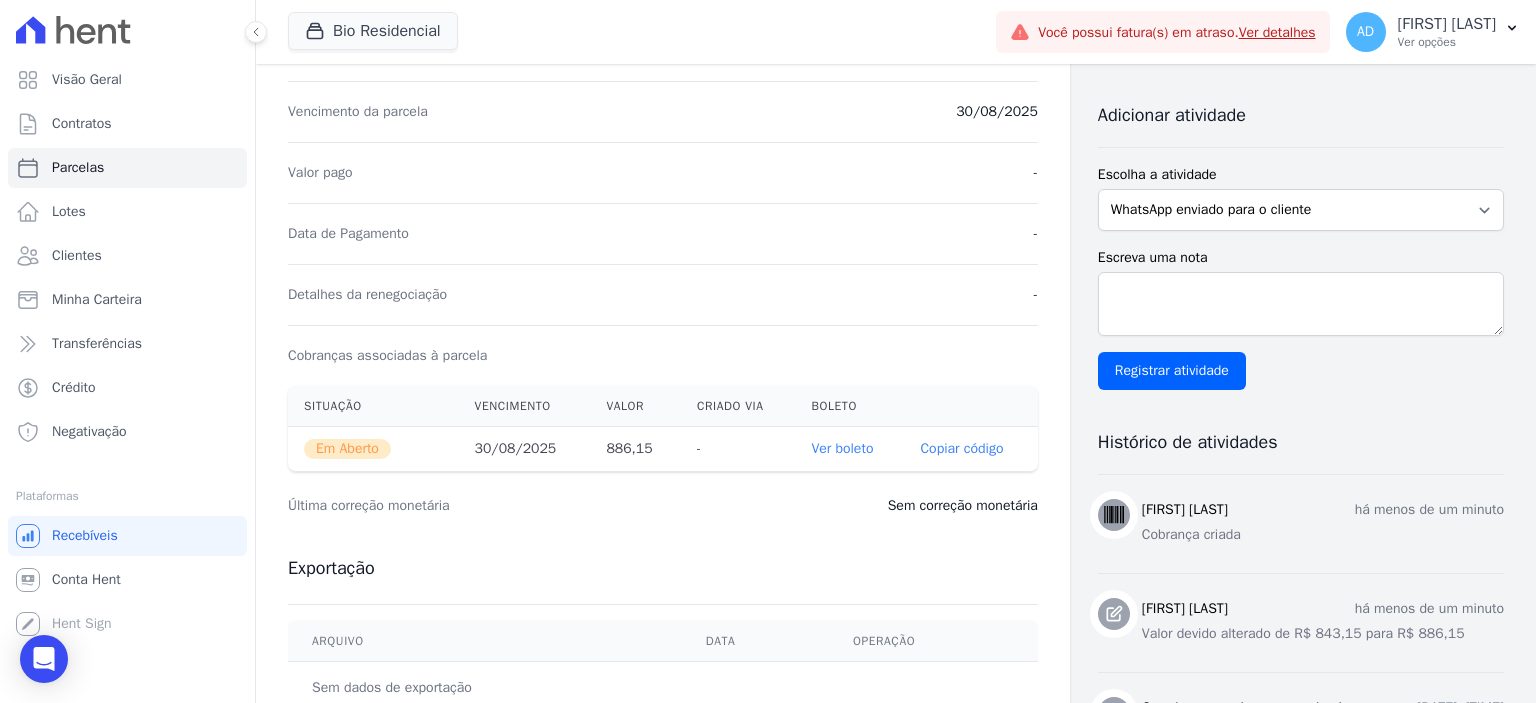 click on "Detalhes da renegociação
-" at bounding box center (663, 294) 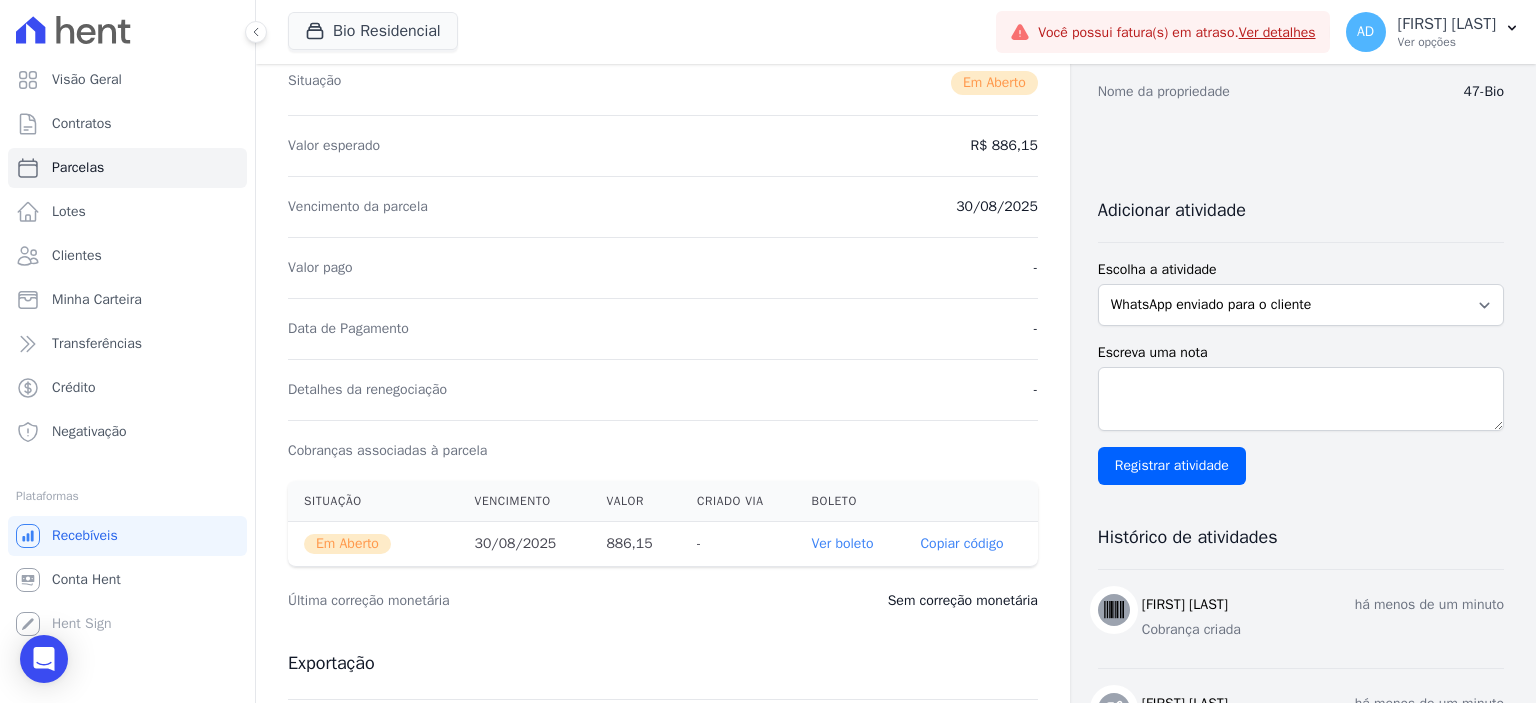 scroll, scrollTop: 0, scrollLeft: 0, axis: both 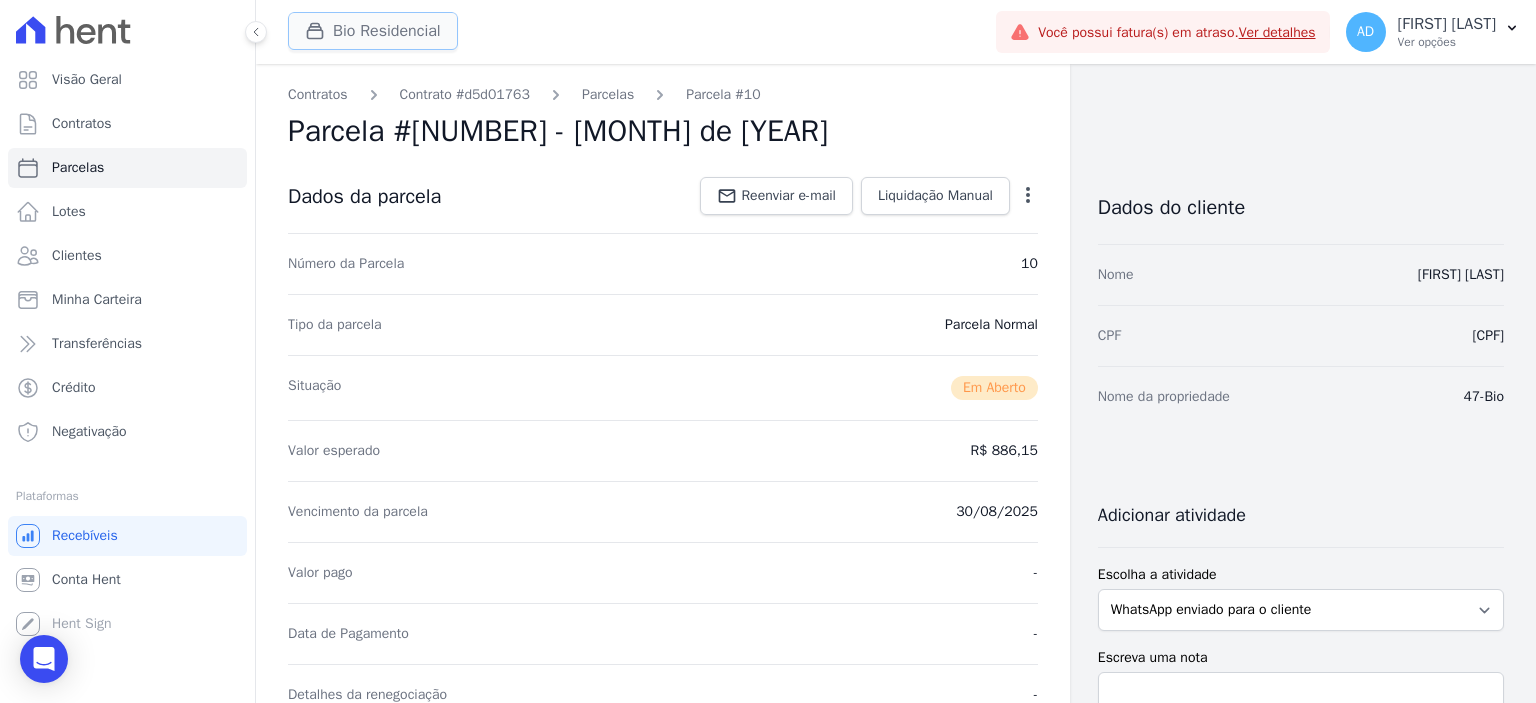 click on "Bio Residencial" at bounding box center [373, 31] 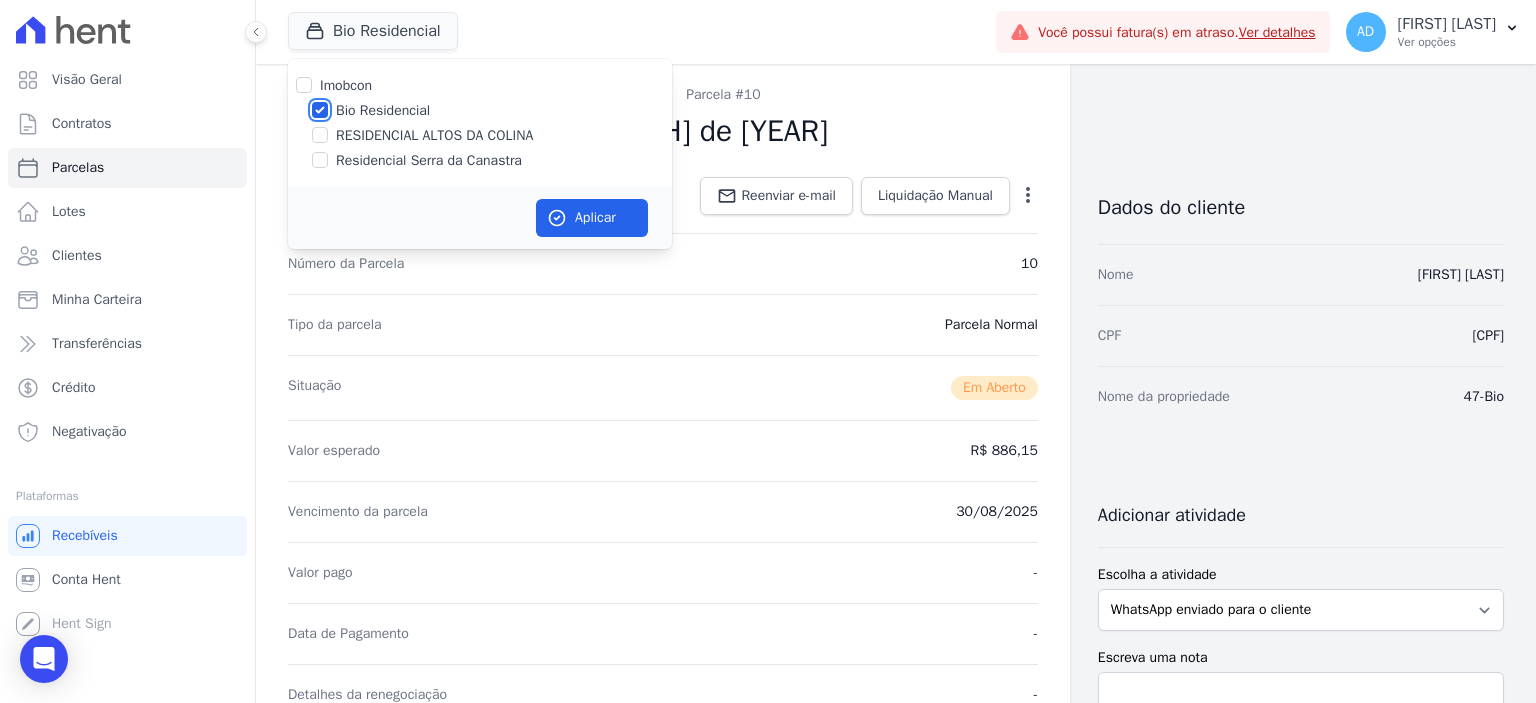 drag, startPoint x: 314, startPoint y: 110, endPoint x: 328, endPoint y: 126, distance: 21.260292 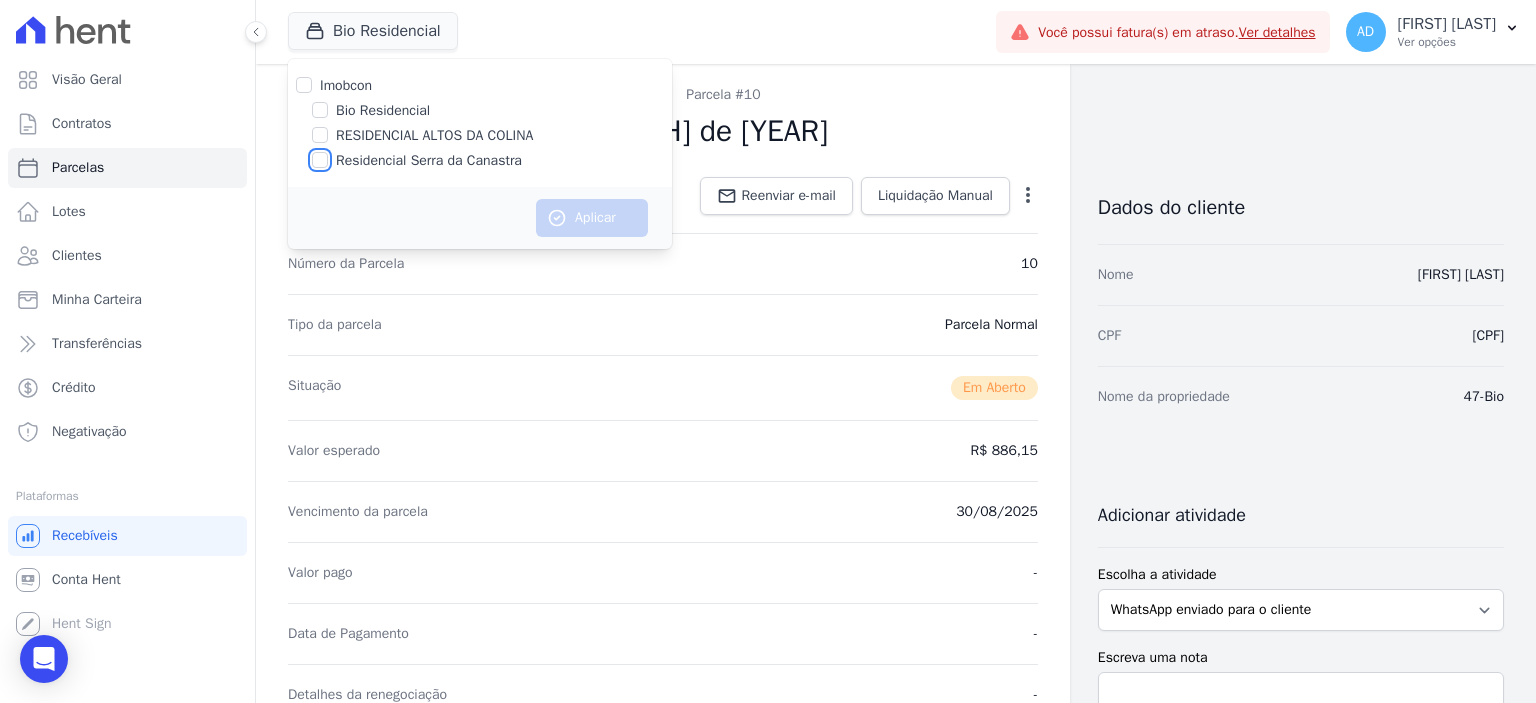 drag, startPoint x: 319, startPoint y: 164, endPoint x: 386, endPoint y: 191, distance: 72.235725 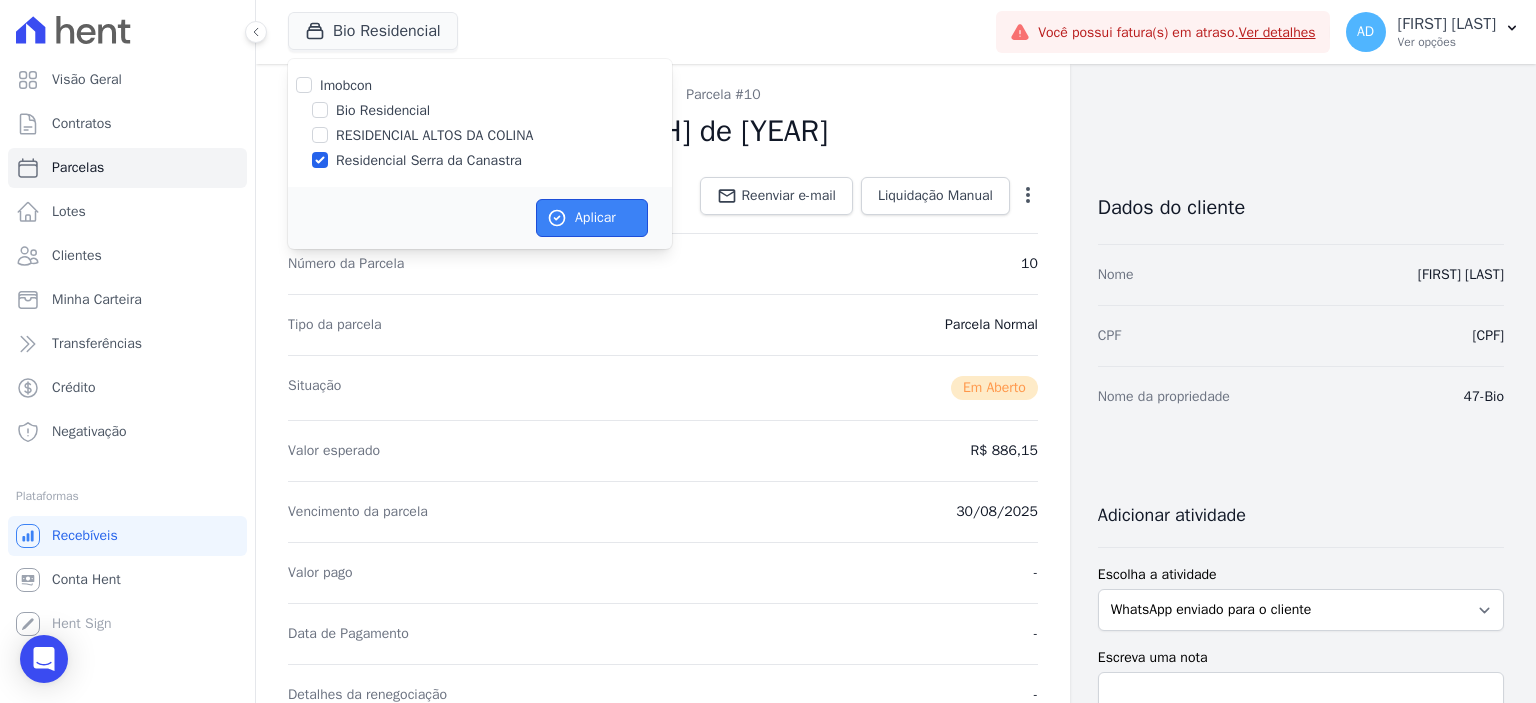 click on "Aplicar" at bounding box center (592, 218) 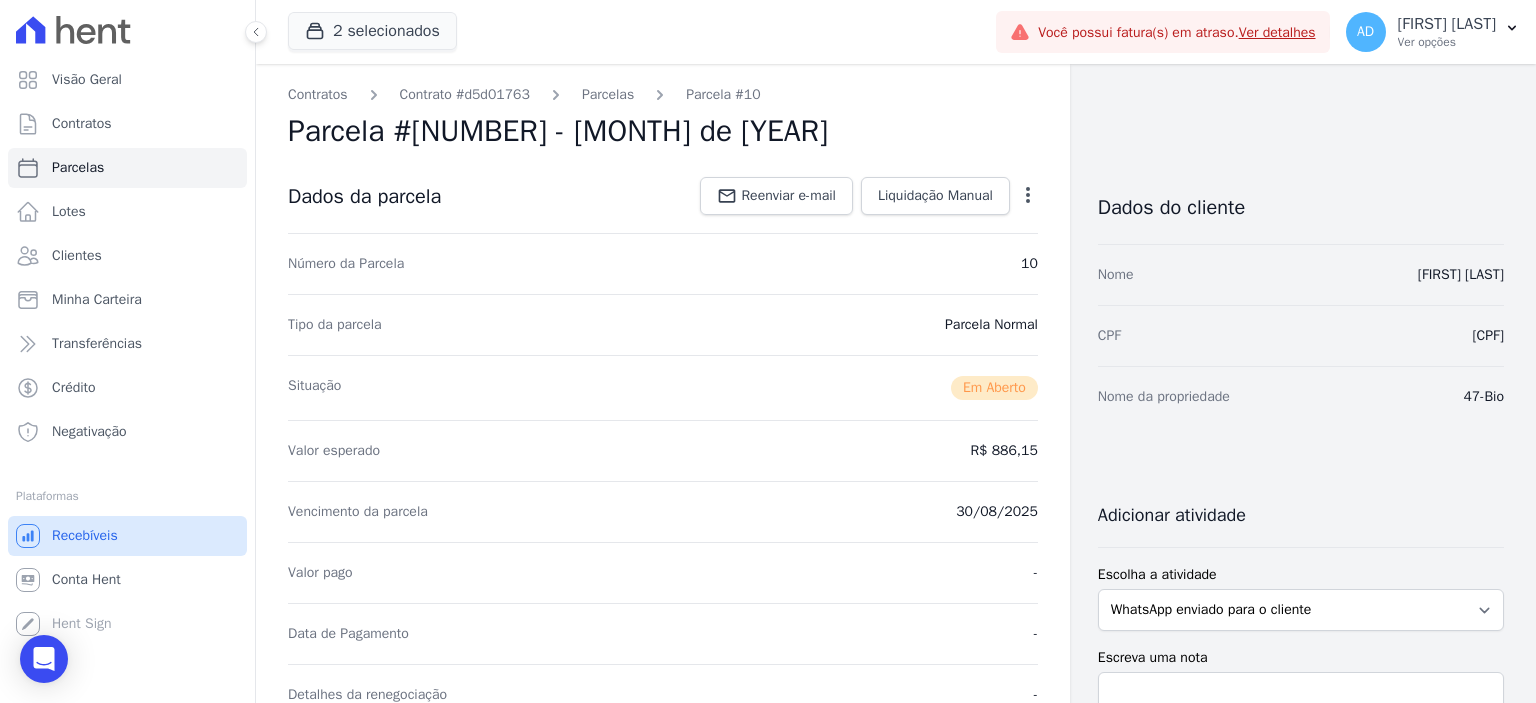 click on "Recebíveis" at bounding box center (85, 536) 